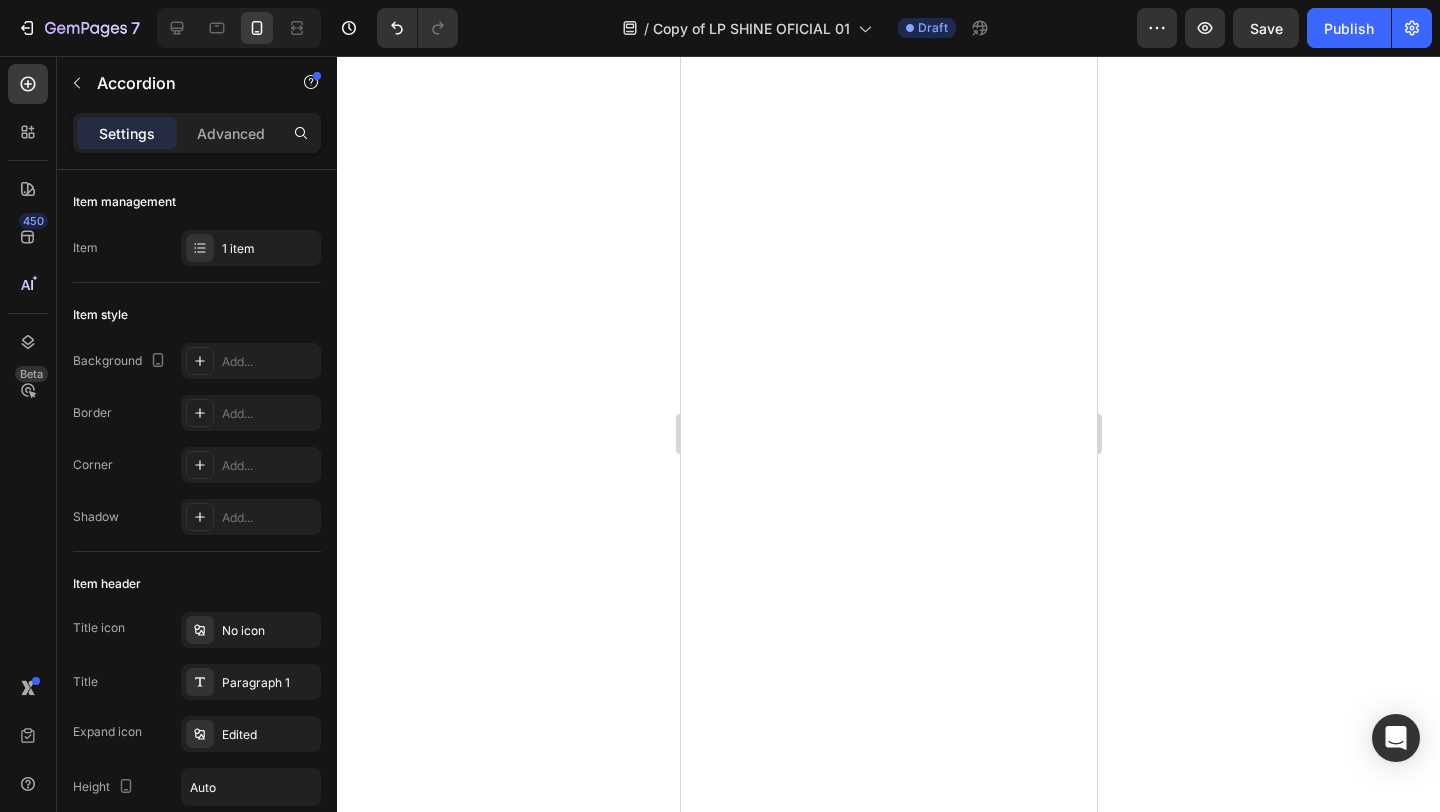 scroll, scrollTop: 0, scrollLeft: 0, axis: both 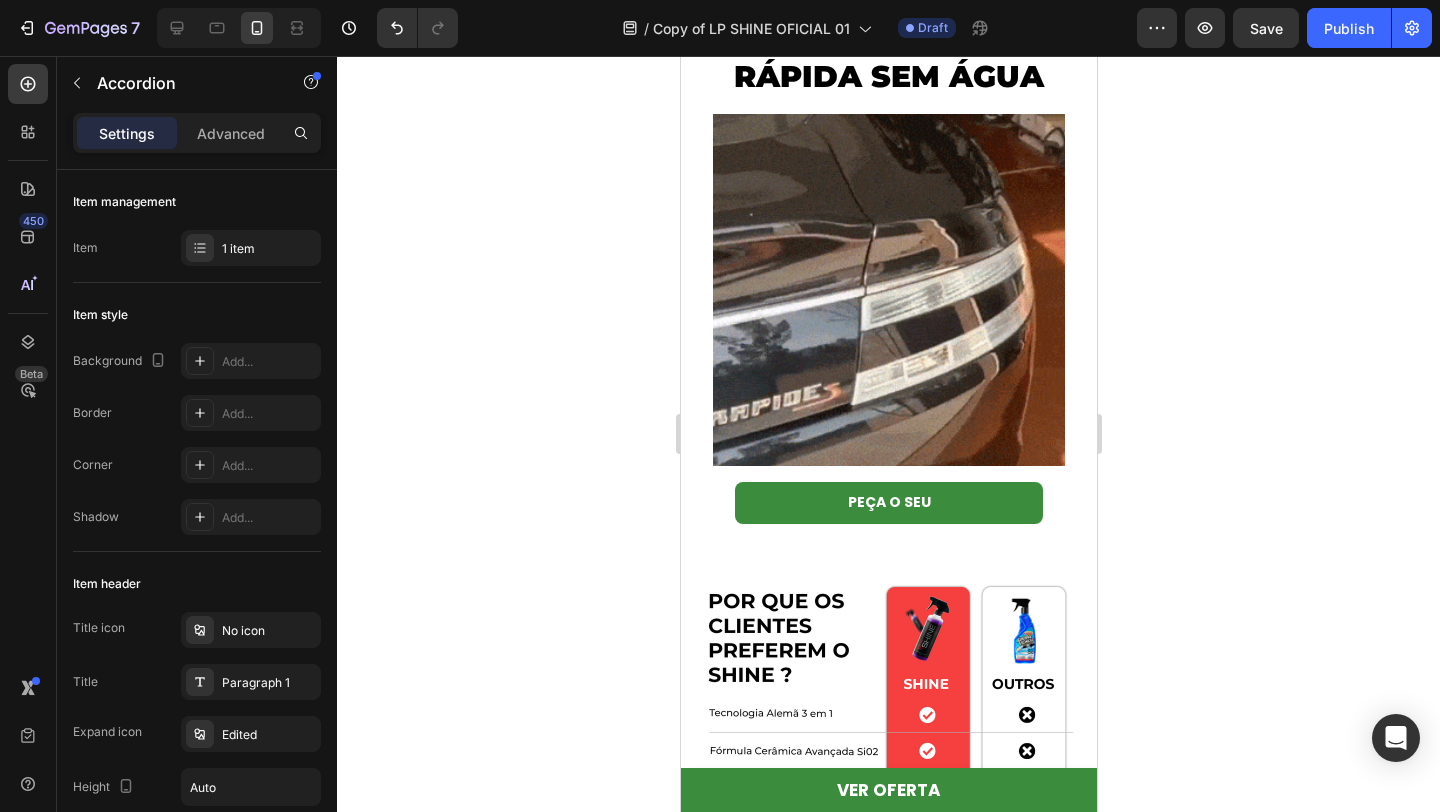 click at bounding box center [239, 28] 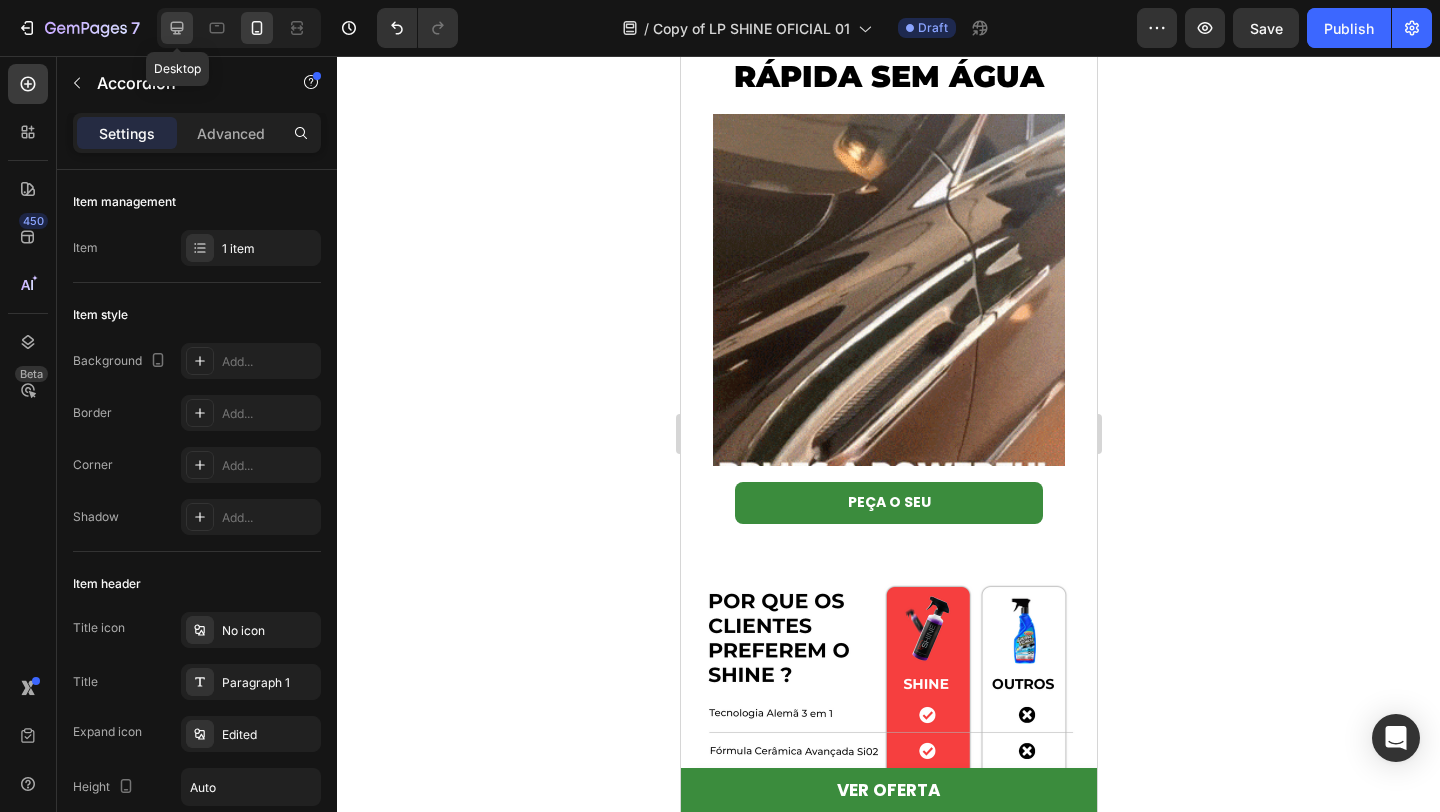 click 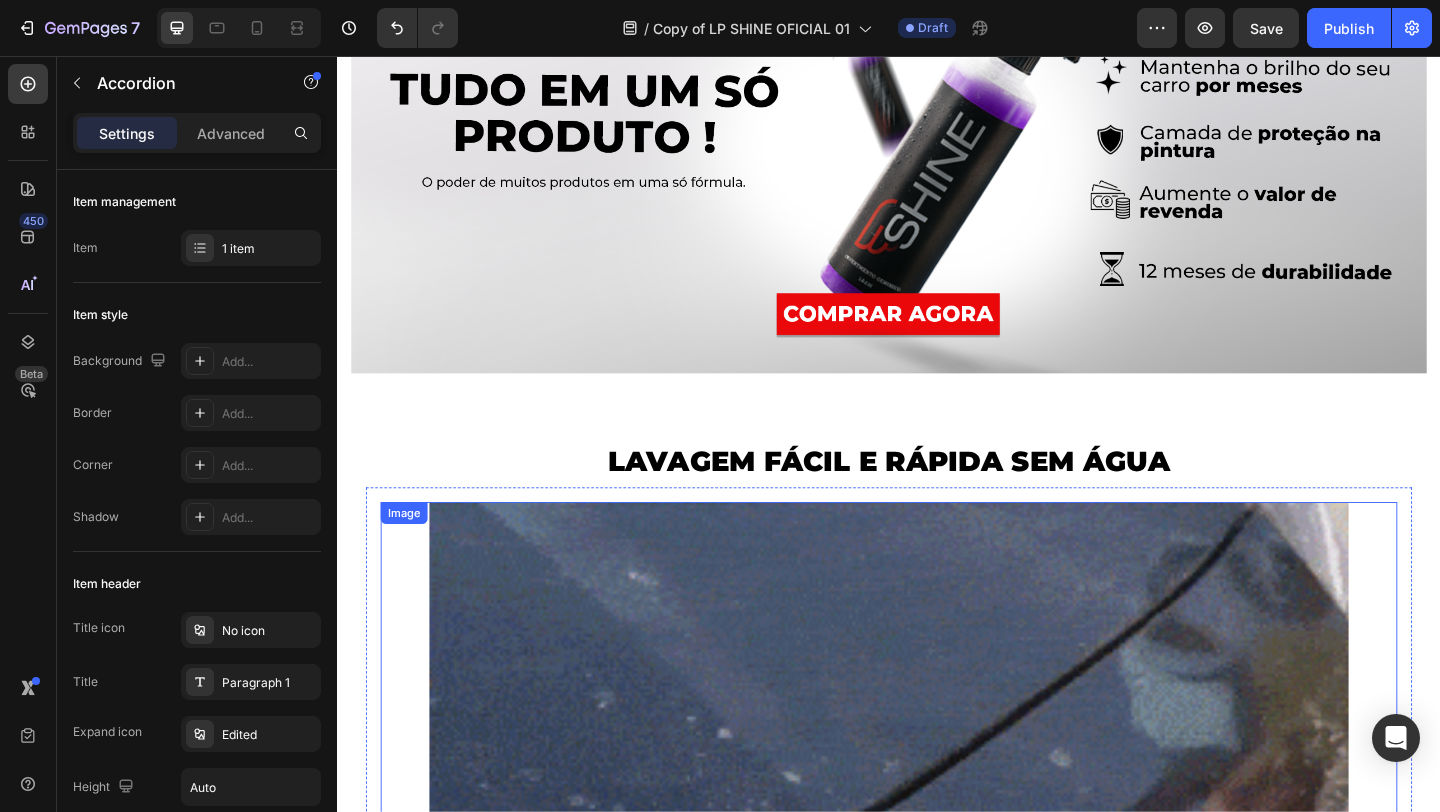 scroll, scrollTop: 2228, scrollLeft: 0, axis: vertical 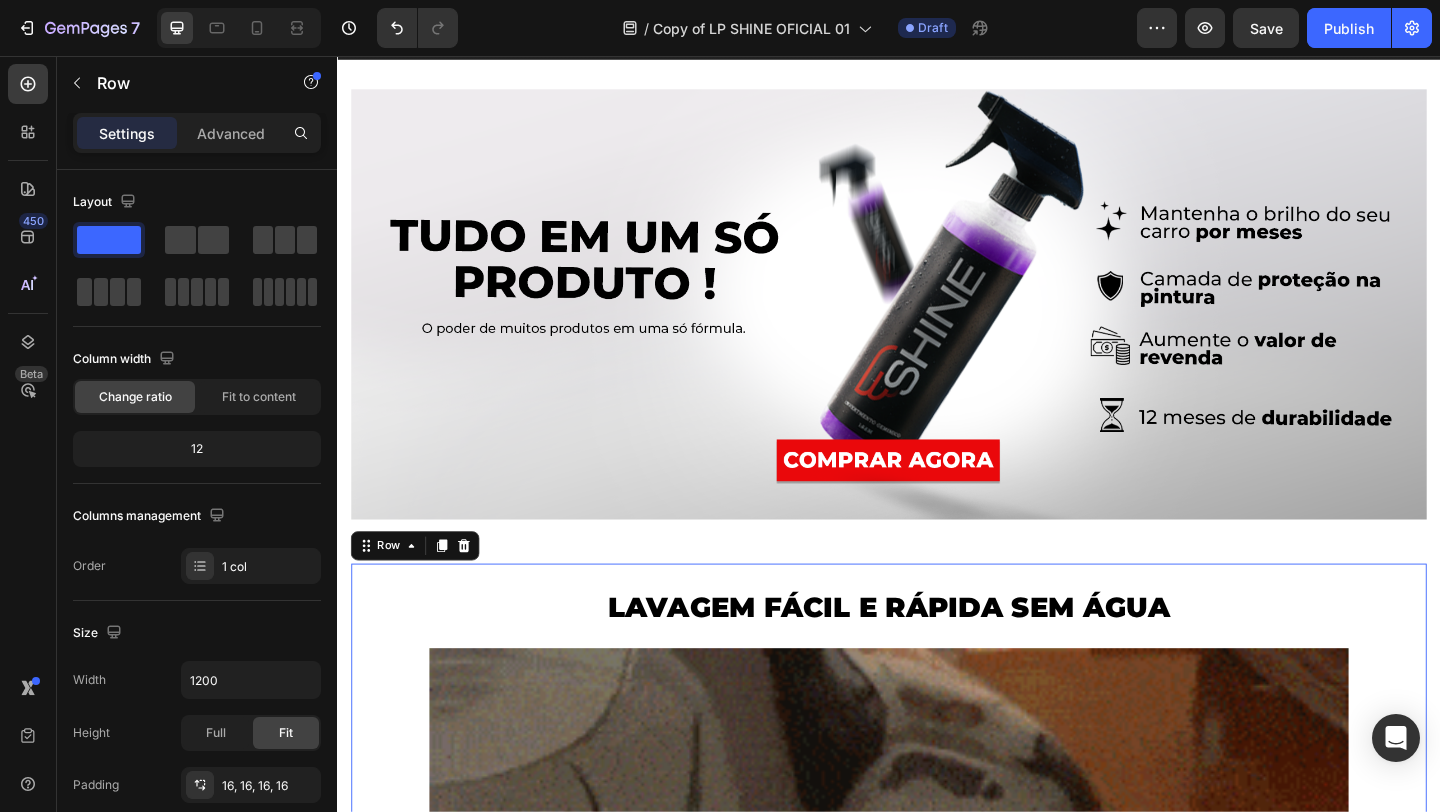 click on "LAVAGEM FÁCIL E RÁPIDA SEM ÁGUA Heading Image Row PEÇA O SEU Button Row   0" at bounding box center [937, 1170] 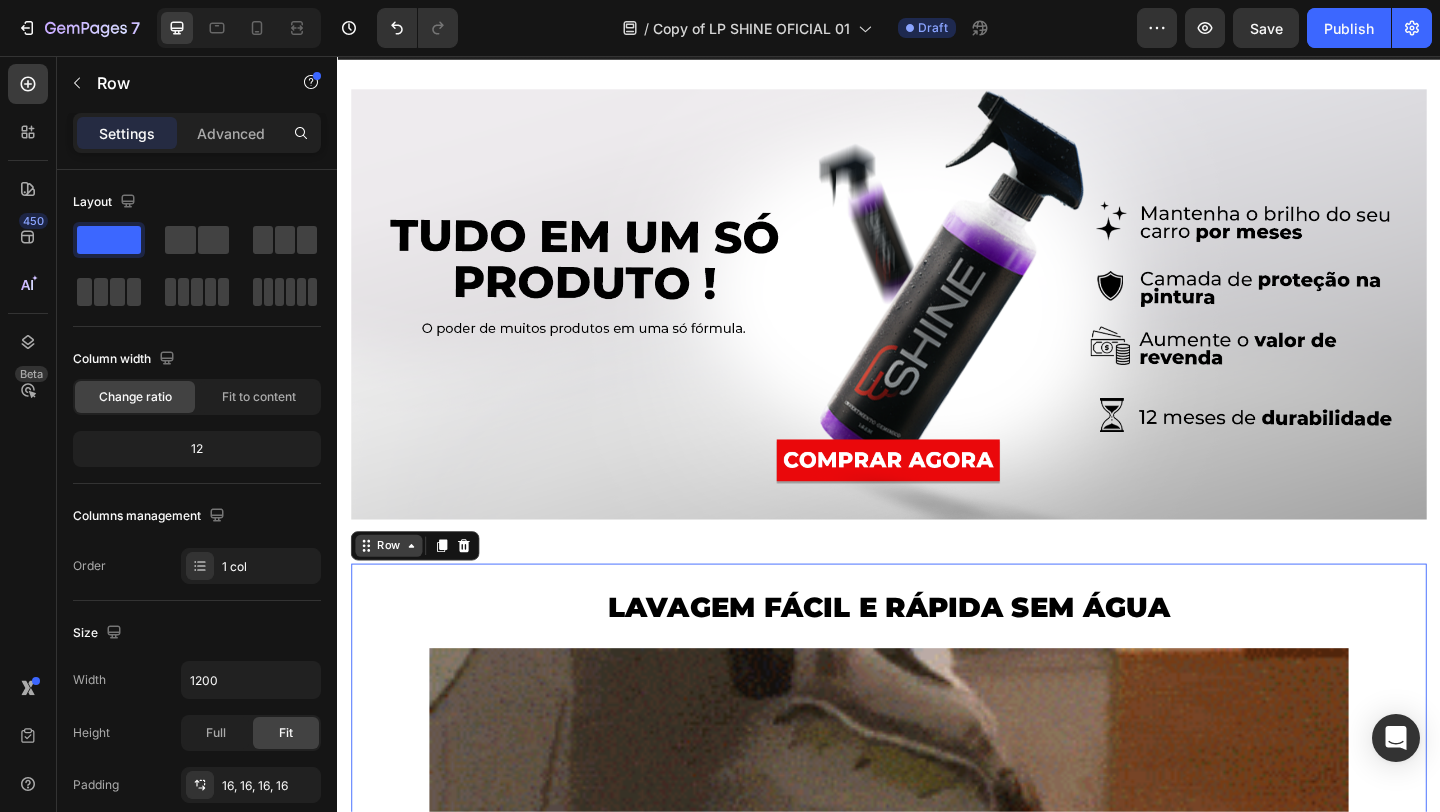 click on "Row" at bounding box center [393, 589] 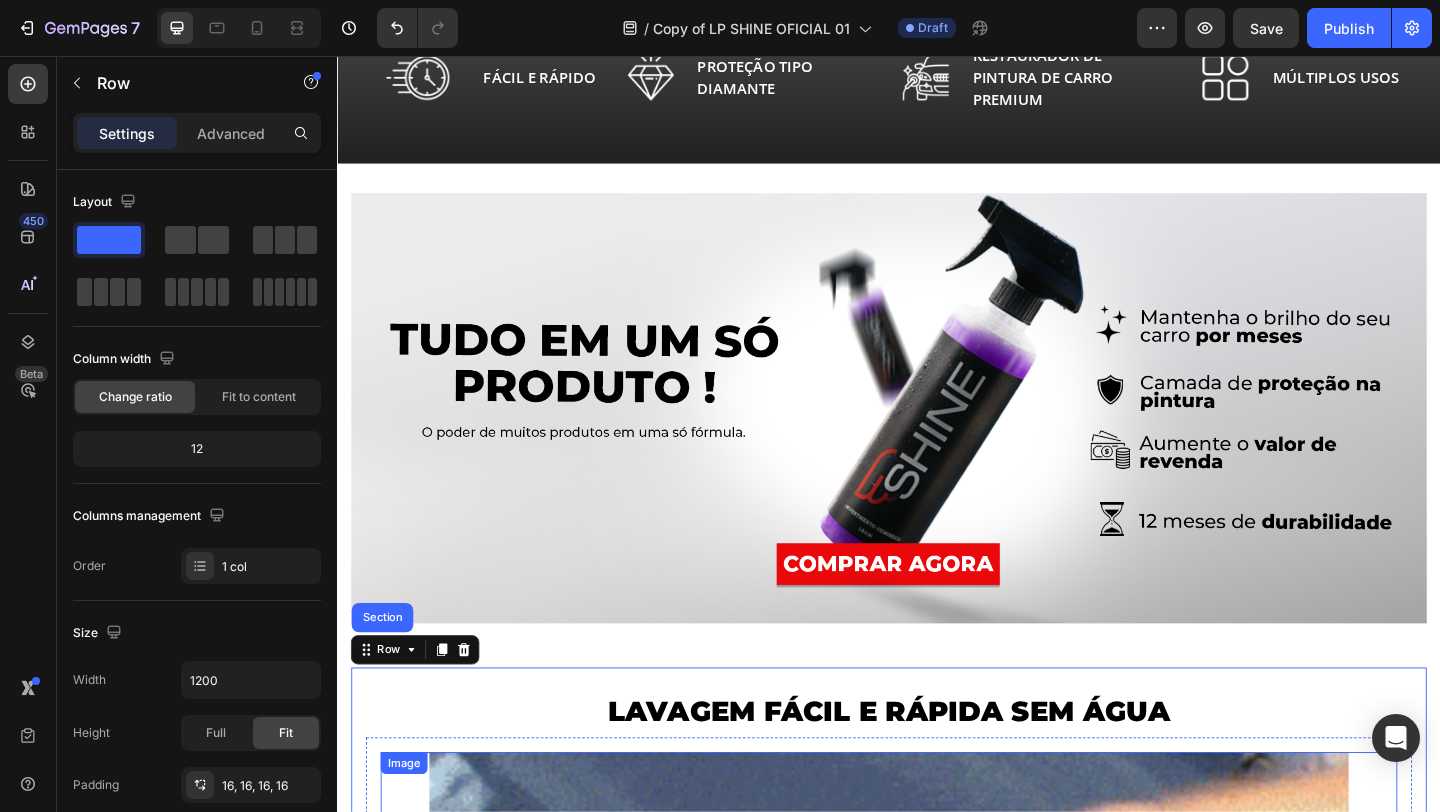 scroll, scrollTop: 2237, scrollLeft: 0, axis: vertical 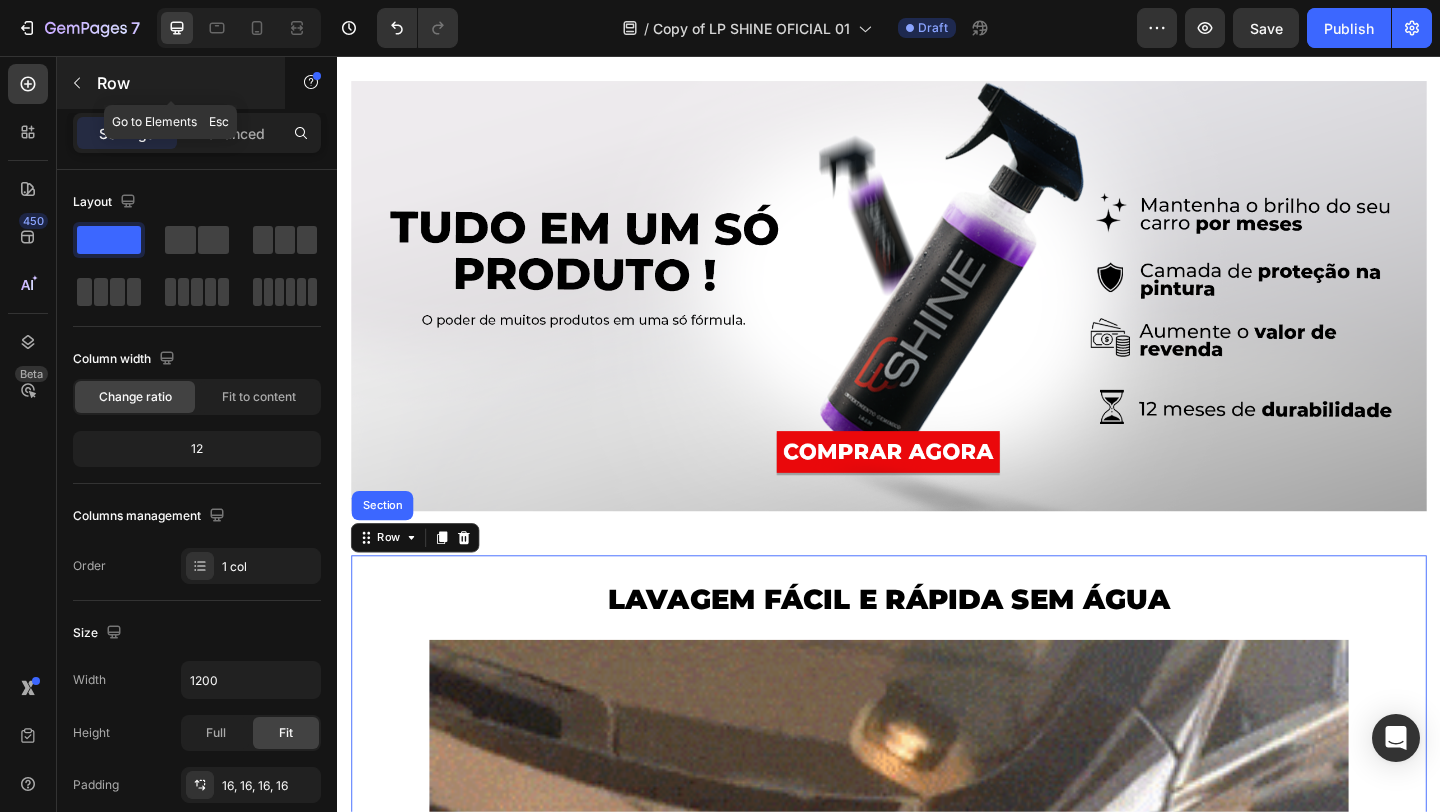 click at bounding box center (77, 83) 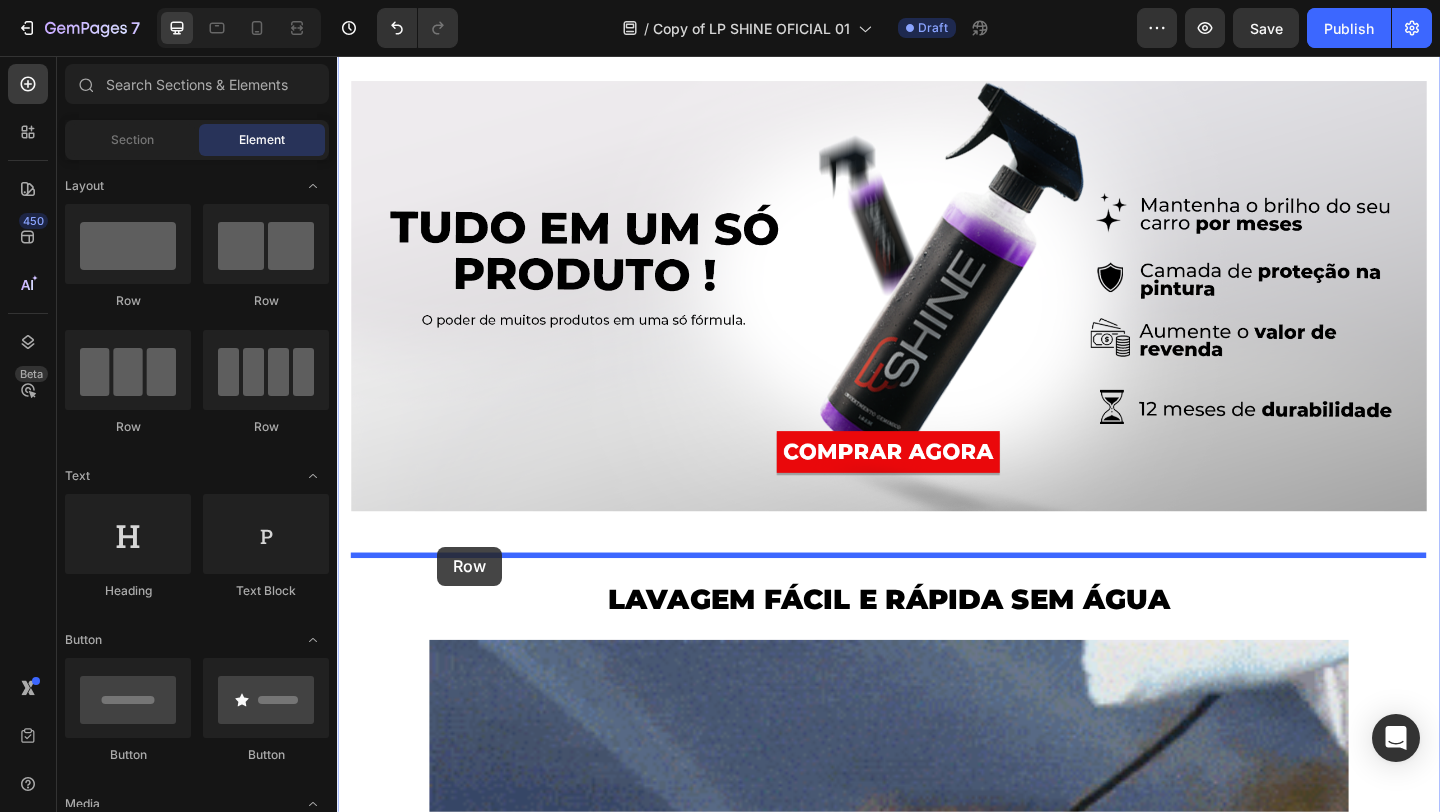 drag, startPoint x: 589, startPoint y: 294, endPoint x: 446, endPoint y: 590, distance: 328.73242 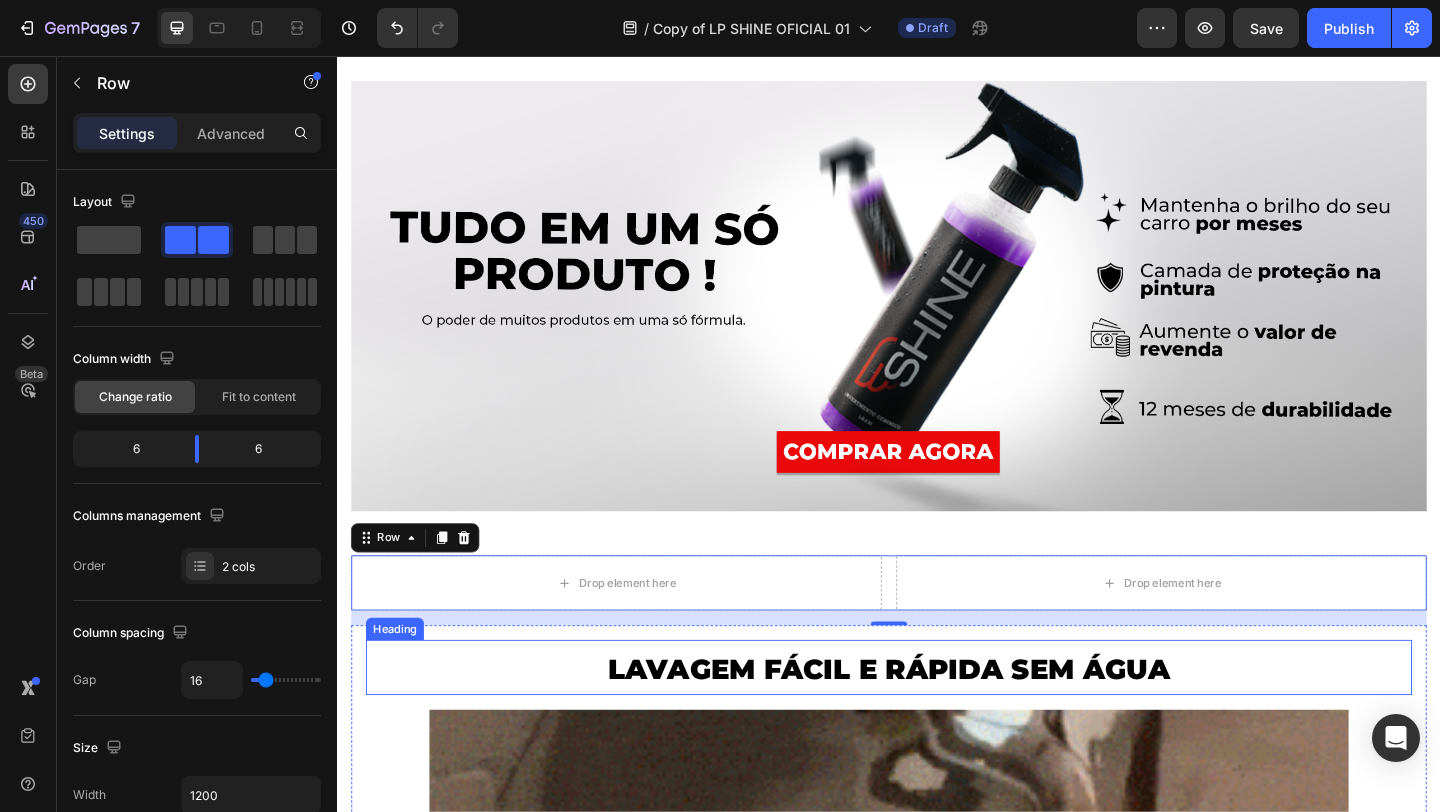 click on "LAVAGEM FÁCIL E RÁPIDA SEM ÁGUA" at bounding box center (937, 722) 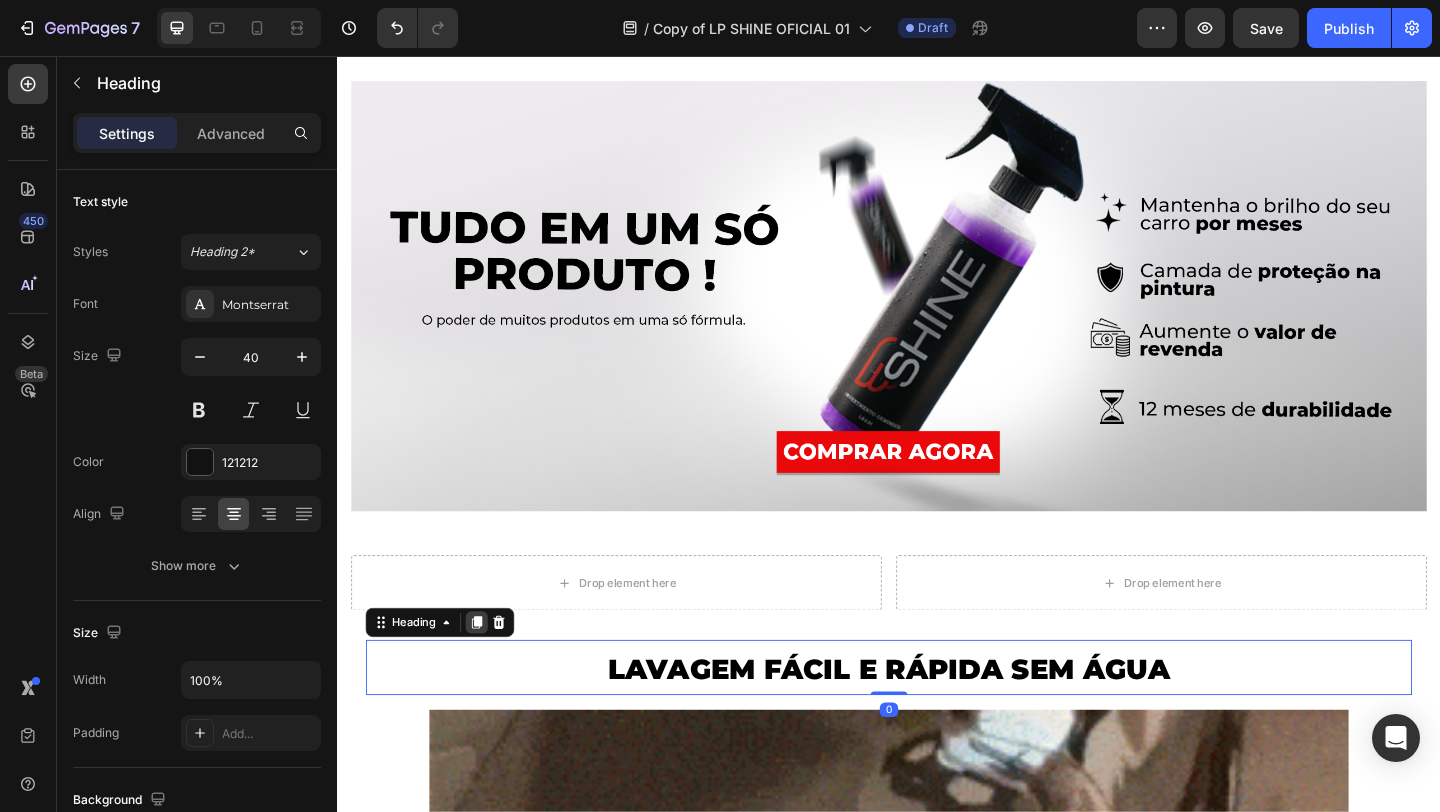 click 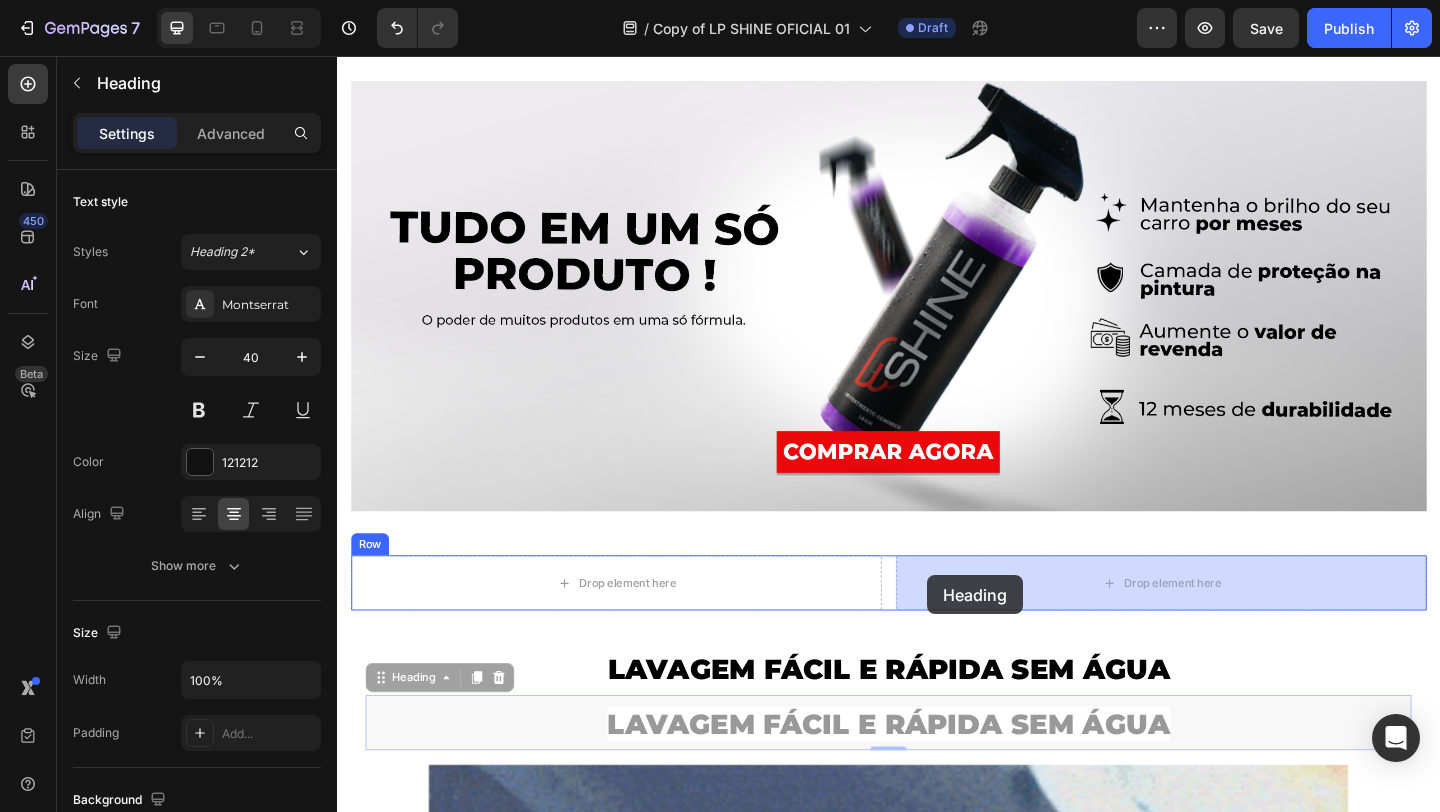 drag, startPoint x: 412, startPoint y: 729, endPoint x: 979, endPoint y: 621, distance: 577.1941 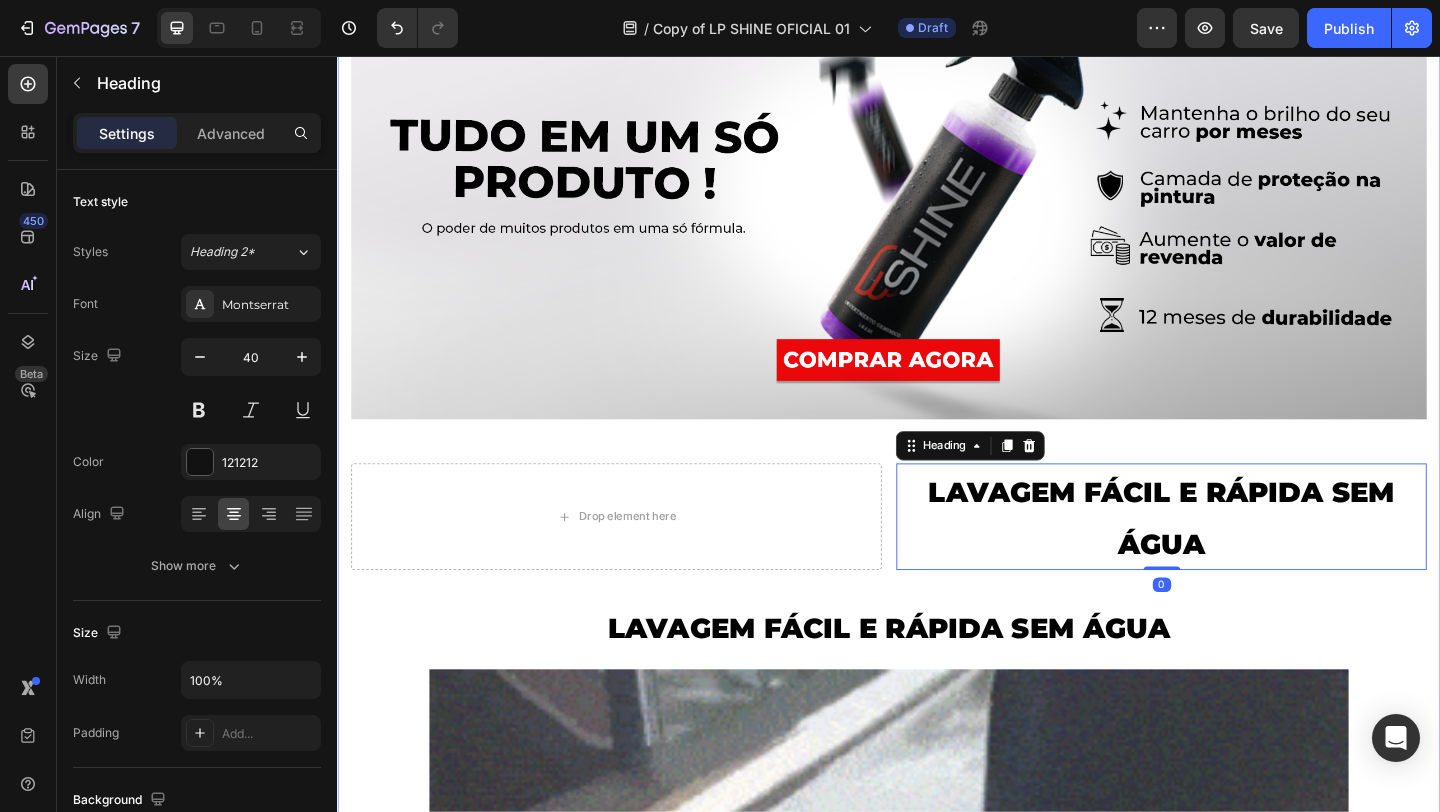 scroll, scrollTop: 2400, scrollLeft: 0, axis: vertical 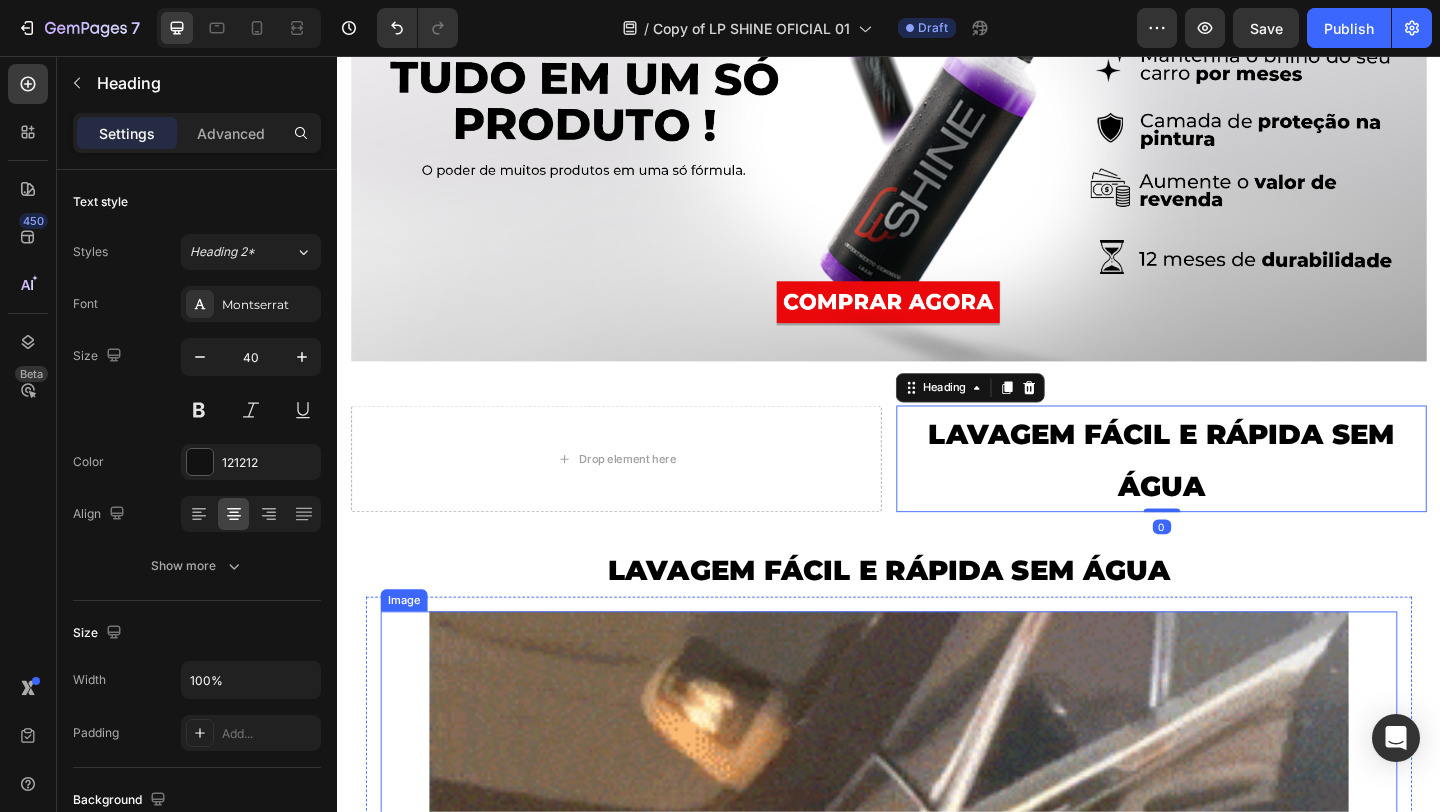 click at bounding box center (937, 1160) 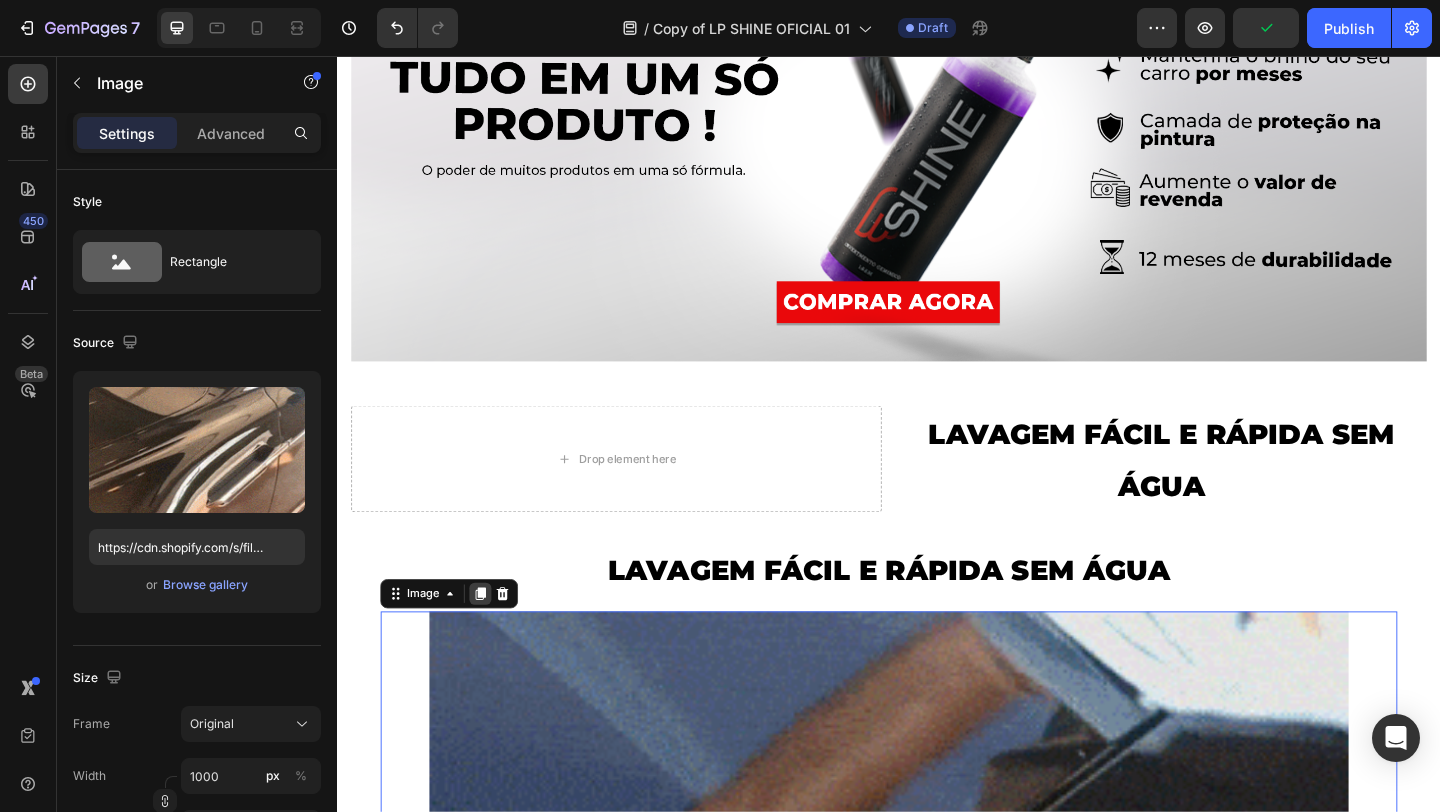click 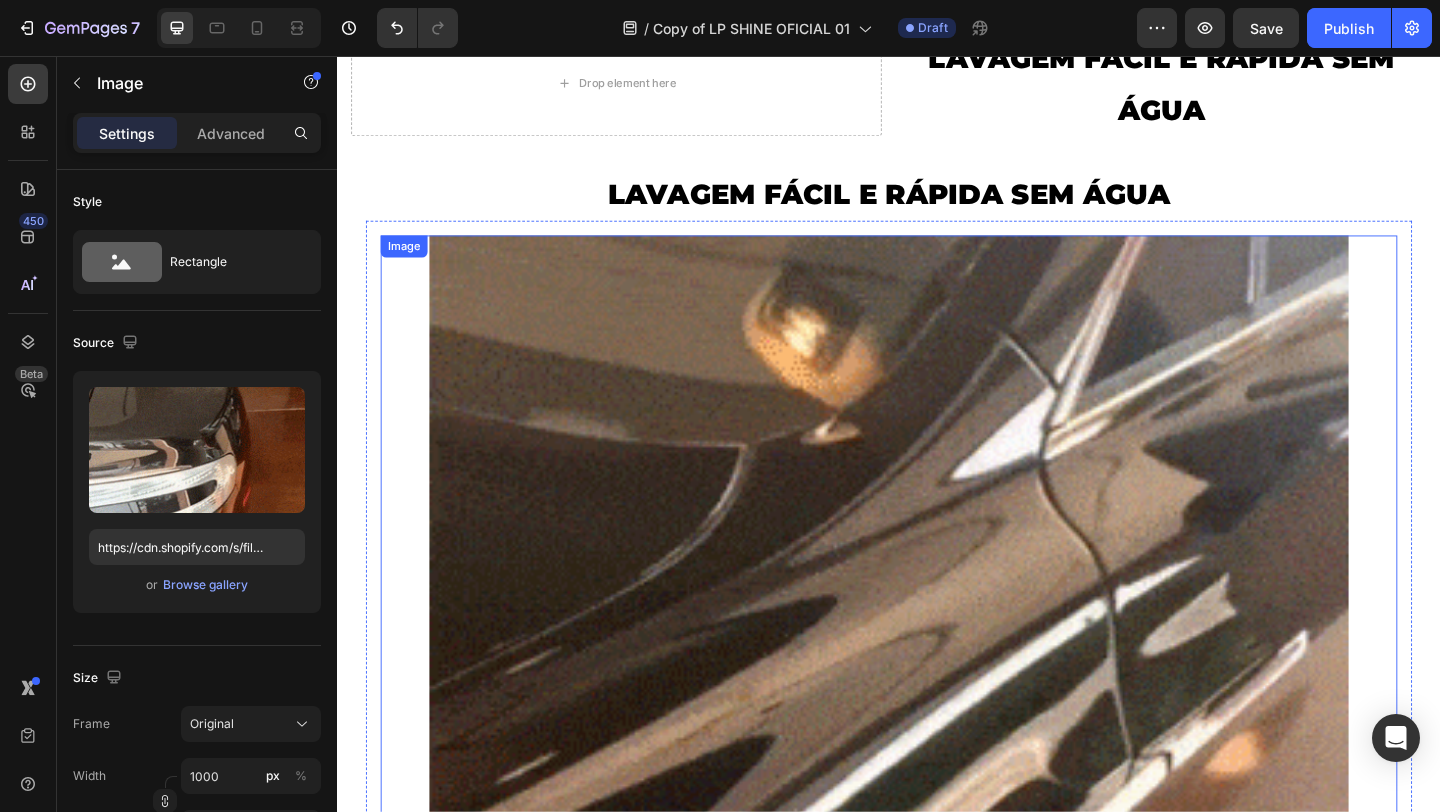 scroll, scrollTop: 2577, scrollLeft: 0, axis: vertical 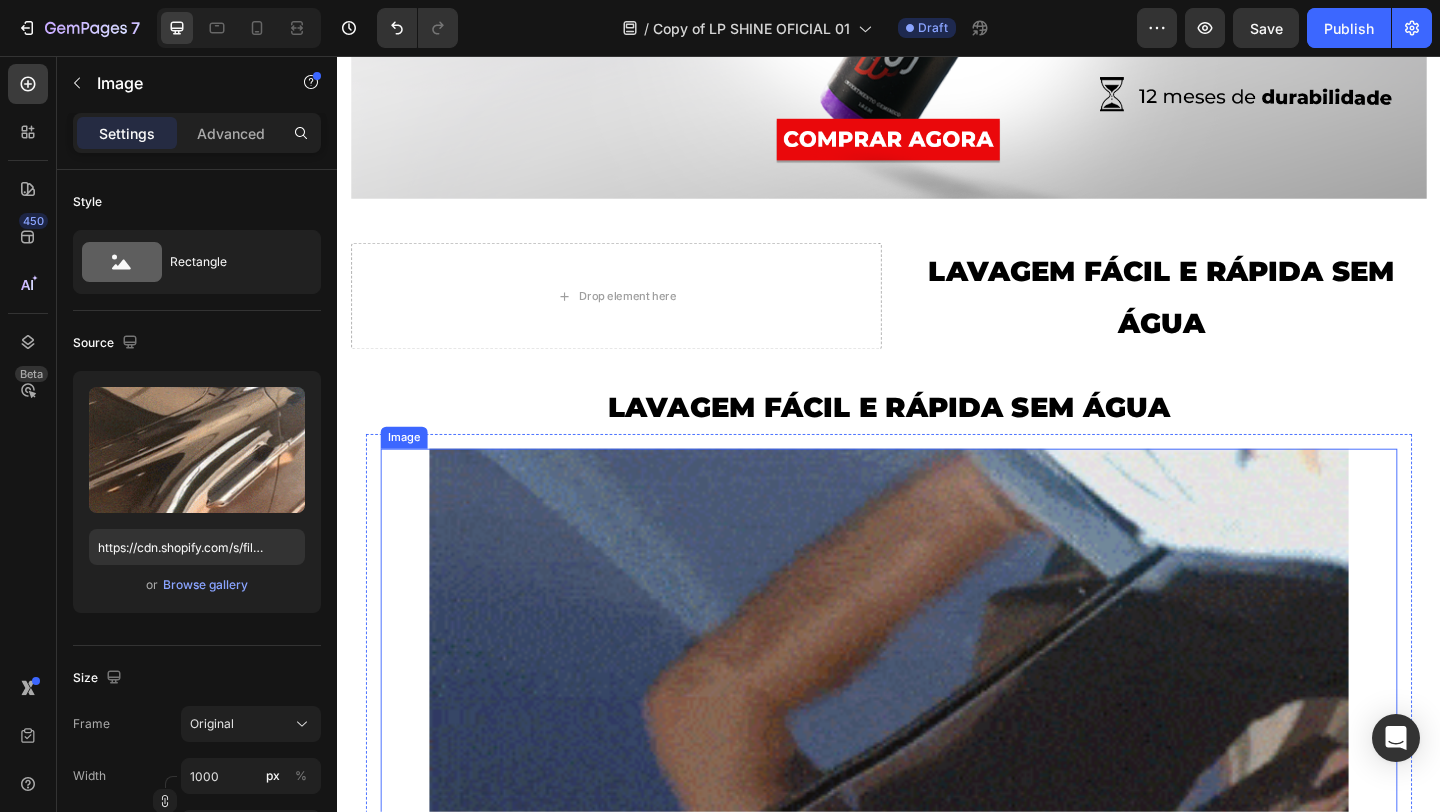 click at bounding box center [937, 983] 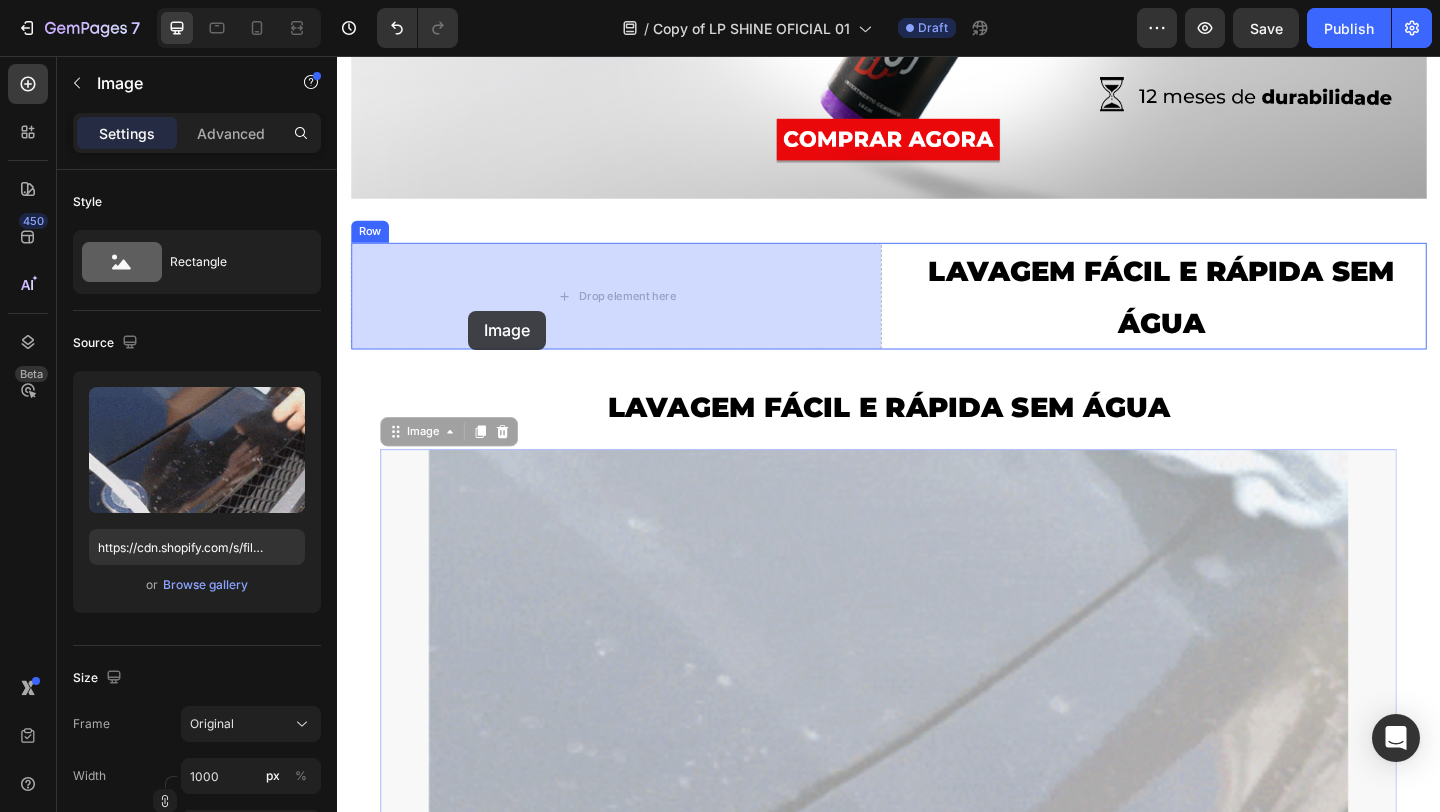 drag, startPoint x: 423, startPoint y: 463, endPoint x: 480, endPoint y: 333, distance: 141.94717 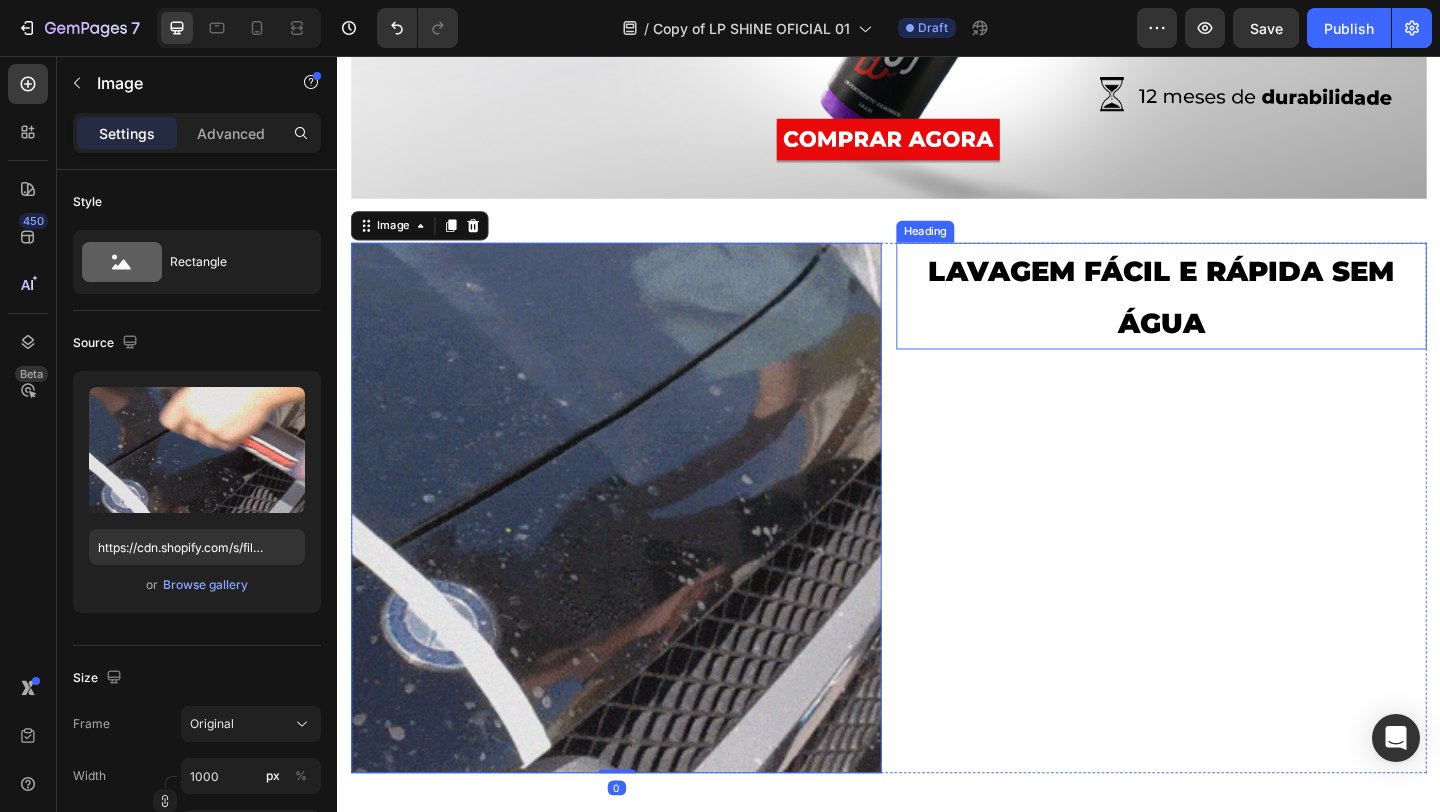 click on "LAVAGEM FÁCIL E RÁPIDA SEM ÁGUA" at bounding box center (1234, 318) 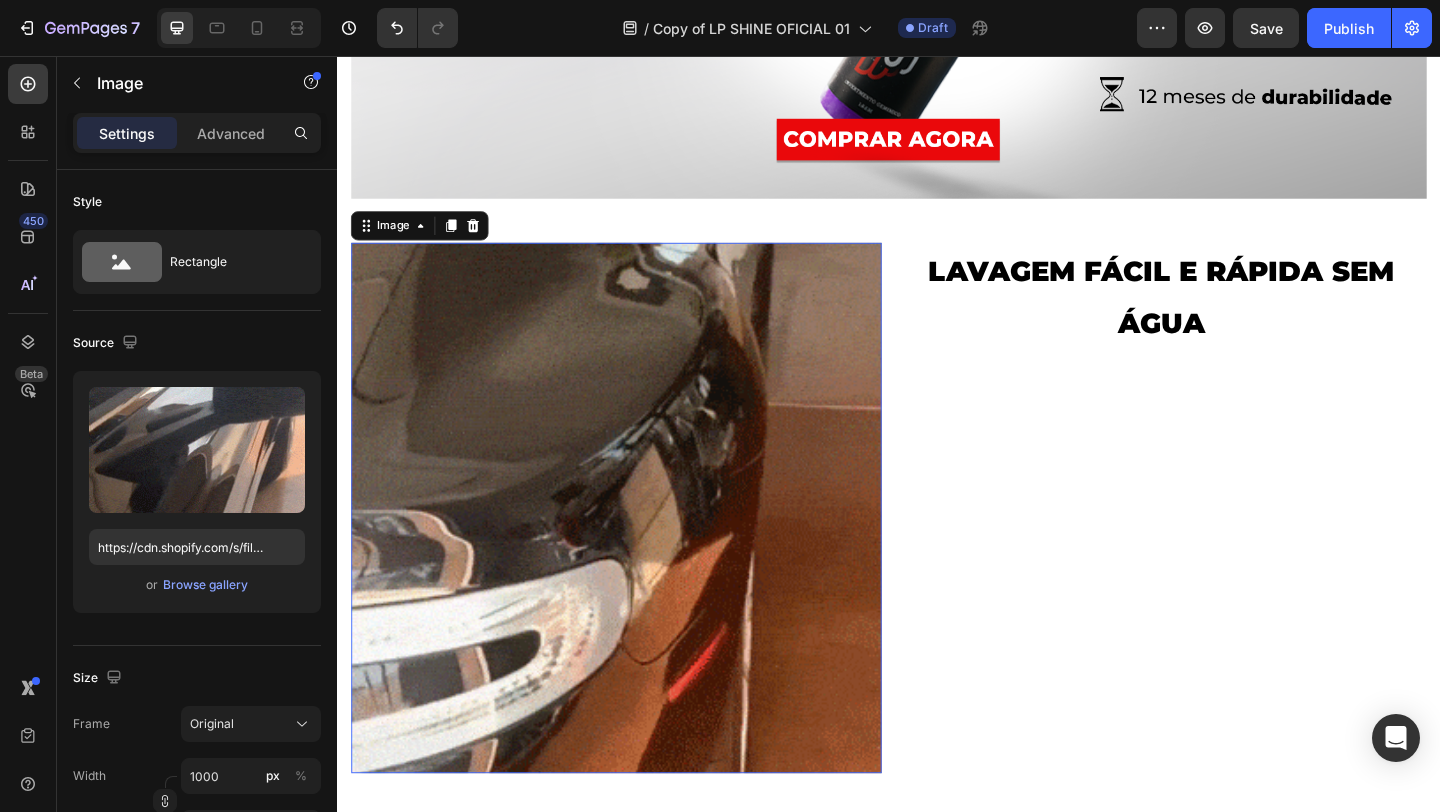 click at bounding box center [640, 547] 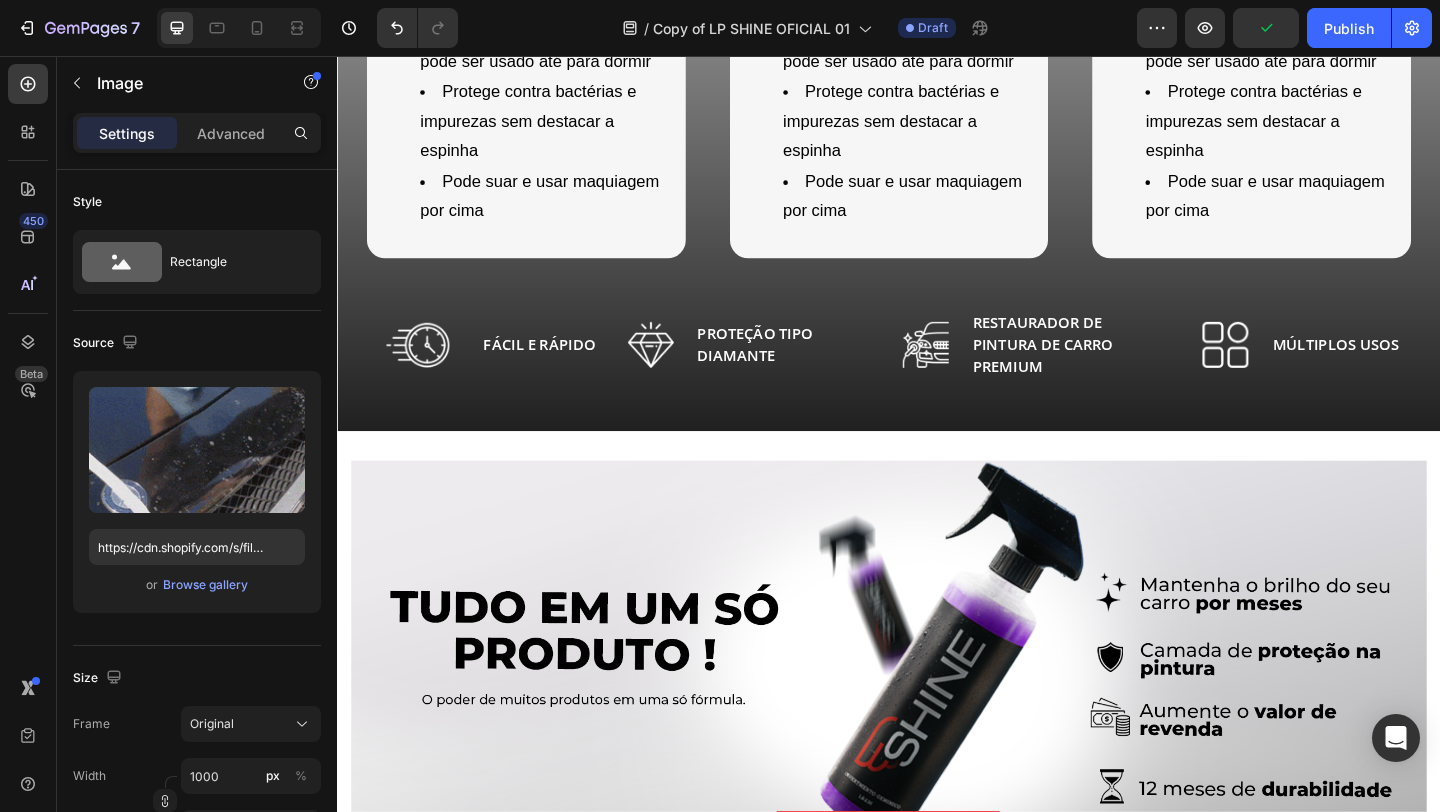 scroll, scrollTop: 1513, scrollLeft: 0, axis: vertical 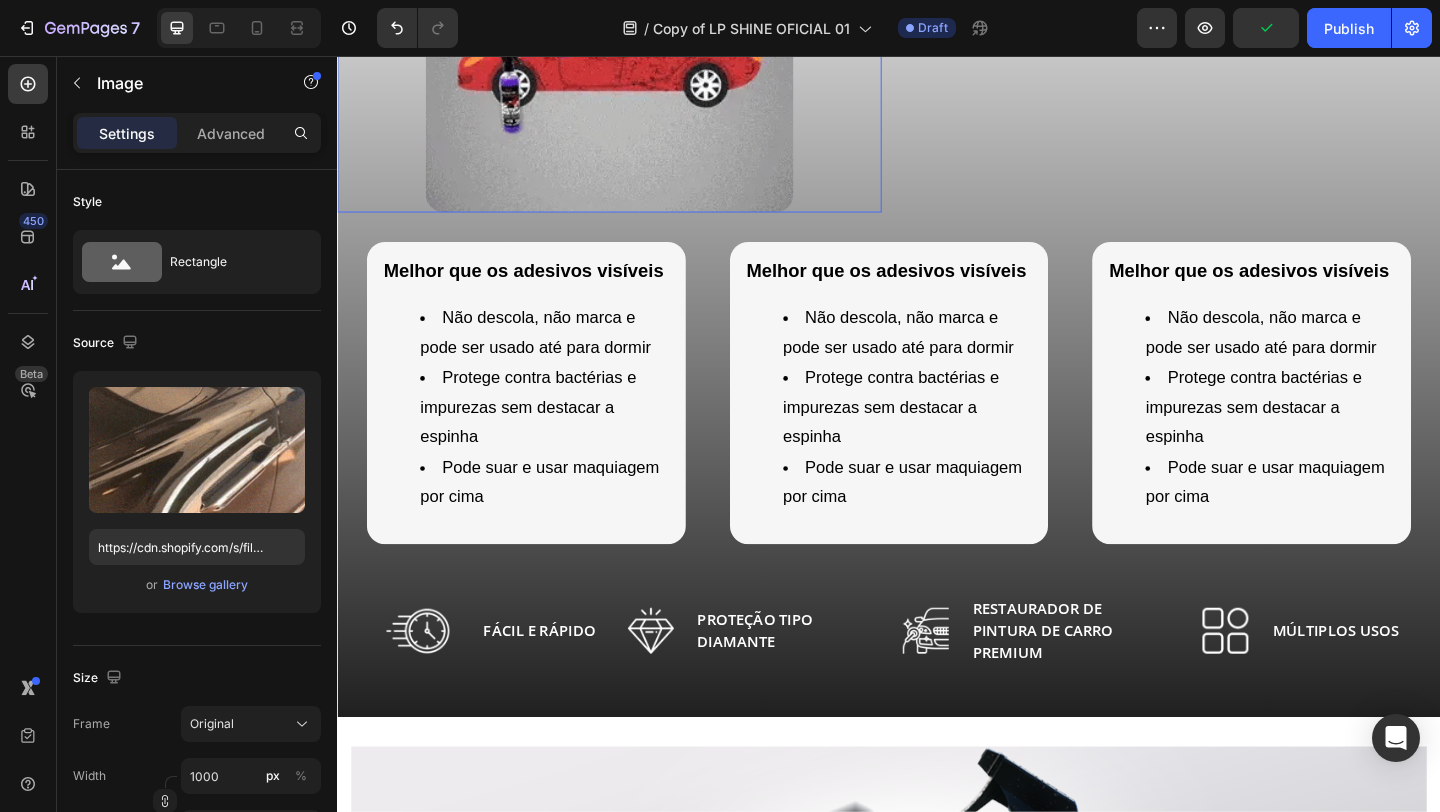 click at bounding box center [633, 26] 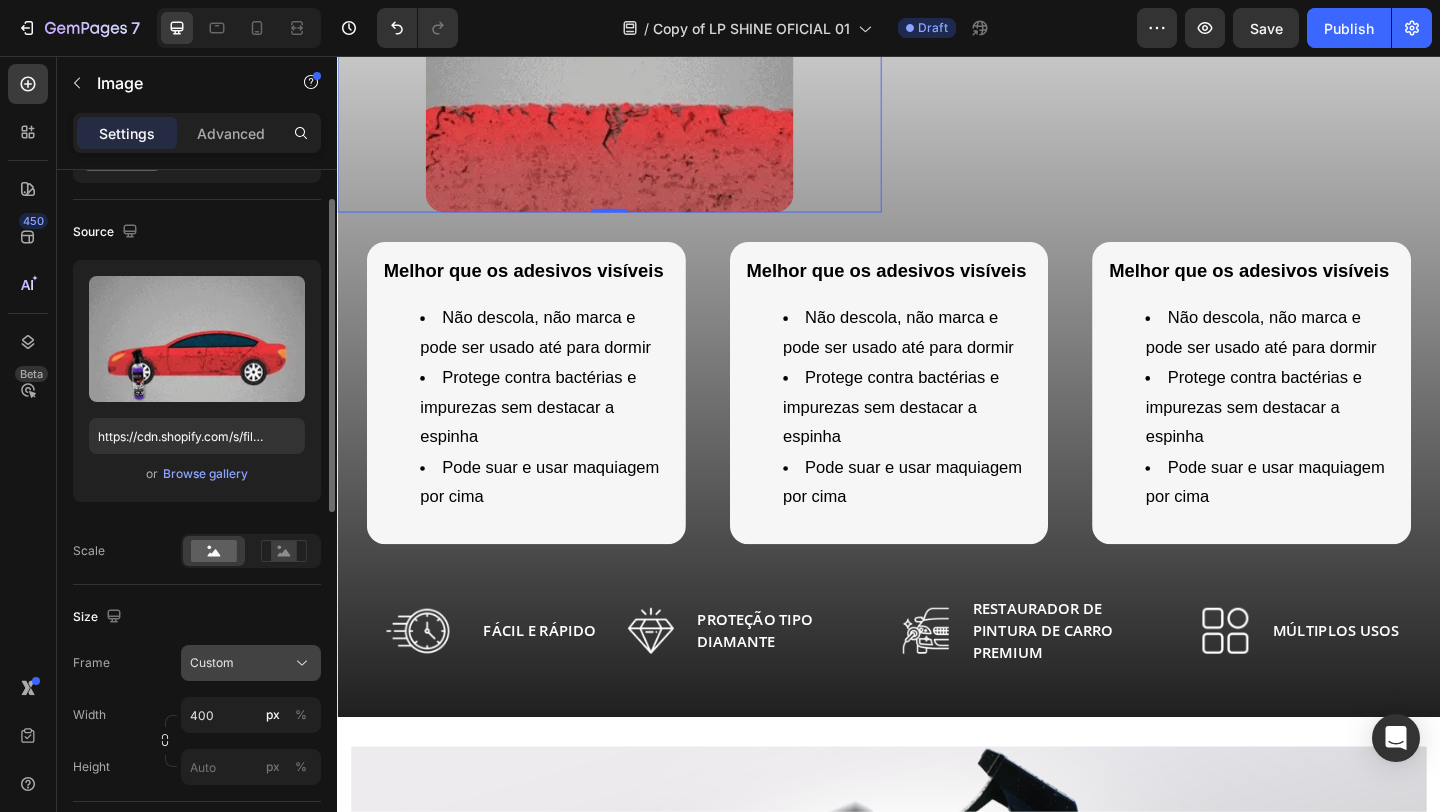 scroll, scrollTop: 118, scrollLeft: 0, axis: vertical 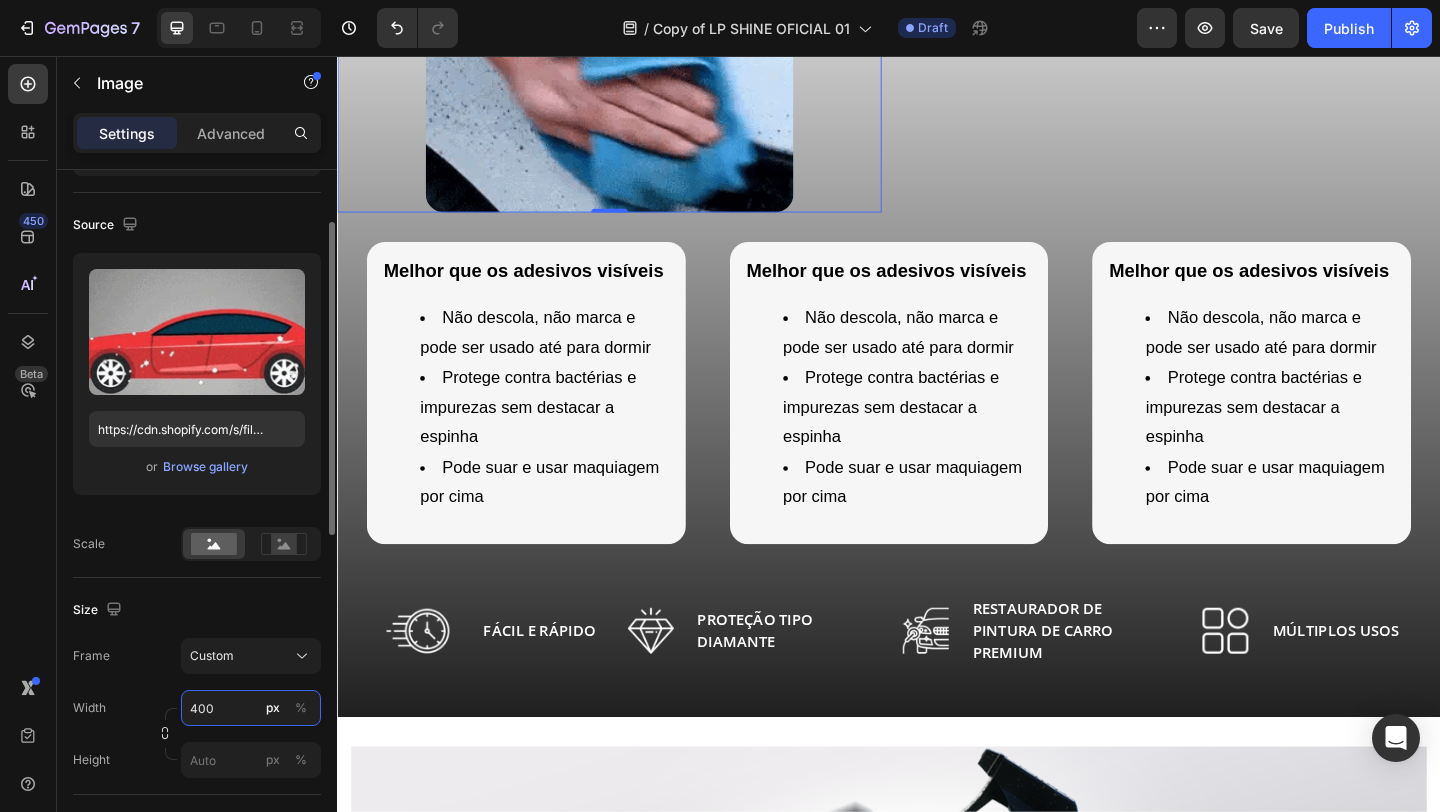 click on "400" at bounding box center [251, 708] 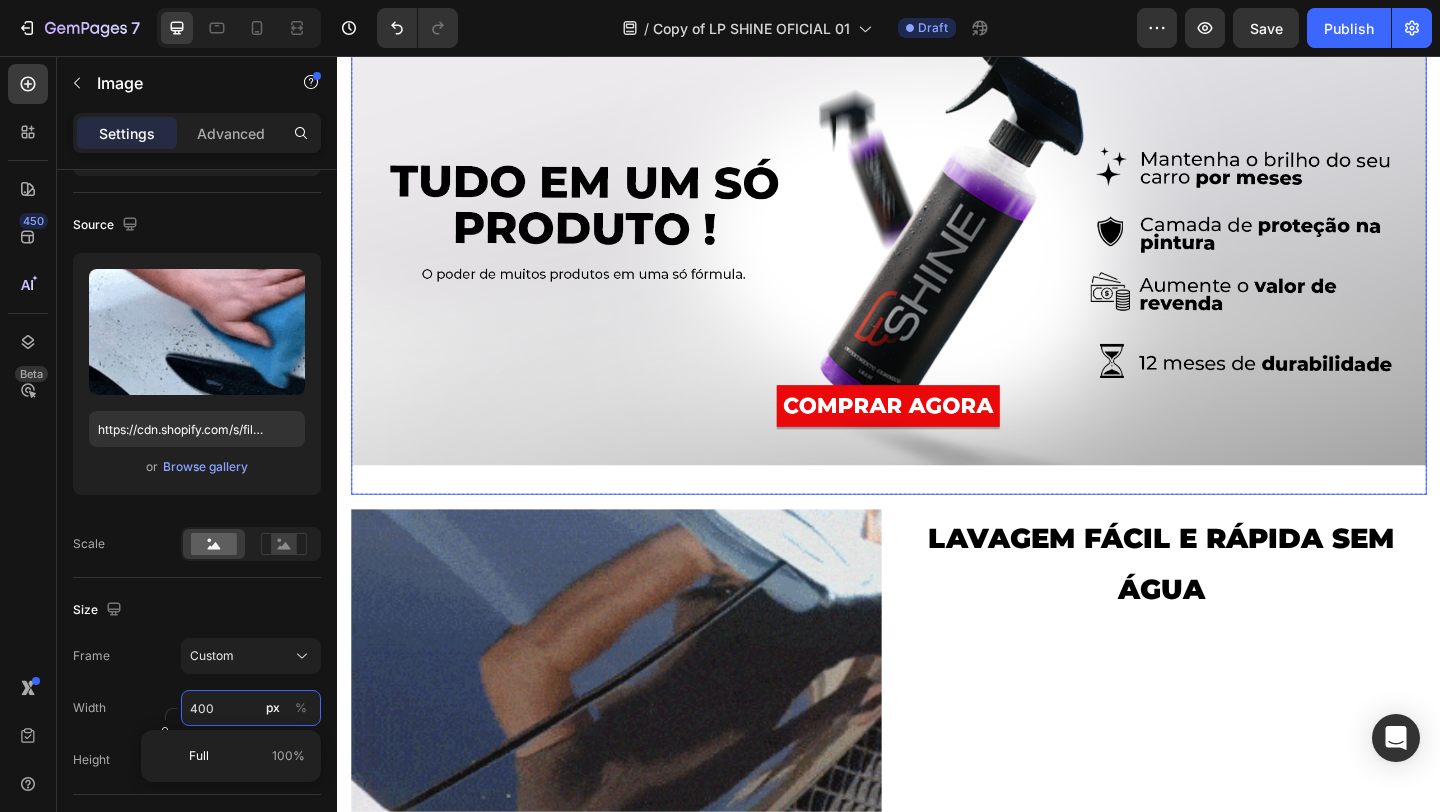 scroll, scrollTop: 2318, scrollLeft: 0, axis: vertical 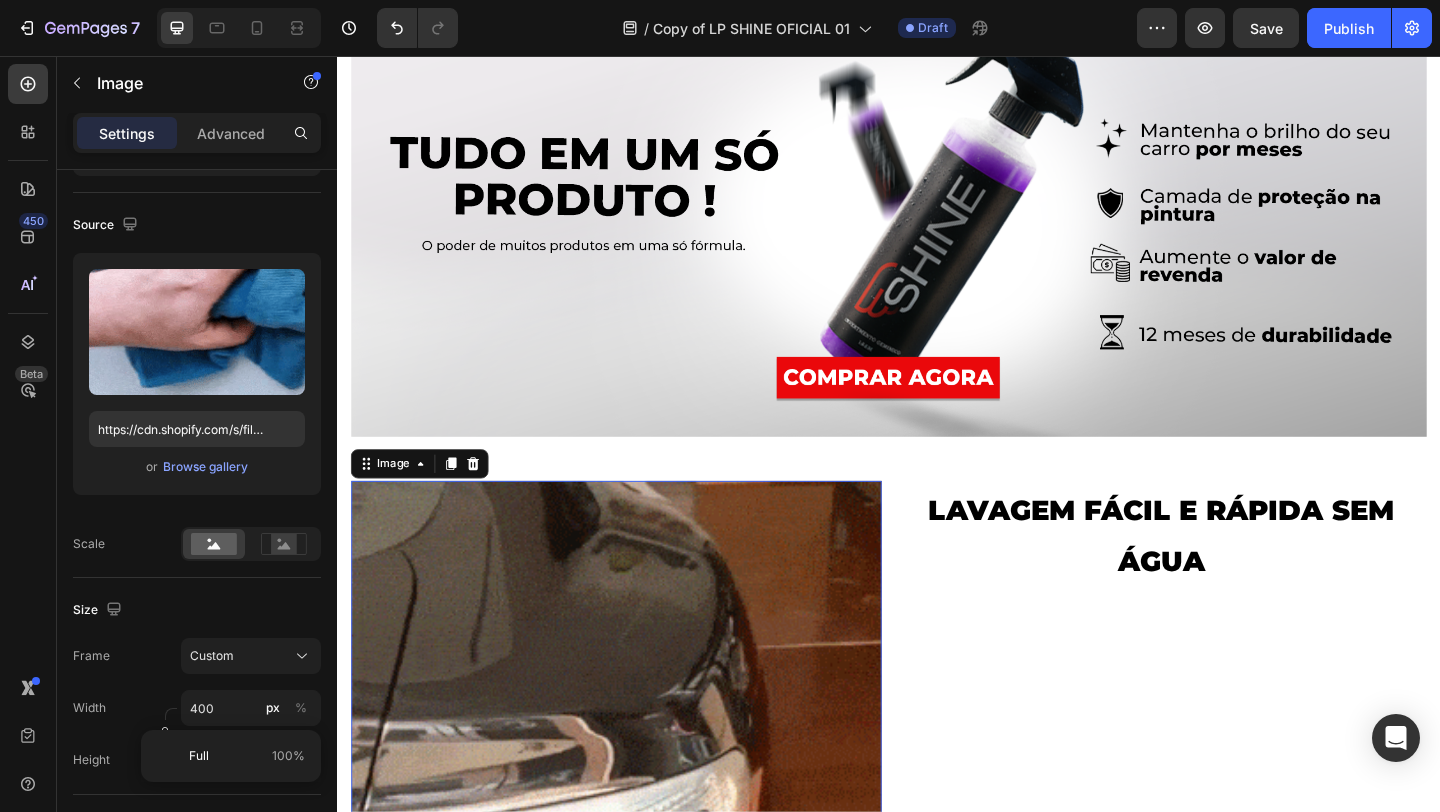 click at bounding box center [640, 806] 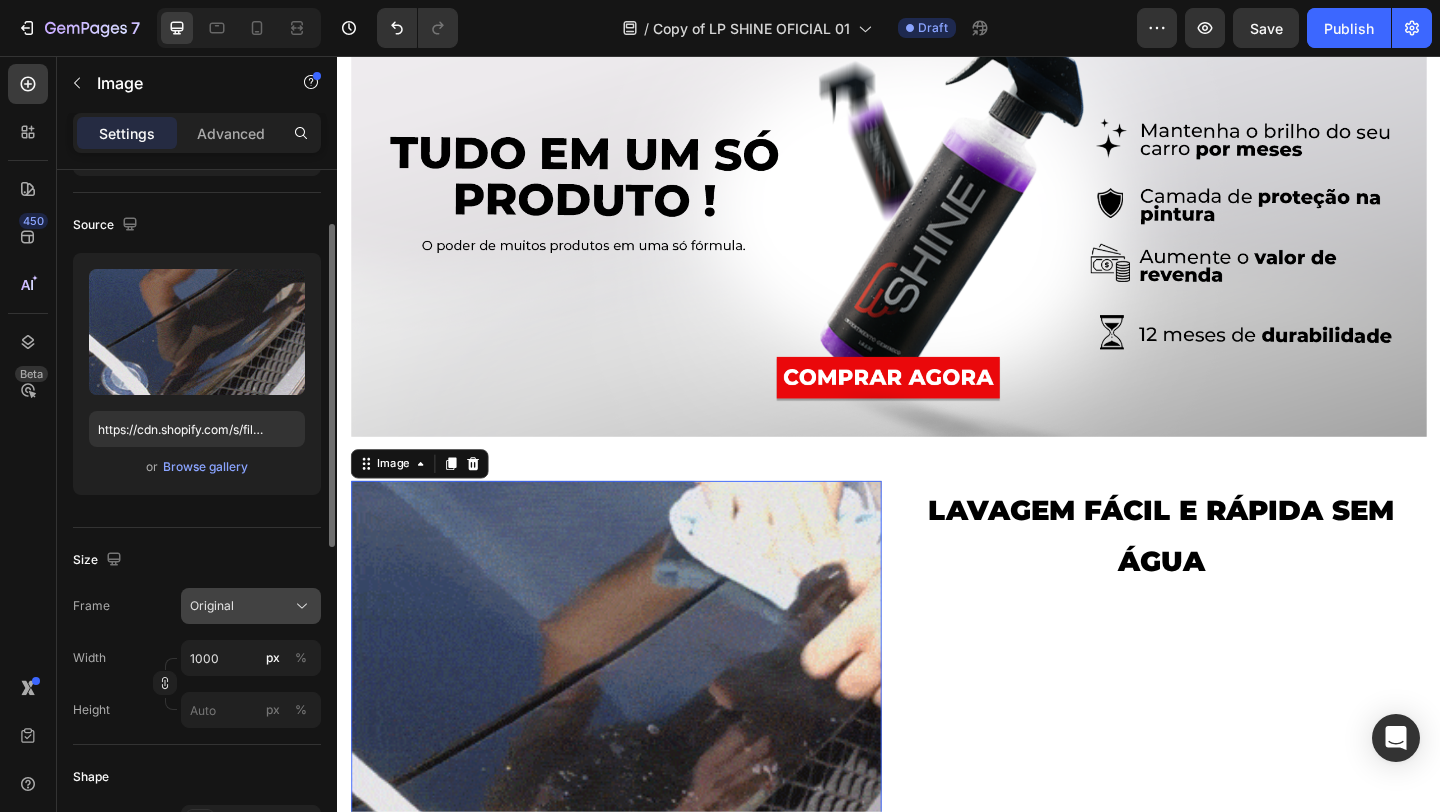 click on "Original" at bounding box center [212, 606] 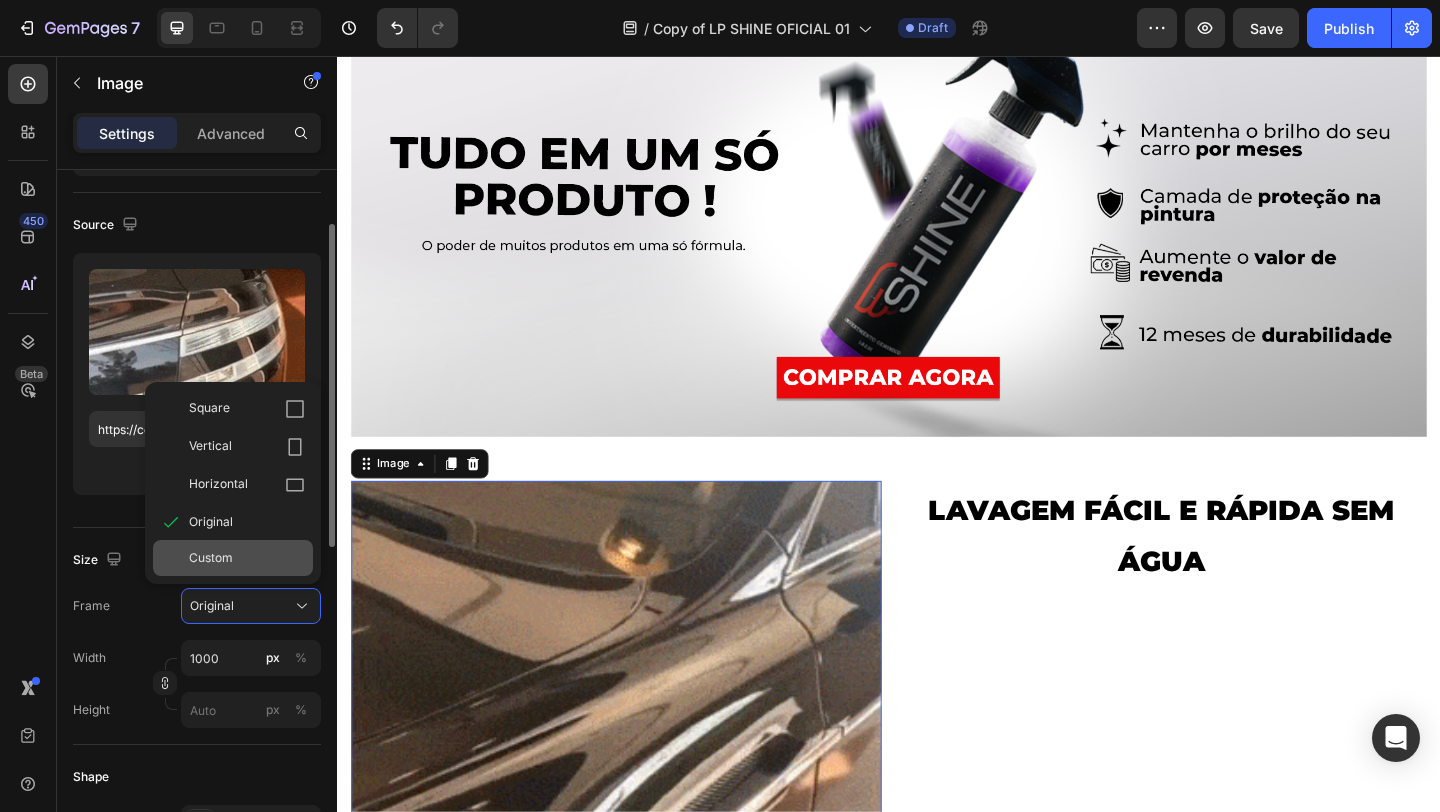 click on "Custom" at bounding box center [247, 558] 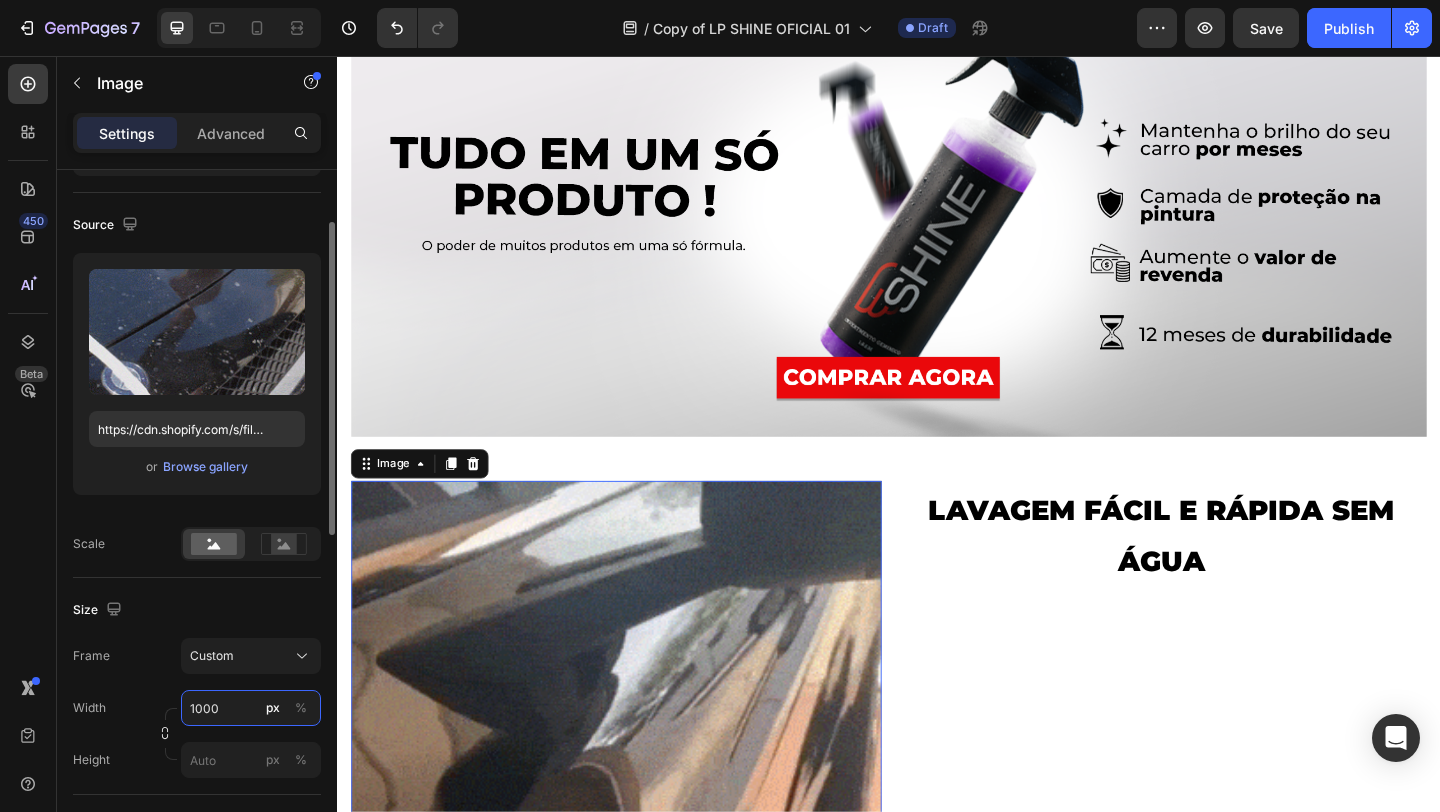 paste 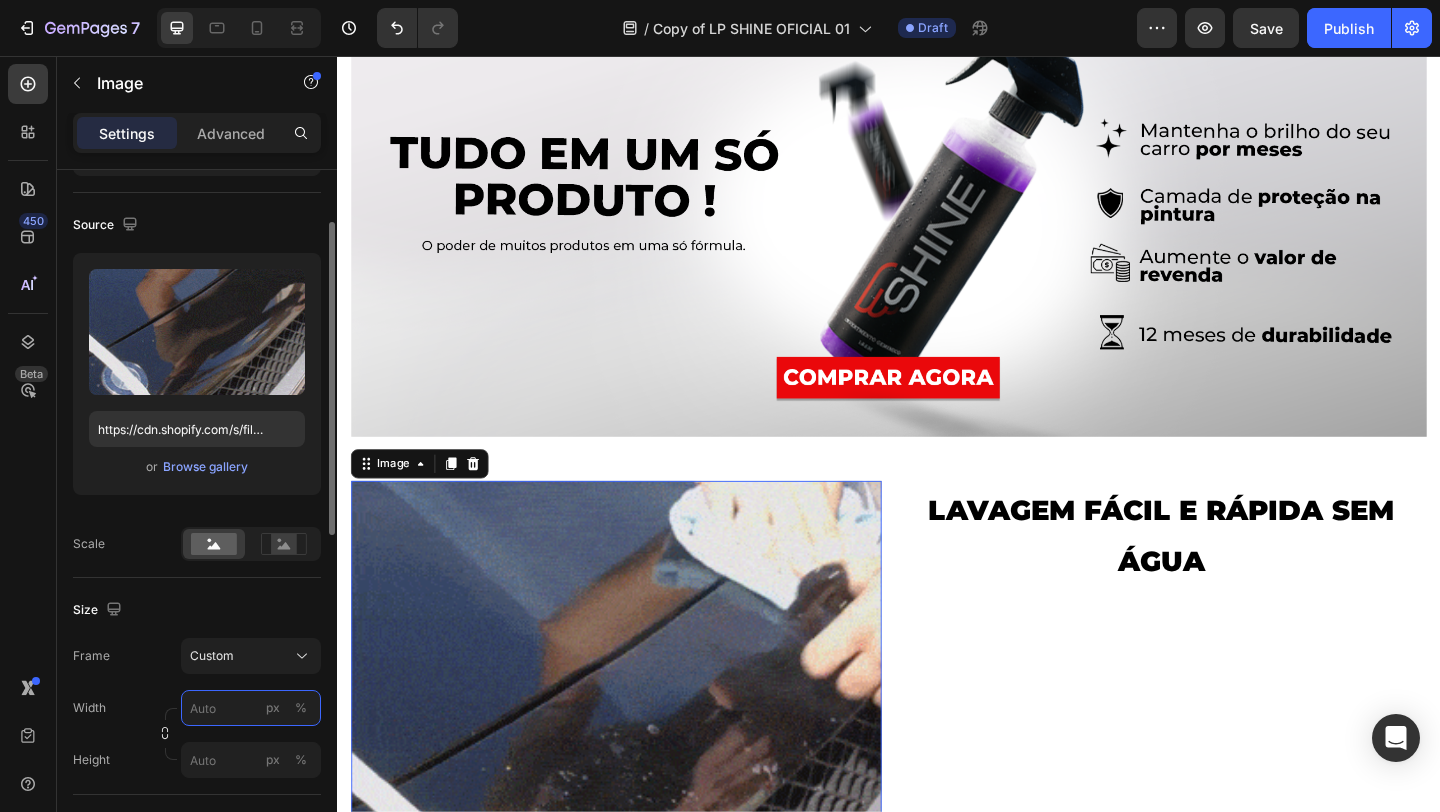 paste on "A 3D animated character of an anthropomorphic automotive spray bottle mascot, designed exactly like the Shine product. The body is a glossy metallic purple cylinder with a large, bold 'SHINE' logo on its chest: uppercase white letters outlined in black on a solid black rectangle label. The spray nozzle (espirrador) is fully intact and visible. Above the nozzle, two large cartoon eyes and thick black eyebrows float slightly detached from the body. The mascot is performing the Orange Justice dance with precise movements: torso slightly leaning back, hips swinging side to side in a wide lateral arc, alternating body weight between the right and left leg. Legs are apart, knees slightly bent. Both arms swing alternately front and back with medium amplitude, right arm moving backward as the left arm swings forward, and vice versa. Arms are semiflexed with fluid, rhythmic motion. The head (eyes and eyebrows) remains centered, following the body sway minimally. A microfiber cloth is tied around one arm like a band..." 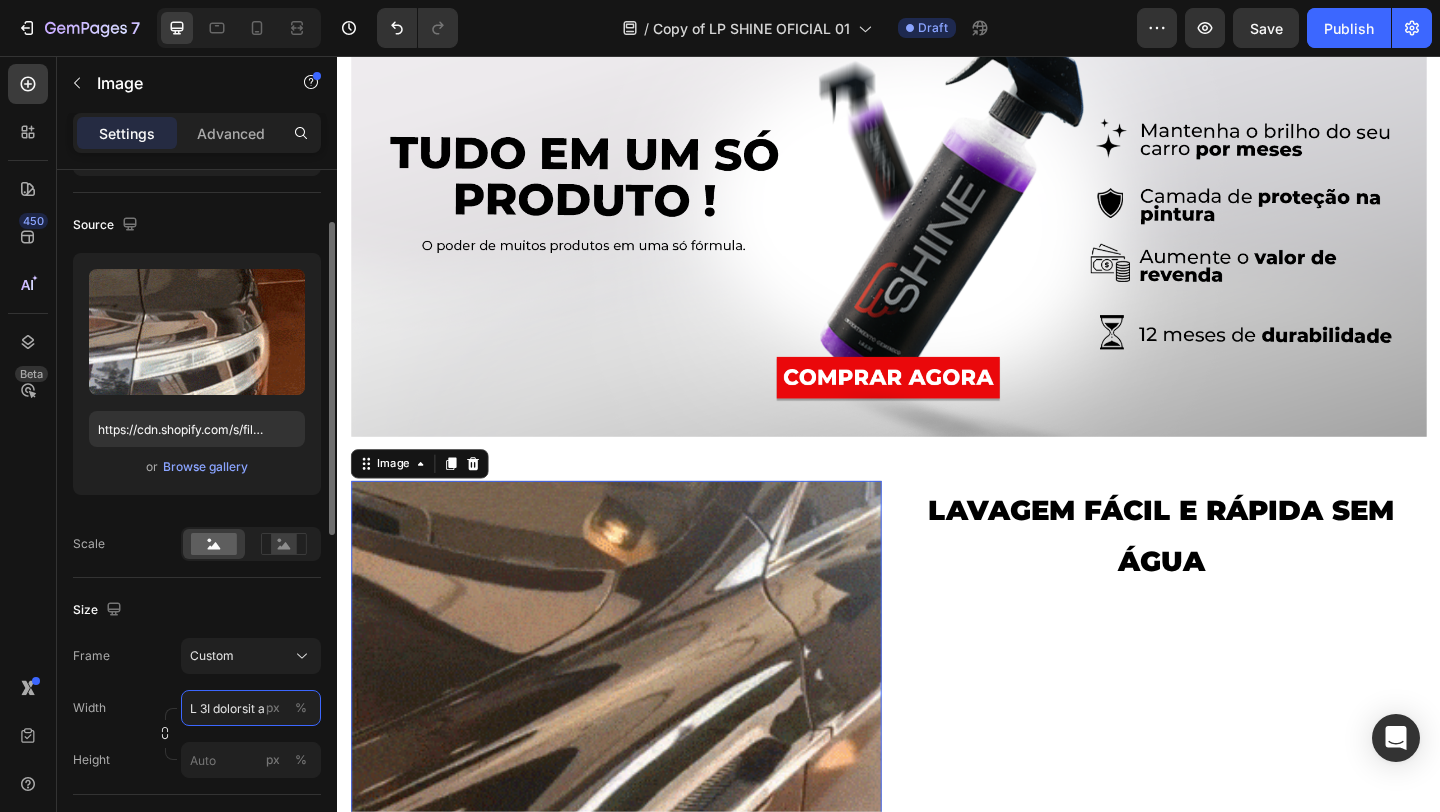scroll, scrollTop: 0, scrollLeft: 6291, axis: horizontal 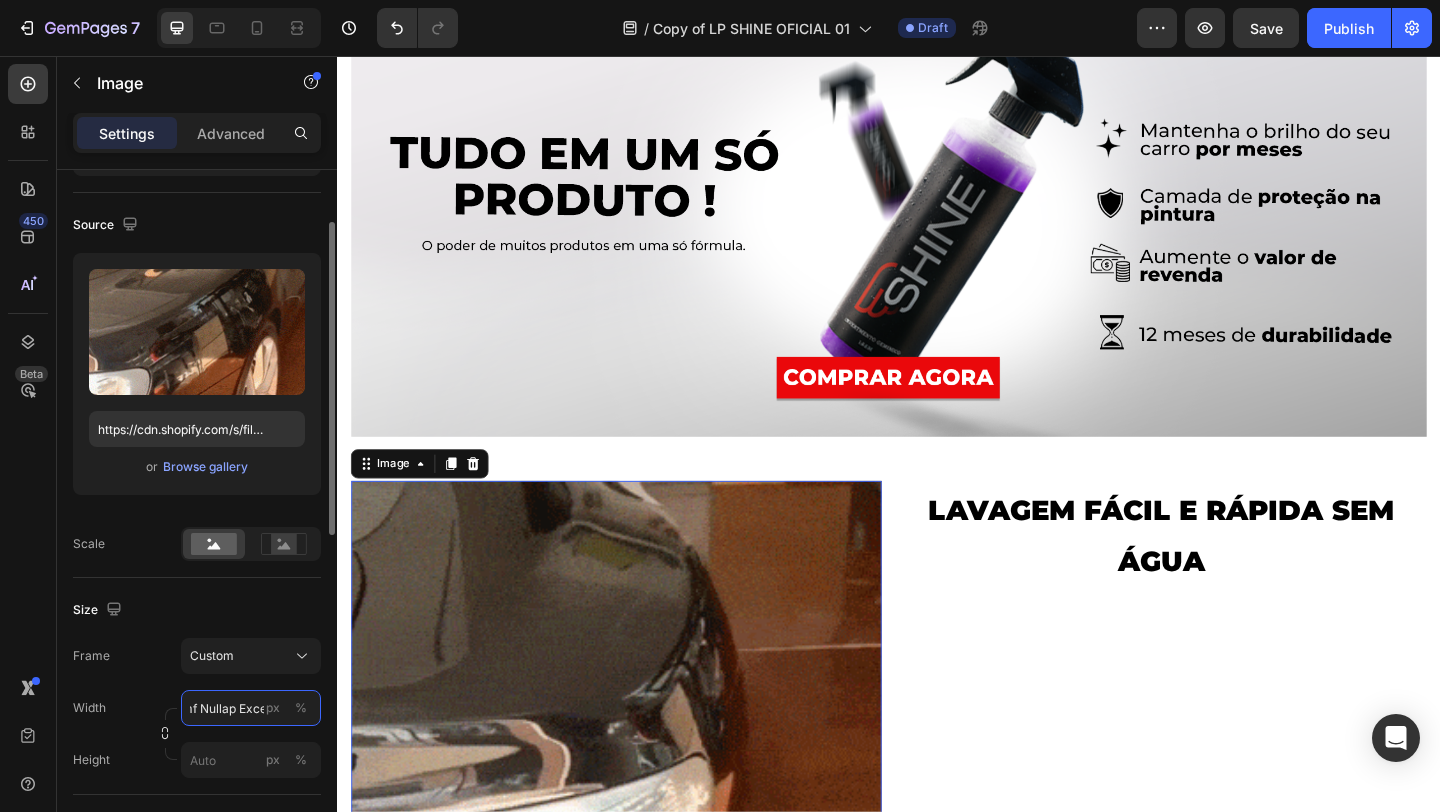 type on "A 3D animated character of an anthropomorphic automotive spray bottle mascot, designed exactly like the Shine product. The body is a glossy metallic purple cylinder with a large, bold 'SHINE' logo on its chest: uppercase white letters outlined in black on a solid black rectangle label. The spray nozzle (espirrador) is fully intact and visible. Above the nozzle, two large cartoon eyes and thick black eyebrows float slightly detached from the body. The mascot is performing the Orange Justice dance with precise movements: torso slightly leaning back, hips swinging side to side in a wide lateral arc, alternating body weight between the right and left leg. Legs are apart, knees slightly bent. Both arms swing alternately front and back with medium amplitude, right arm moving backward as the left arm swings forward, and vice versa. Arms are semiflexed with fluid, rhythmic motion. The head (eyes and eyebrows) remains centered, following the body sway minimally. A microfiber cloth is tied around one arm like a band..." 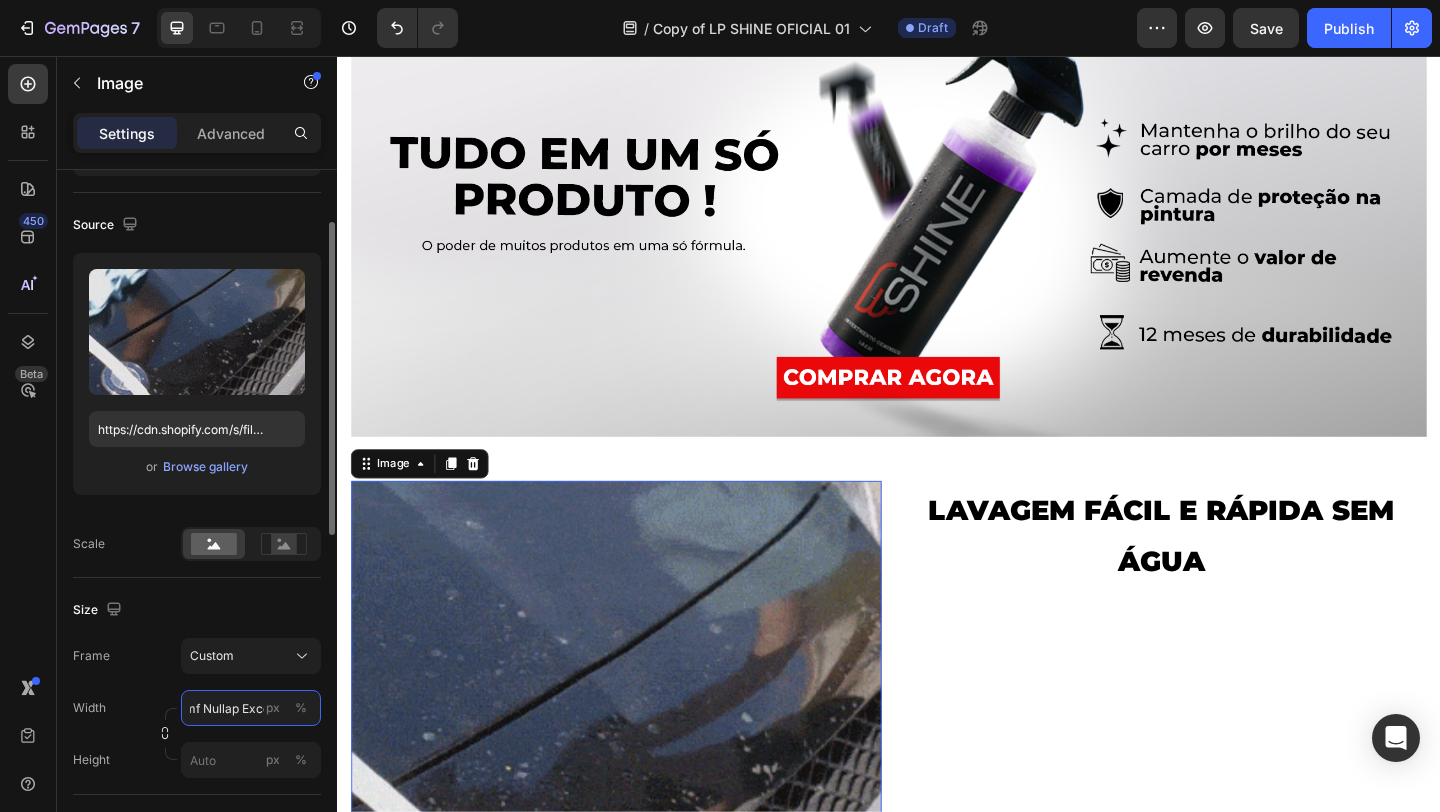 scroll, scrollTop: 0, scrollLeft: 6203, axis: horizontal 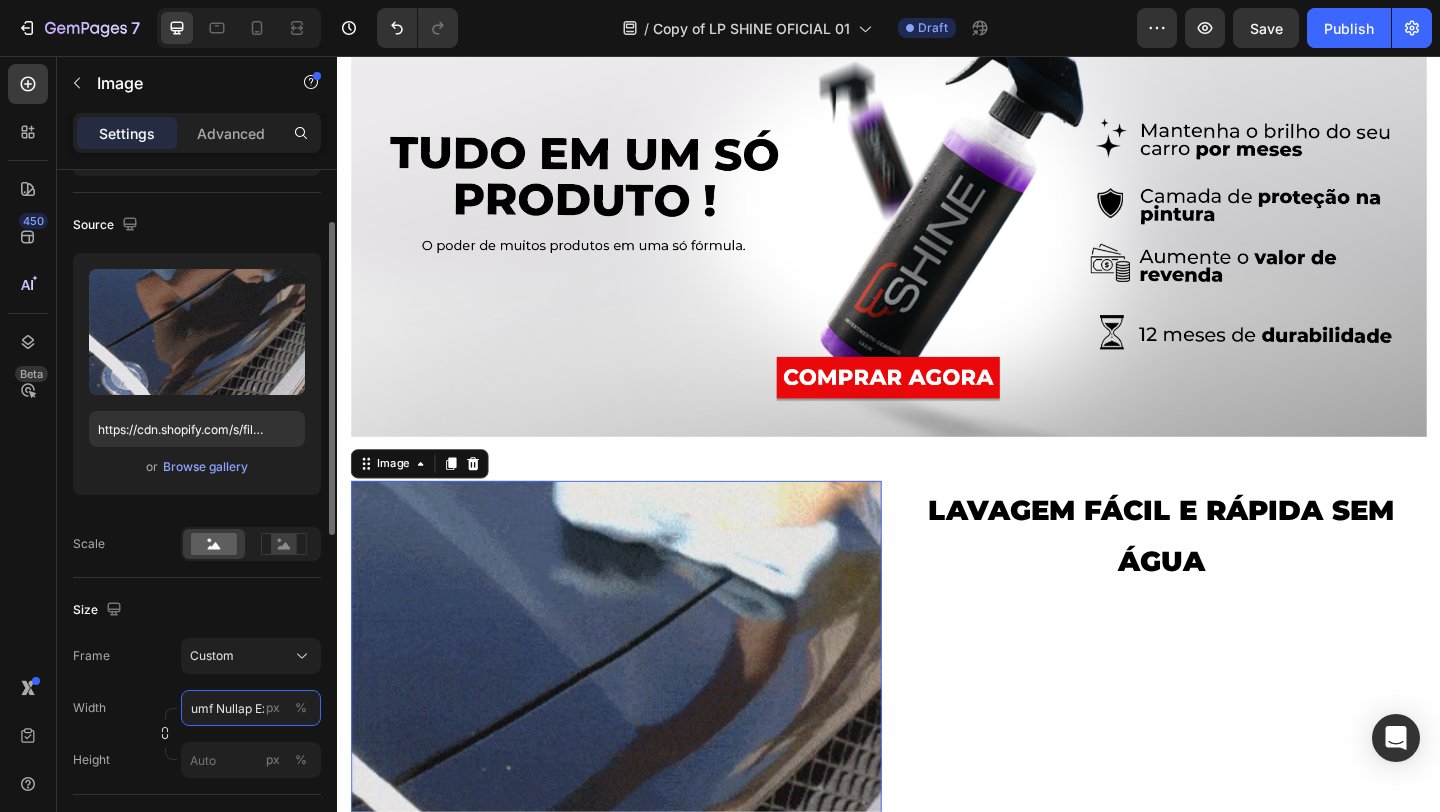 click on "px %" at bounding box center (251, 708) 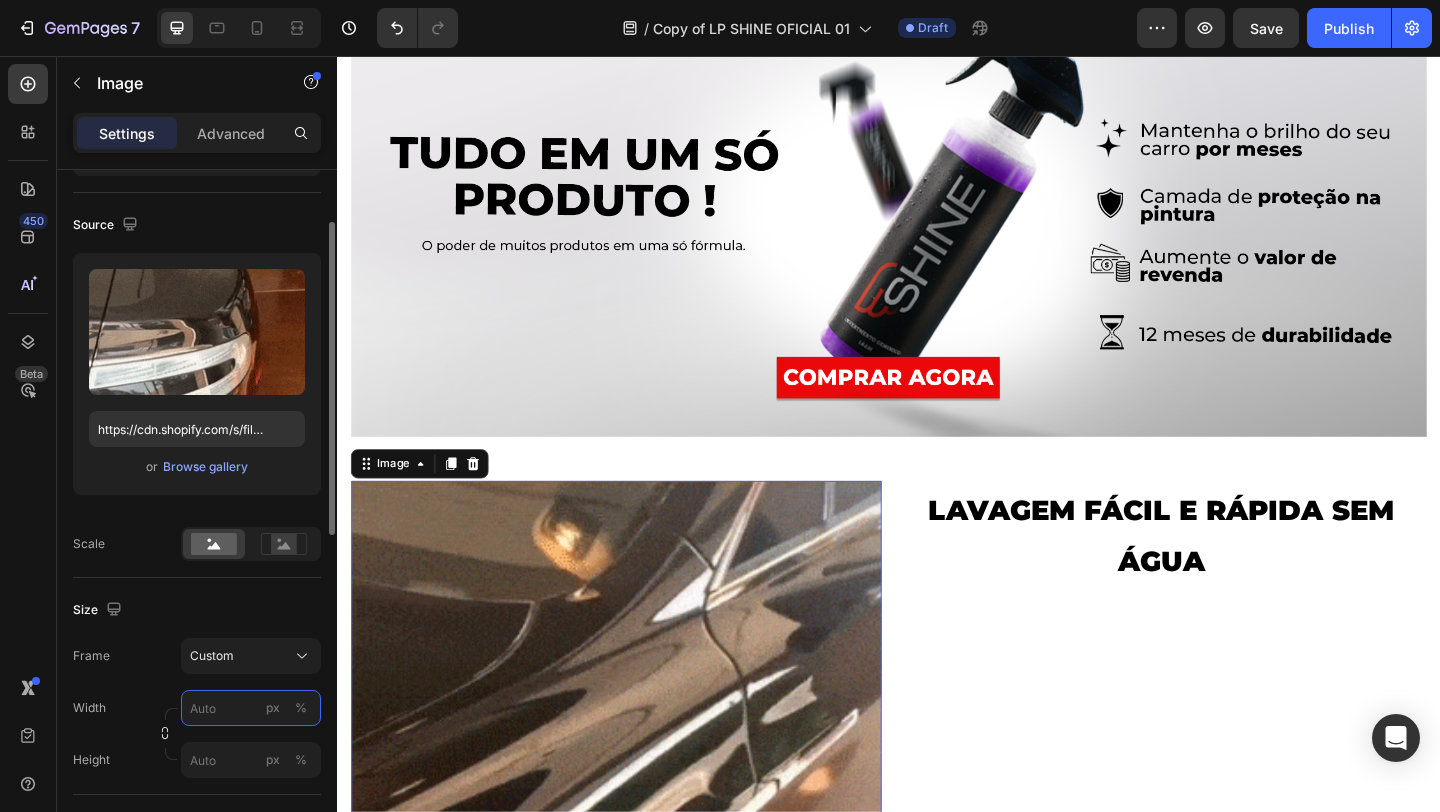 scroll, scrollTop: 0, scrollLeft: 0, axis: both 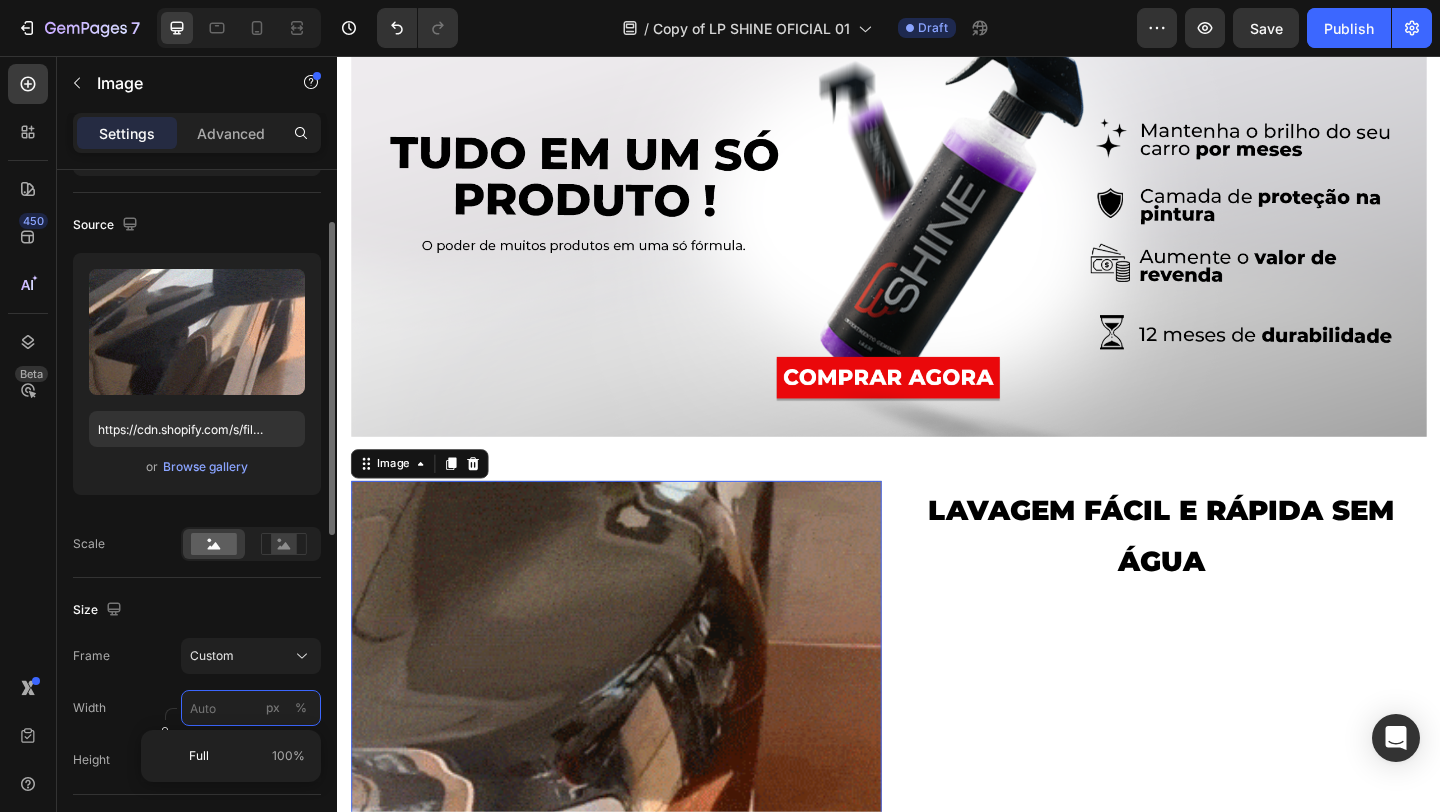 click on "px %" at bounding box center (251, 708) 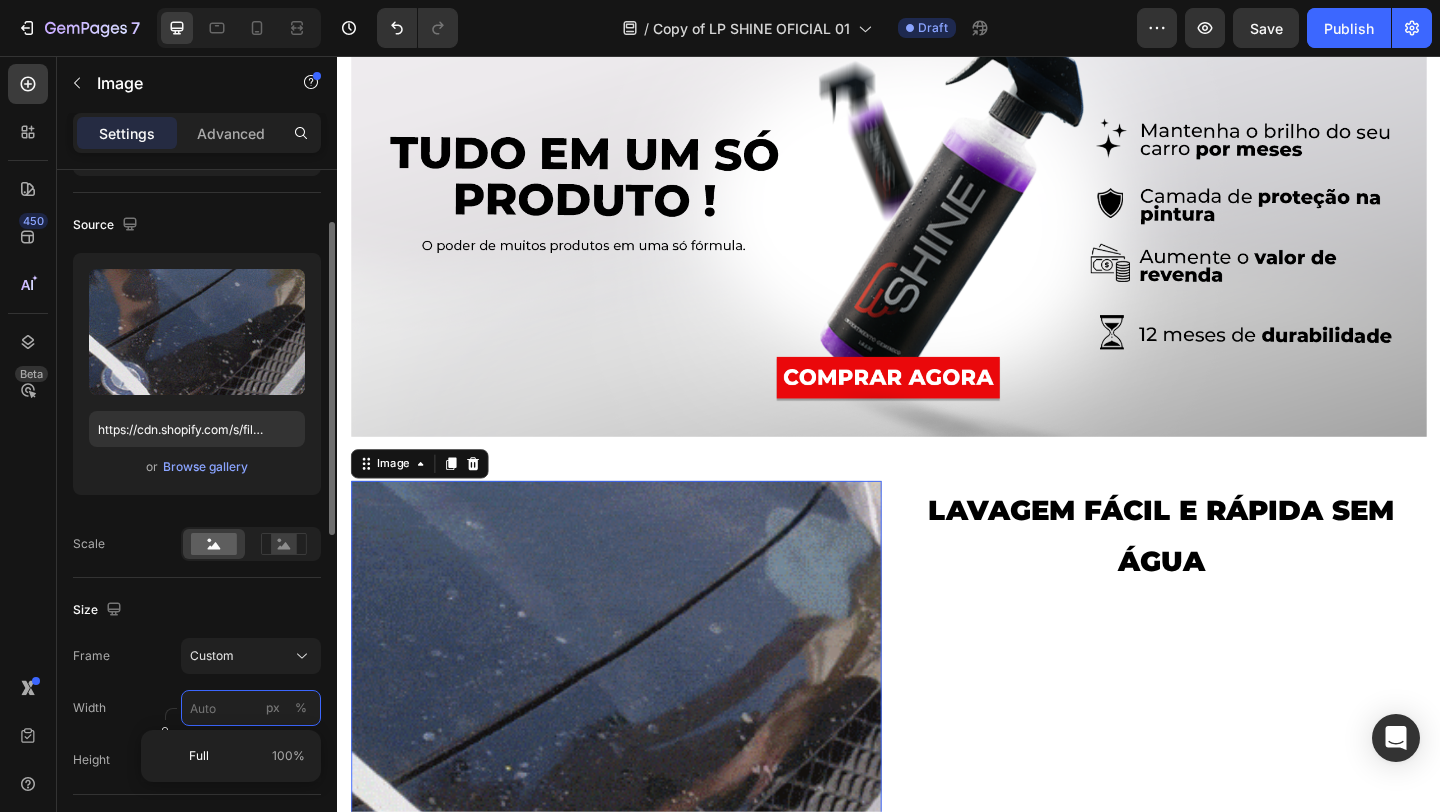 click on "px %" at bounding box center (251, 708) 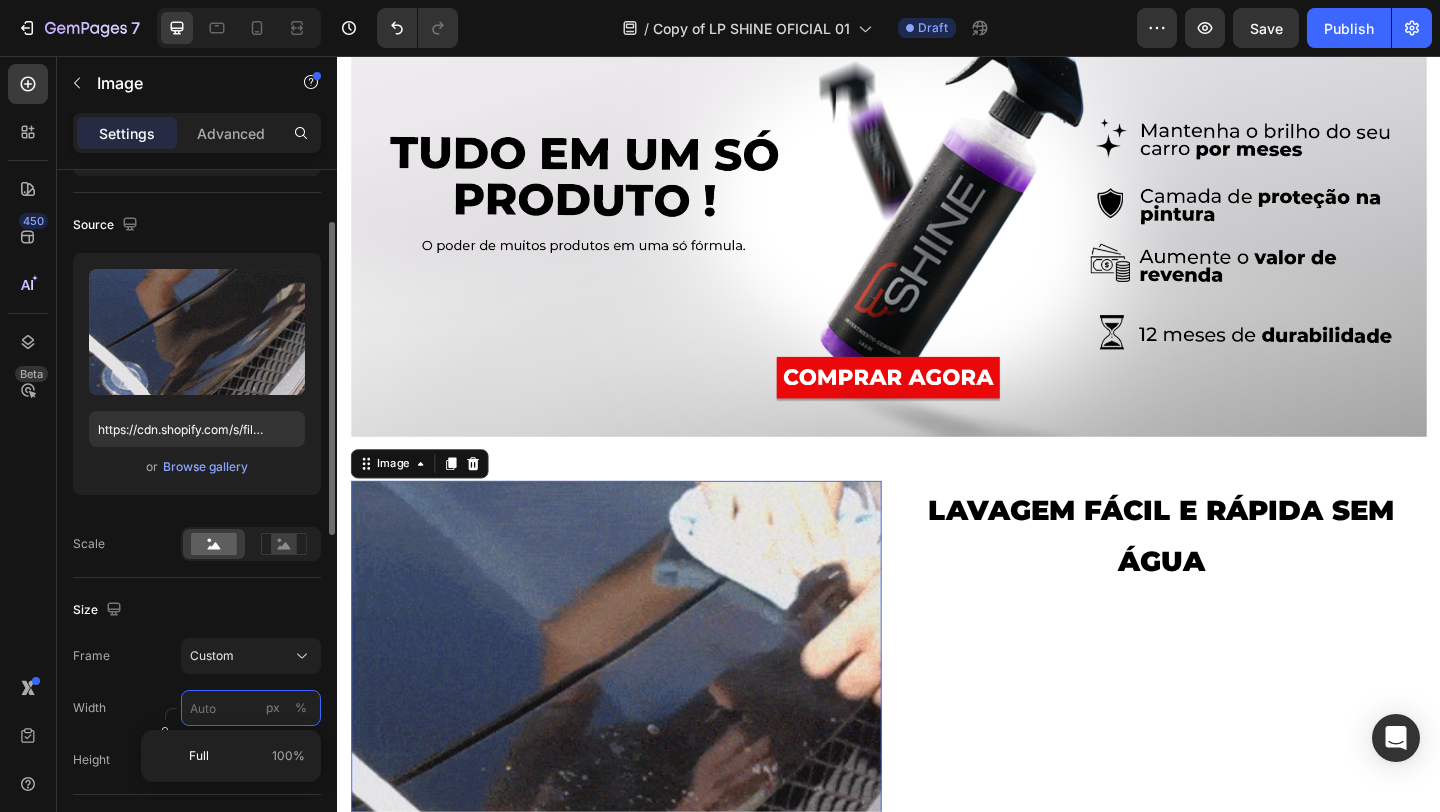 click on "px %" at bounding box center (251, 708) 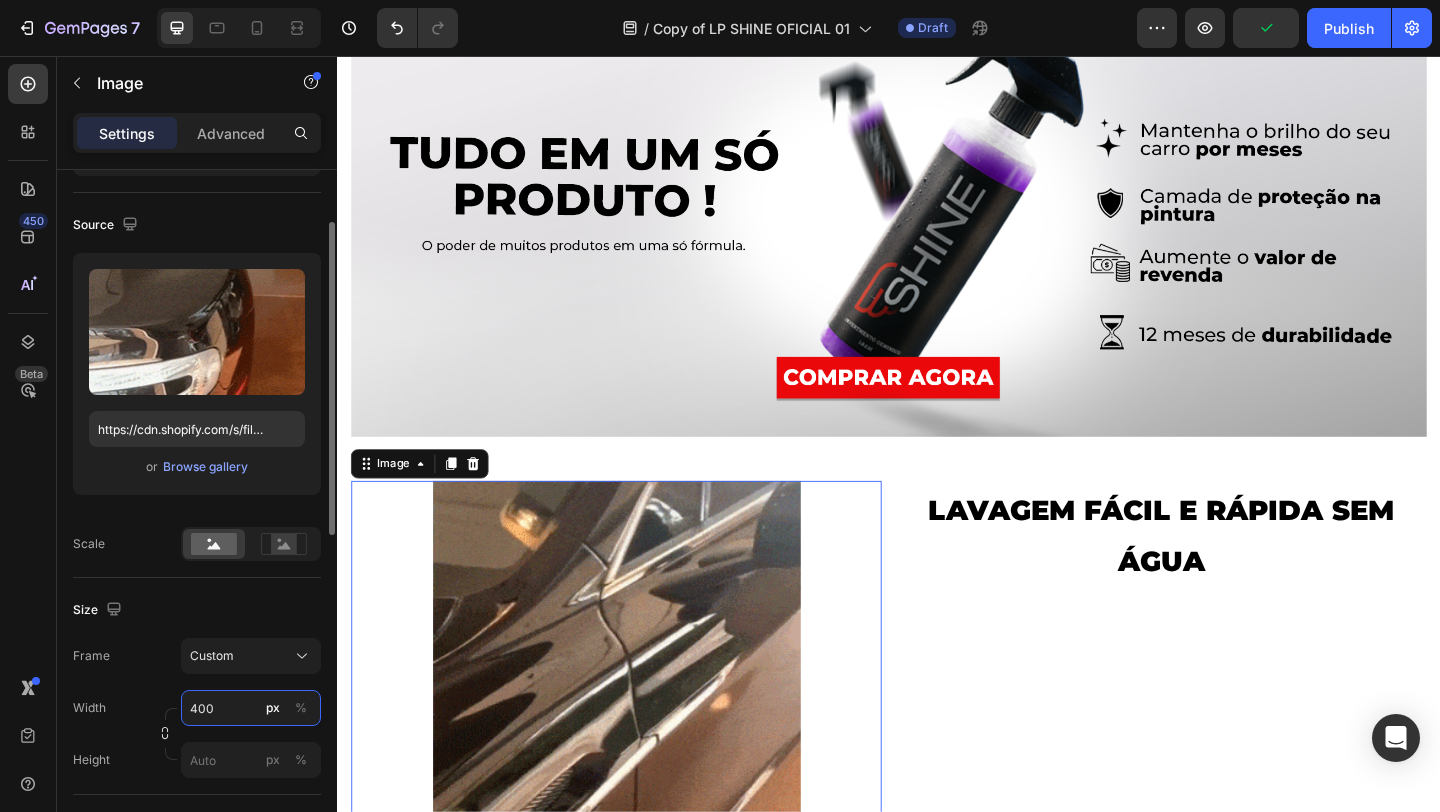 type on "400" 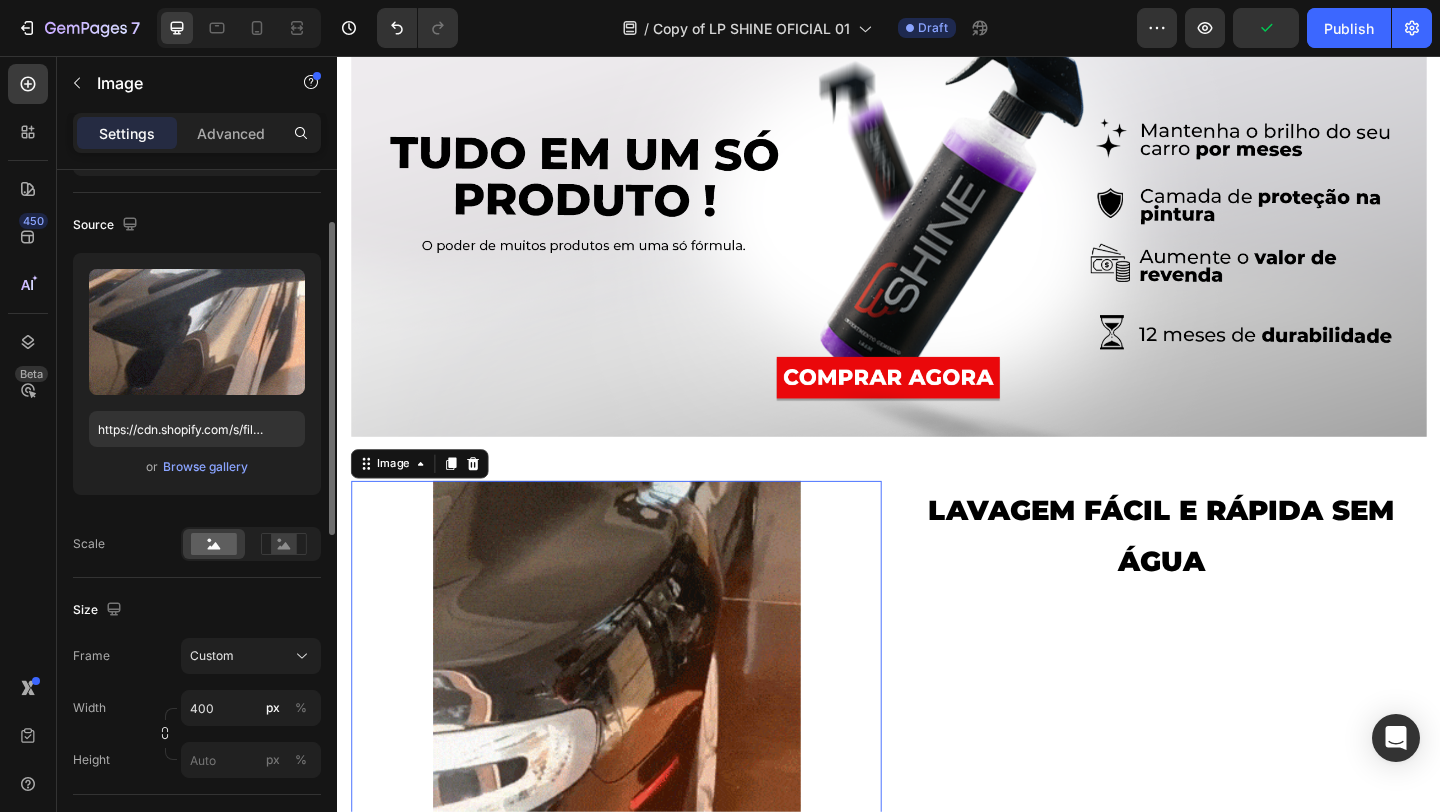 click on "Size" at bounding box center [197, 610] 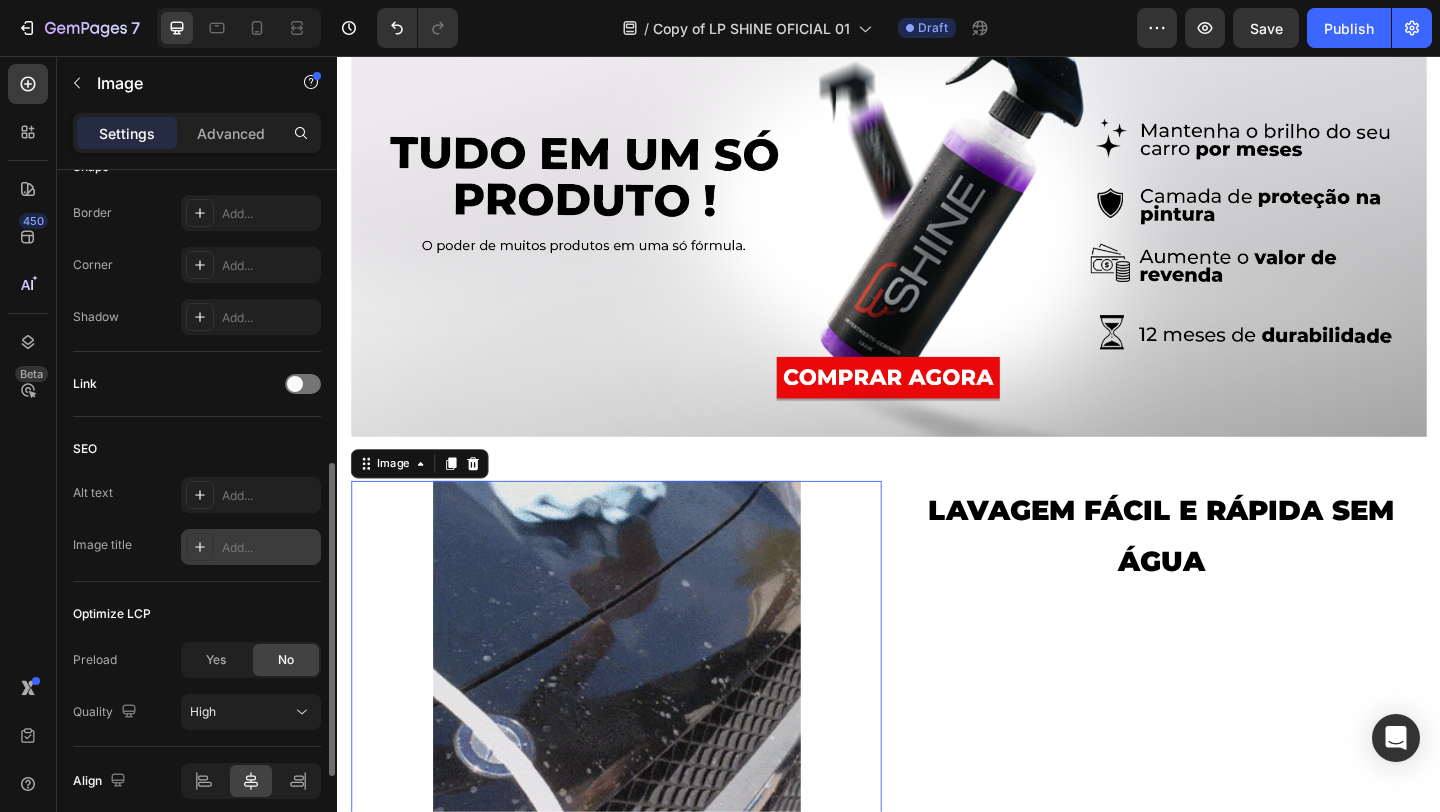 scroll, scrollTop: 728, scrollLeft: 0, axis: vertical 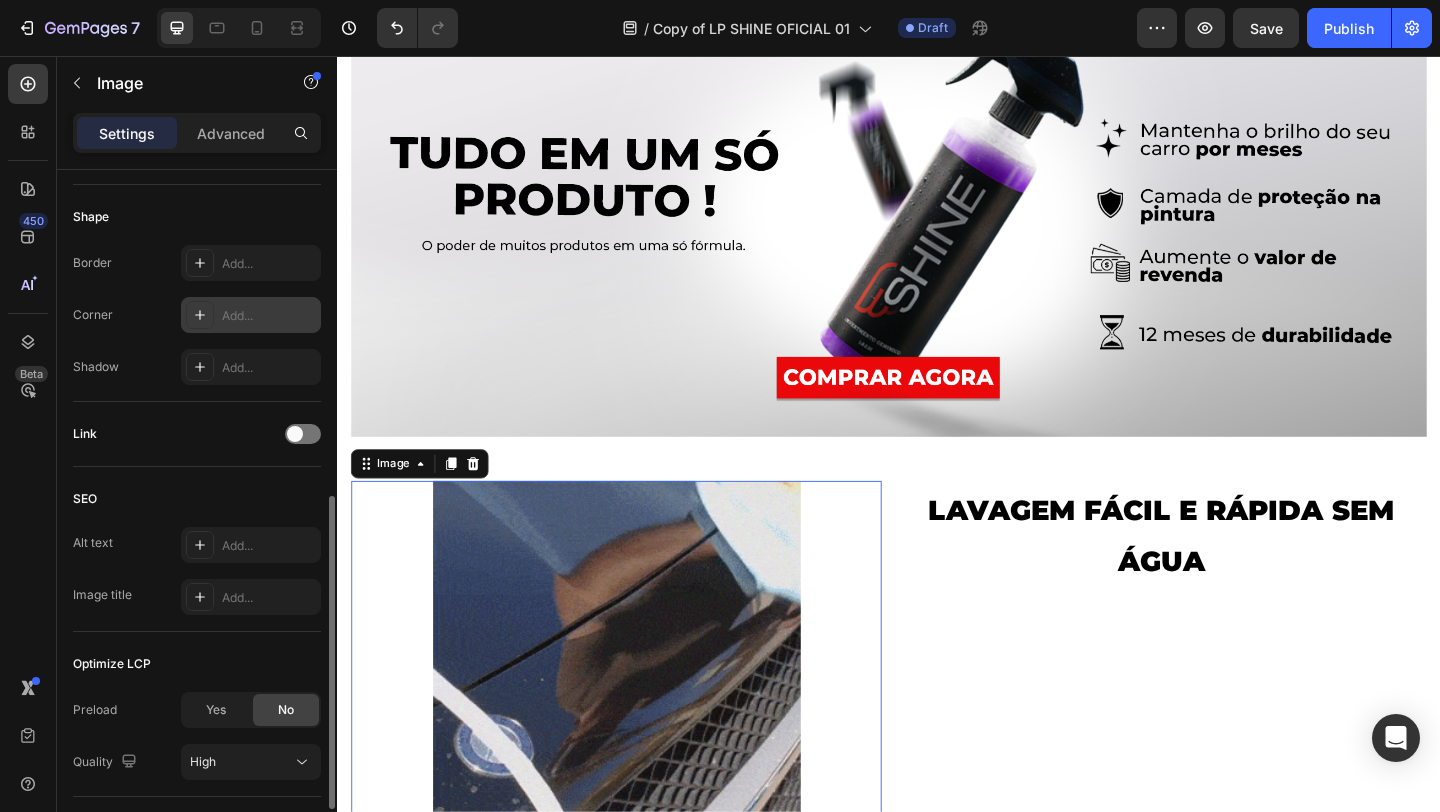 click 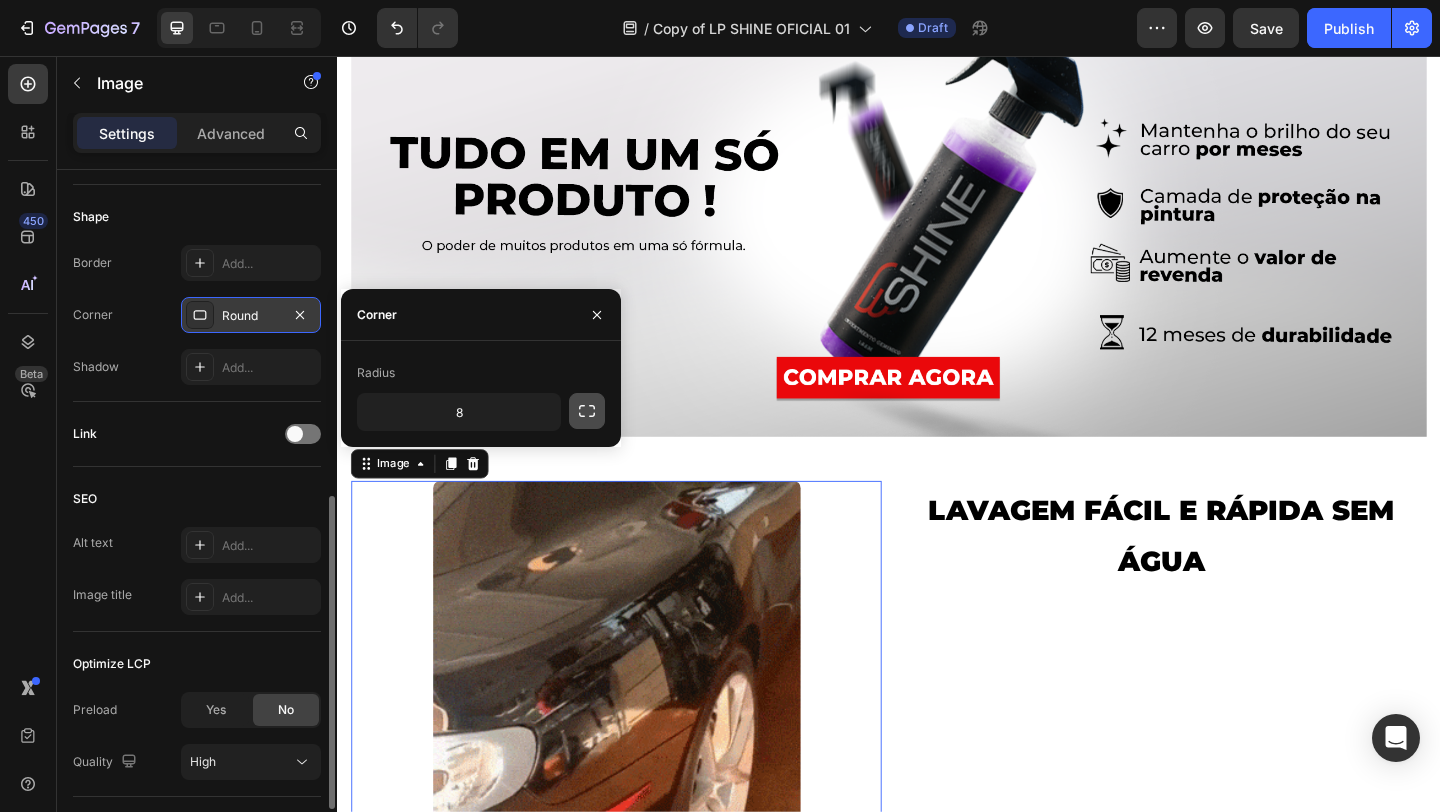 click 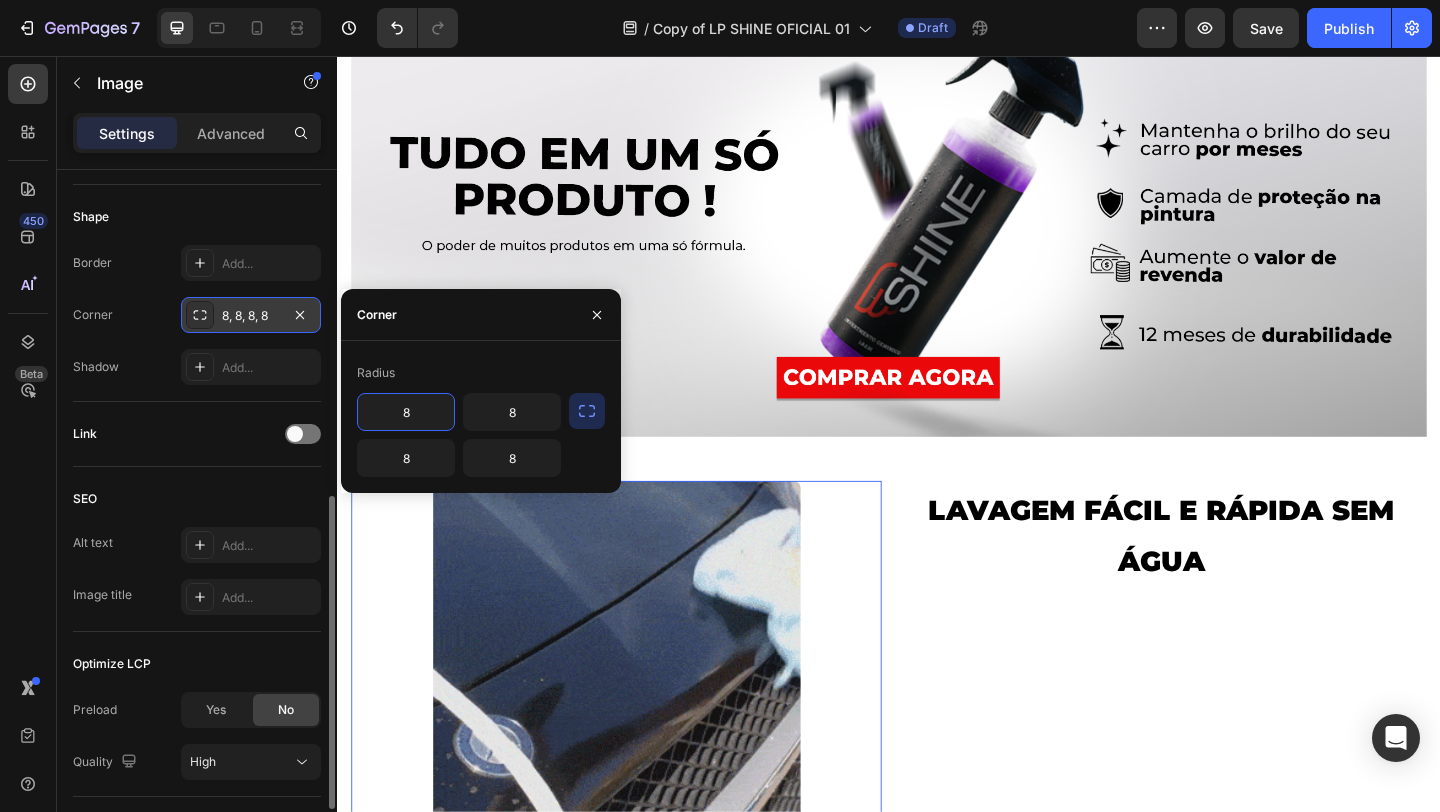 click on "8" at bounding box center (406, 412) 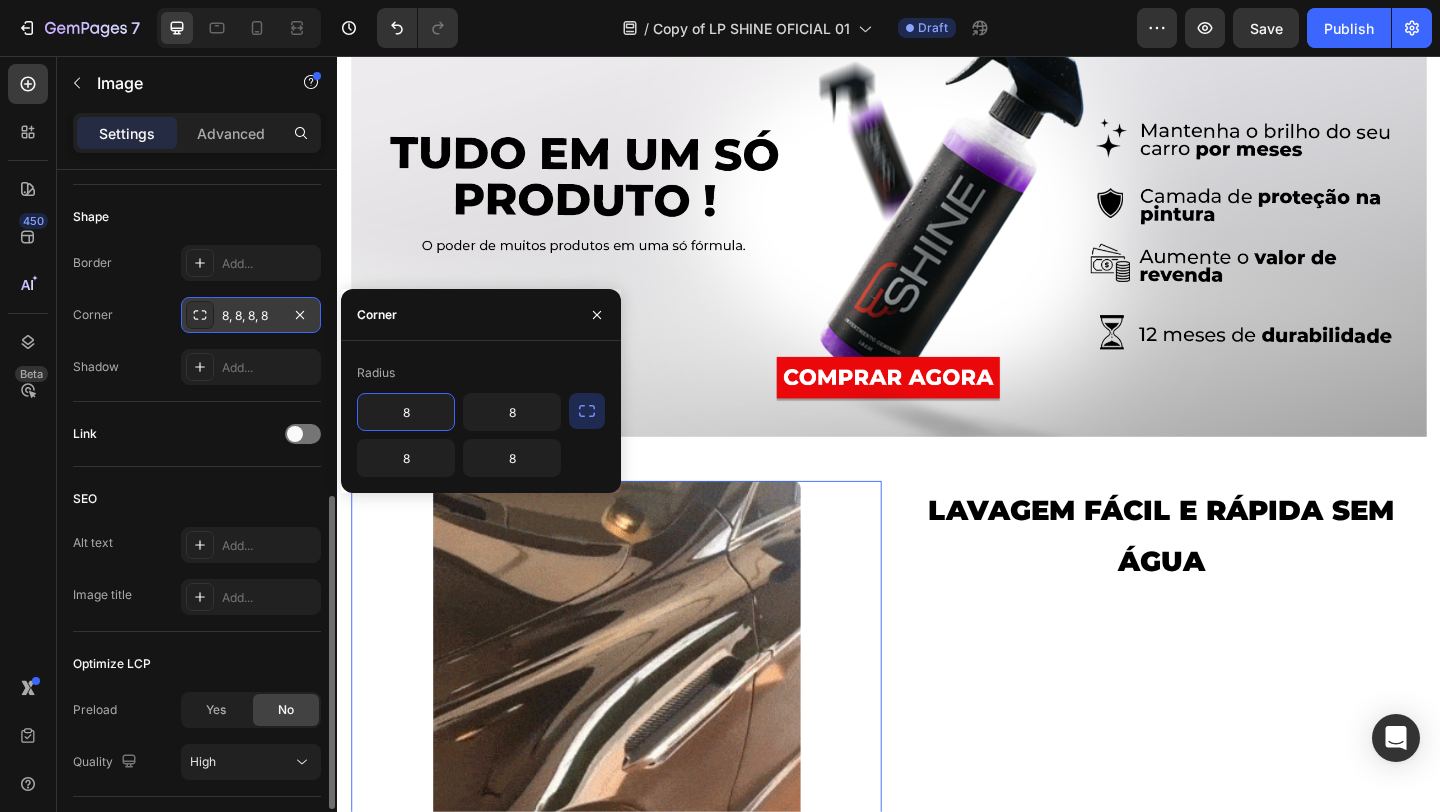 click on "8" at bounding box center (406, 412) 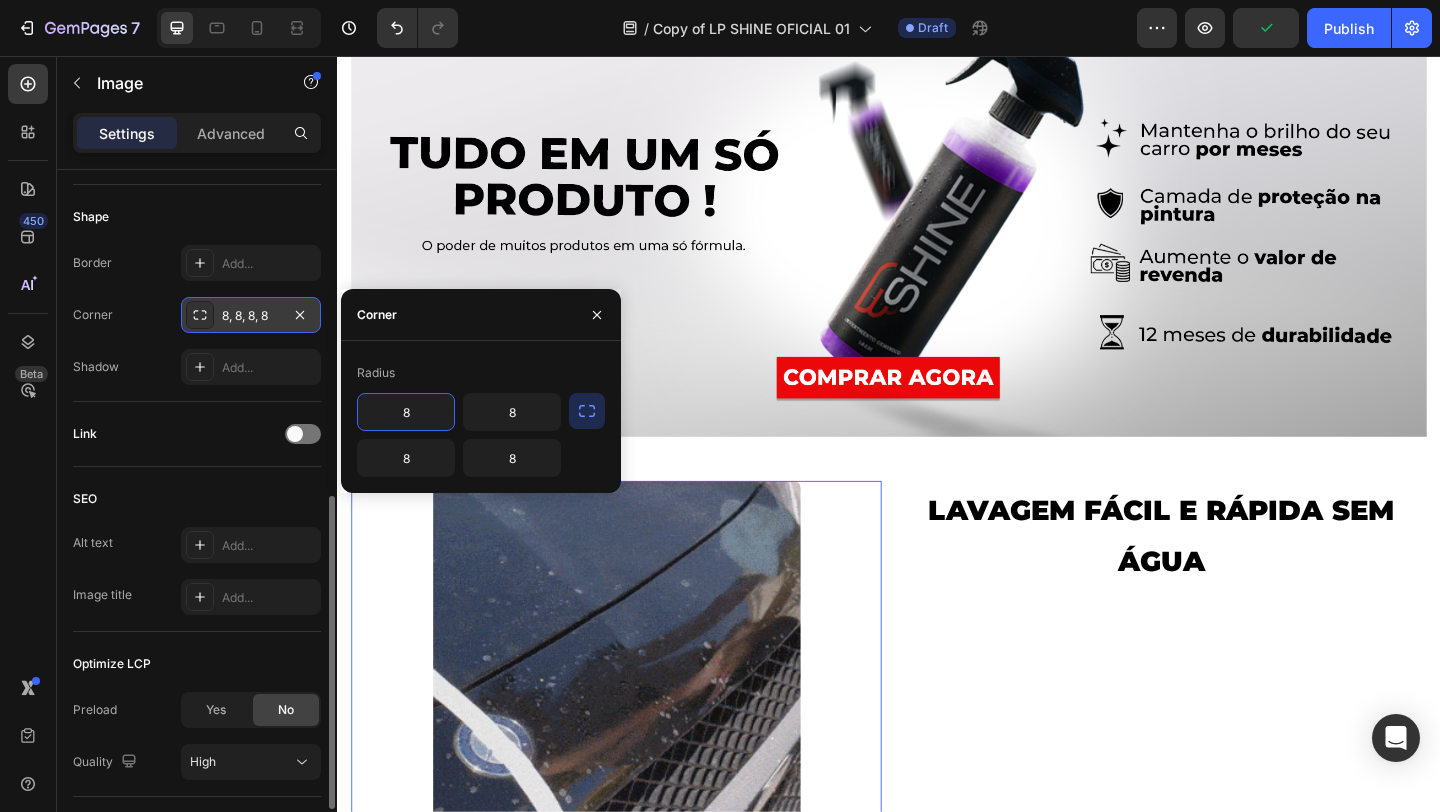 click 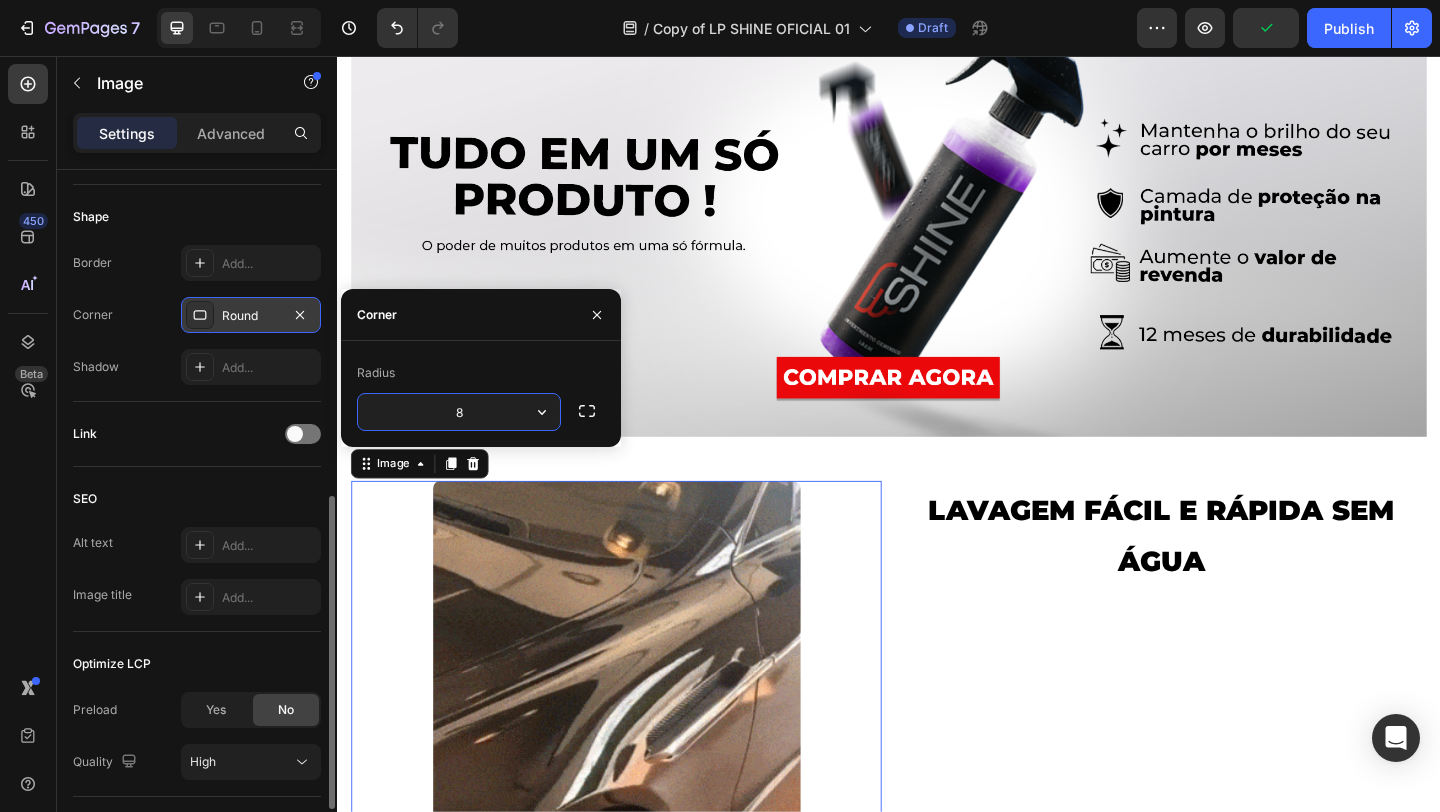 click on "8" at bounding box center (459, 412) 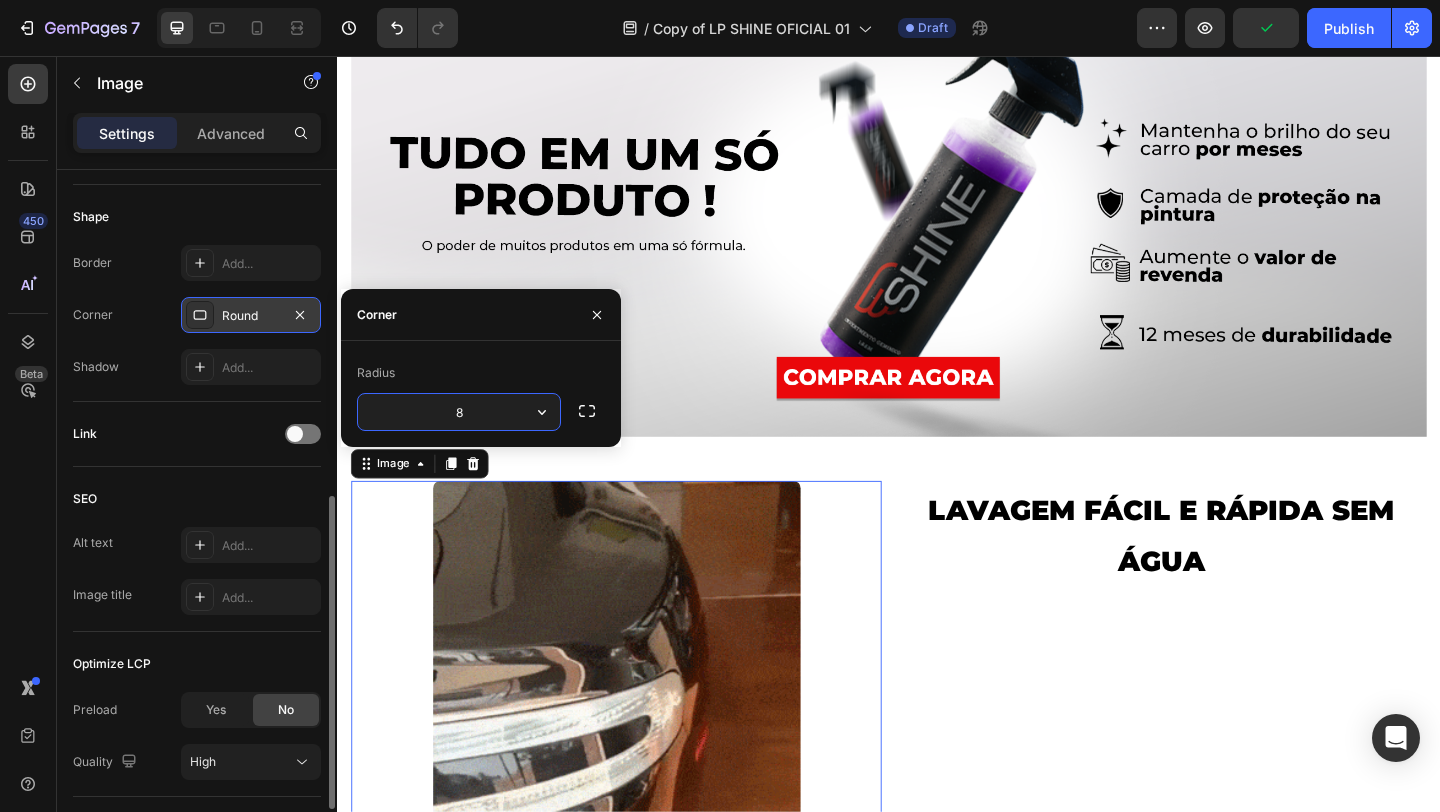 click on "8" at bounding box center (459, 412) 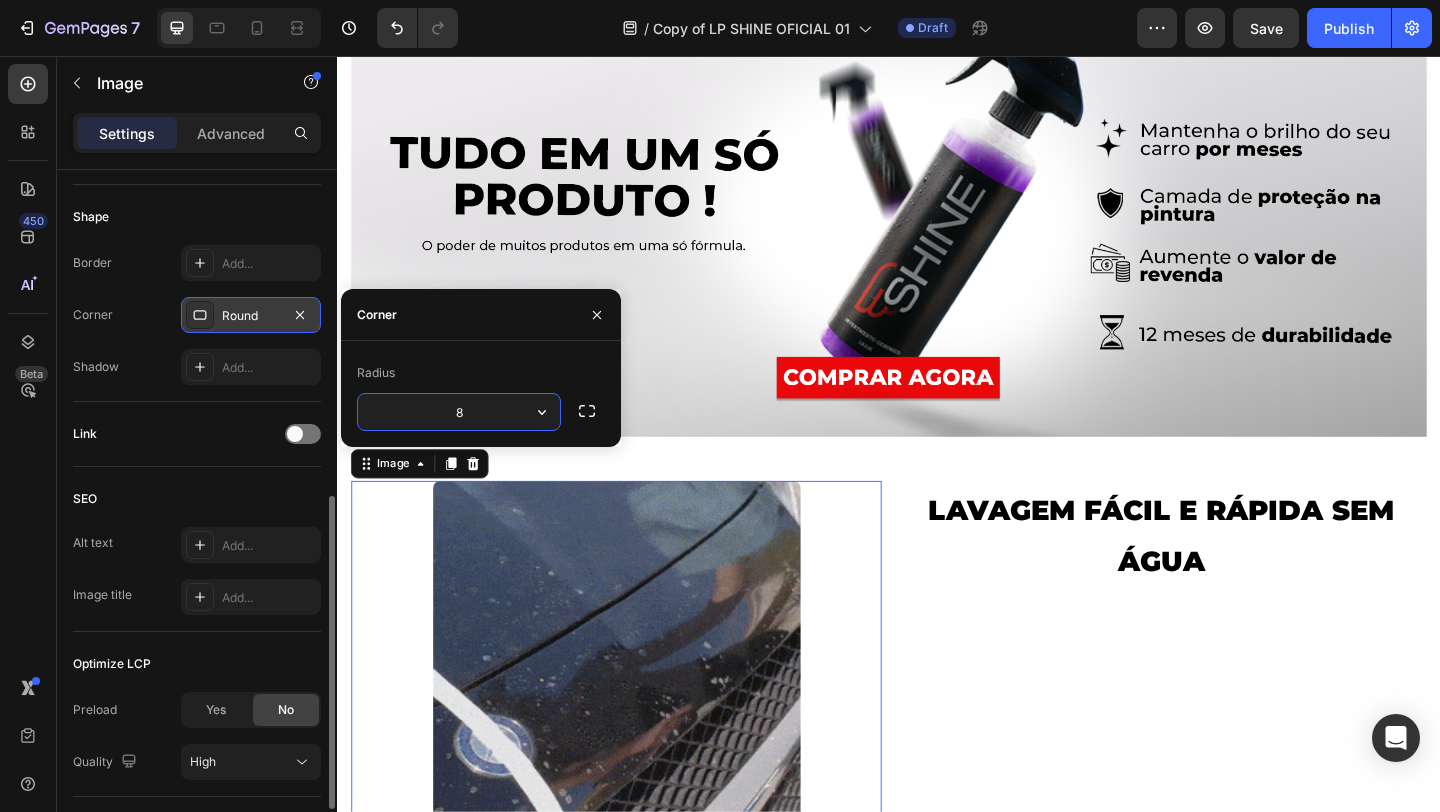 click on "8" at bounding box center [459, 412] 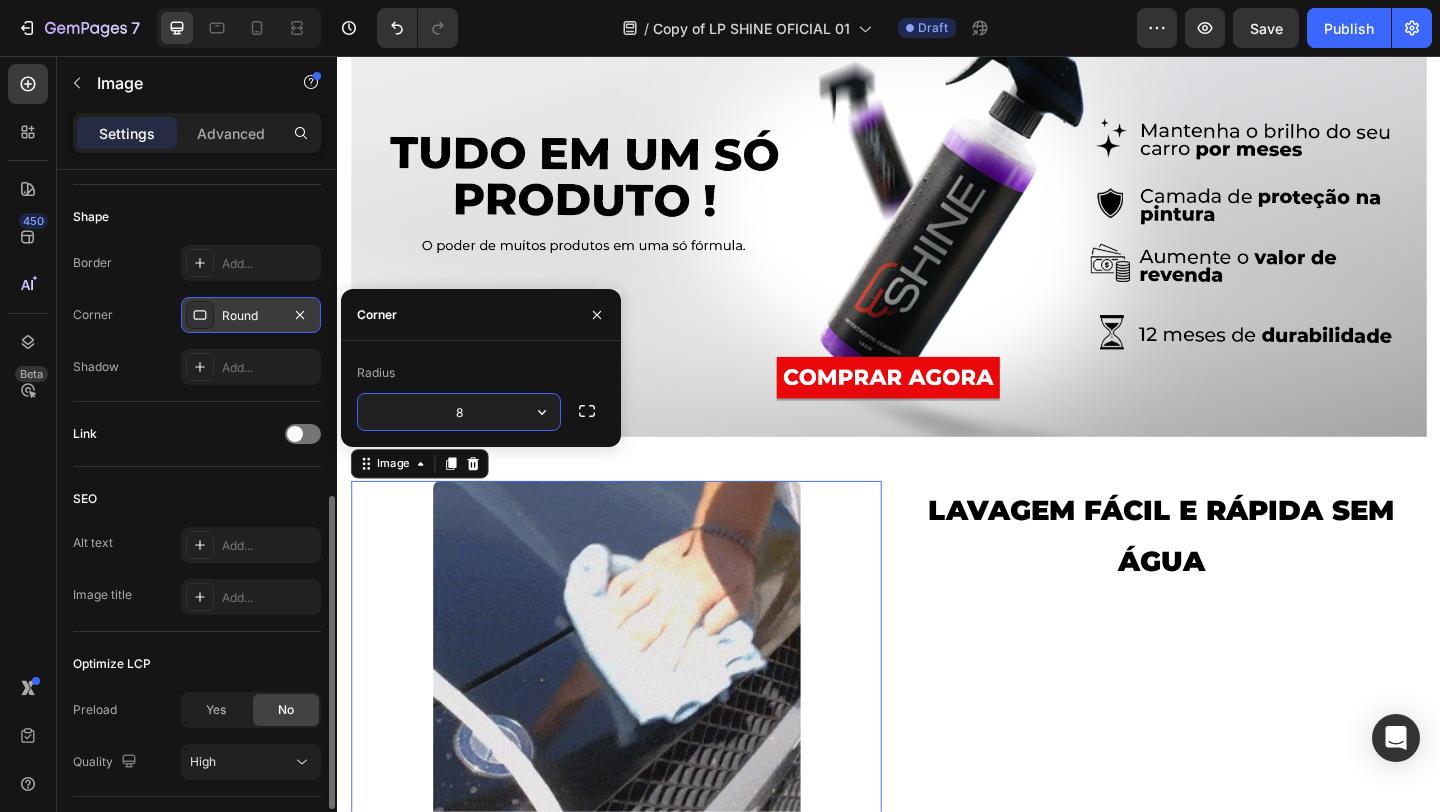 click on "8" at bounding box center (459, 412) 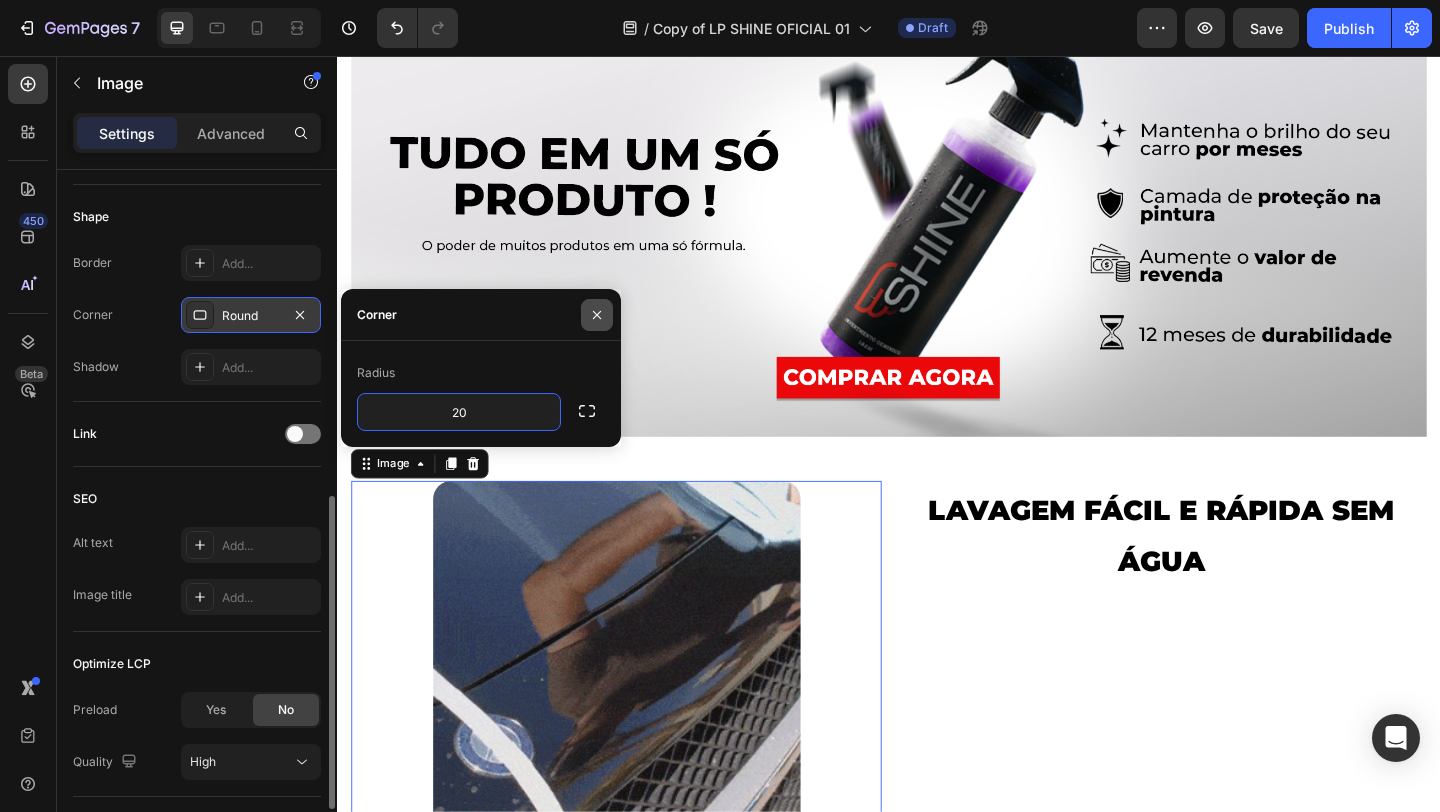 type on "20" 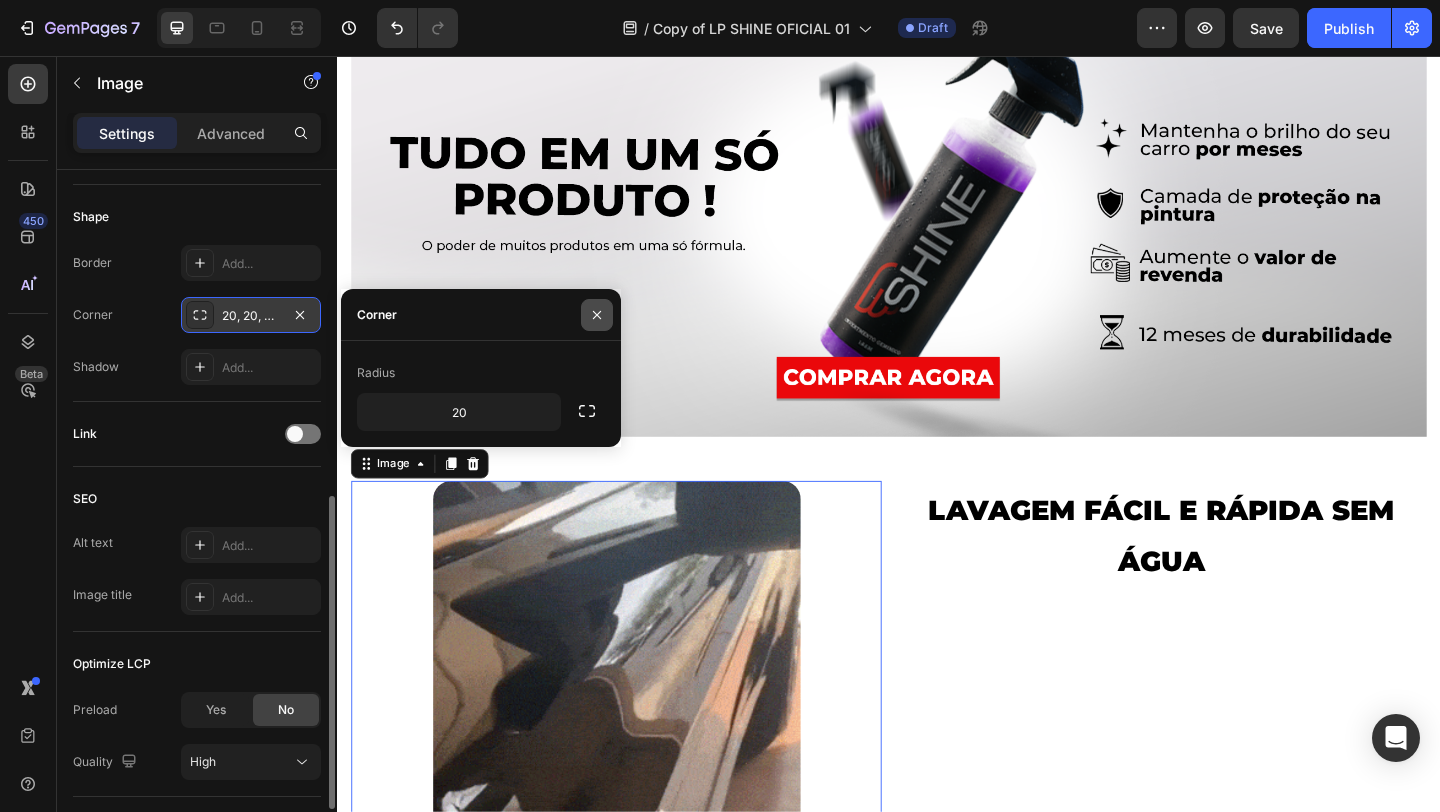 click 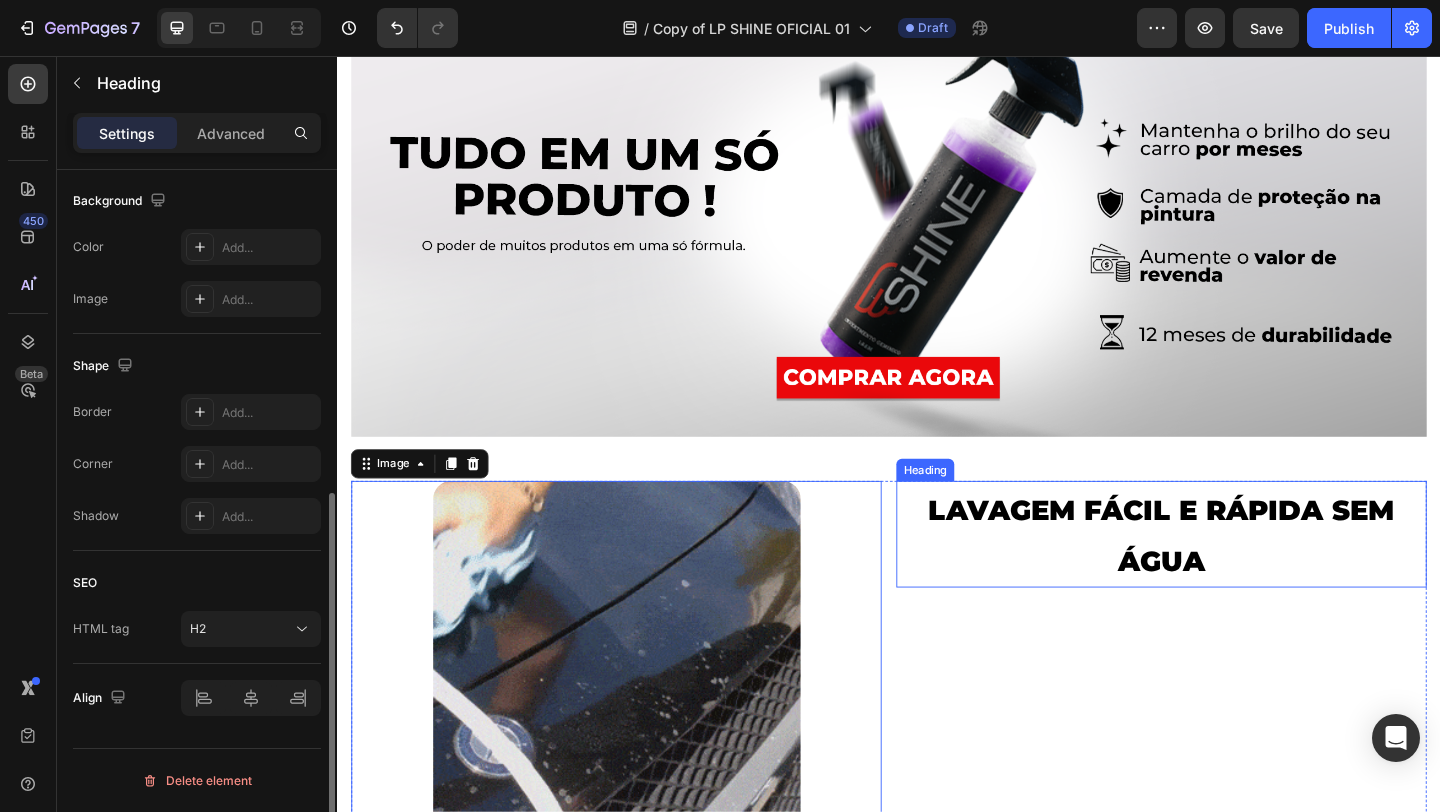 click on "⁠⁠⁠⁠⁠⁠⁠ LAVAGEM FÁCIL E RÁPIDA SEM ÁGUA" at bounding box center [1233, 576] 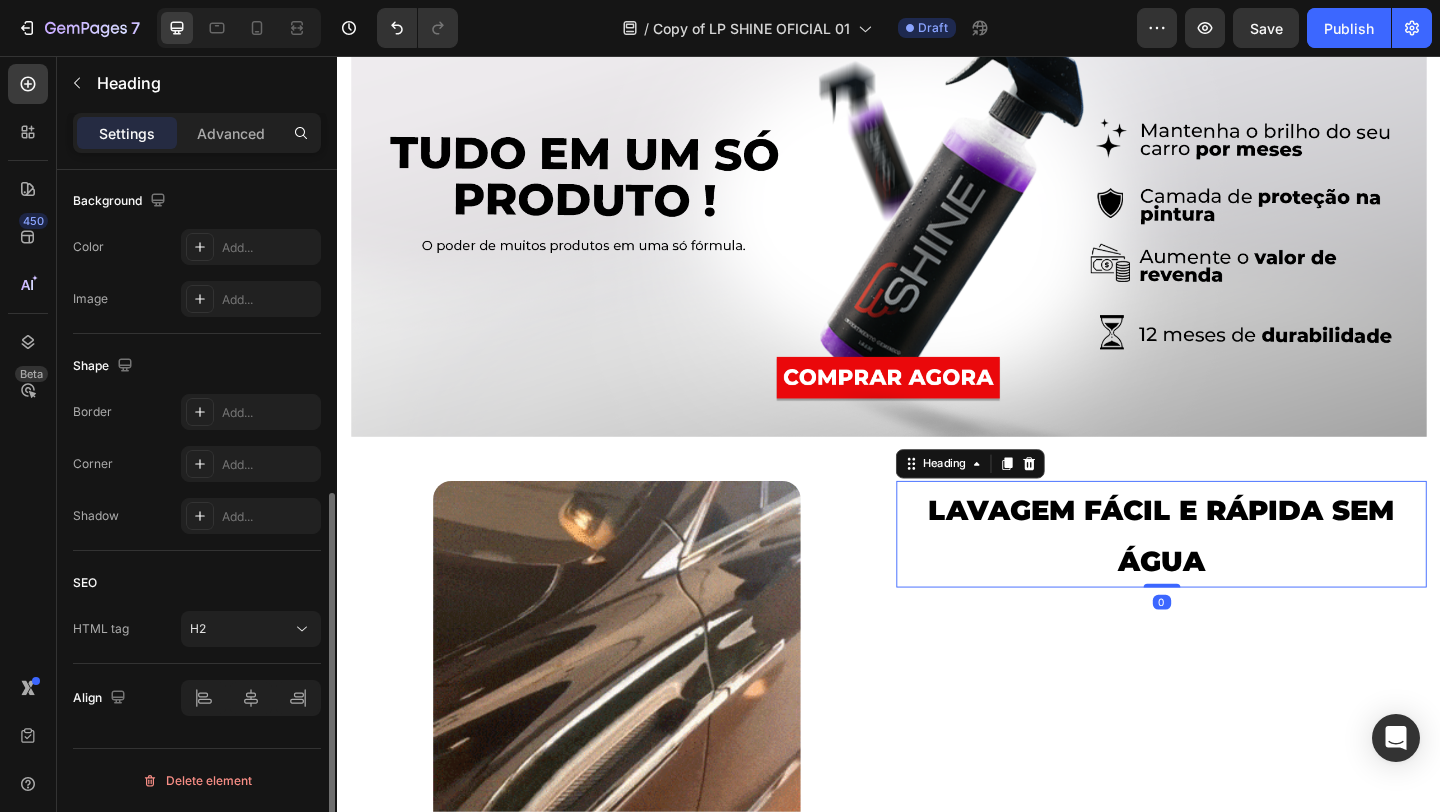 scroll, scrollTop: 0, scrollLeft: 0, axis: both 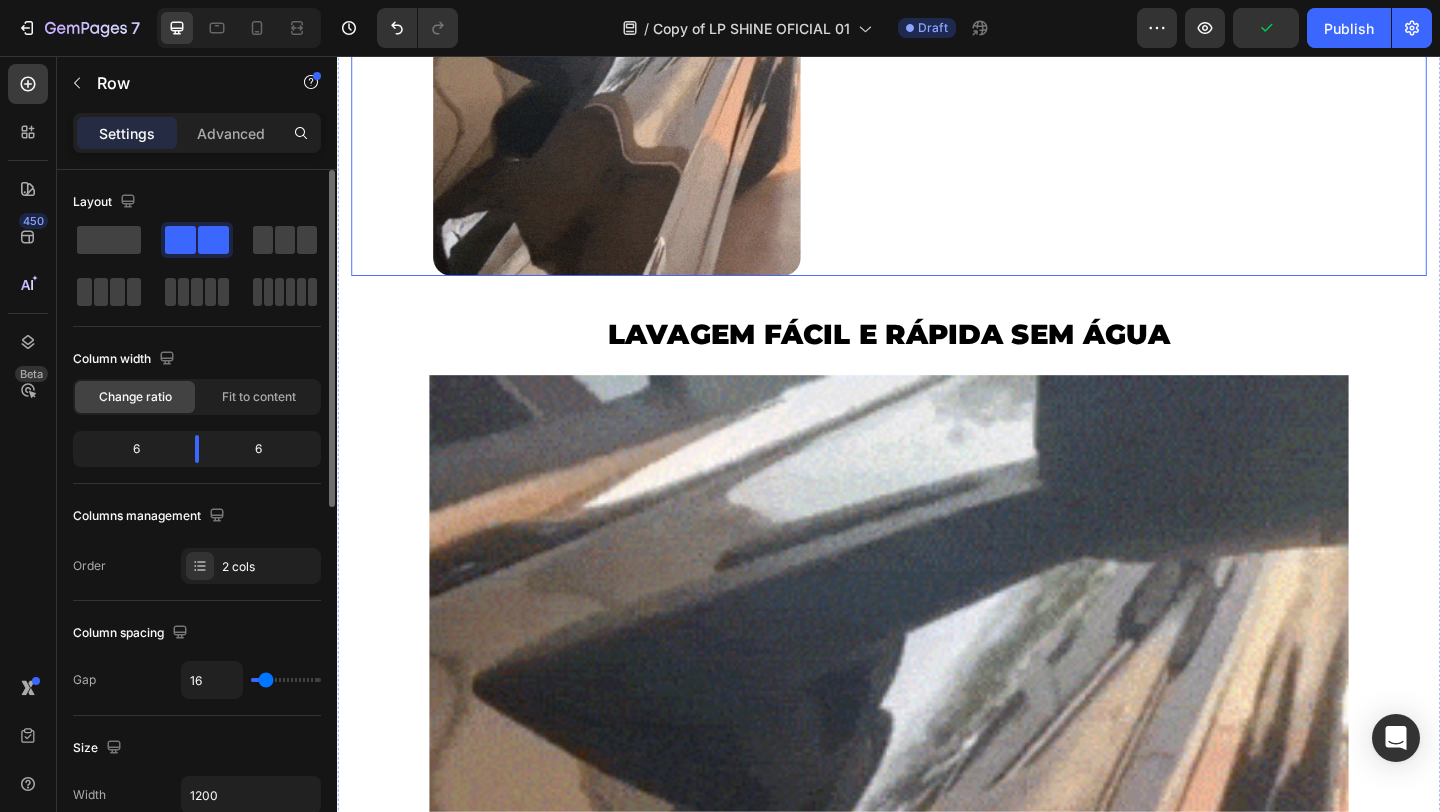 click on "⁠⁠⁠⁠⁠⁠⁠ LAVAGEM FÁCIL E RÁPIDA SEM ÁGUA Heading   0" at bounding box center [1233, 95] 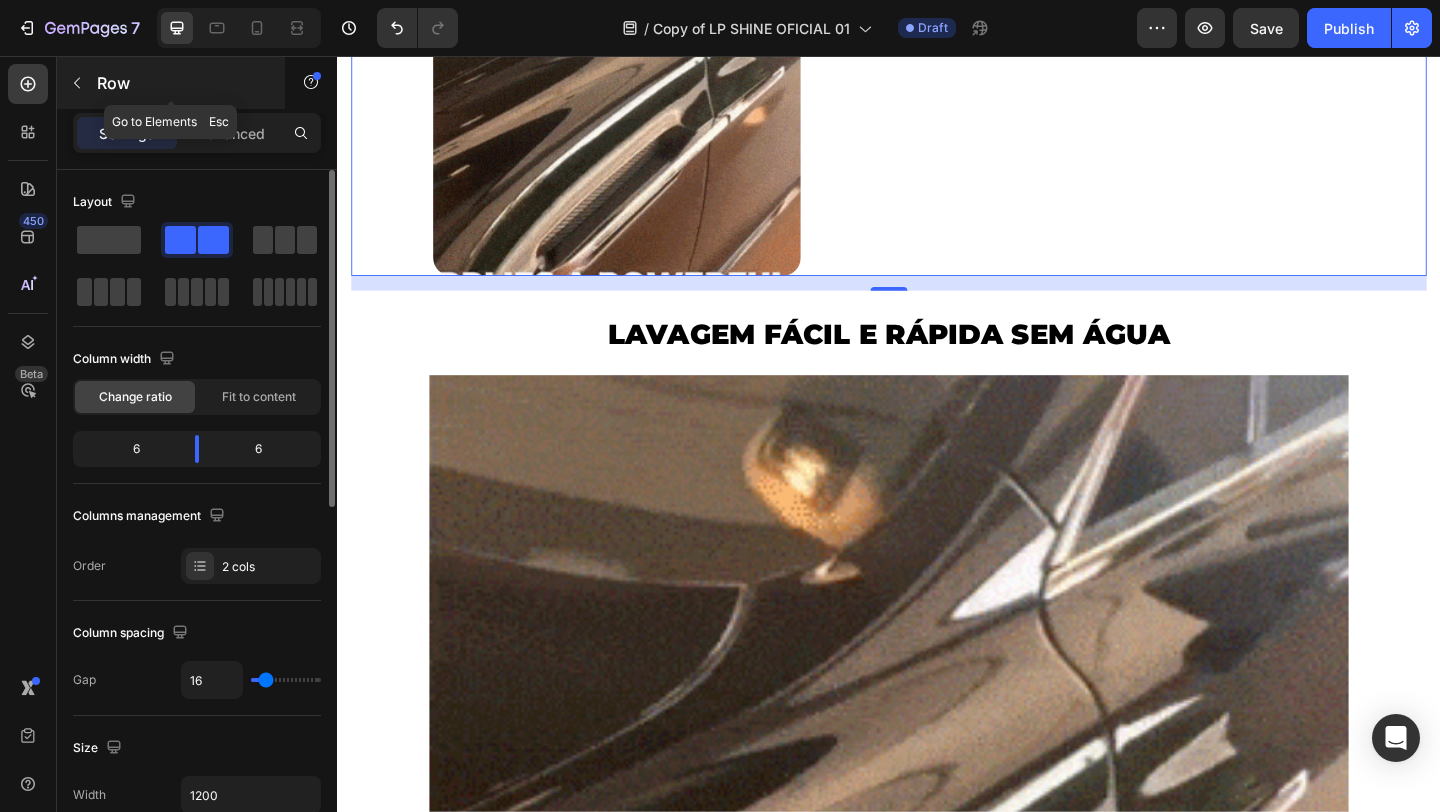 click at bounding box center (77, 83) 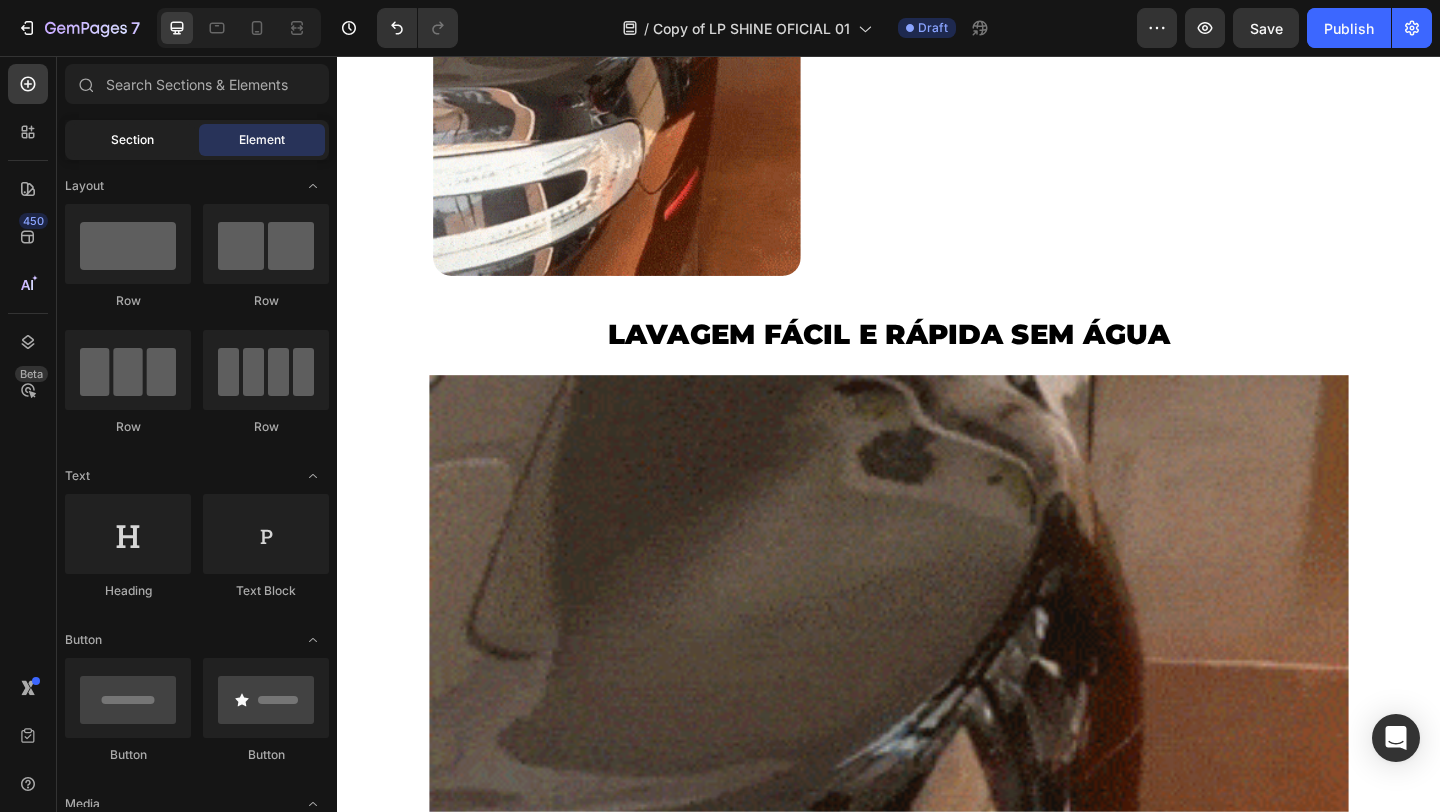 click on "Section" at bounding box center [132, 140] 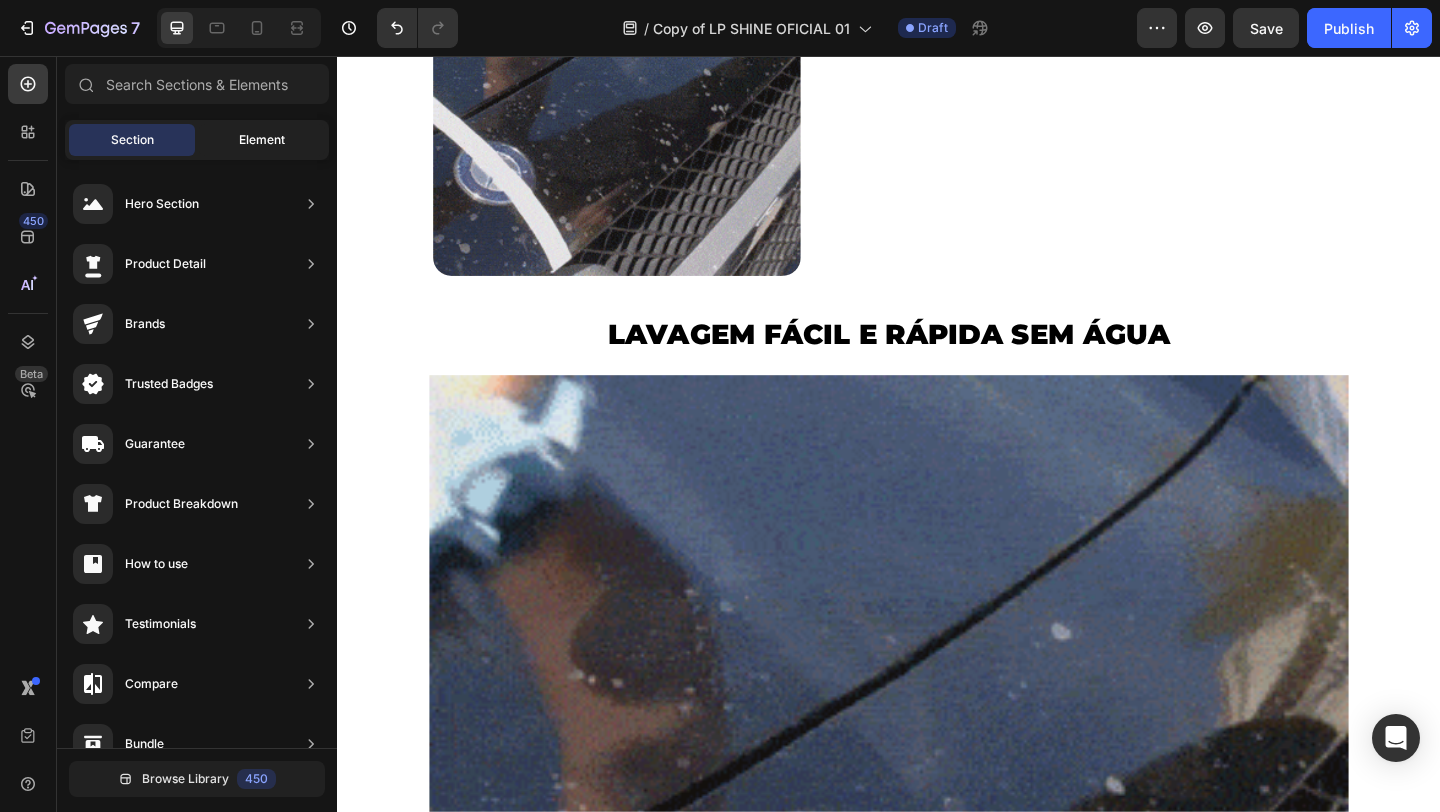 click on "Element" 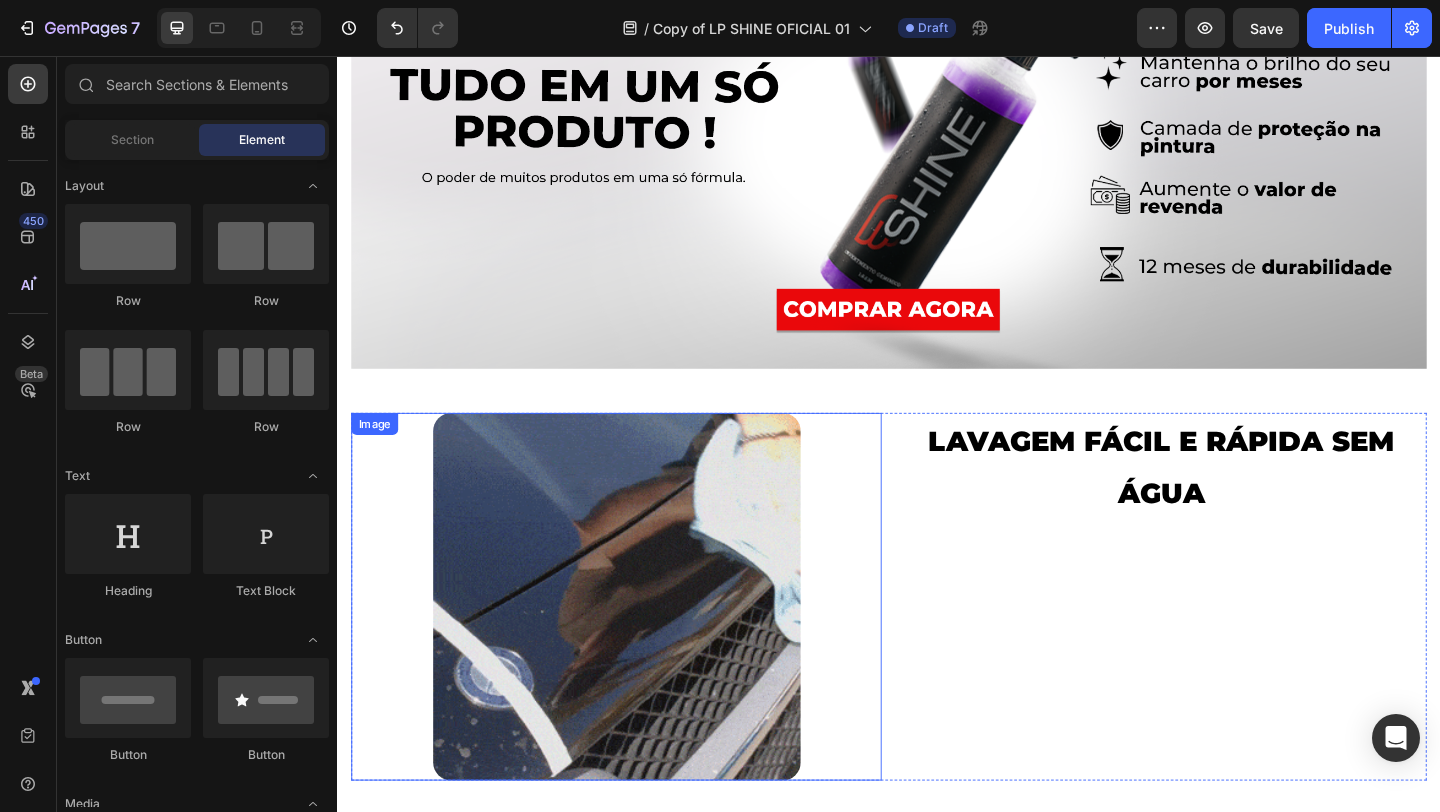 scroll, scrollTop: 2340, scrollLeft: 0, axis: vertical 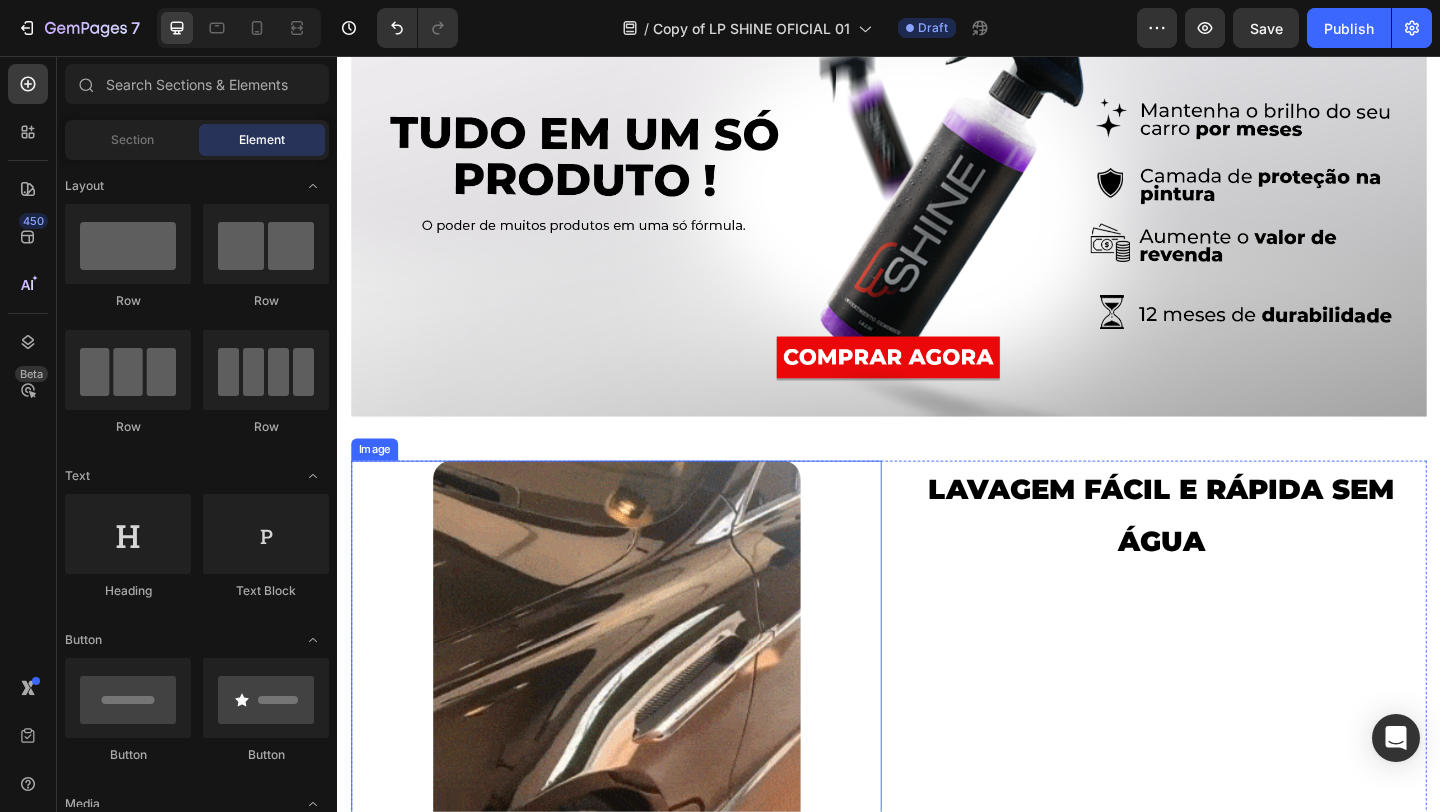click at bounding box center (640, 696) 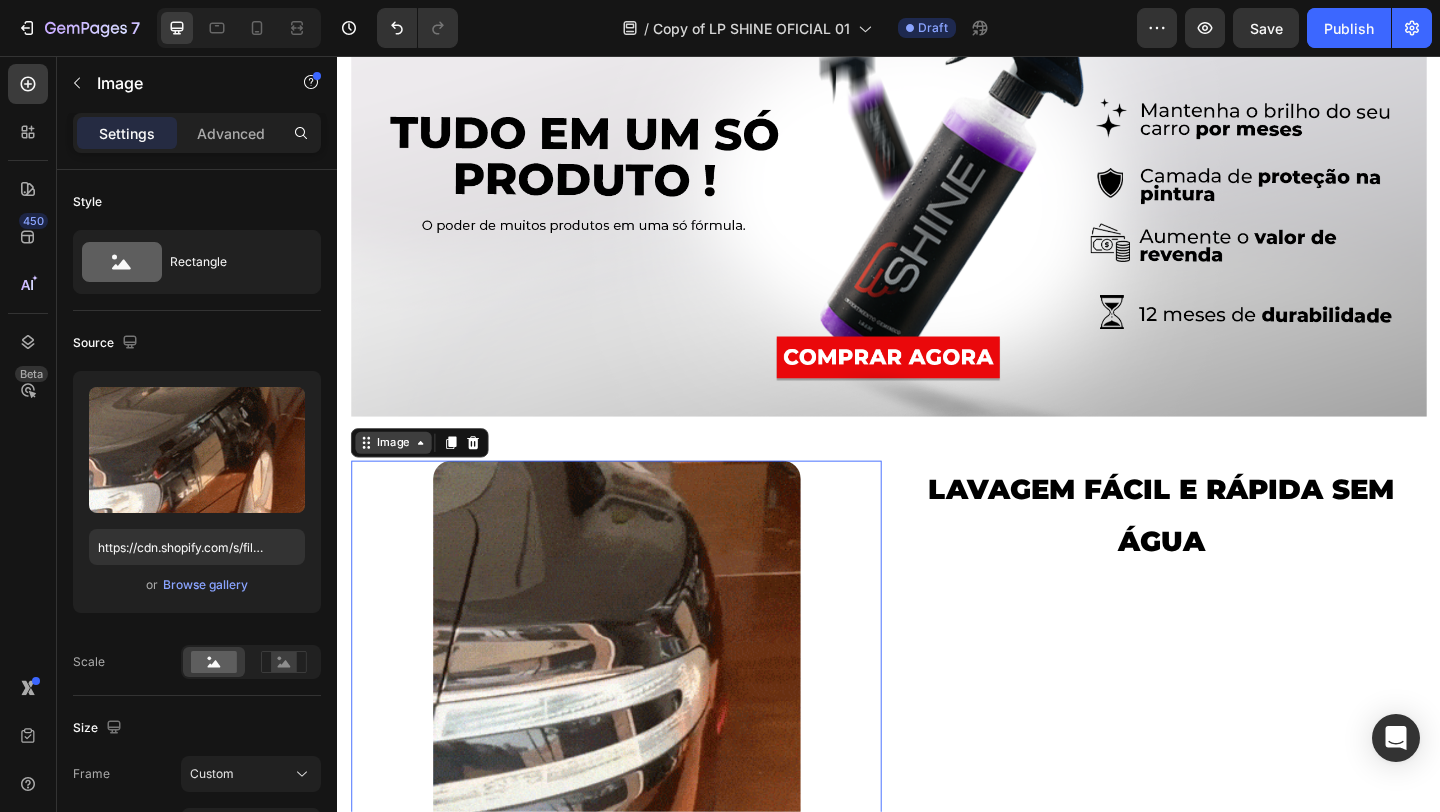 click on "Image" at bounding box center [398, 477] 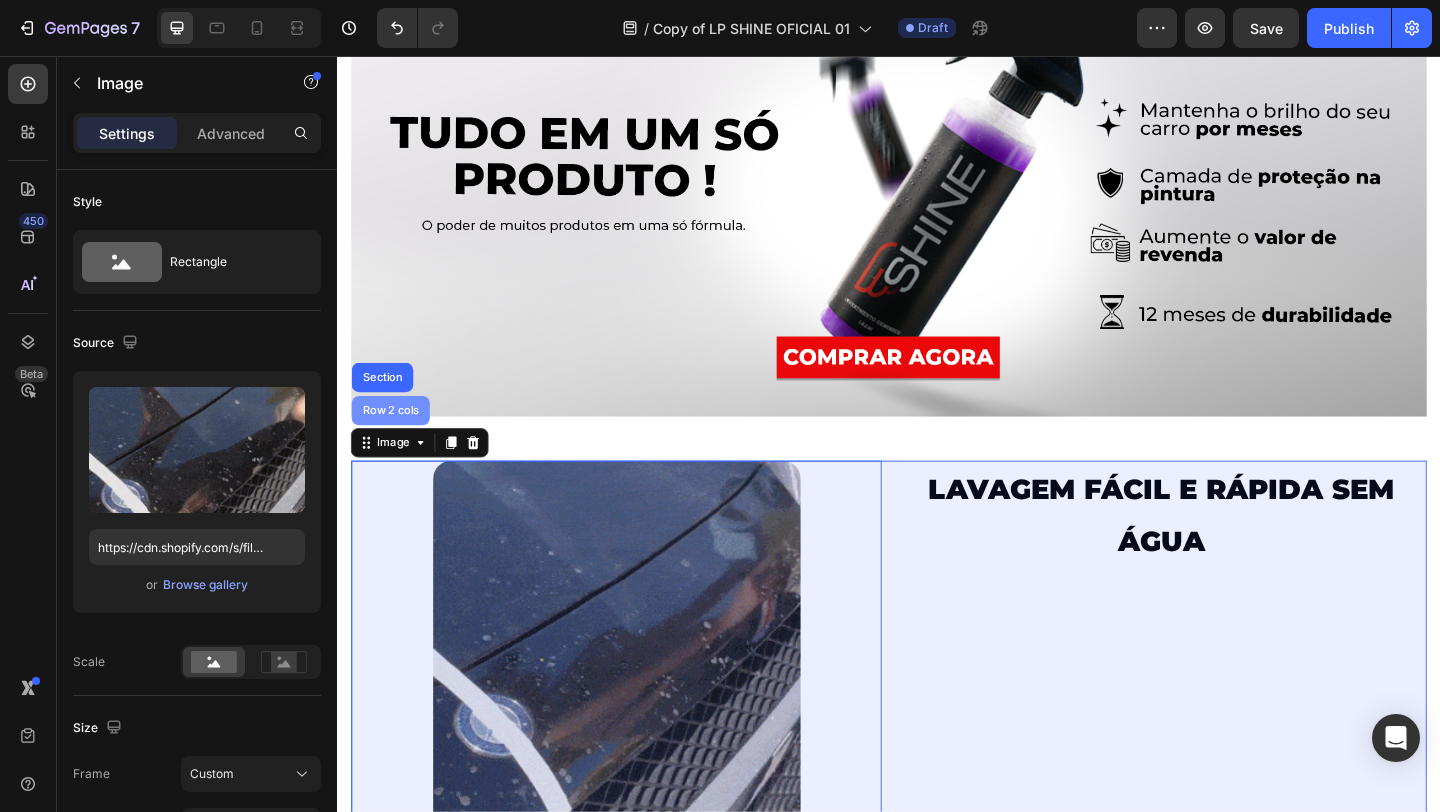 click on "Row 2 cols" at bounding box center (395, 442) 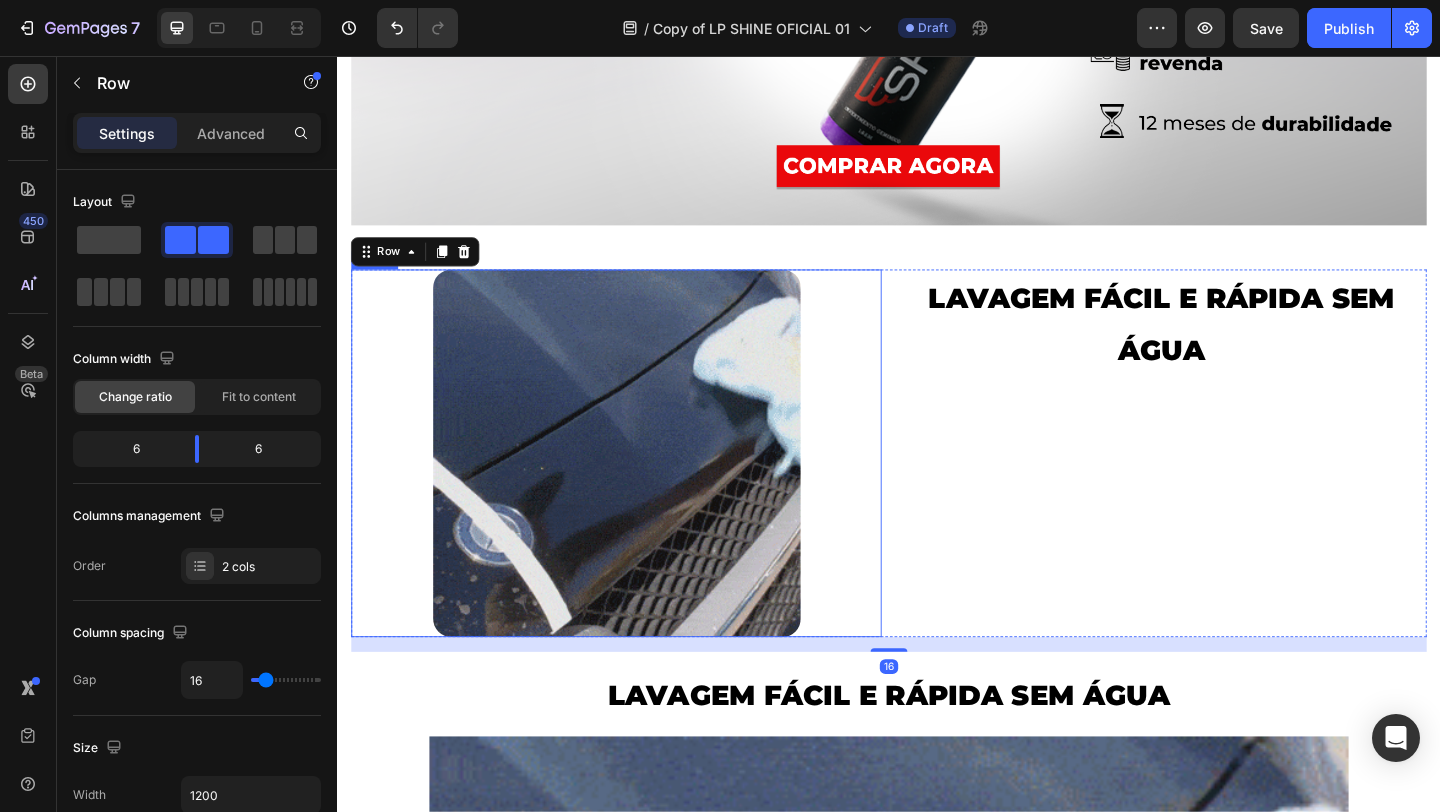 scroll, scrollTop: 2568, scrollLeft: 0, axis: vertical 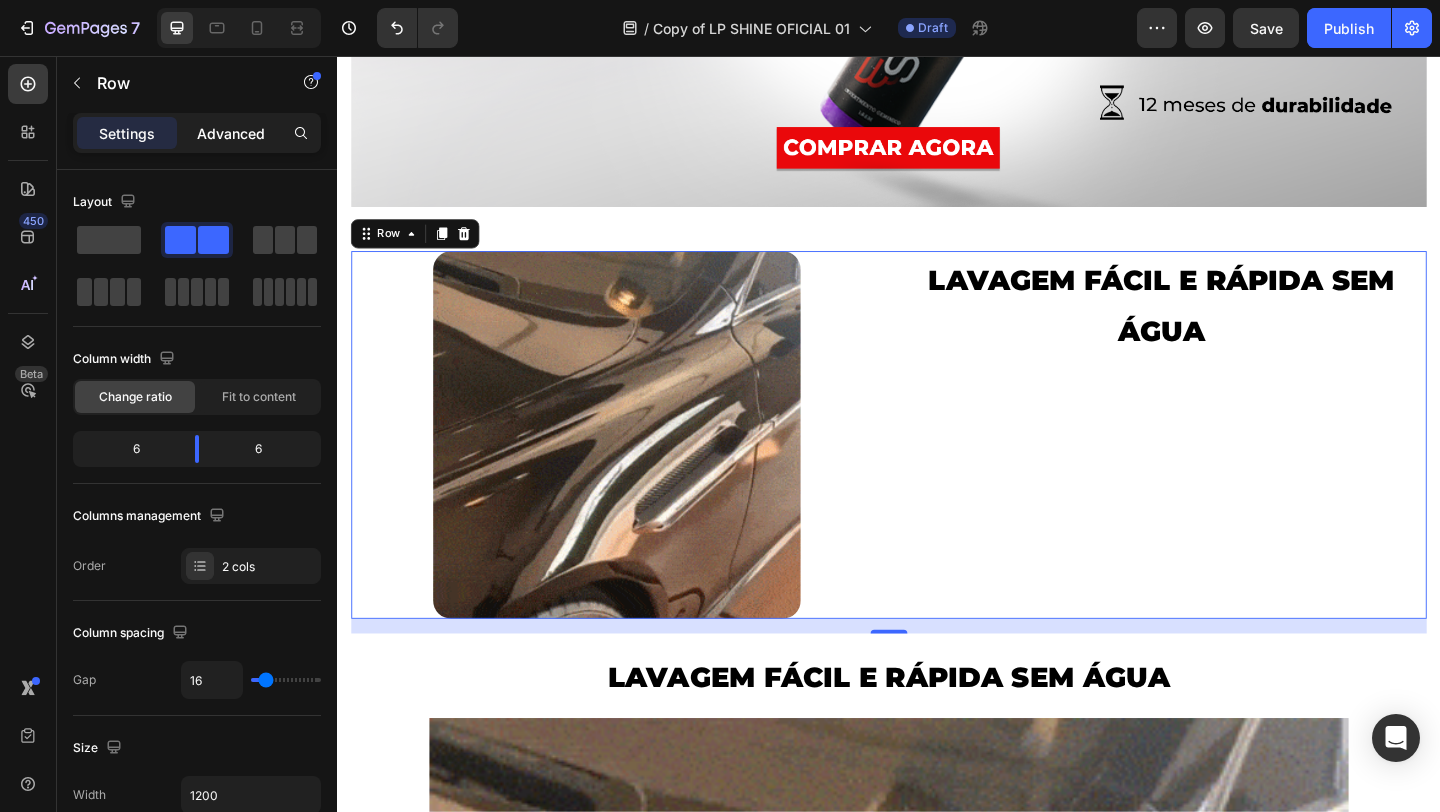 click on "Advanced" 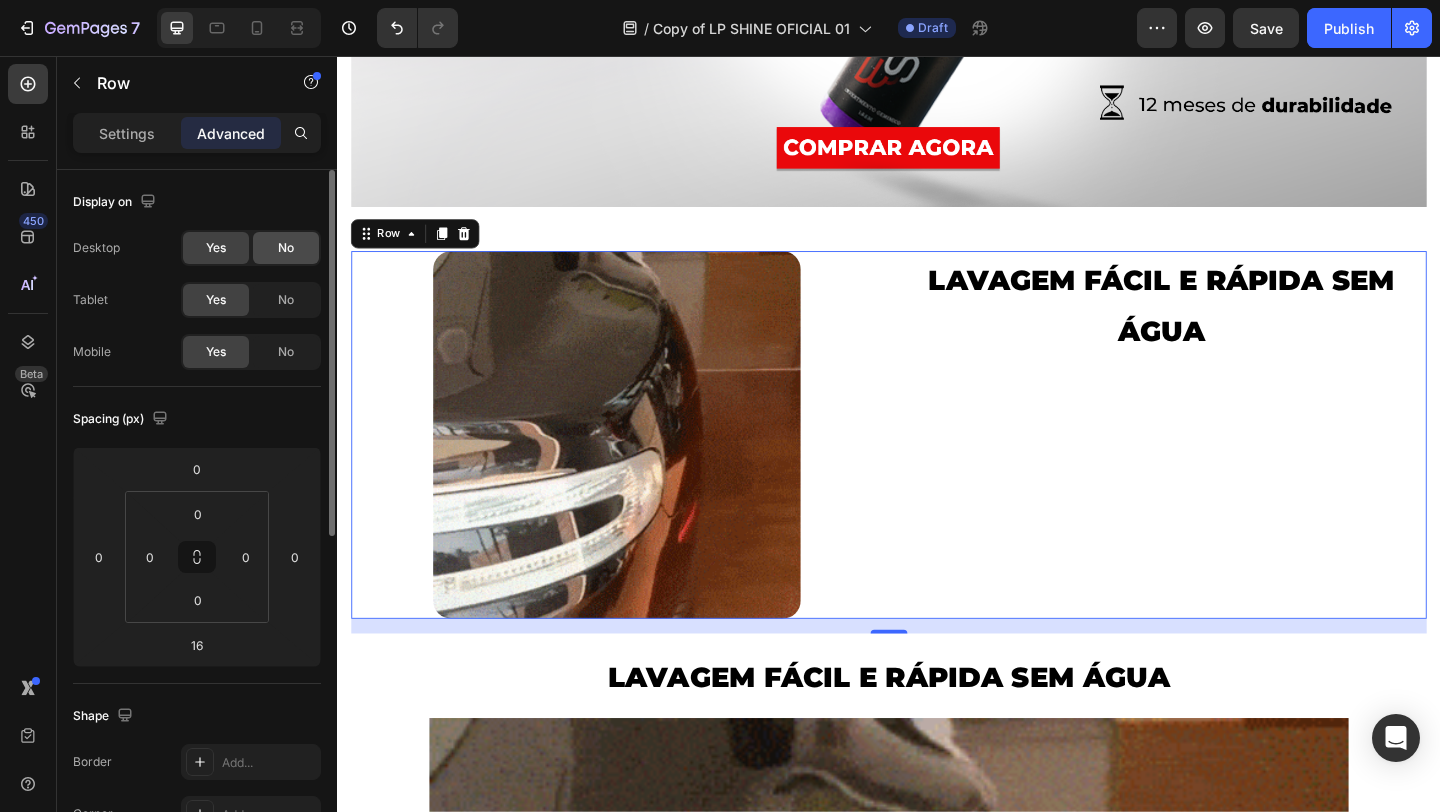 click on "No" 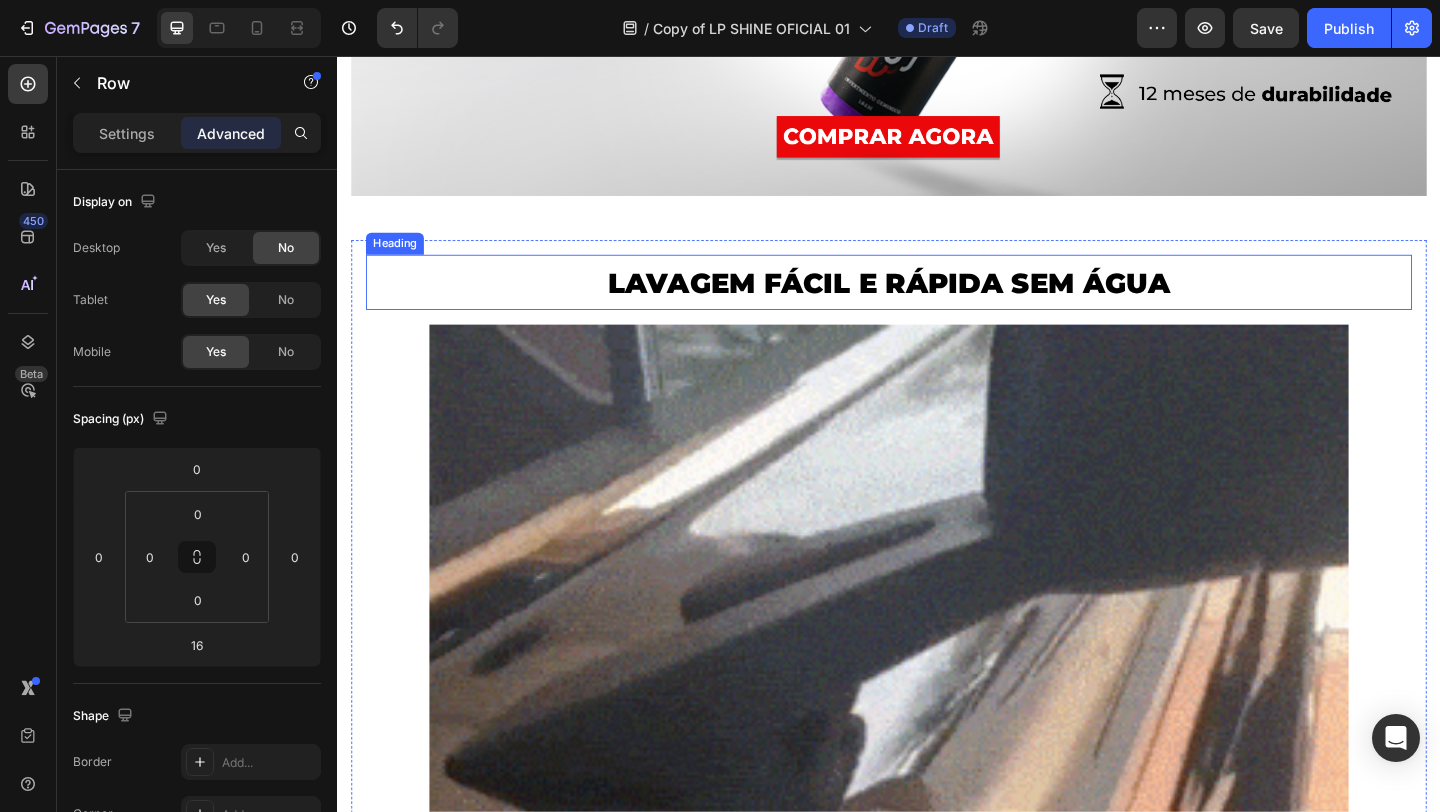 scroll, scrollTop: 2589, scrollLeft: 0, axis: vertical 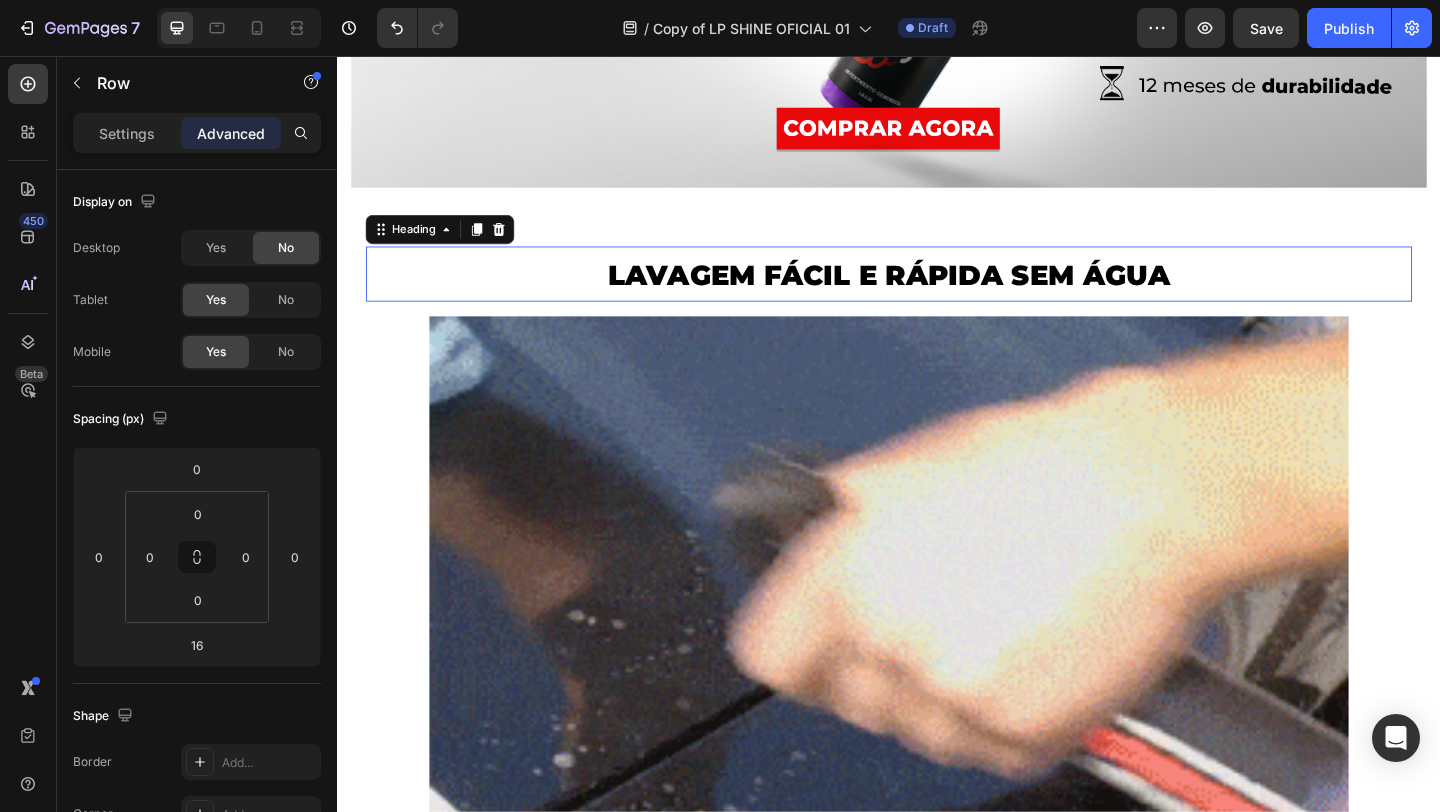click on "LAVAGEM FÁCIL E RÁPIDA SEM ÁGUA" at bounding box center [937, 293] 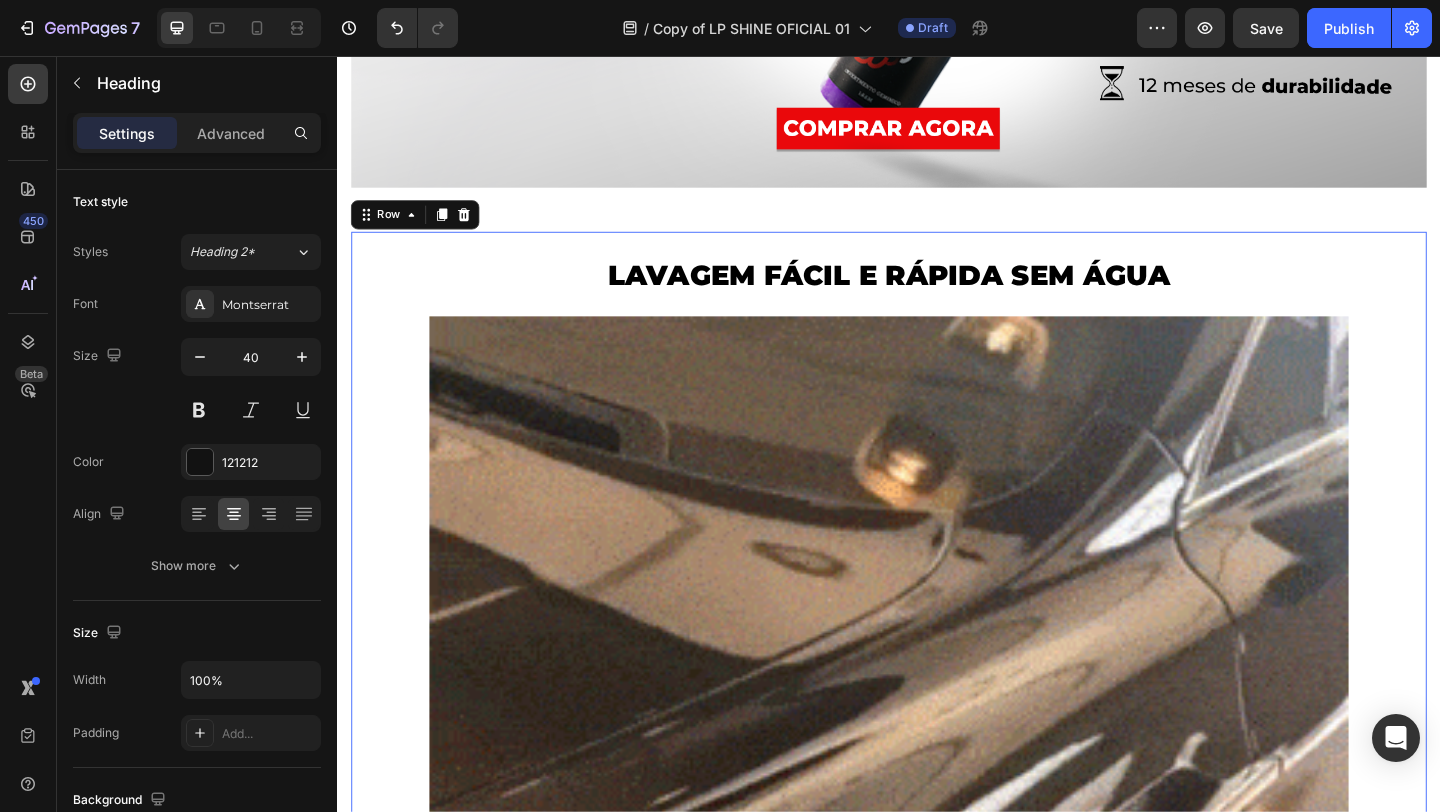 click on "LAVAGEM FÁCIL E RÁPIDA SEM ÁGUA Heading Image Row PEÇA O SEU Button Row   0" at bounding box center (937, 809) 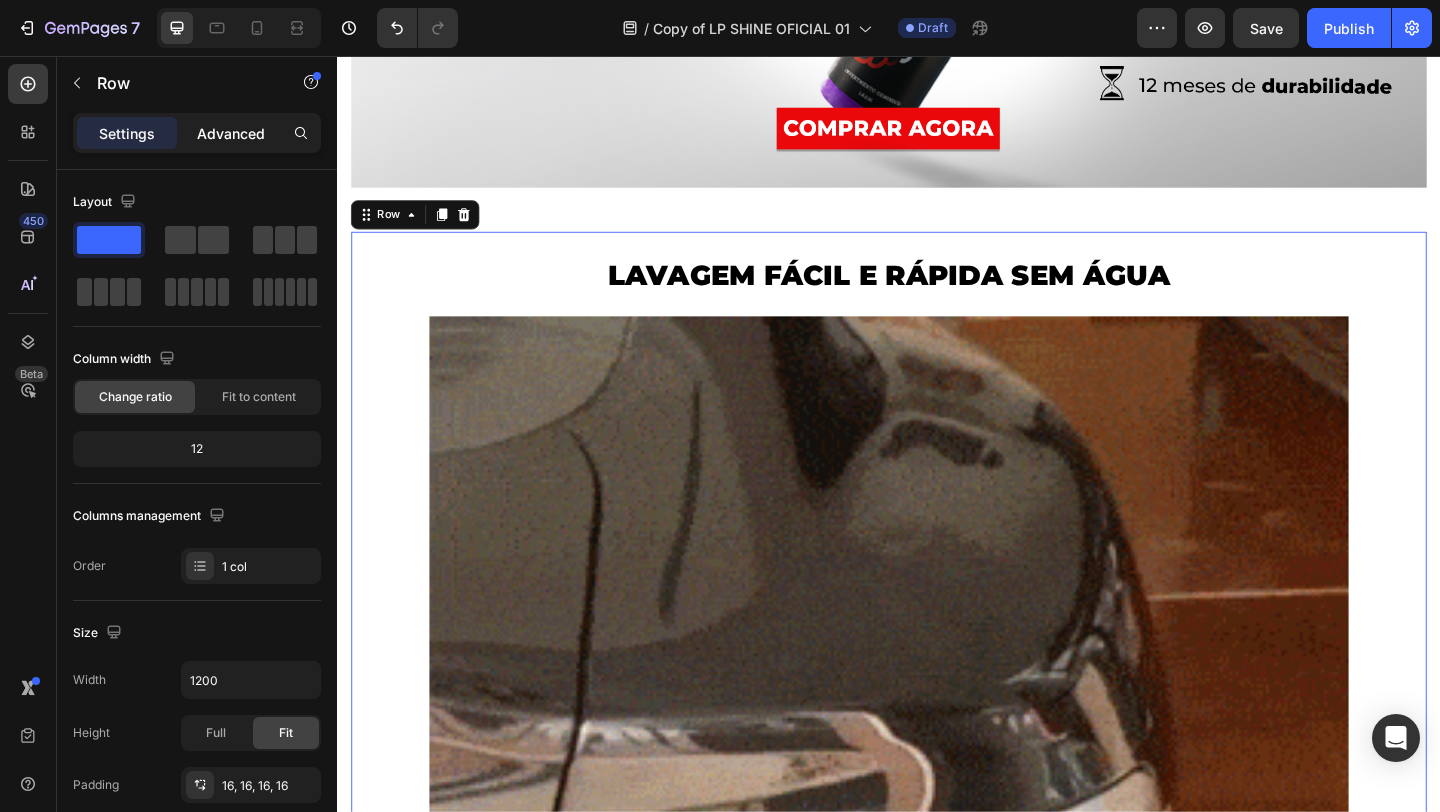 click on "Advanced" 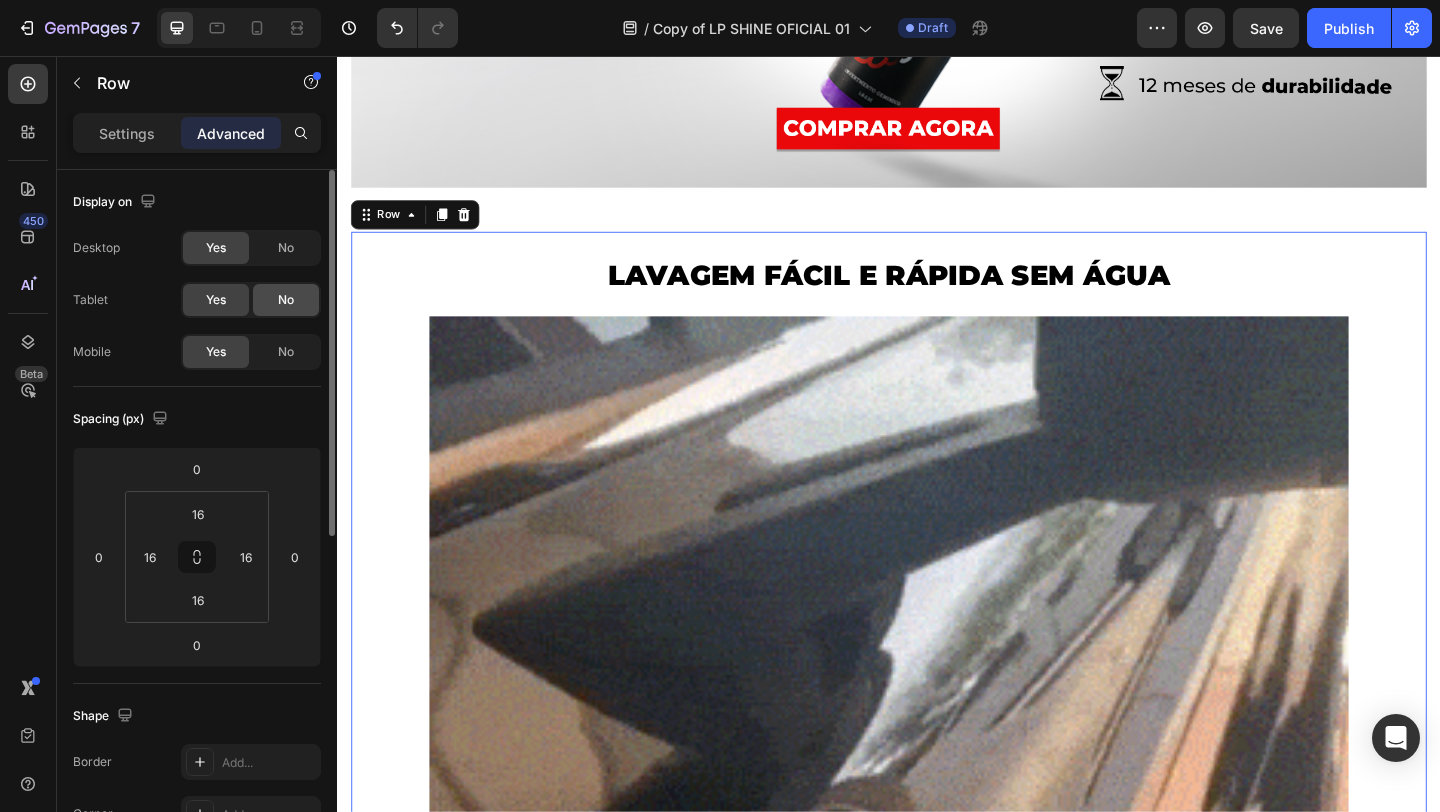 click on "No" 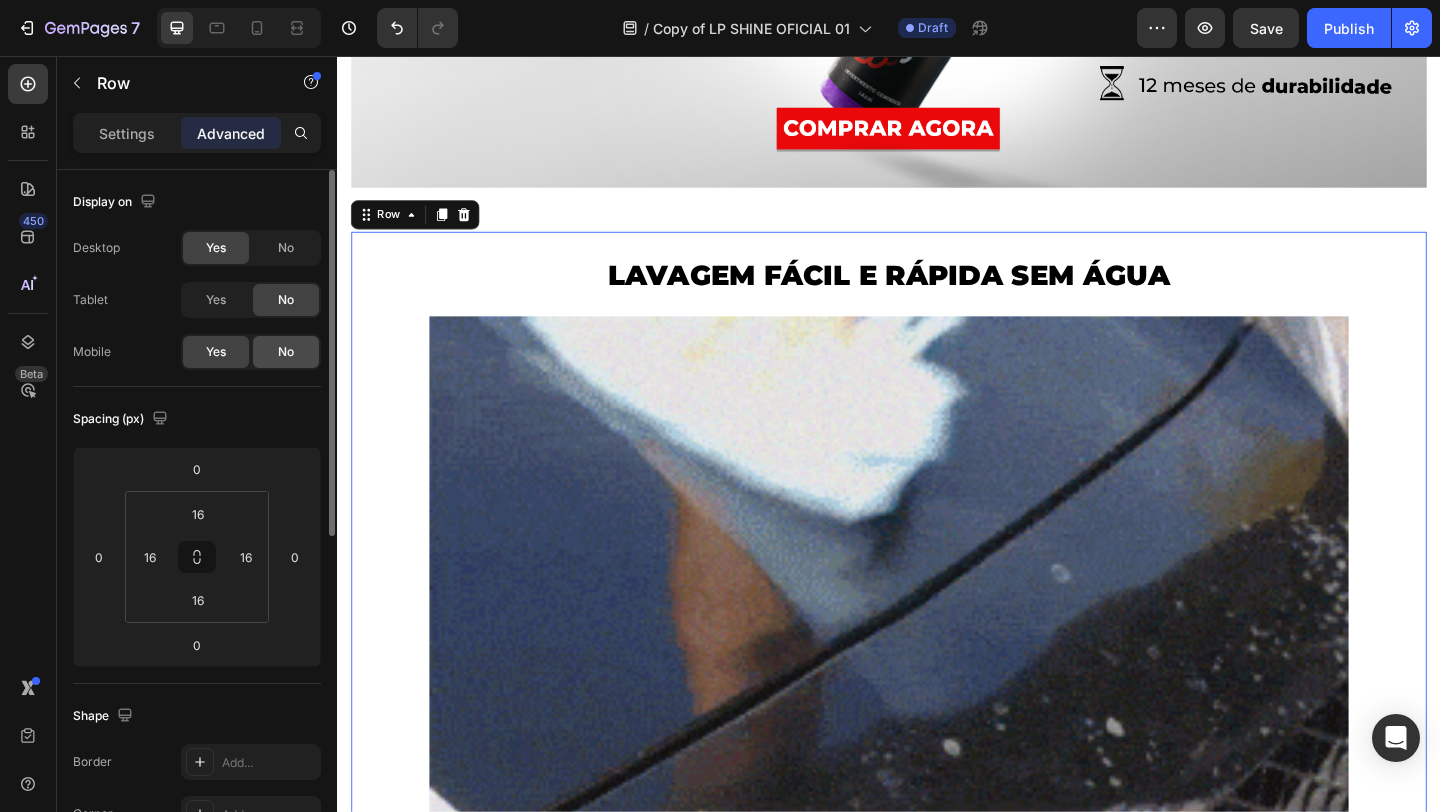click on "No" 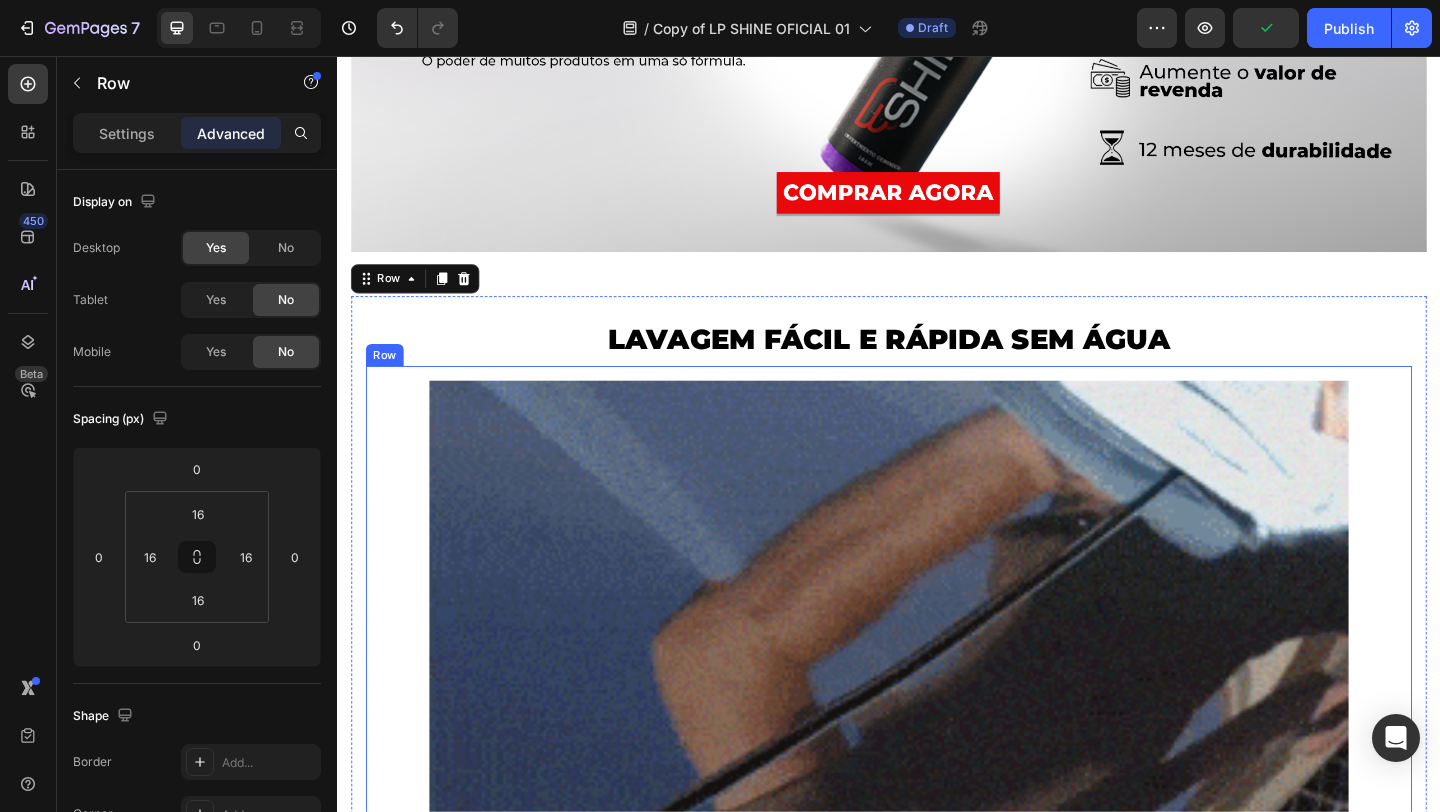 scroll, scrollTop: 2504, scrollLeft: 0, axis: vertical 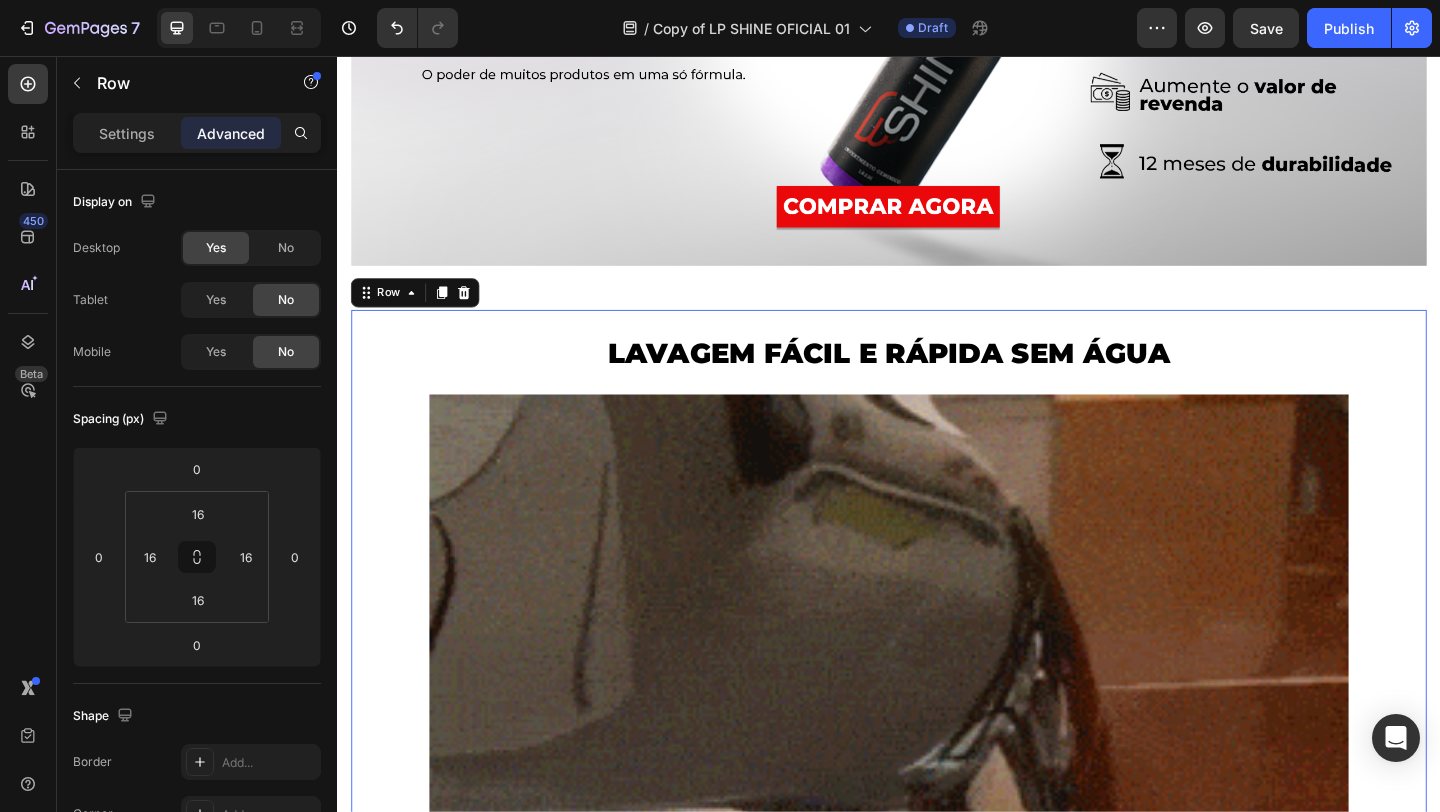 click on "LAVAGEM FÁCIL E RÁPIDA SEM ÁGUA Heading Image Row PEÇA O SEU Button Row   0" at bounding box center [937, 894] 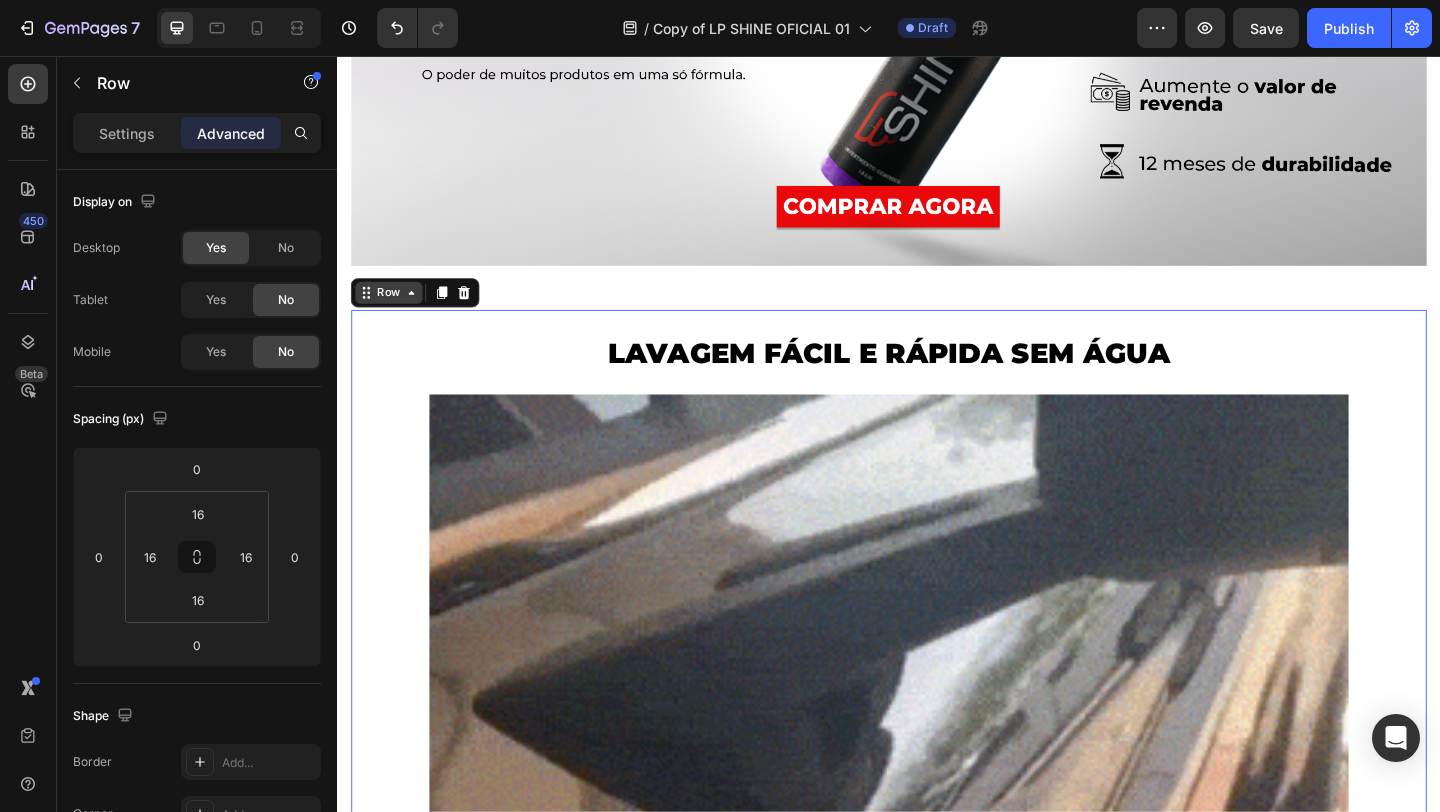 click on "Row" at bounding box center (393, 313) 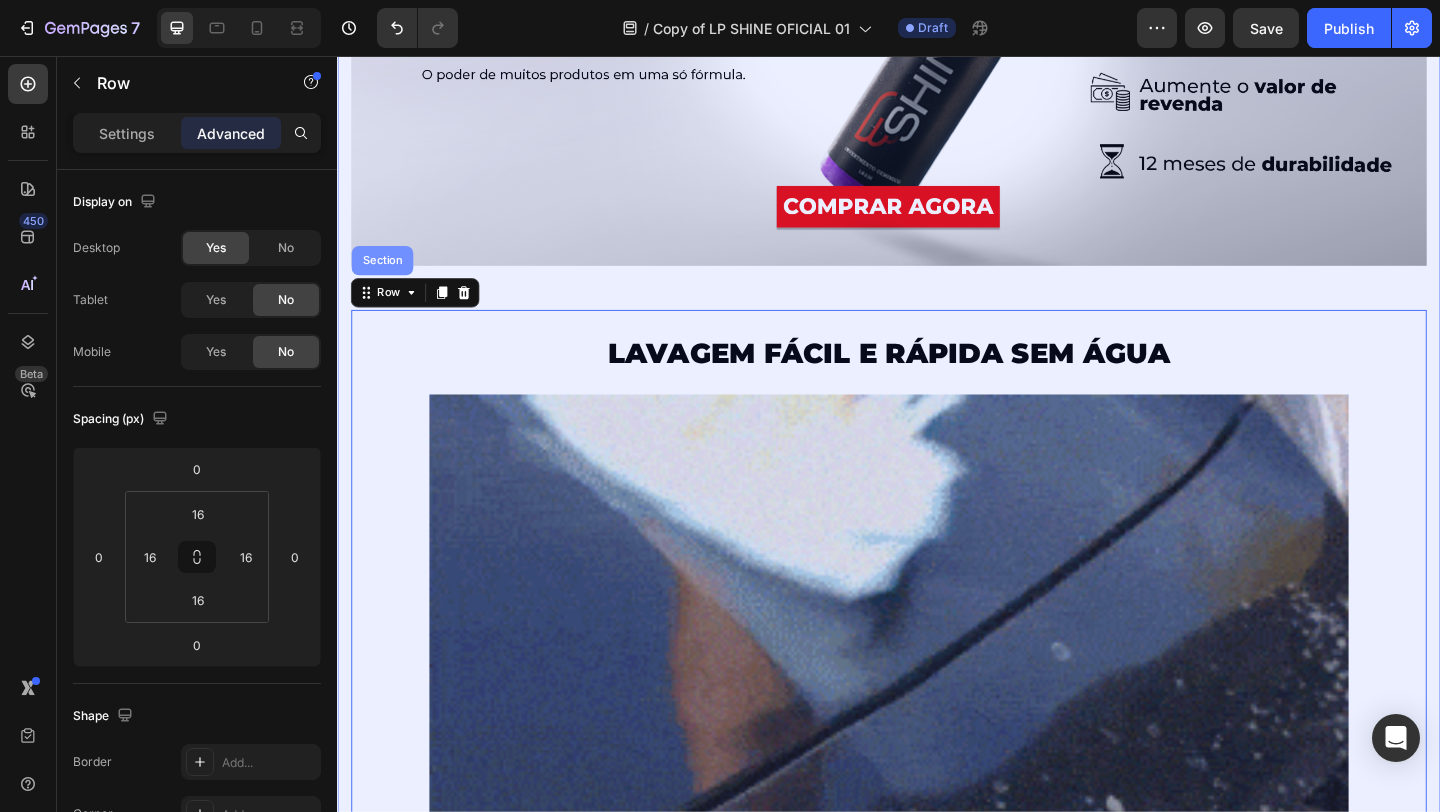 click on "Section" at bounding box center (386, 278) 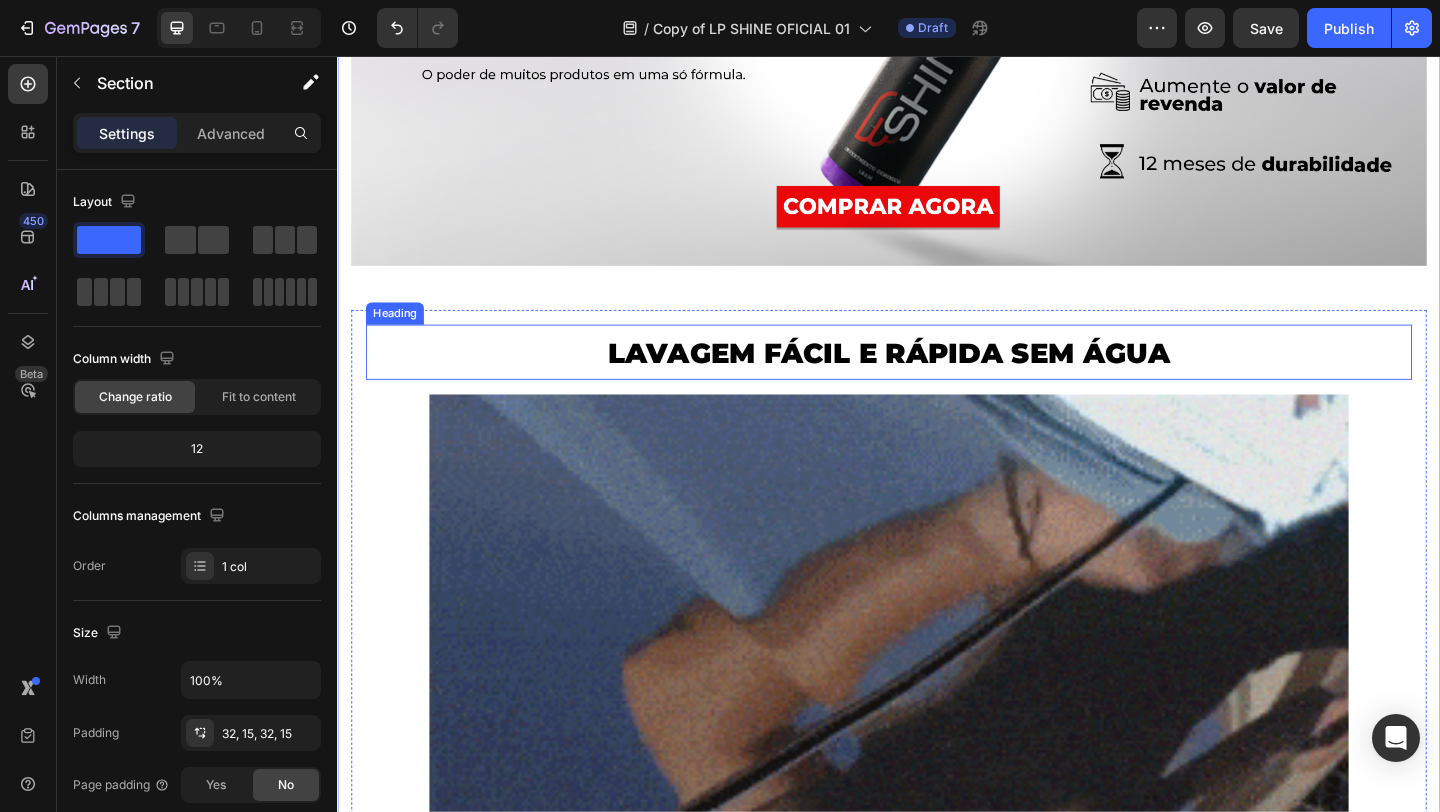 click on "LAVAGEM FÁCIL E RÁPIDA SEM ÁGUA" at bounding box center (937, 378) 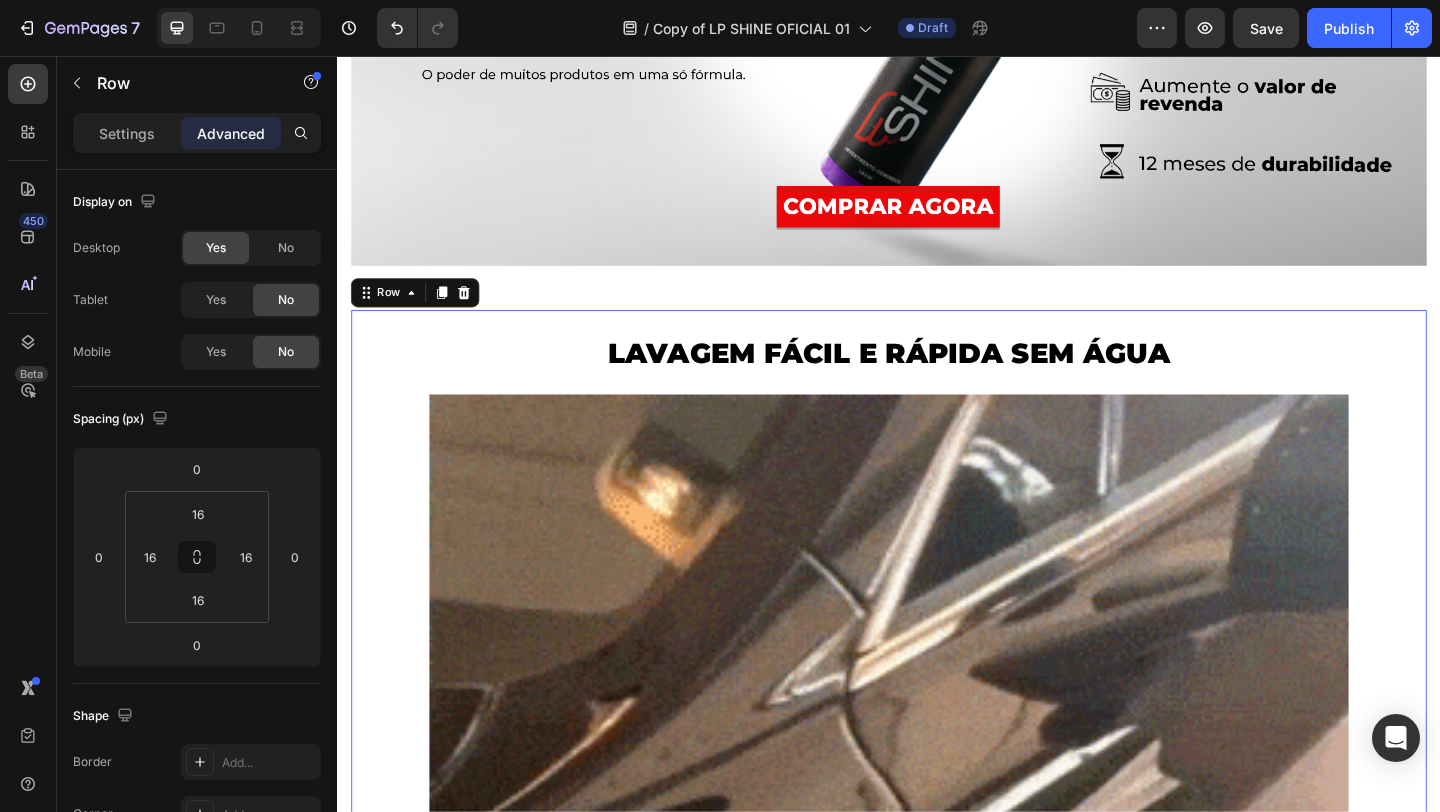 click on "LAVAGEM FÁCIL E RÁPIDA SEM ÁGUA Heading Image Row PEÇA O SEU Button Row   0" at bounding box center [937, 894] 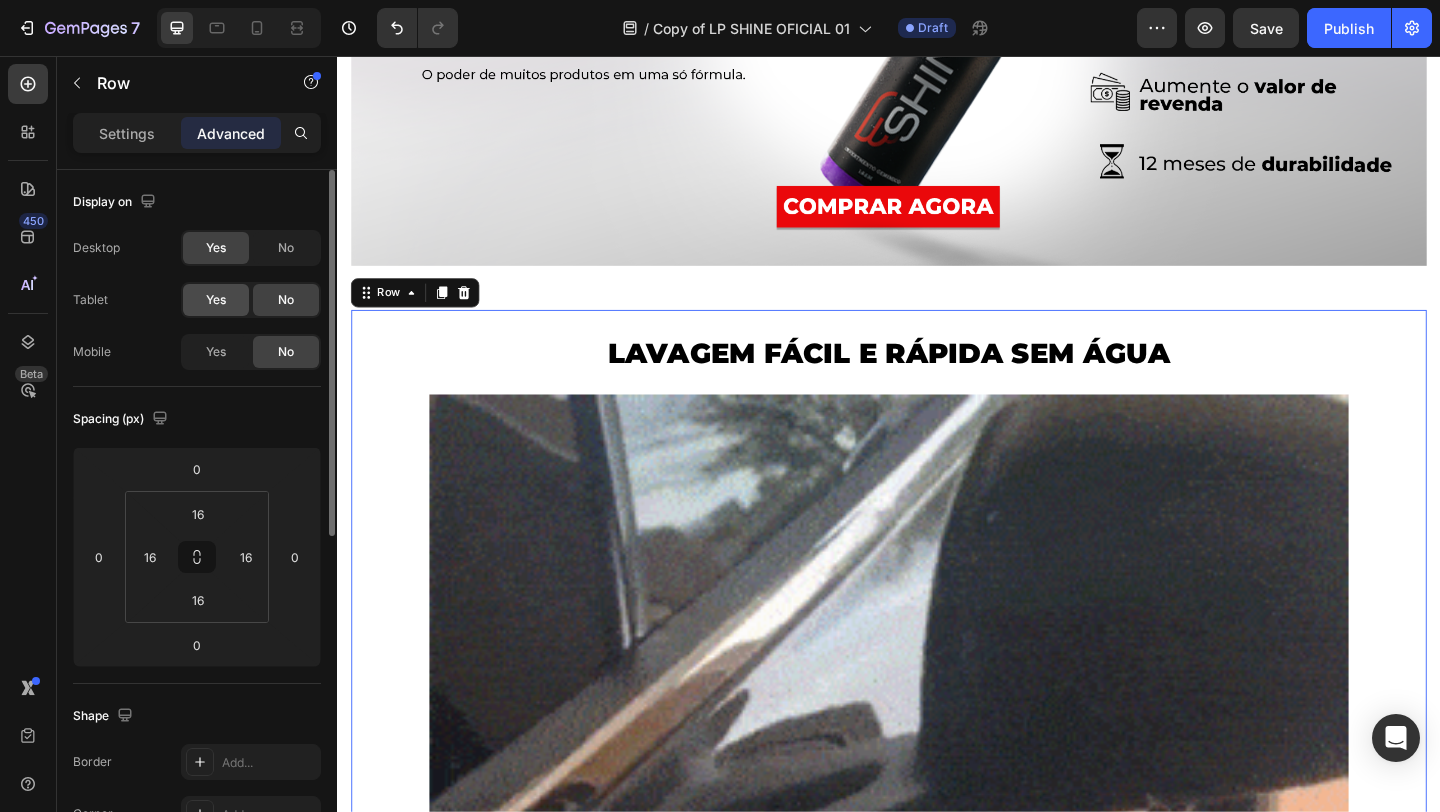 click on "Yes" 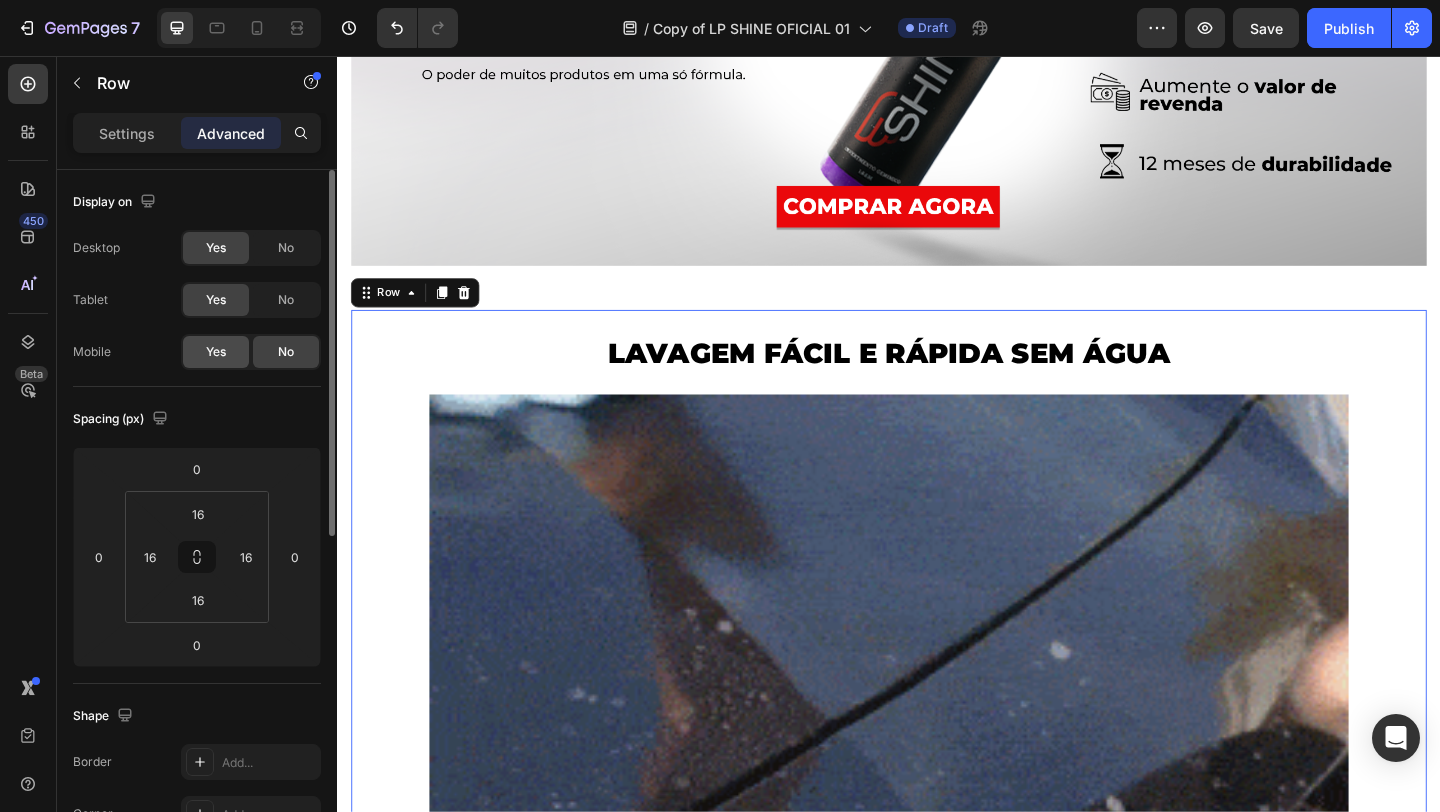 click on "Yes" 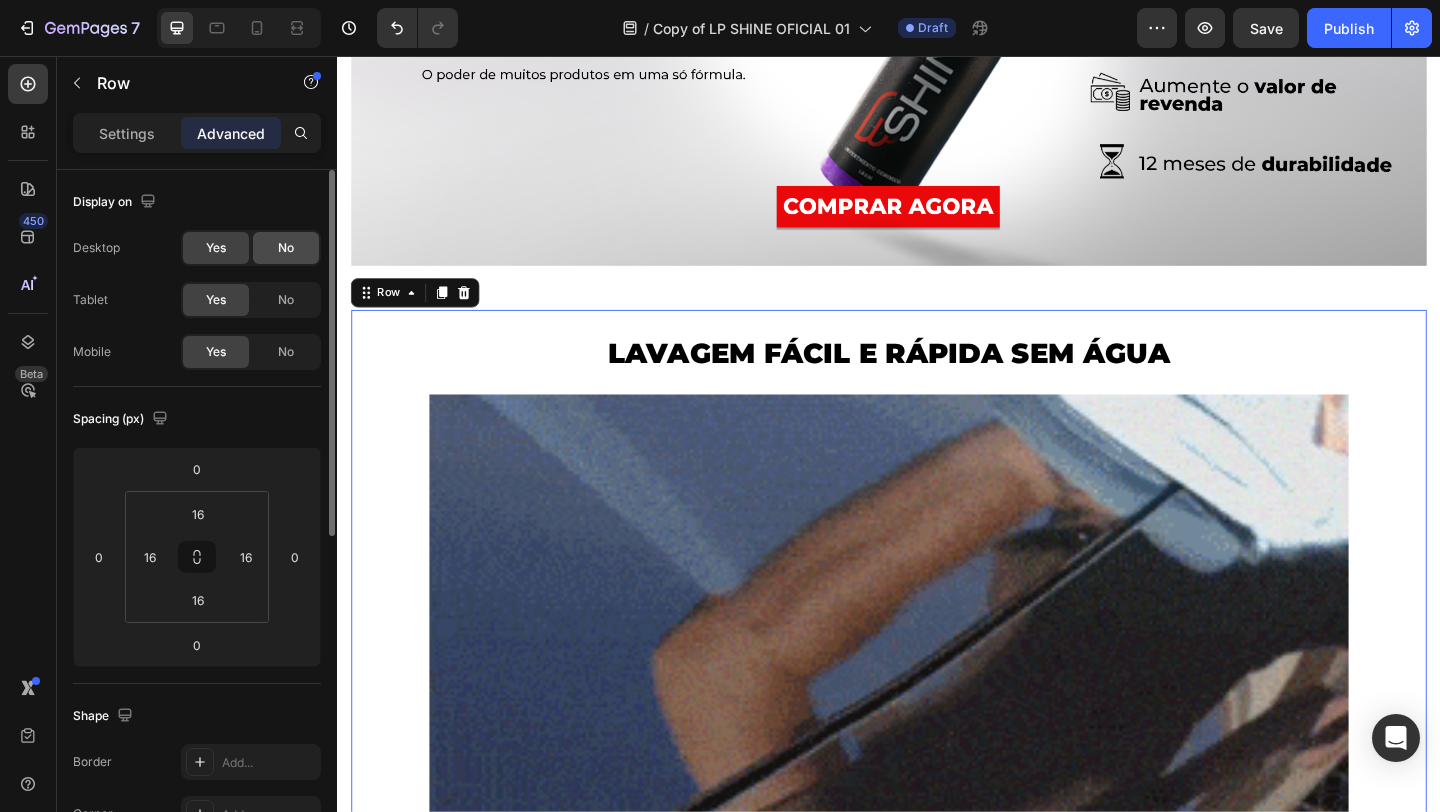 click on "No" 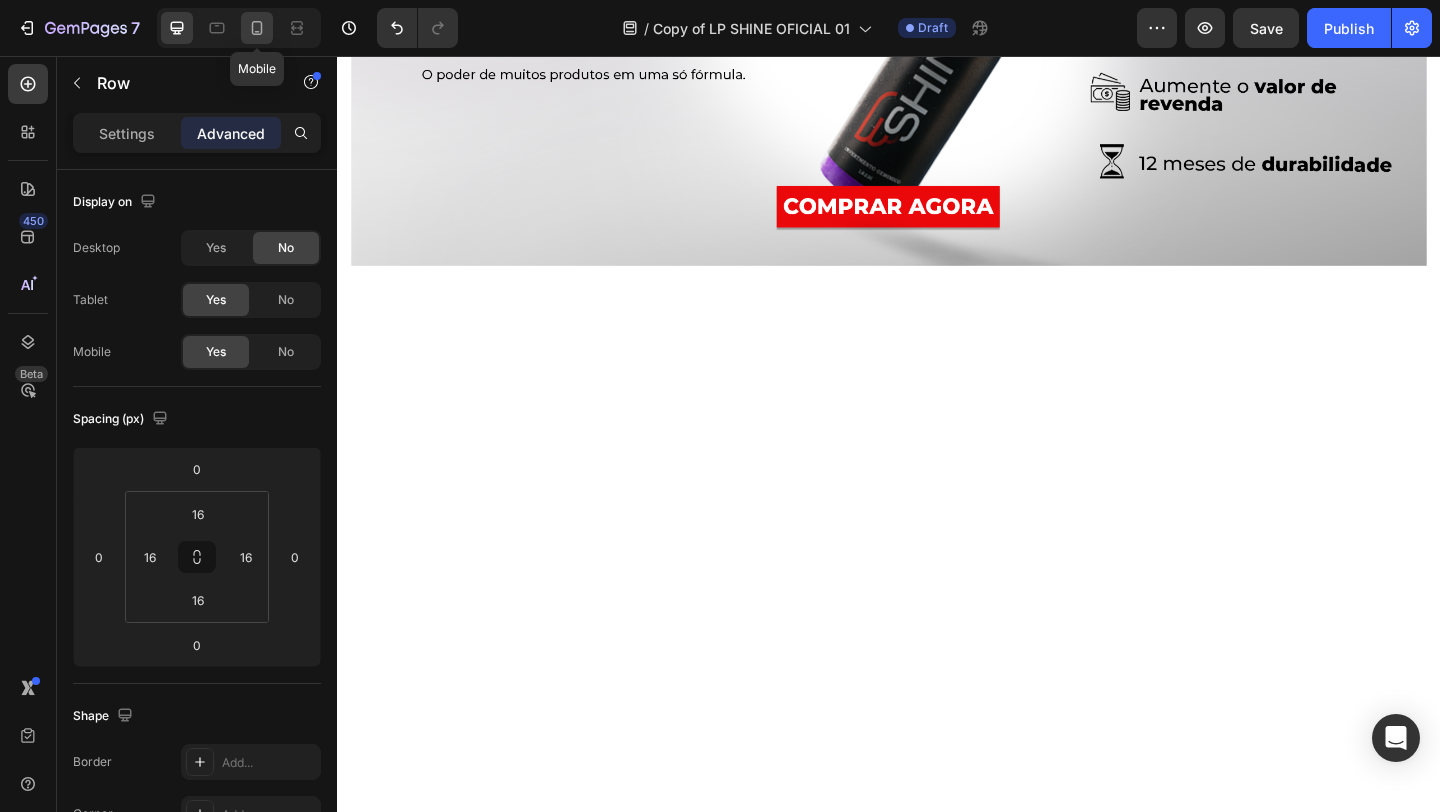 click 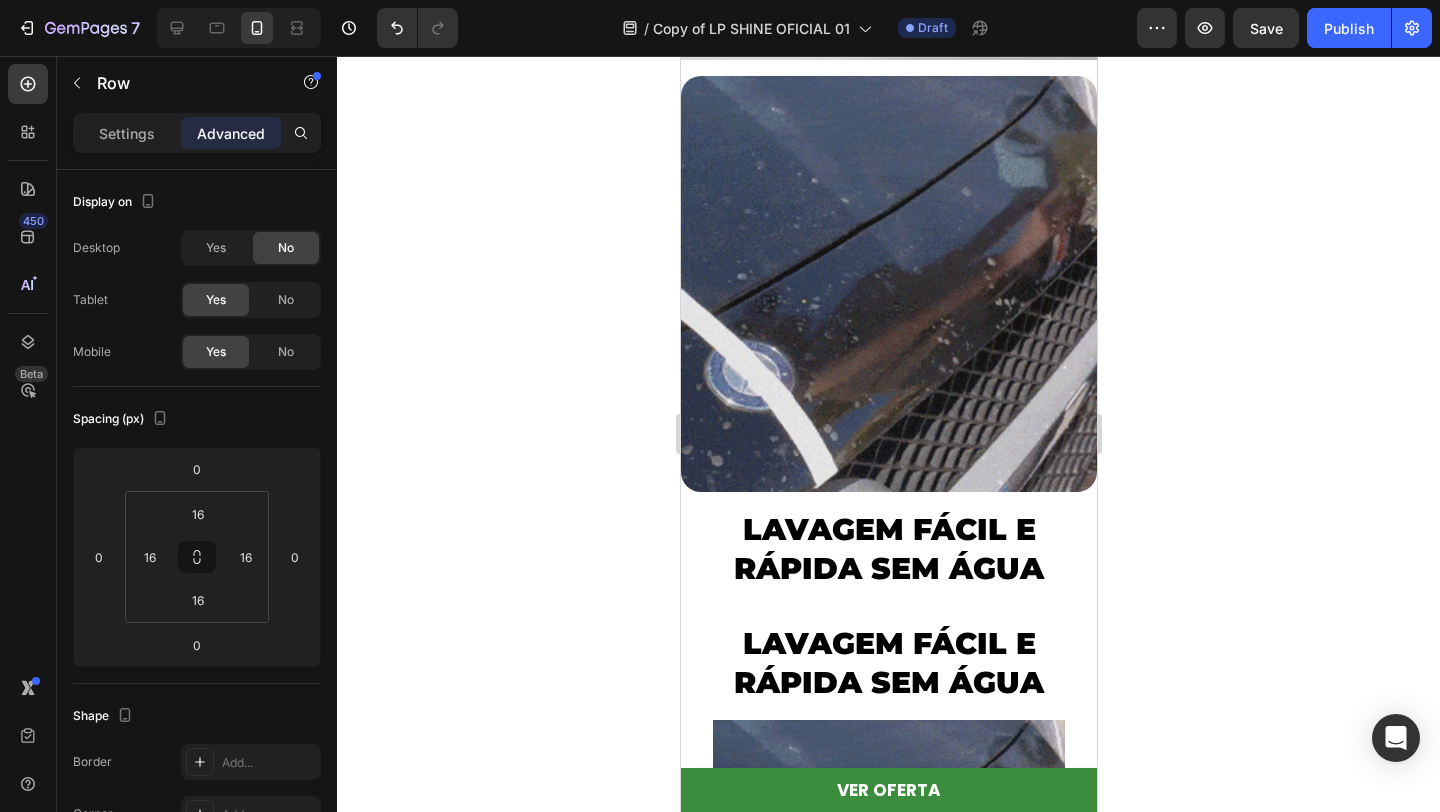 scroll, scrollTop: 2751, scrollLeft: 0, axis: vertical 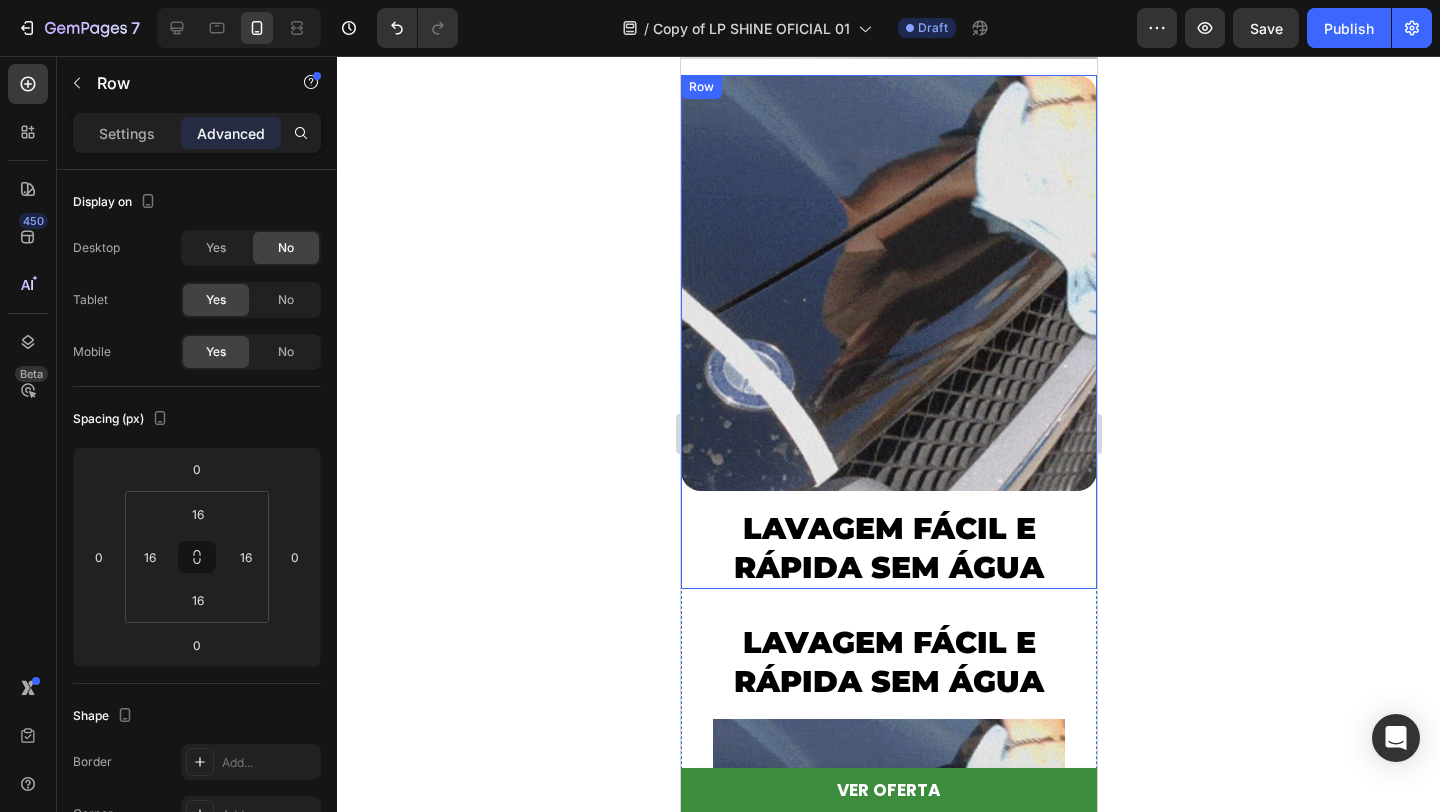 click on "Image LAVAGEM FÁCIL E RÁPIDA SEM ÁGUA Heading Row" at bounding box center (888, 332) 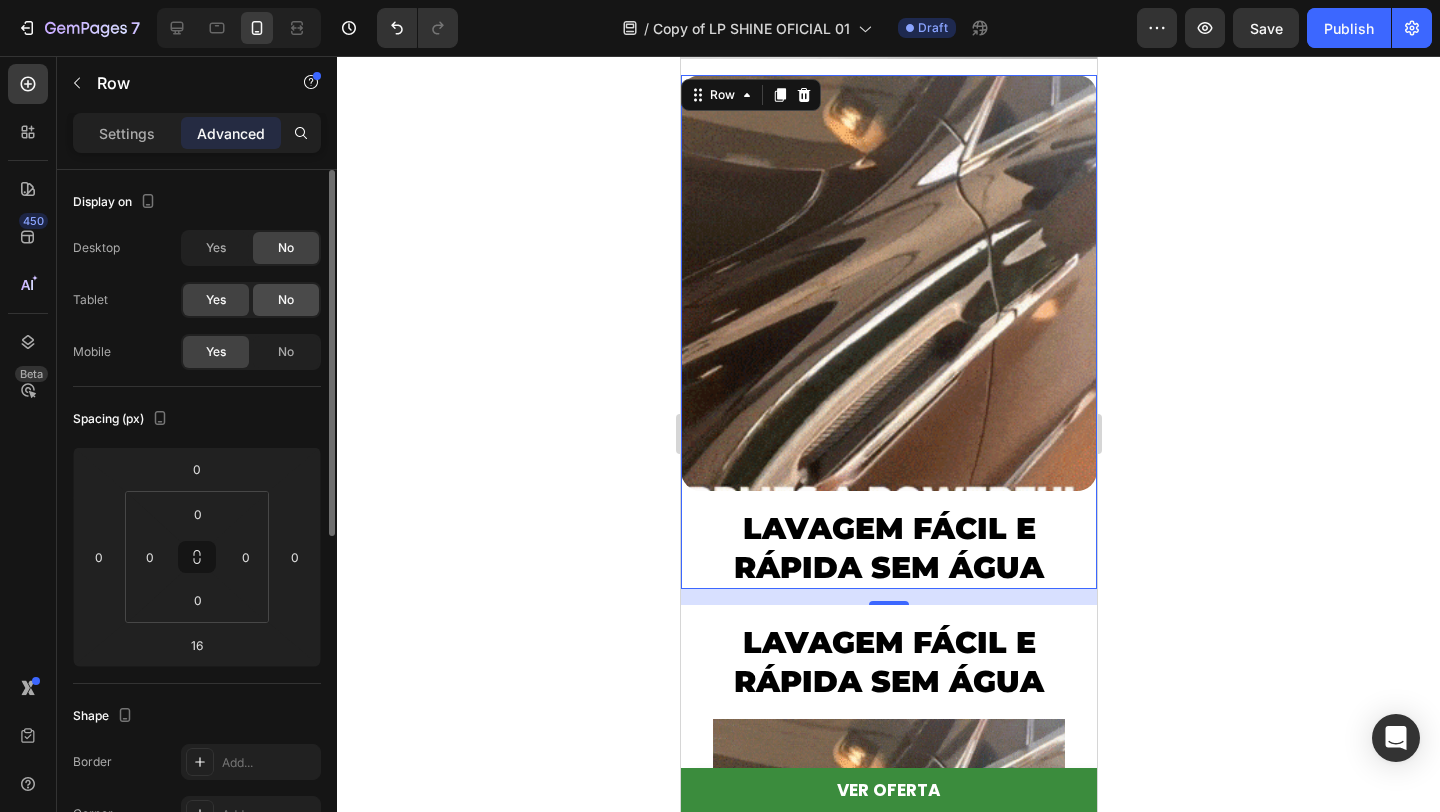 click on "No" 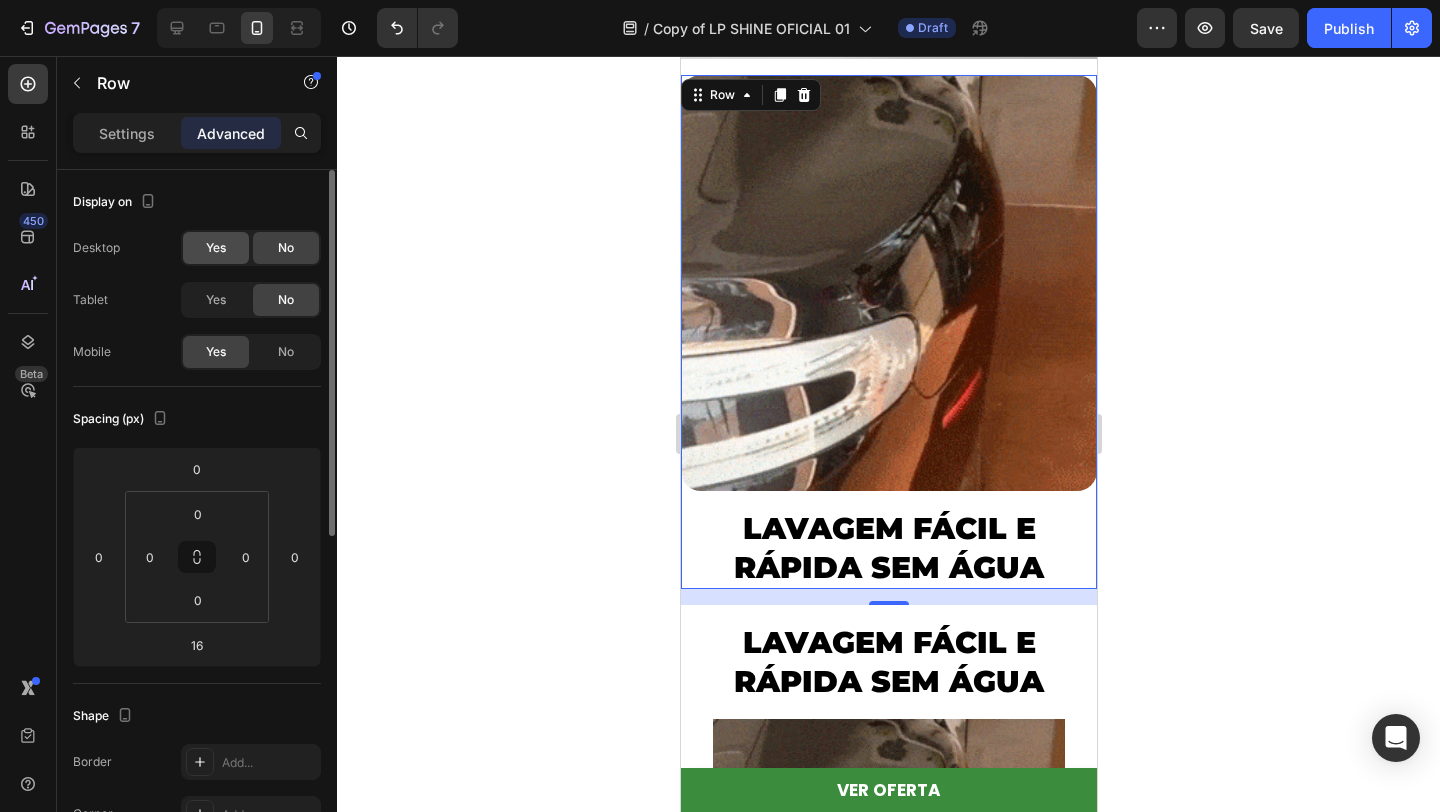 click on "Yes" 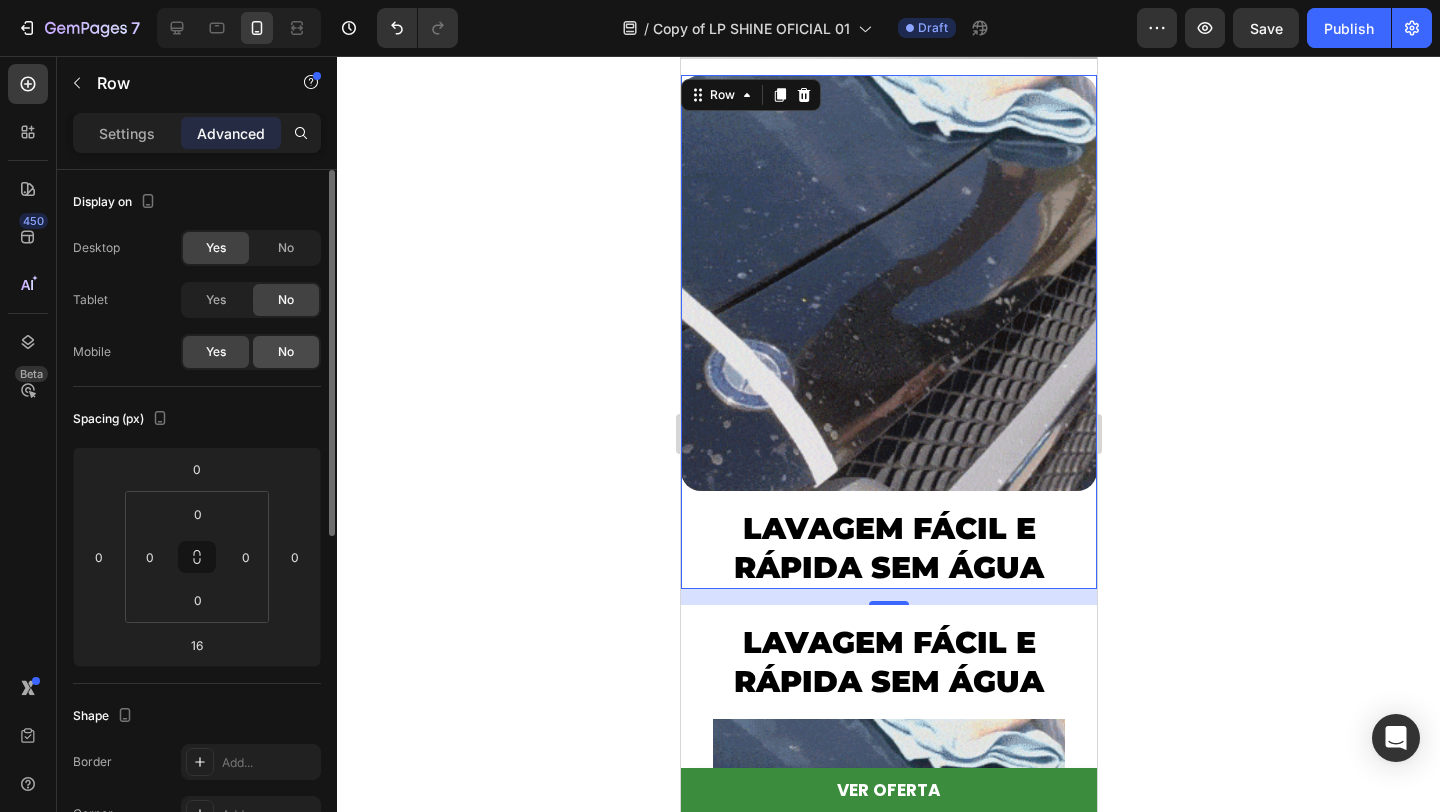 click on "No" 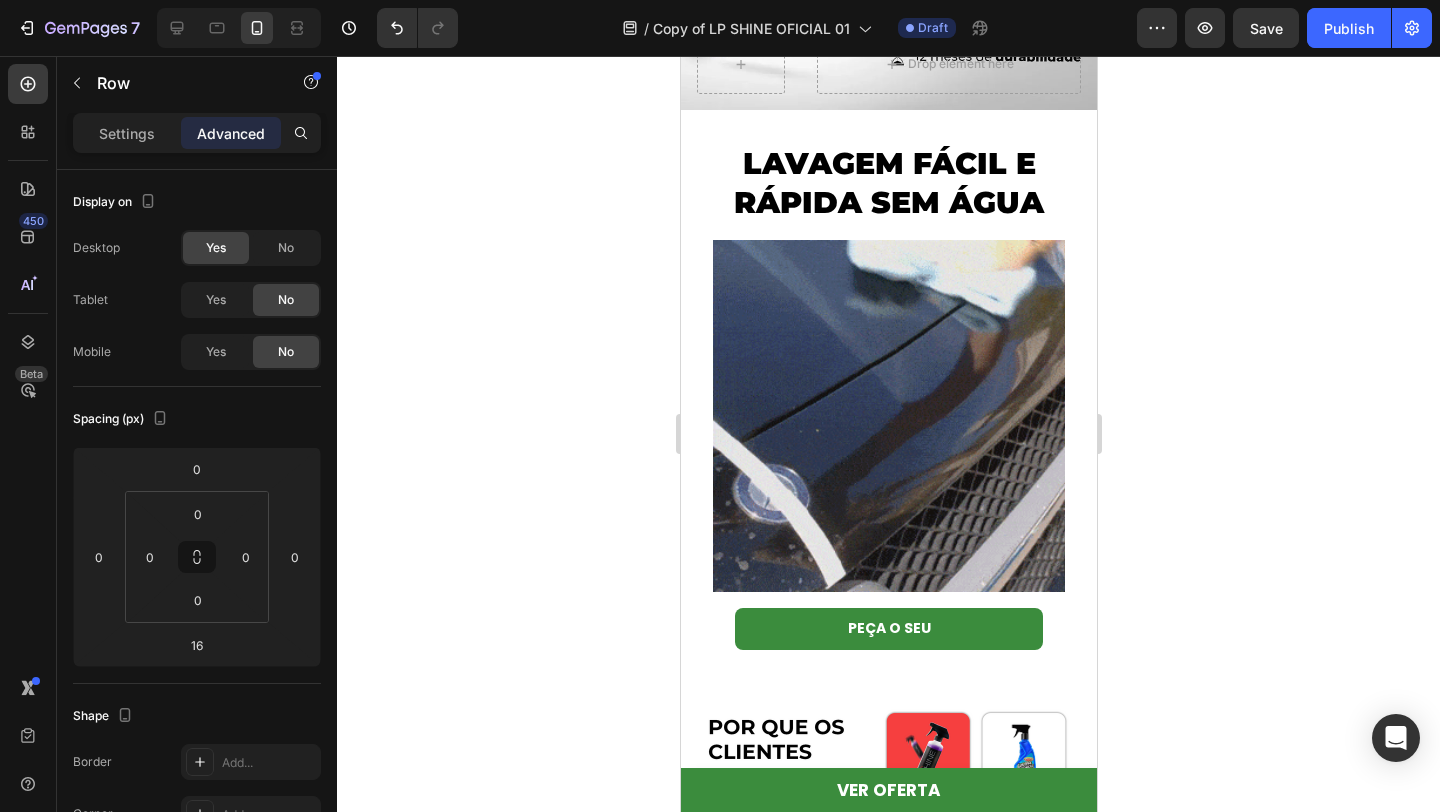 scroll, scrollTop: 2738, scrollLeft: 0, axis: vertical 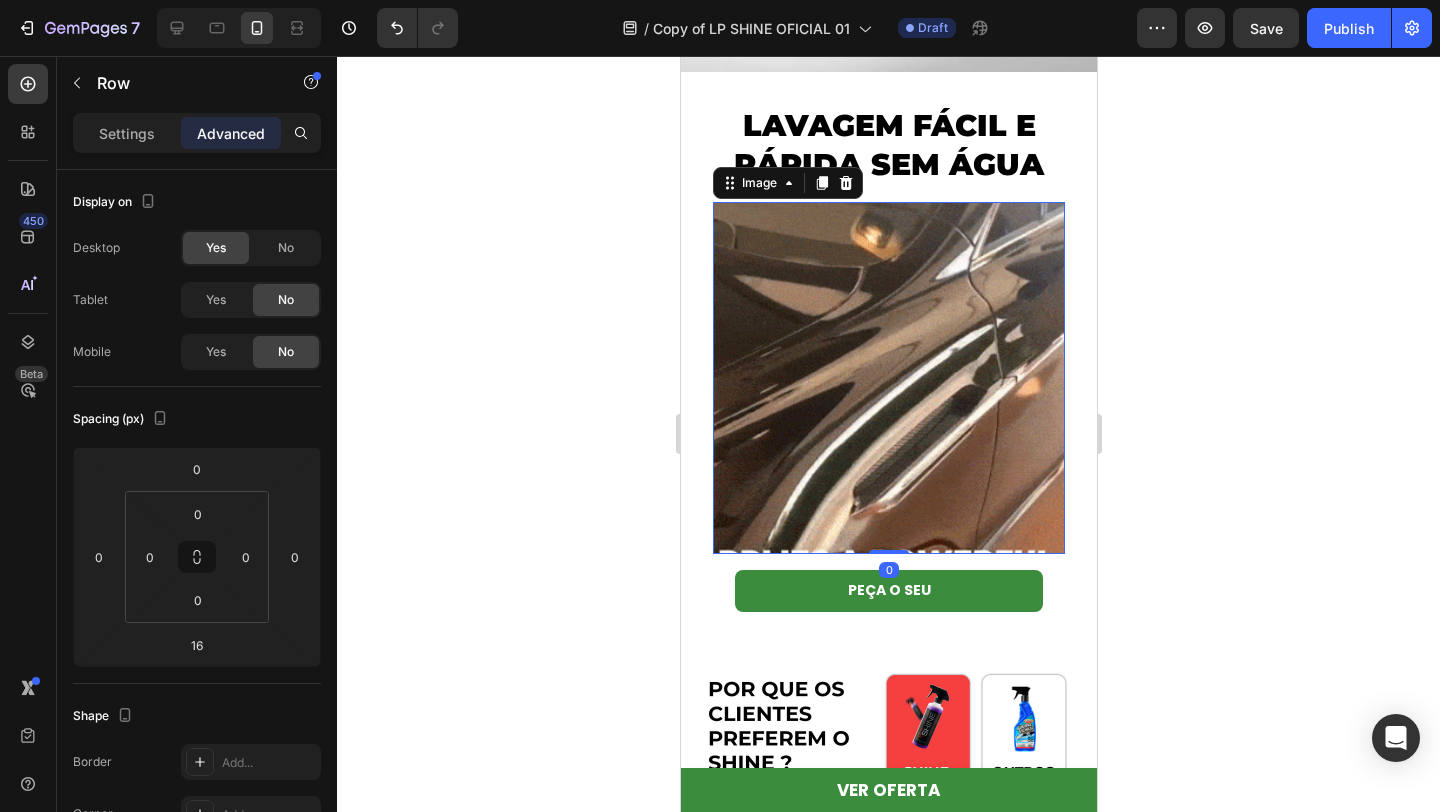click at bounding box center (888, 378) 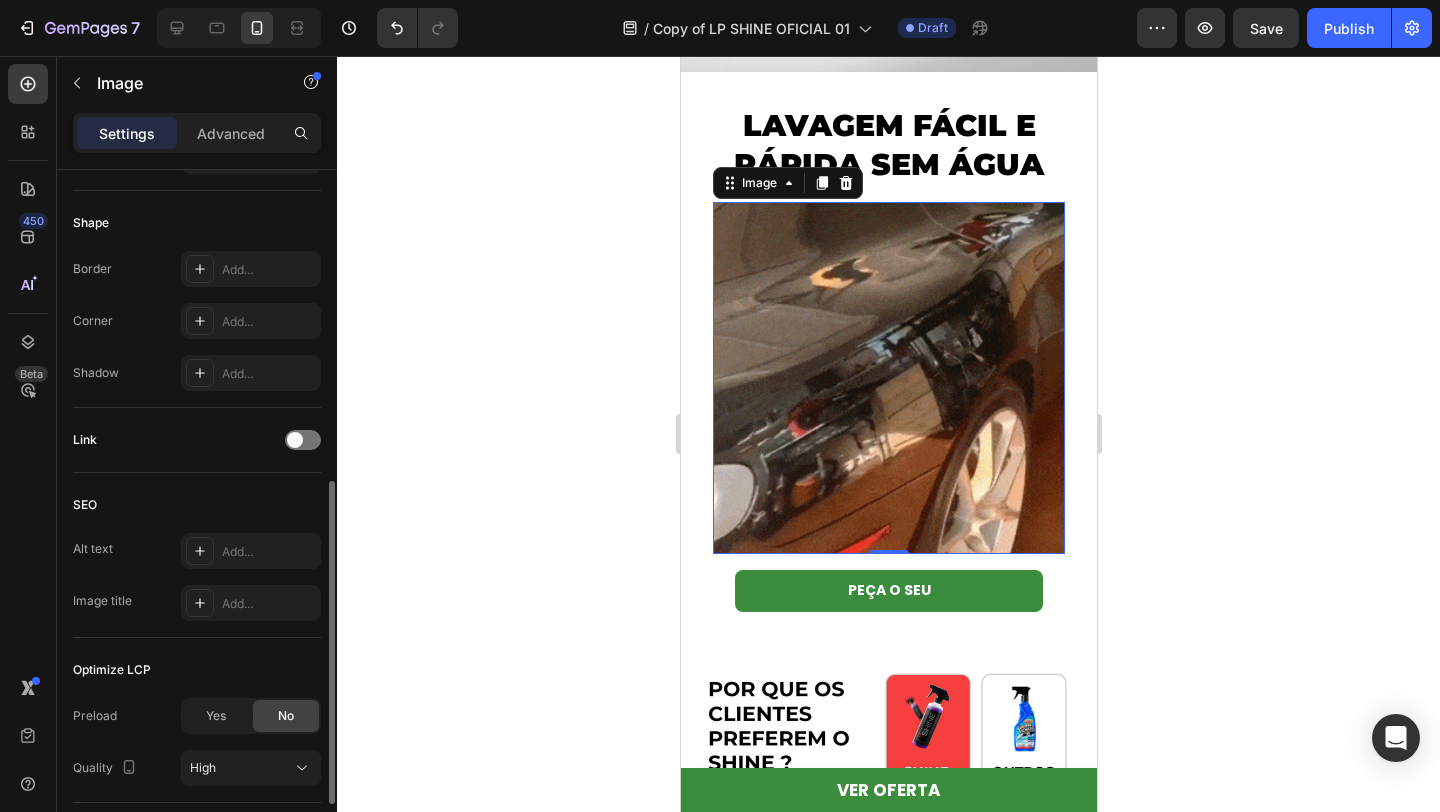 scroll, scrollTop: 674, scrollLeft: 0, axis: vertical 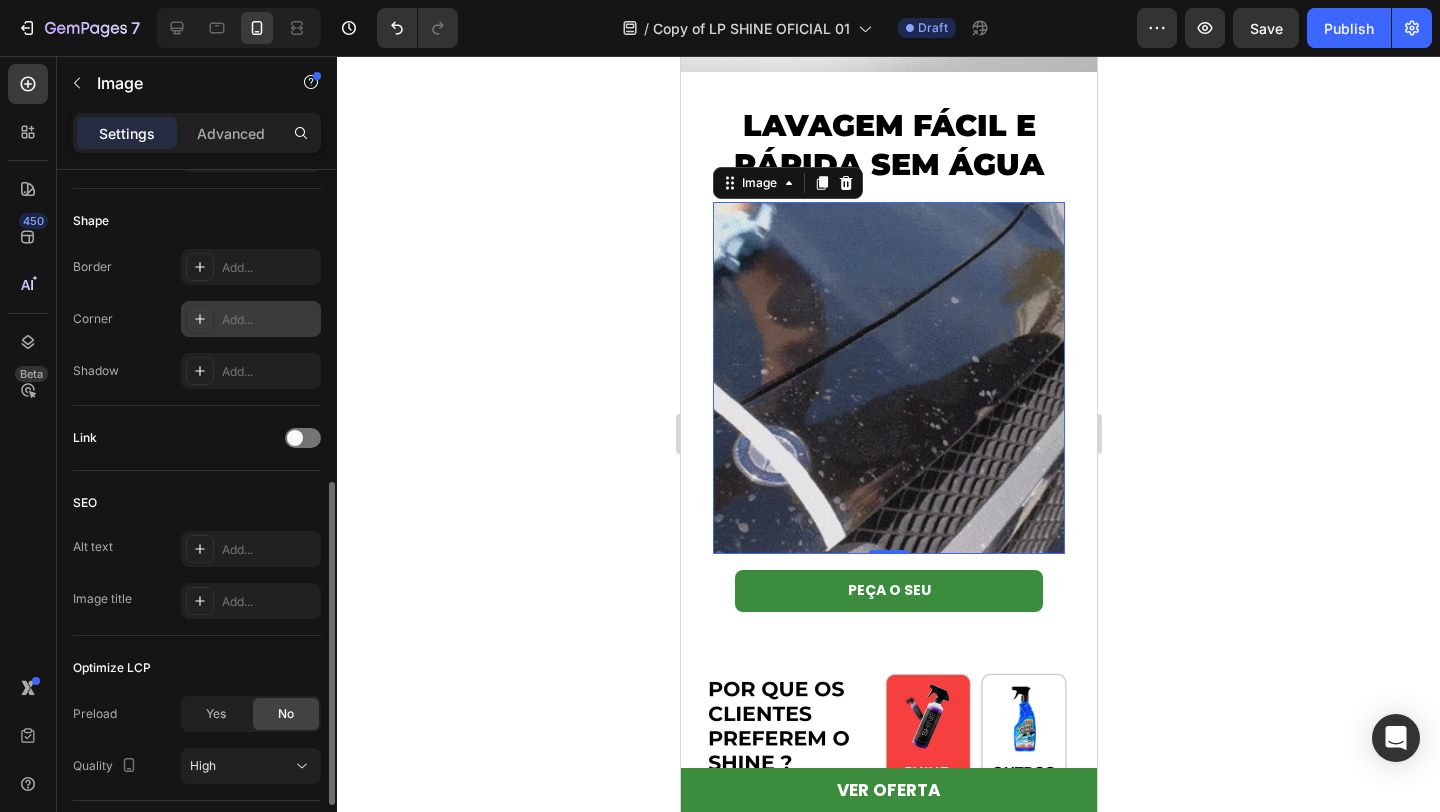 click on "Add..." at bounding box center [269, 320] 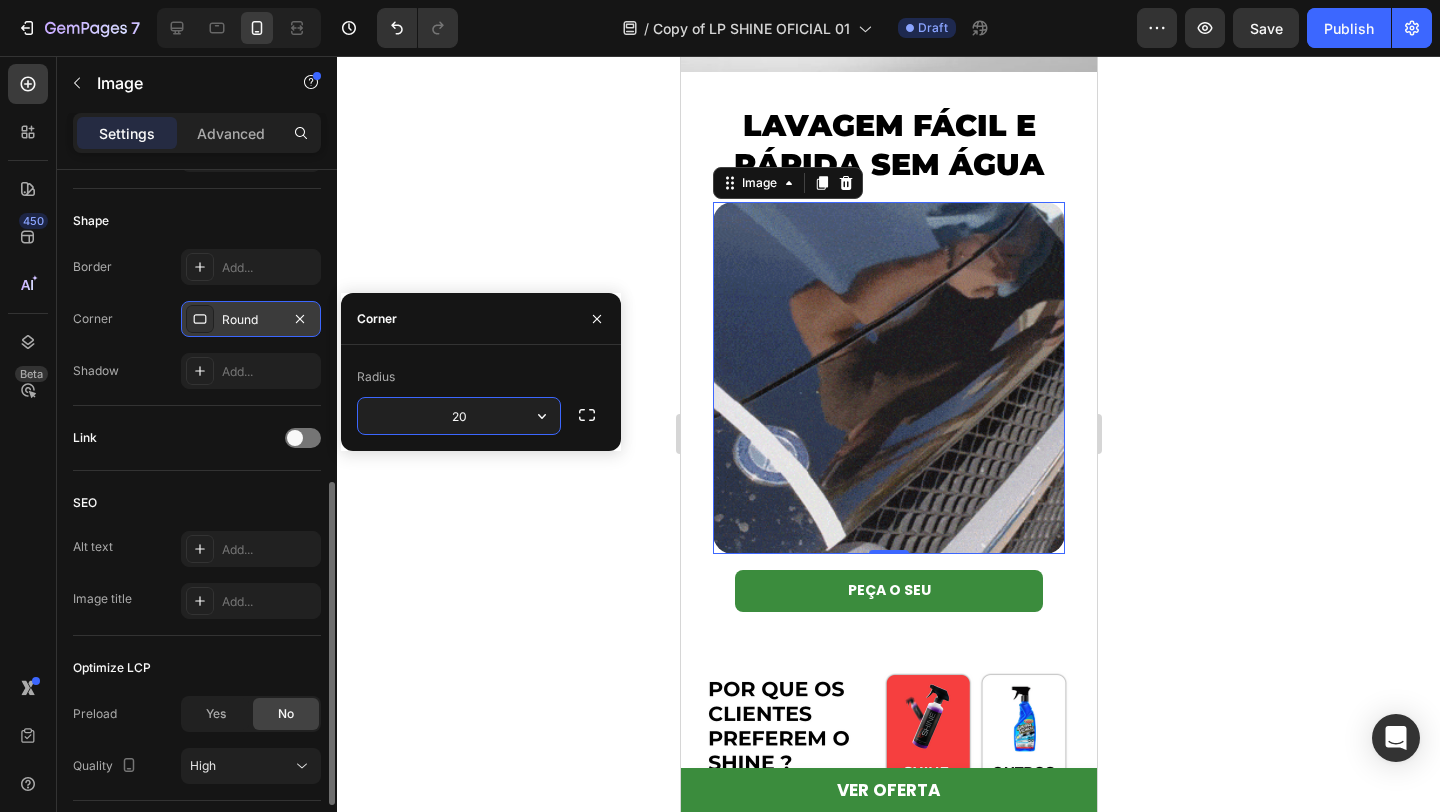 type on "20" 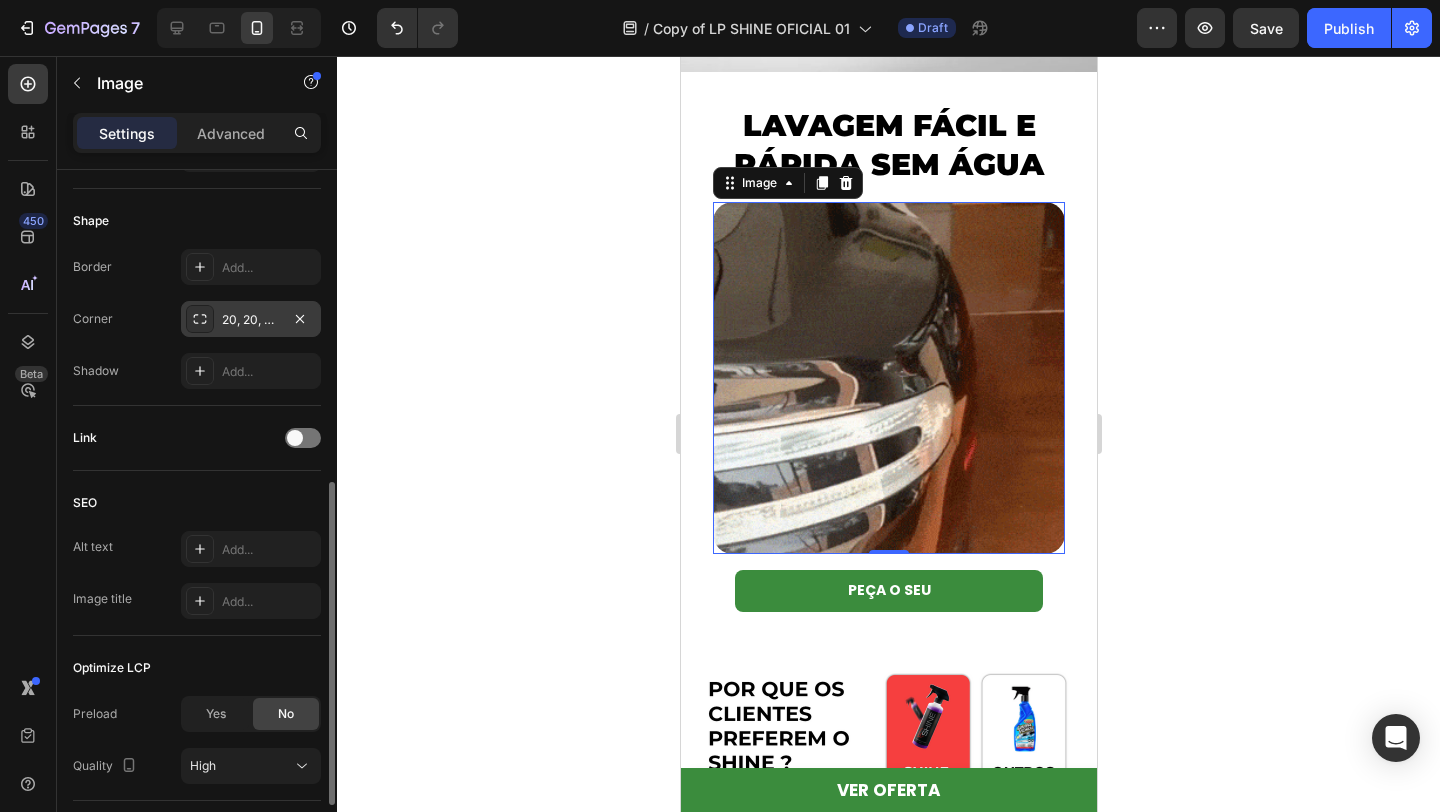 click 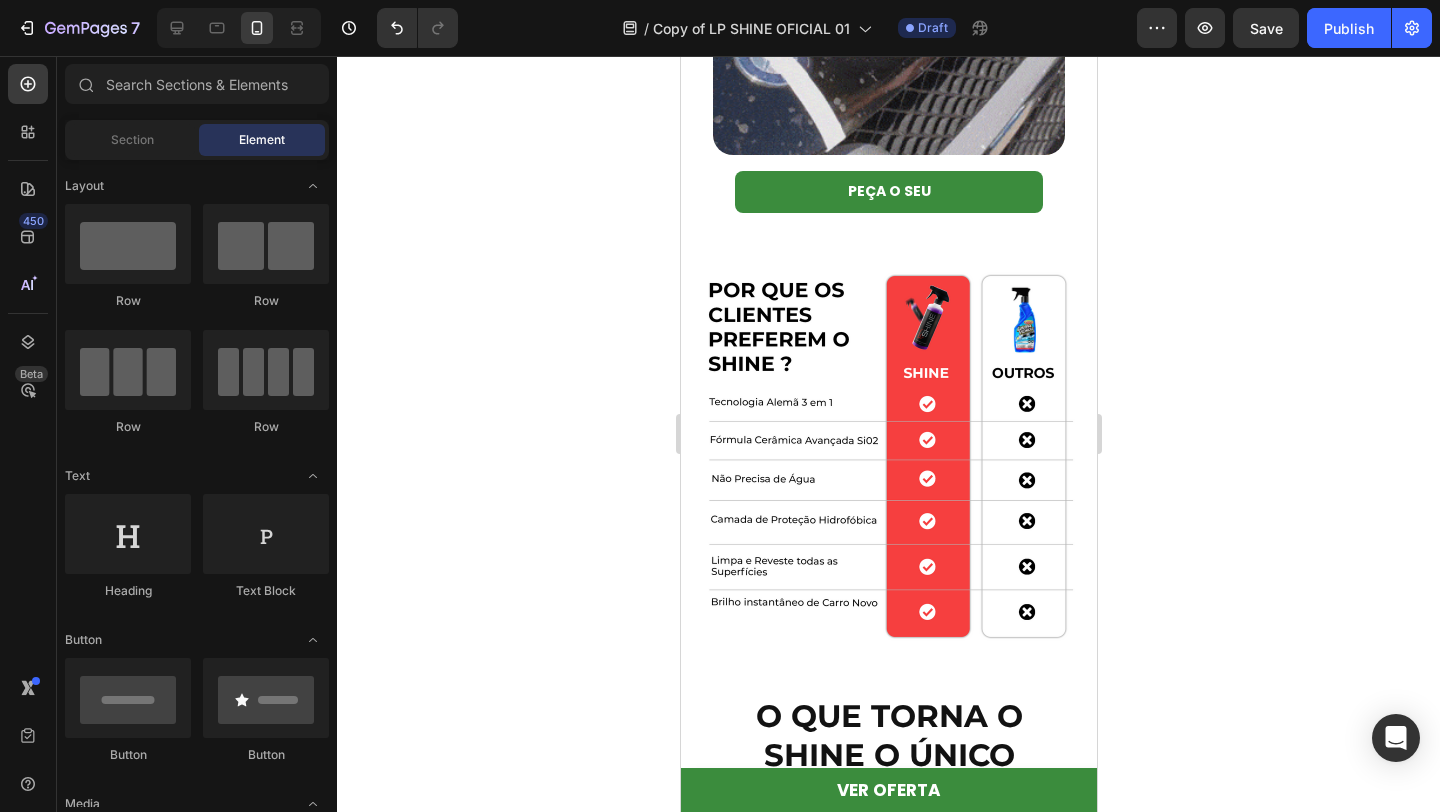scroll, scrollTop: 3188, scrollLeft: 0, axis: vertical 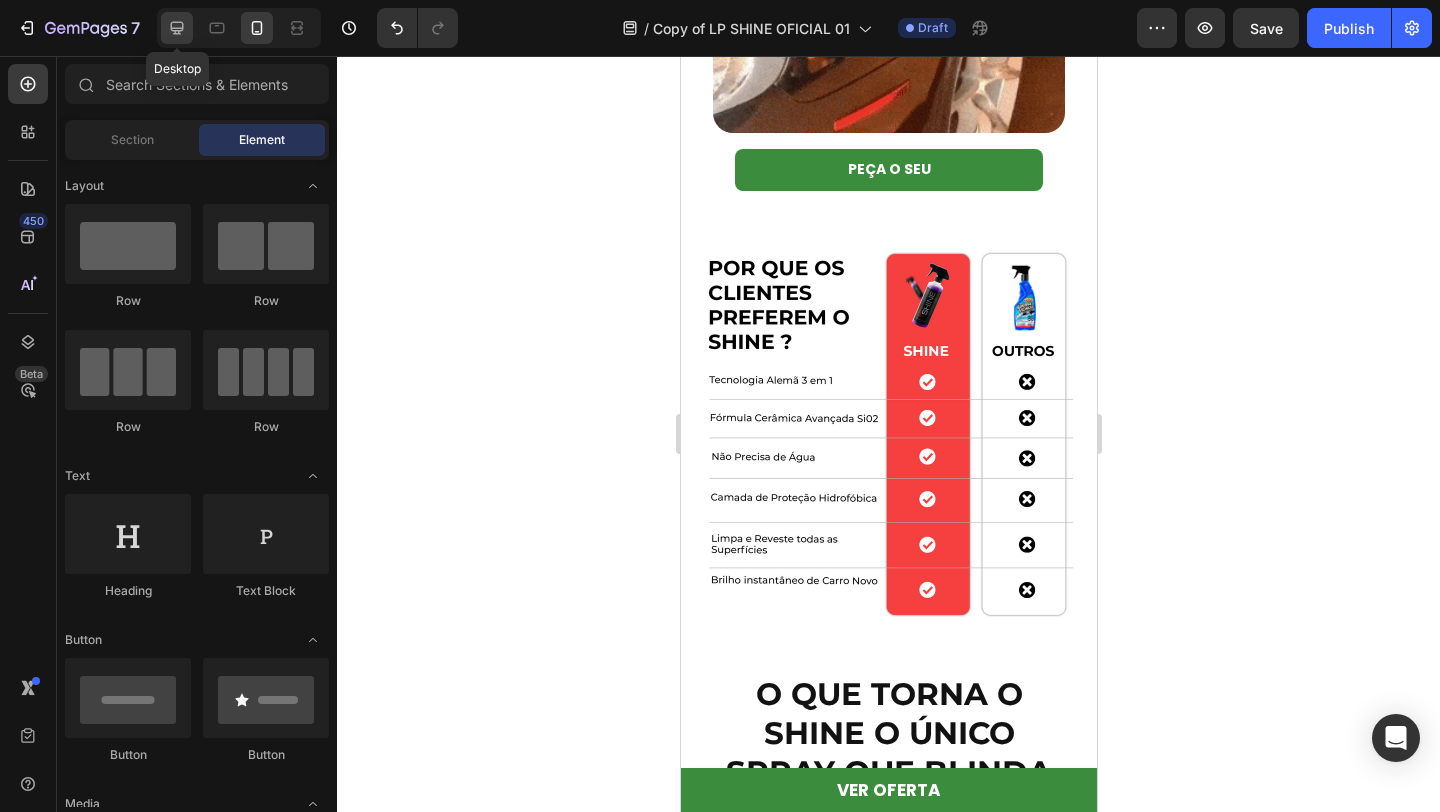 click 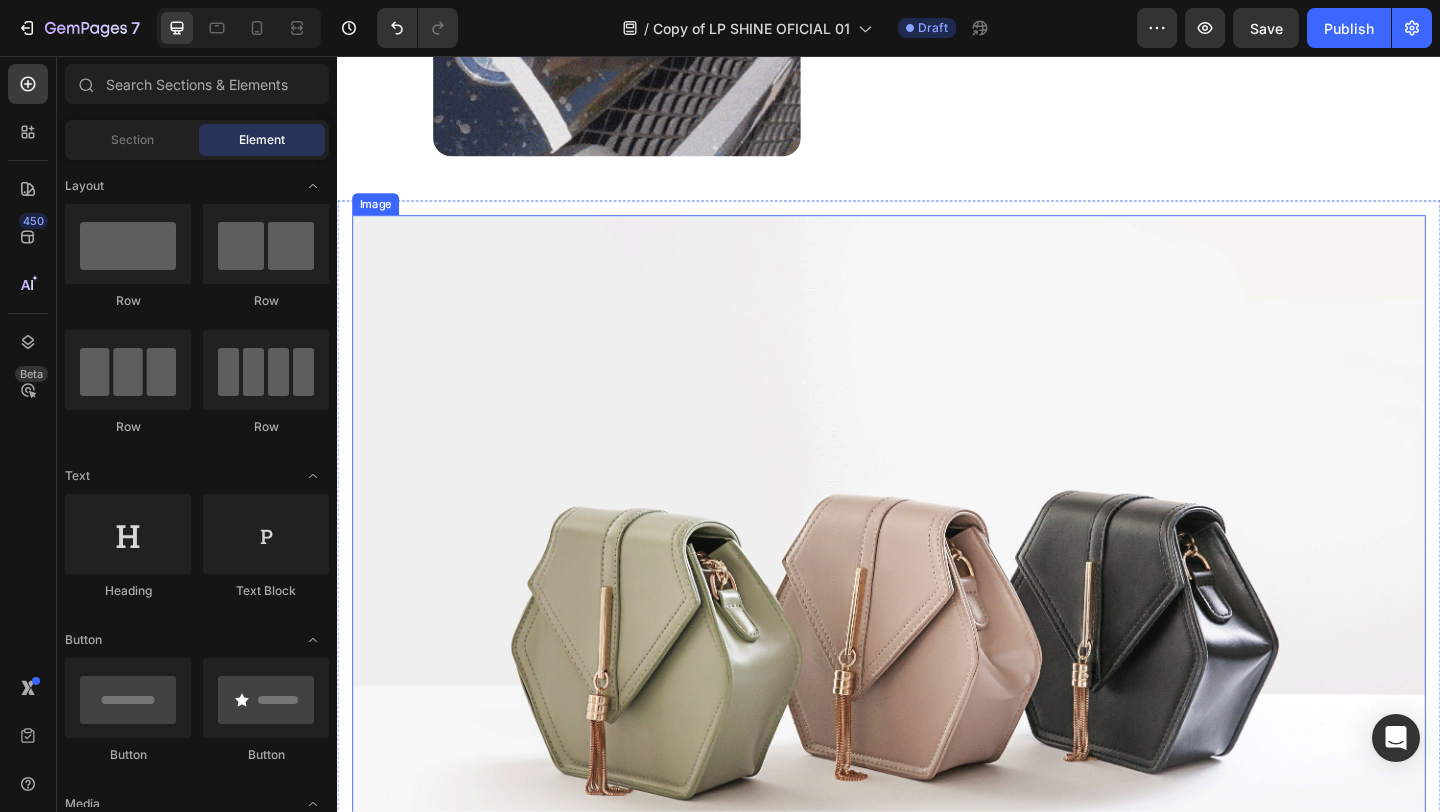 scroll, scrollTop: 3089, scrollLeft: 0, axis: vertical 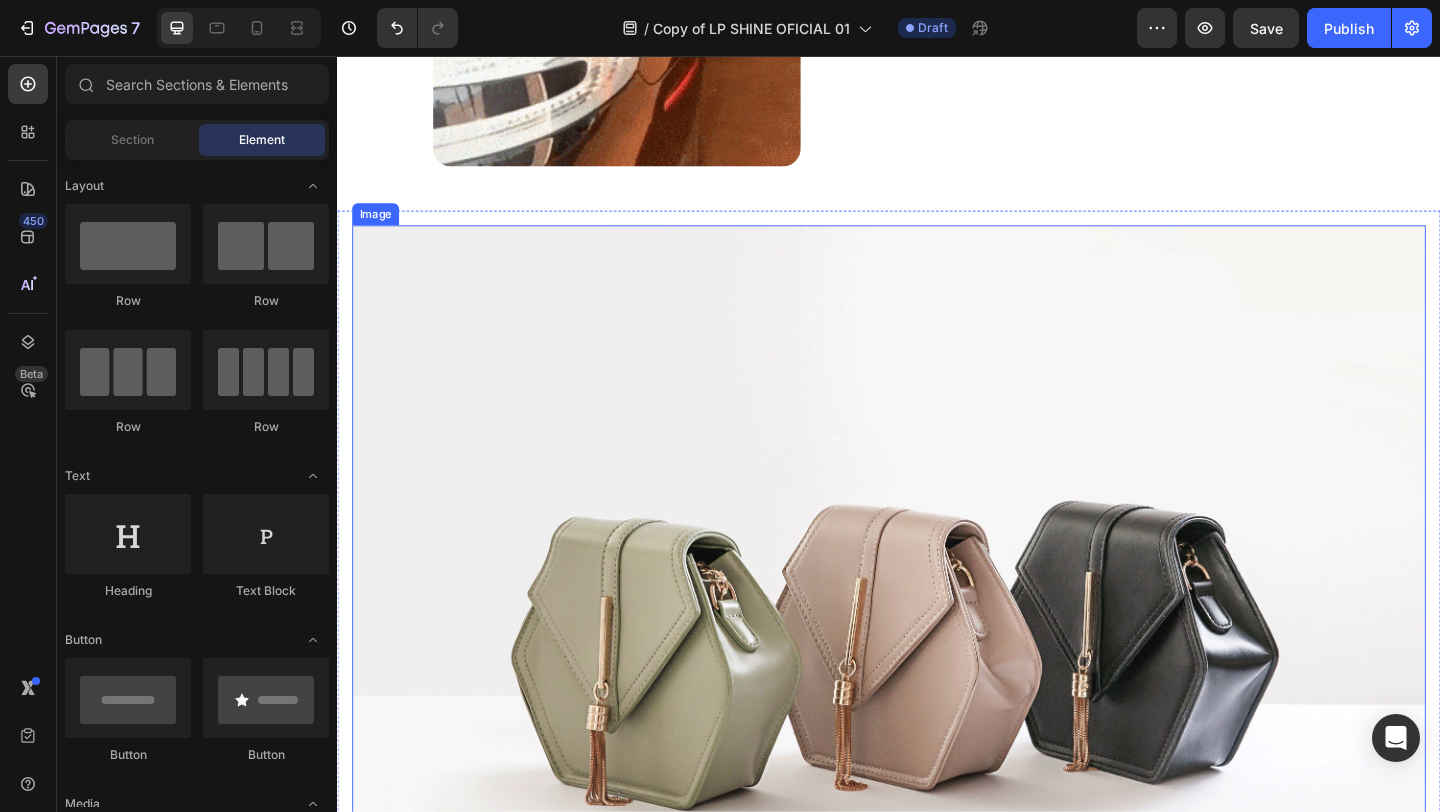 click at bounding box center (937, 678) 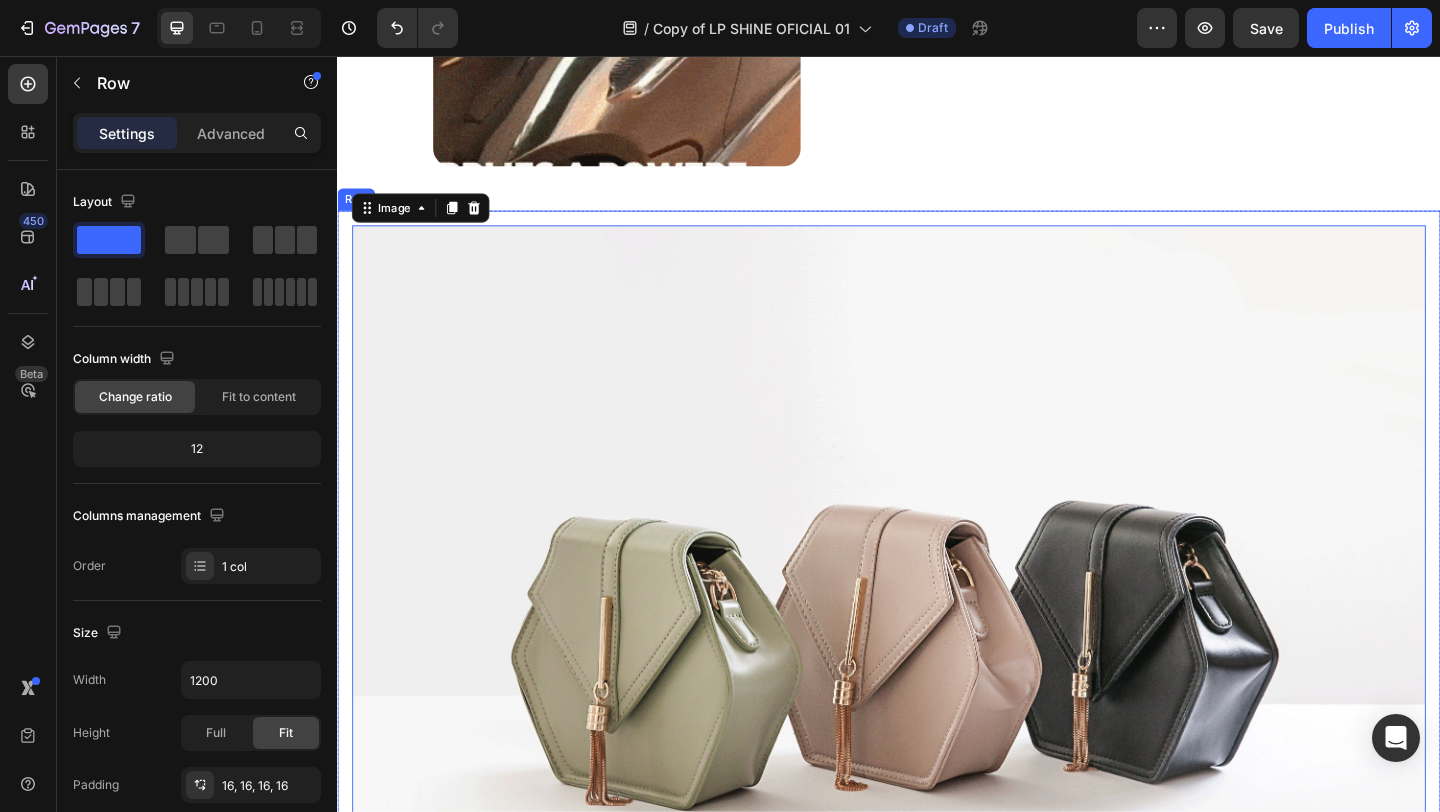 click on "Image   0 Row" at bounding box center (937, 678) 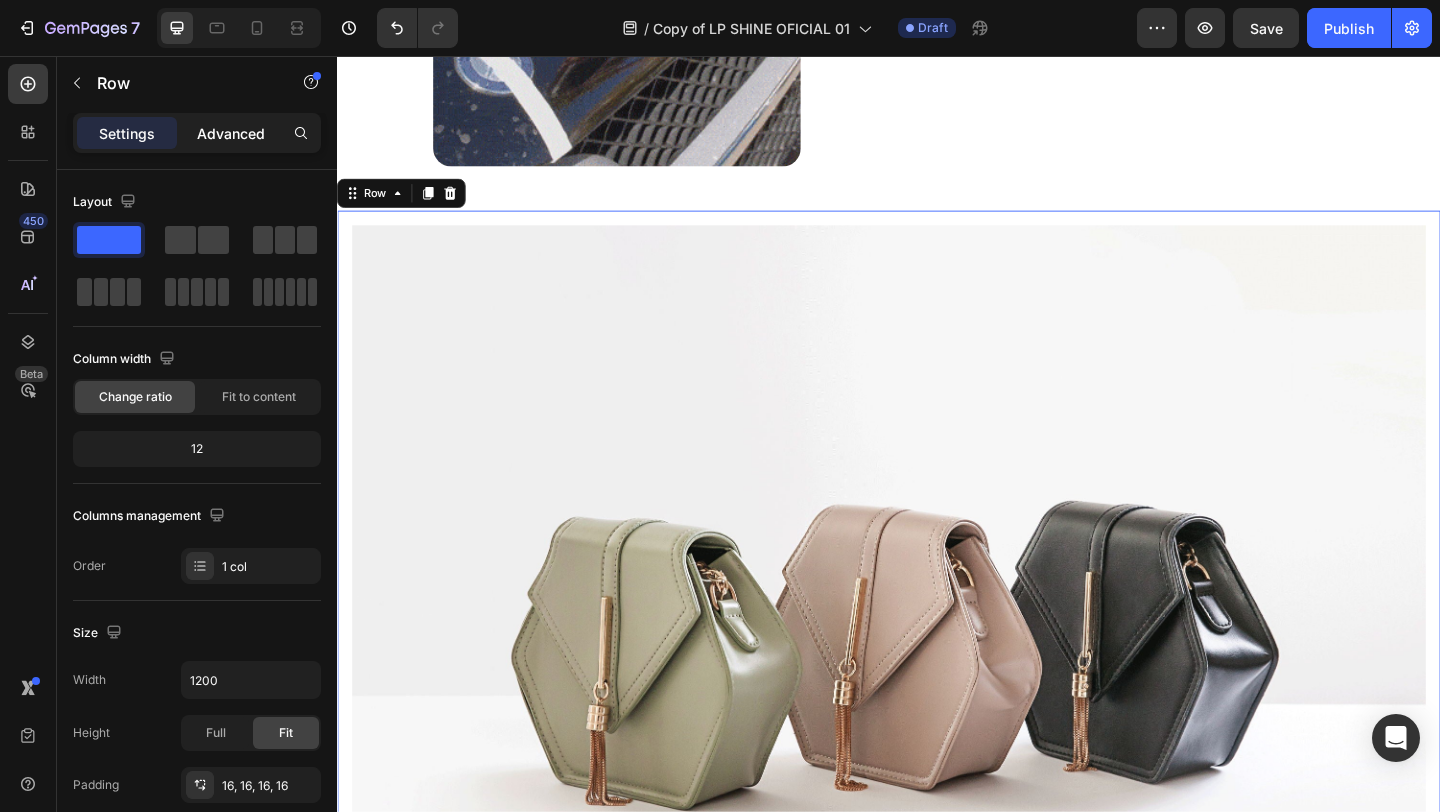 click on "Advanced" at bounding box center [231, 133] 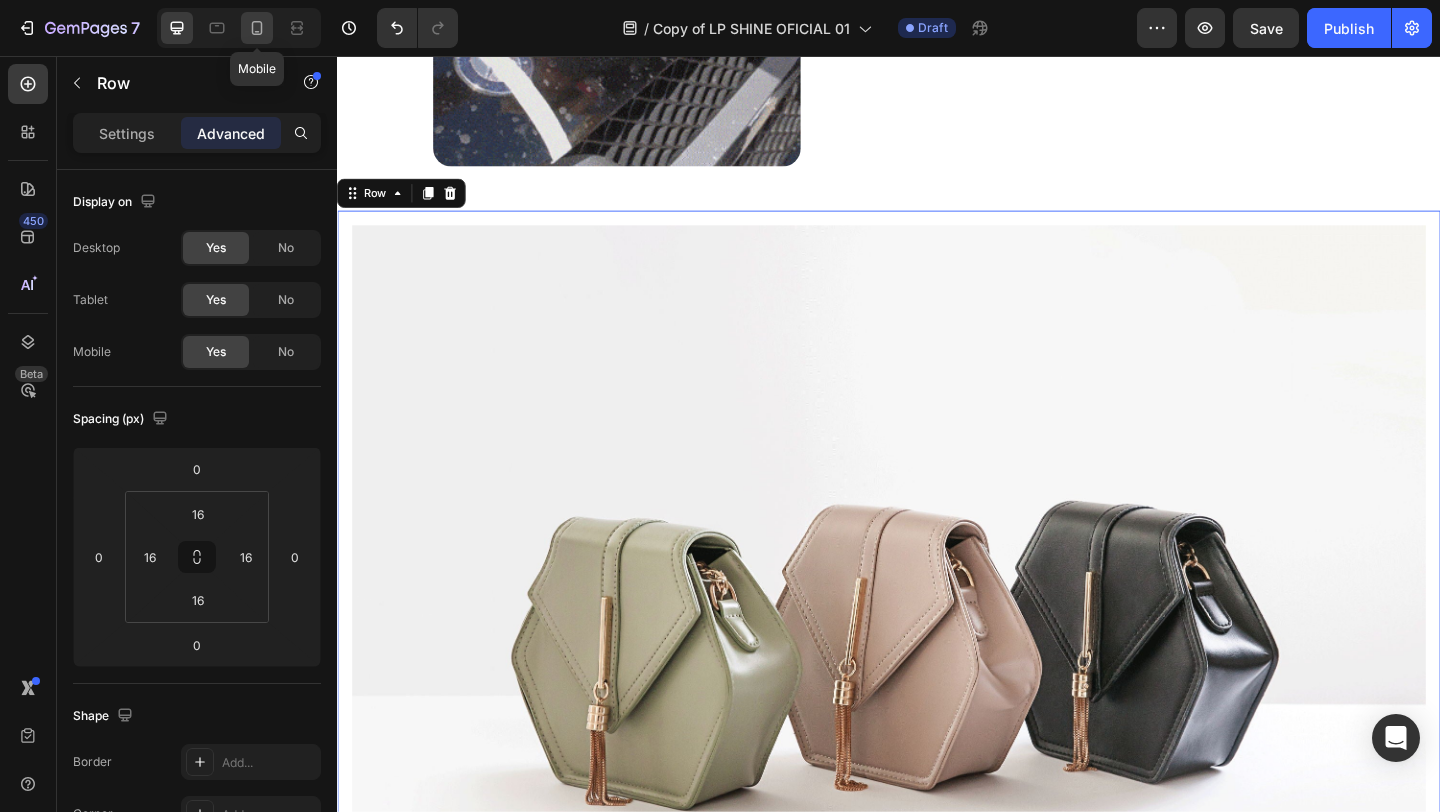 click 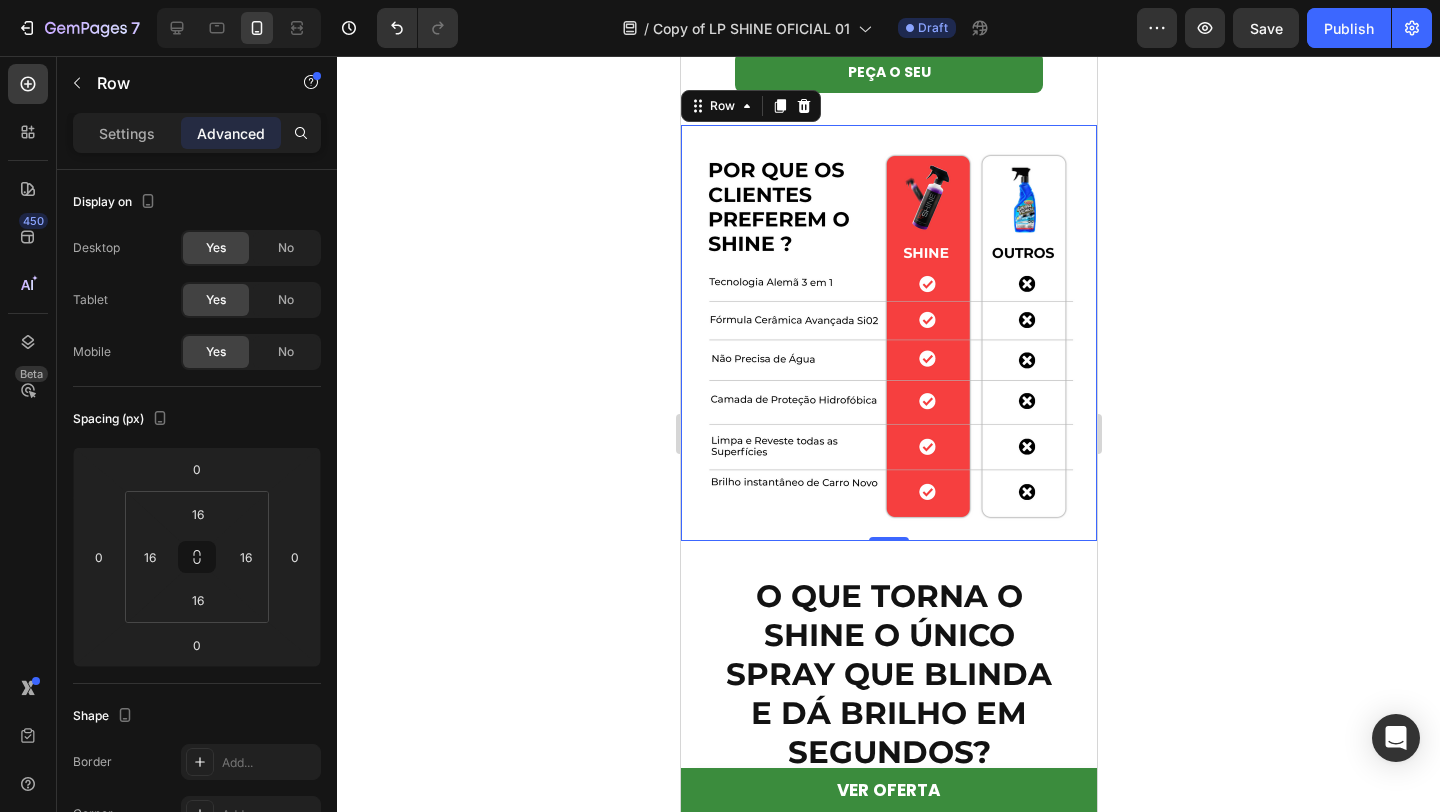 scroll, scrollTop: 3453, scrollLeft: 0, axis: vertical 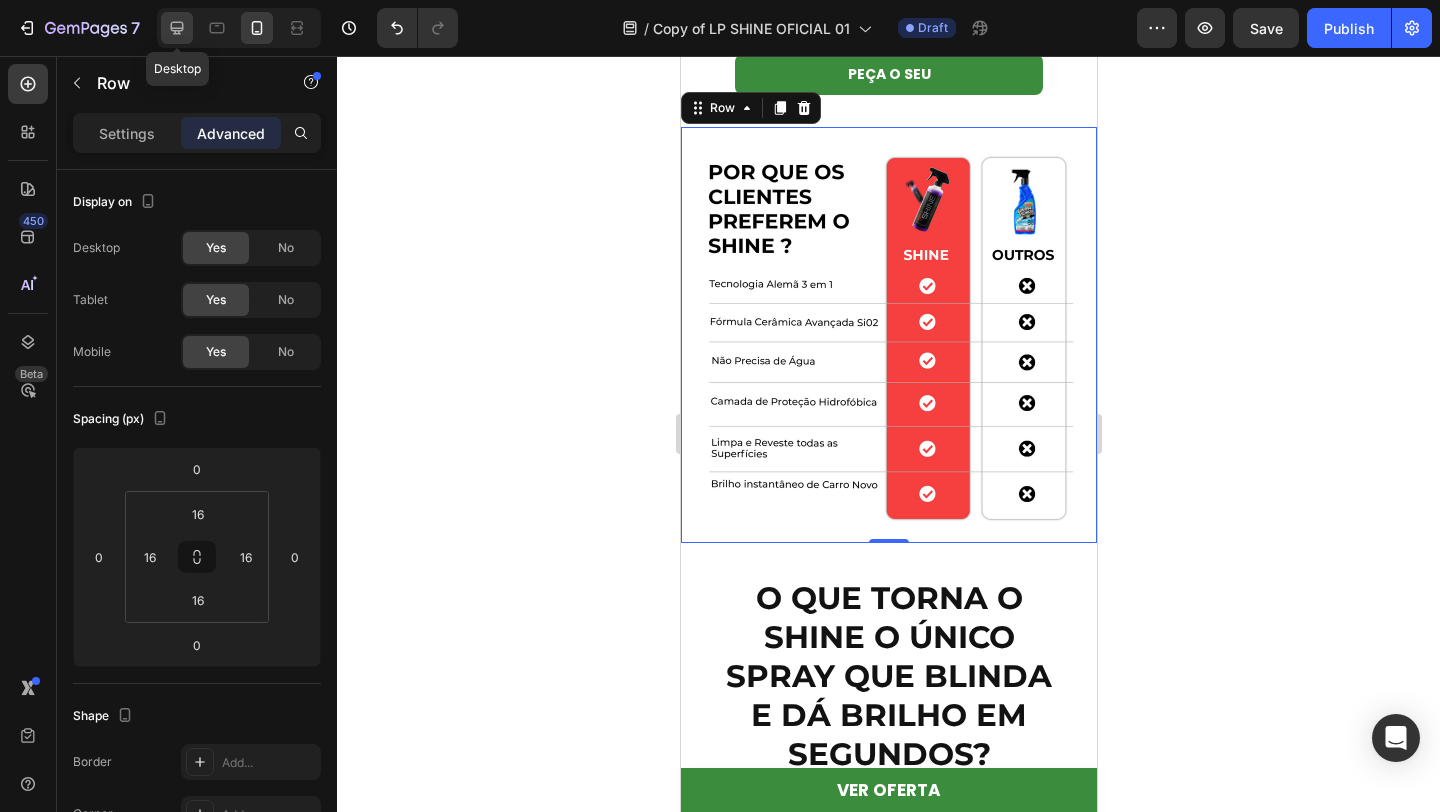 click 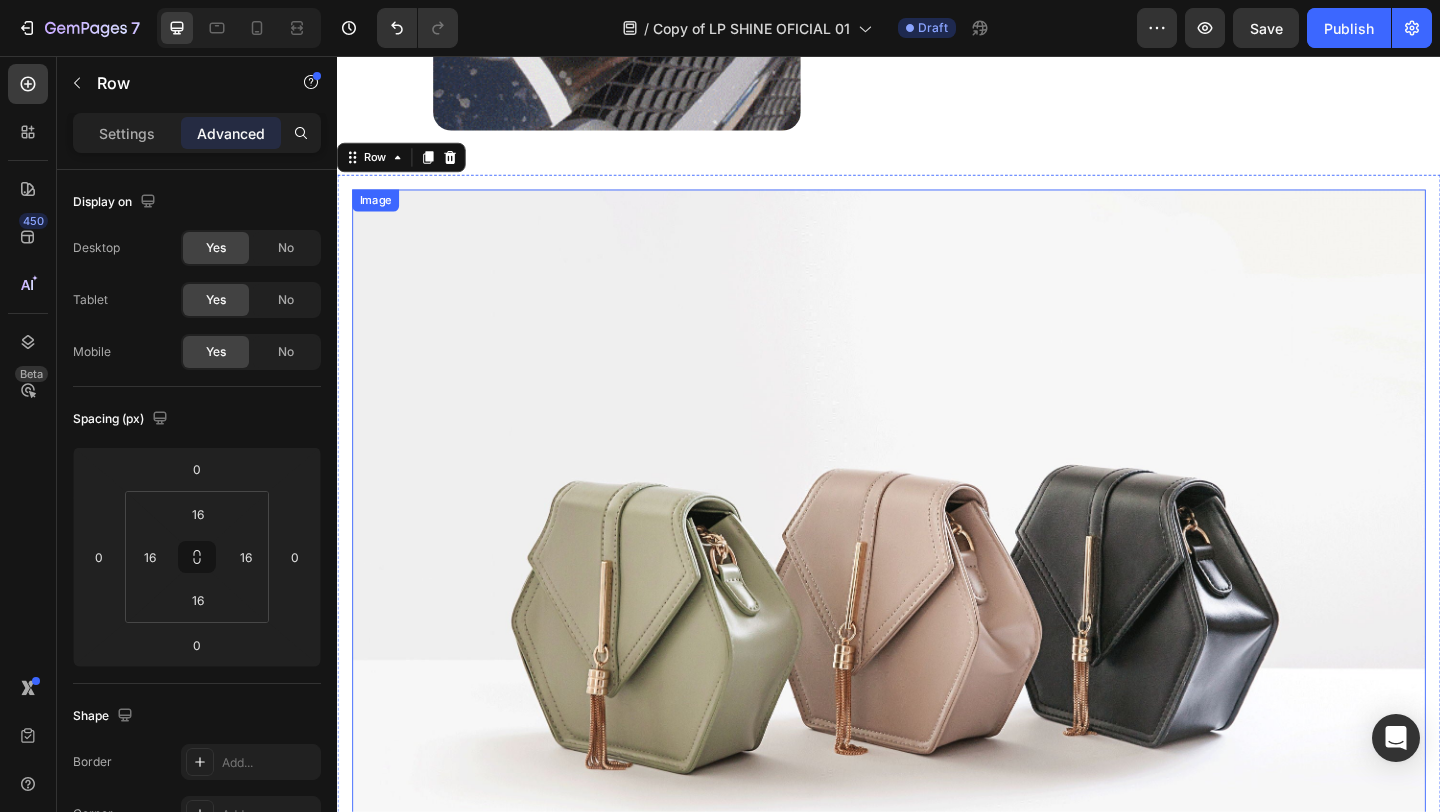 scroll, scrollTop: 3184, scrollLeft: 0, axis: vertical 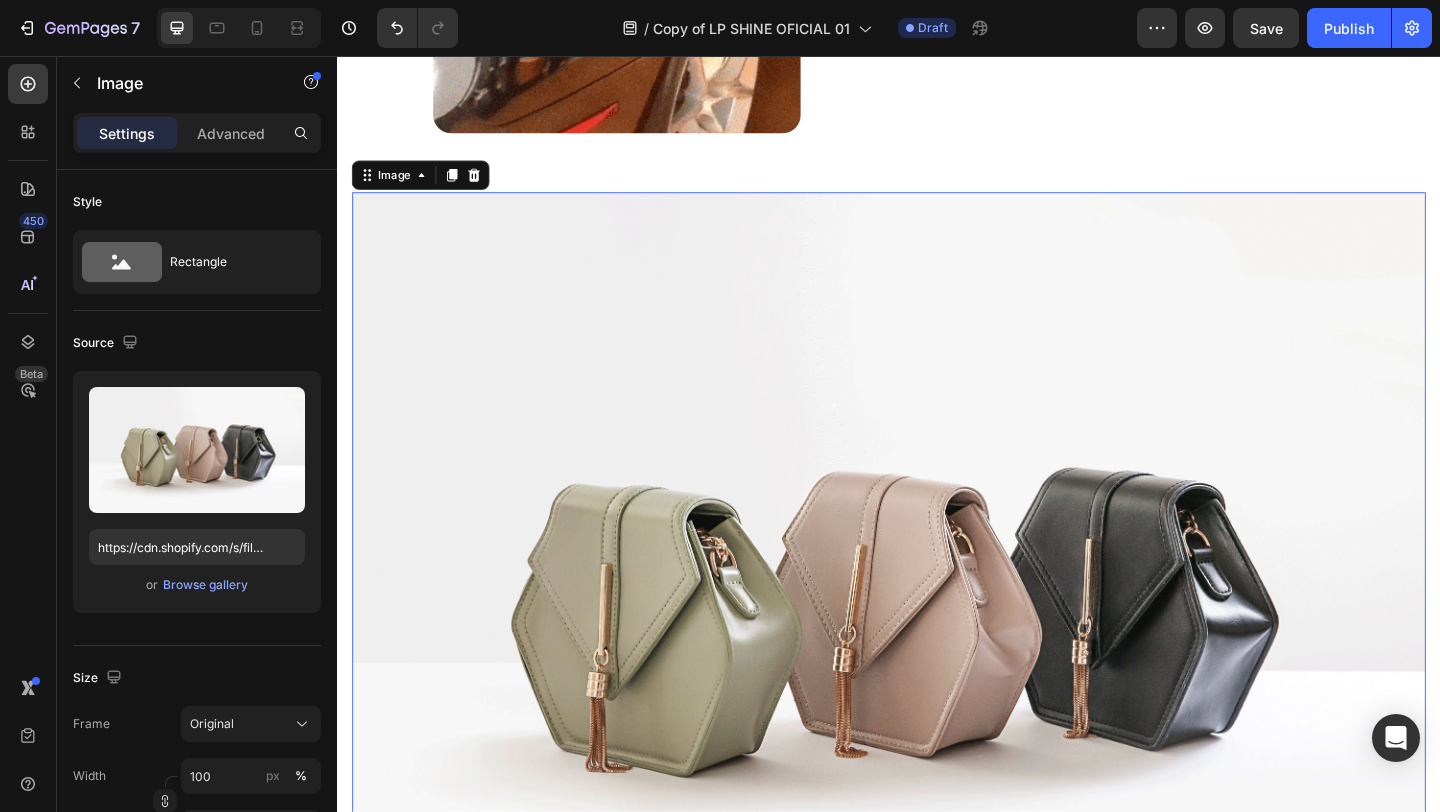 click at bounding box center [937, 642] 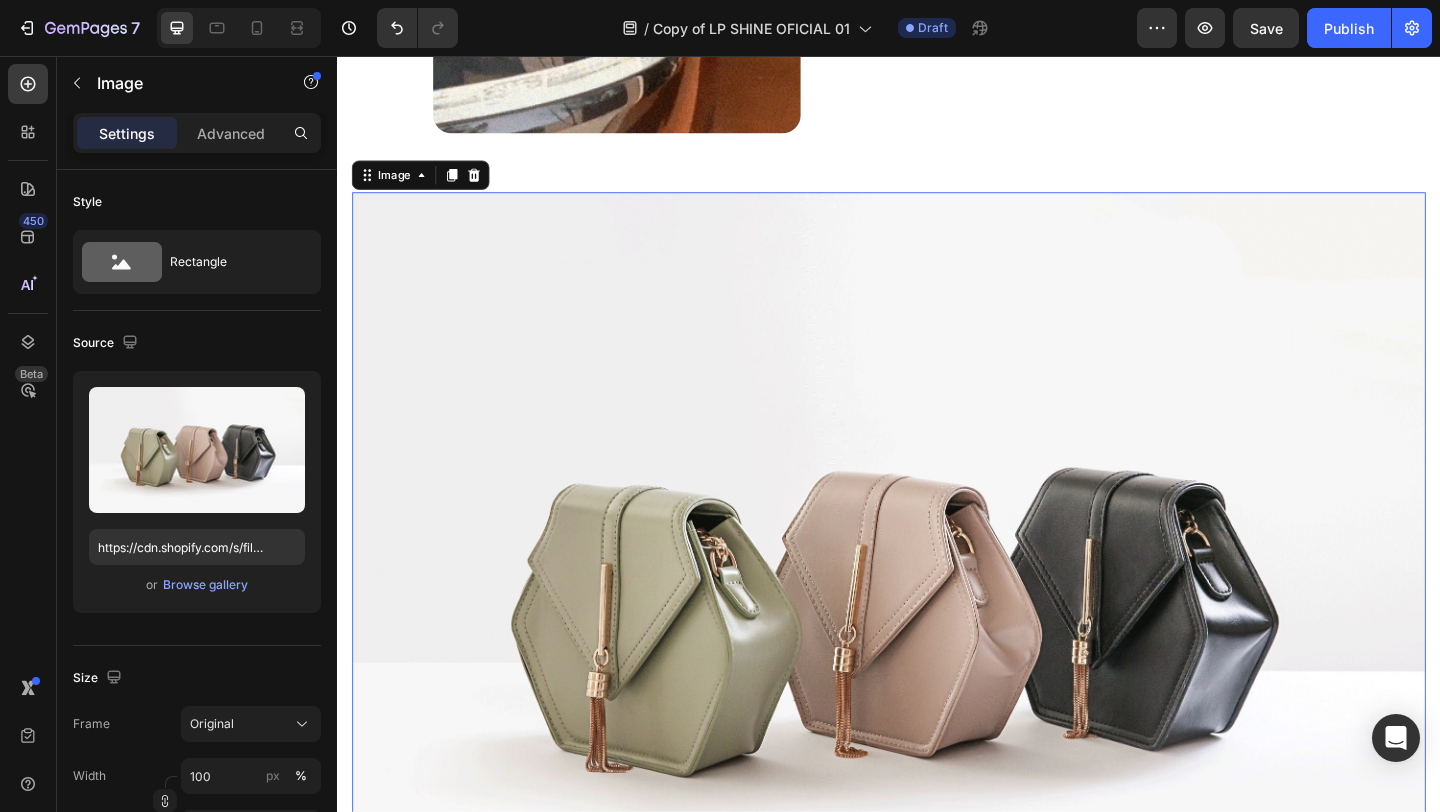 click at bounding box center (937, 642) 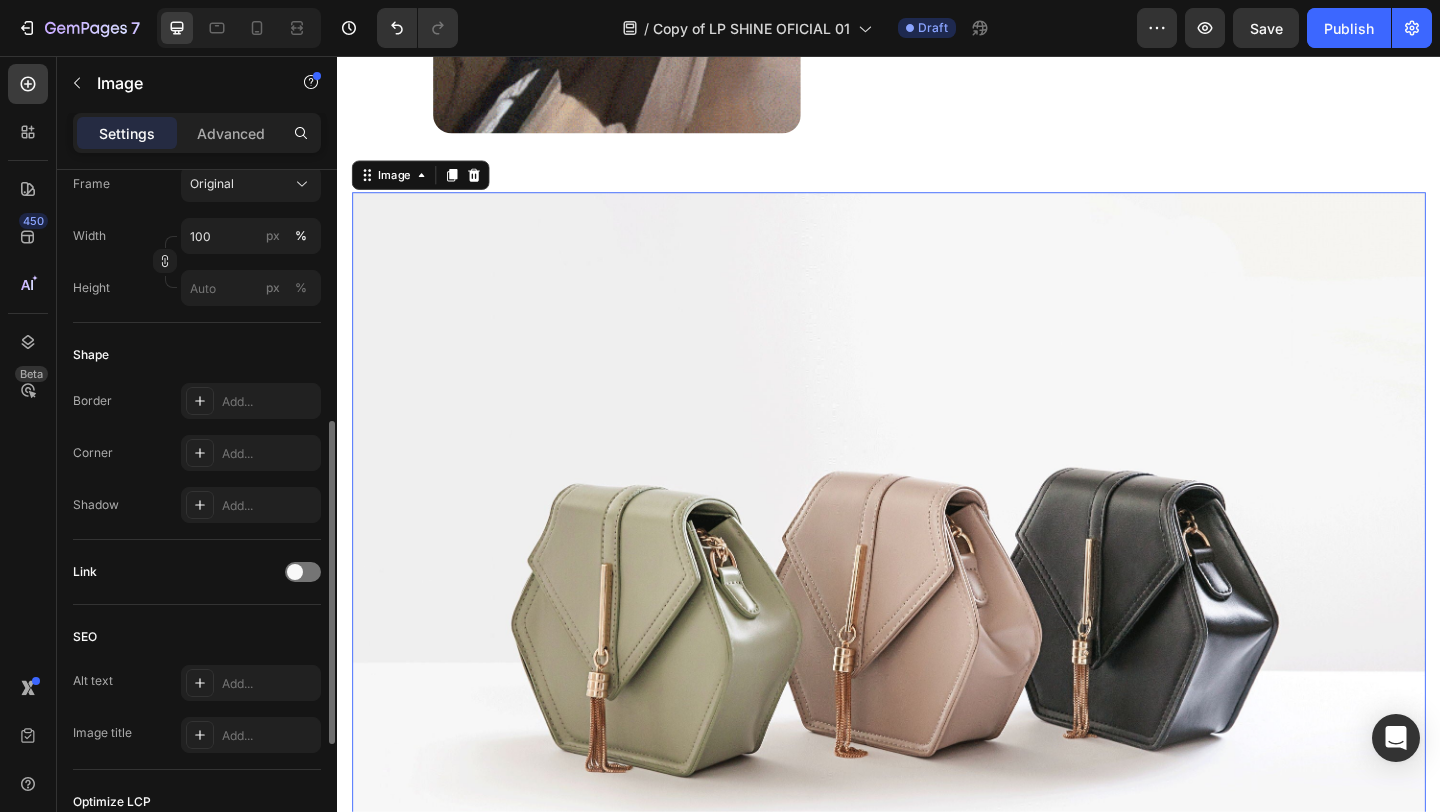 scroll, scrollTop: 541, scrollLeft: 0, axis: vertical 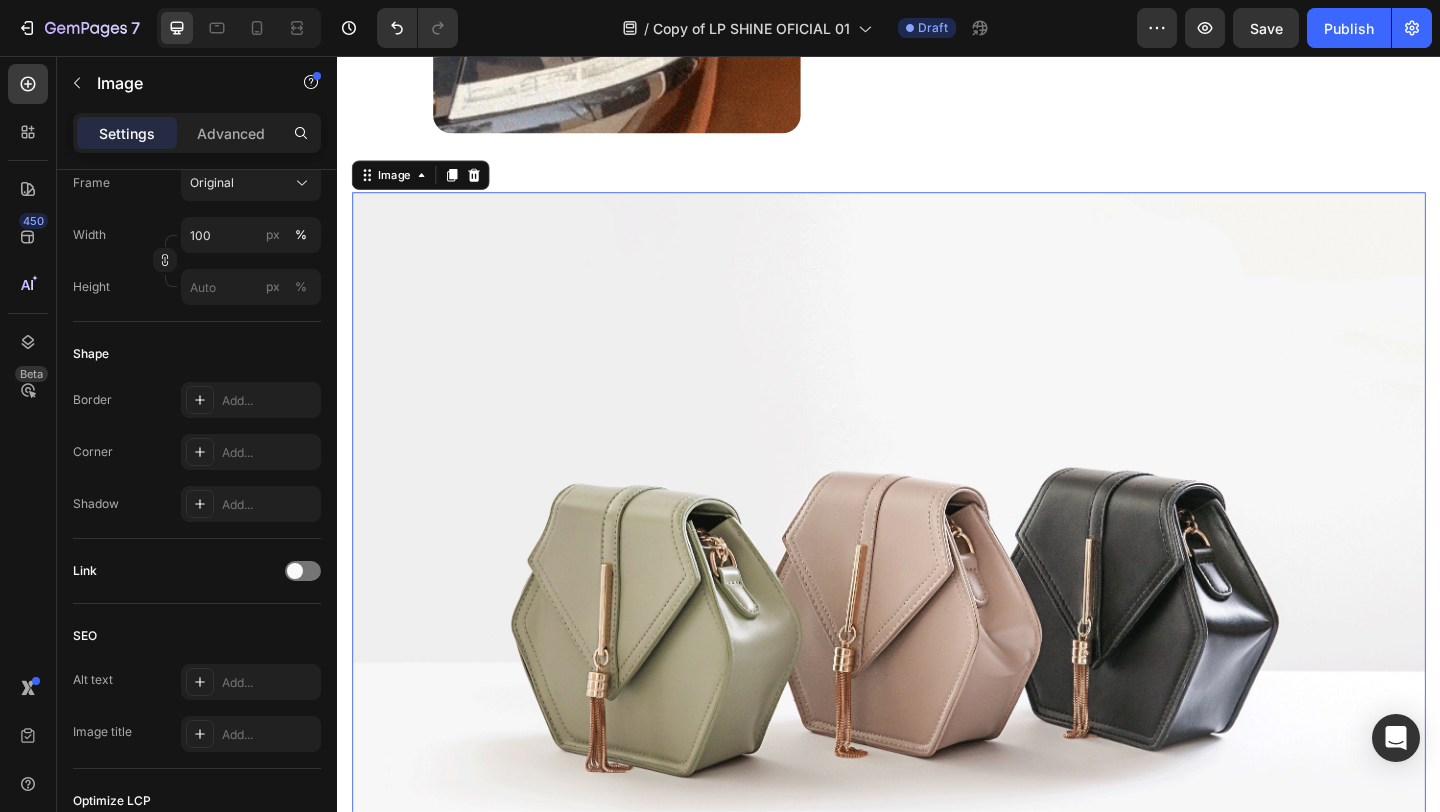 click at bounding box center [937, 642] 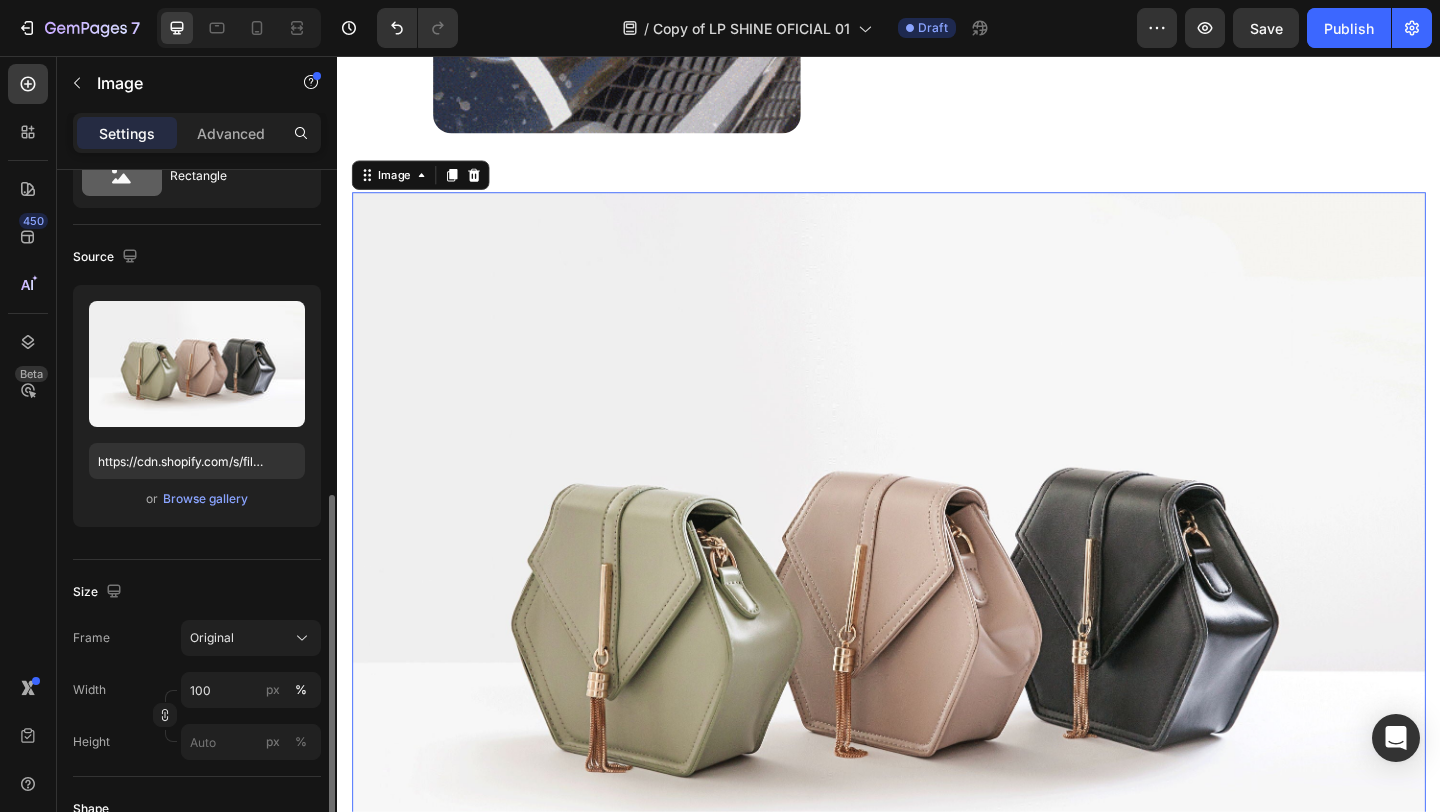 scroll, scrollTop: 0, scrollLeft: 0, axis: both 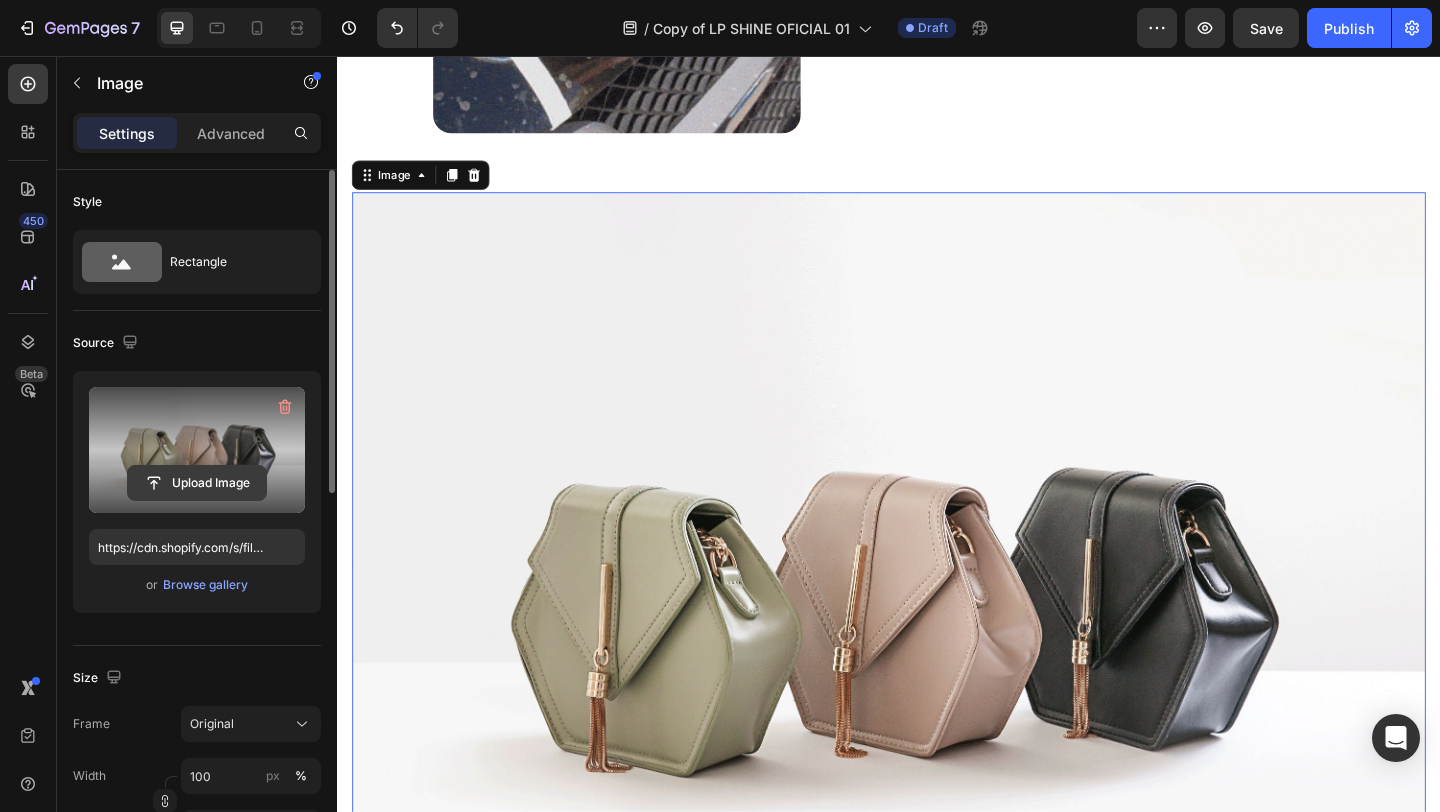 click 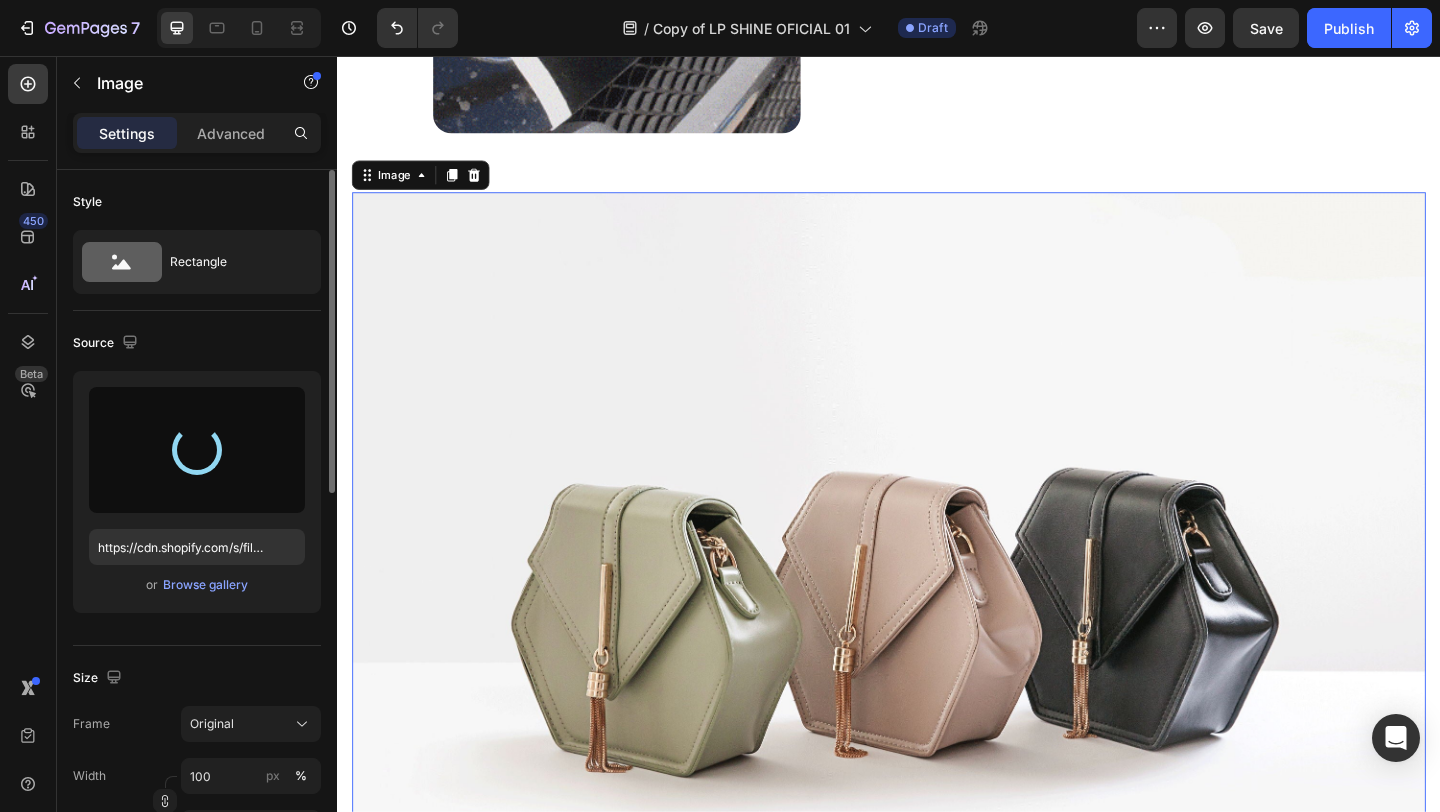 type on "https://cdn.shopify.com/s/files/1/0924/5671/4520/files/gempages_559705239159046953-c164a4e9-61e9-4f7b-888f-60d58a7257f1.png" 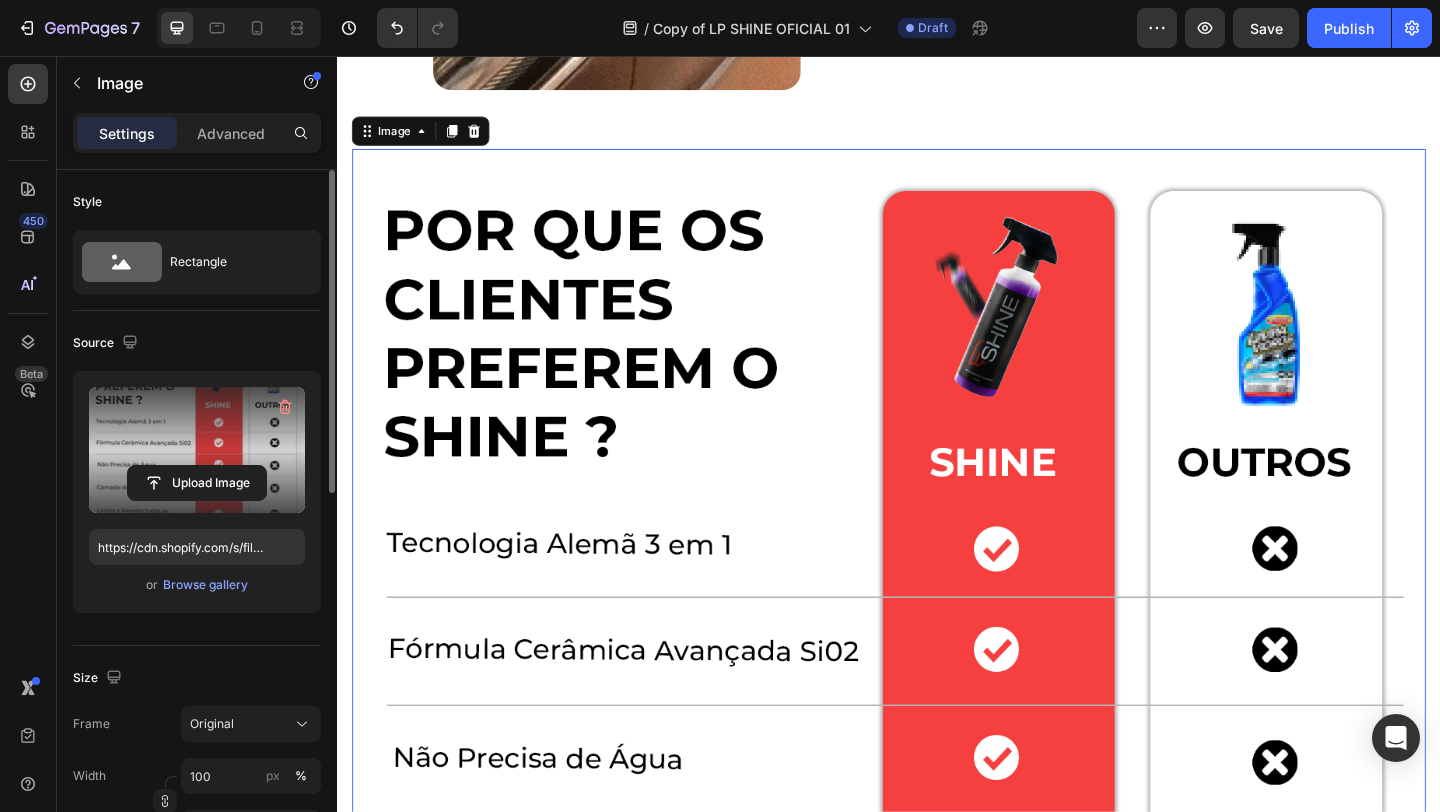 scroll, scrollTop: 3213, scrollLeft: 0, axis: vertical 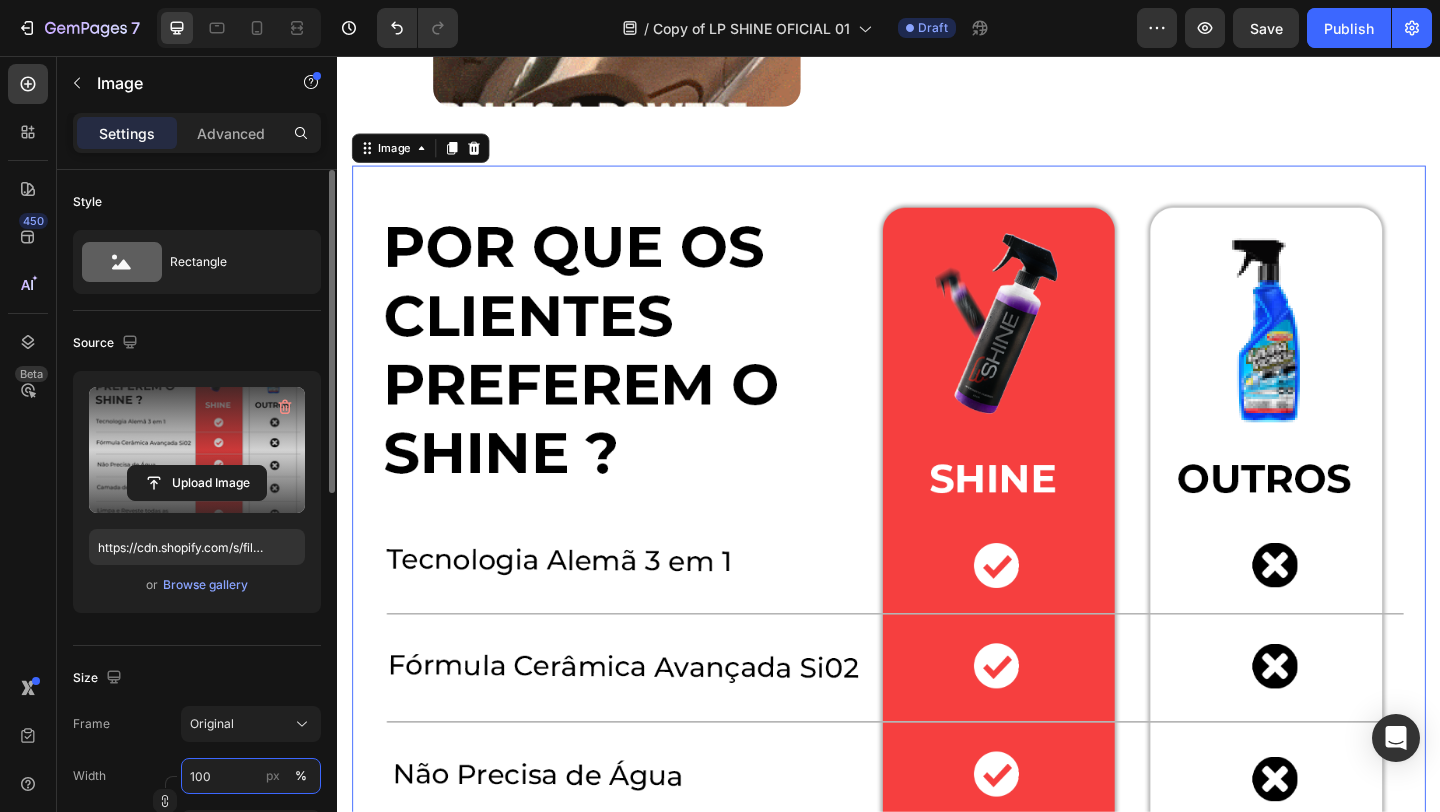 click on "100" at bounding box center (251, 776) 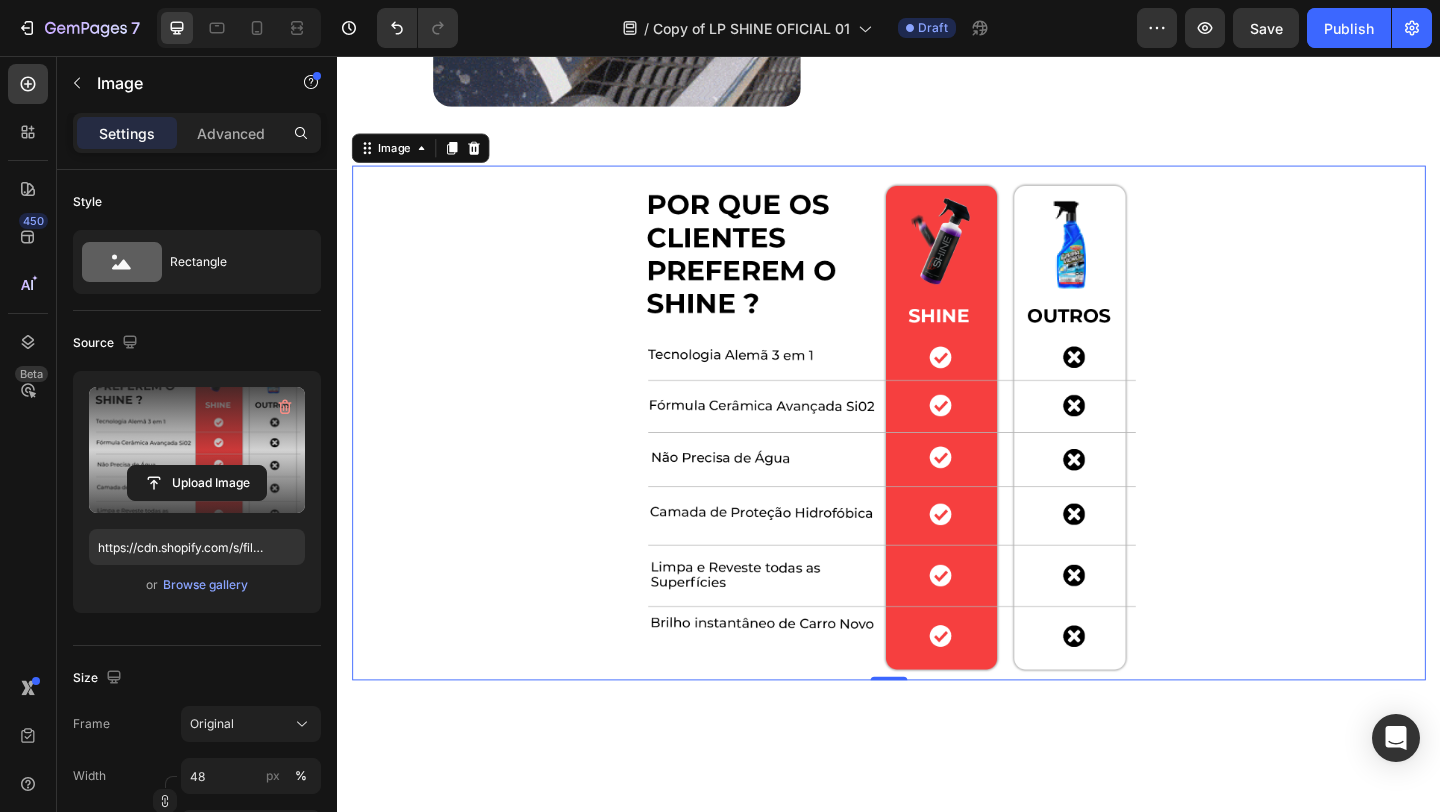 click at bounding box center [937, 455] 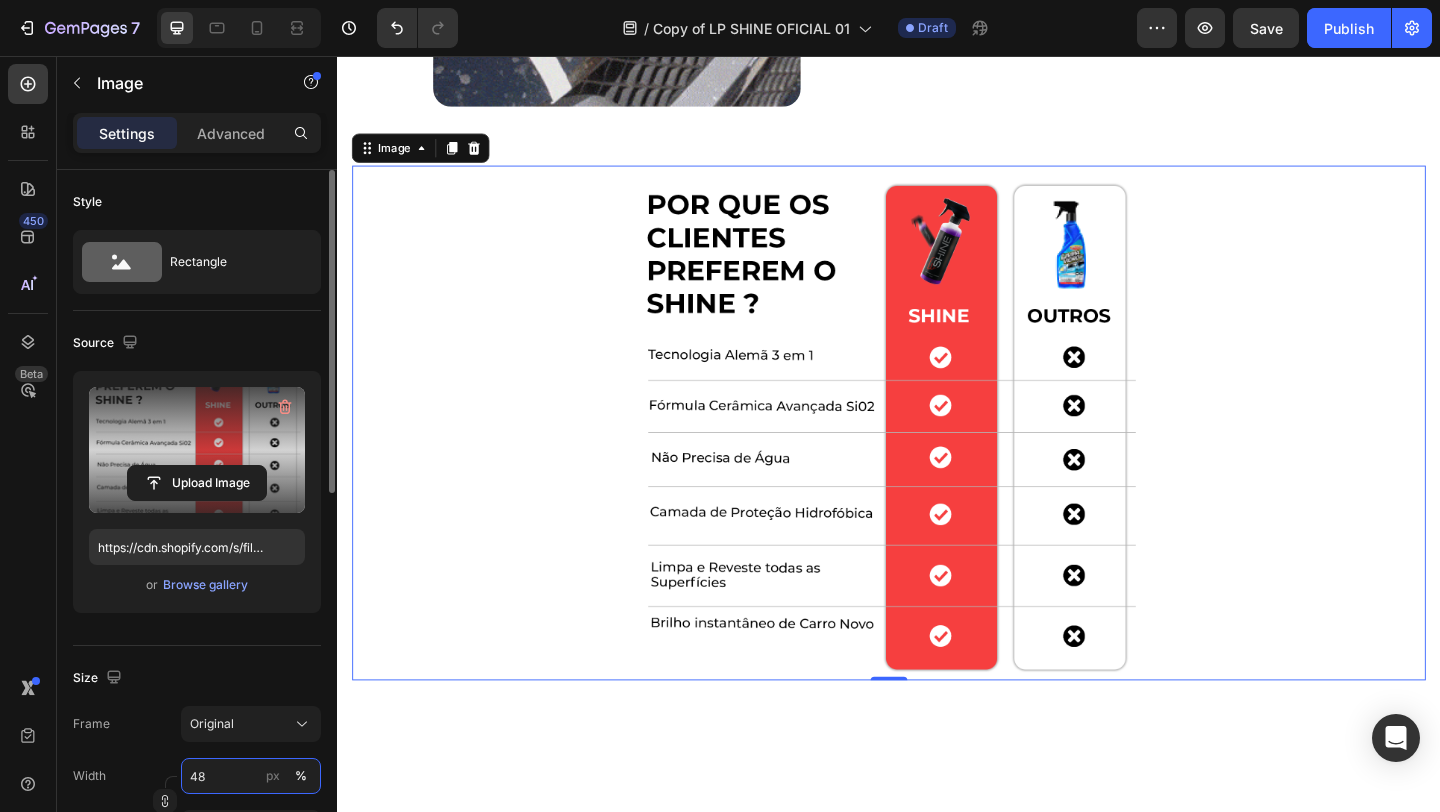 click on "48" at bounding box center [251, 776] 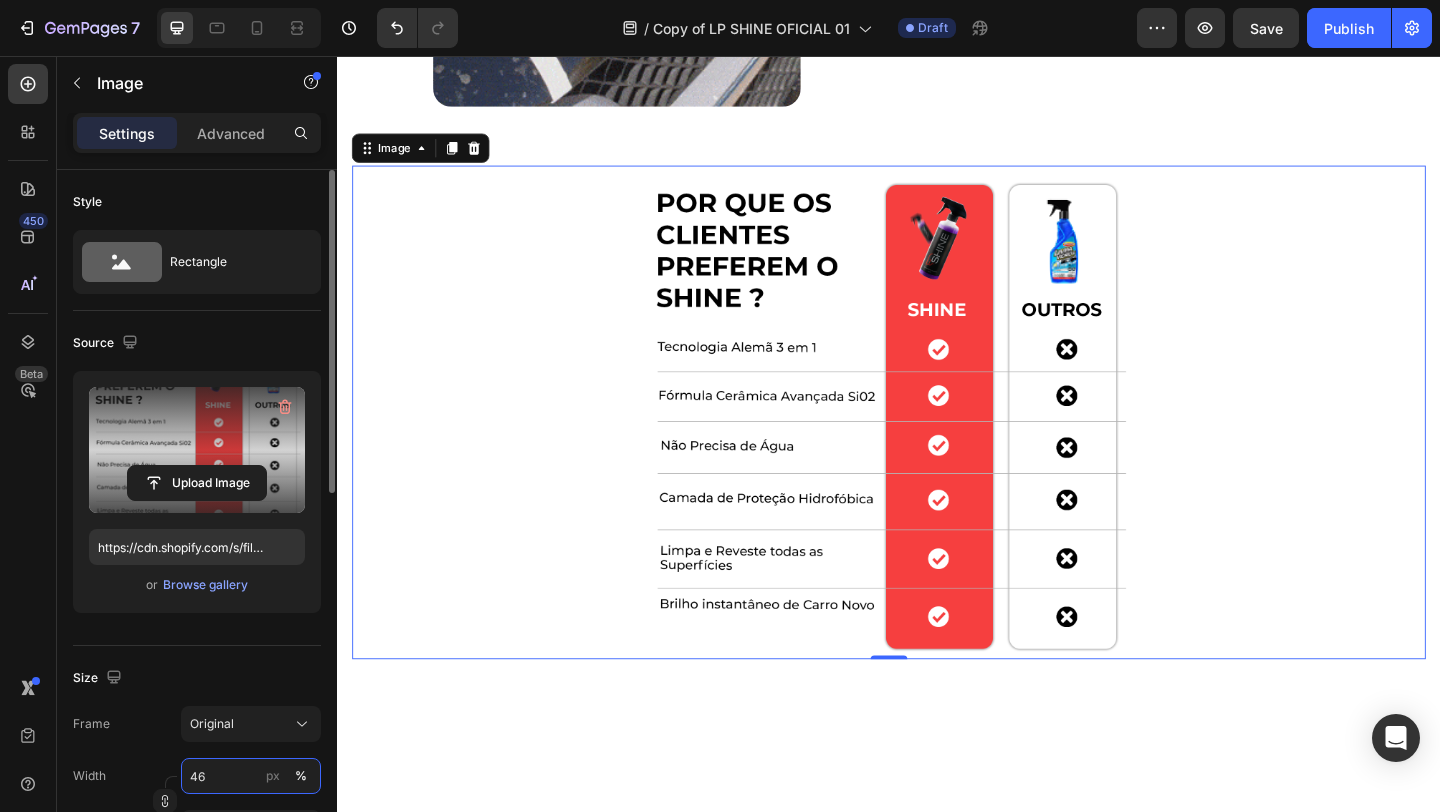 type on "45" 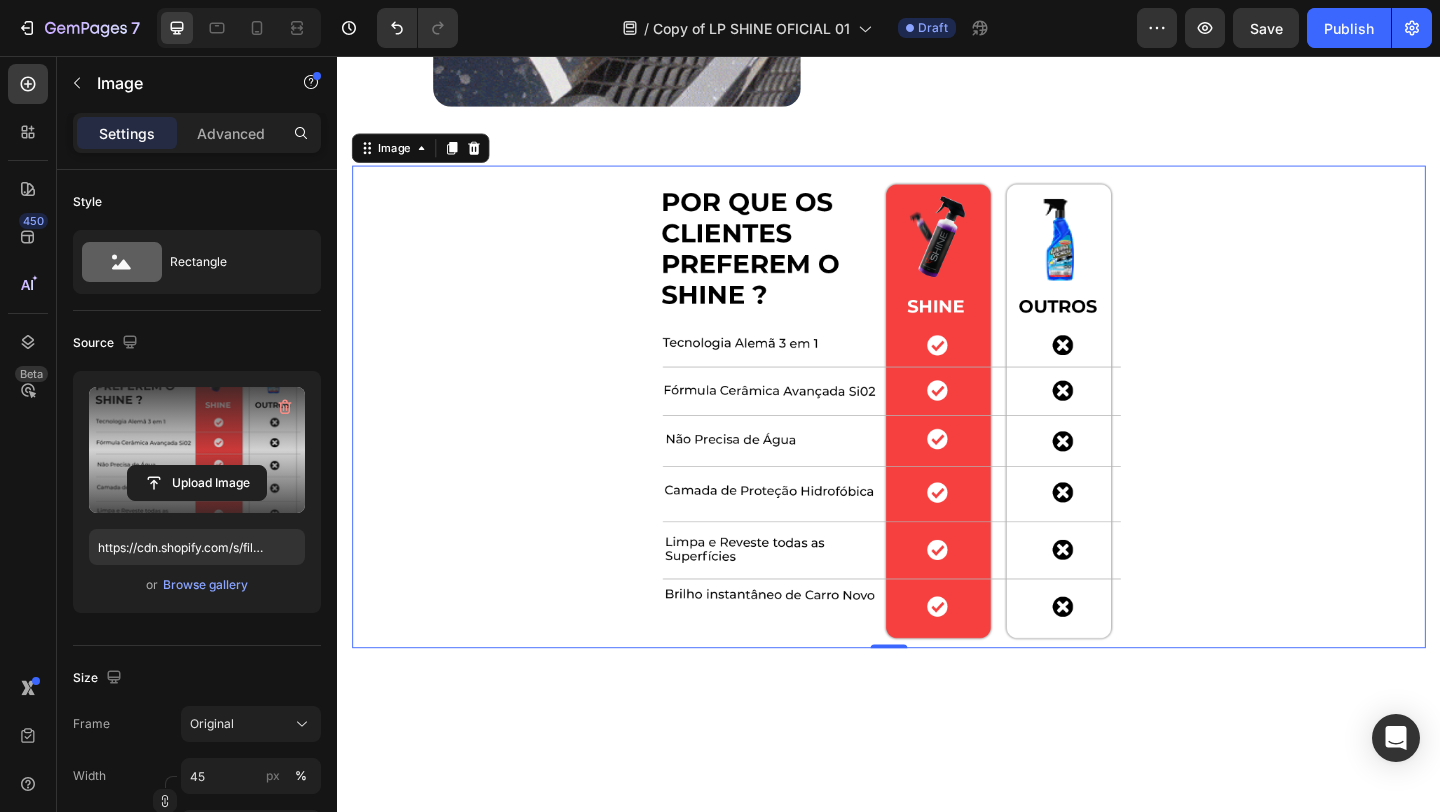 click at bounding box center (937, 1359) 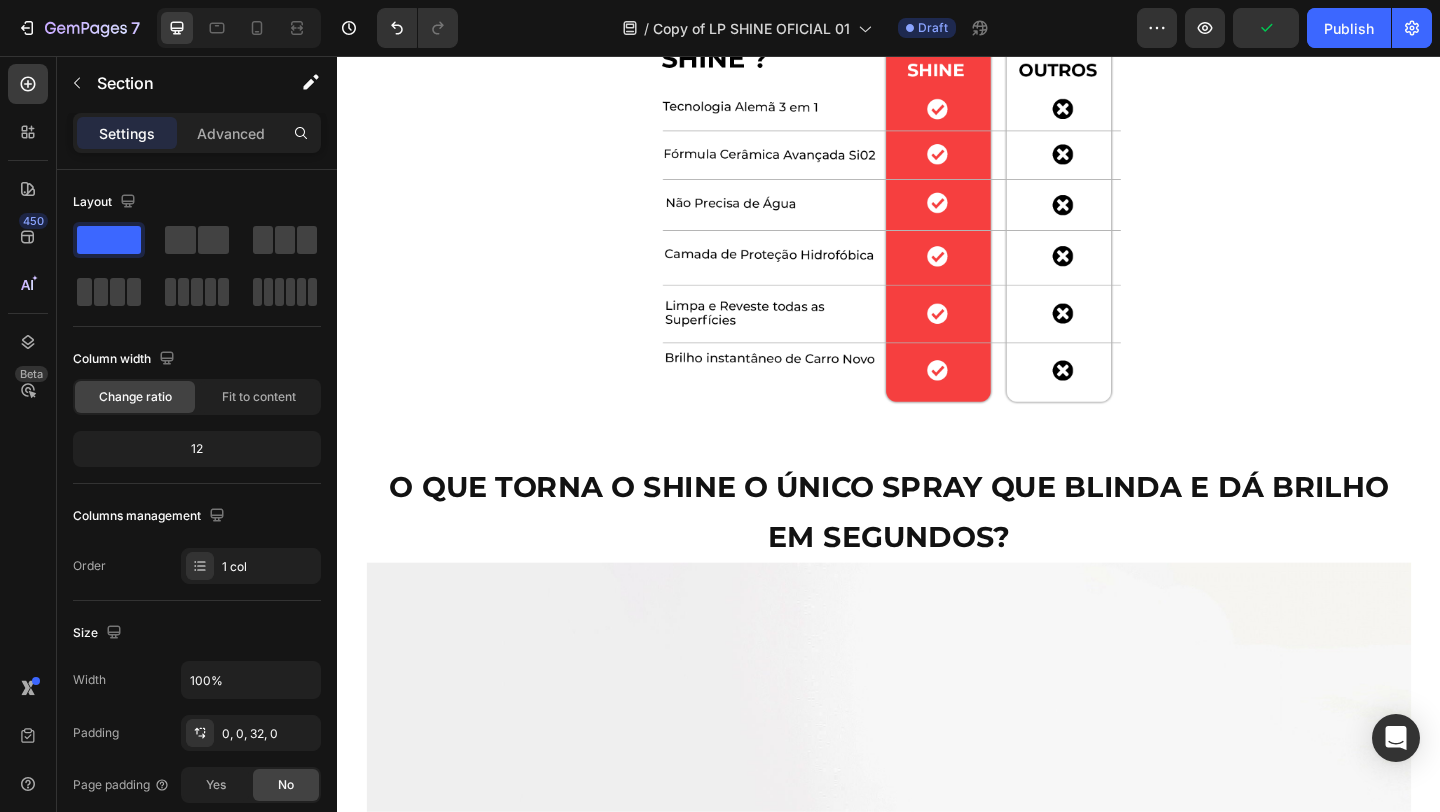 scroll, scrollTop: 3455, scrollLeft: 0, axis: vertical 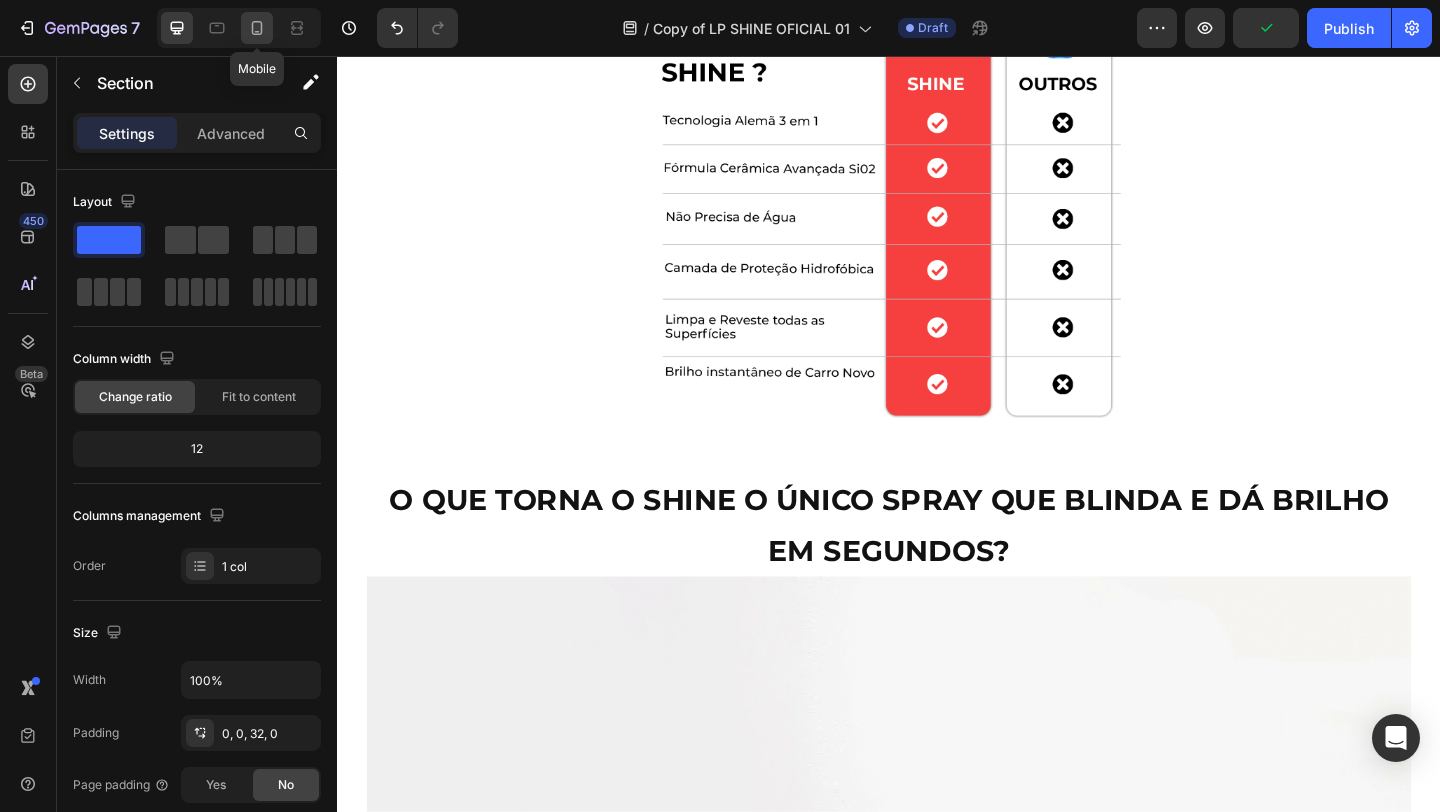 click 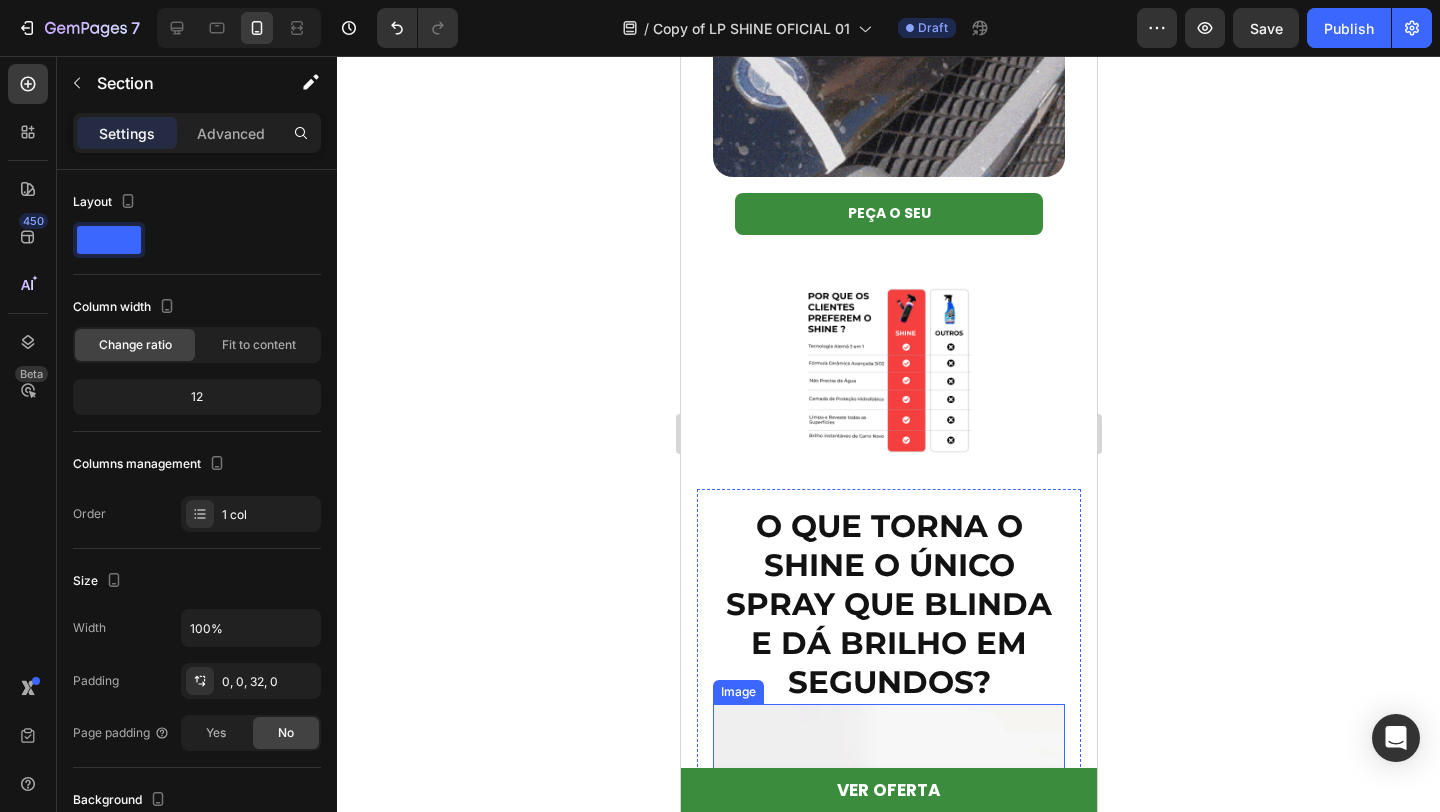 scroll, scrollTop: 3211, scrollLeft: 0, axis: vertical 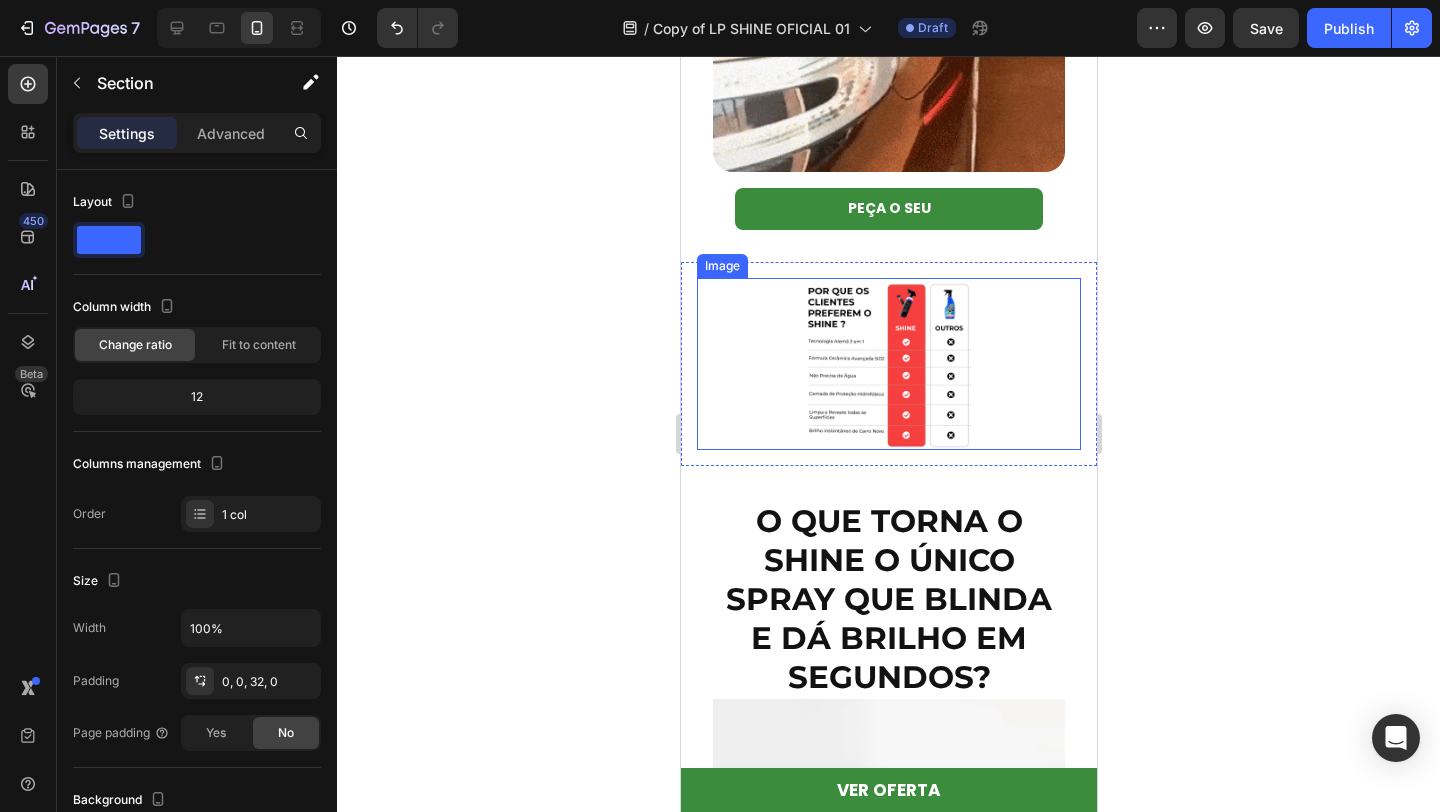 click at bounding box center (888, 364) 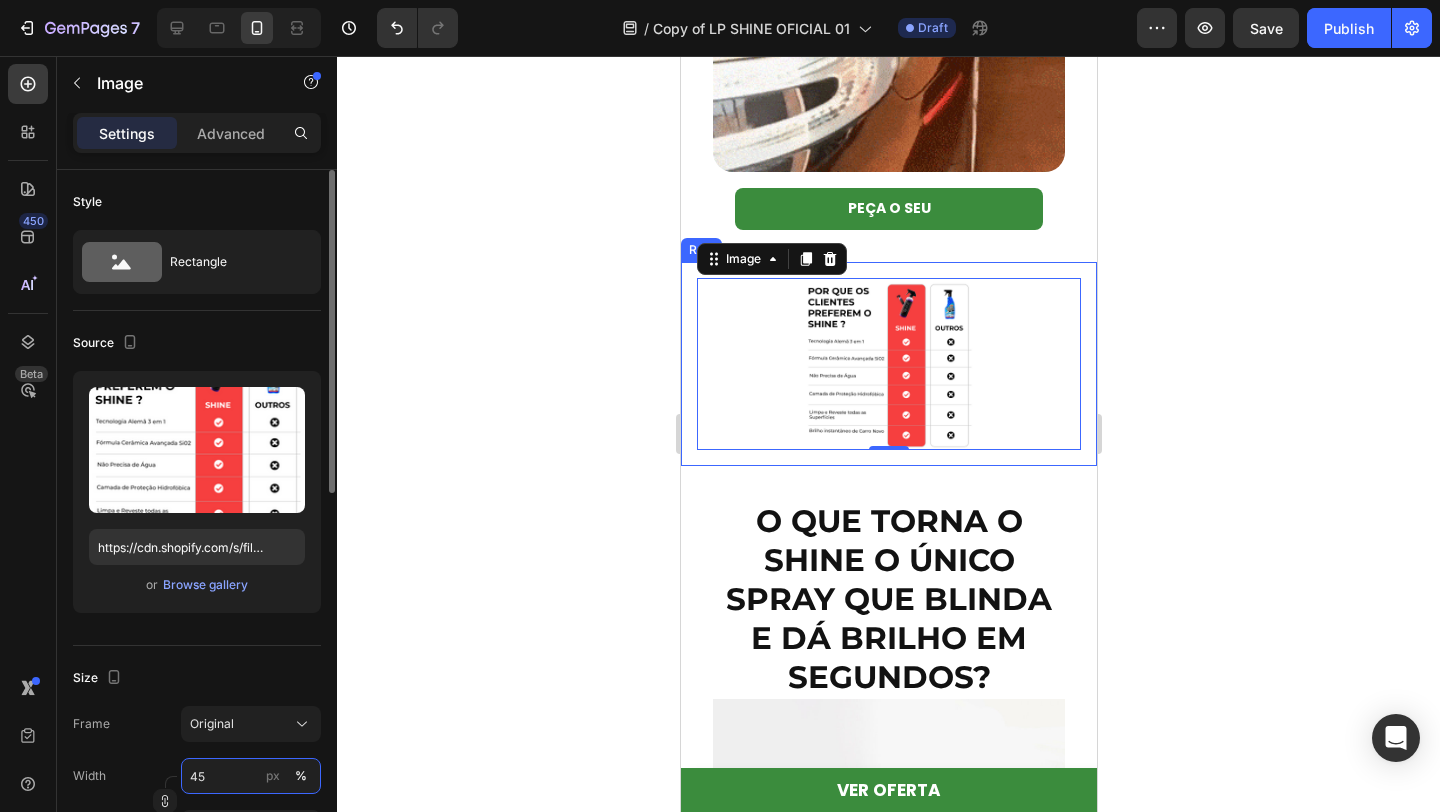 click on "45" at bounding box center (251, 776) 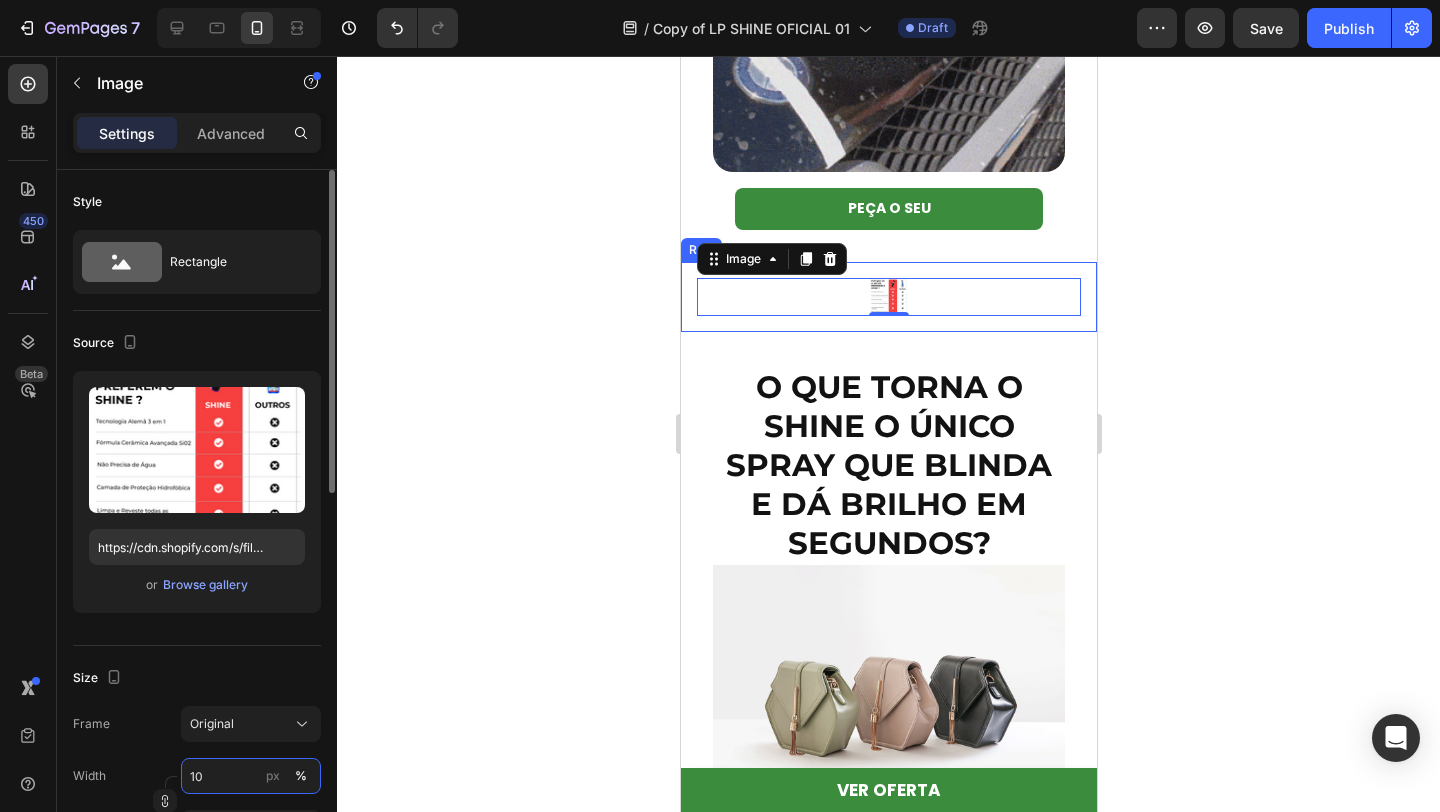 type on "100" 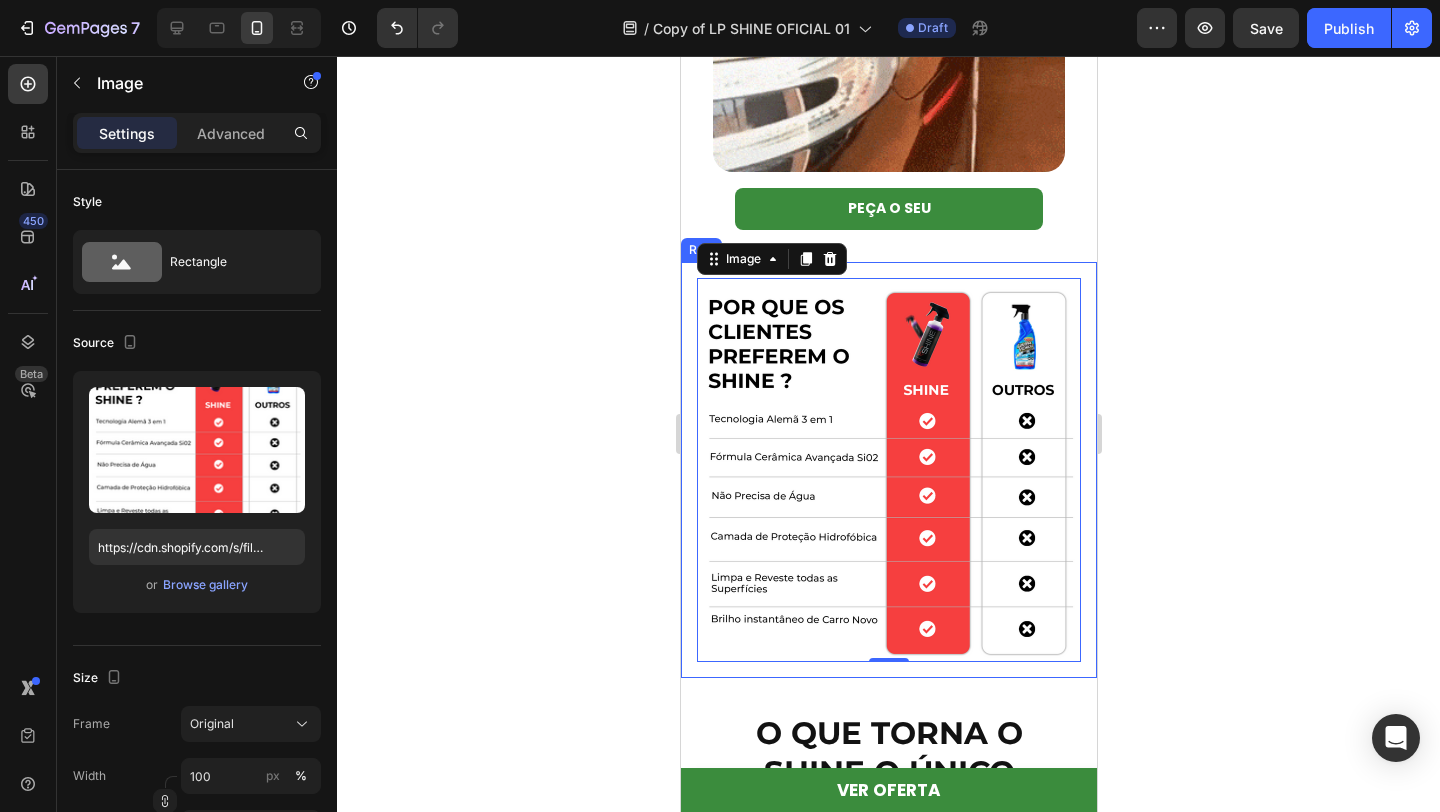 click 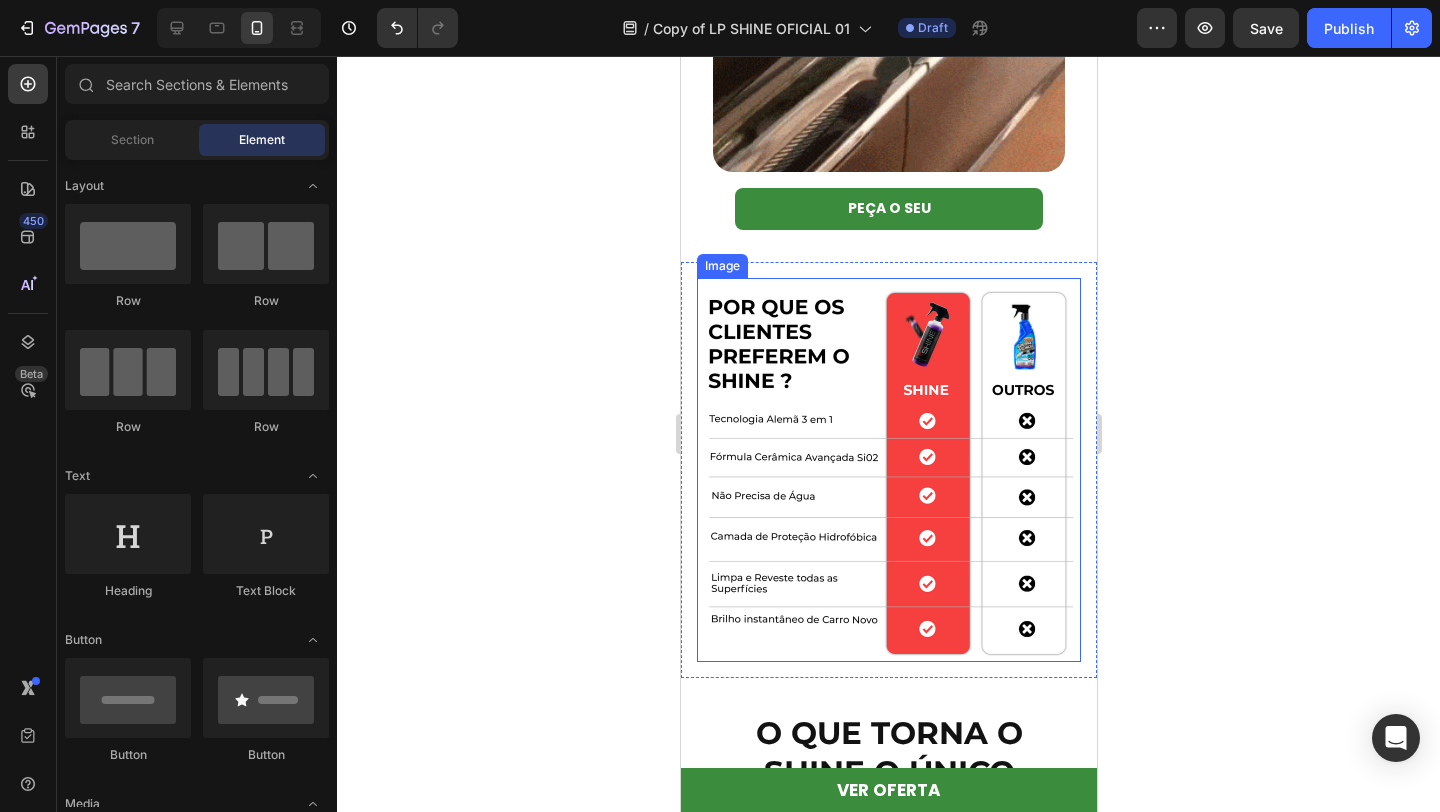 click at bounding box center [888, 470] 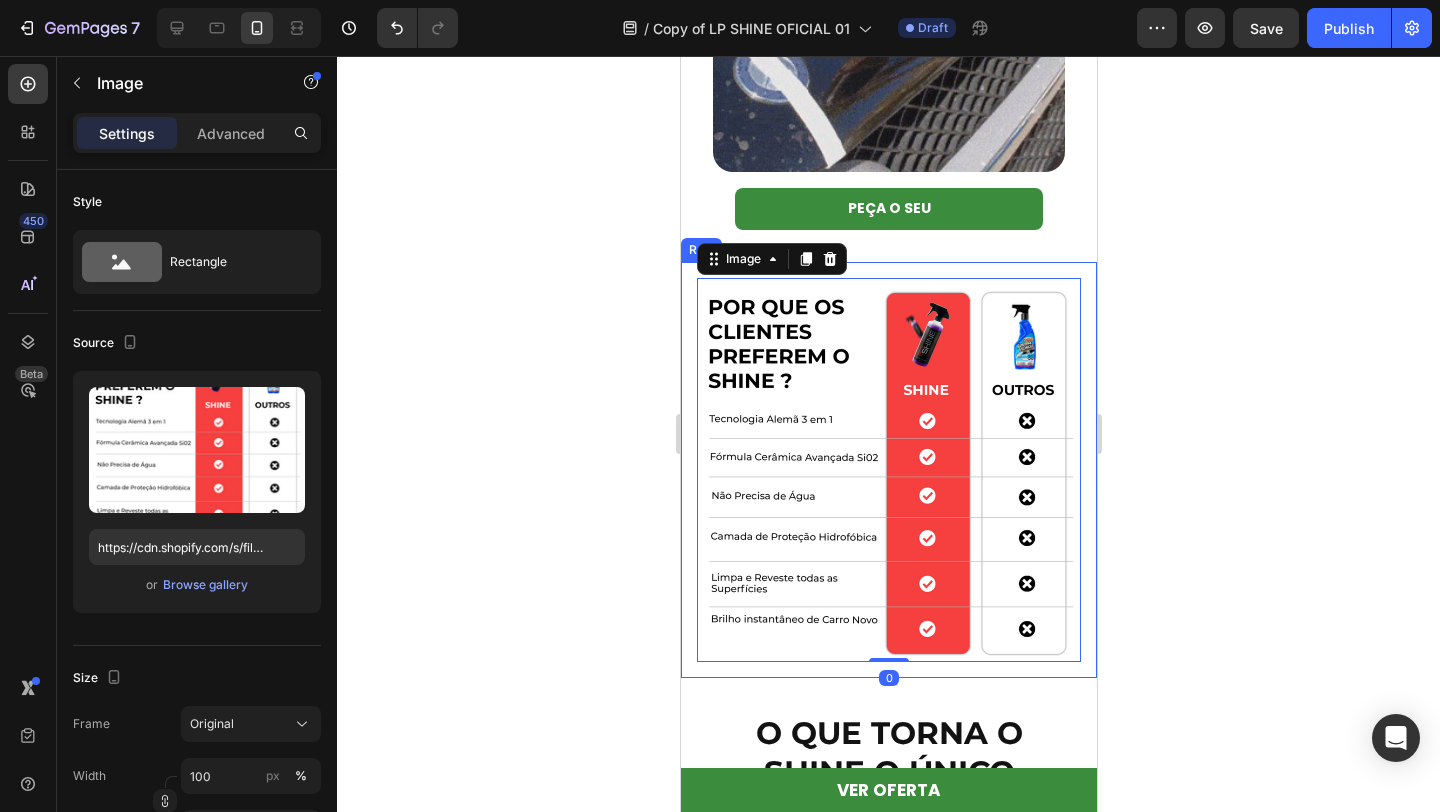 click on "Image   0 Row" at bounding box center [888, 470] 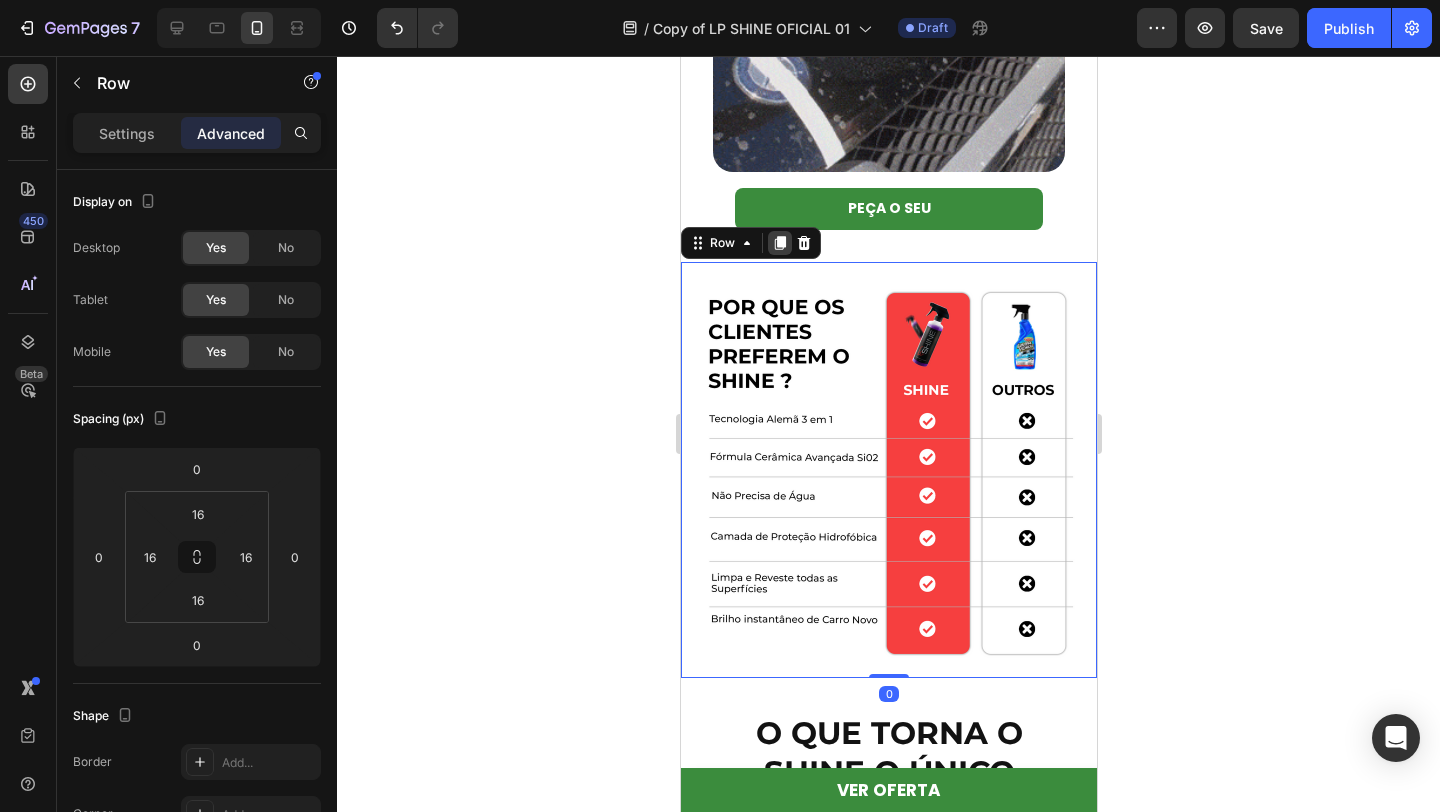 click 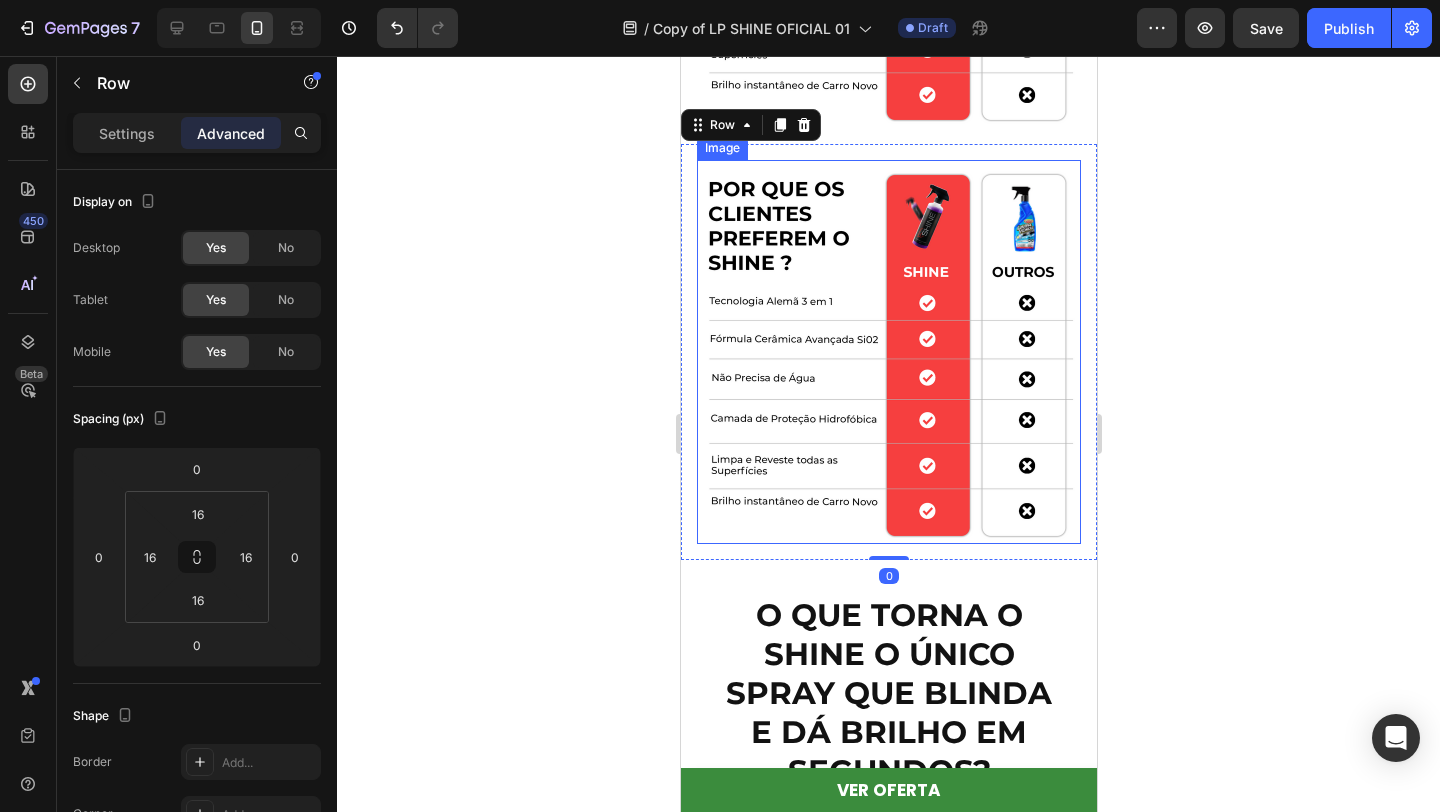 scroll, scrollTop: 3762, scrollLeft: 0, axis: vertical 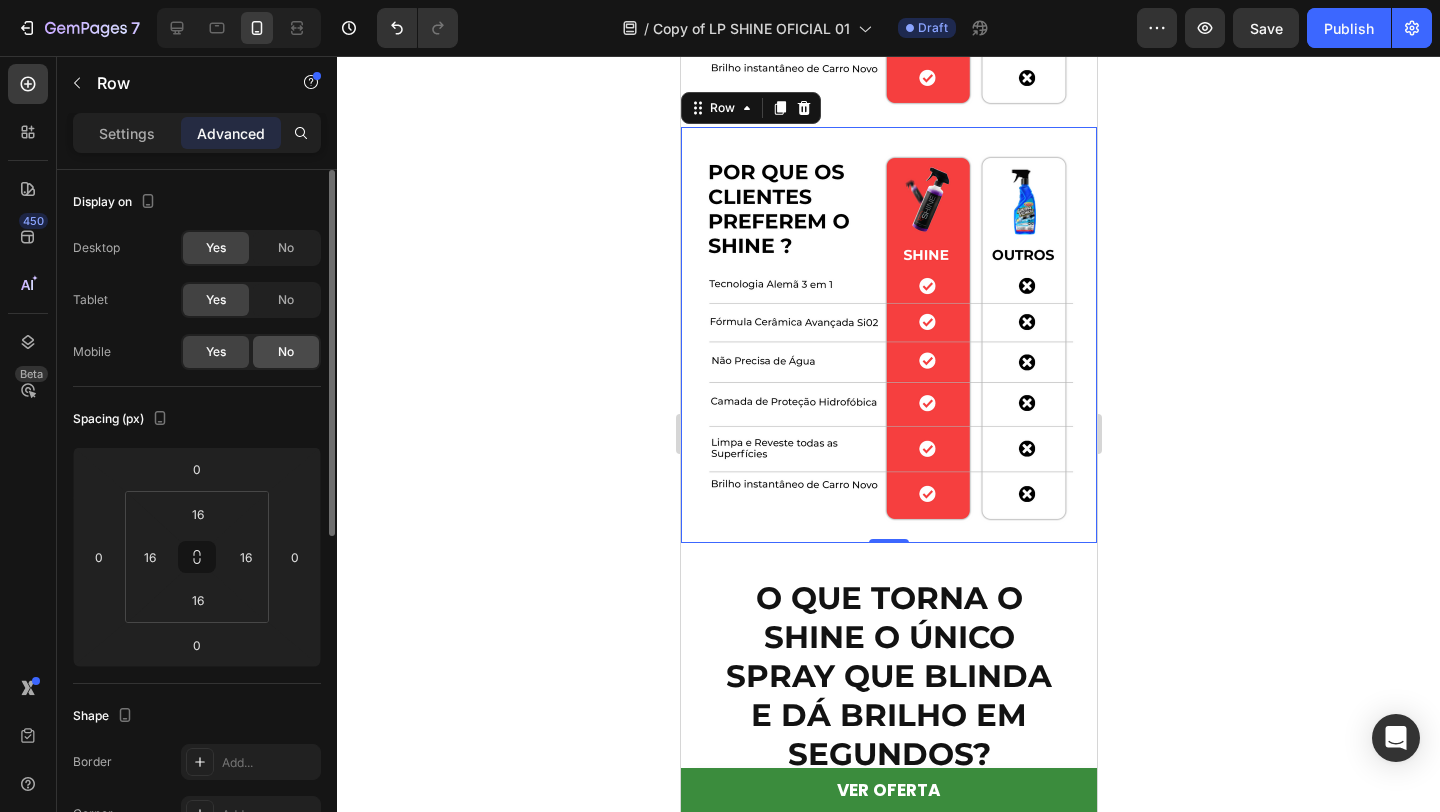 click on "No" 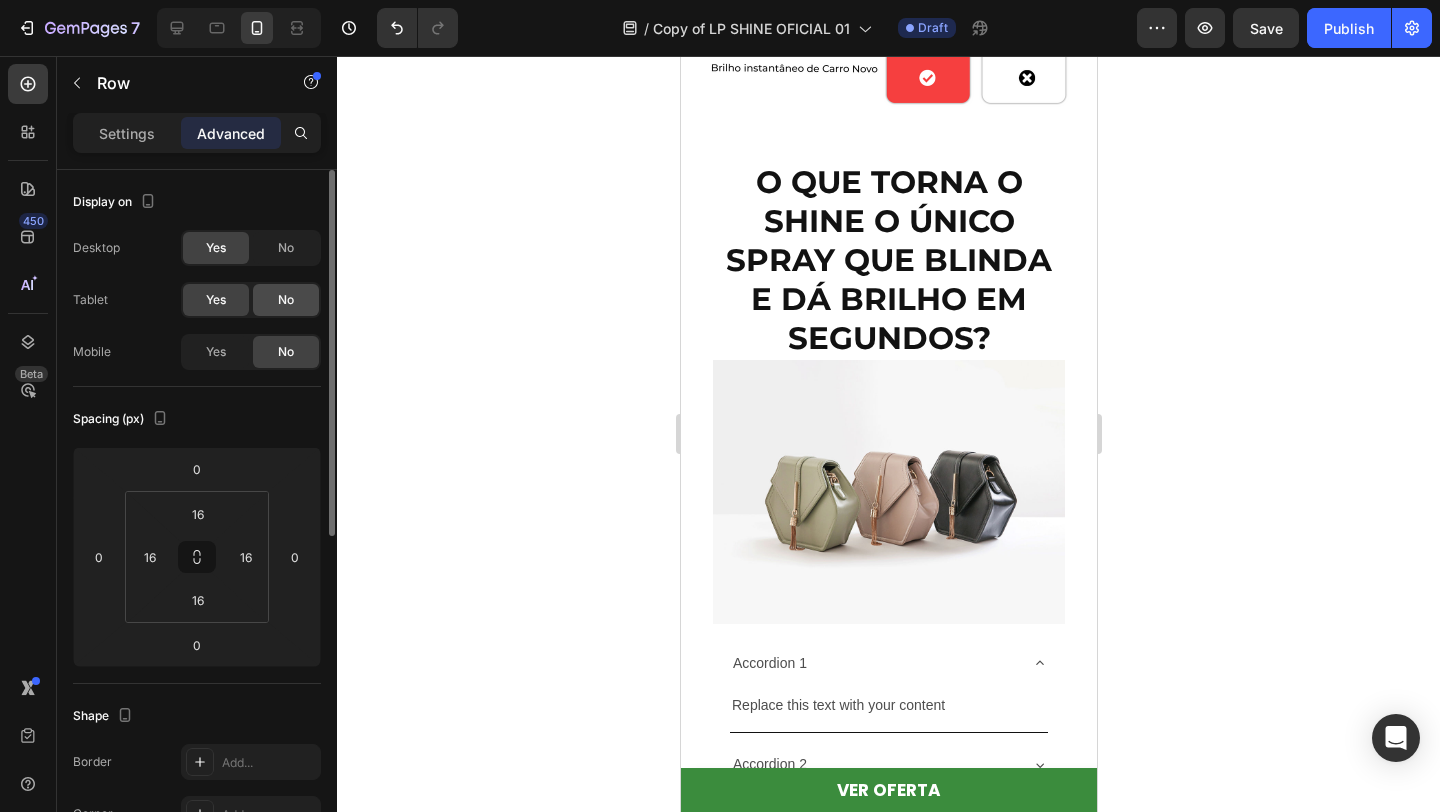 click on "No" 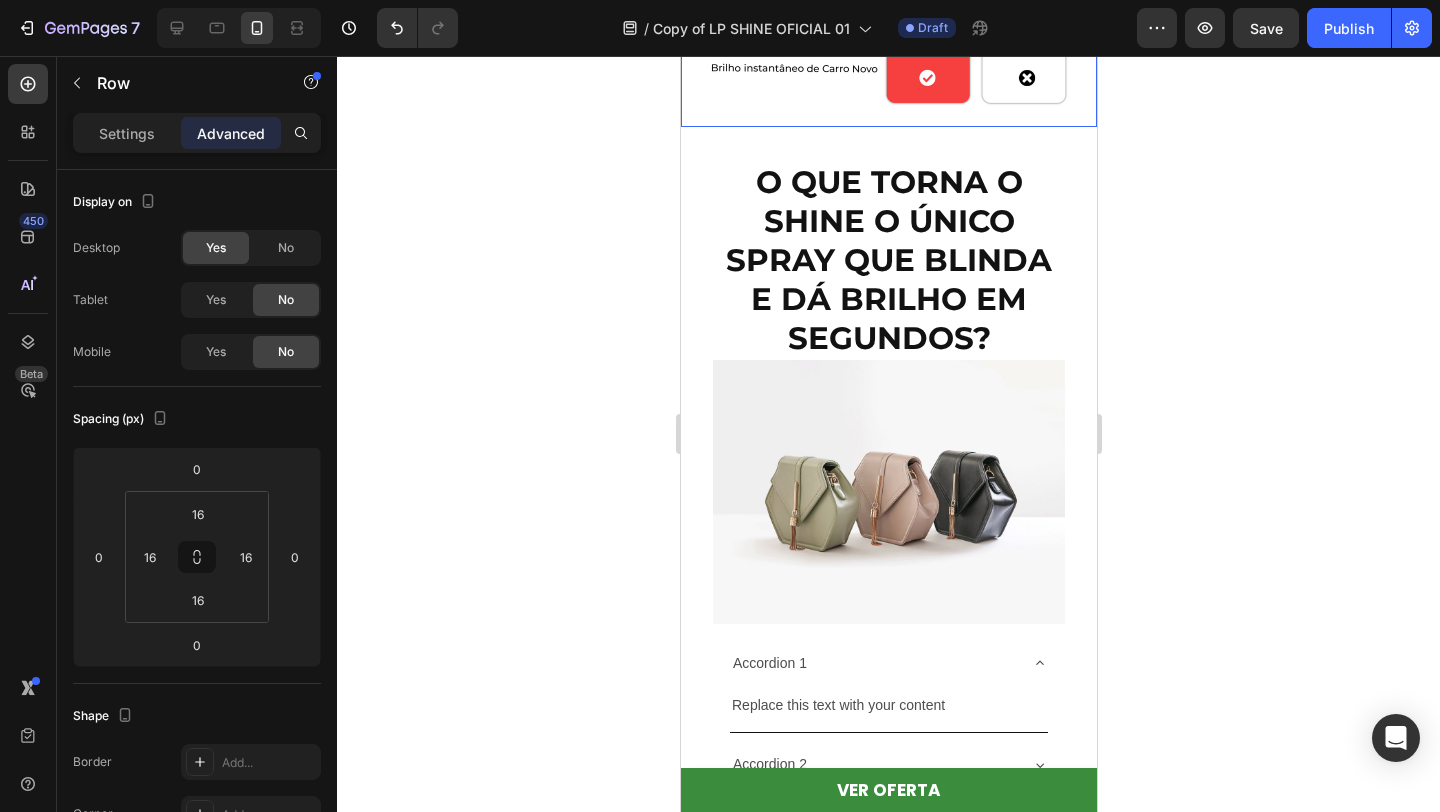 click on "Image Row   0" at bounding box center (888, -81) 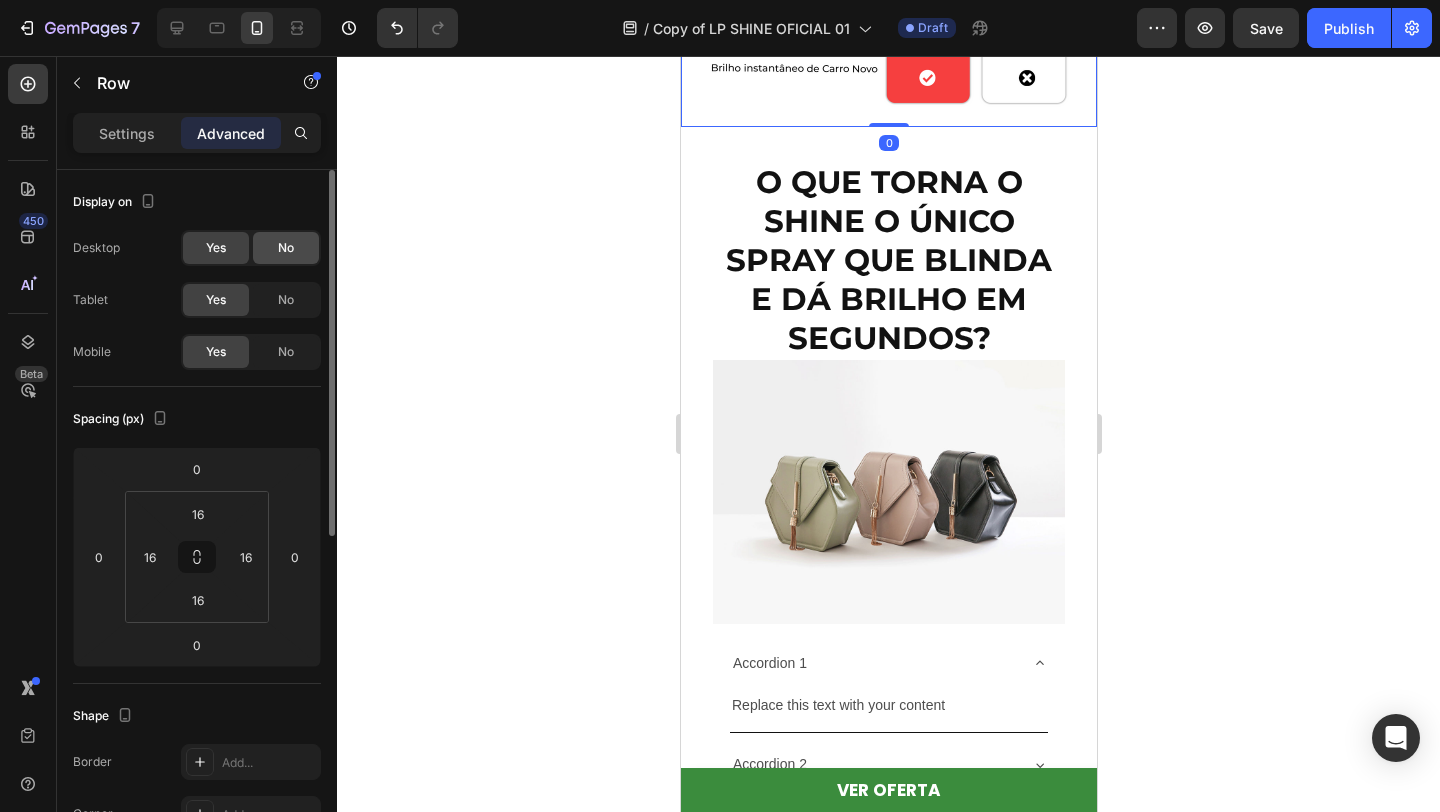 click on "No" 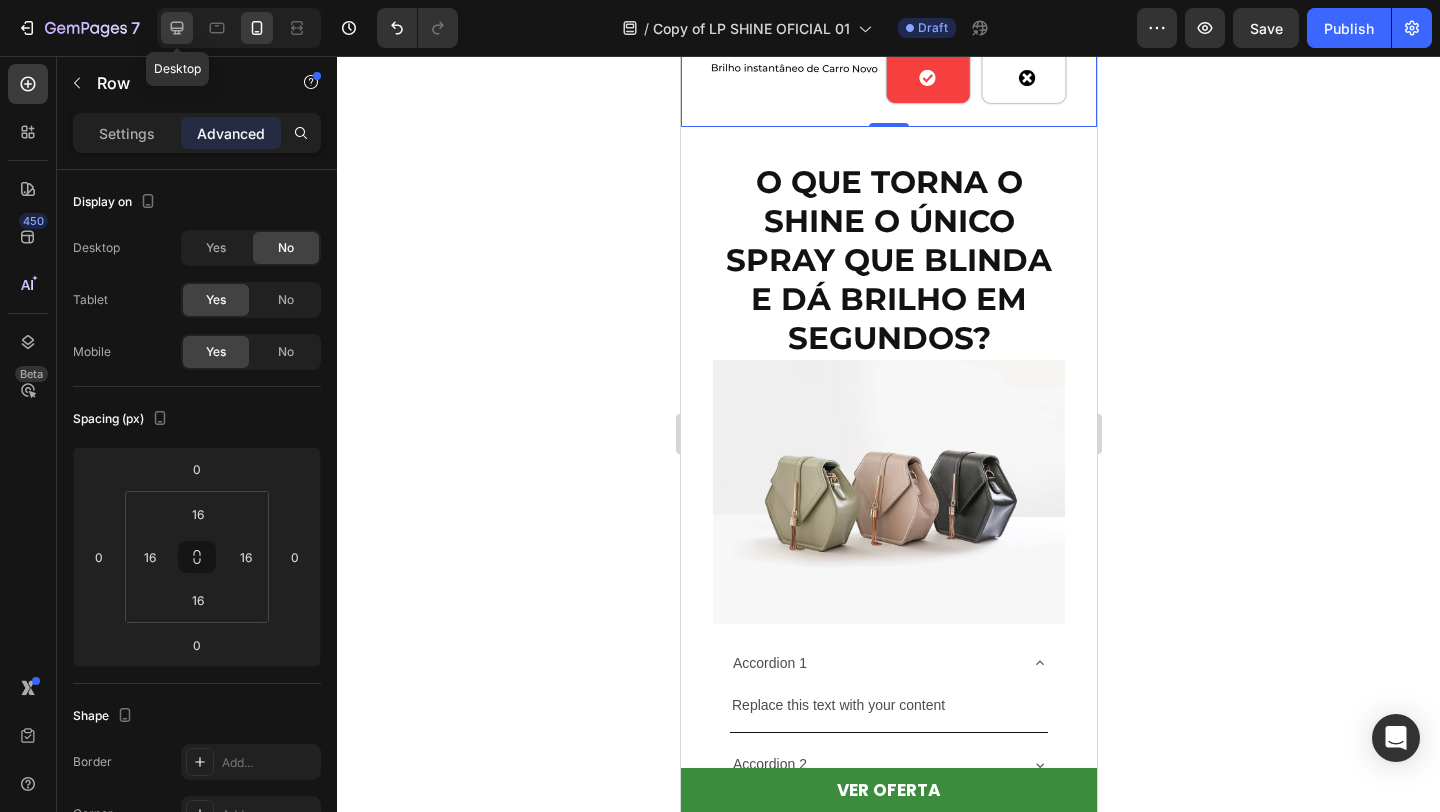 click 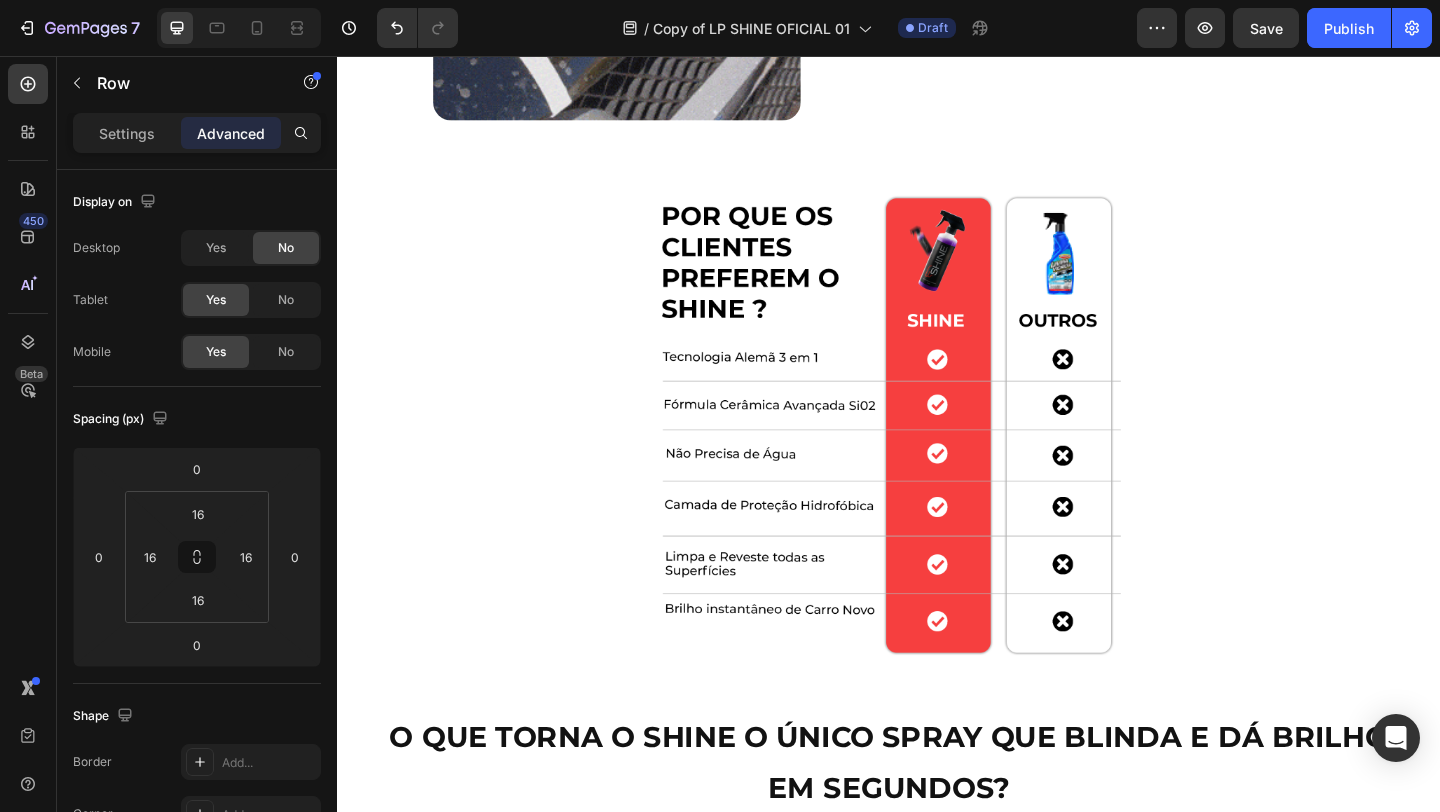 scroll, scrollTop: 3175, scrollLeft: 0, axis: vertical 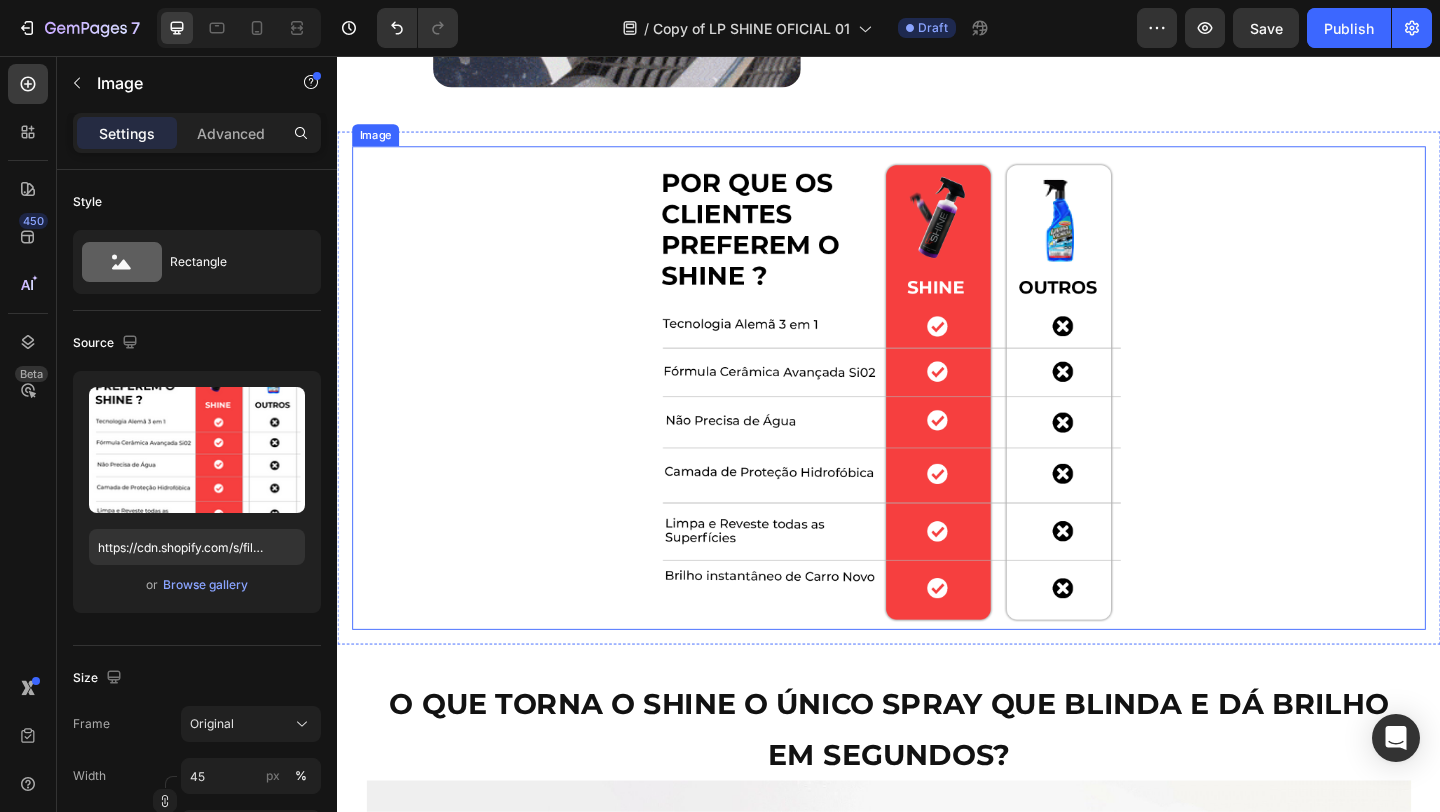 click at bounding box center [937, 417] 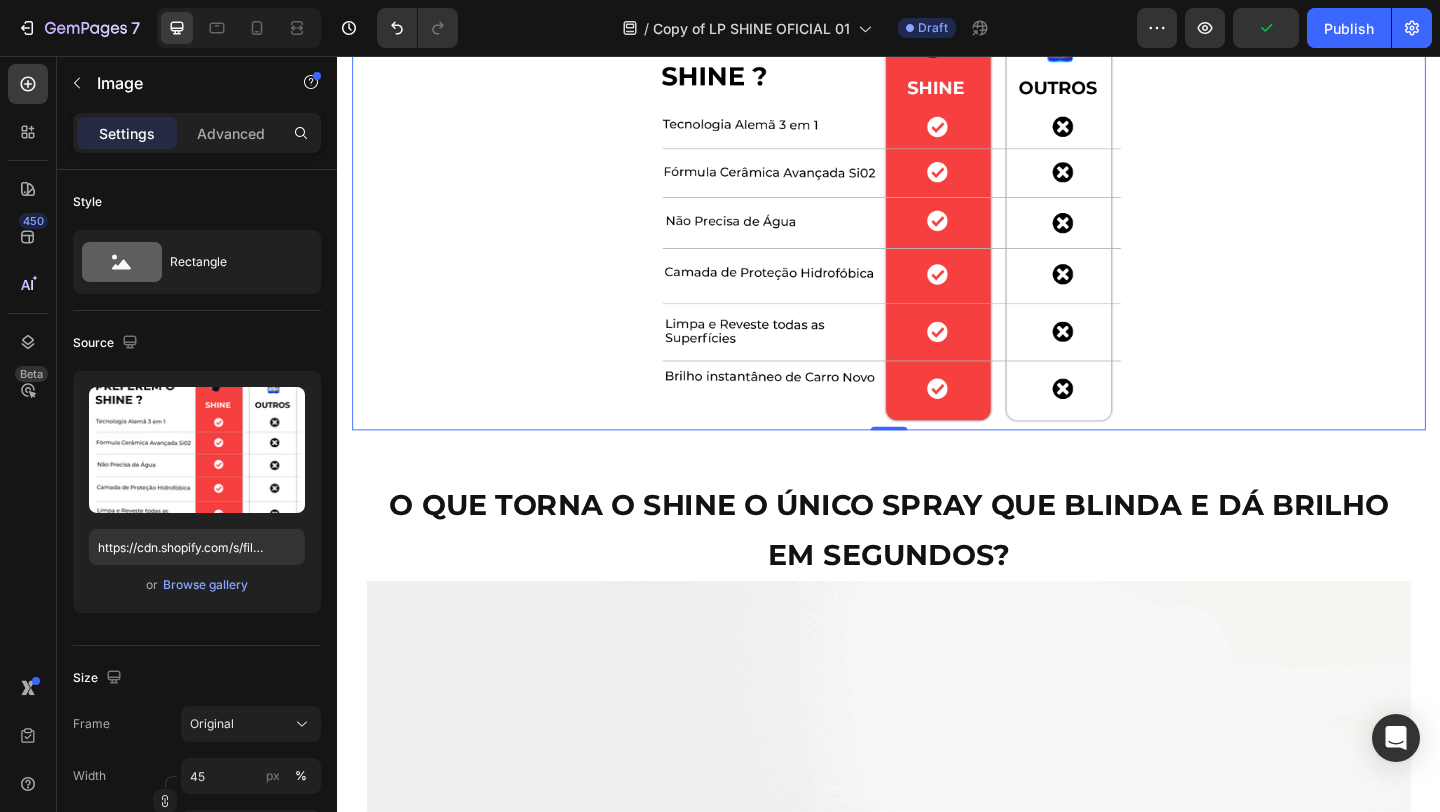 scroll, scrollTop: 3463, scrollLeft: 0, axis: vertical 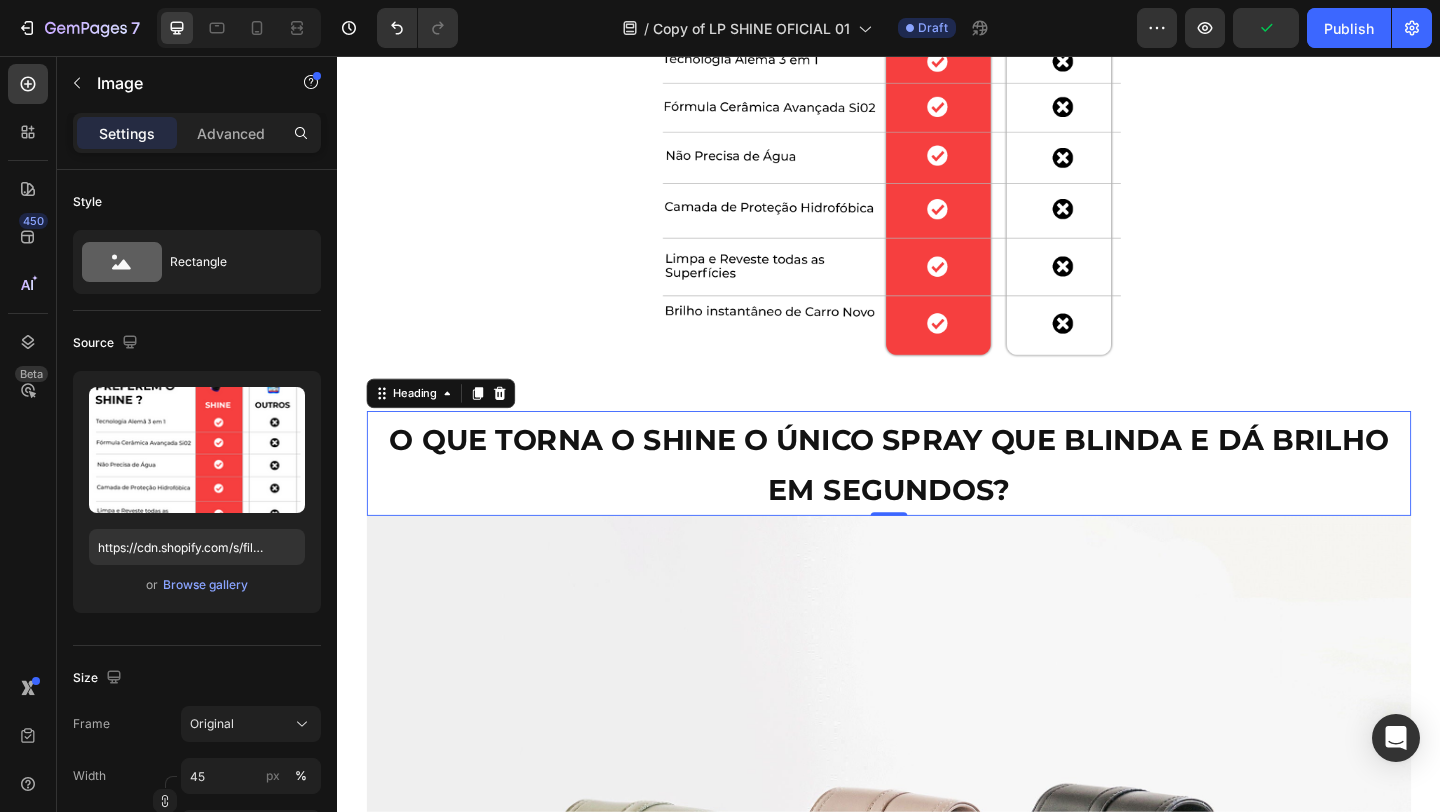 click on "O QUE TORNA O SHINE O ÚNICO SPRAY QUE BLINDA E DÁ BRILHO EM SEGUNDOS?" at bounding box center [937, 500] 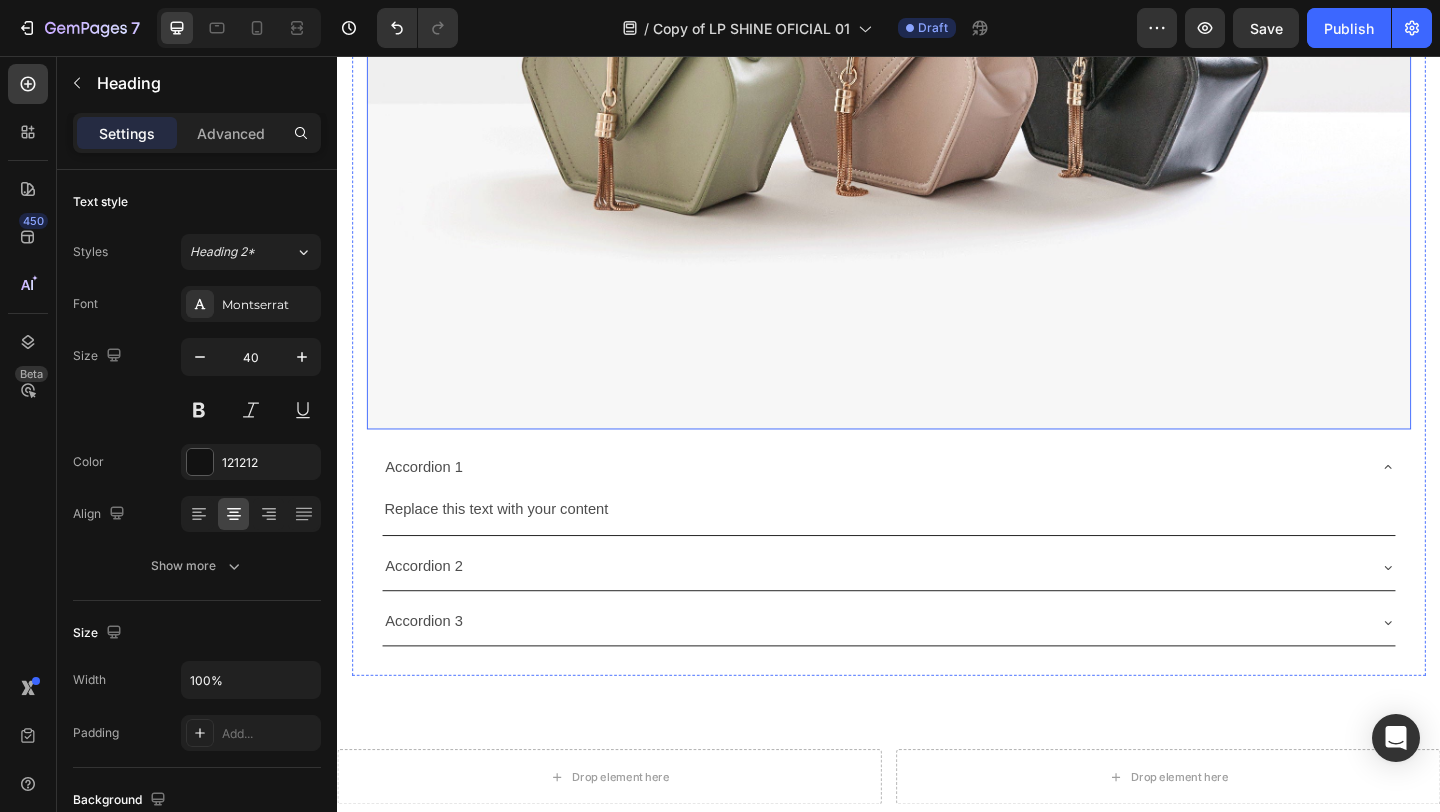 scroll, scrollTop: 4429, scrollLeft: 0, axis: vertical 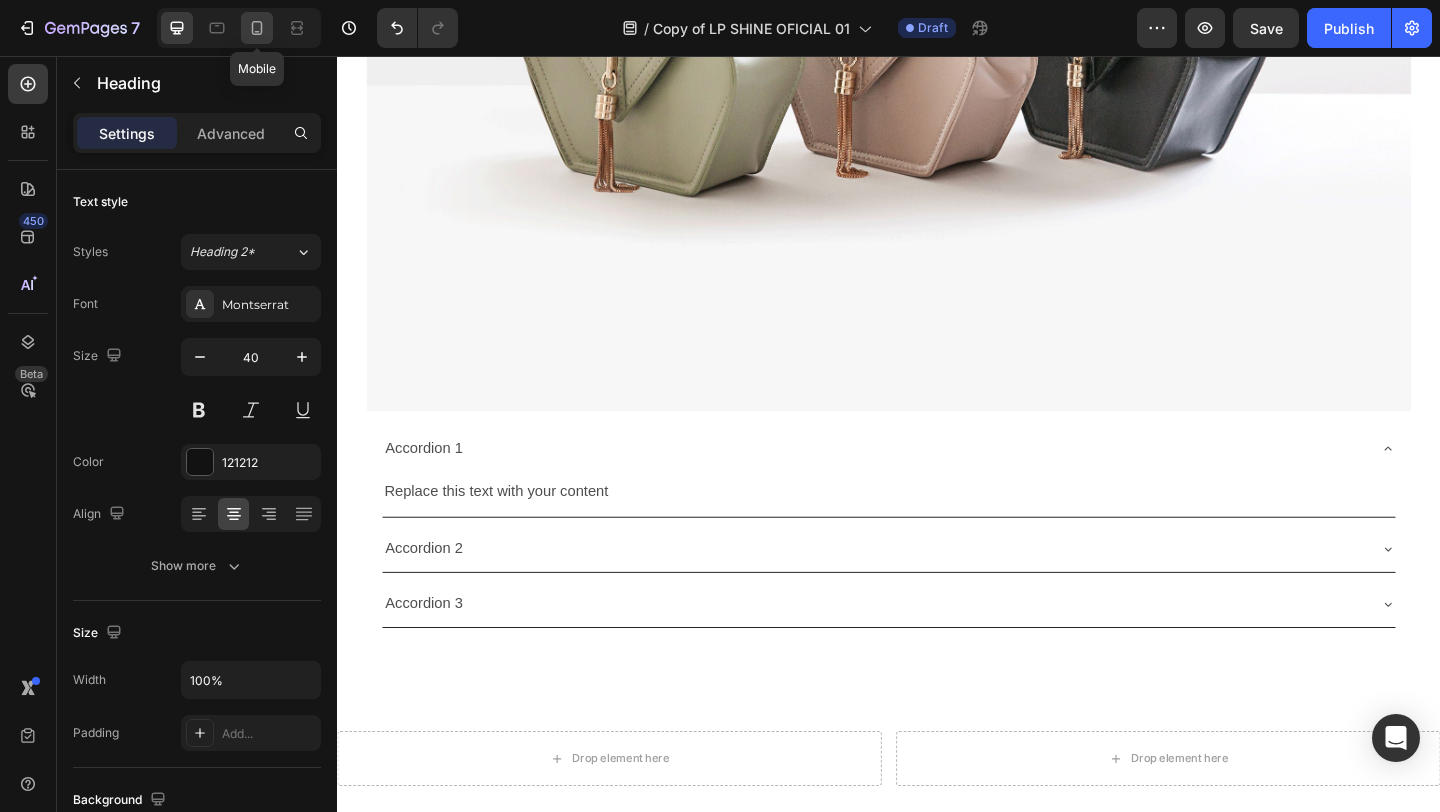 click 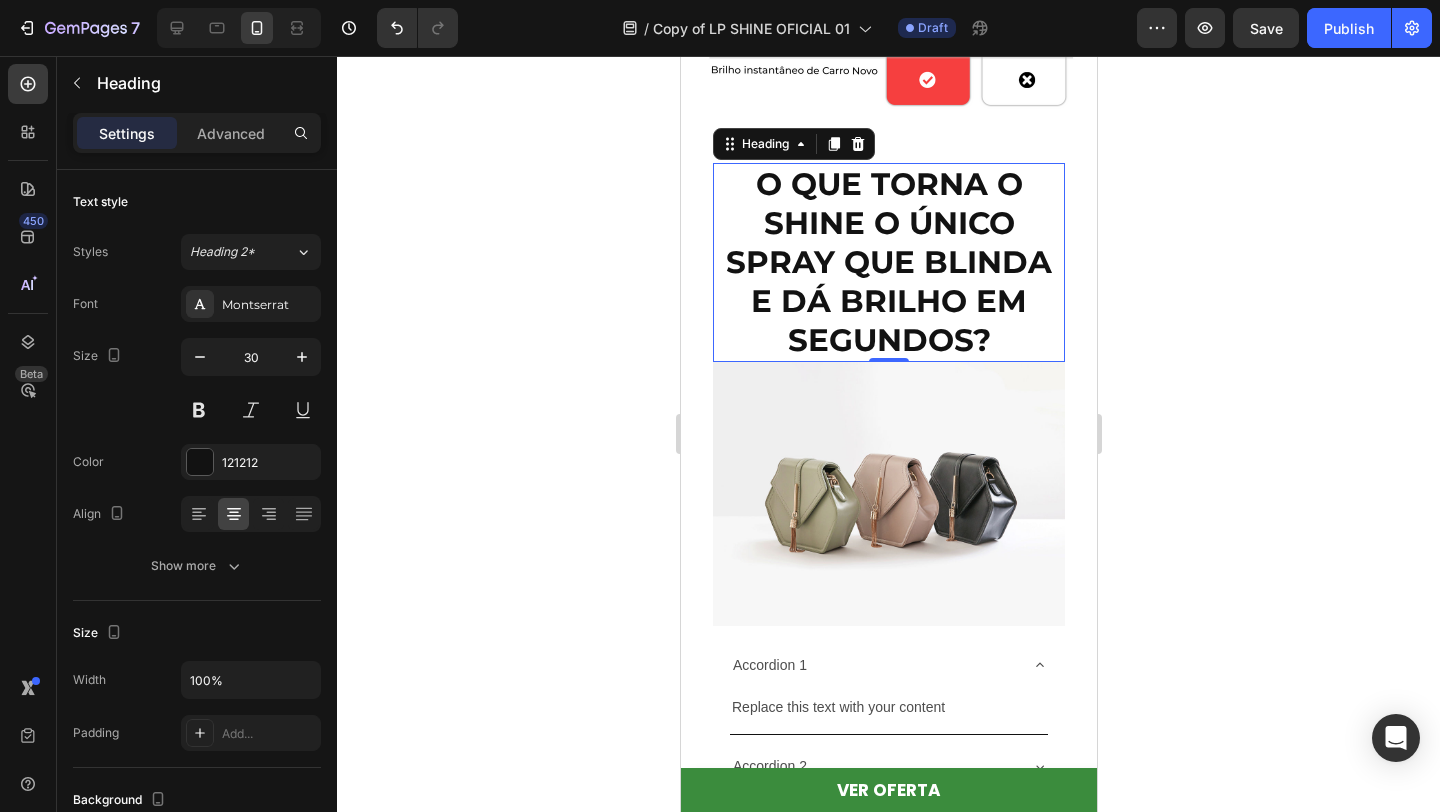 scroll, scrollTop: 3848, scrollLeft: 0, axis: vertical 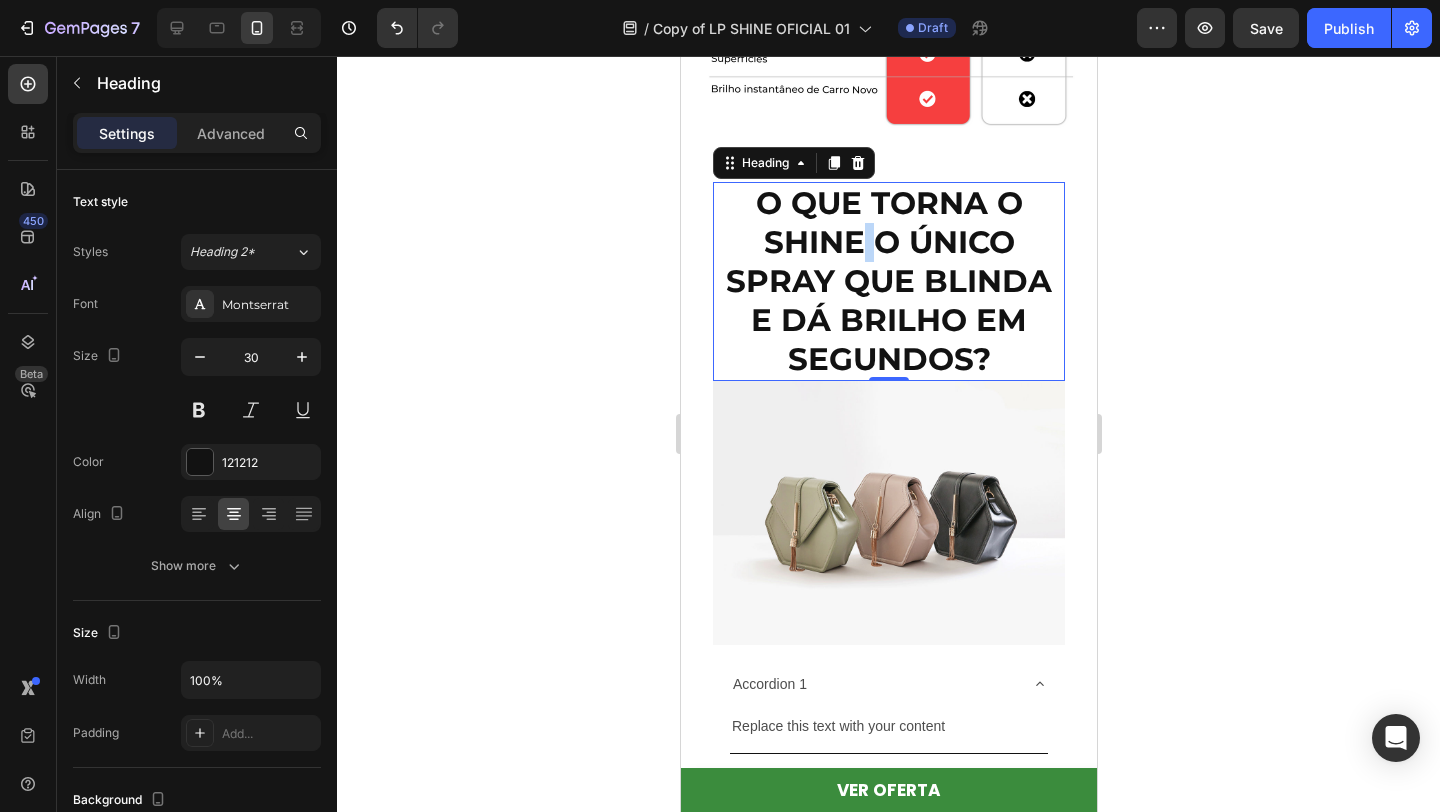 click on "O QUE TORNA O SHINE O ÚNICO SPRAY QUE BLINDA E DÁ BRILHO EM SEGUNDOS?" at bounding box center (888, 281) 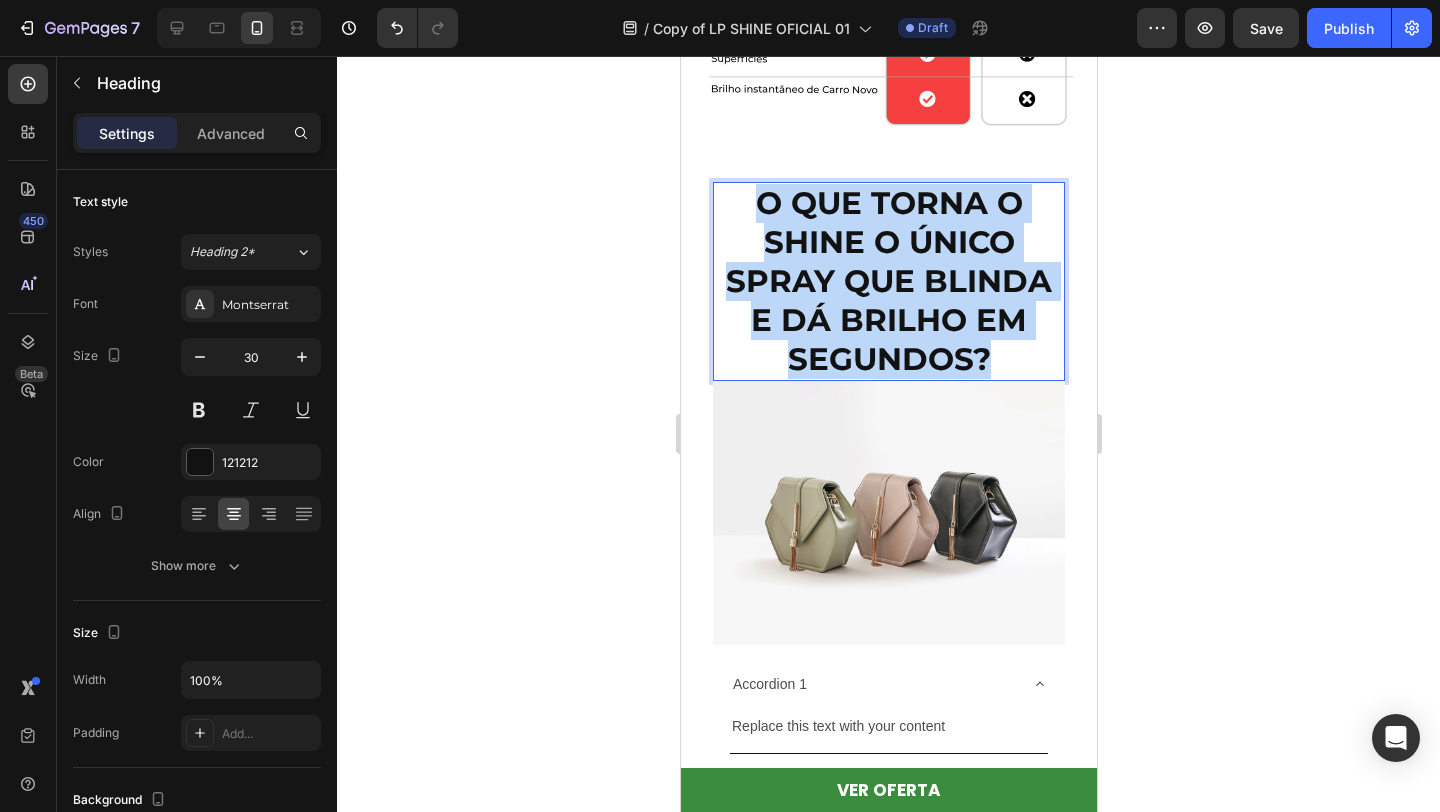 click on "O QUE TORNA O SHINE O ÚNICO SPRAY QUE BLINDA E DÁ BRILHO EM SEGUNDOS?" at bounding box center [888, 281] 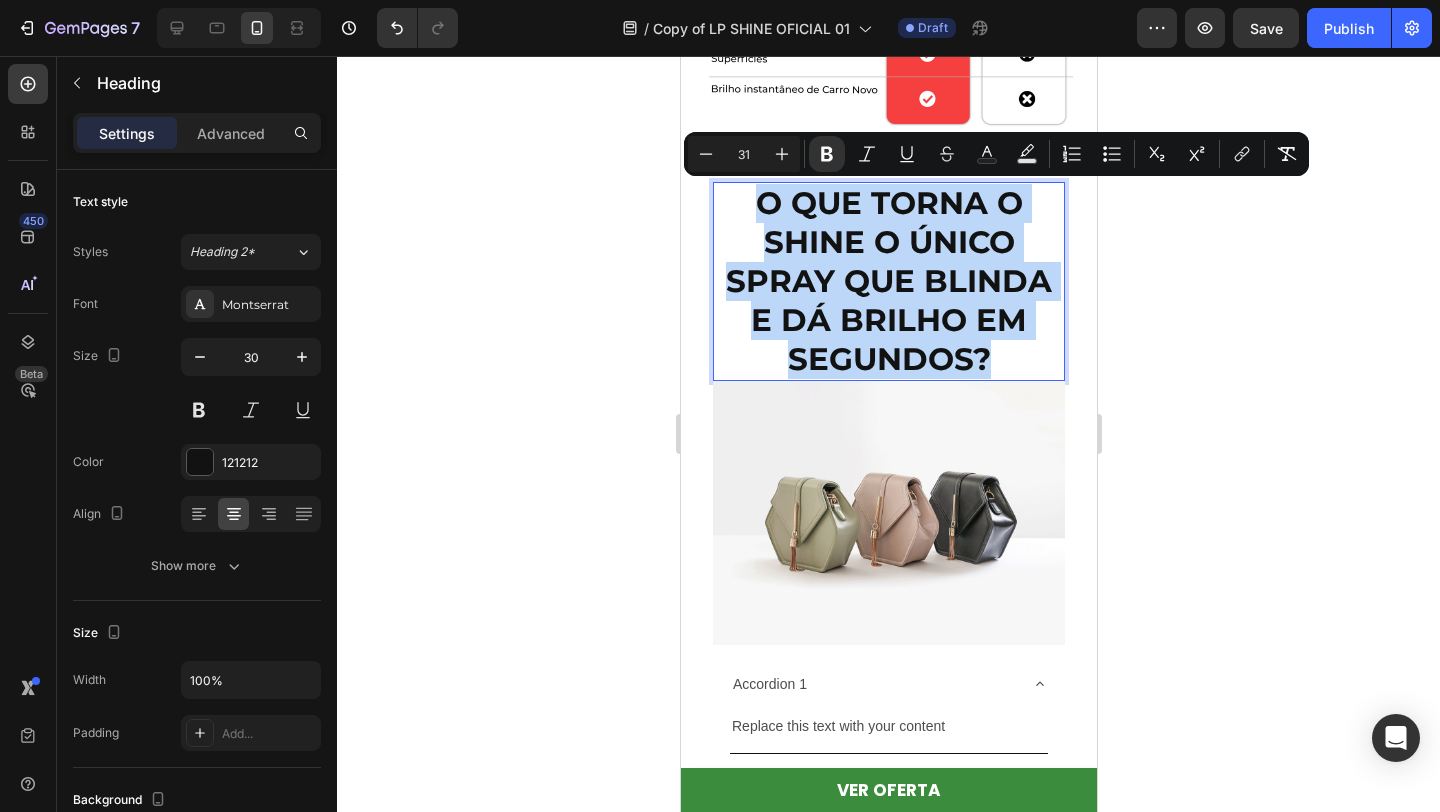 click on "O QUE TORNA O SHINE O ÚNICO SPRAY QUE BLINDA E DÁ BRILHO EM SEGUNDOS?" at bounding box center (888, 281) 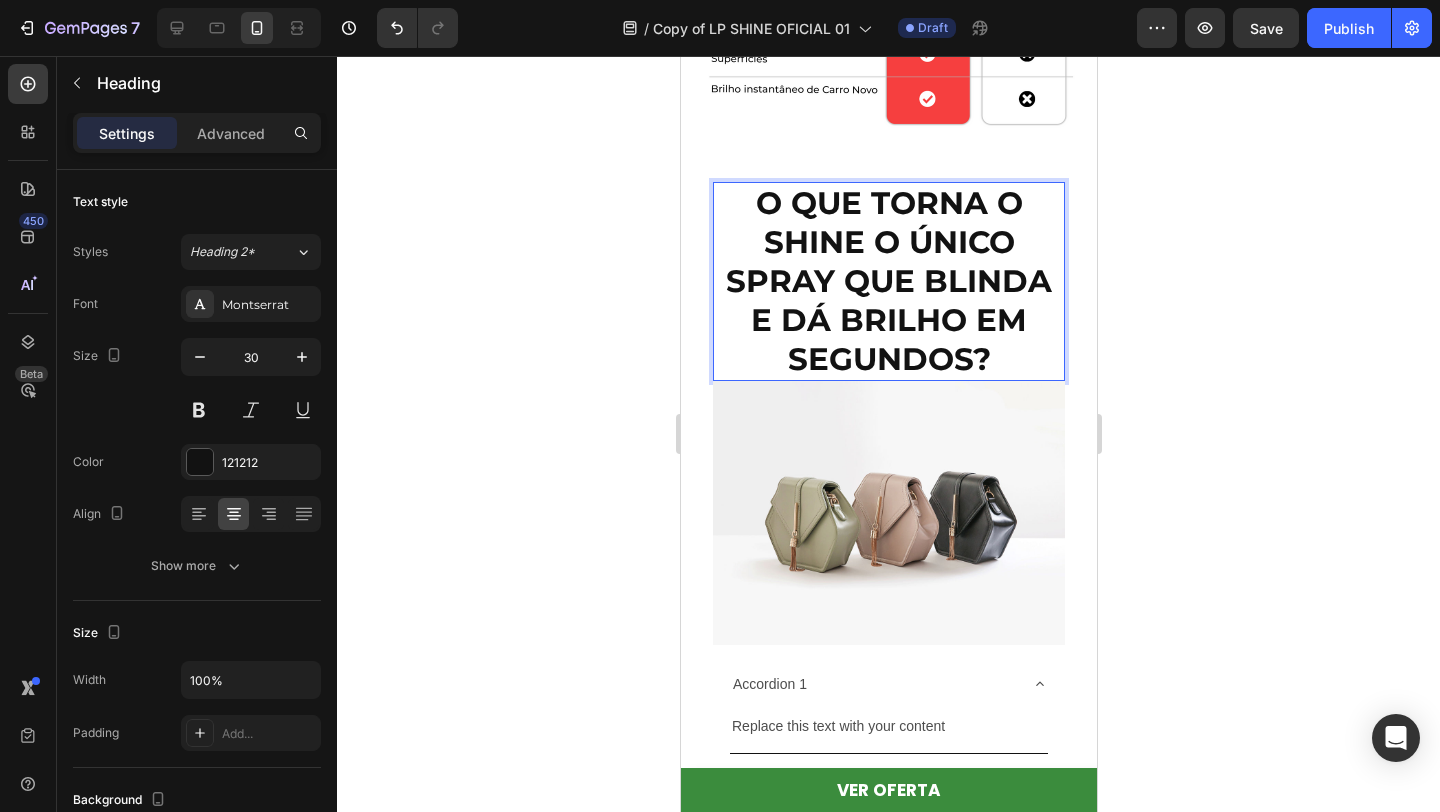 click on "O QUE TORNA O SHINE O ÚNICO SPRAY QUE BLINDA E DÁ BRILHO EM SEGUNDOS?" at bounding box center (888, 281) 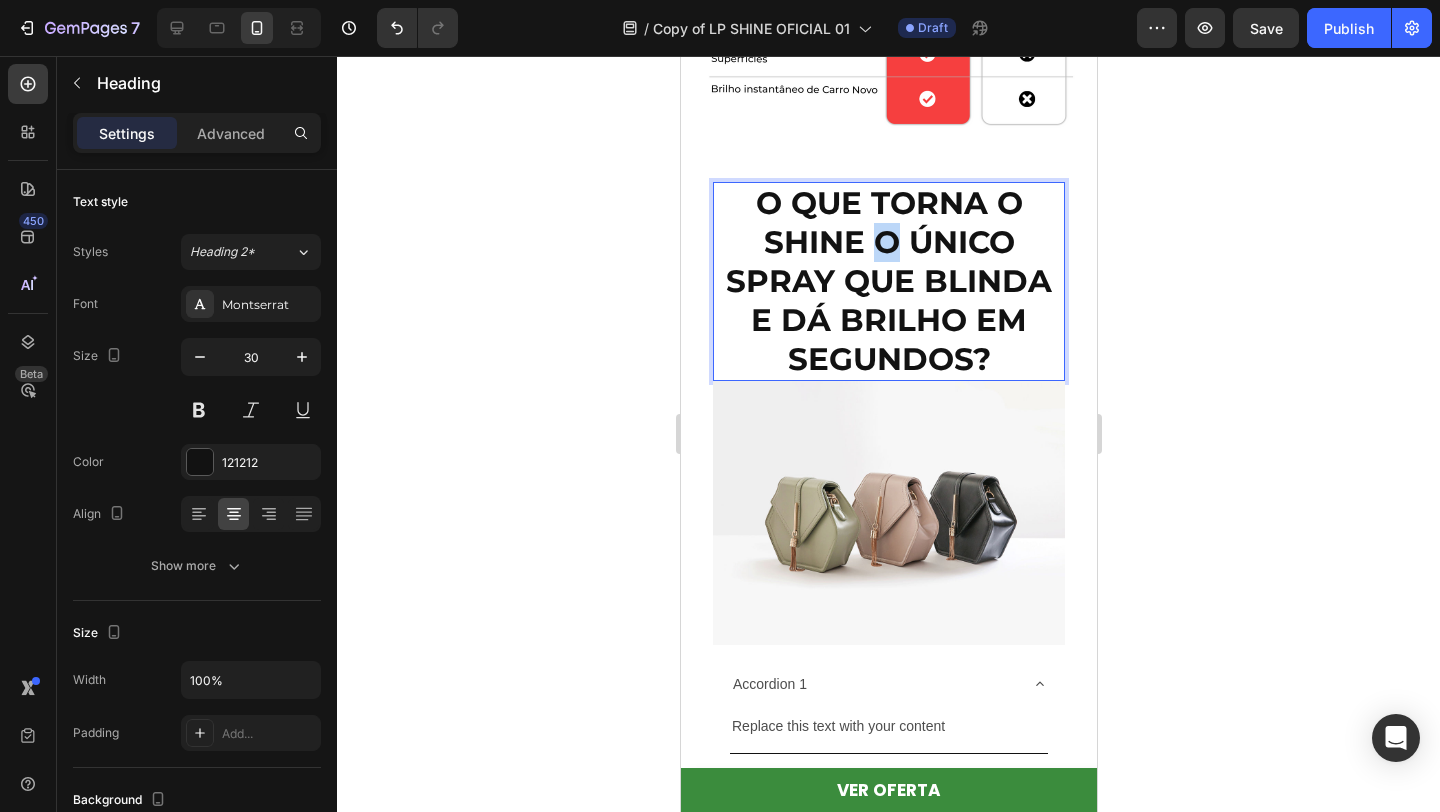 click on "O QUE TORNA O SHINE O ÚNICO SPRAY QUE BLINDA E DÁ BRILHO EM SEGUNDOS?" at bounding box center [888, 281] 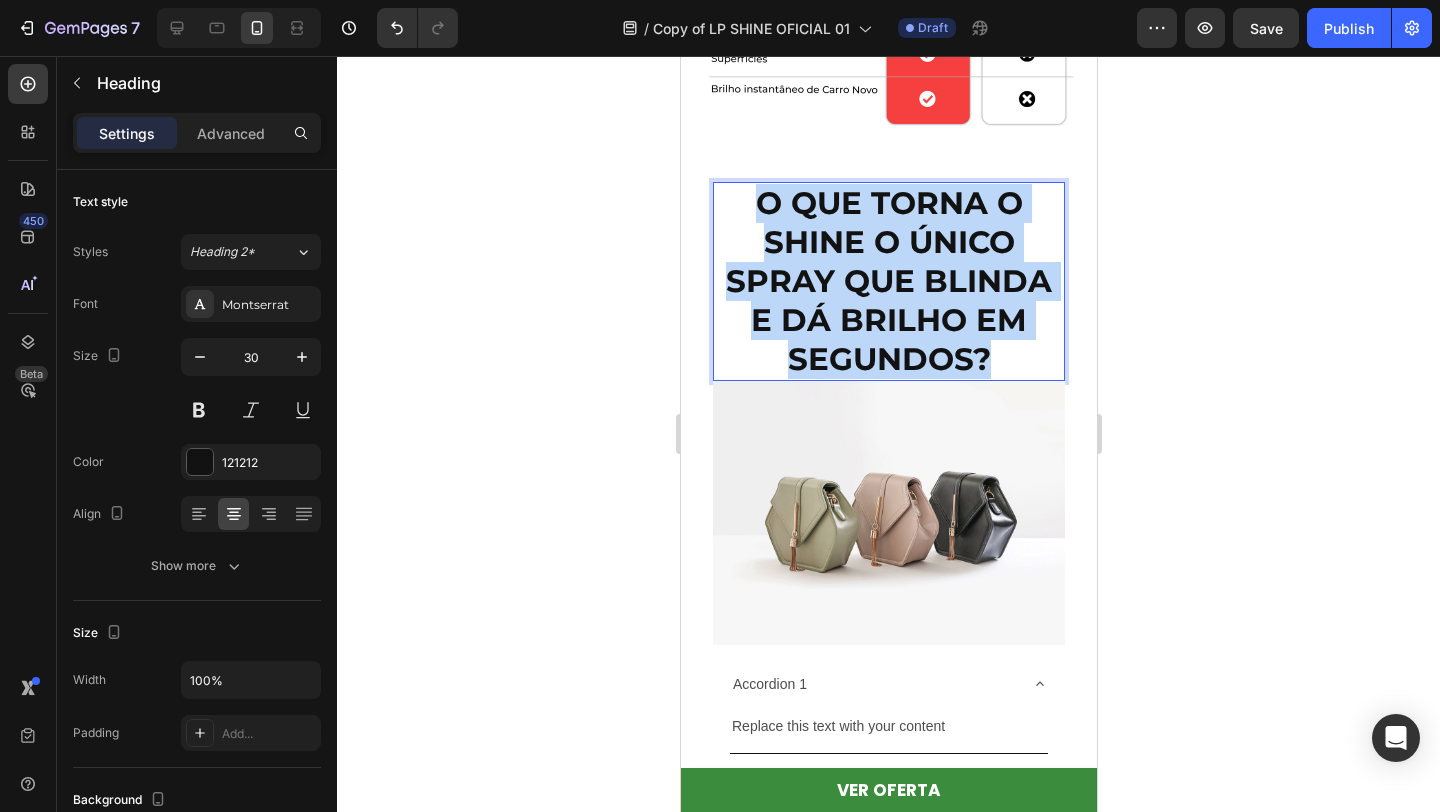 click on "O QUE TORNA O SHINE O ÚNICO SPRAY QUE BLINDA E DÁ BRILHO EM SEGUNDOS?" at bounding box center (888, 281) 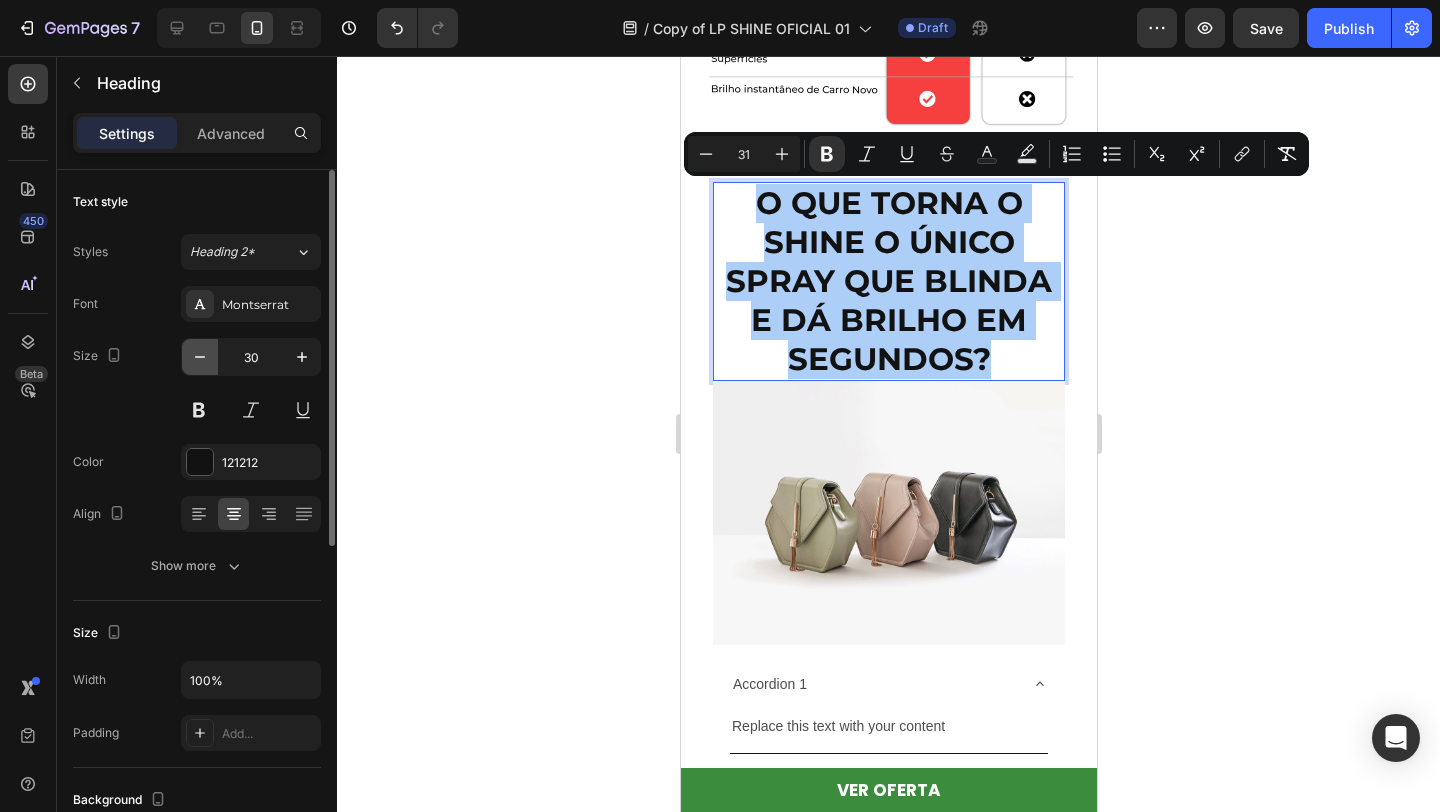 click at bounding box center (200, 357) 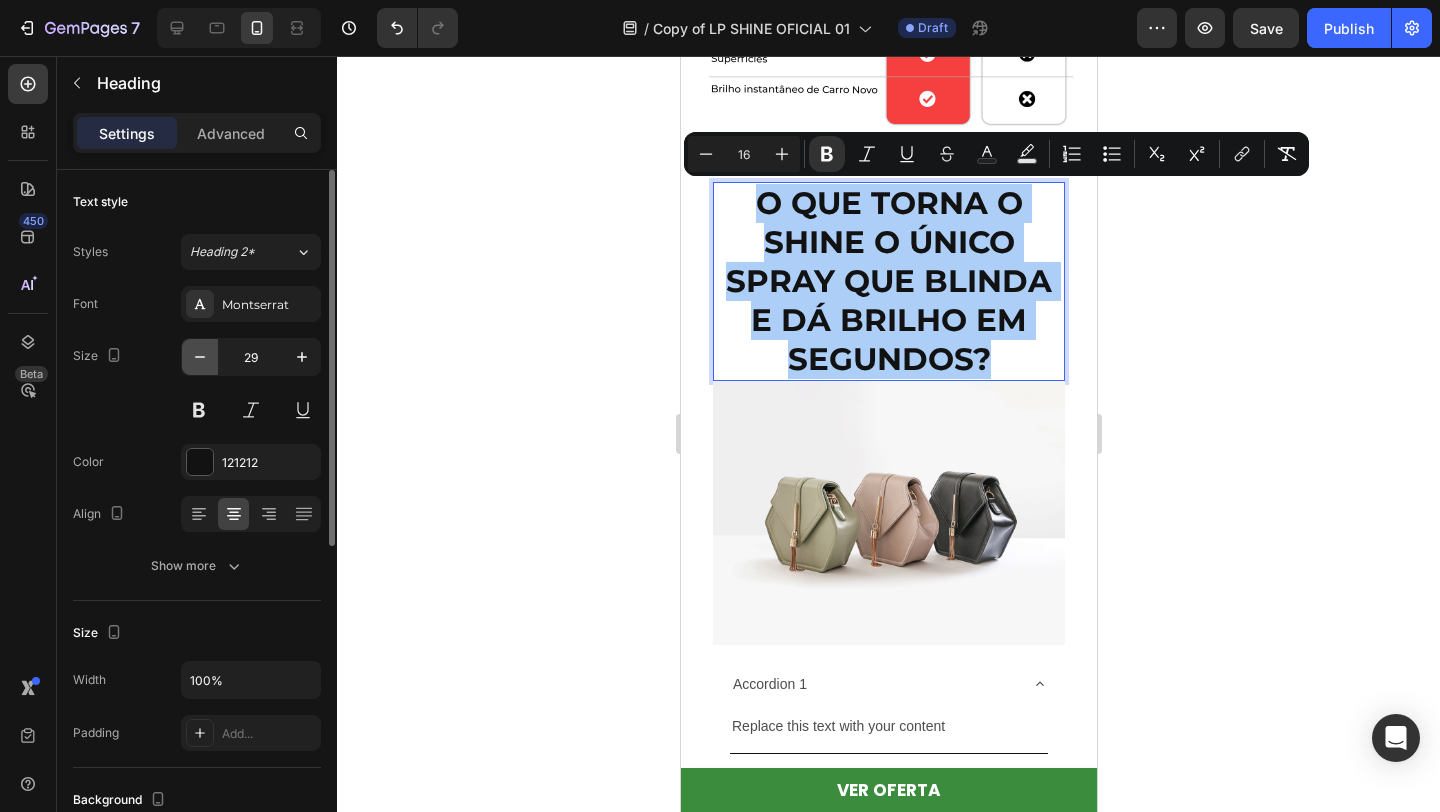 click at bounding box center [200, 357] 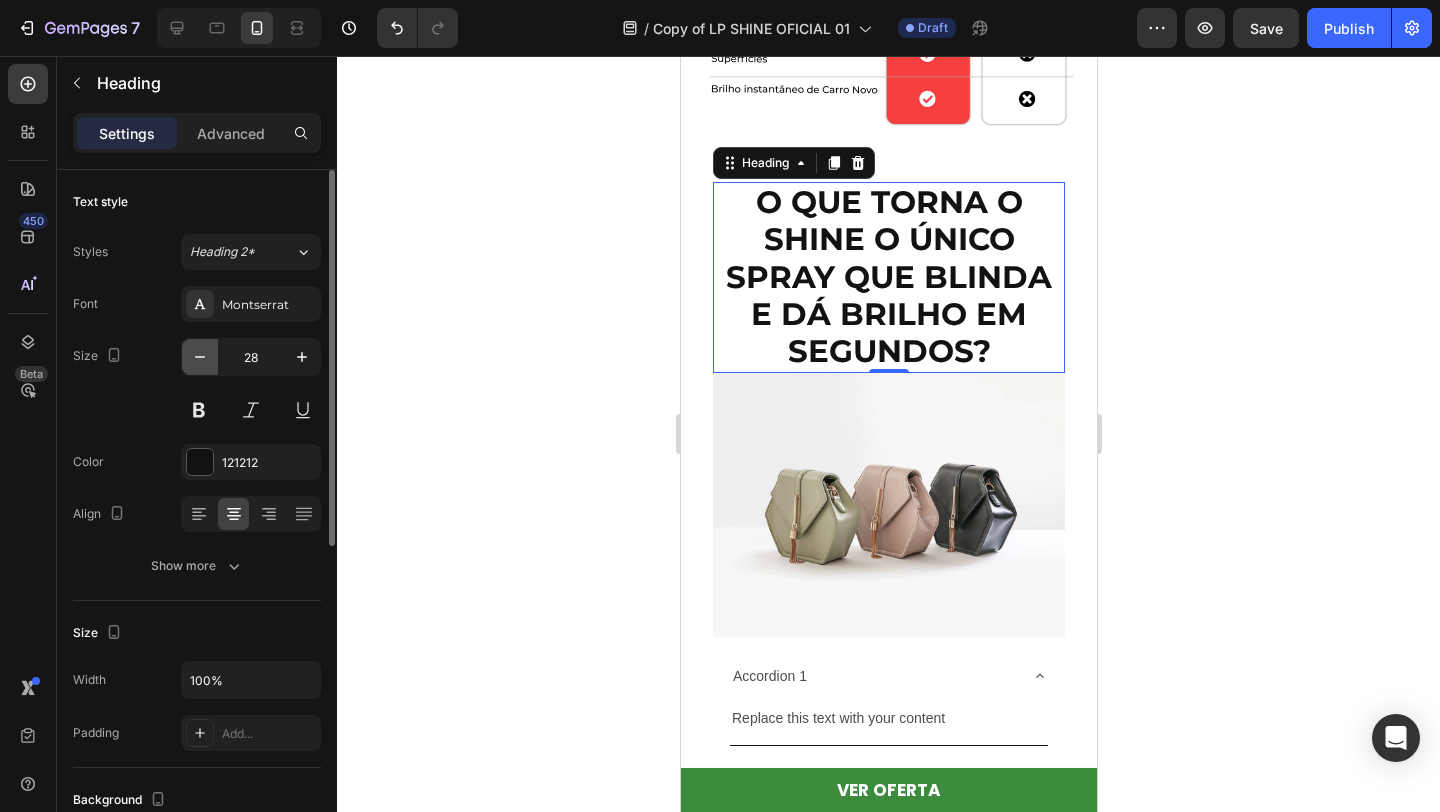 click at bounding box center [200, 357] 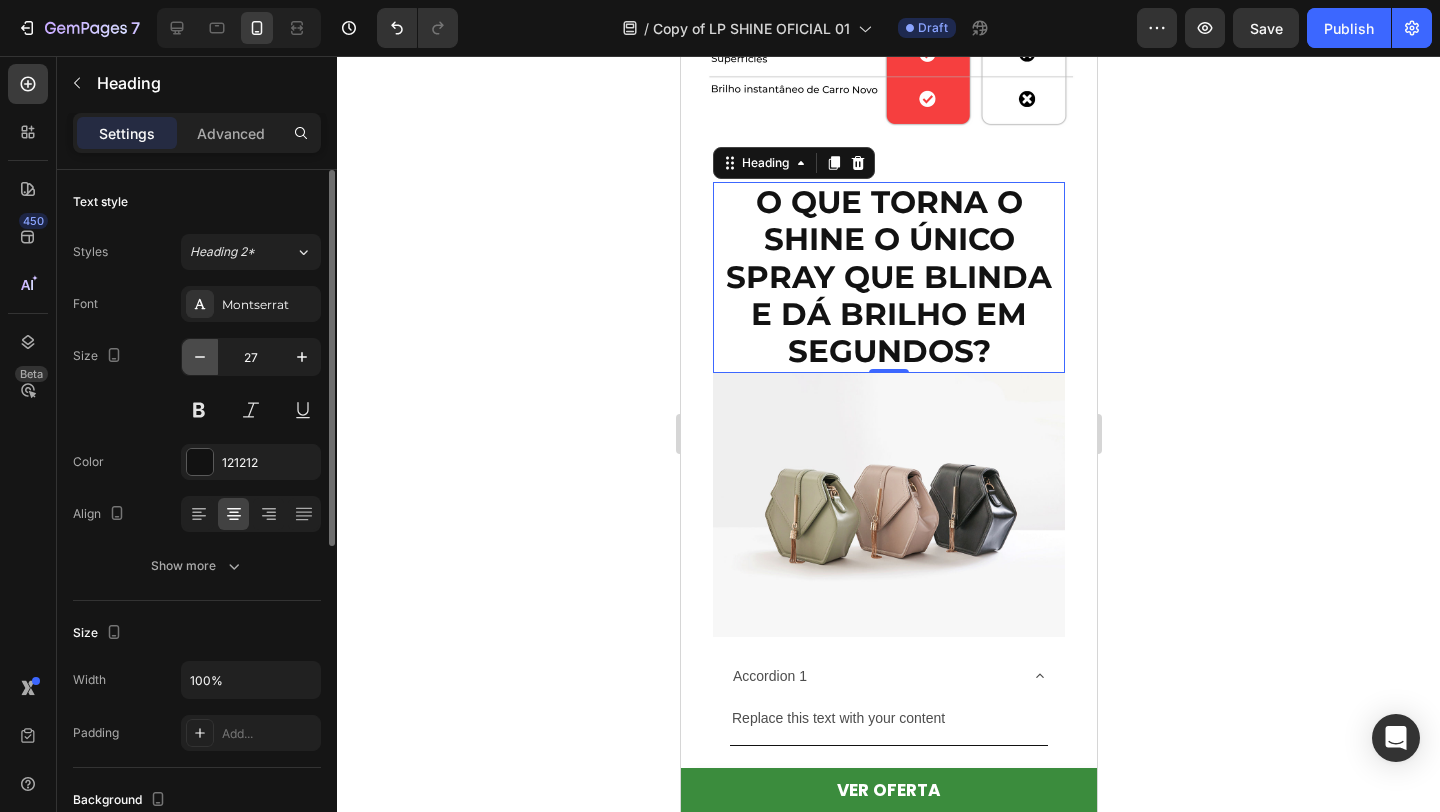 click at bounding box center [200, 357] 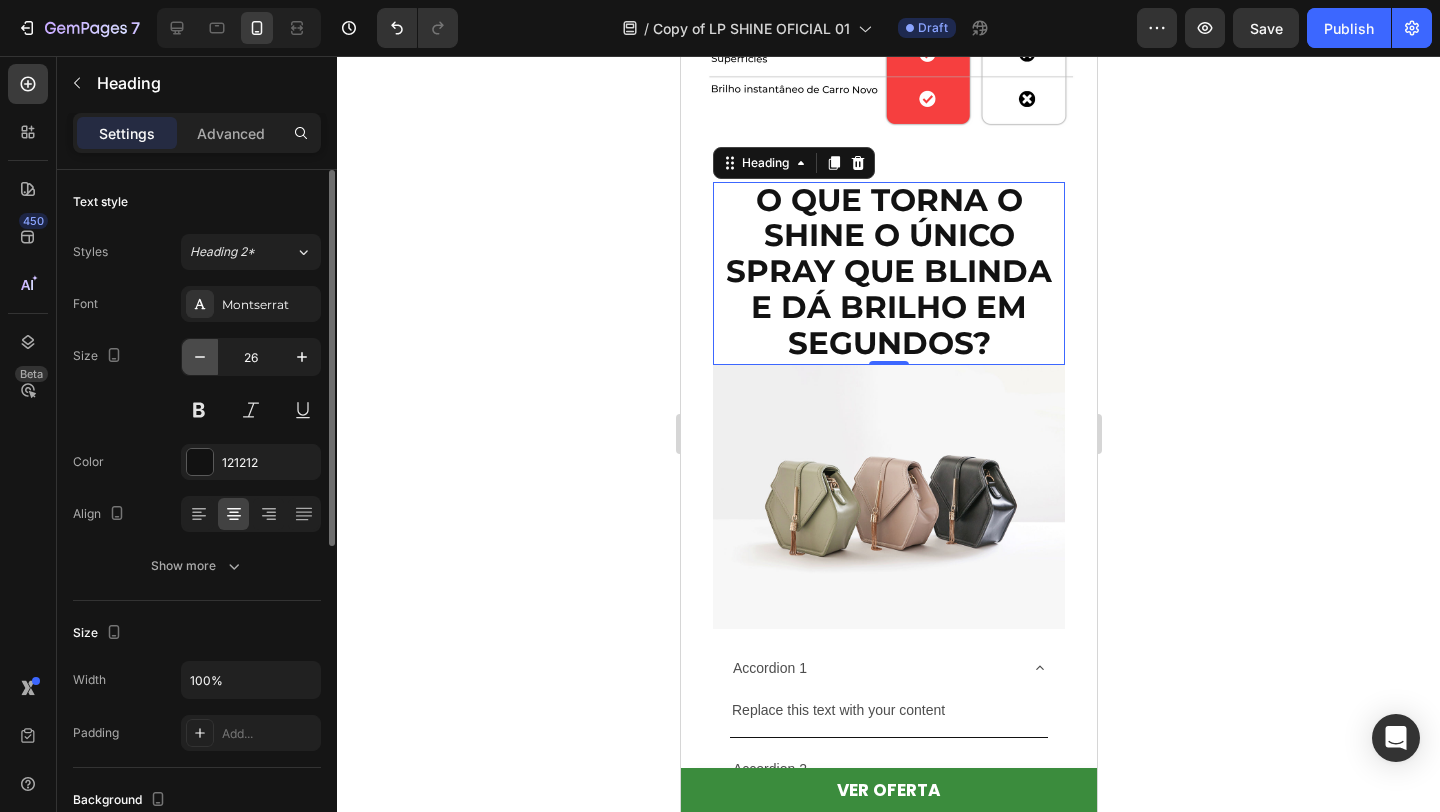 click at bounding box center (200, 357) 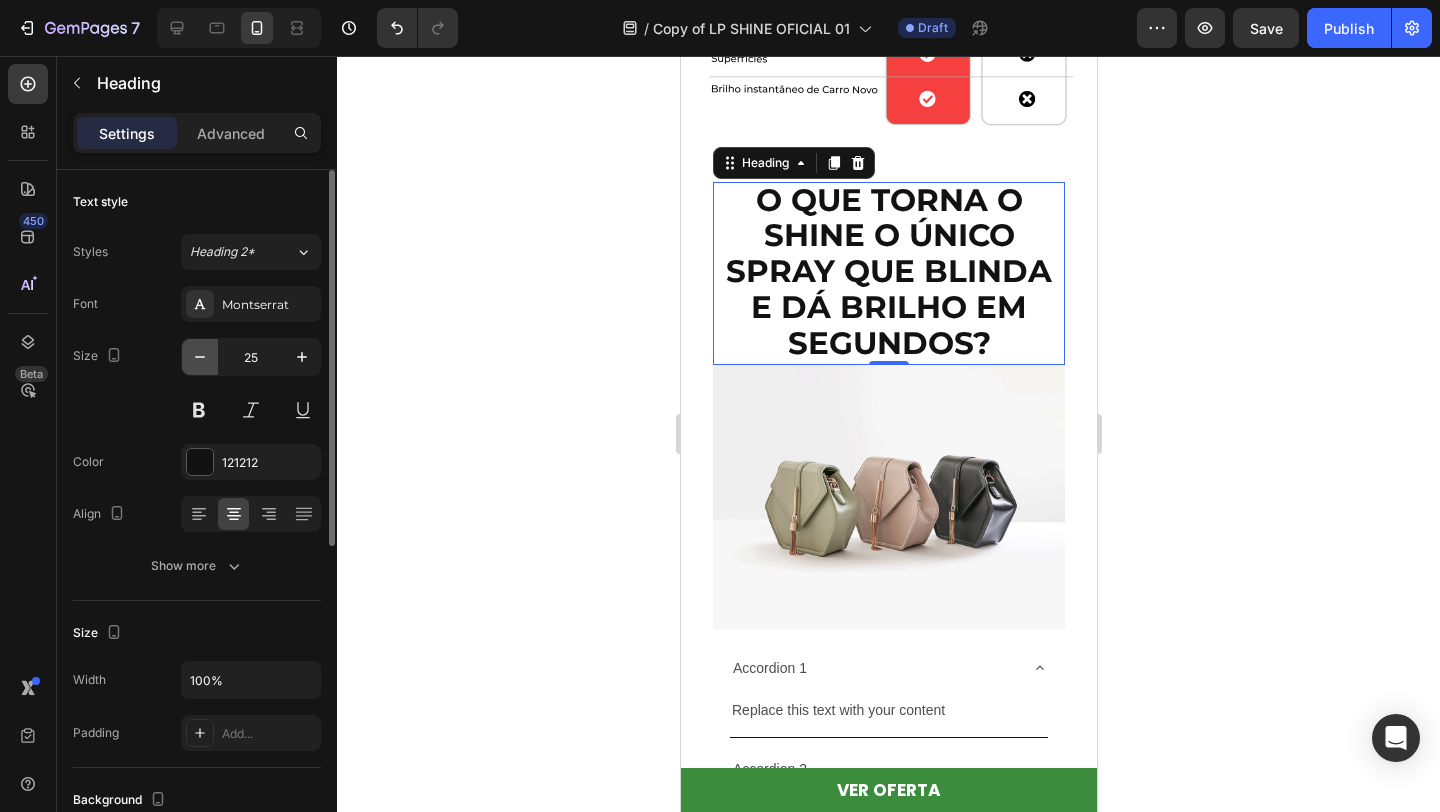 click at bounding box center [200, 357] 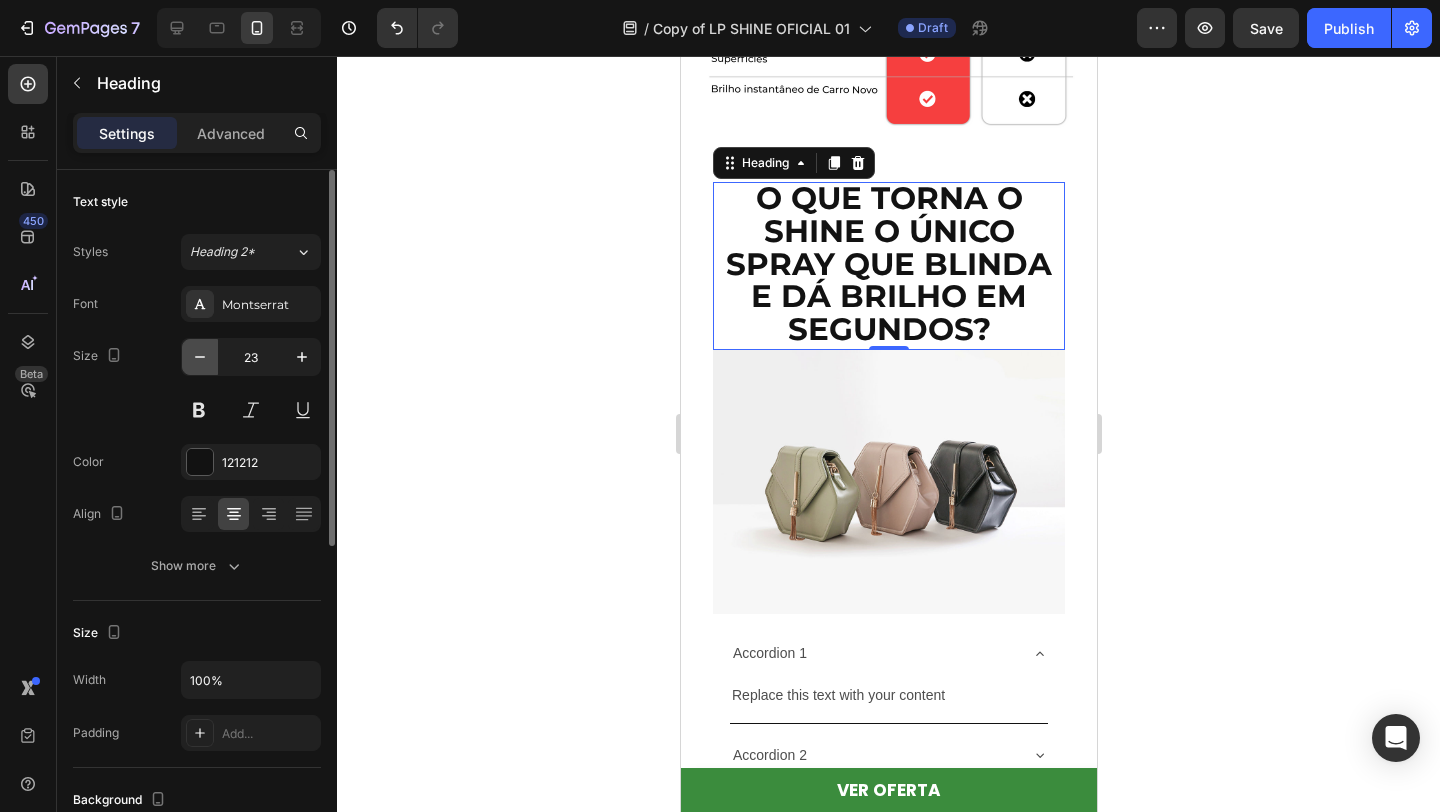 click at bounding box center (200, 357) 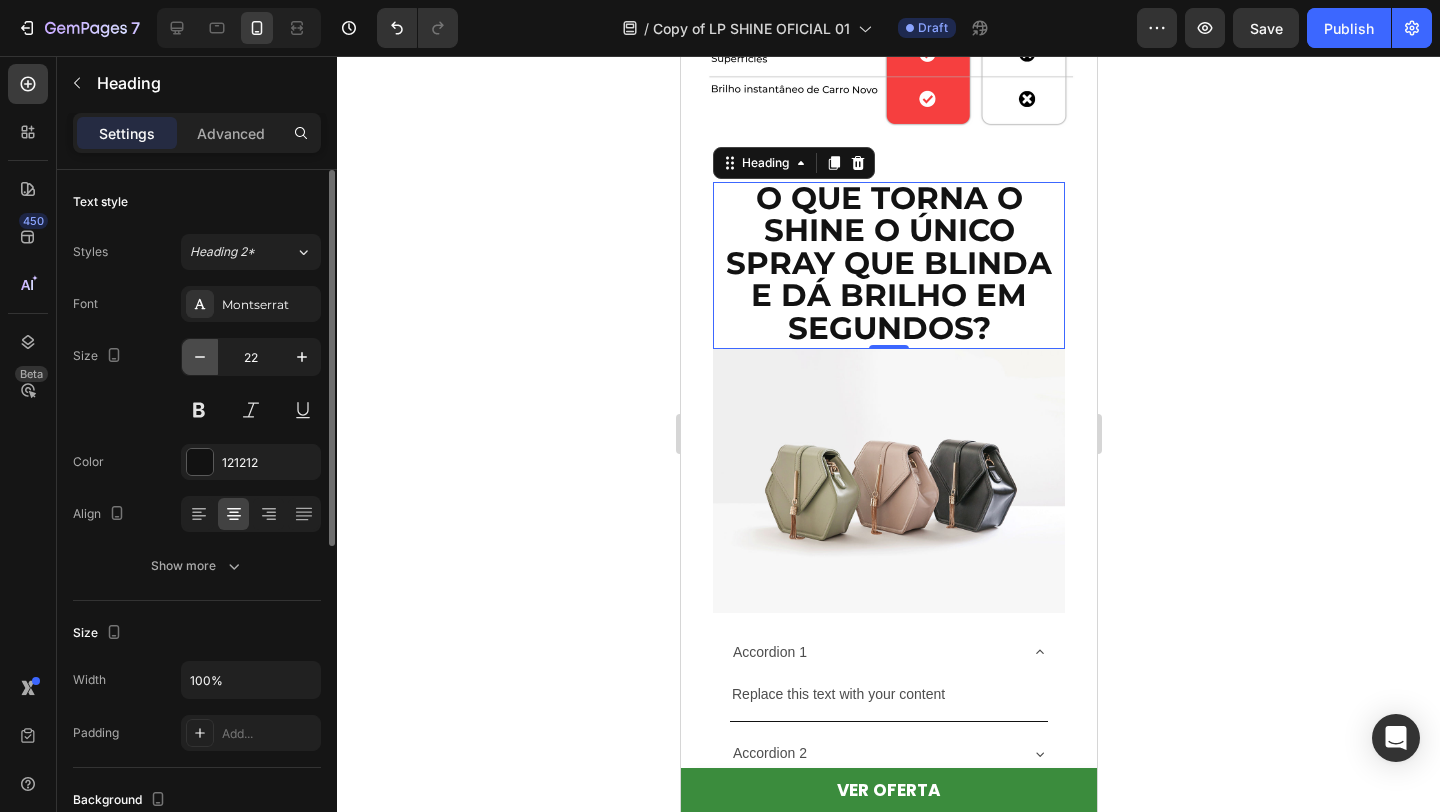 click at bounding box center [200, 357] 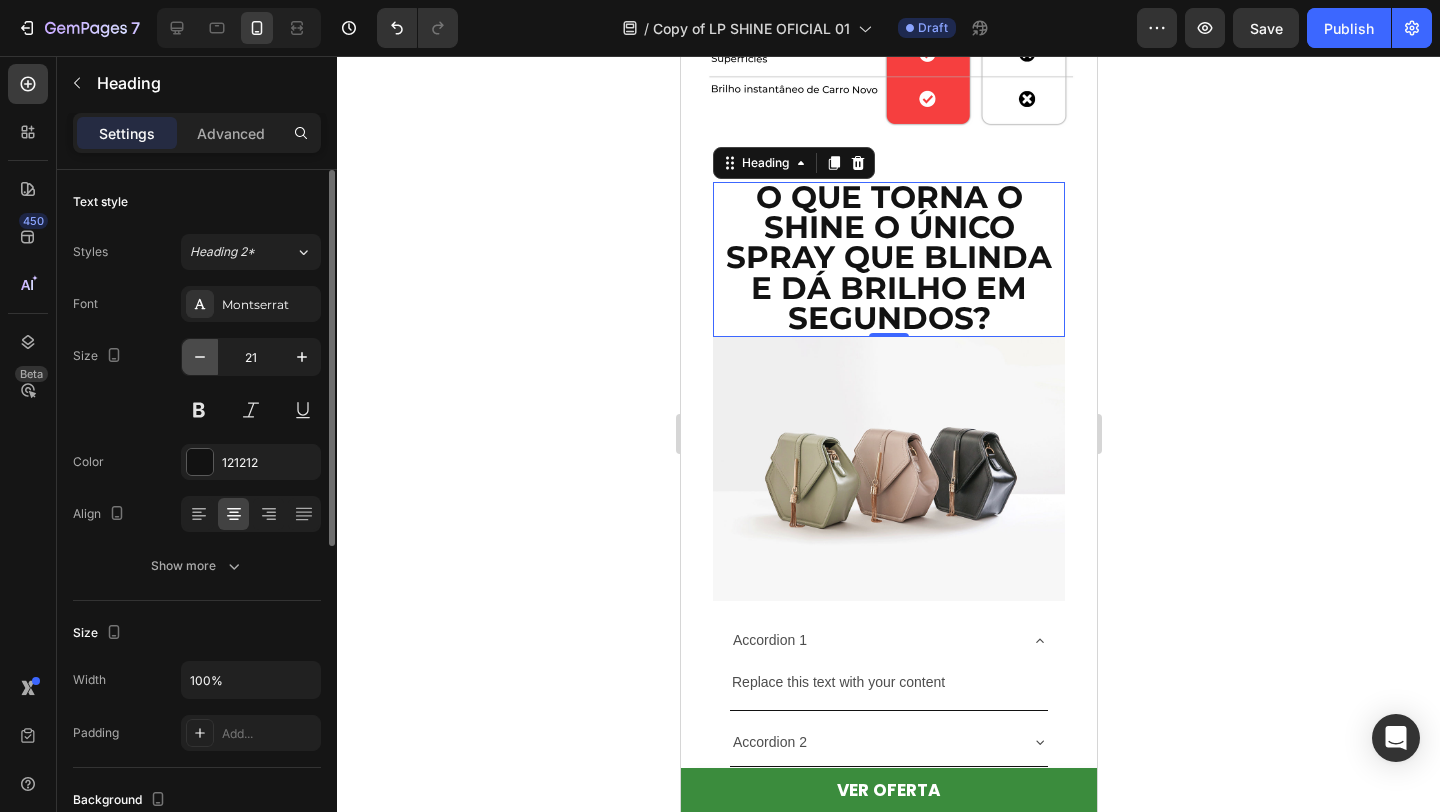 click at bounding box center (200, 357) 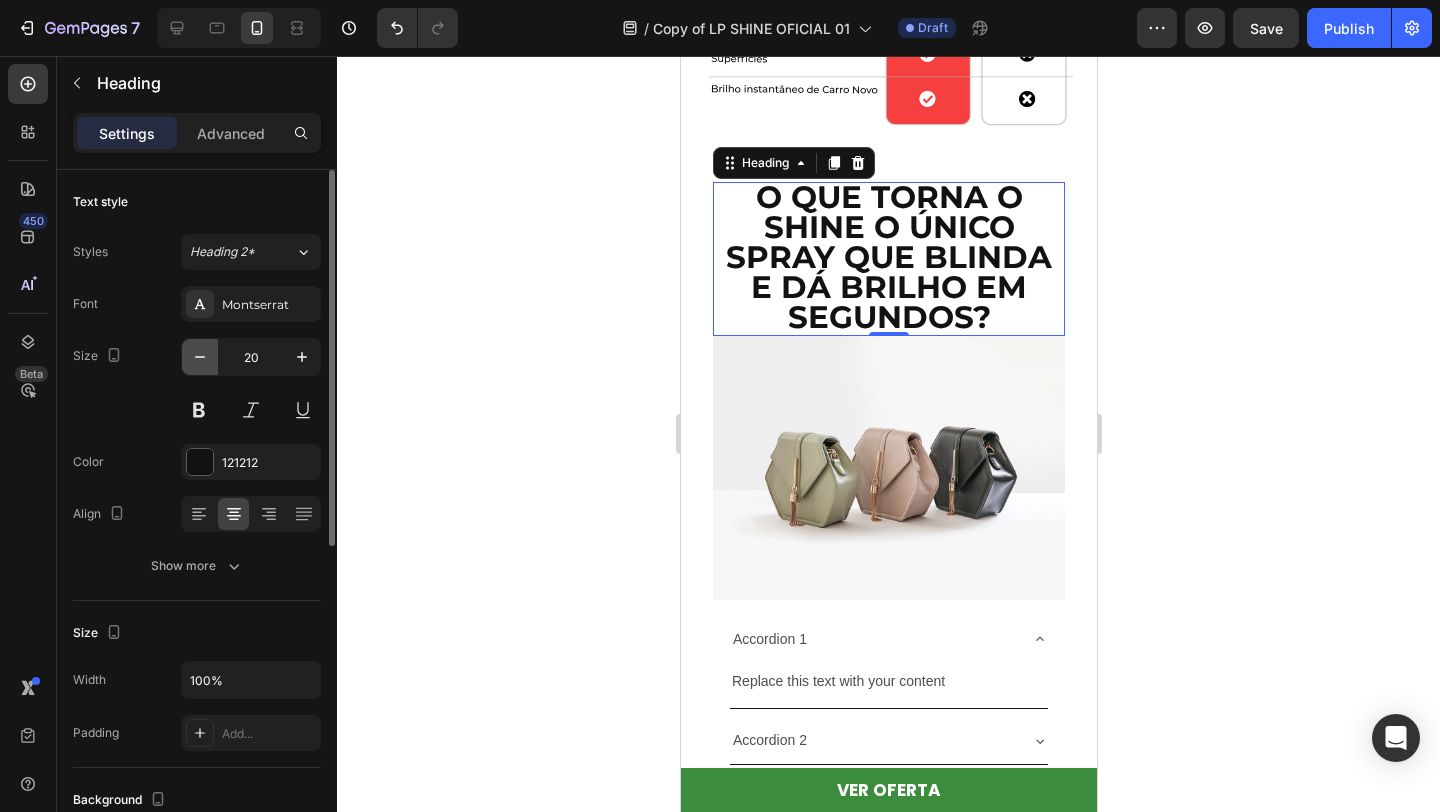 click at bounding box center [200, 357] 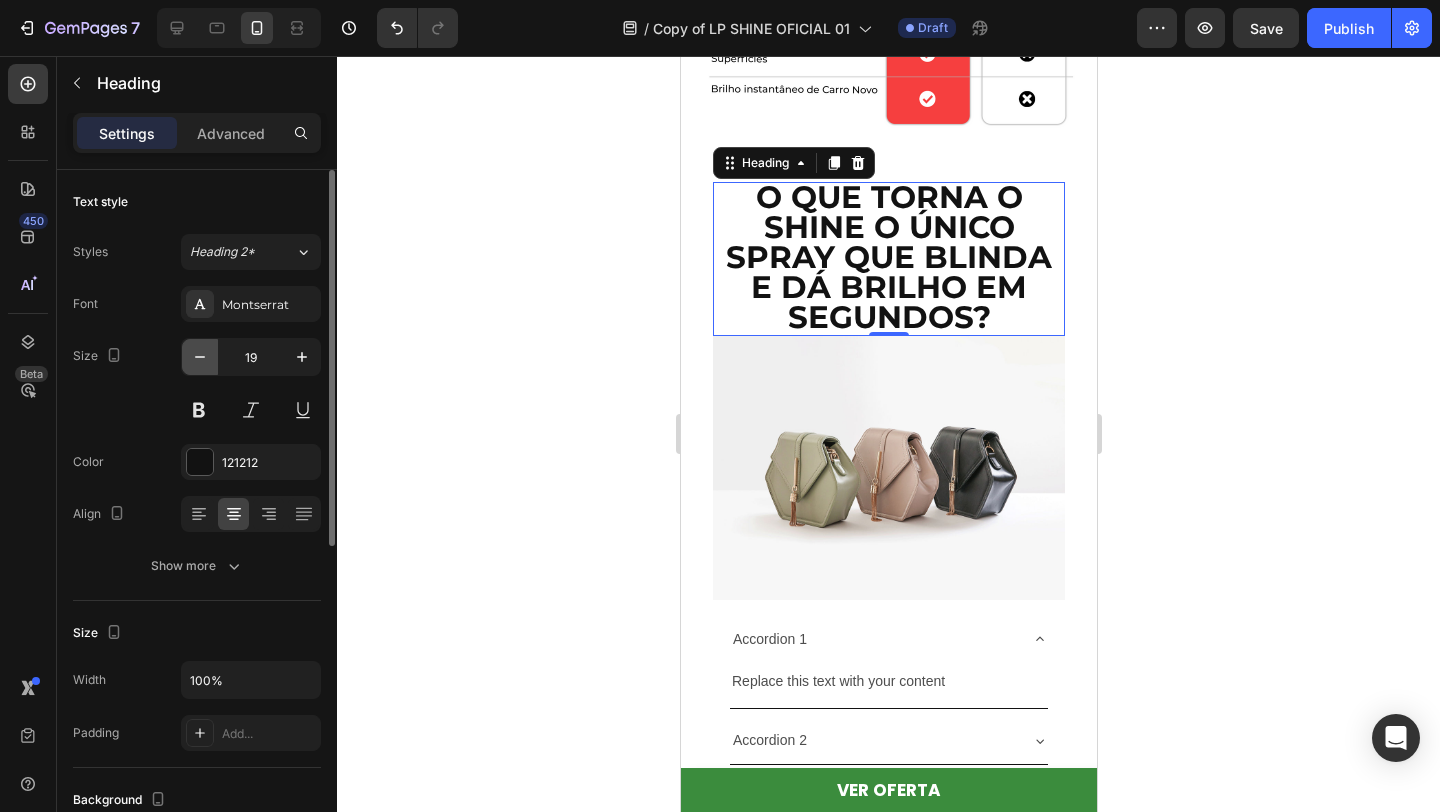 click at bounding box center [200, 357] 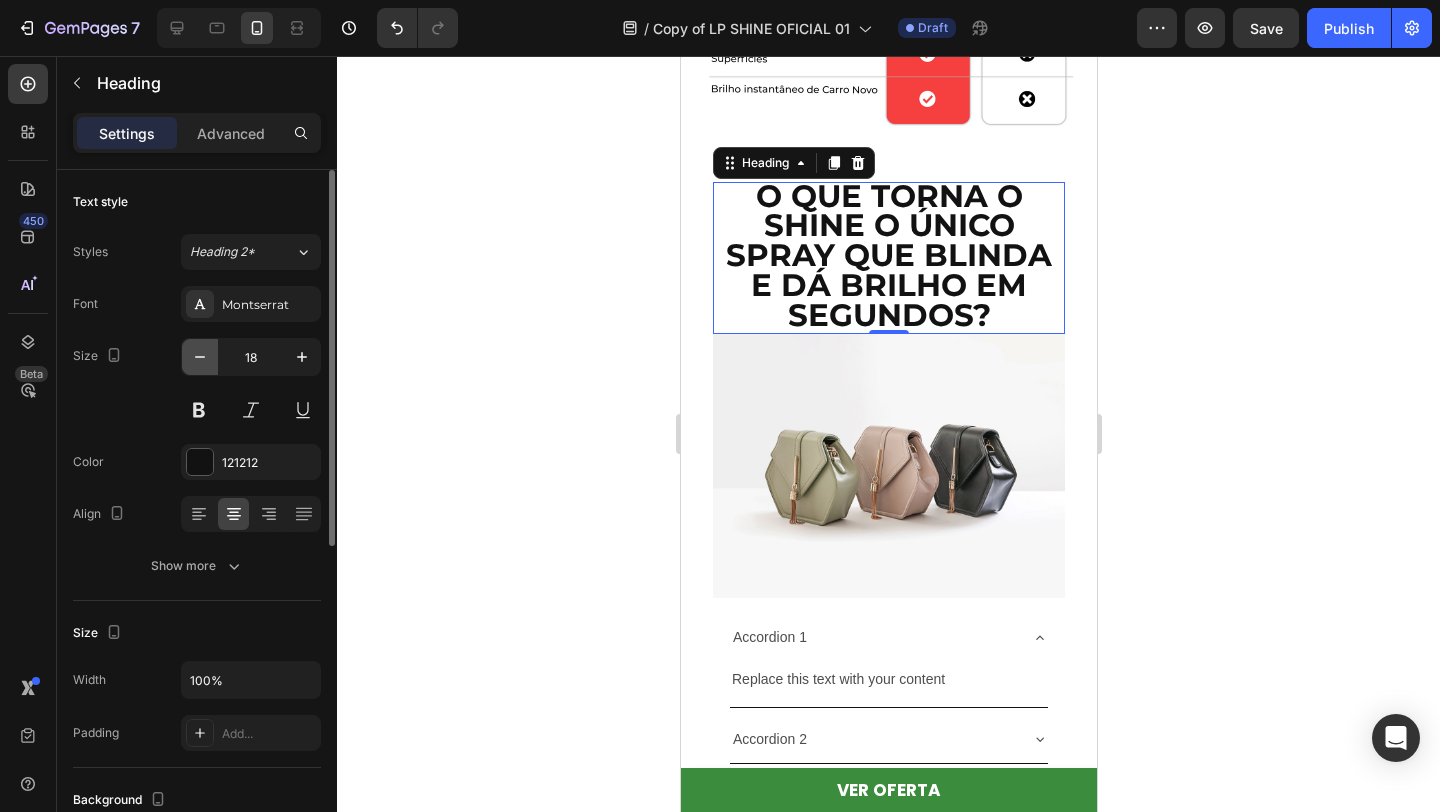 click at bounding box center [200, 357] 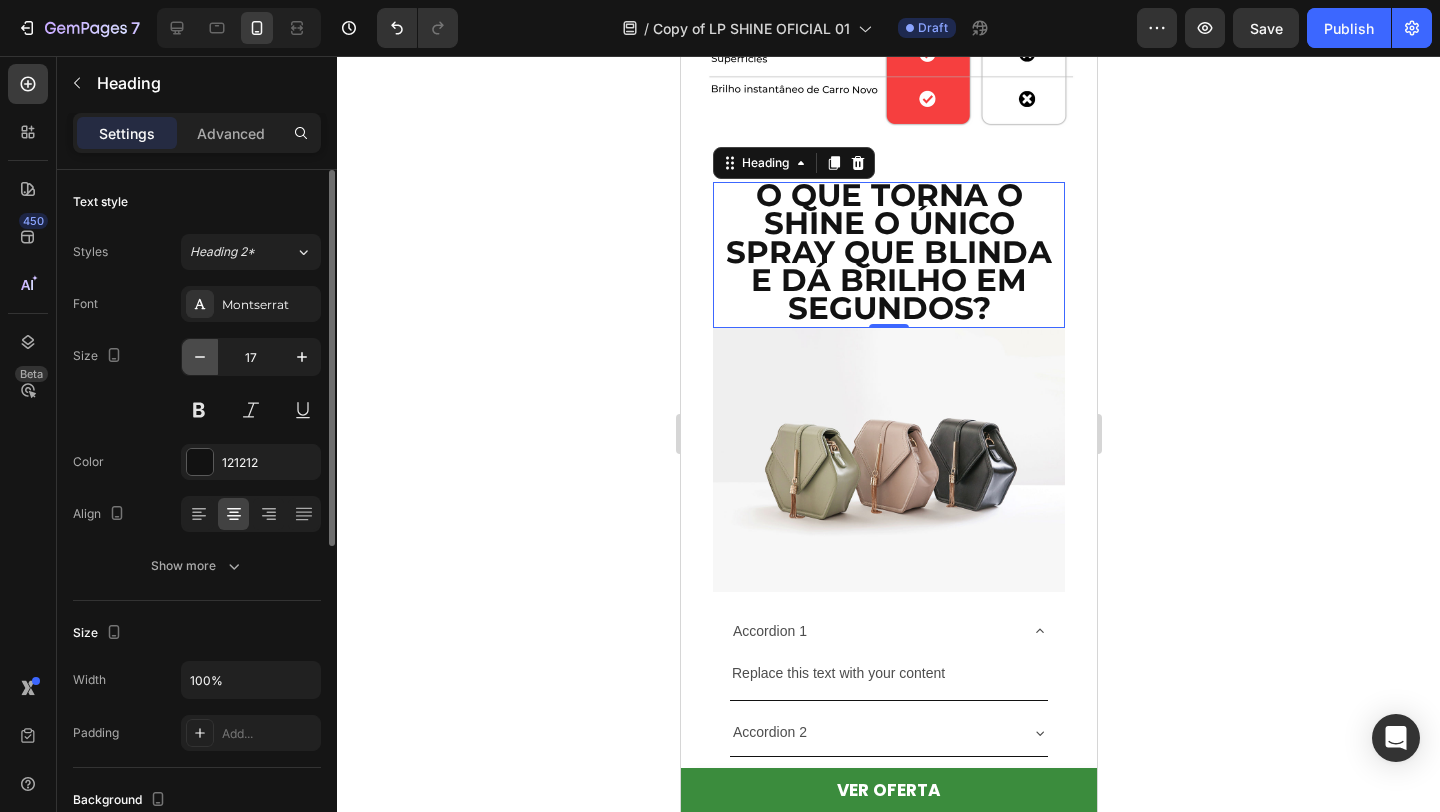 click at bounding box center [200, 357] 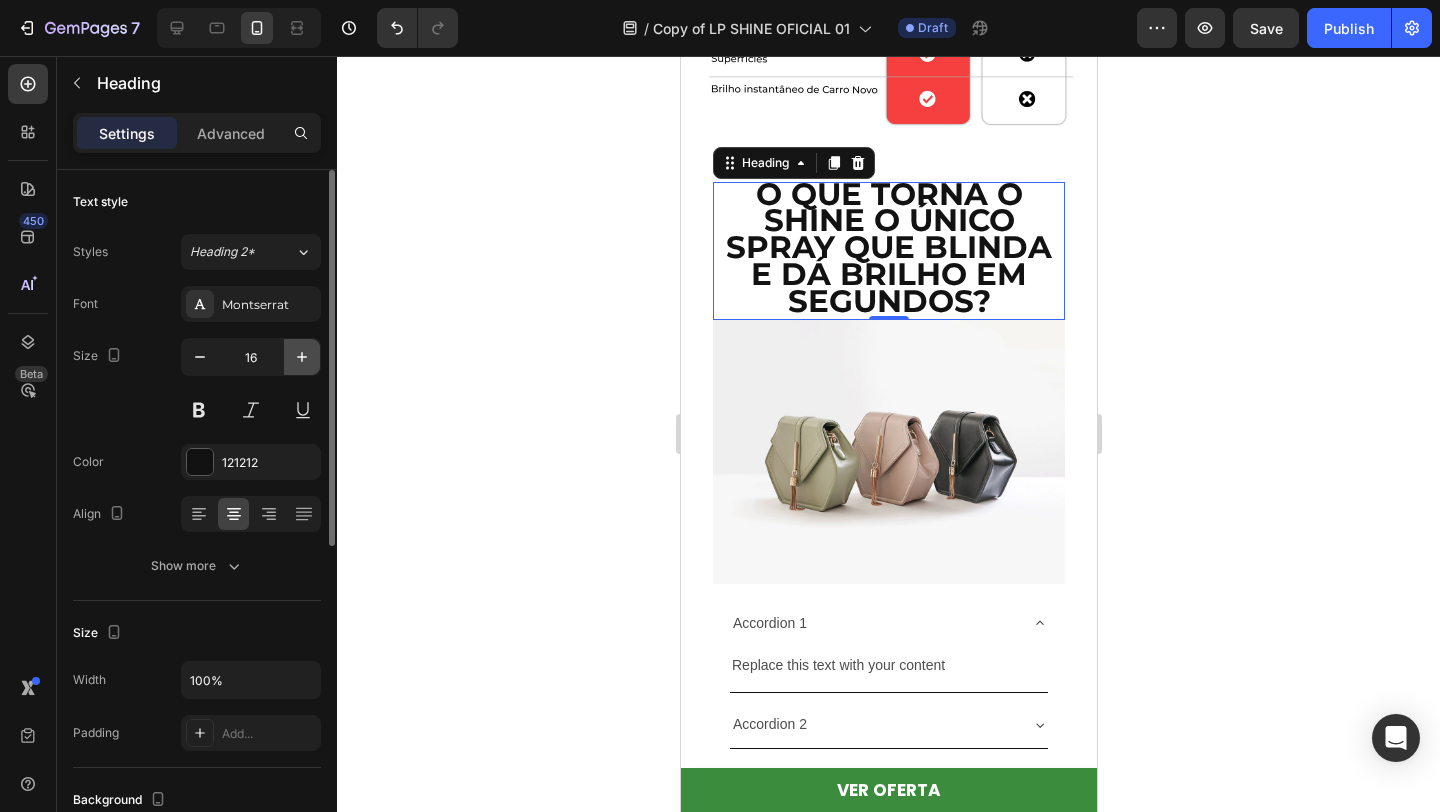click 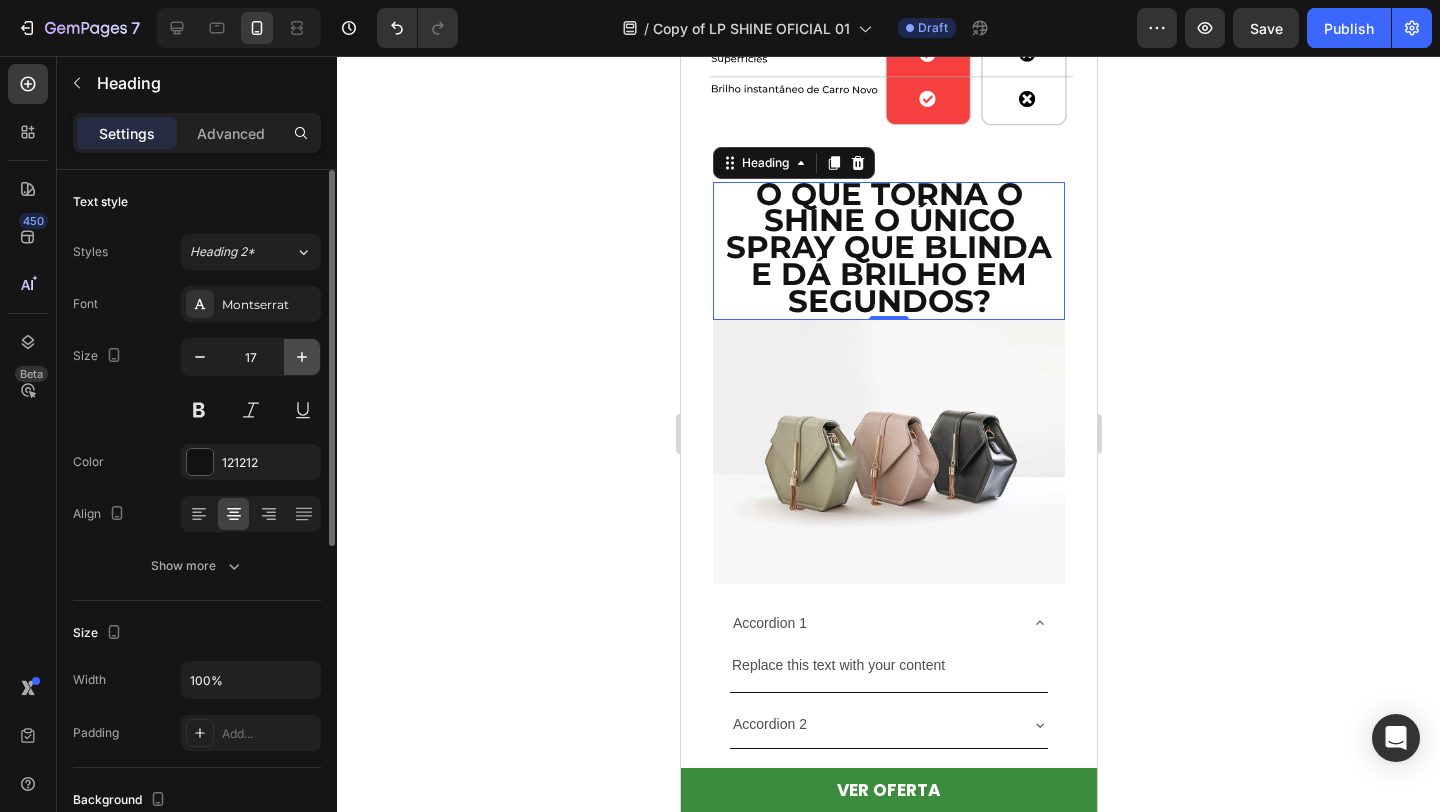 click 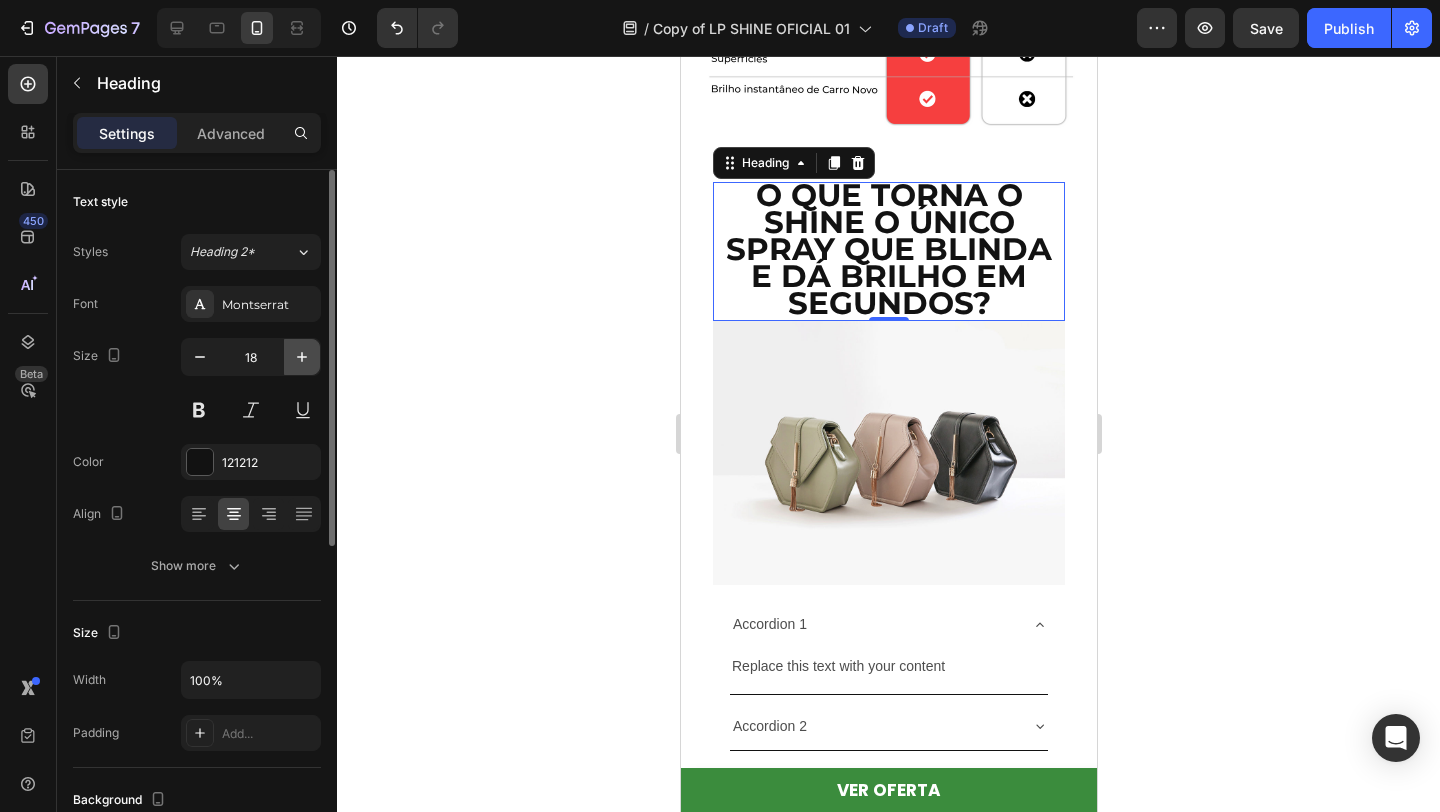 click 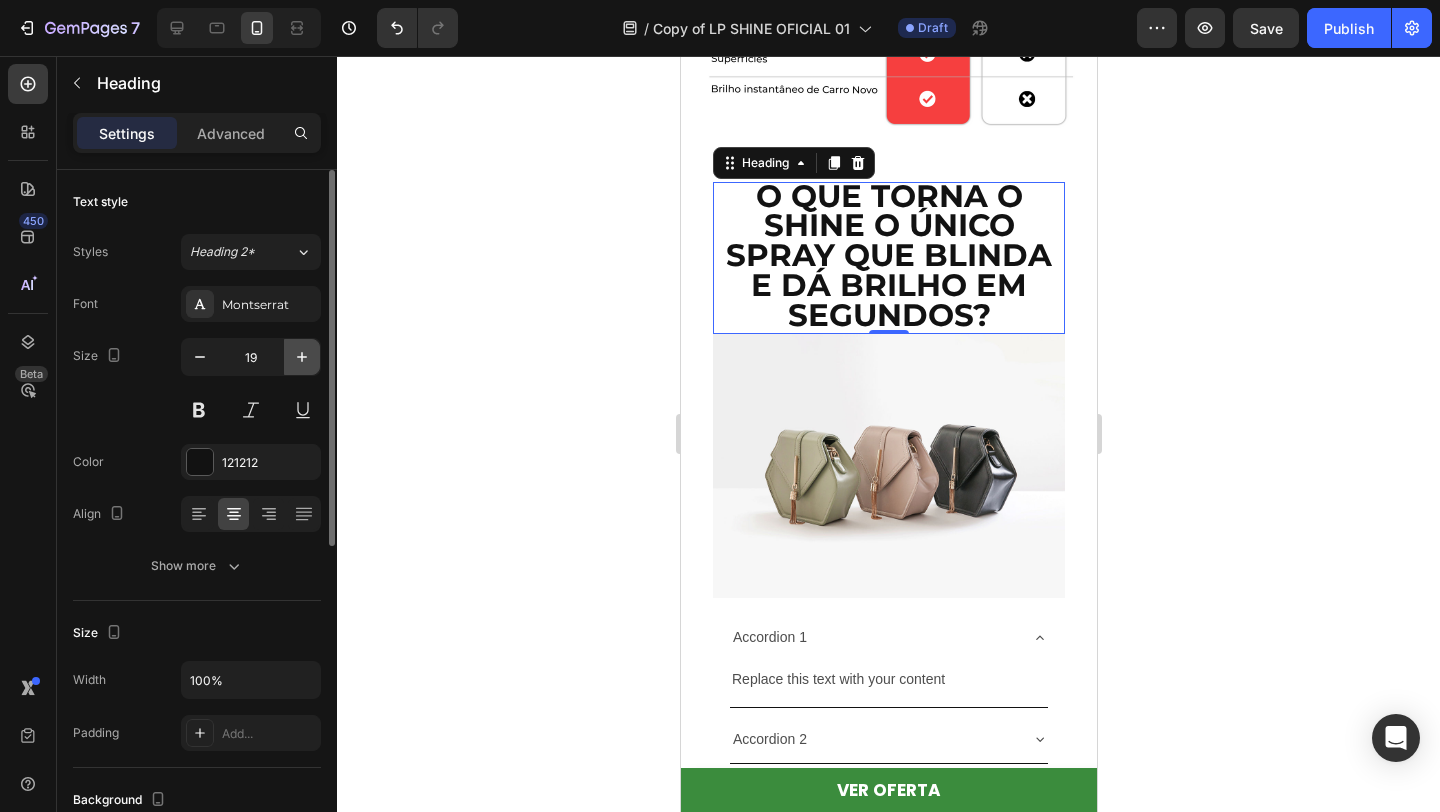 click 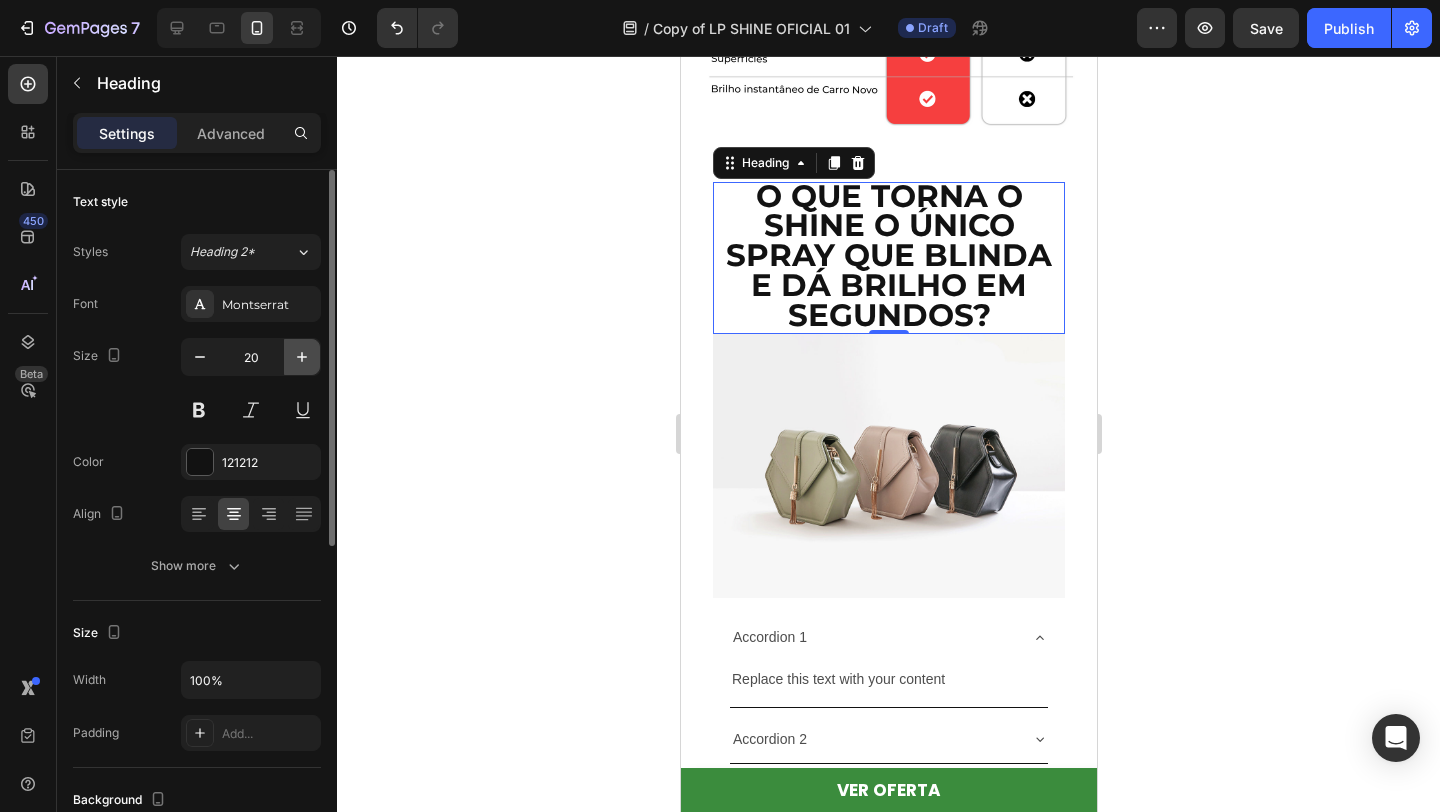 click 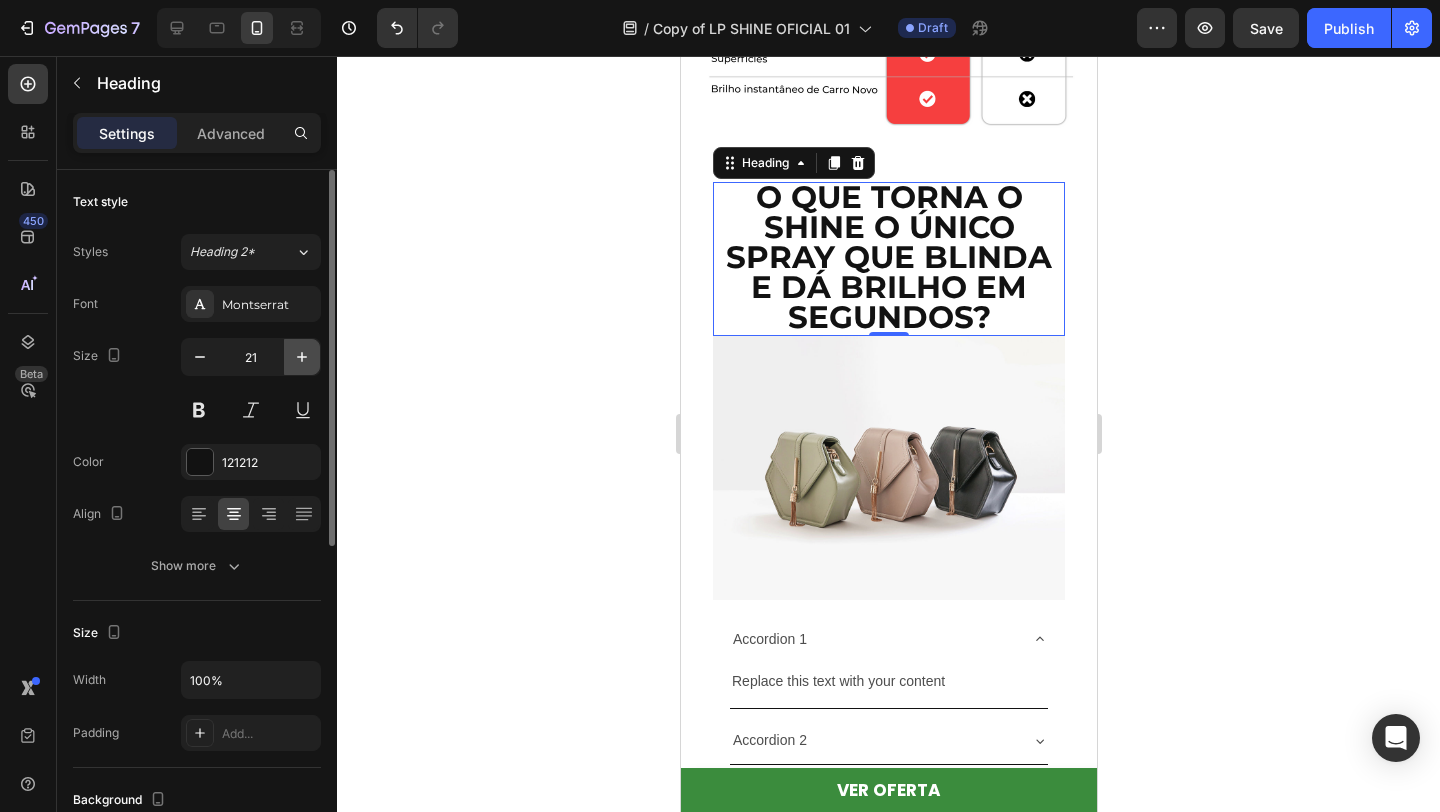 click 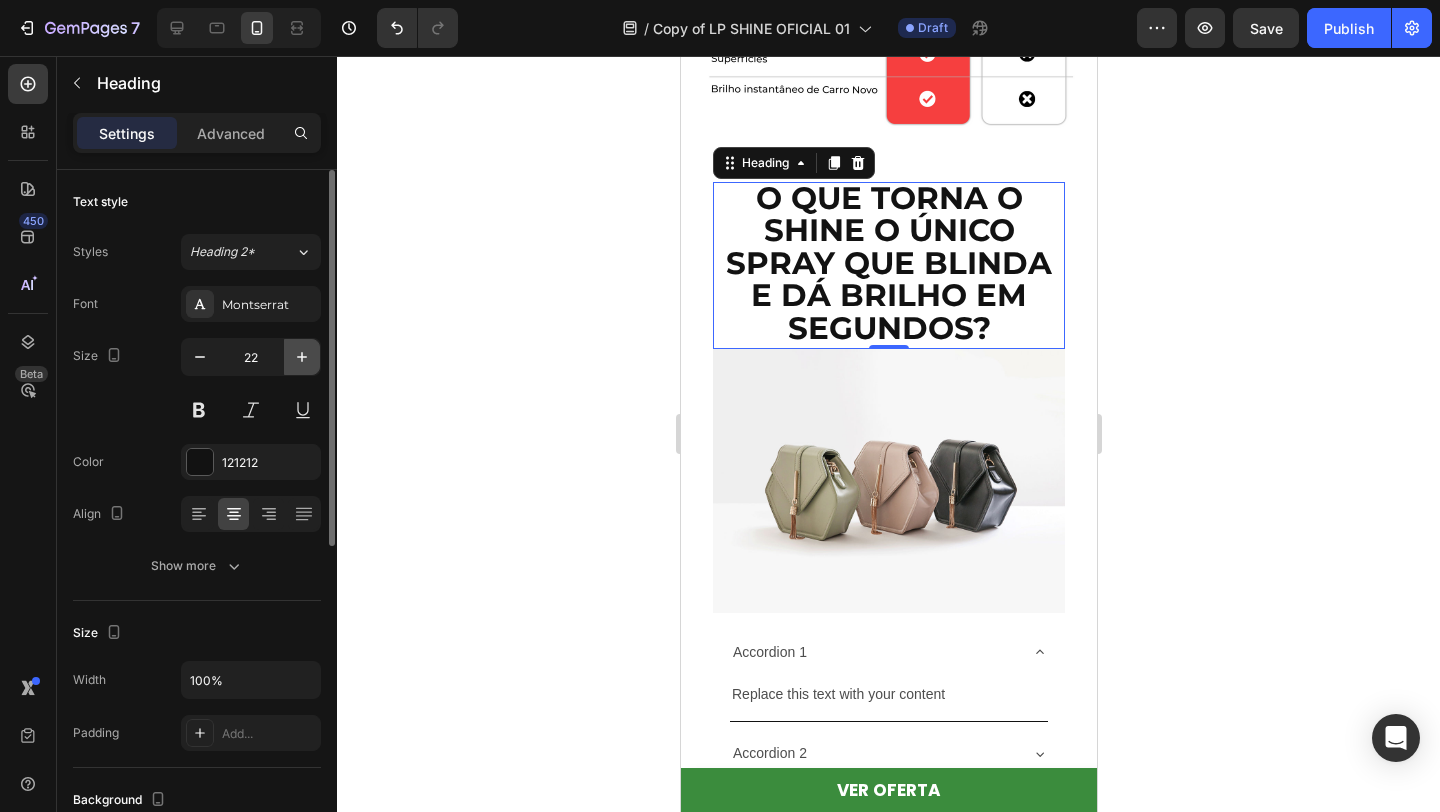 click 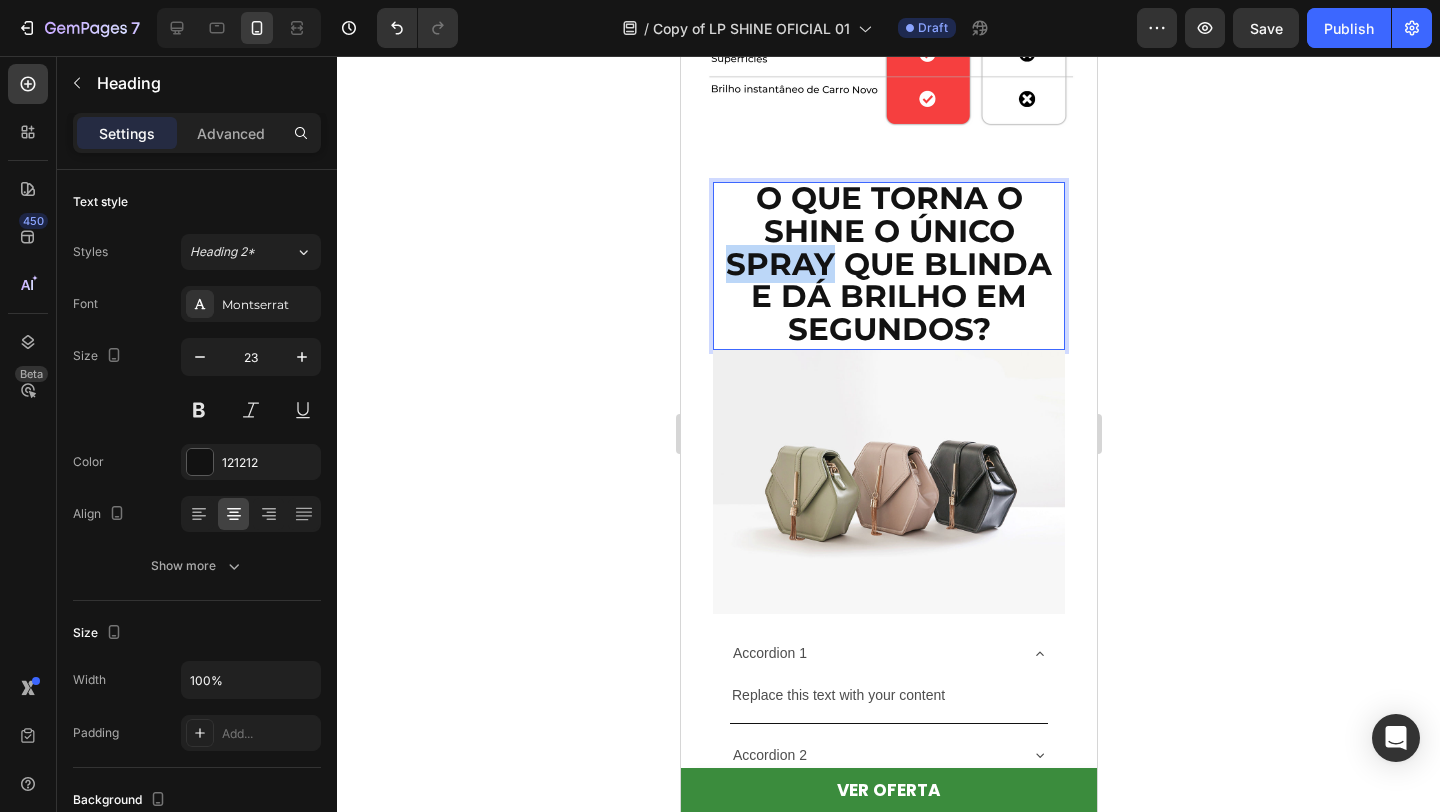click on "O QUE TORNA O SHINE O ÚNICO SPRAY QUE BLINDA E DÁ BRILHO EM SEGUNDOS?" at bounding box center [888, 264] 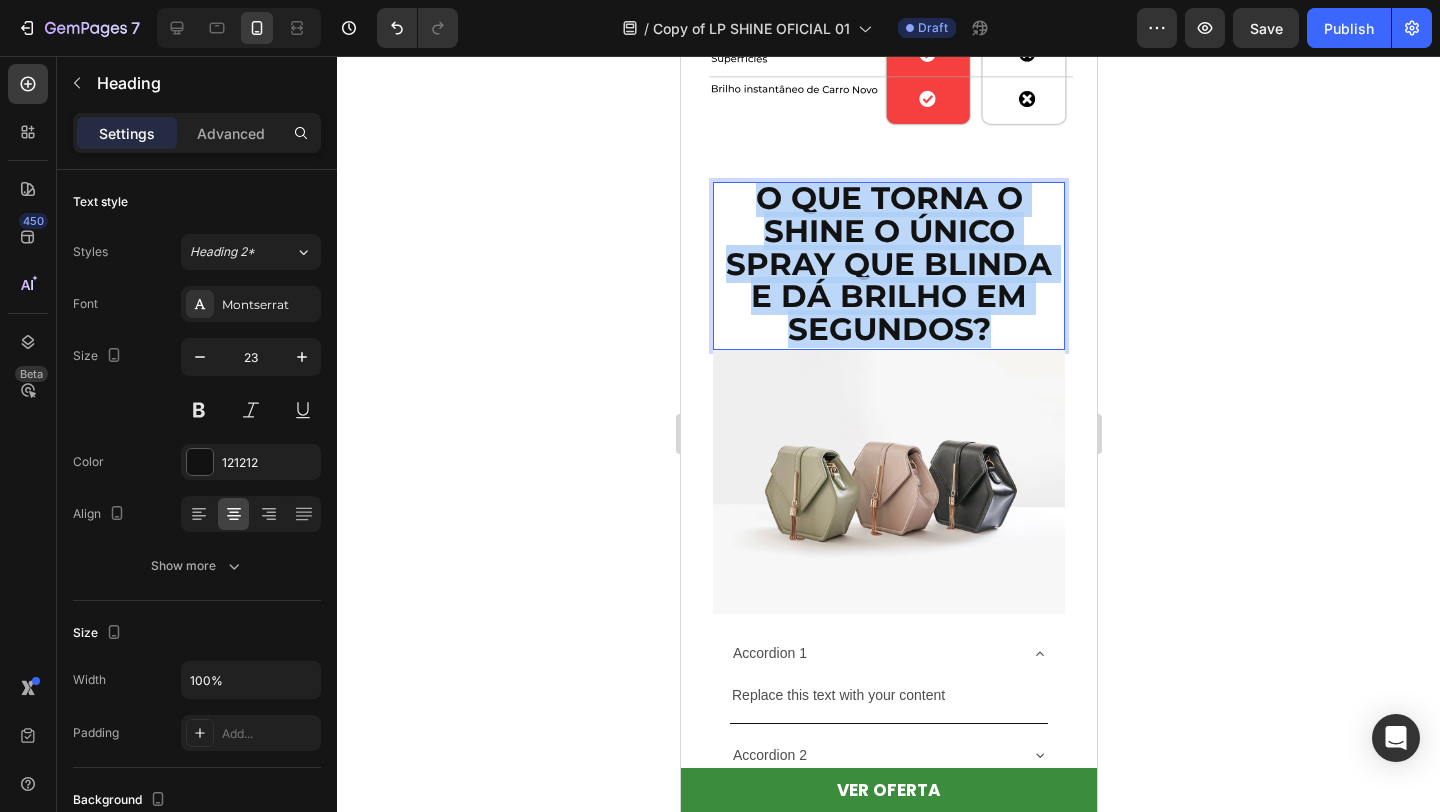 click on "O QUE TORNA O SHINE O ÚNICO SPRAY QUE BLINDA E DÁ BRILHO EM SEGUNDOS?" at bounding box center (888, 264) 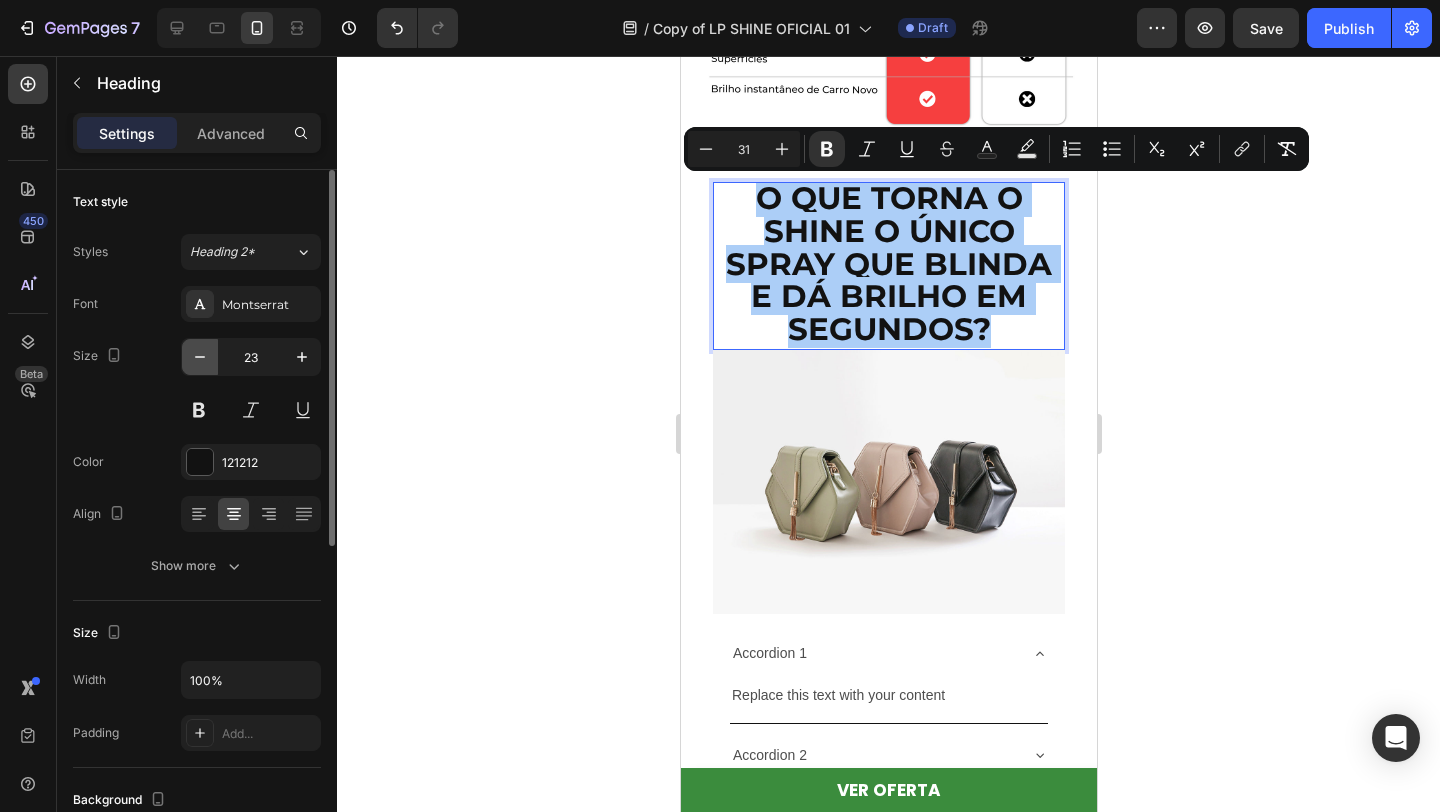 click 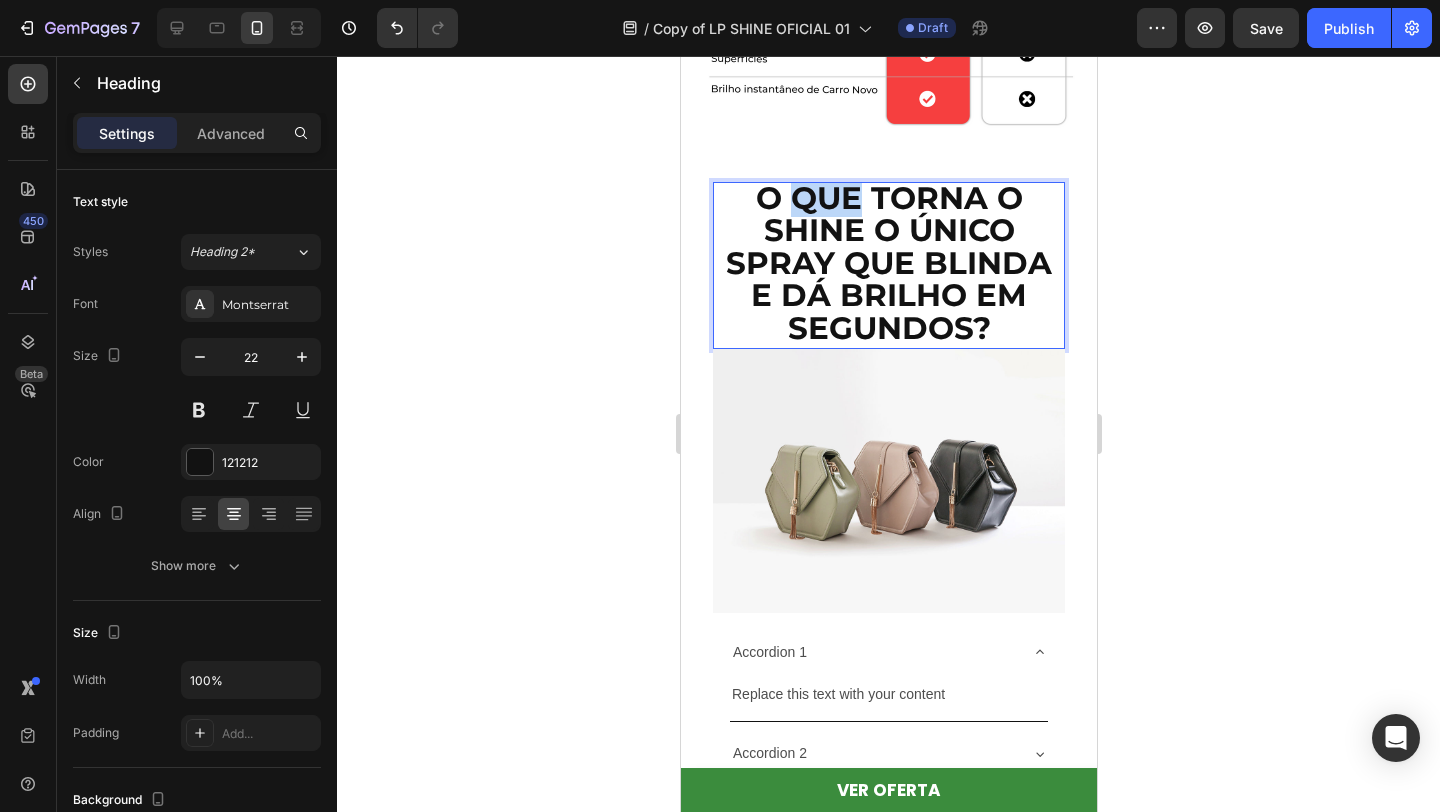 click on "O QUE TORNA O SHINE O ÚNICO SPRAY QUE BLINDA E DÁ BRILHO EM SEGUNDOS?" at bounding box center [888, 263] 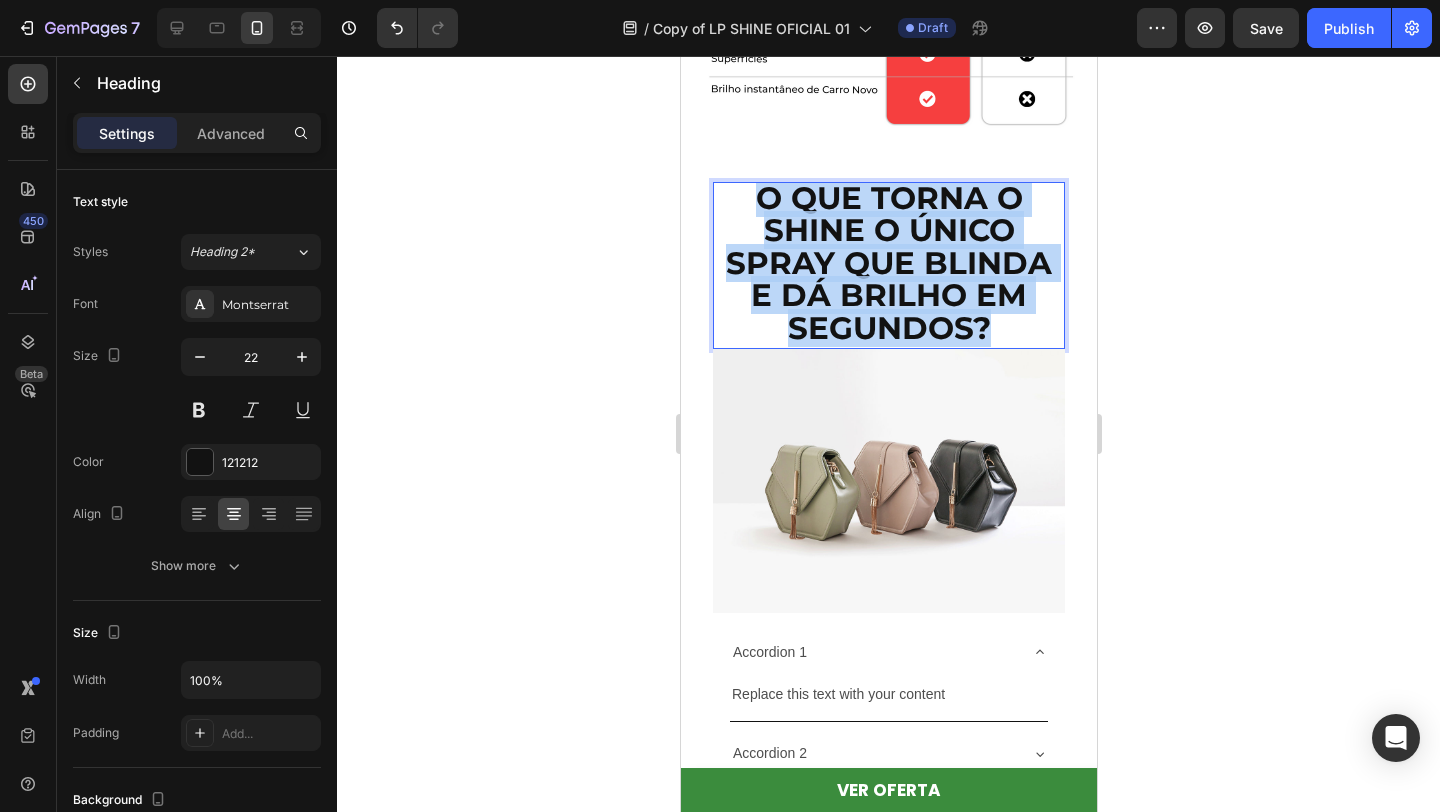 click on "O QUE TORNA O SHINE O ÚNICO SPRAY QUE BLINDA E DÁ BRILHO EM SEGUNDOS?" at bounding box center (888, 263) 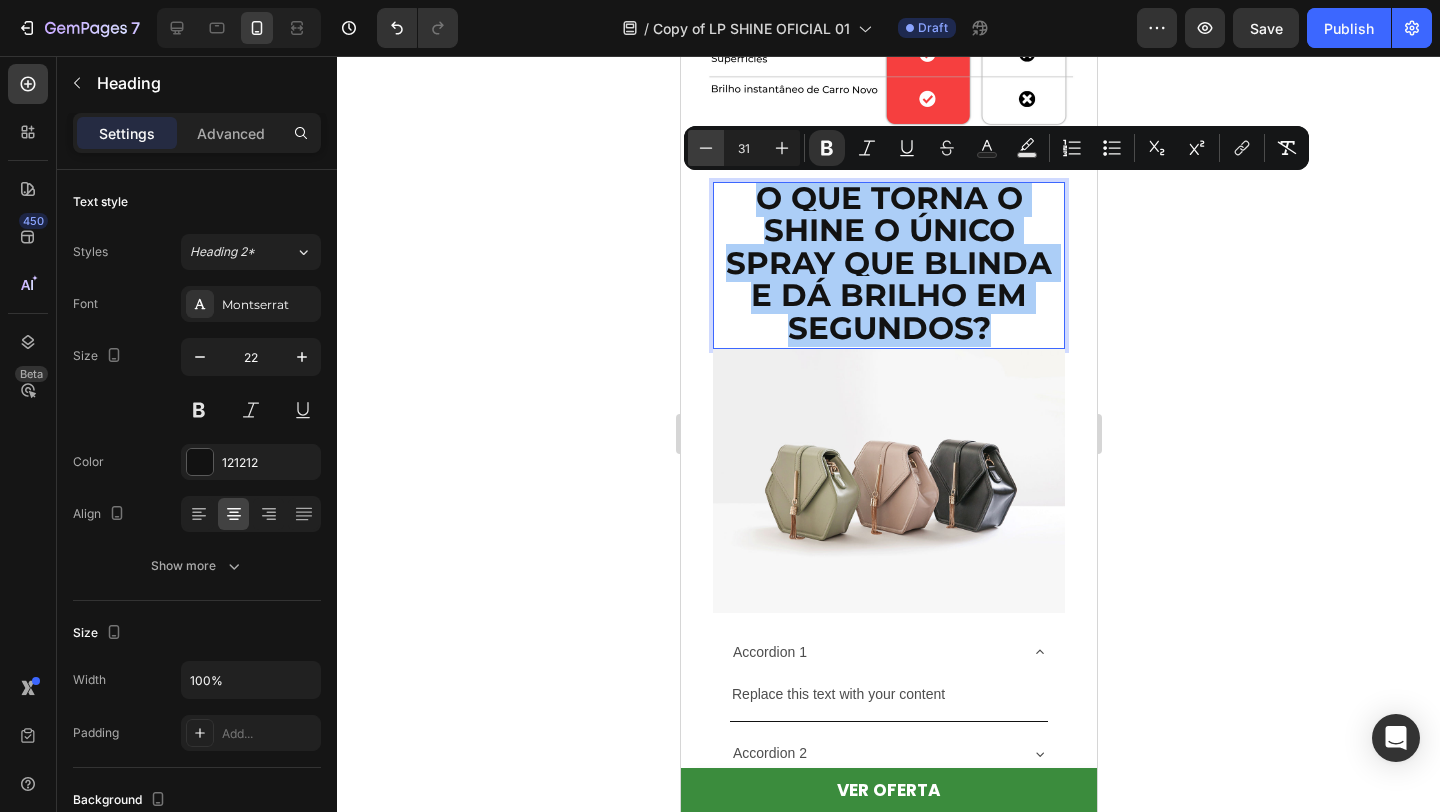 click 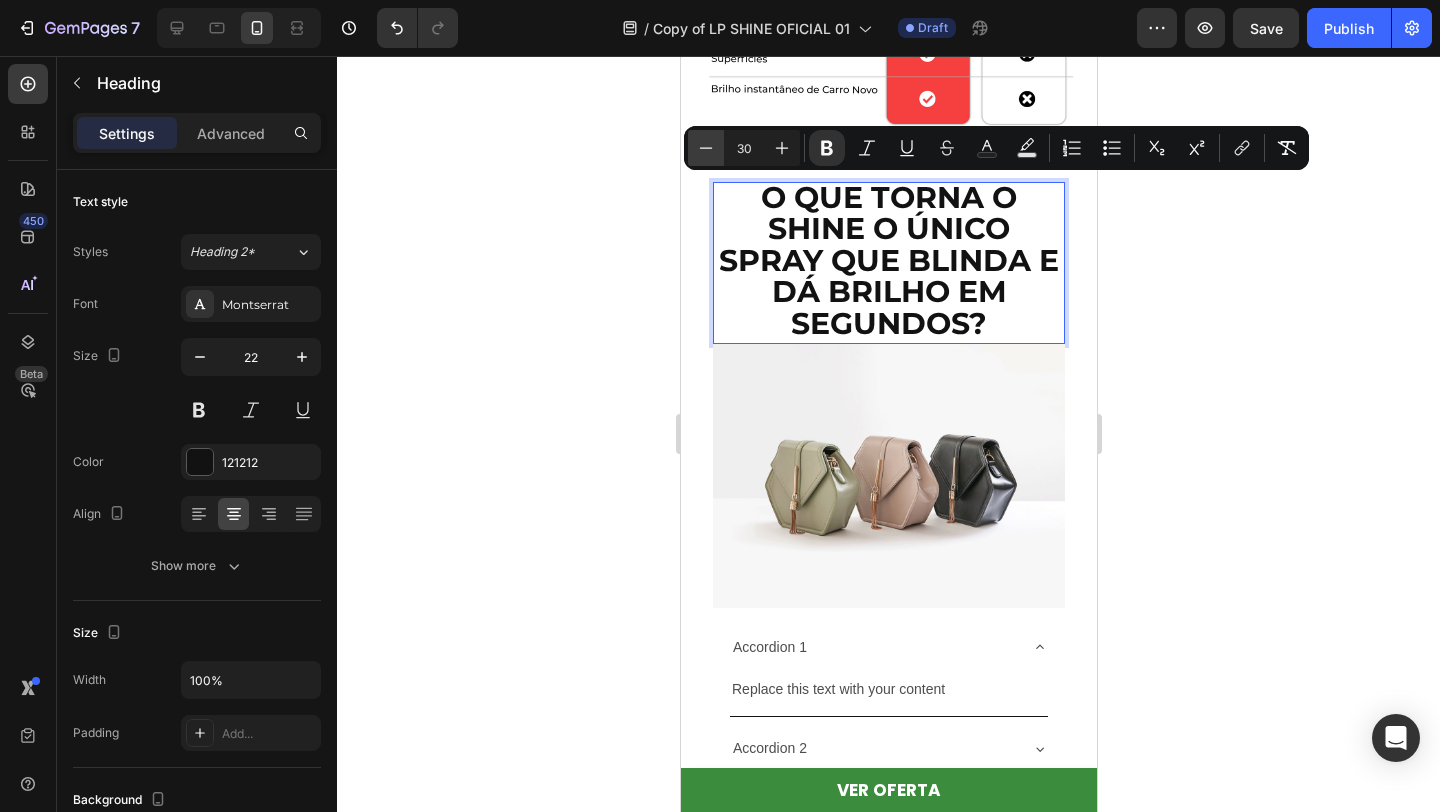 click 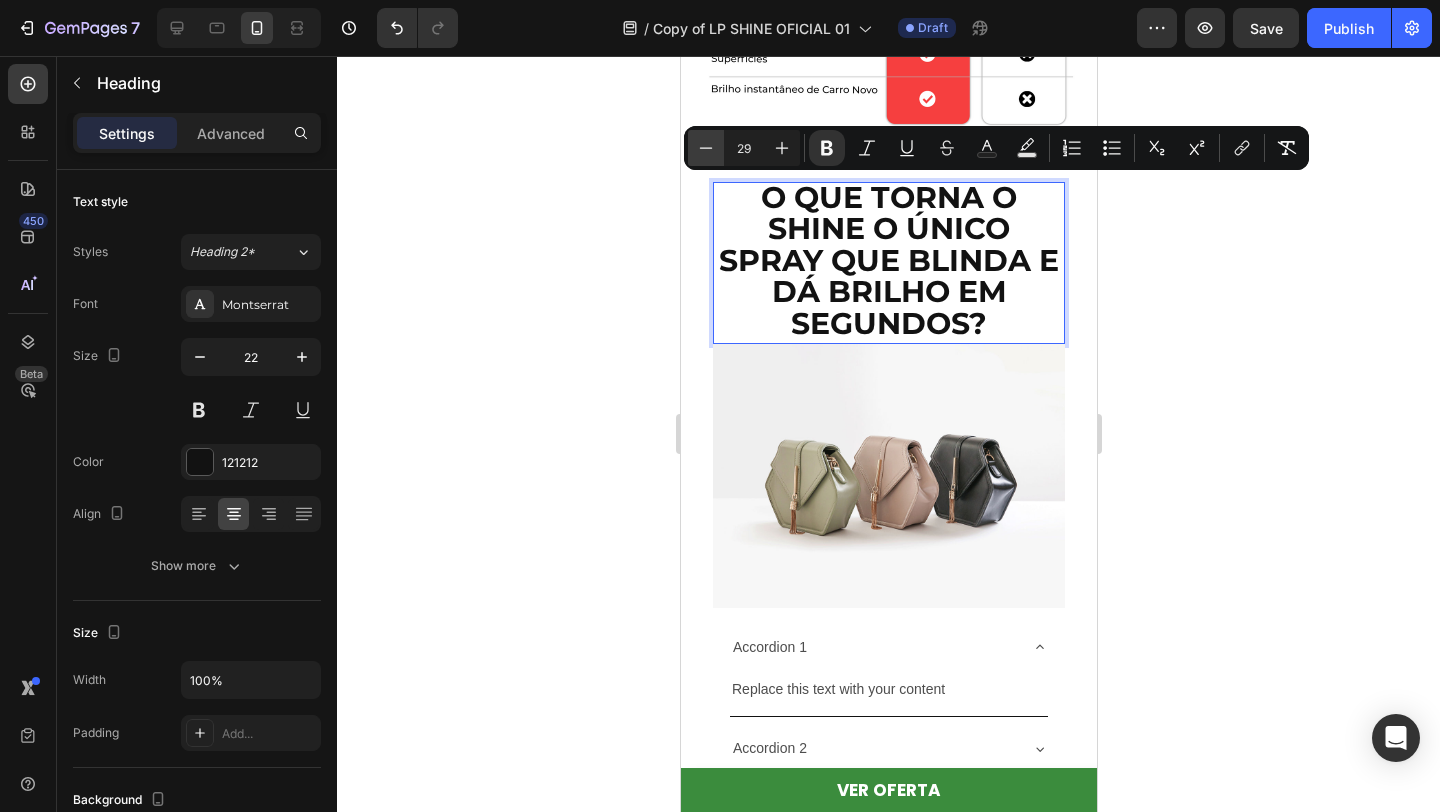 click 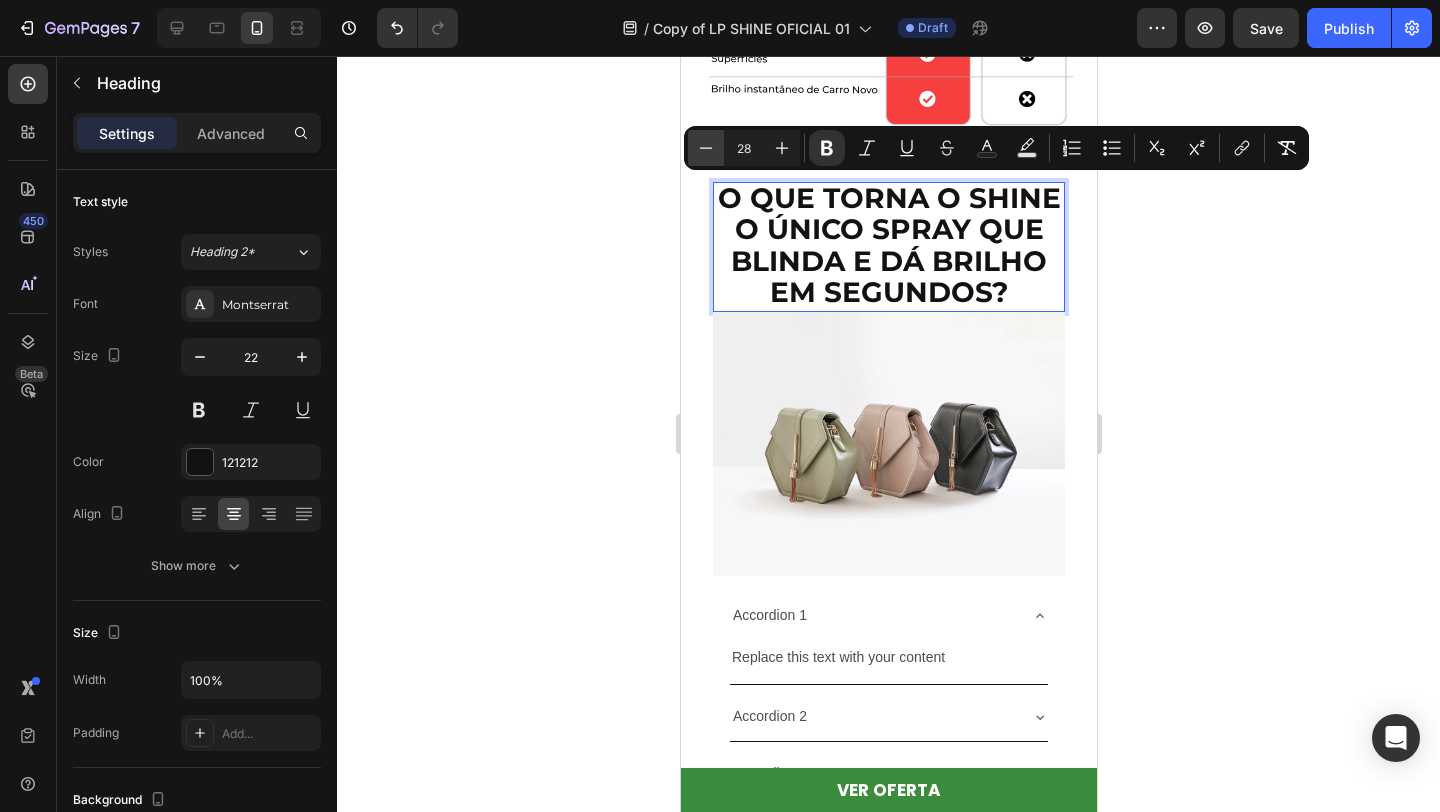 click 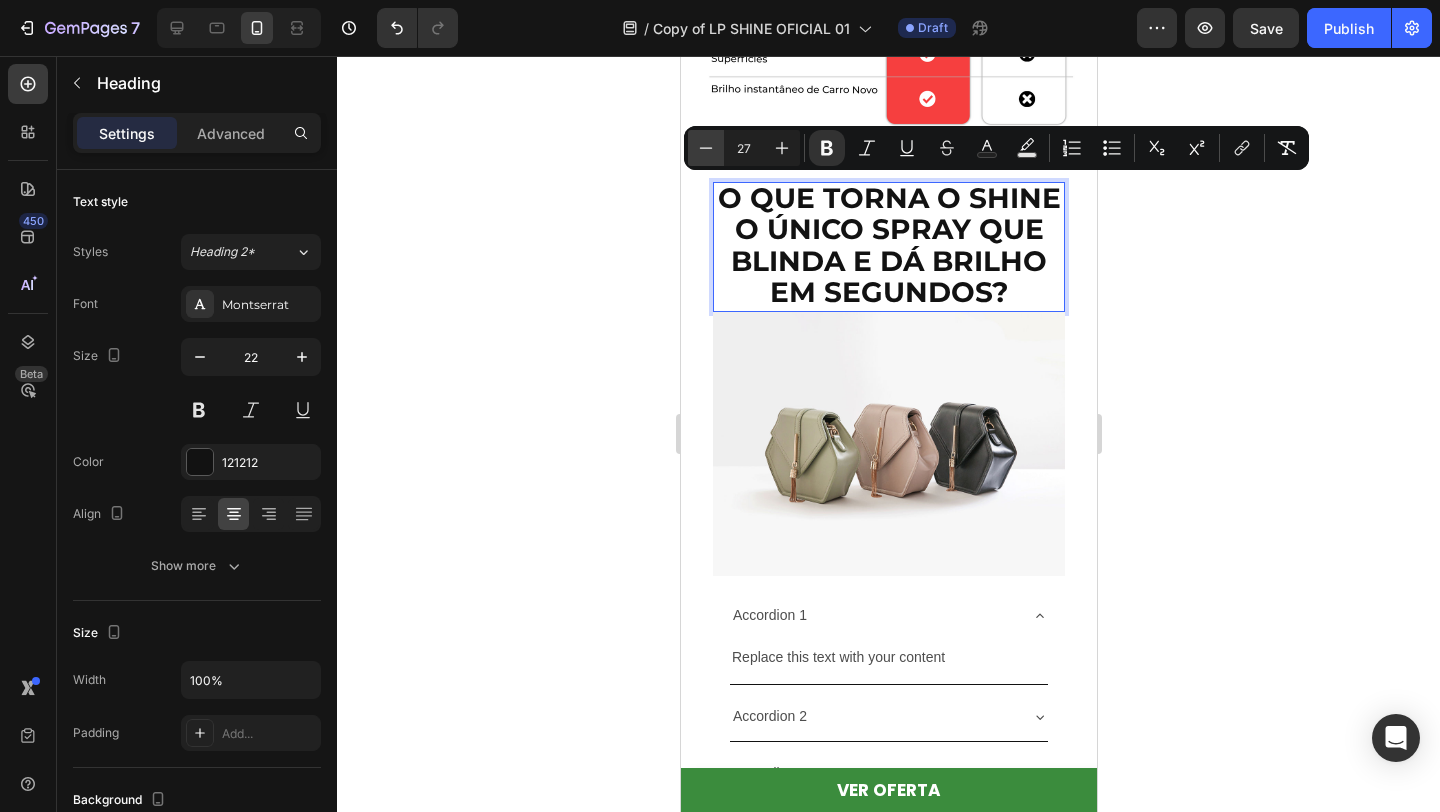 click 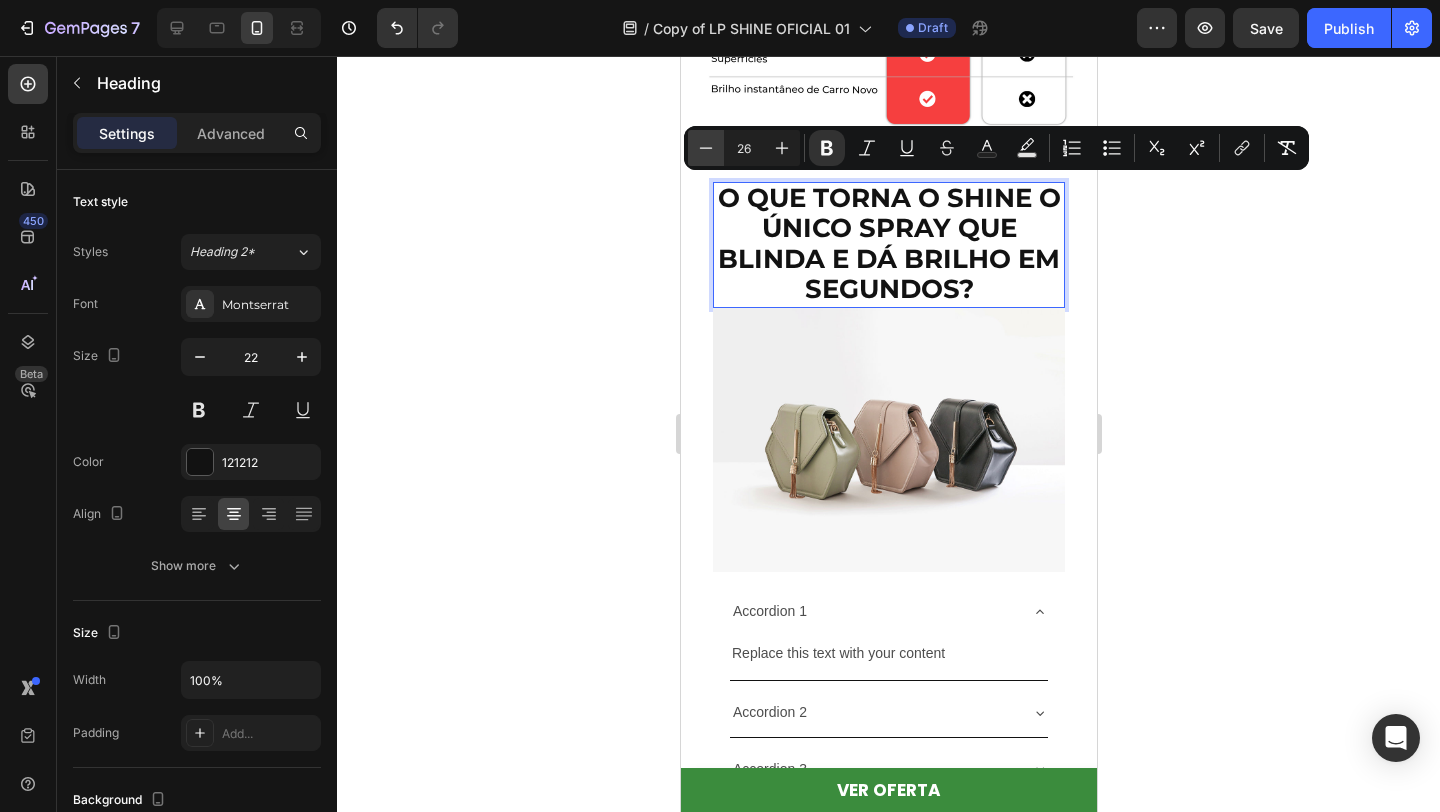 click 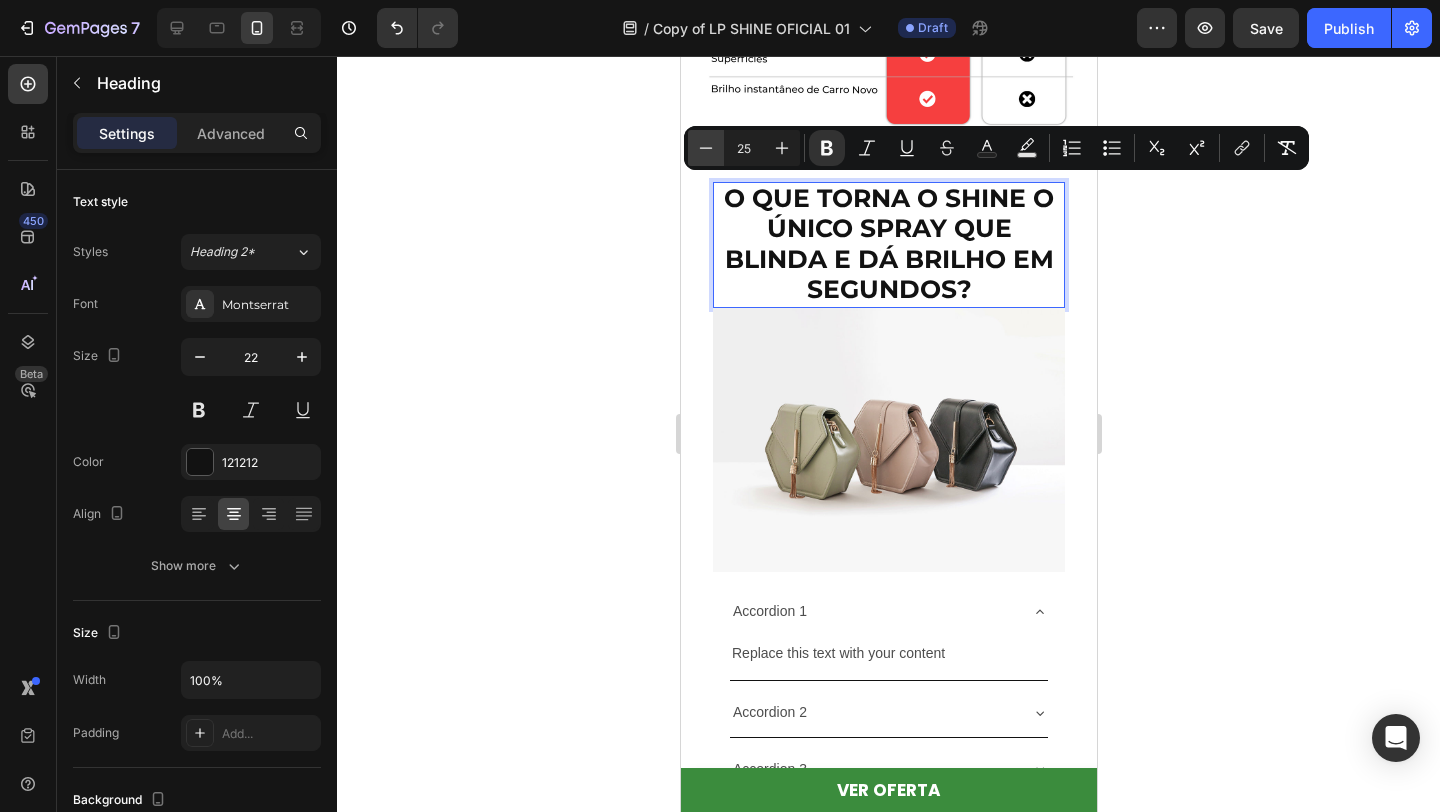 click 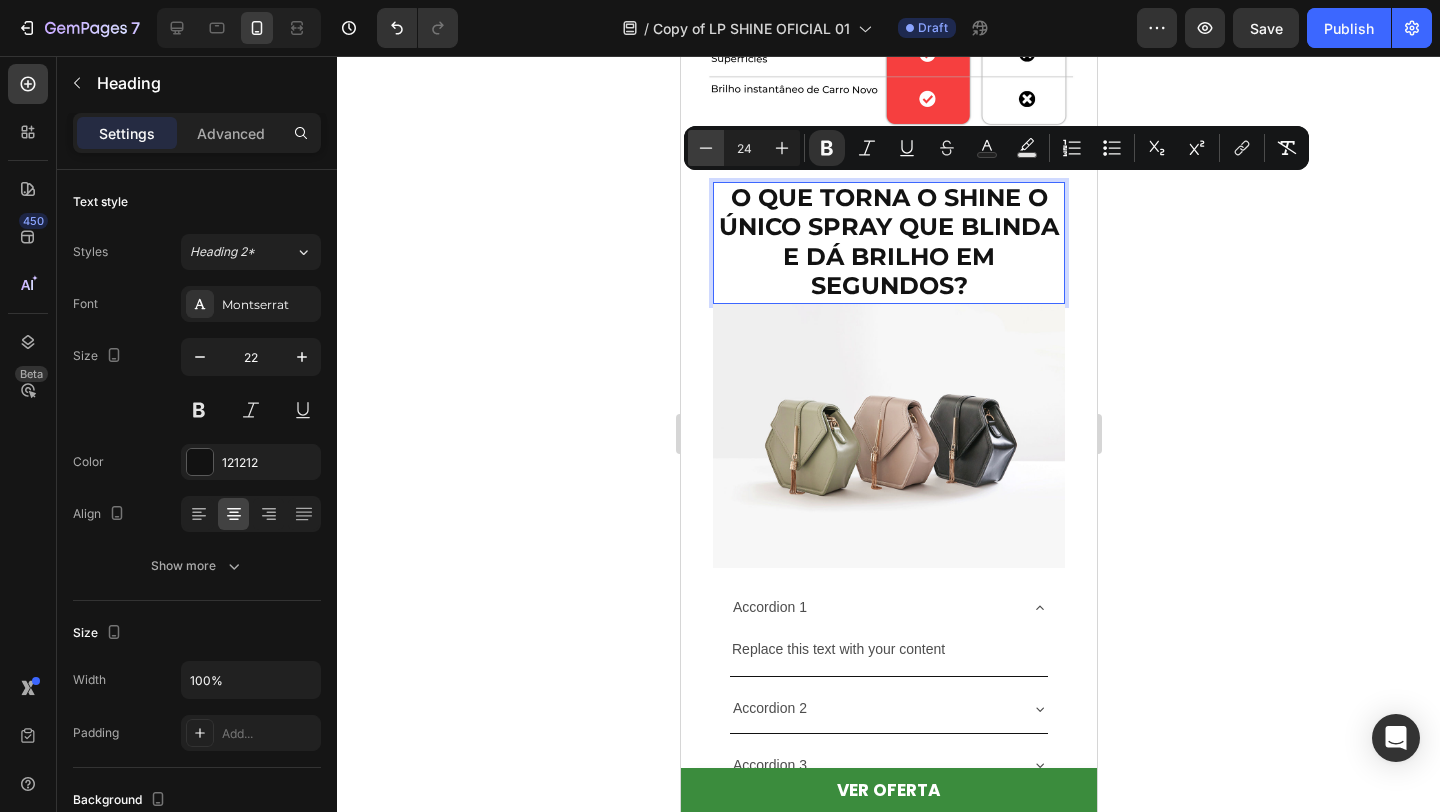 click 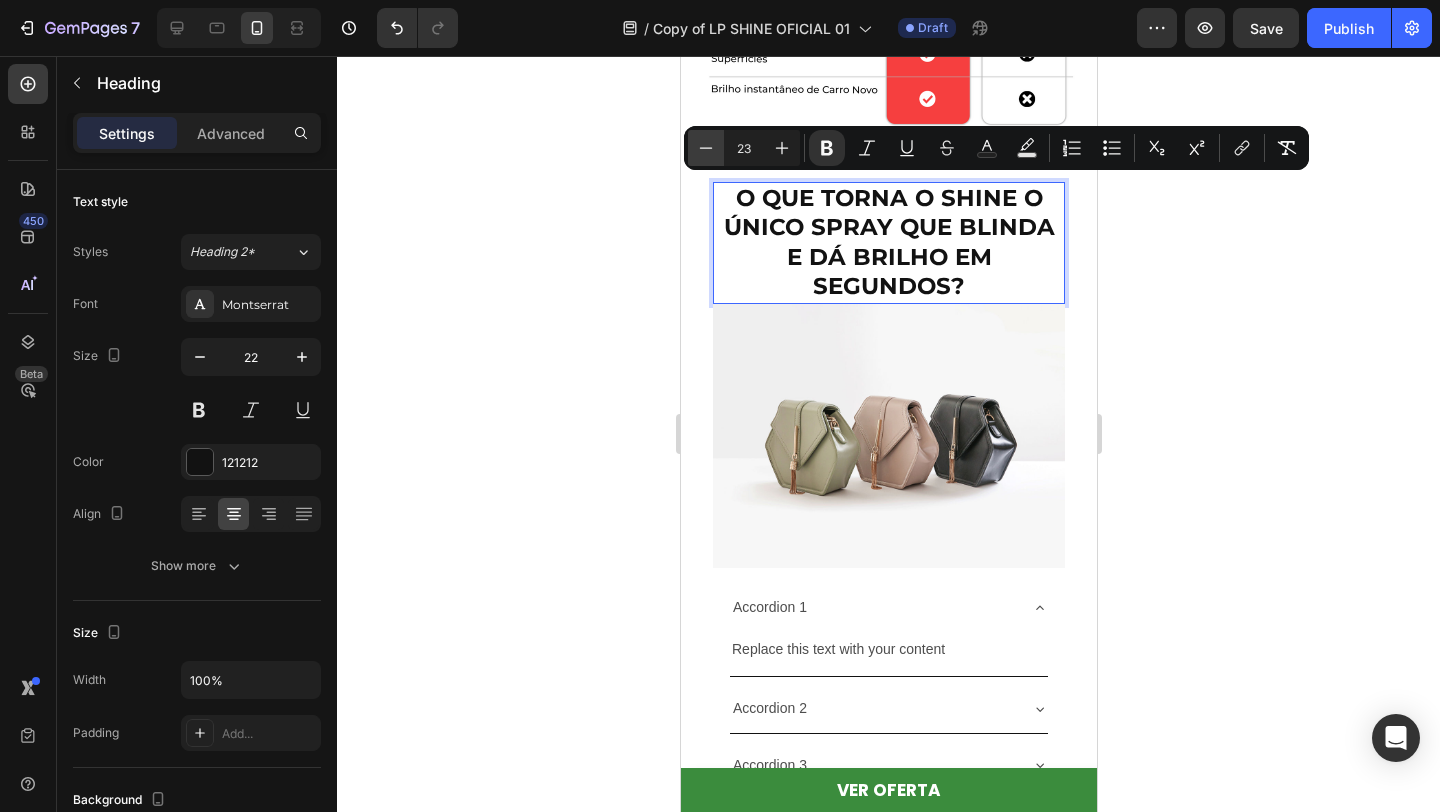 click 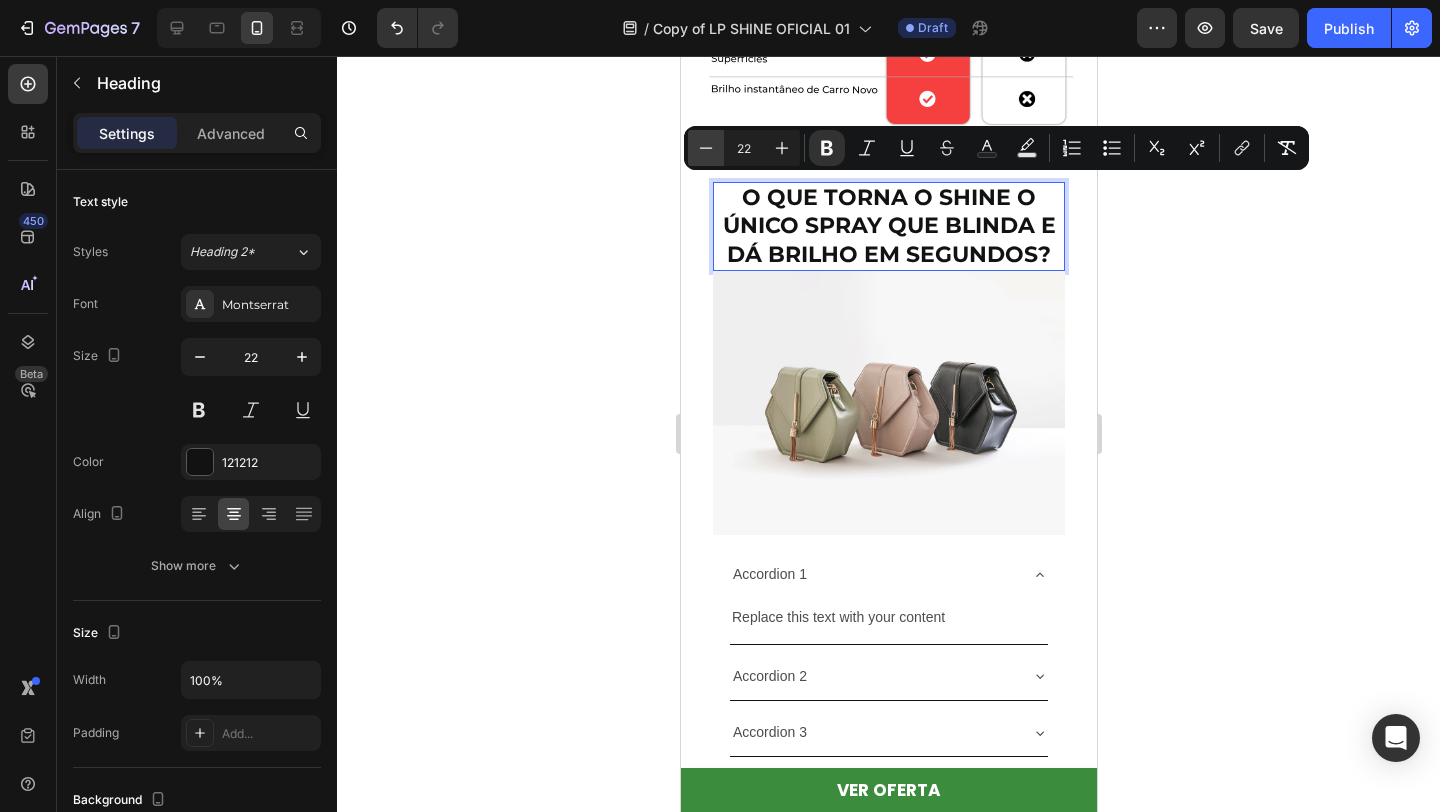 click 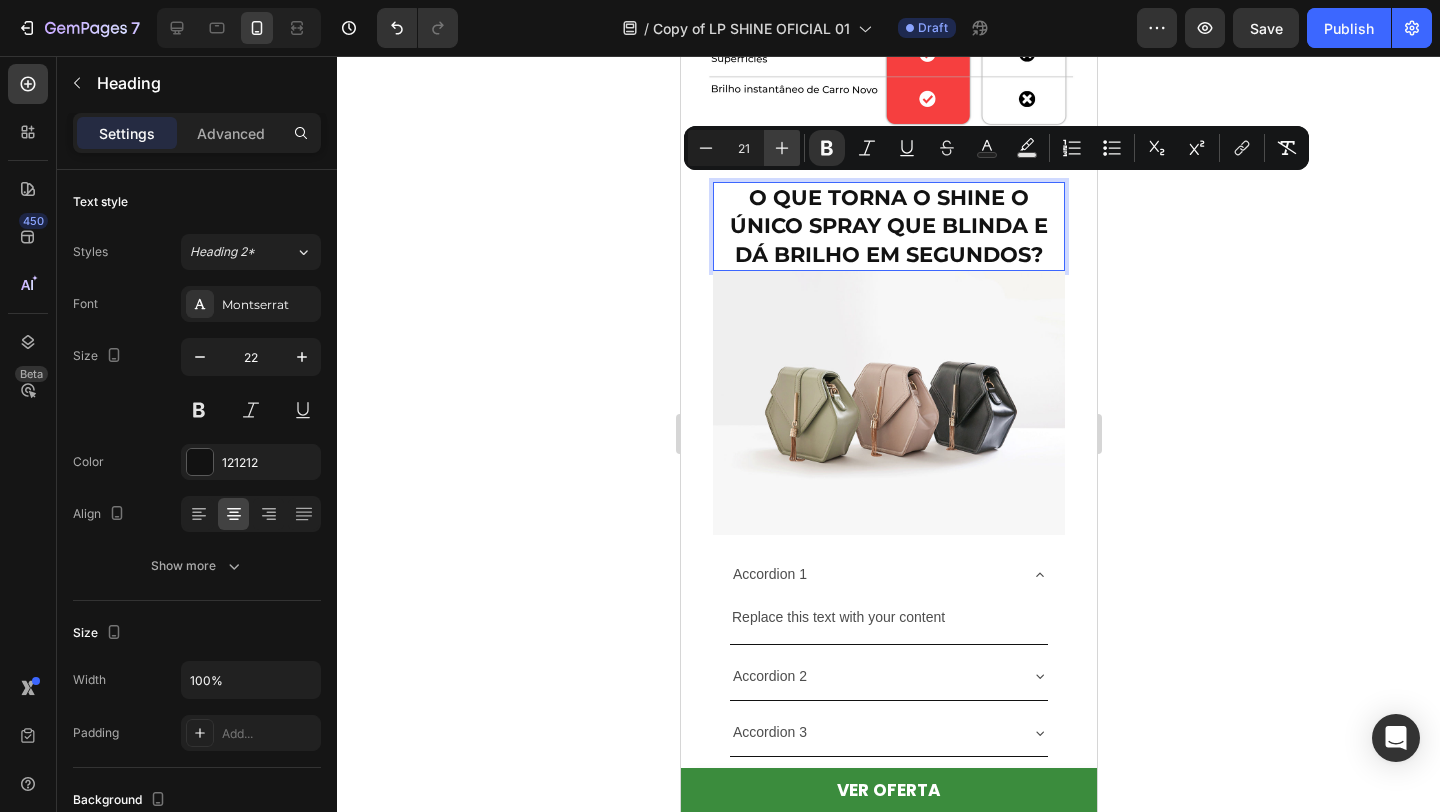click 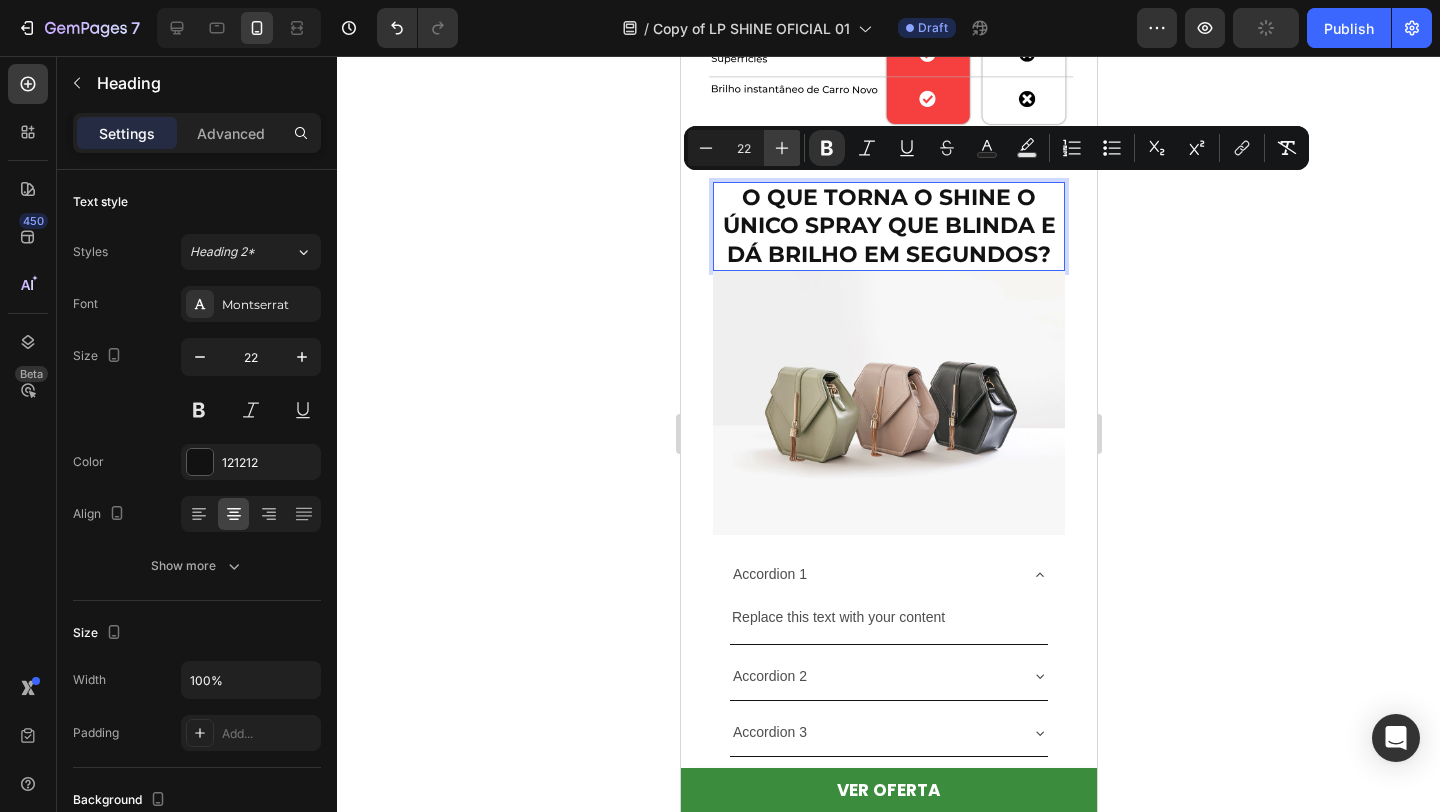 click 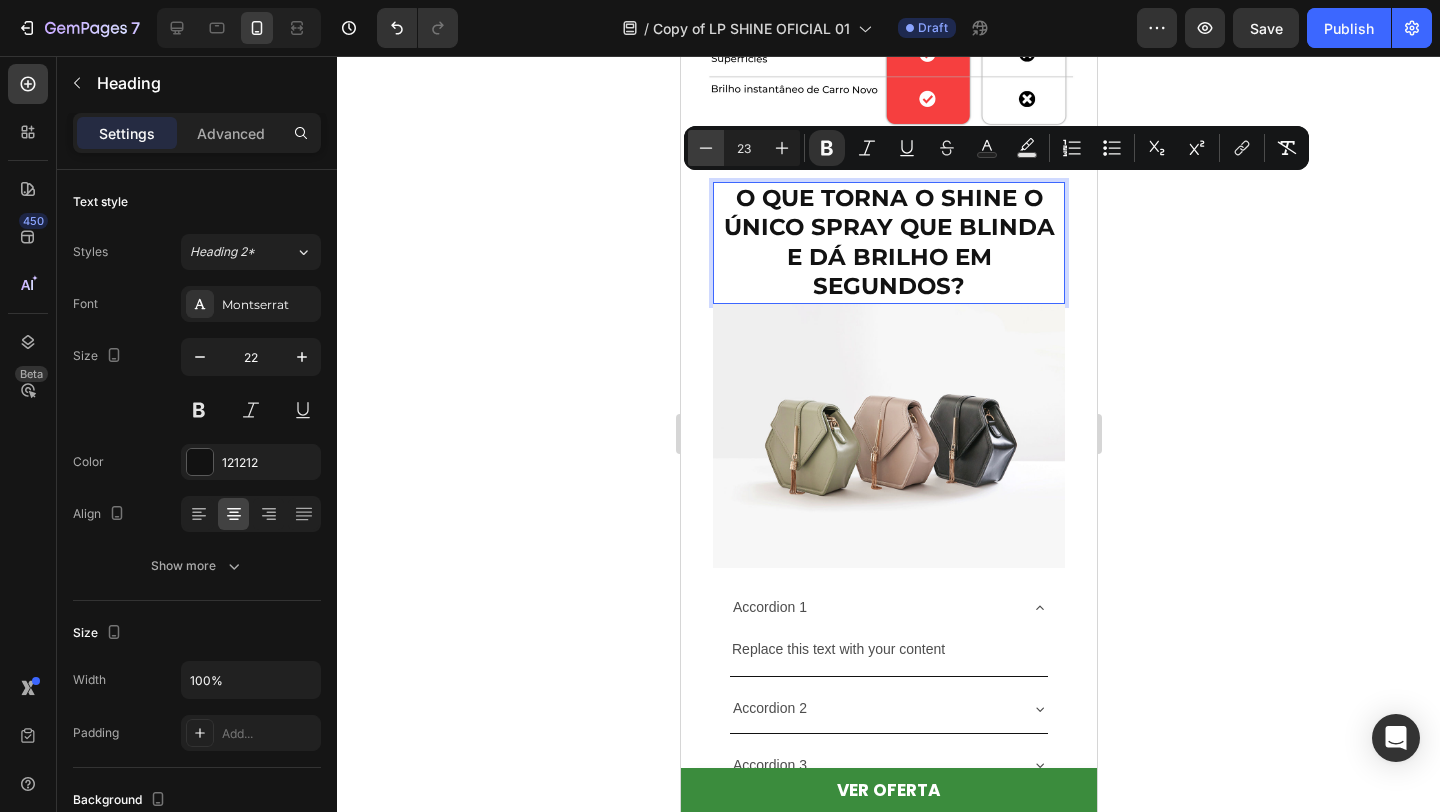 click 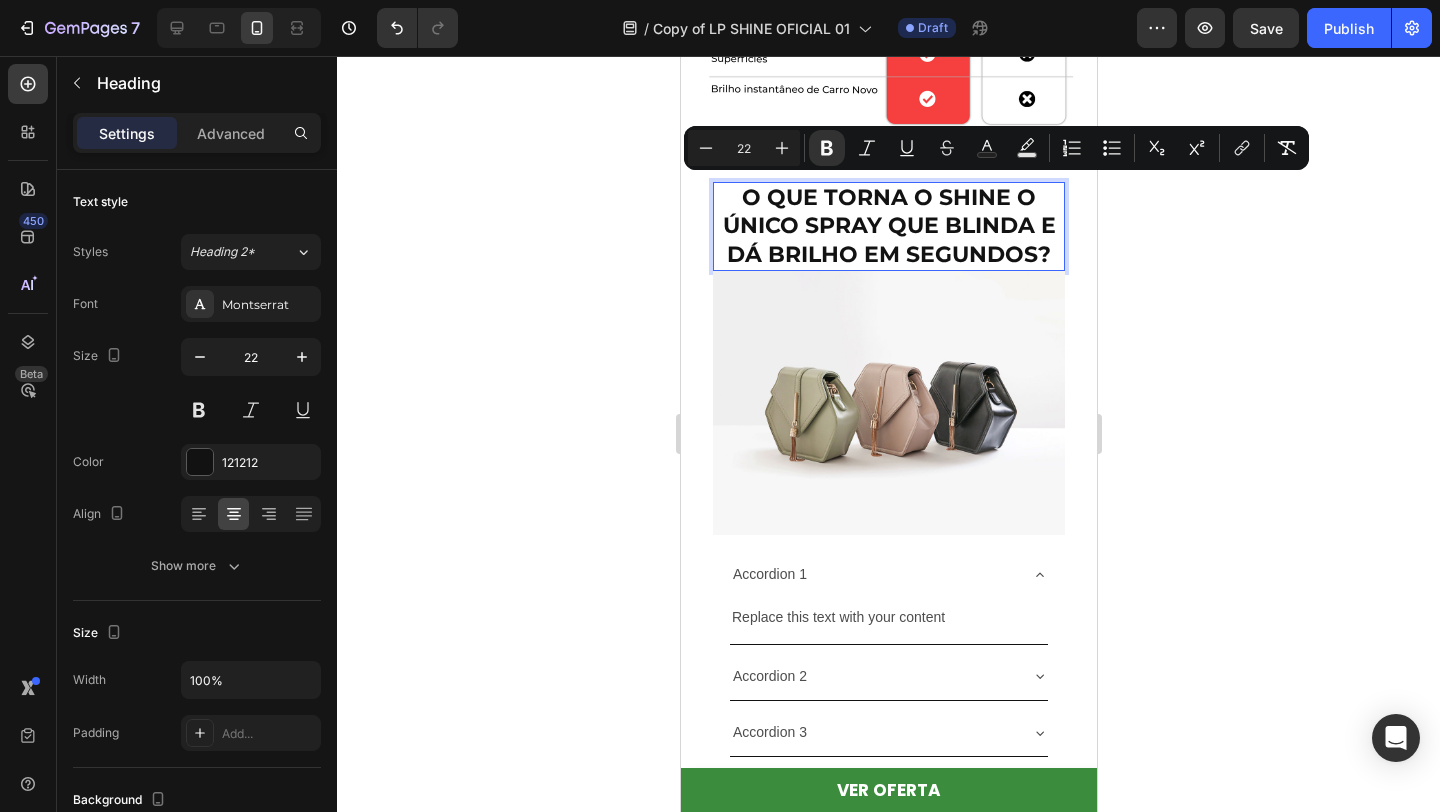 click 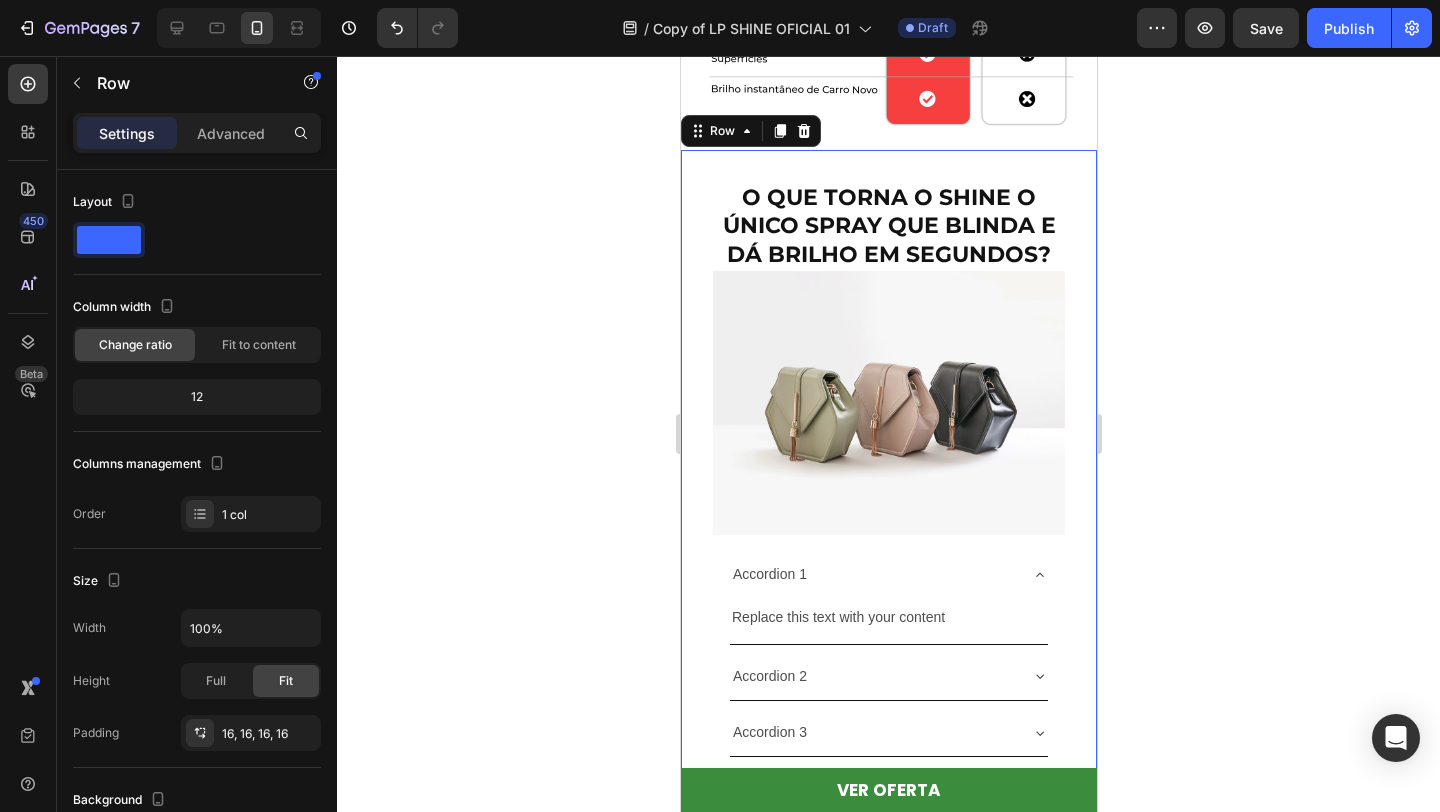 click on "⁠⁠⁠⁠⁠⁠⁠ O QUE TORNA O SHINE O ÚNICO SPRAY QUE BLINDA E DÁ BRILHO EM SEGUNDOS? Heading Image
Accordion 1 Replace this text with your content Text Block
Accordion 2
Accordion 3 Accordion Row Row Row   0" at bounding box center [888, 478] 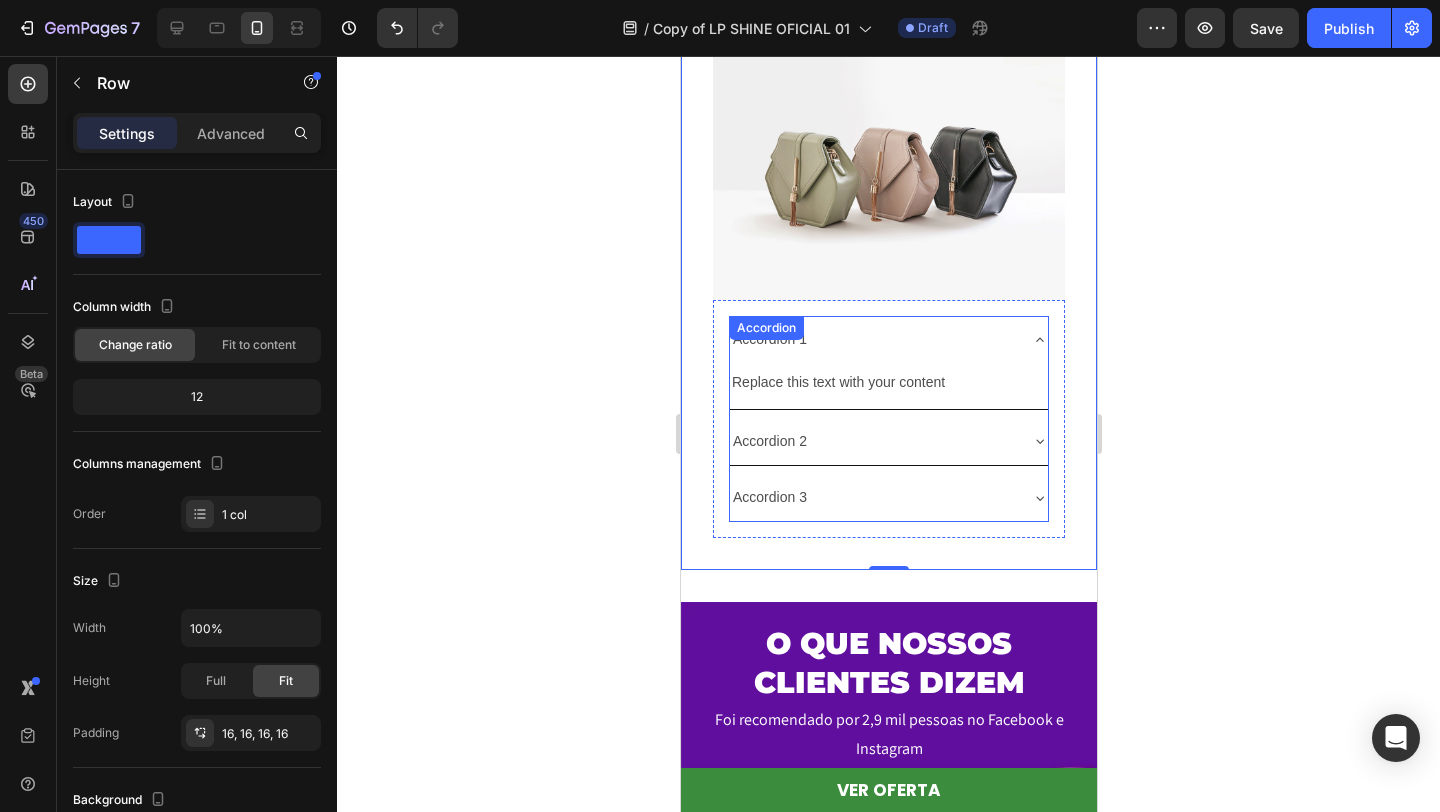 scroll, scrollTop: 3881, scrollLeft: 0, axis: vertical 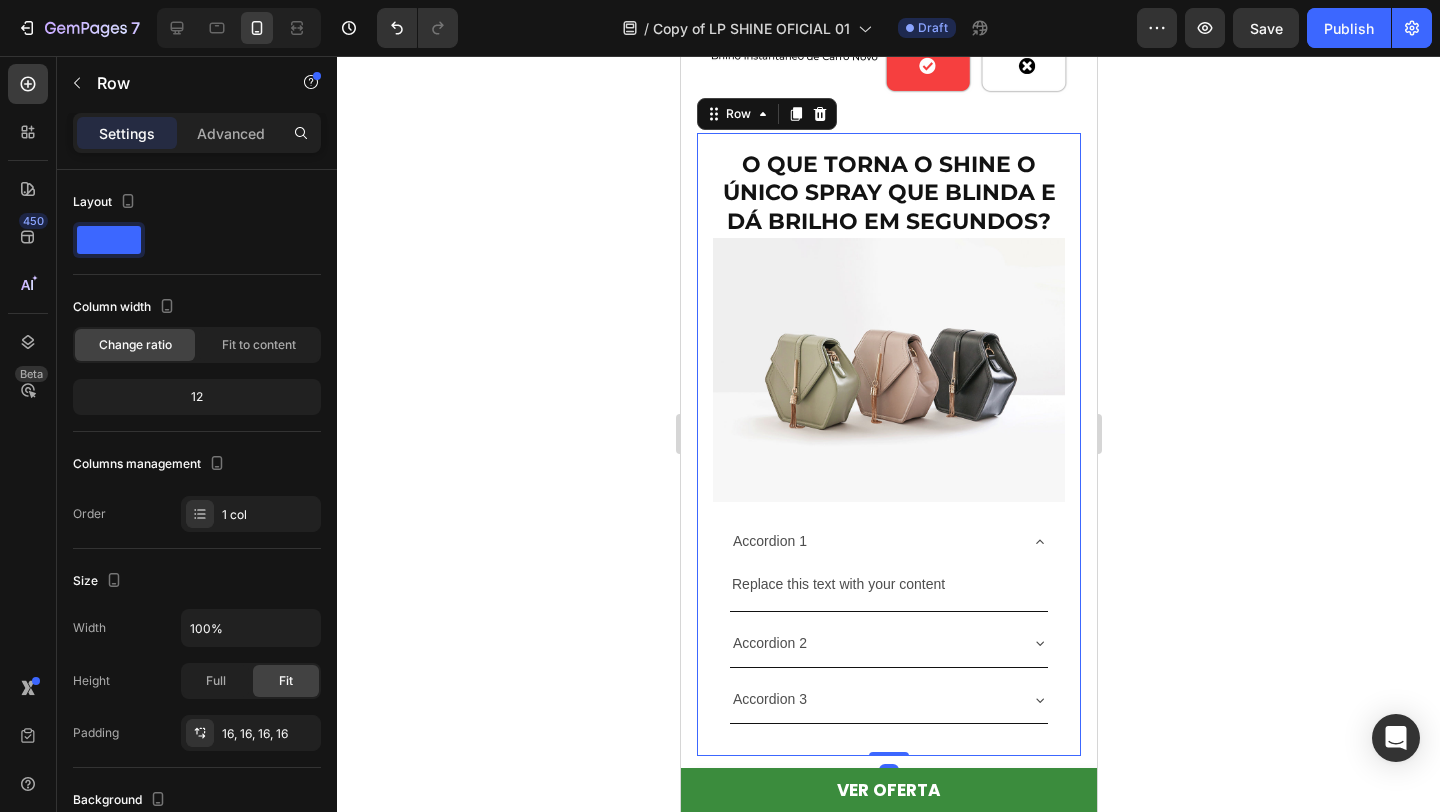 click on "⁠⁠⁠⁠⁠⁠⁠ O QUE TORNA O SHINE O ÚNICO SPRAY QUE BLINDA E DÁ BRILHO EM SEGUNDOS? Heading Image
Accordion 1 Replace this text with your content Text Block
Accordion 2
Accordion 3 Accordion Row Row   0" at bounding box center [888, 445] 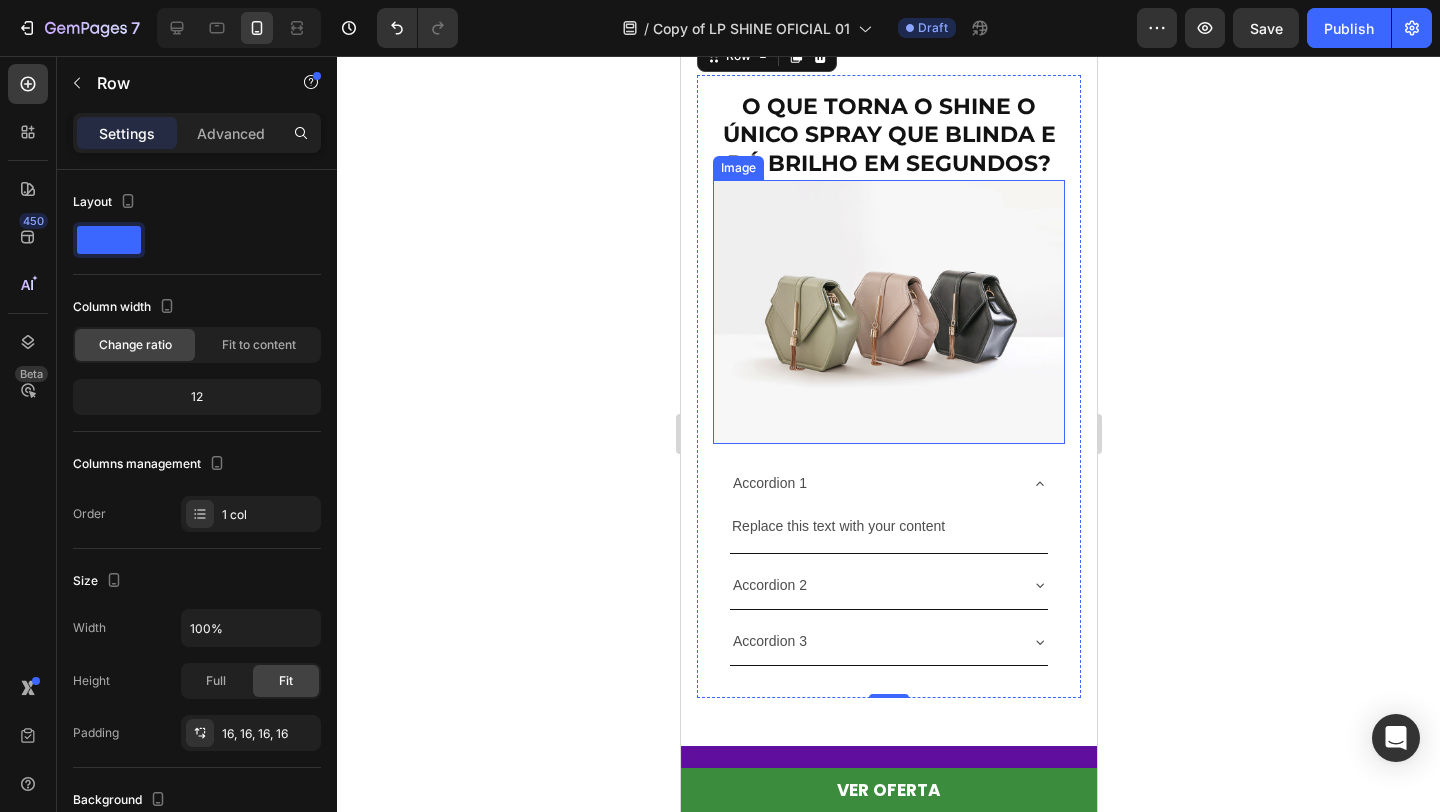 scroll, scrollTop: 3653, scrollLeft: 0, axis: vertical 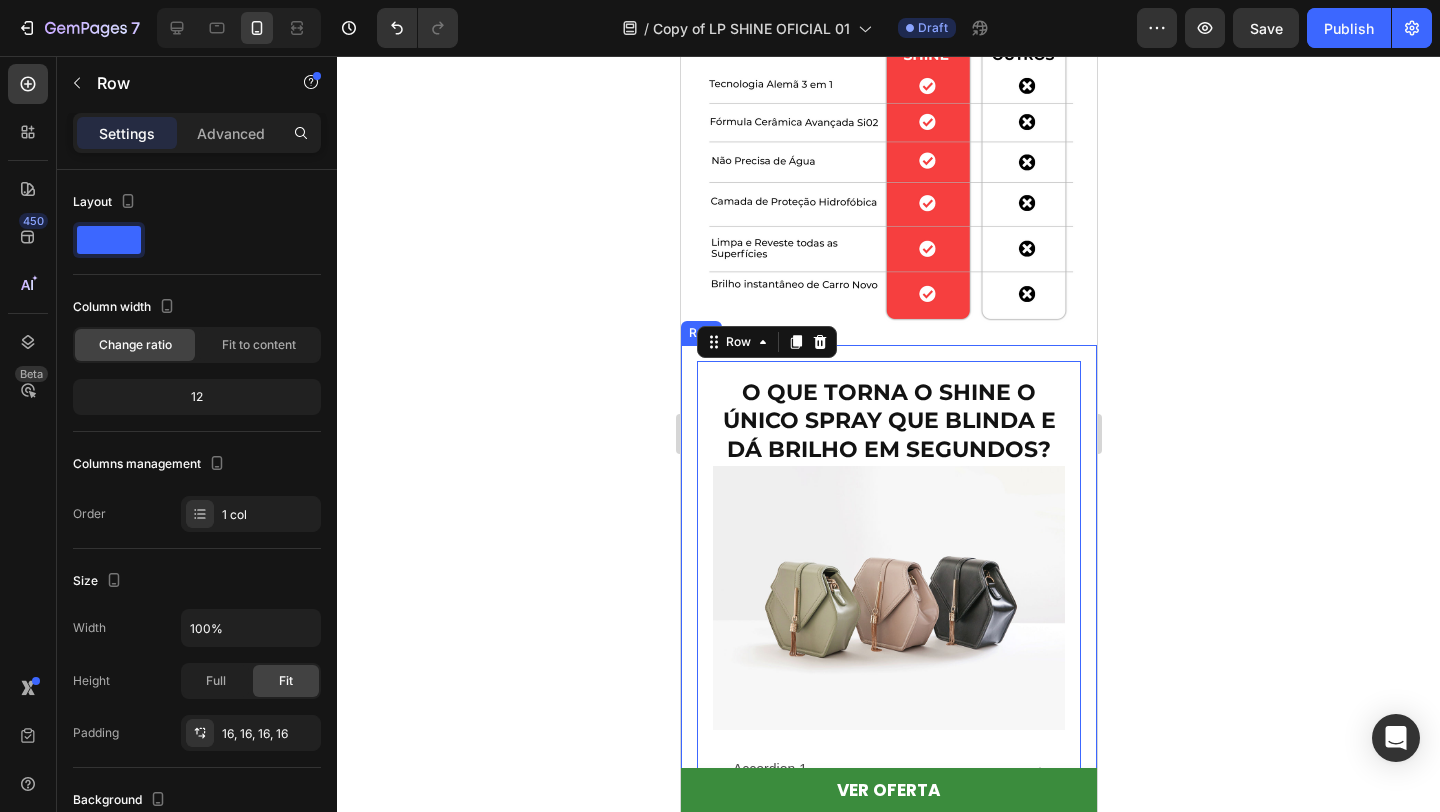 click on "⁠⁠⁠⁠⁠⁠⁠ O QUE TORNA O SHINE O ÚNICO SPRAY QUE BLINDA E DÁ BRILHO EM SEGUNDOS? Heading Image
Accordion 1 Replace this text with your content Text Block
Accordion 2
Accordion 3 Accordion Row Row   0 Row" at bounding box center [888, 673] 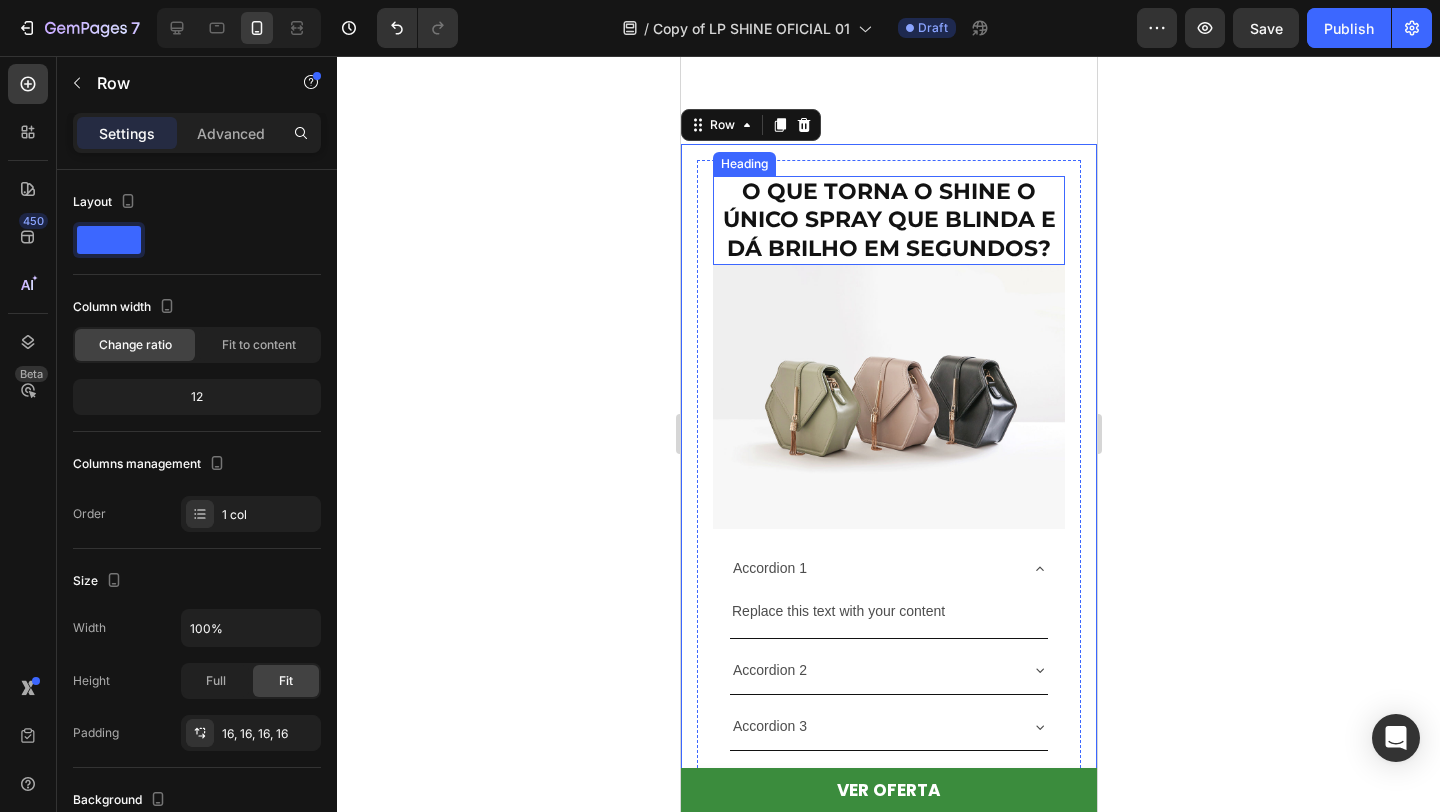 scroll, scrollTop: 3740, scrollLeft: 0, axis: vertical 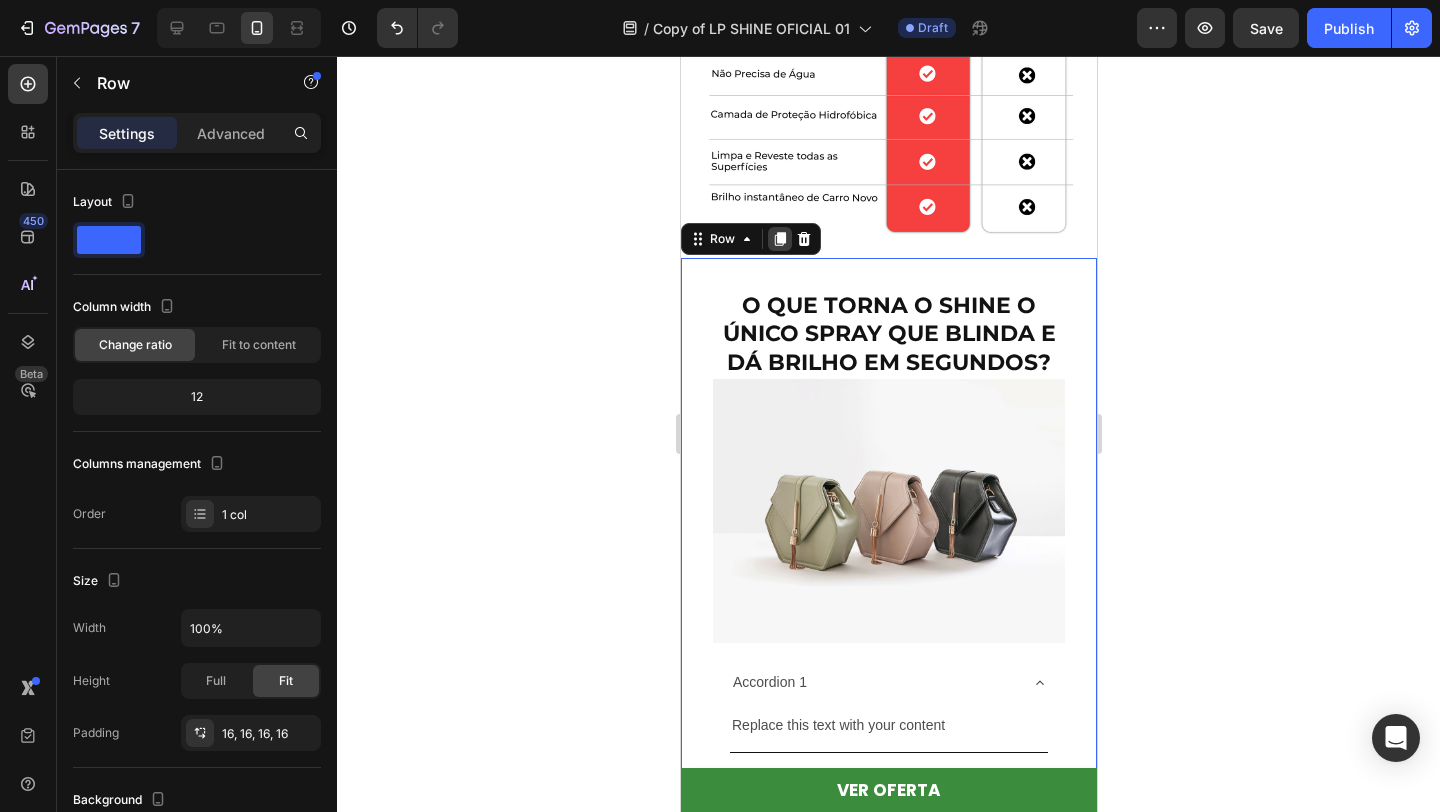 click 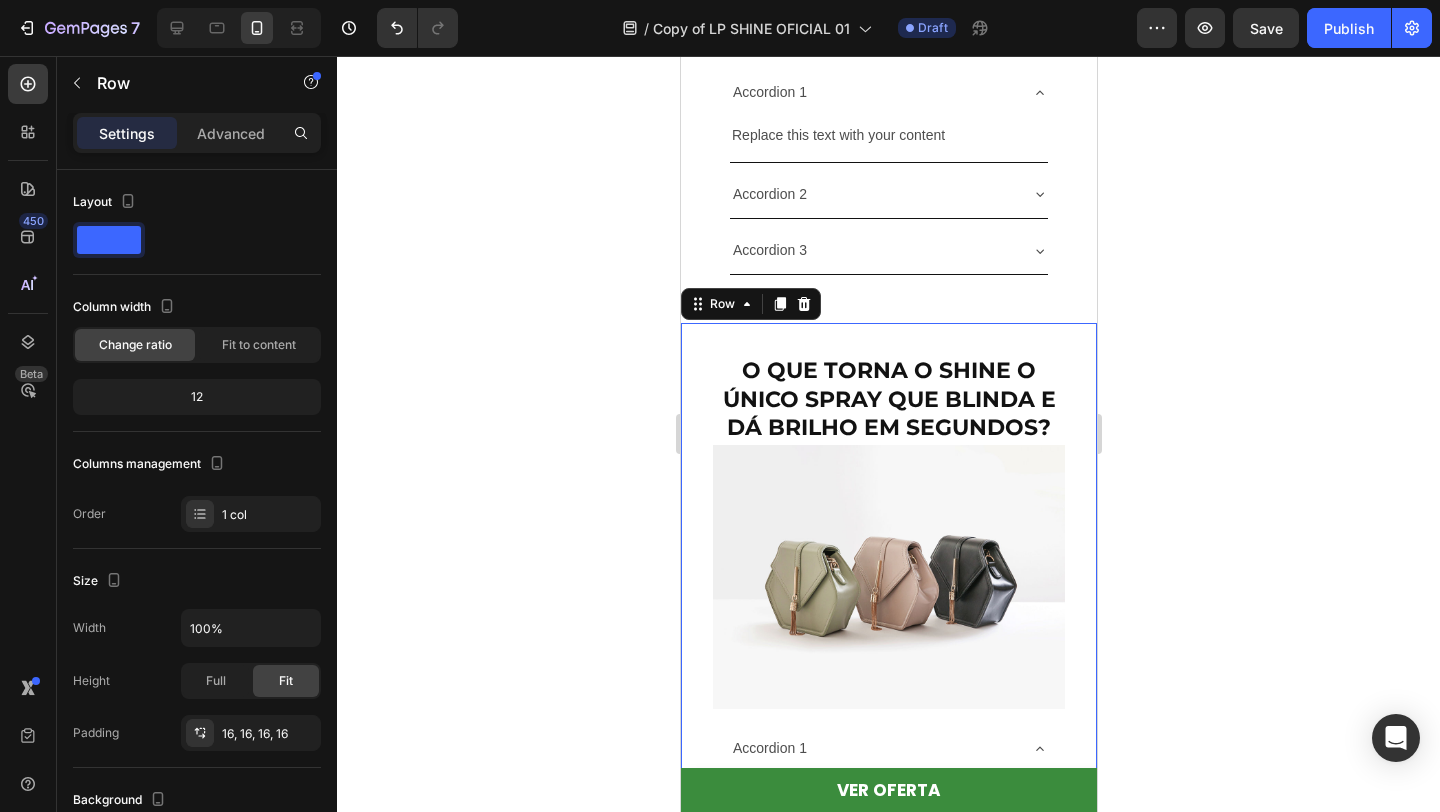 scroll, scrollTop: 4527, scrollLeft: 0, axis: vertical 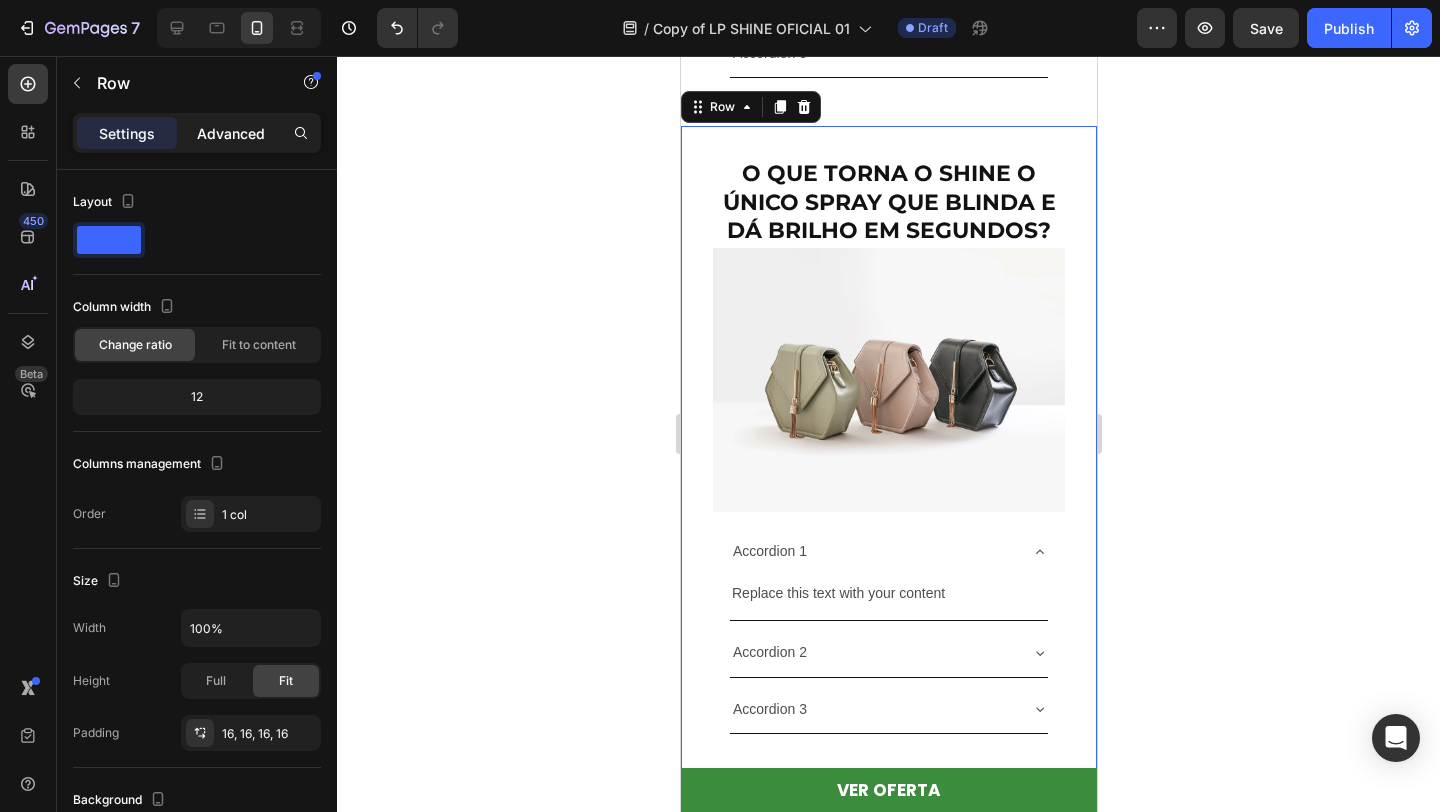 click on "Advanced" at bounding box center (231, 133) 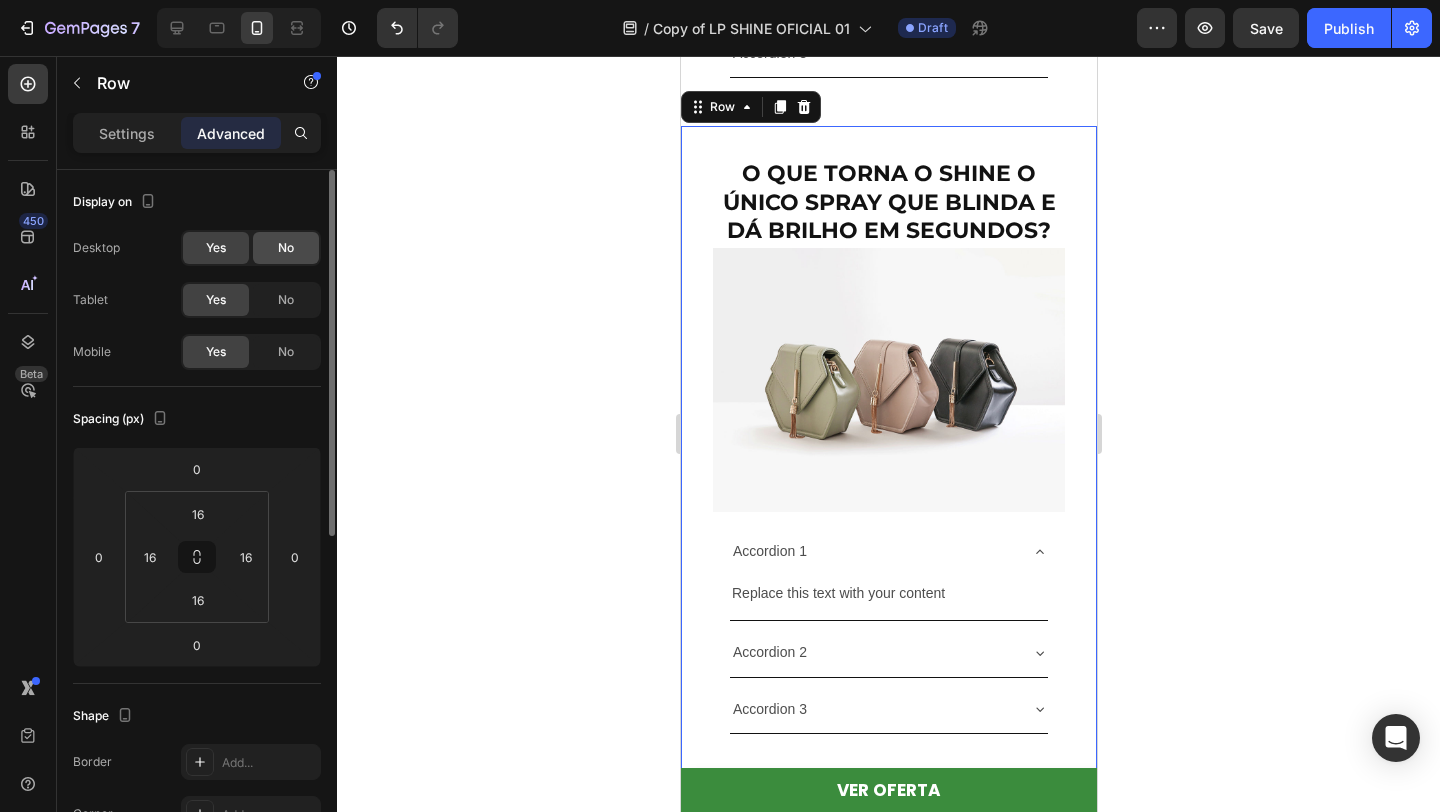 click on "No" 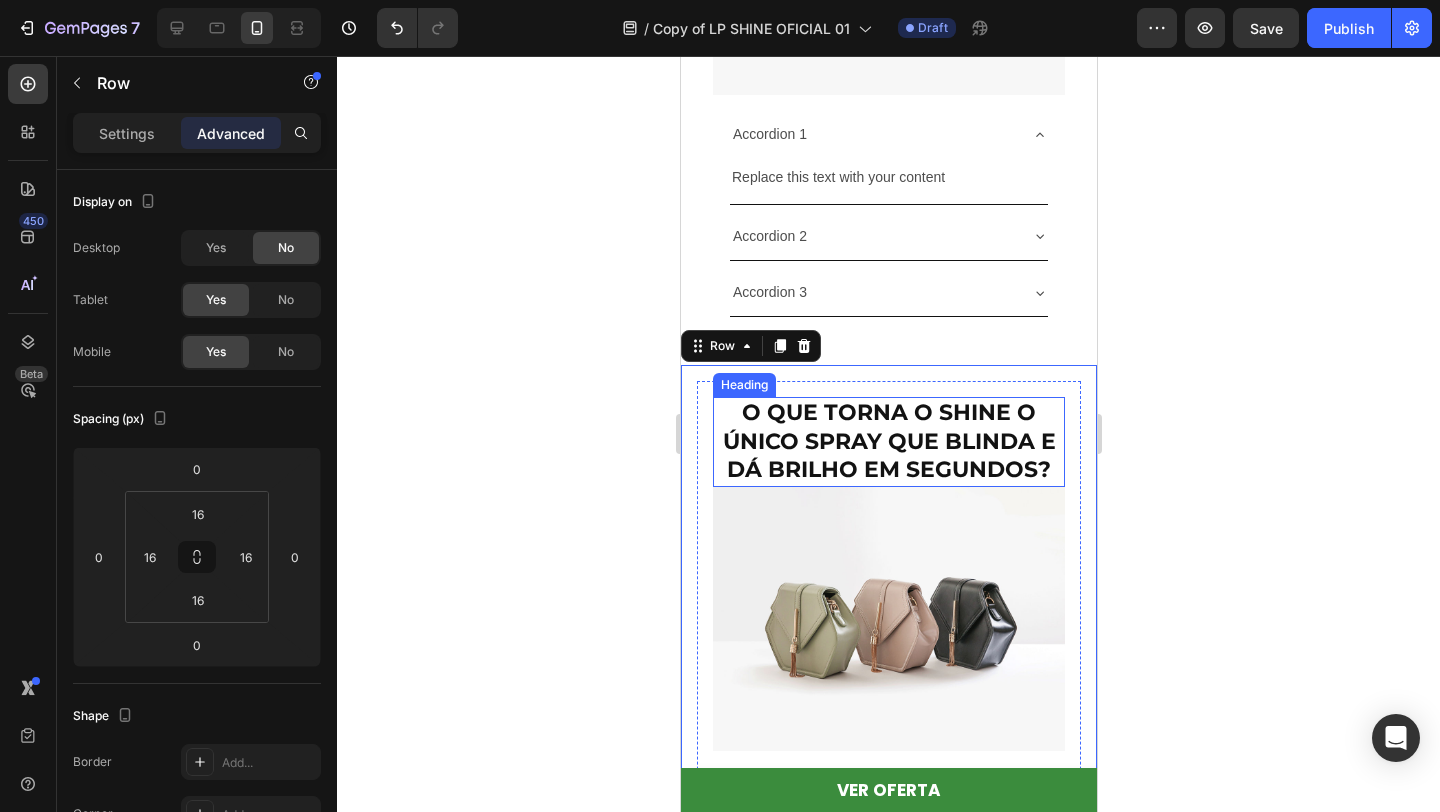 scroll, scrollTop: 4262, scrollLeft: 0, axis: vertical 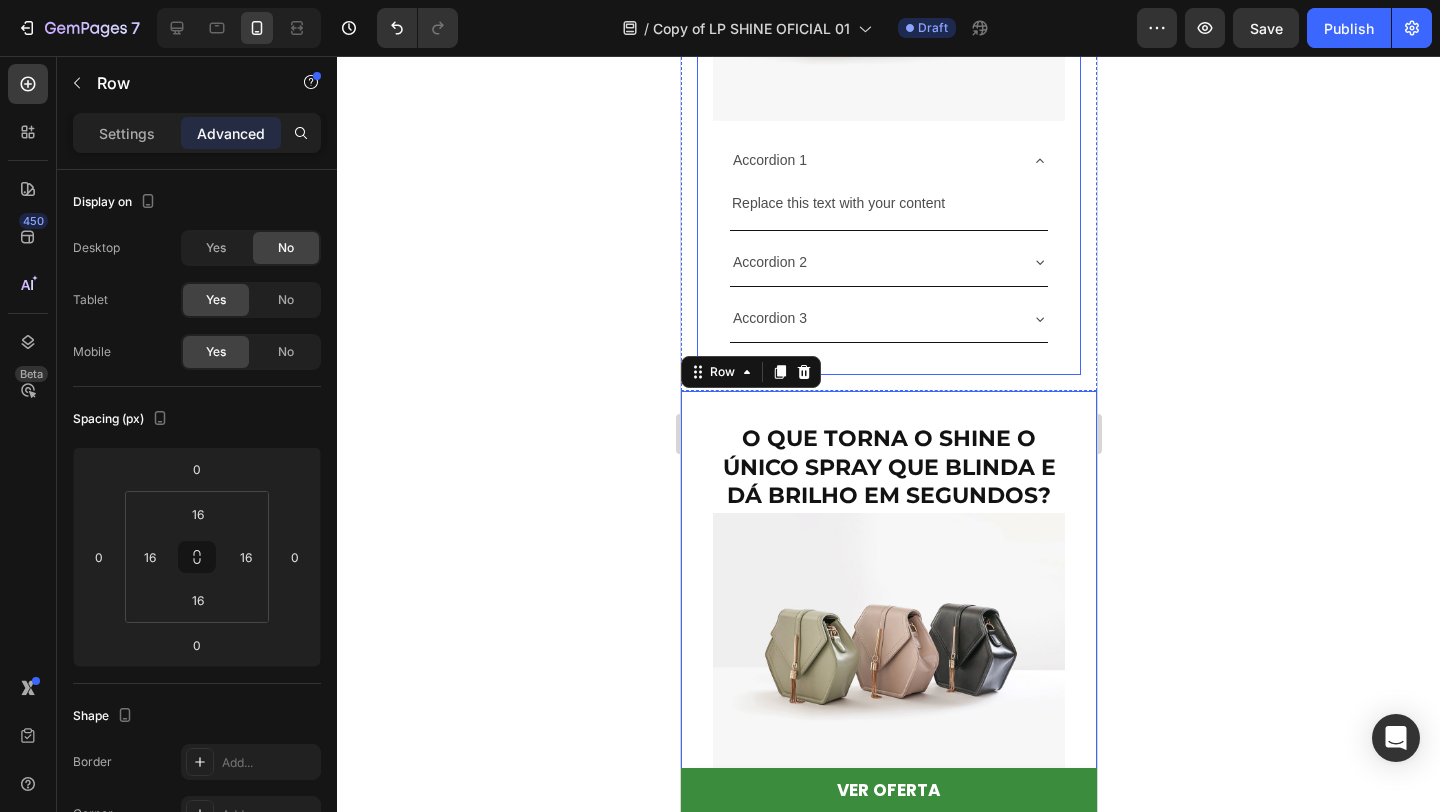 click on "⁠⁠⁠⁠⁠⁠⁠ O QUE TORNA O SHINE O ÚNICO SPRAY QUE BLINDA E DÁ BRILHO EM SEGUNDOS? Heading Image
Accordion 1 Replace this text with your content Text Block
Accordion 2
Accordion 3 Accordion Row Row" at bounding box center [888, 64] 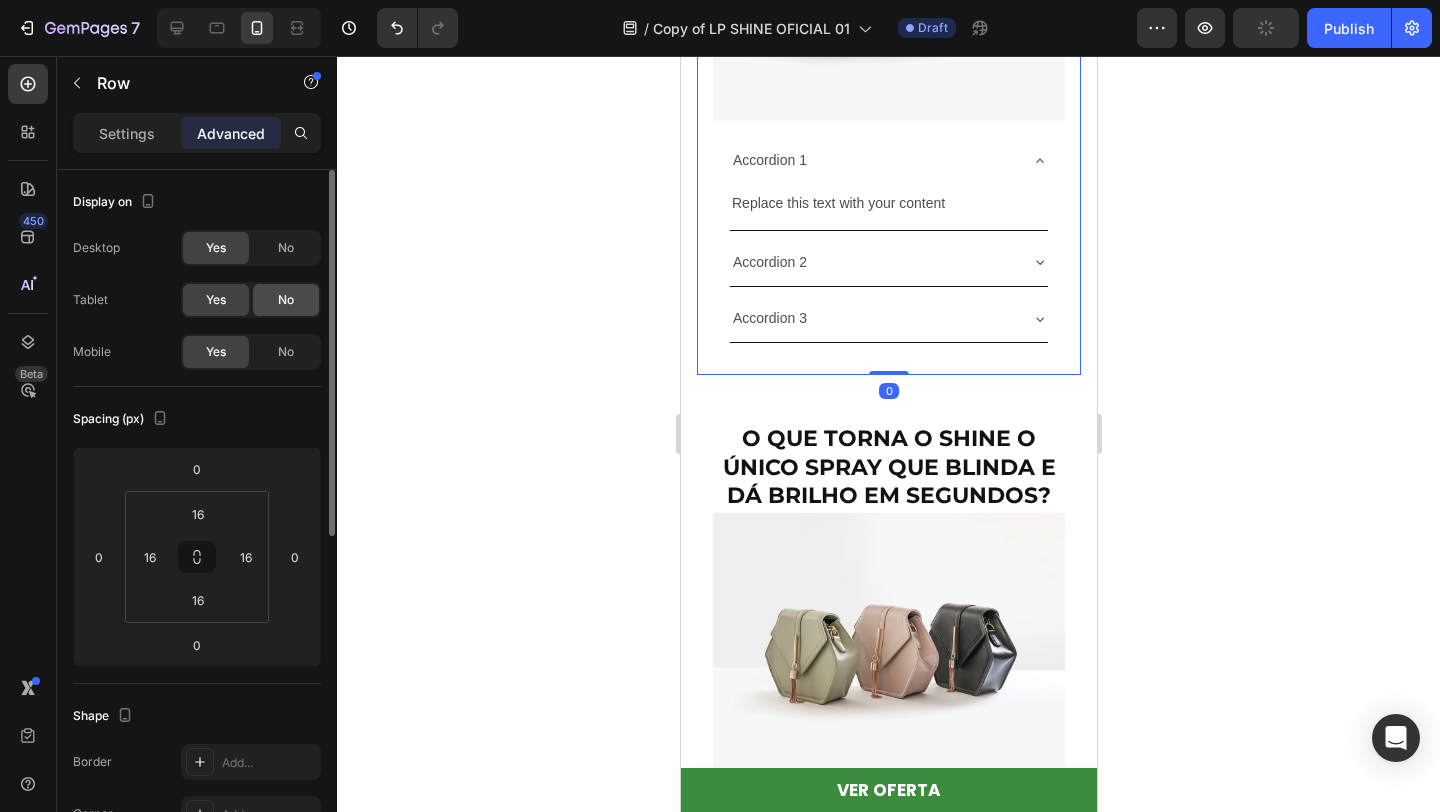 click on "No" 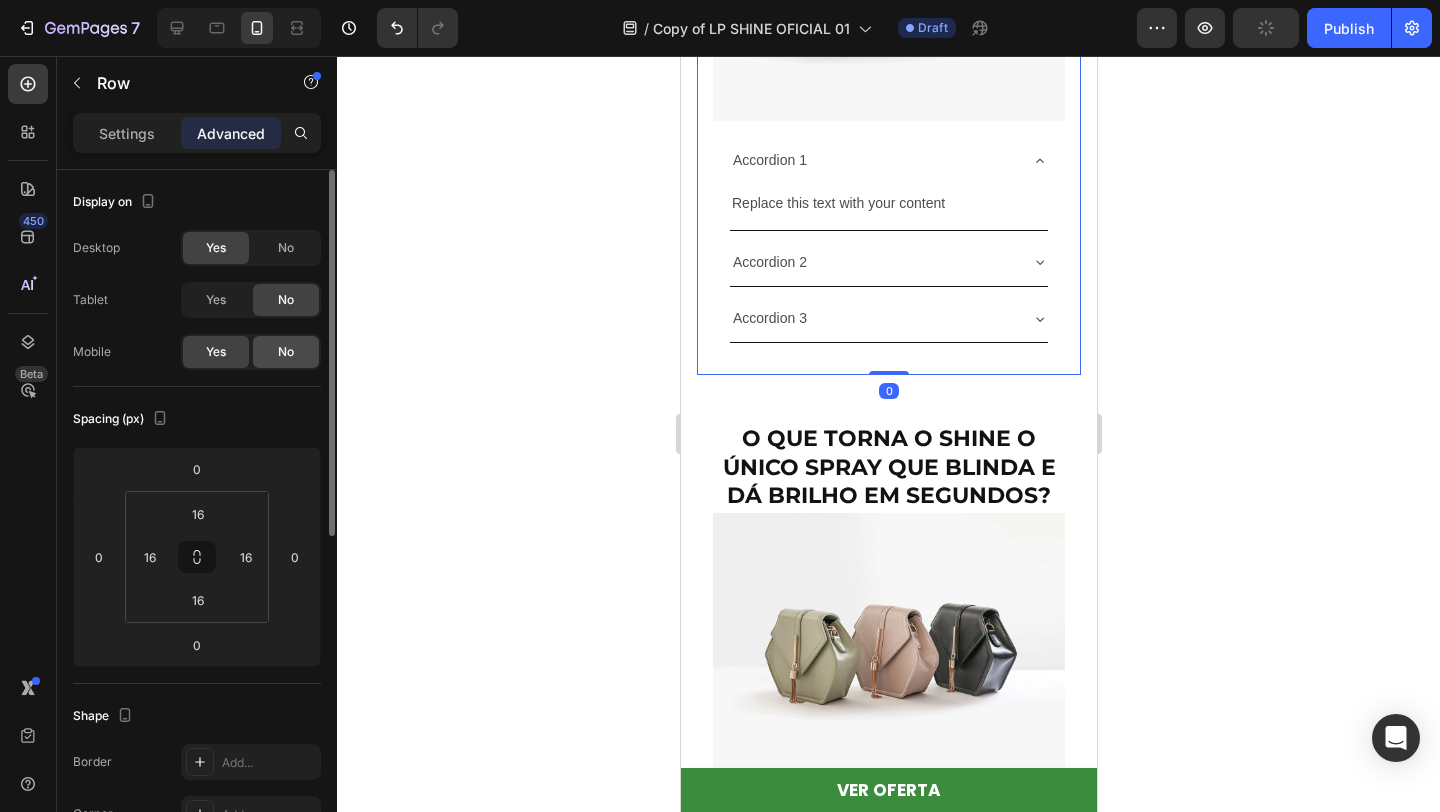 click on "No" 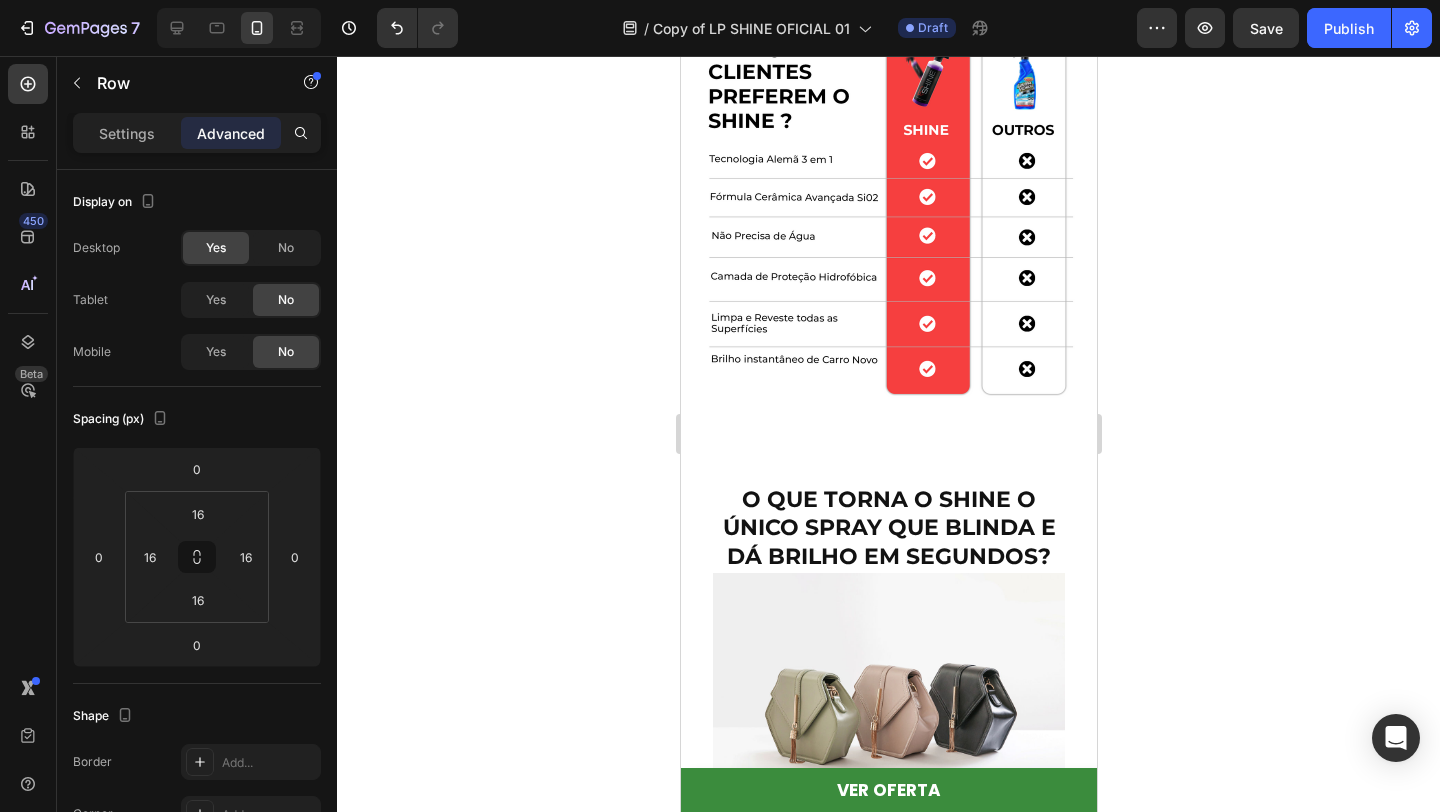 scroll, scrollTop: 3597, scrollLeft: 0, axis: vertical 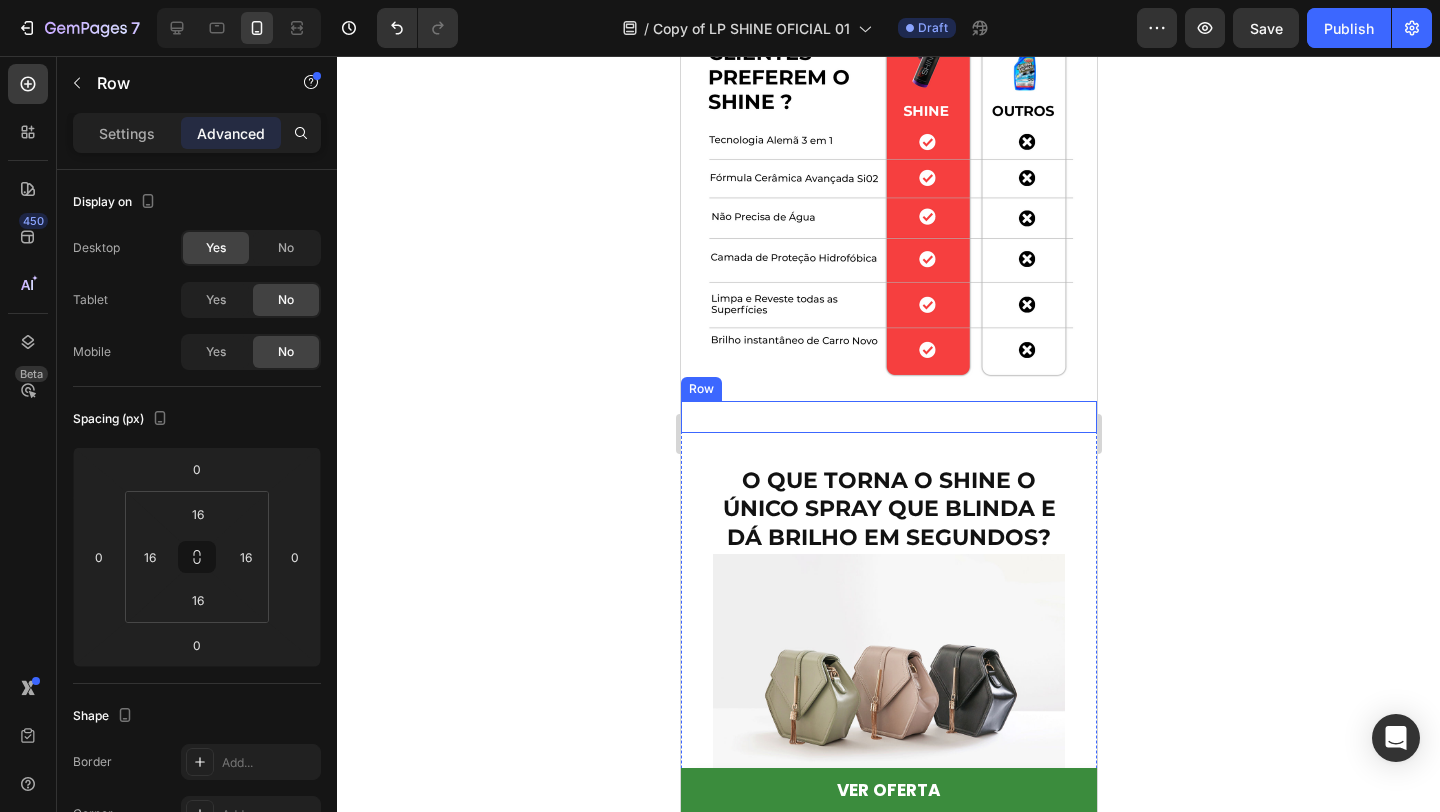 click on "O QUE TORNA O SHINE O ÚNICO SPRAY QUE BLINDA E DÁ BRILHO EM SEGUNDOS? Heading Image
Accordion 1 Replace this text with your content Text Block
Accordion 2
Accordion 3 Accordion Row Row Row" at bounding box center (888, 417) 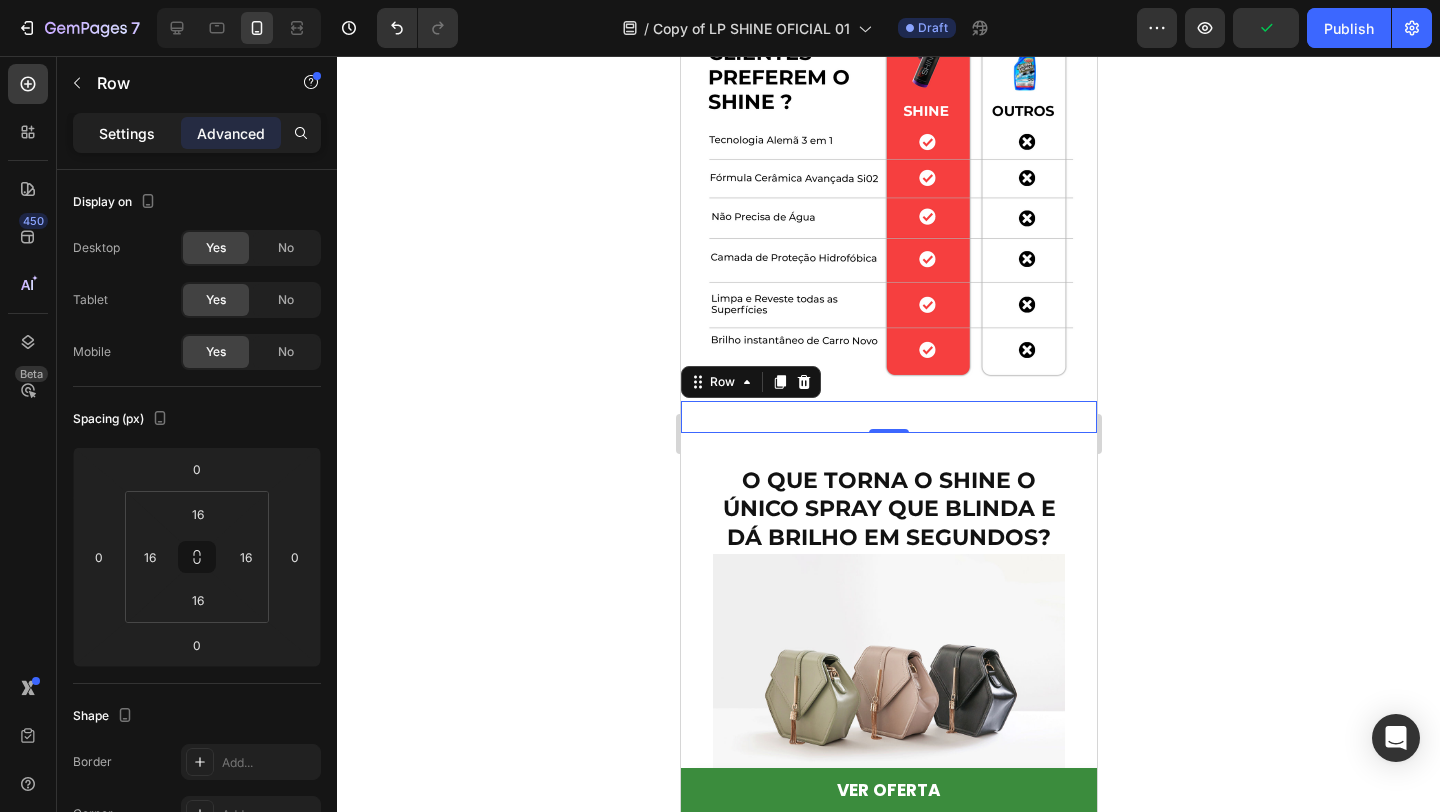 click on "Settings" at bounding box center (127, 133) 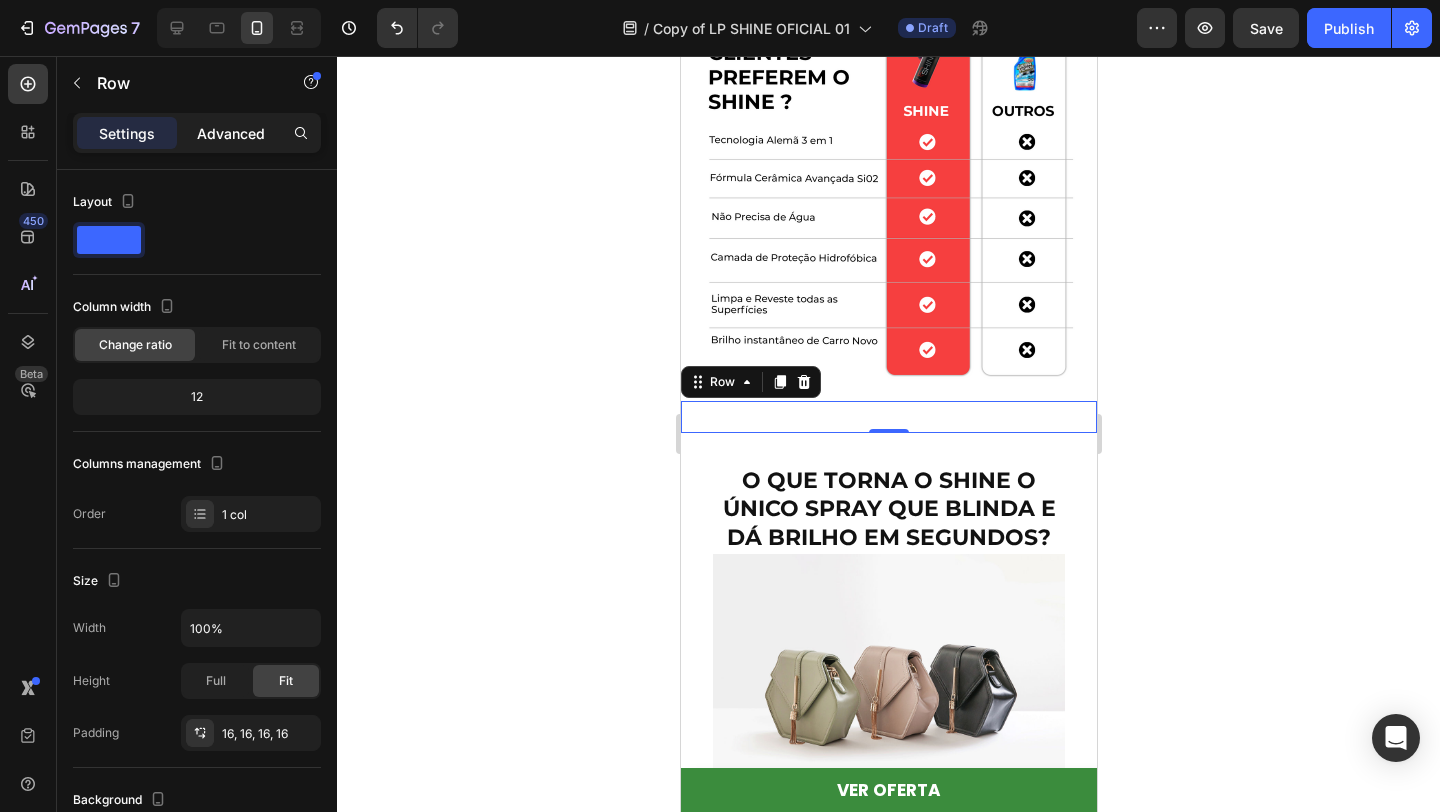 click on "Advanced" at bounding box center (231, 133) 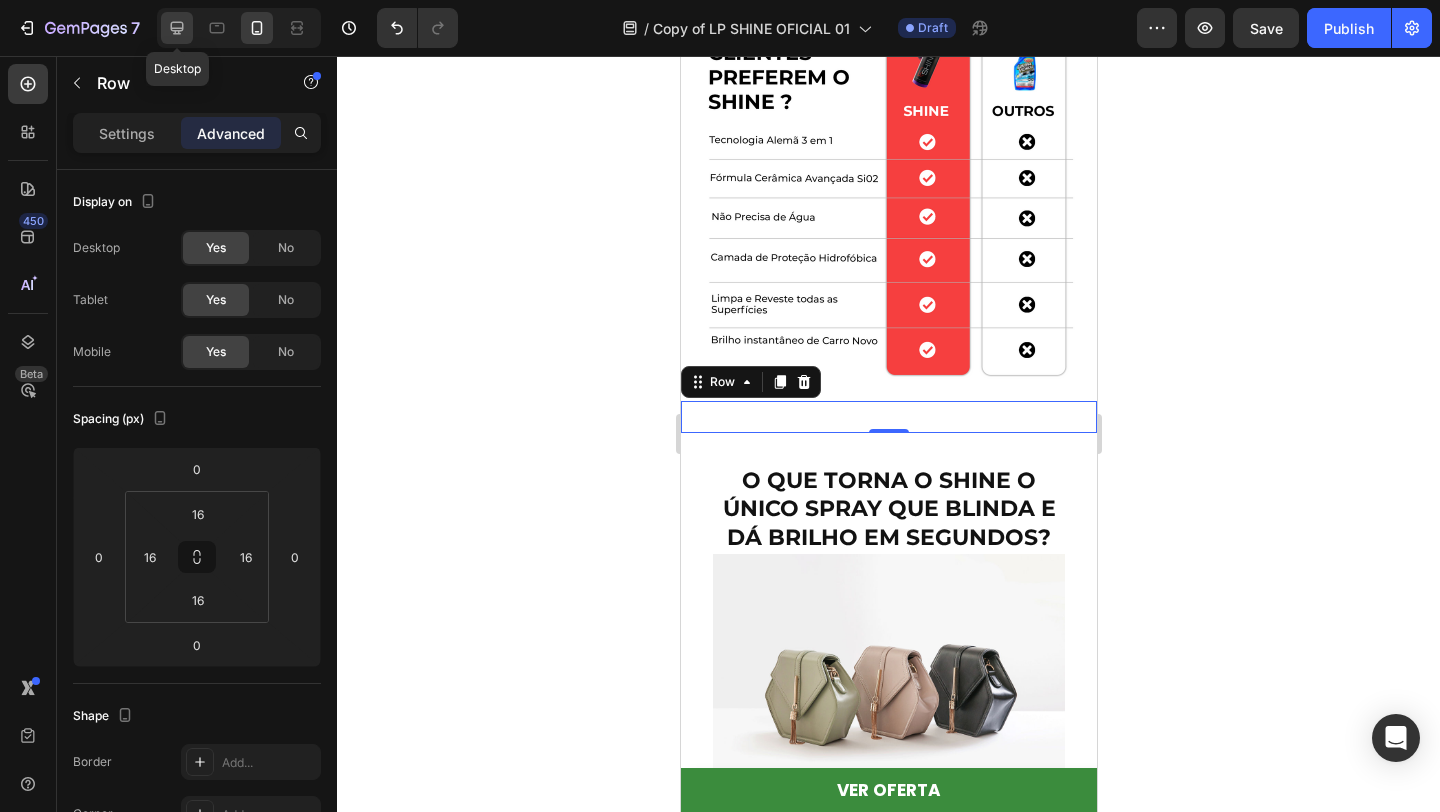 click 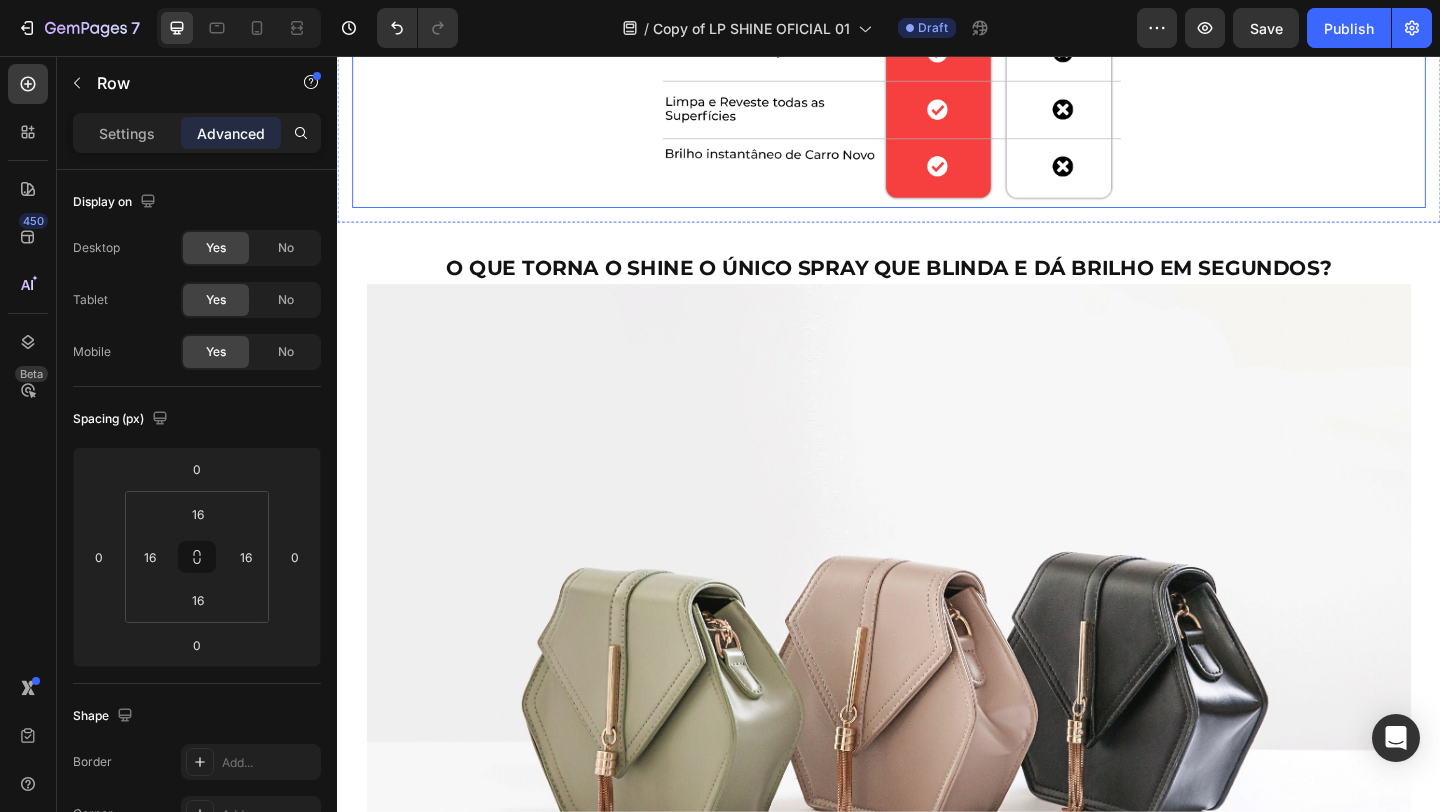 scroll, scrollTop: 3702, scrollLeft: 0, axis: vertical 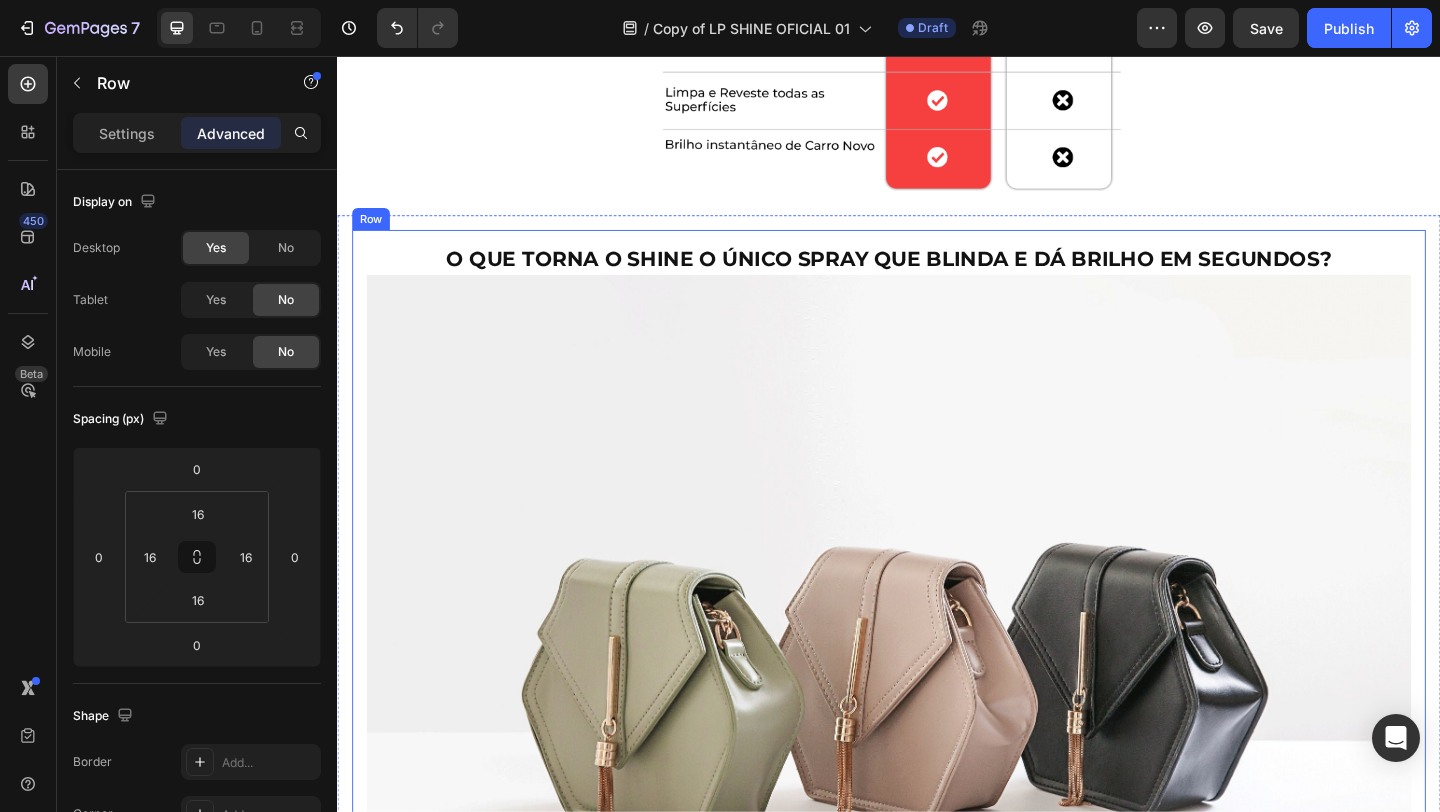 click on "O QUE TORNA O SHINE O ÚNICO SPRAY QUE BLINDA E DÁ BRILHO EM SEGUNDOS? Heading Image
Accordion 1 Replace this text with your content Text Block
Accordion 2
Accordion 3 Accordion Row Row" at bounding box center [937, 829] 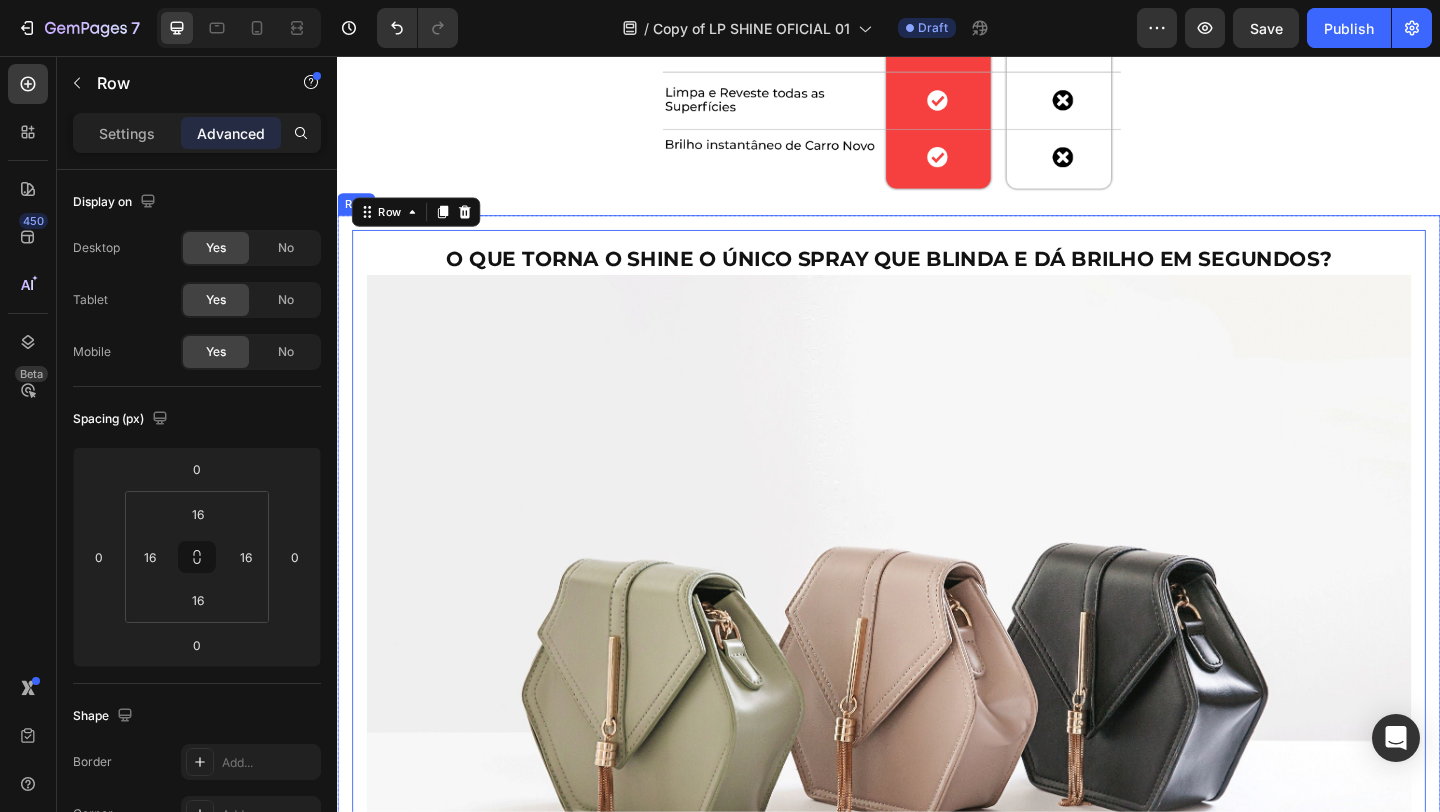 click on "O QUE TORNA O SHINE O ÚNICO SPRAY QUE BLINDA E DÁ BRILHO EM SEGUNDOS? Heading Image
Accordion 1 Replace this text with your content Text Block
Accordion 2
Accordion 3 Accordion Row Row   0 Row" at bounding box center [937, 829] 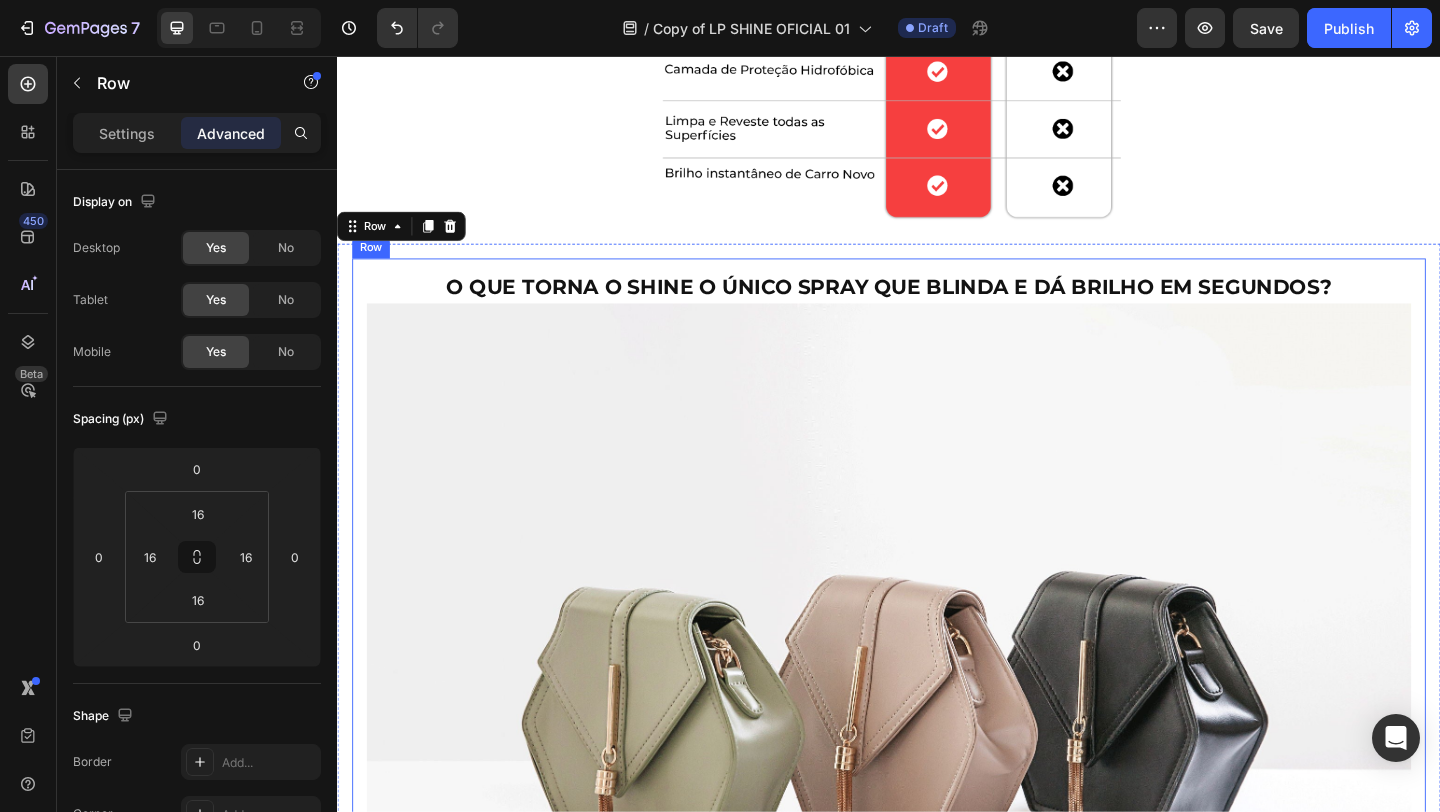scroll, scrollTop: 3663, scrollLeft: 0, axis: vertical 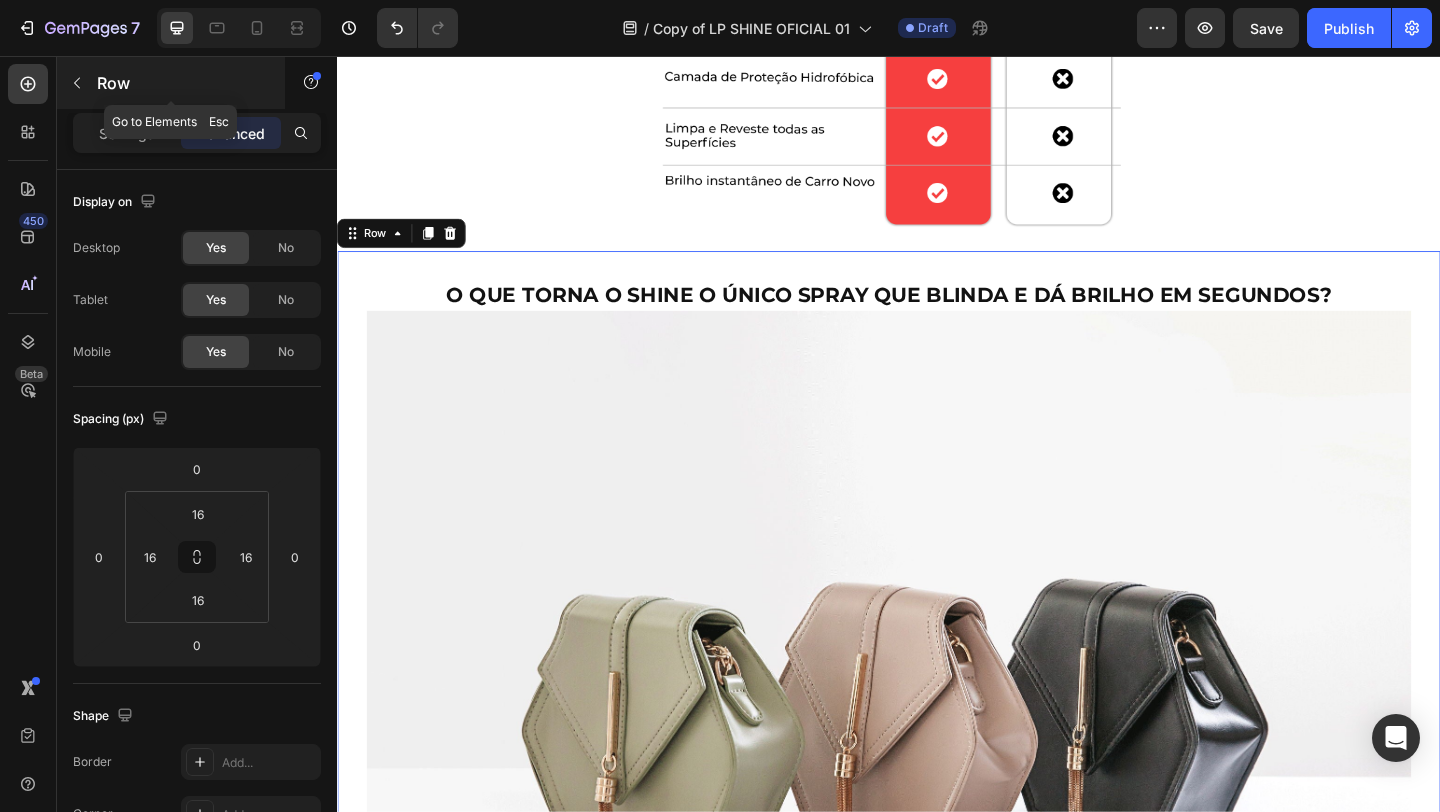 click on "Row" at bounding box center (182, 83) 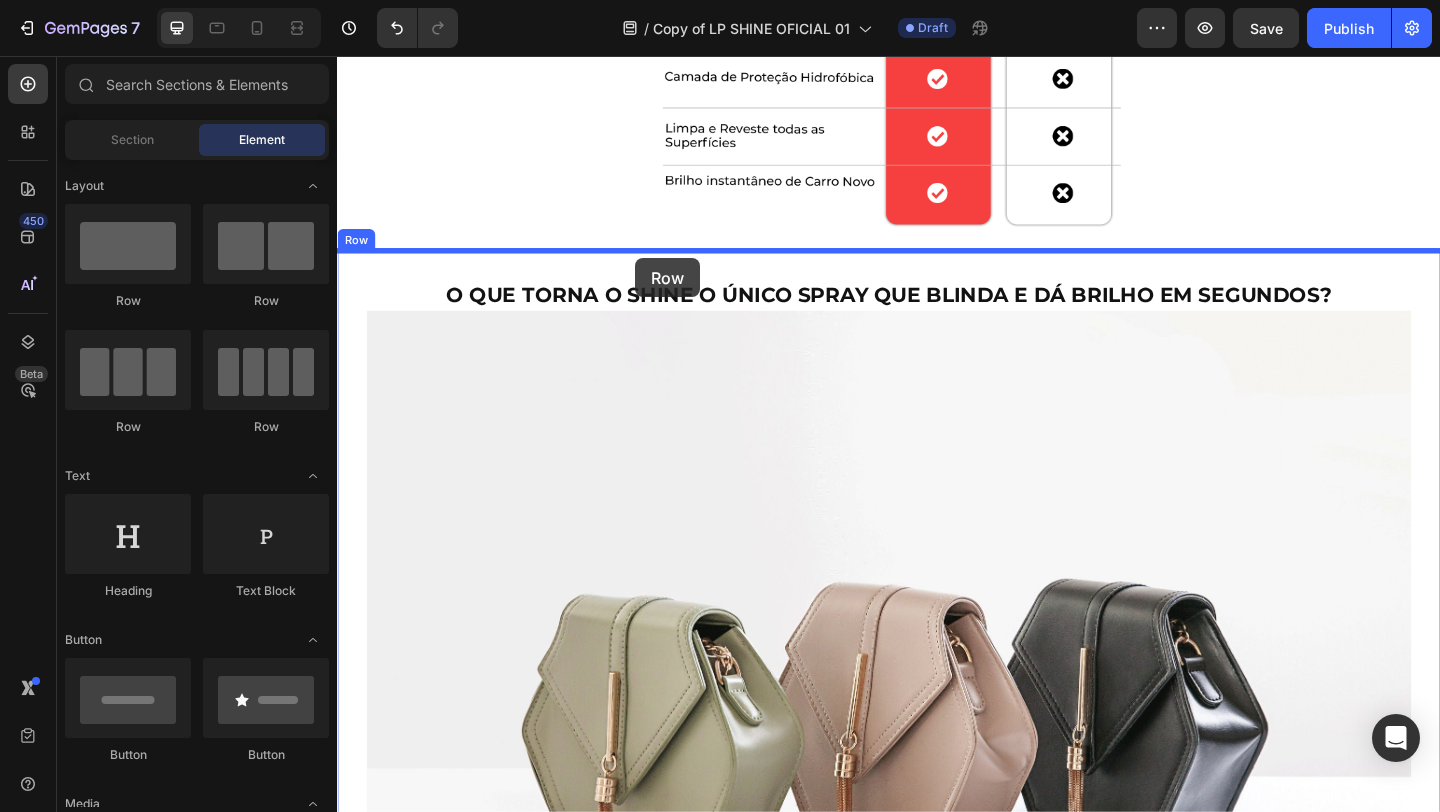 drag, startPoint x: 607, startPoint y: 307, endPoint x: 661, endPoint y: 276, distance: 62.26556 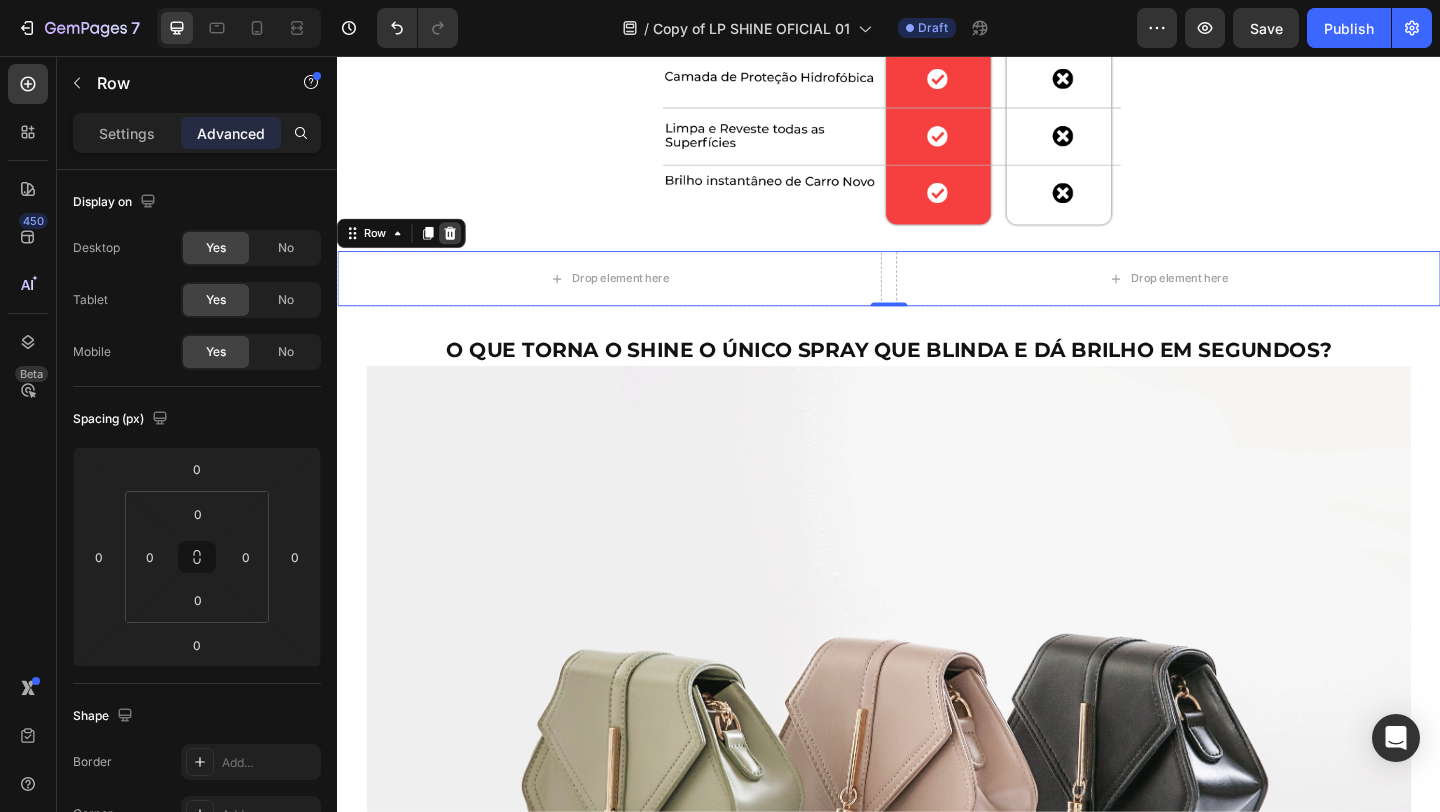 click 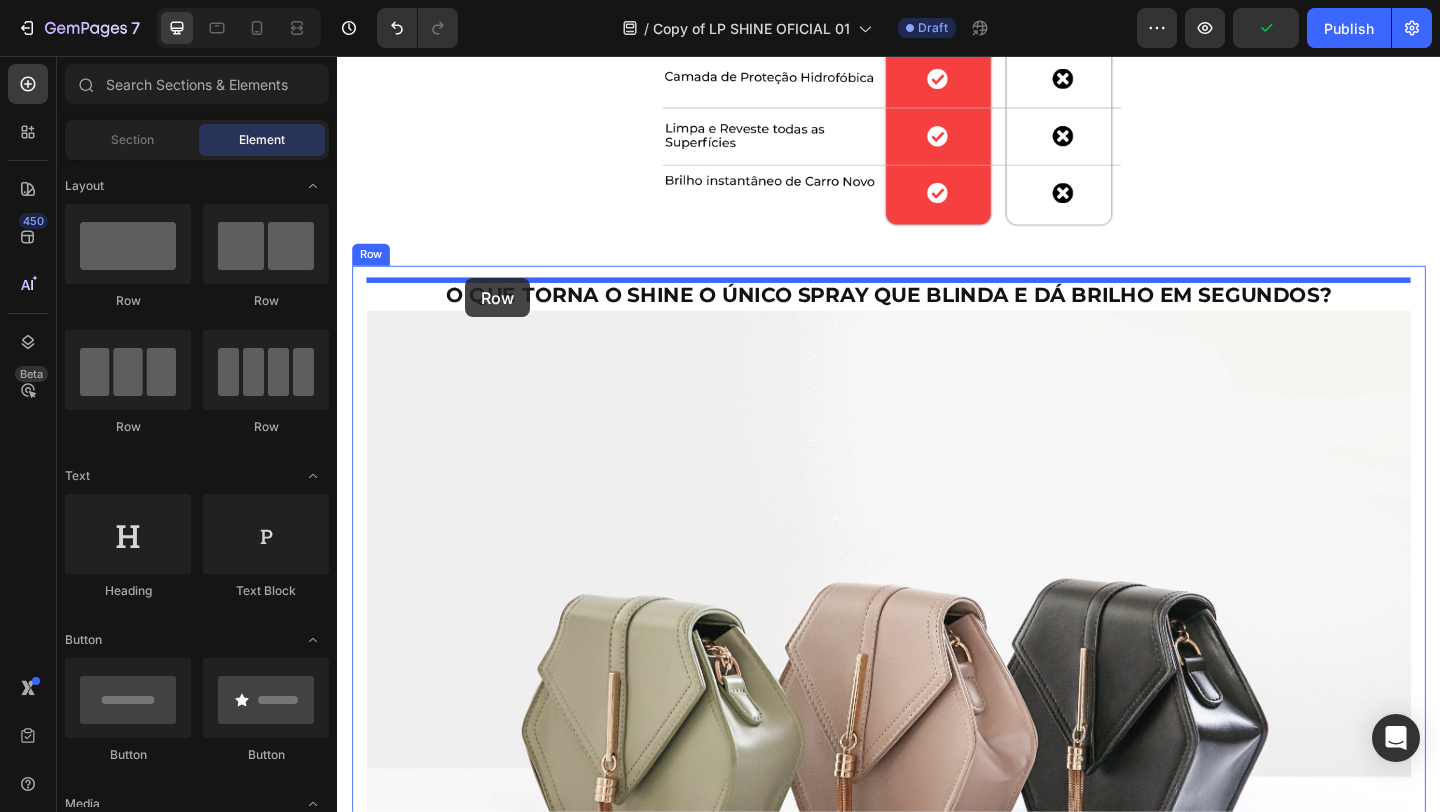drag, startPoint x: 605, startPoint y: 299, endPoint x: 476, endPoint y: 298, distance: 129.00388 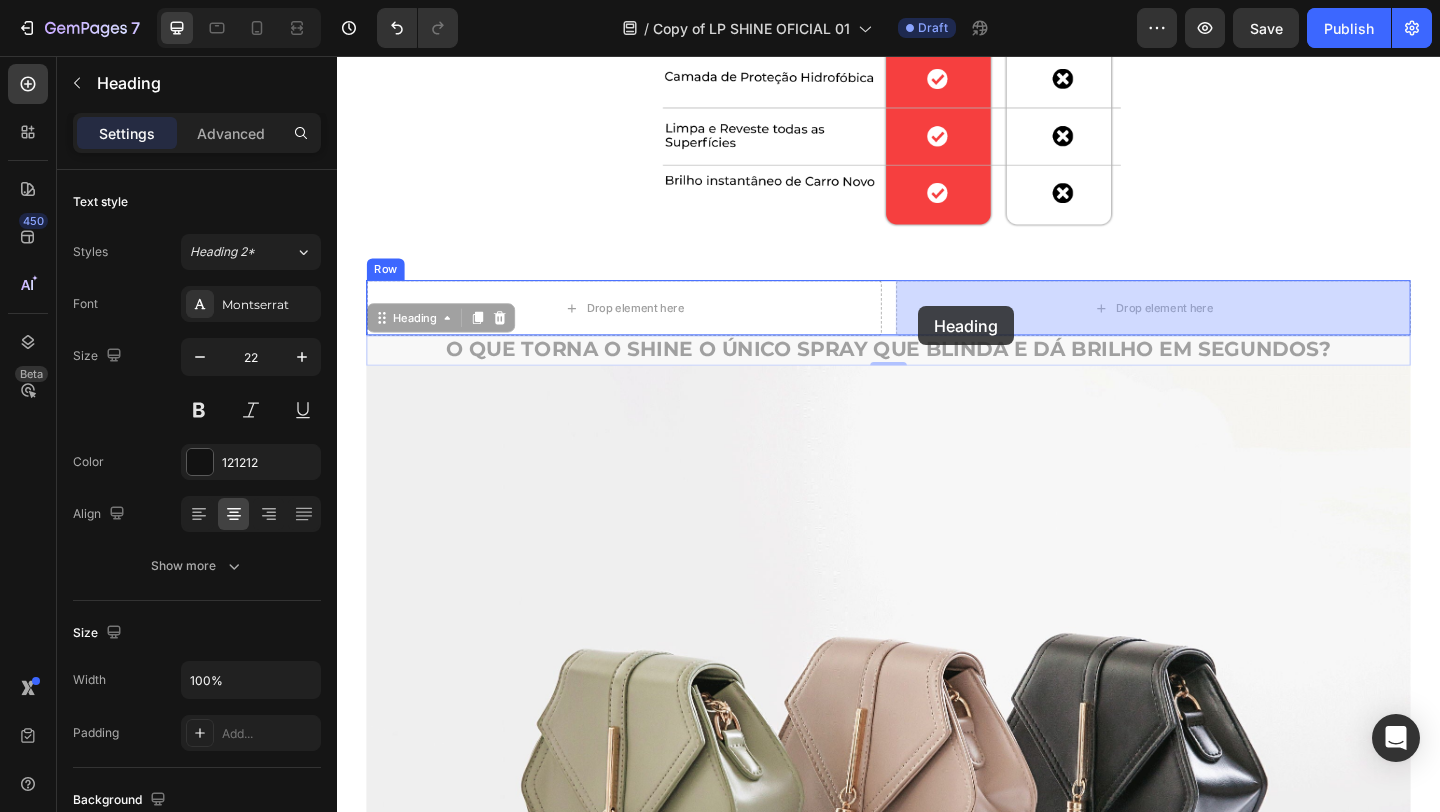 drag, startPoint x: 615, startPoint y: 373, endPoint x: 969, endPoint y: 328, distance: 356.8487 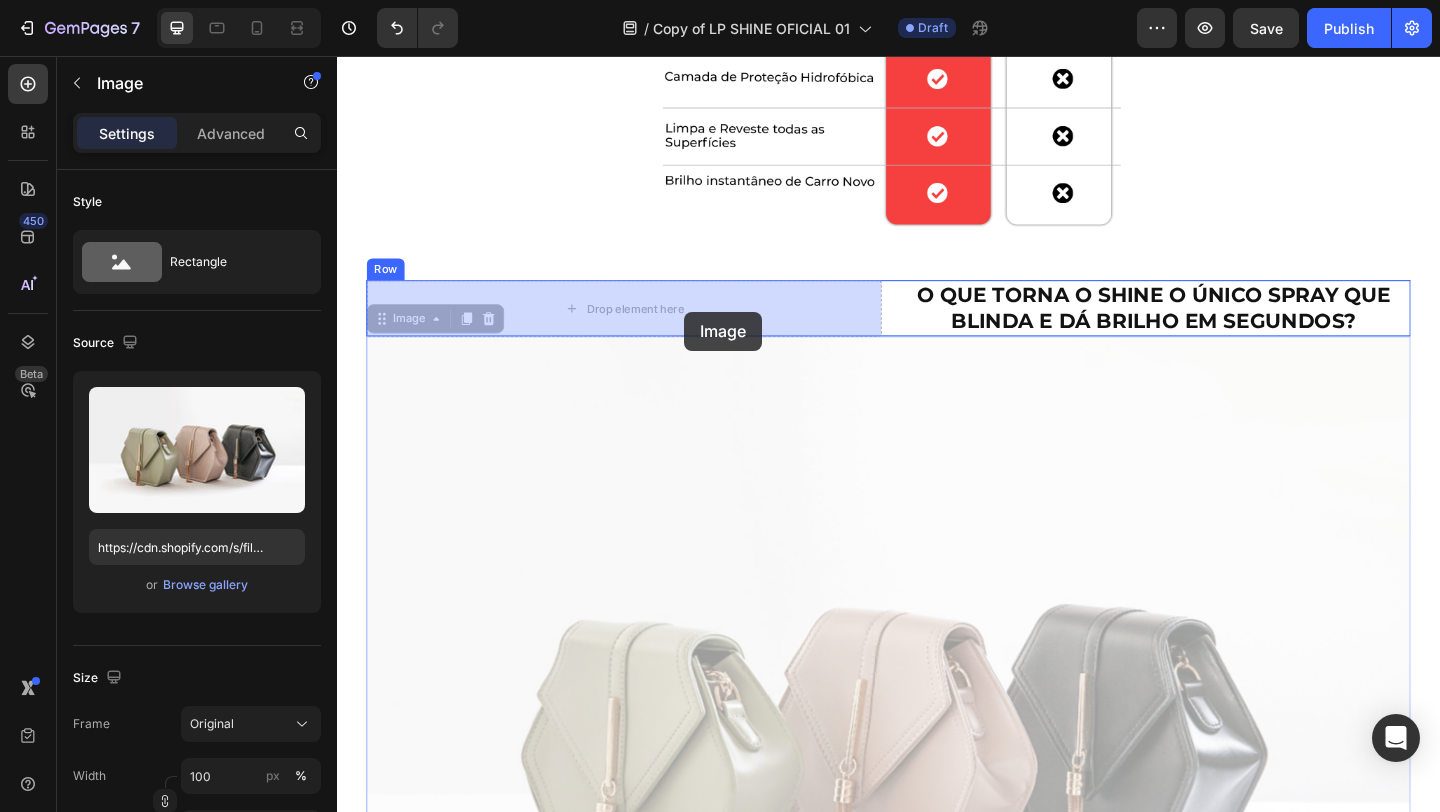 drag, startPoint x: 860, startPoint y: 480, endPoint x: 714, endPoint y: 334, distance: 206.47517 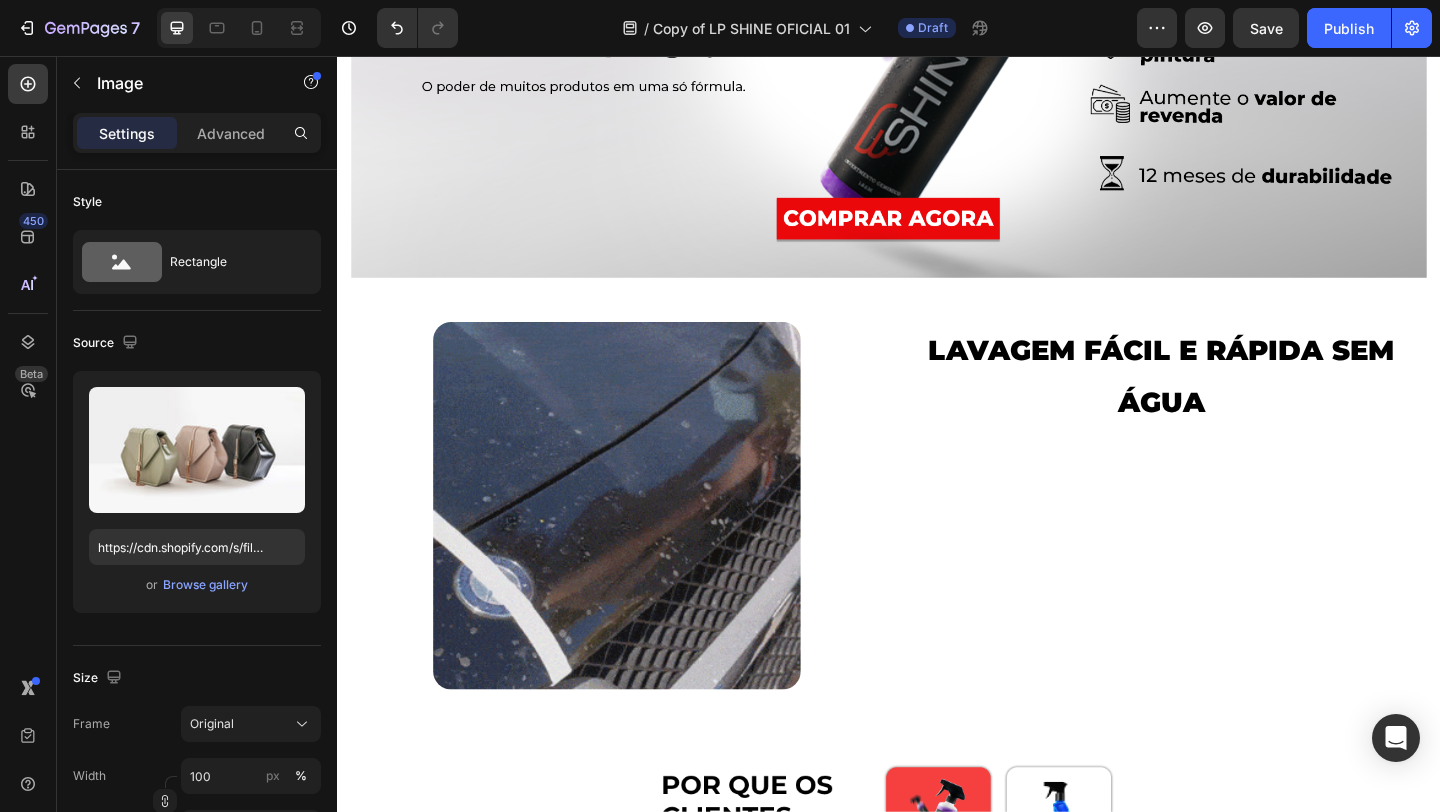 scroll, scrollTop: 1963, scrollLeft: 0, axis: vertical 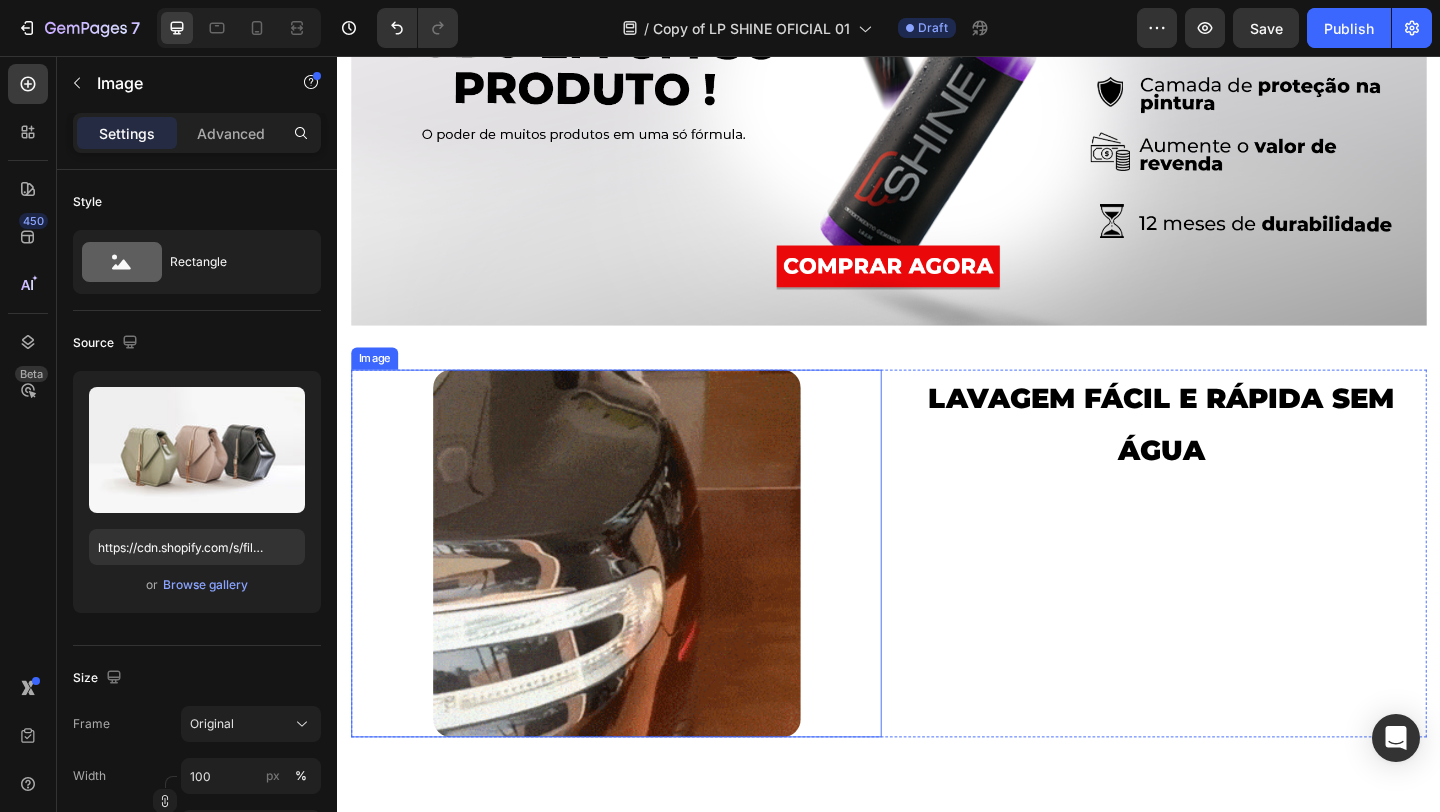 click at bounding box center (640, 597) 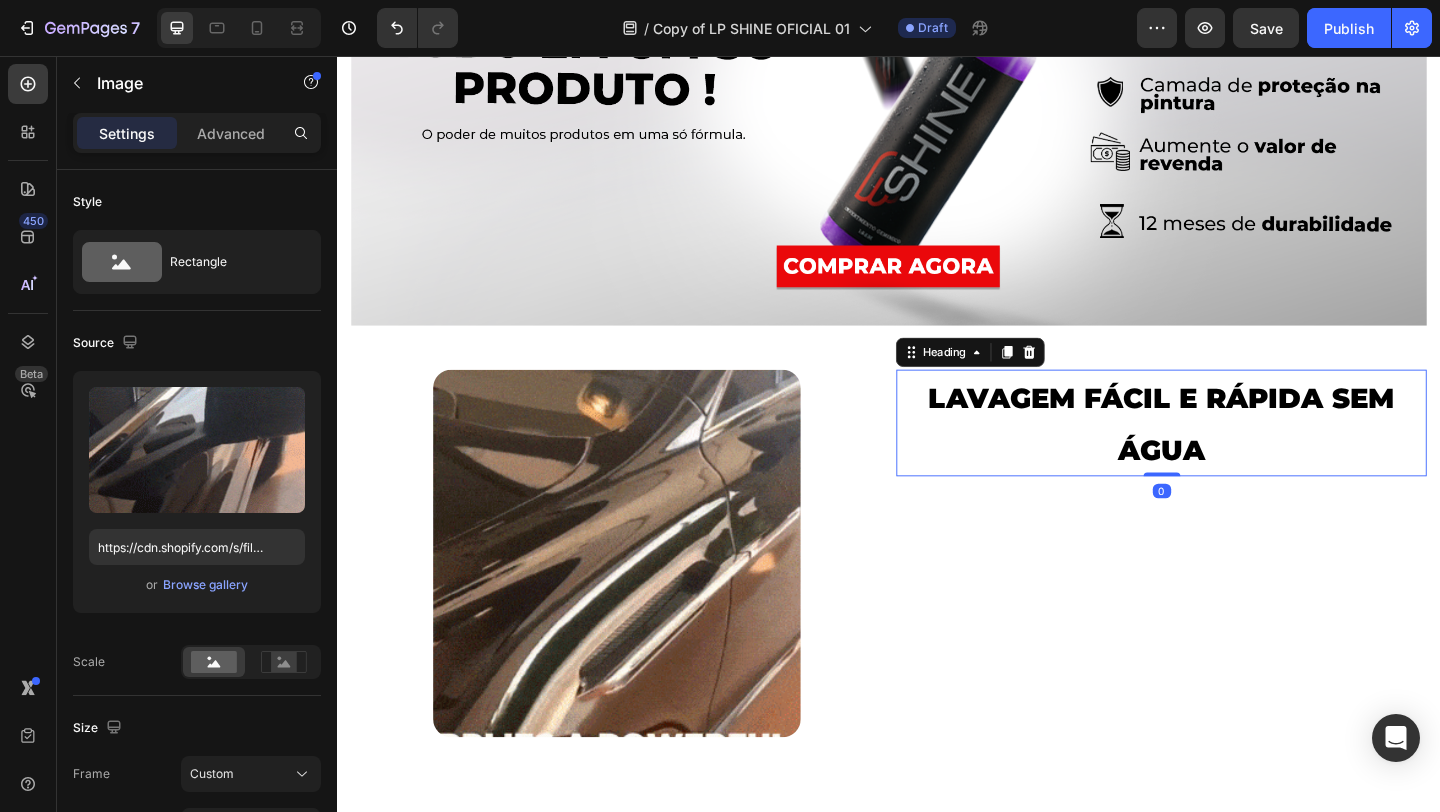 click on "LAVAGEM FÁCIL E RÁPIDA SEM ÁGUA" at bounding box center (1233, 455) 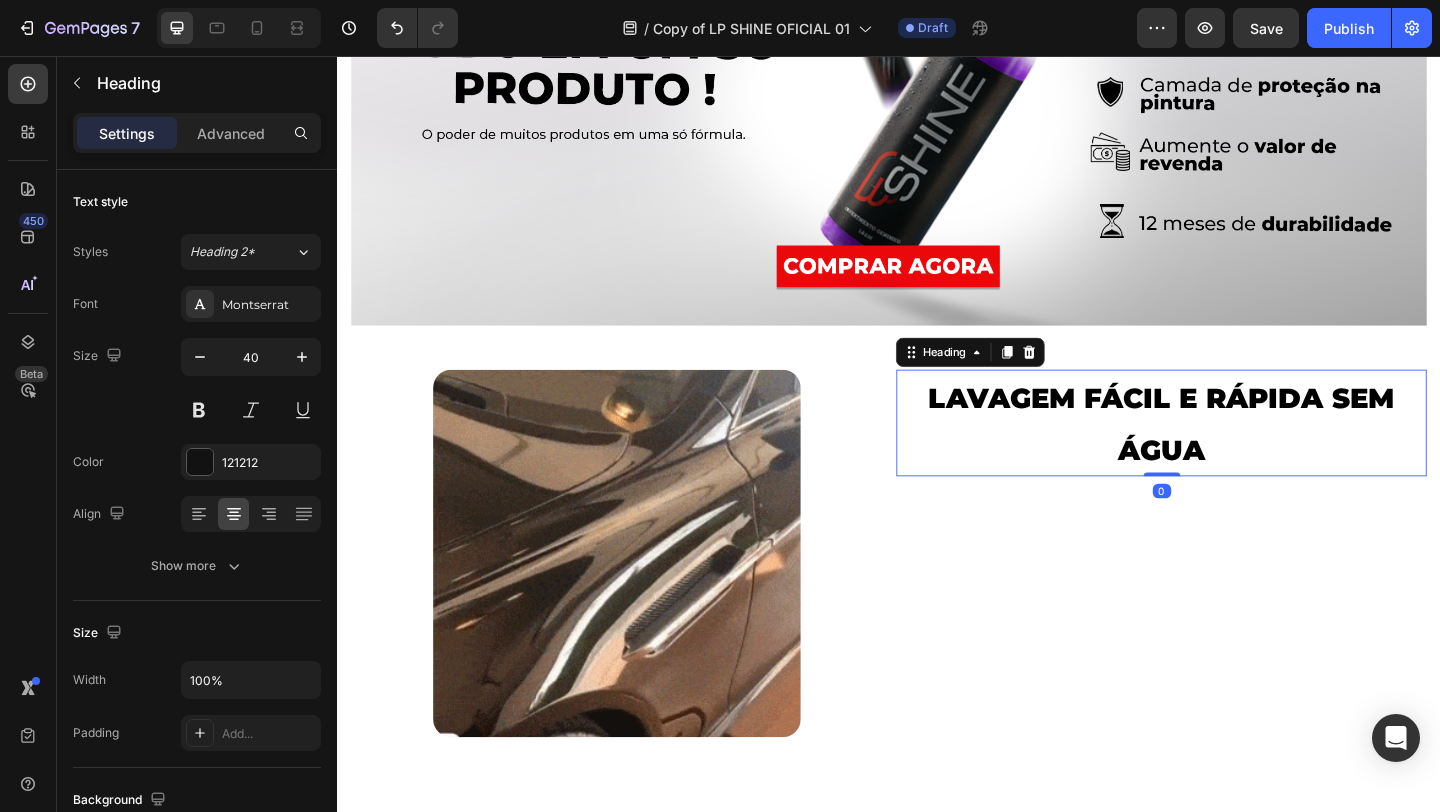 click on "LAVAGEM FÁCIL E RÁPIDA SEM ÁGUA" at bounding box center (1233, 455) 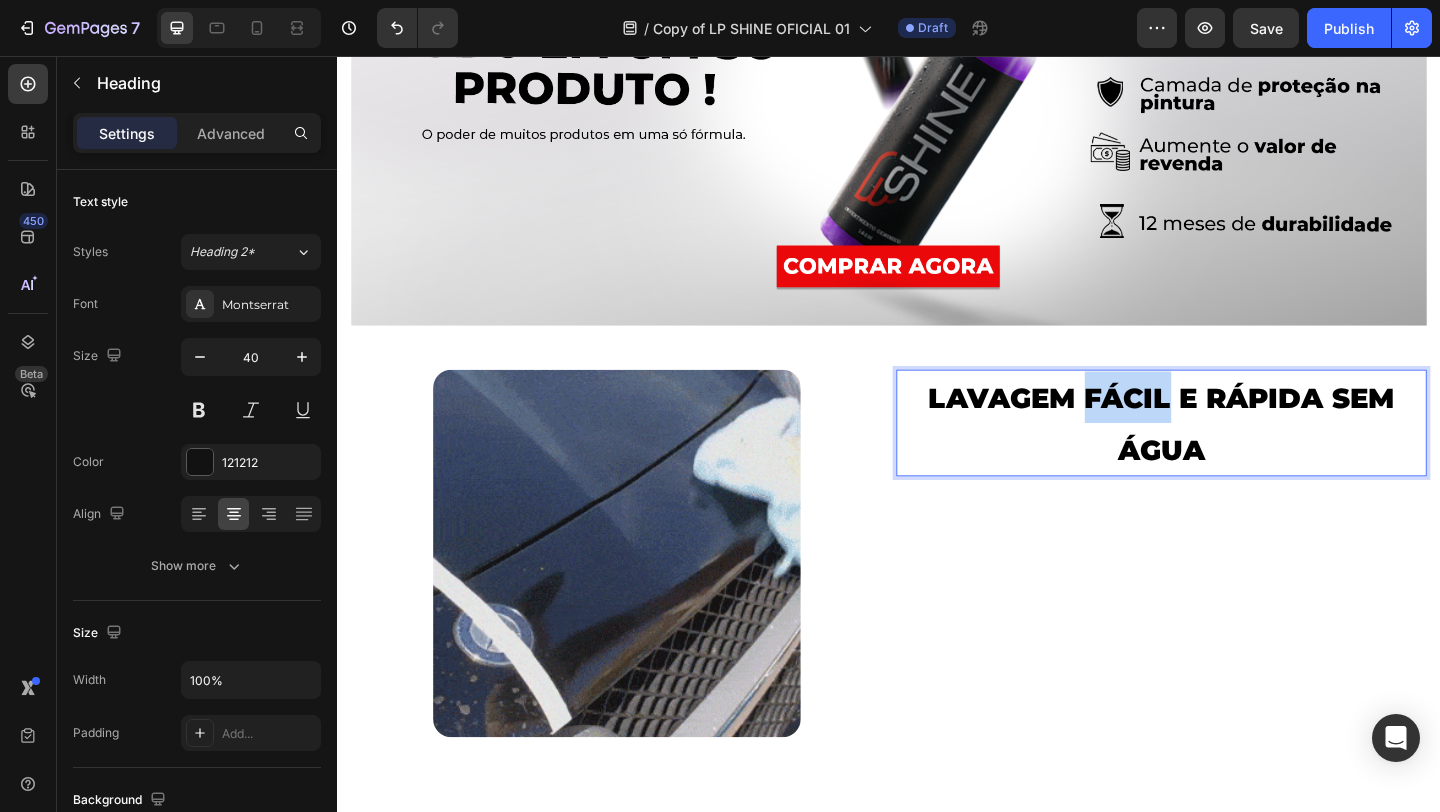 click on "LAVAGEM FÁCIL E RÁPIDA SEM ÁGUA" at bounding box center (1233, 455) 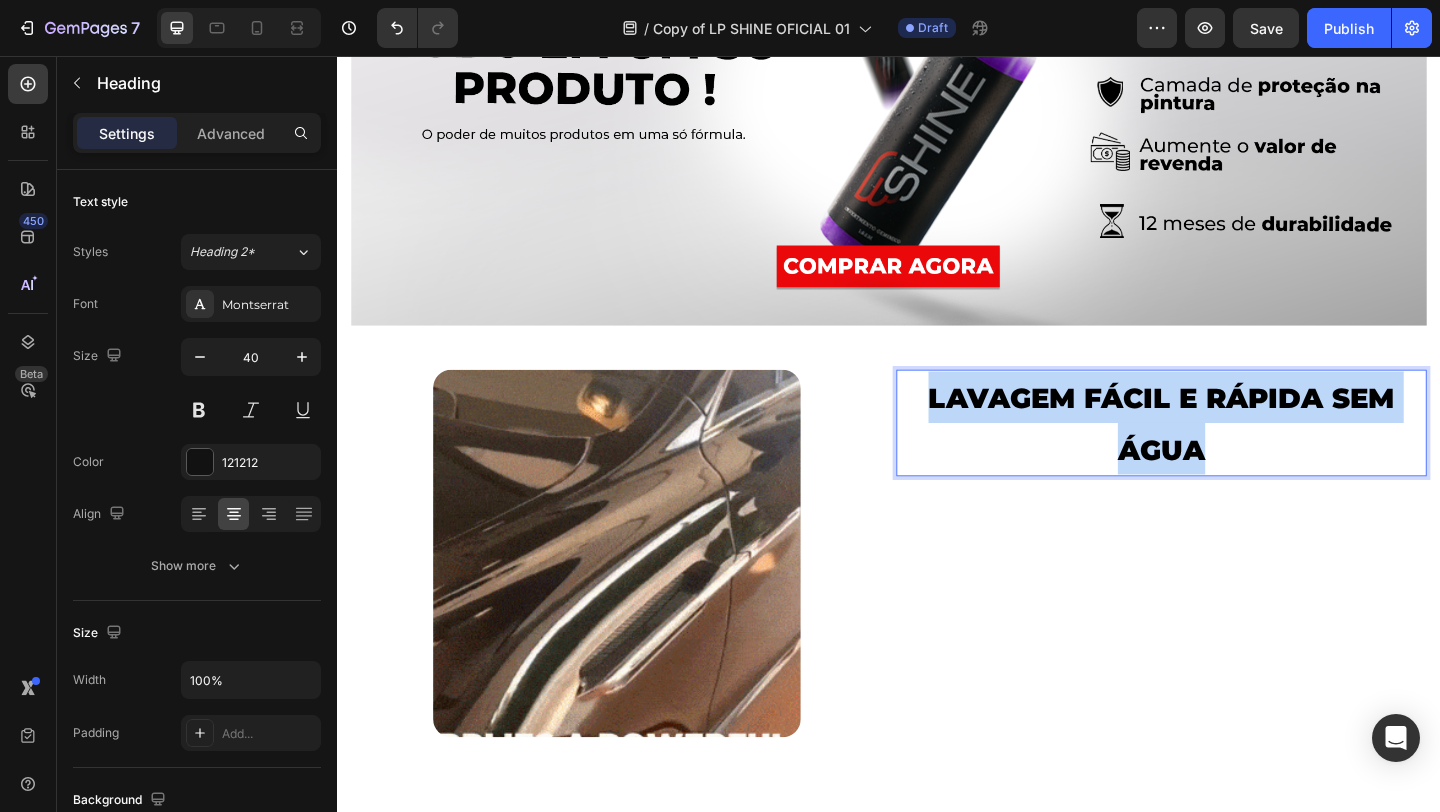 click on "LAVAGEM FÁCIL E RÁPIDA SEM ÁGUA" at bounding box center [1233, 455] 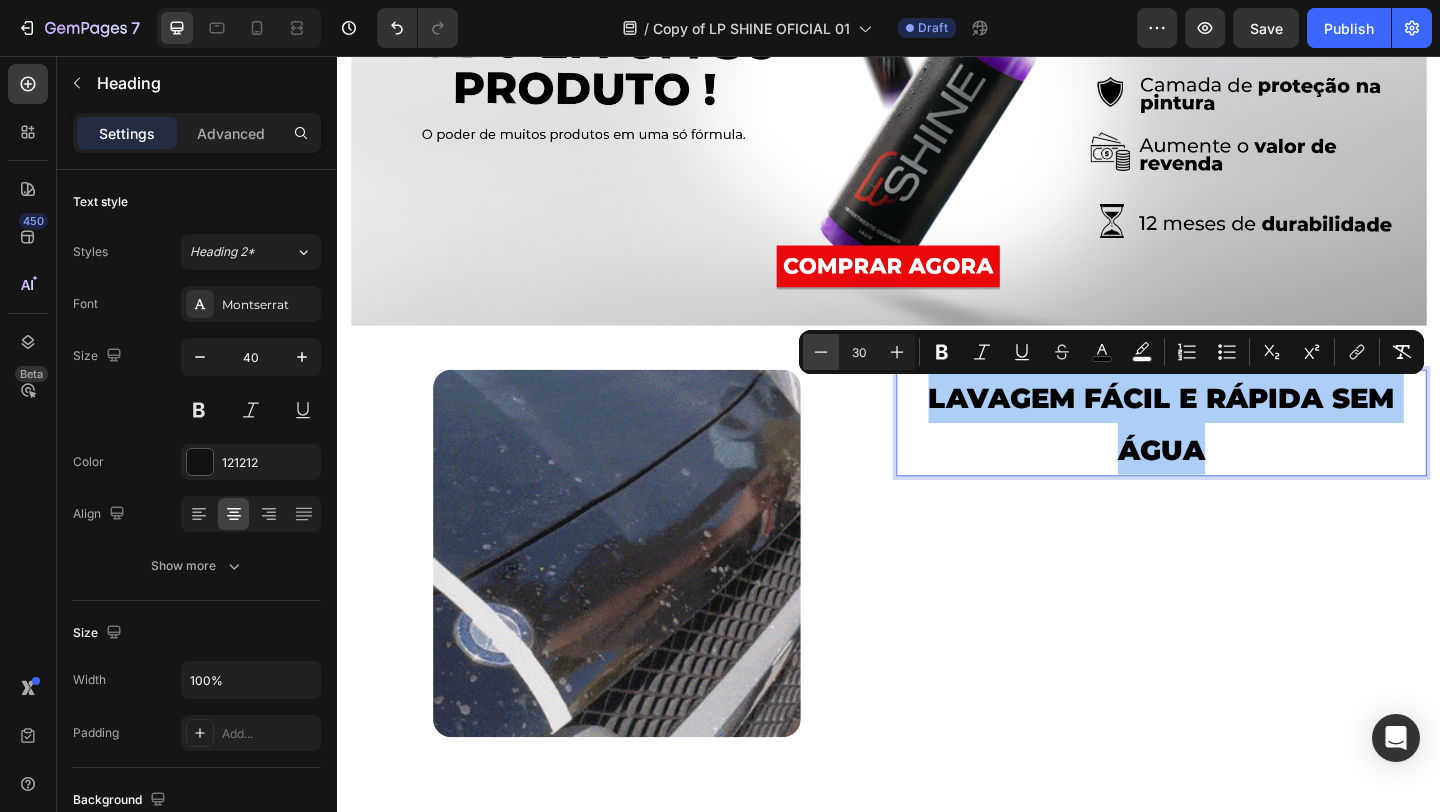 click 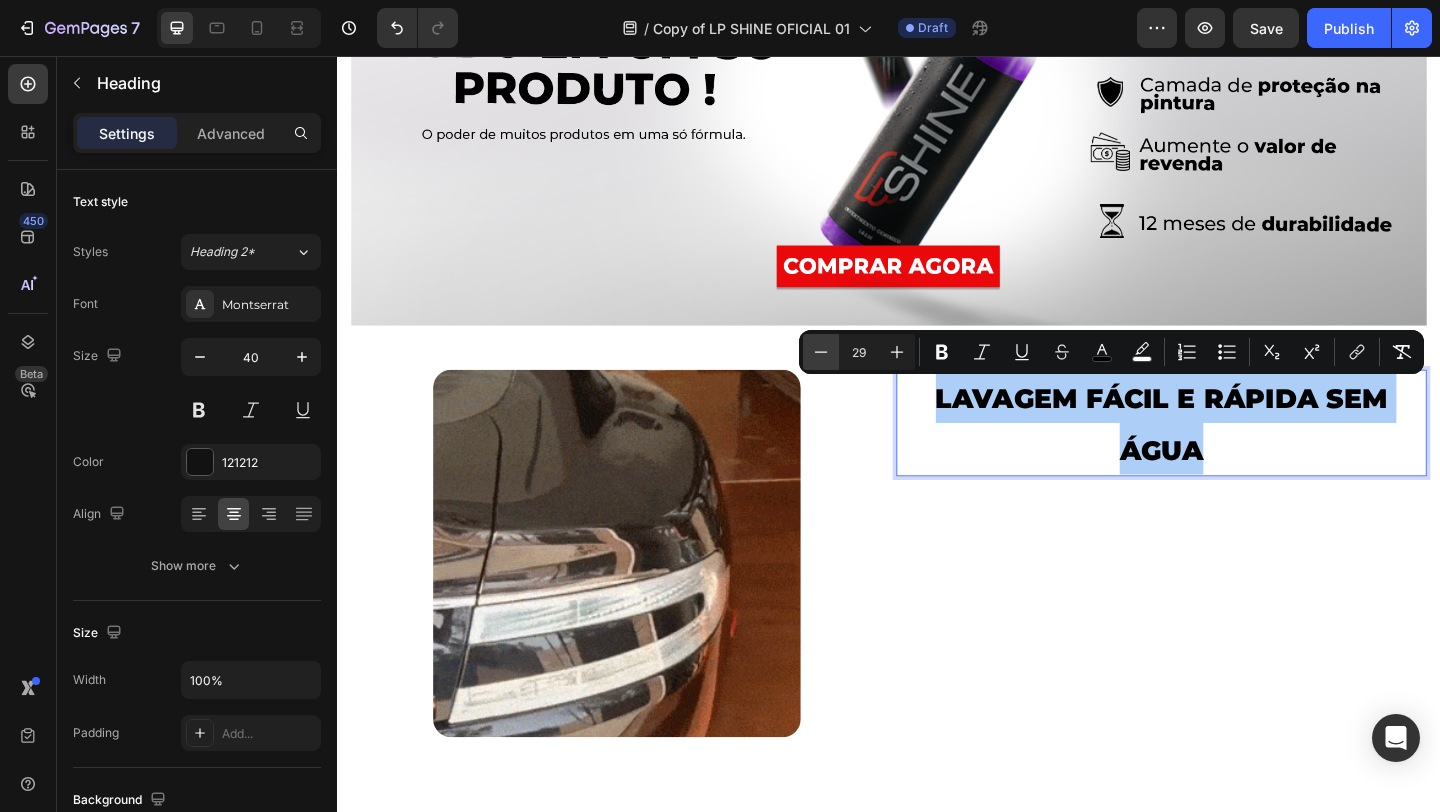 click 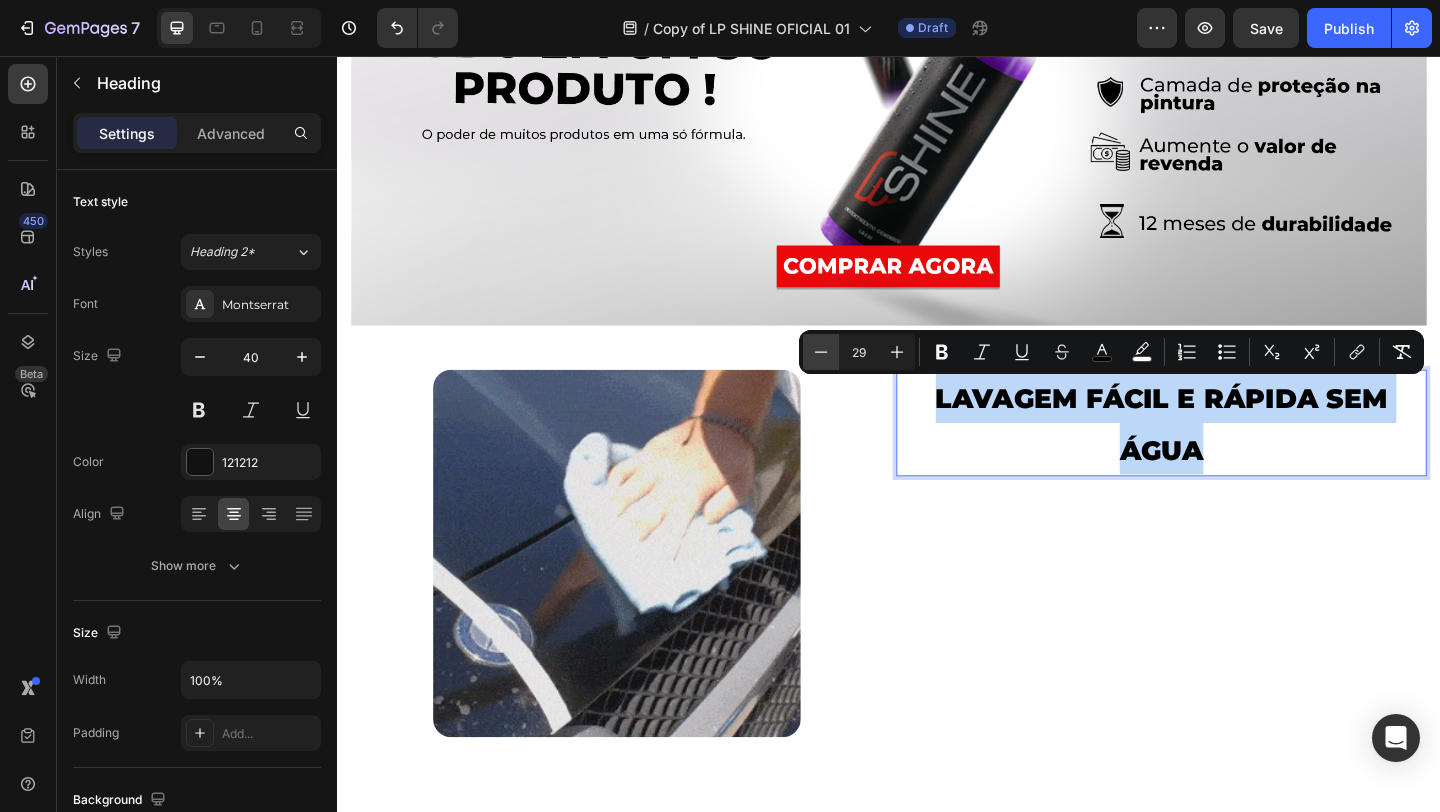 type on "28" 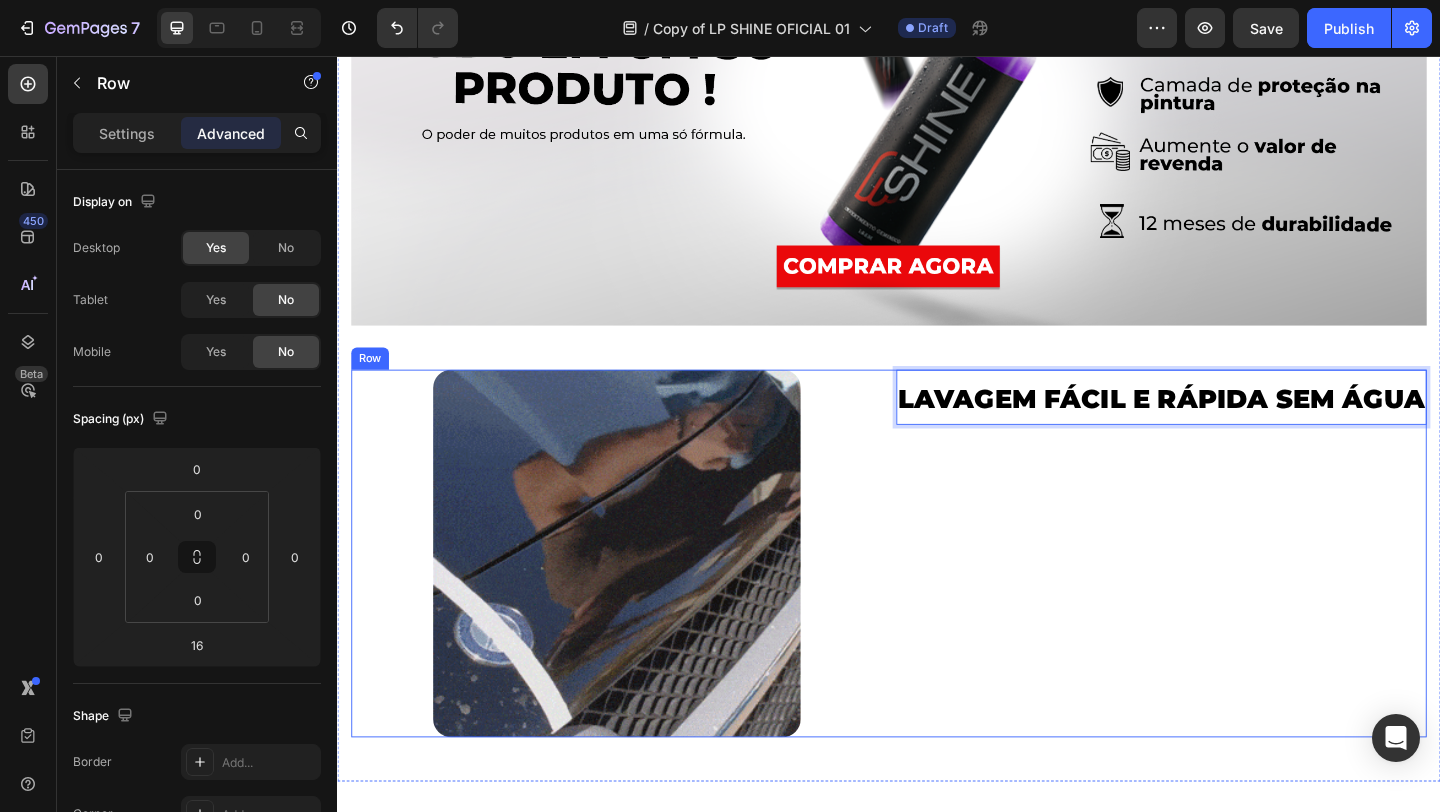 click on "LAVAGEM FÁCIL E RÁPIDA SEM ÁGUA Heading   0" at bounding box center (1233, 597) 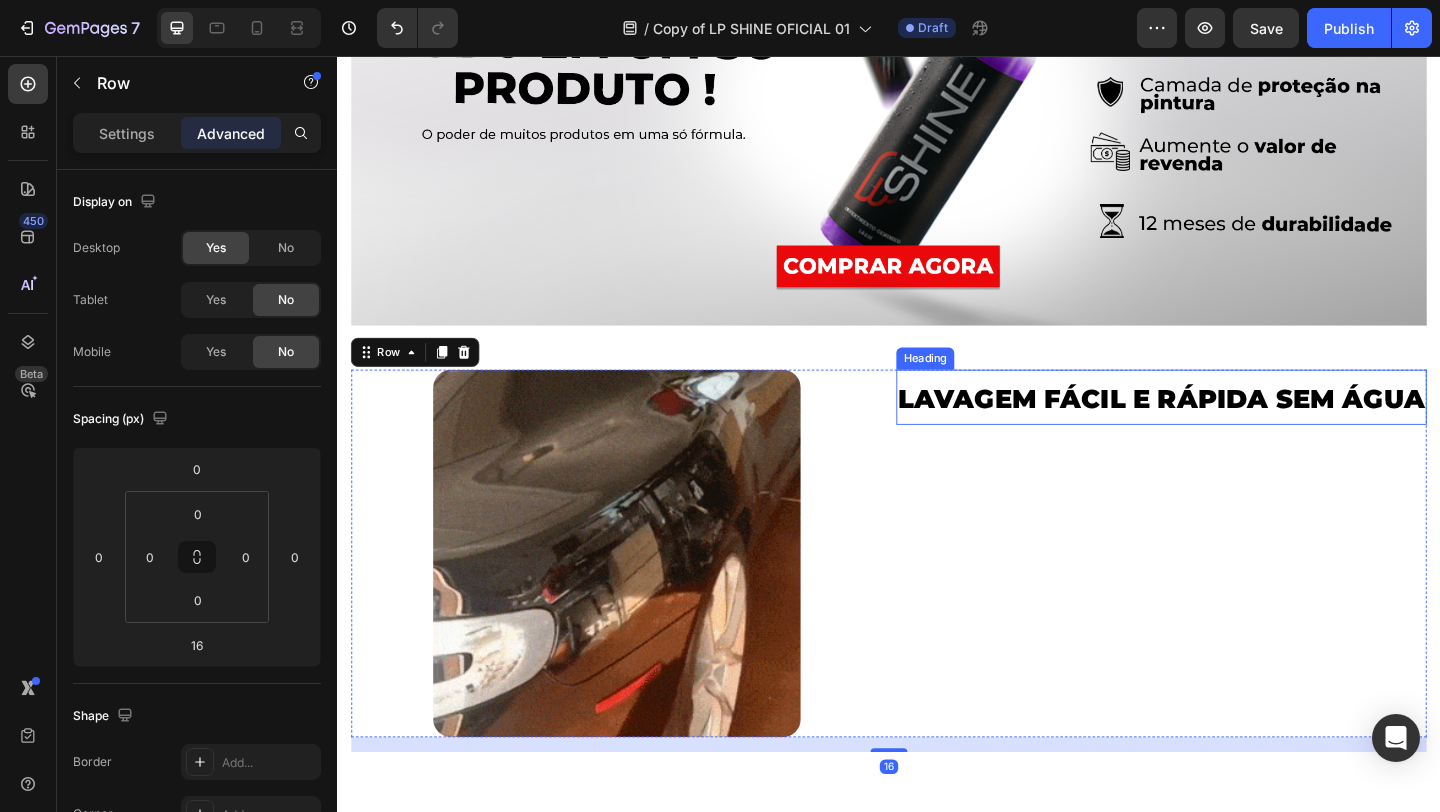 click on "LAVAGEM FÁCIL E RÁPIDA SEM ÁGUA" at bounding box center [1233, 429] 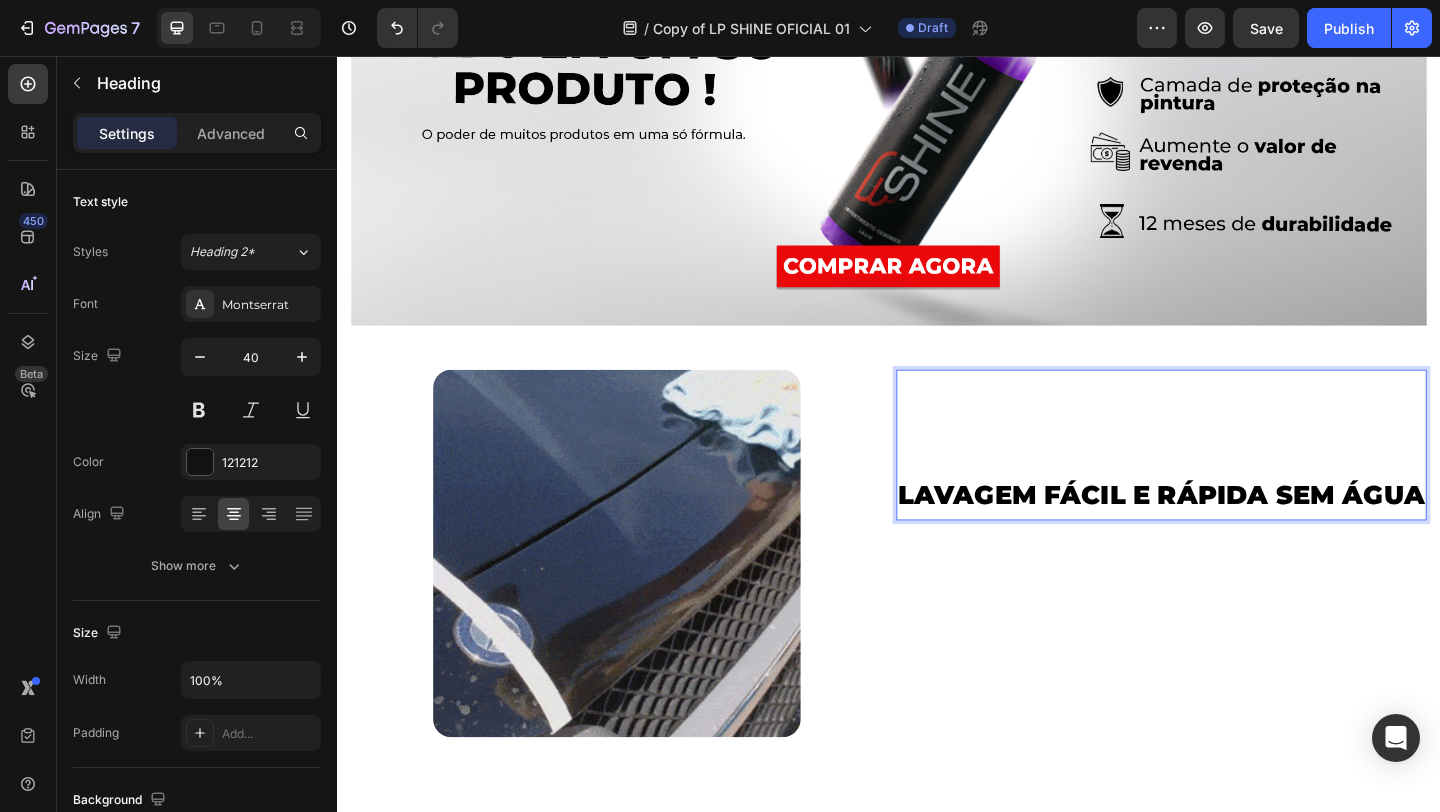 click on "LAVAGEM FÁCIL E RÁPIDA SEM ÁGUA" at bounding box center (1233, 533) 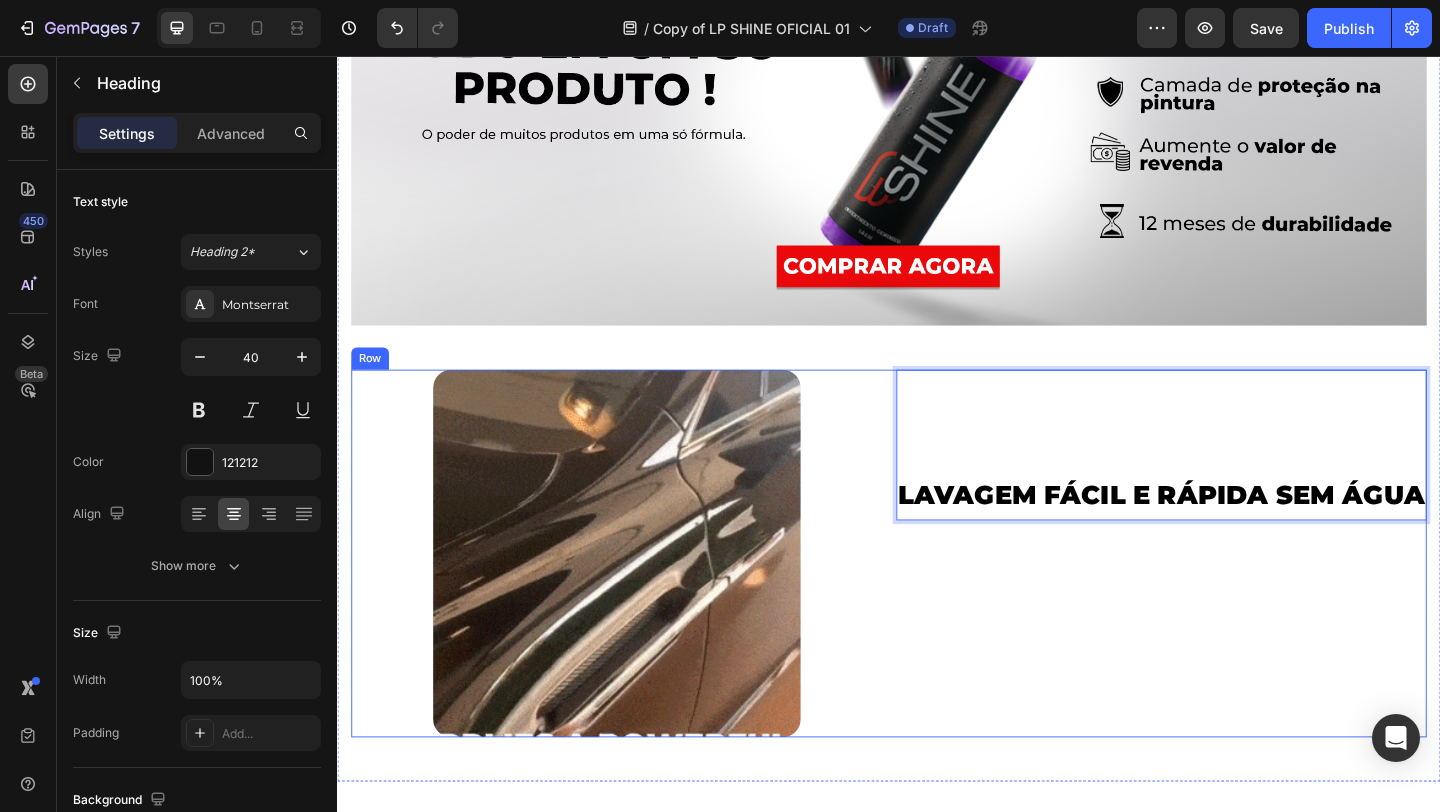 click on "LAVAGEM FÁCIL E RÁPIDA SEM ÁGUA Heading   0" at bounding box center [1233, 597] 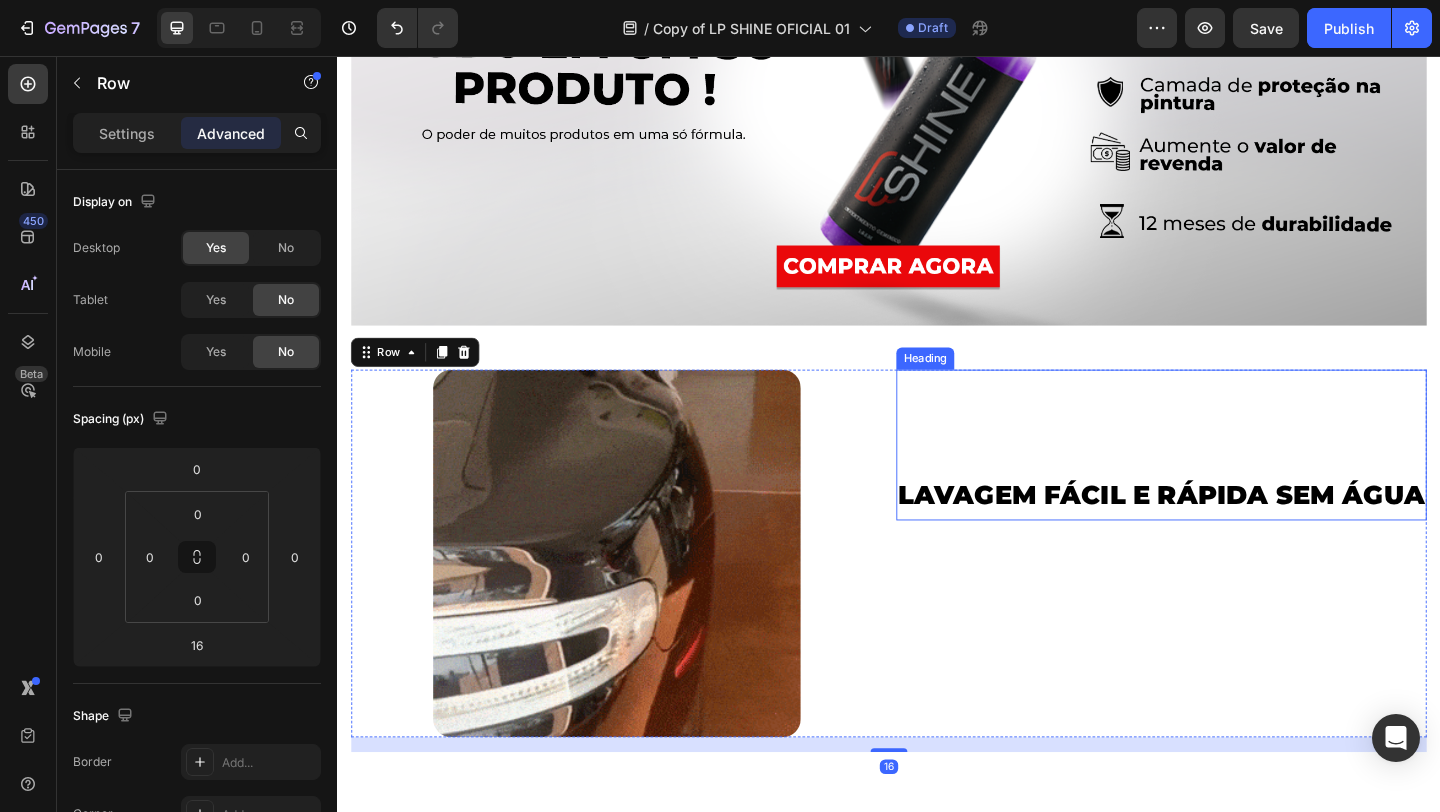 click on "LAVAGEM FÁCIL E RÁPIDA SEM ÁGUA" at bounding box center (1233, 533) 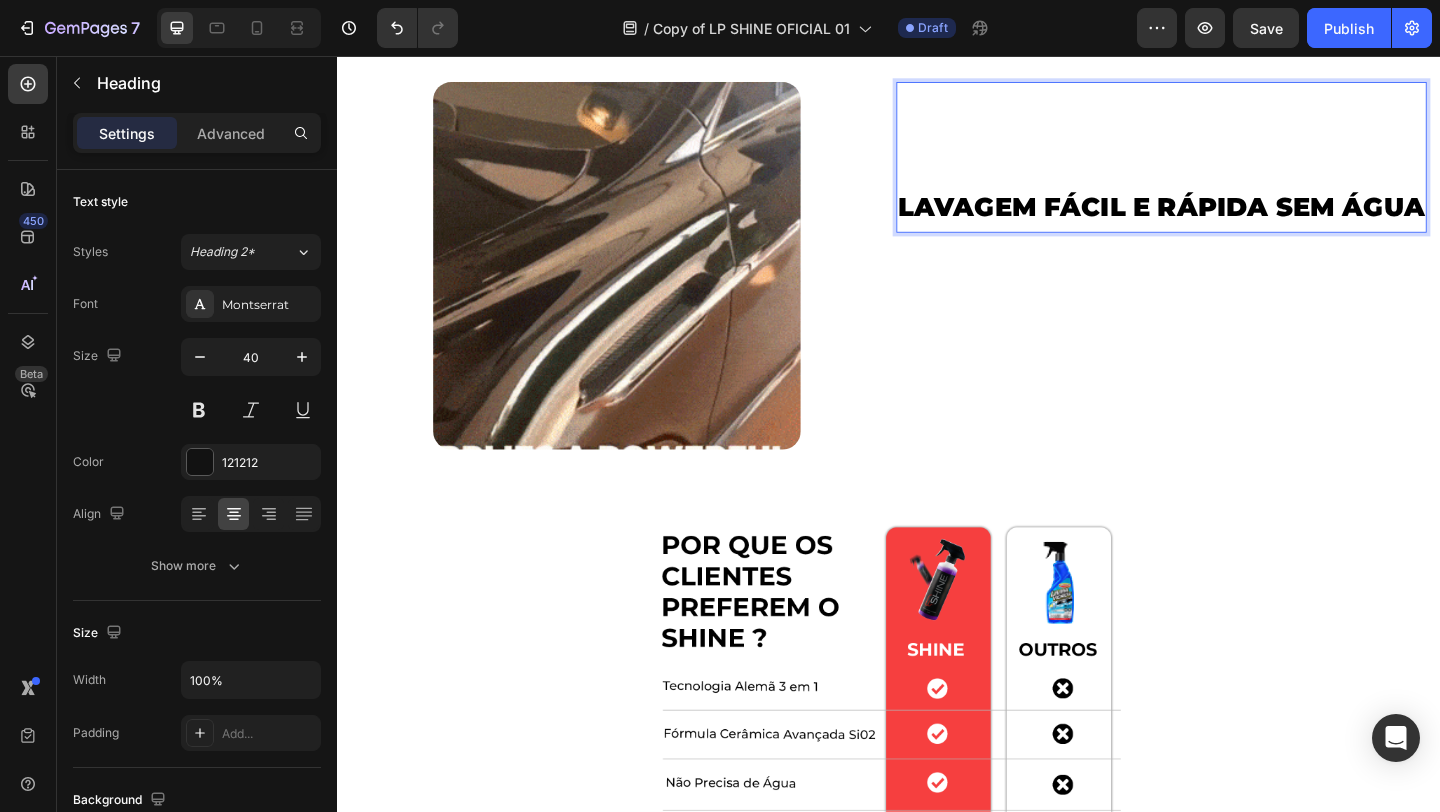 scroll, scrollTop: 2294, scrollLeft: 0, axis: vertical 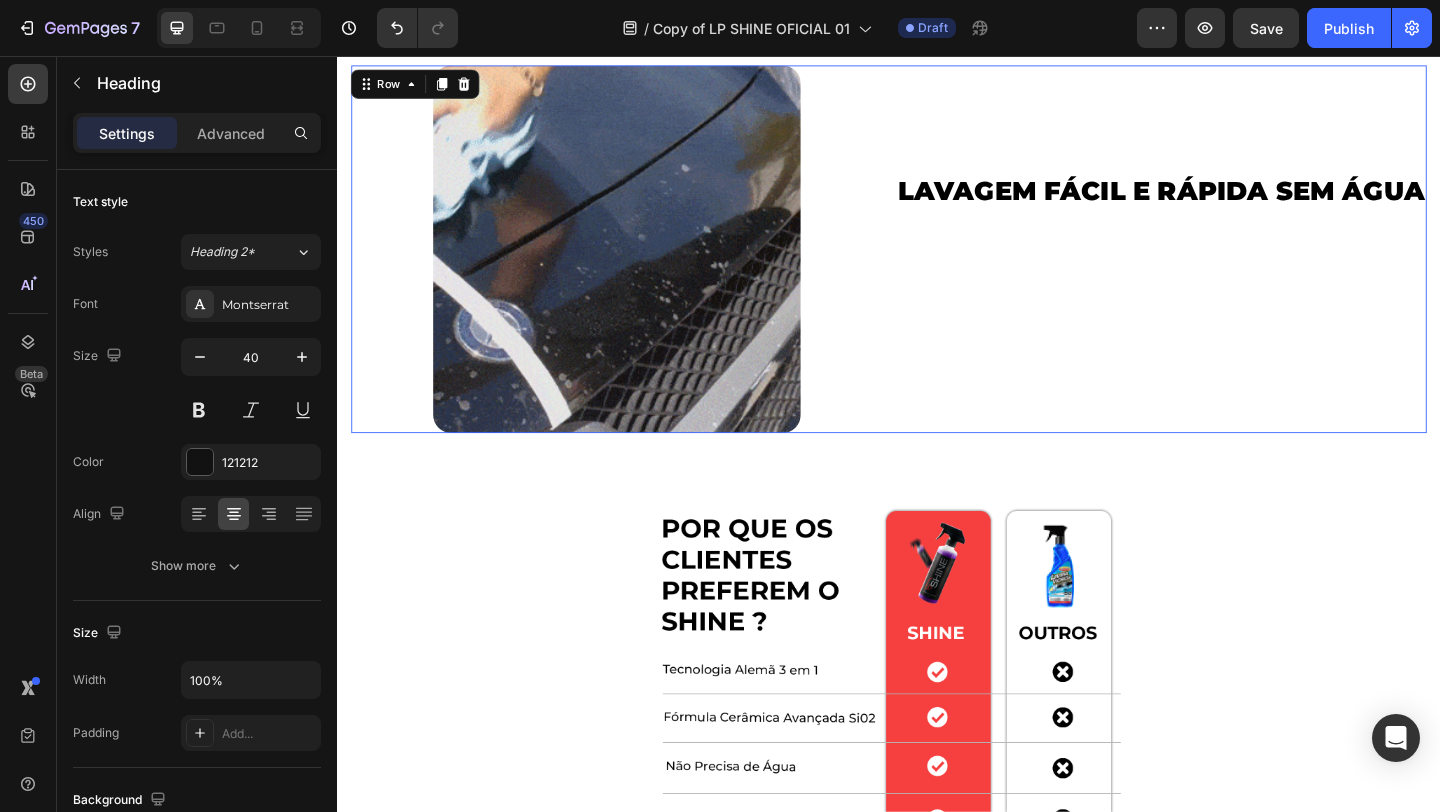 click on "Image ⁠⁠⁠⁠⁠⁠⁠ LAVAGEM FÁCIL E RÁPIDA SEM ÁGUA Heading Row   0" at bounding box center (937, 266) 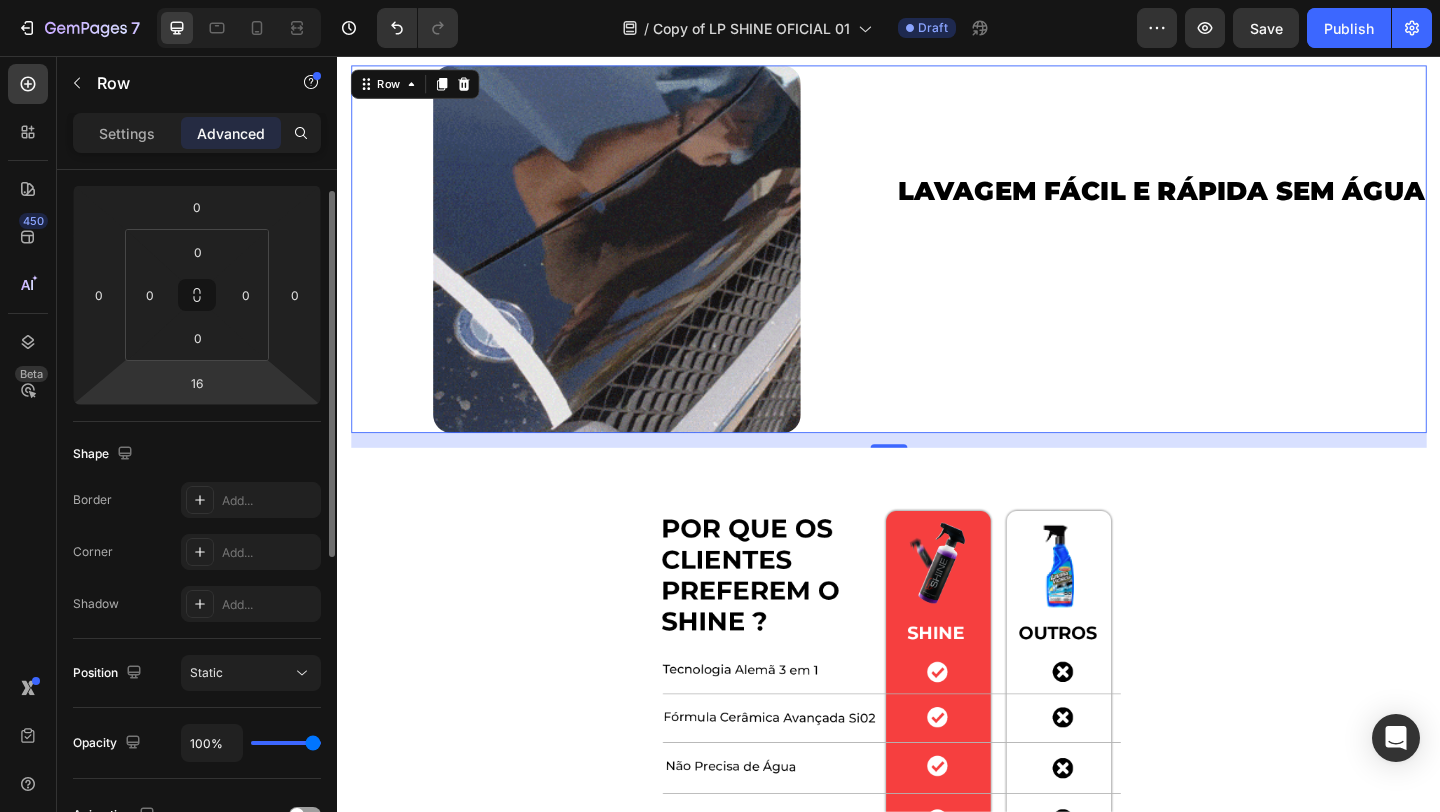 scroll, scrollTop: 0, scrollLeft: 0, axis: both 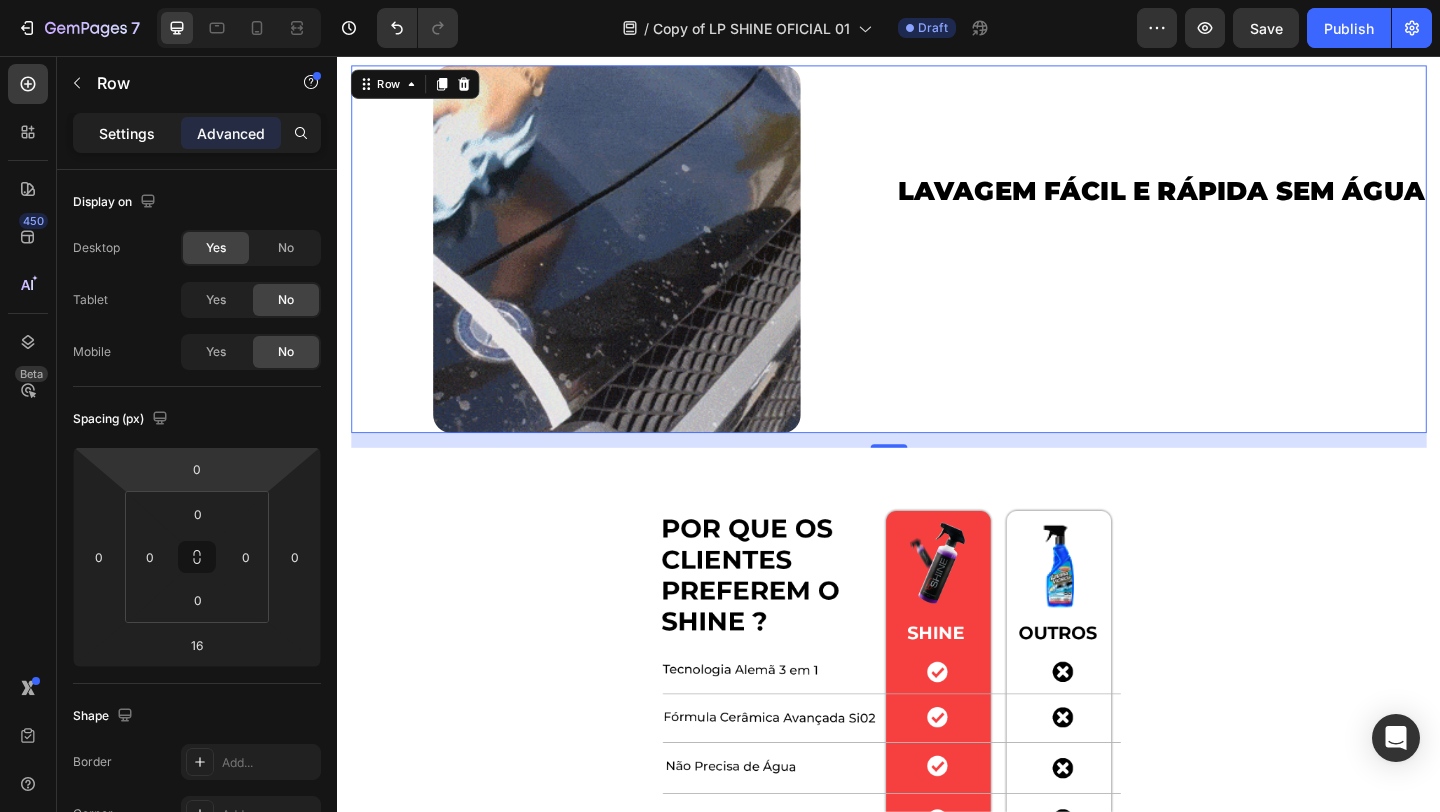 click on "Settings" at bounding box center [127, 133] 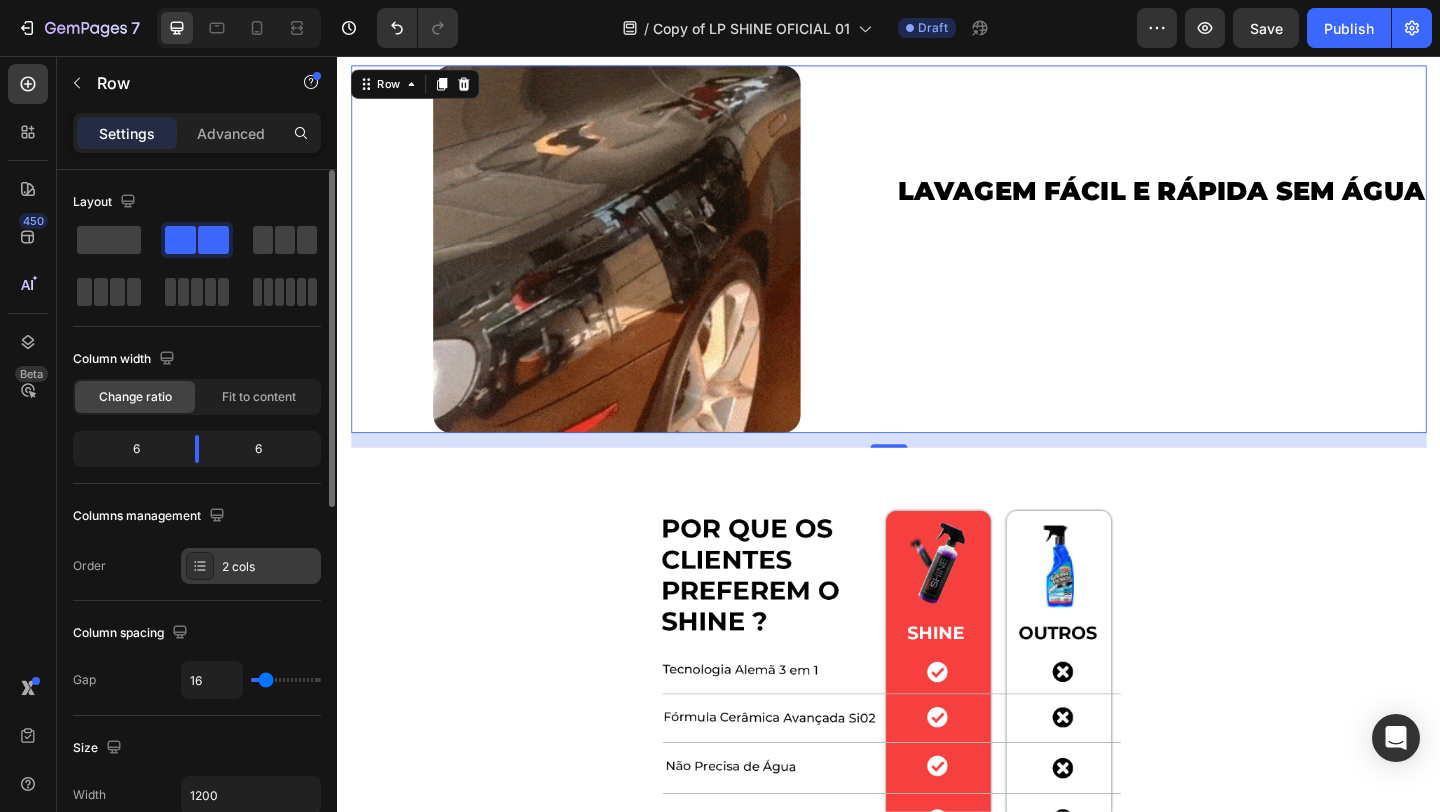 click on "2 cols" at bounding box center [251, 566] 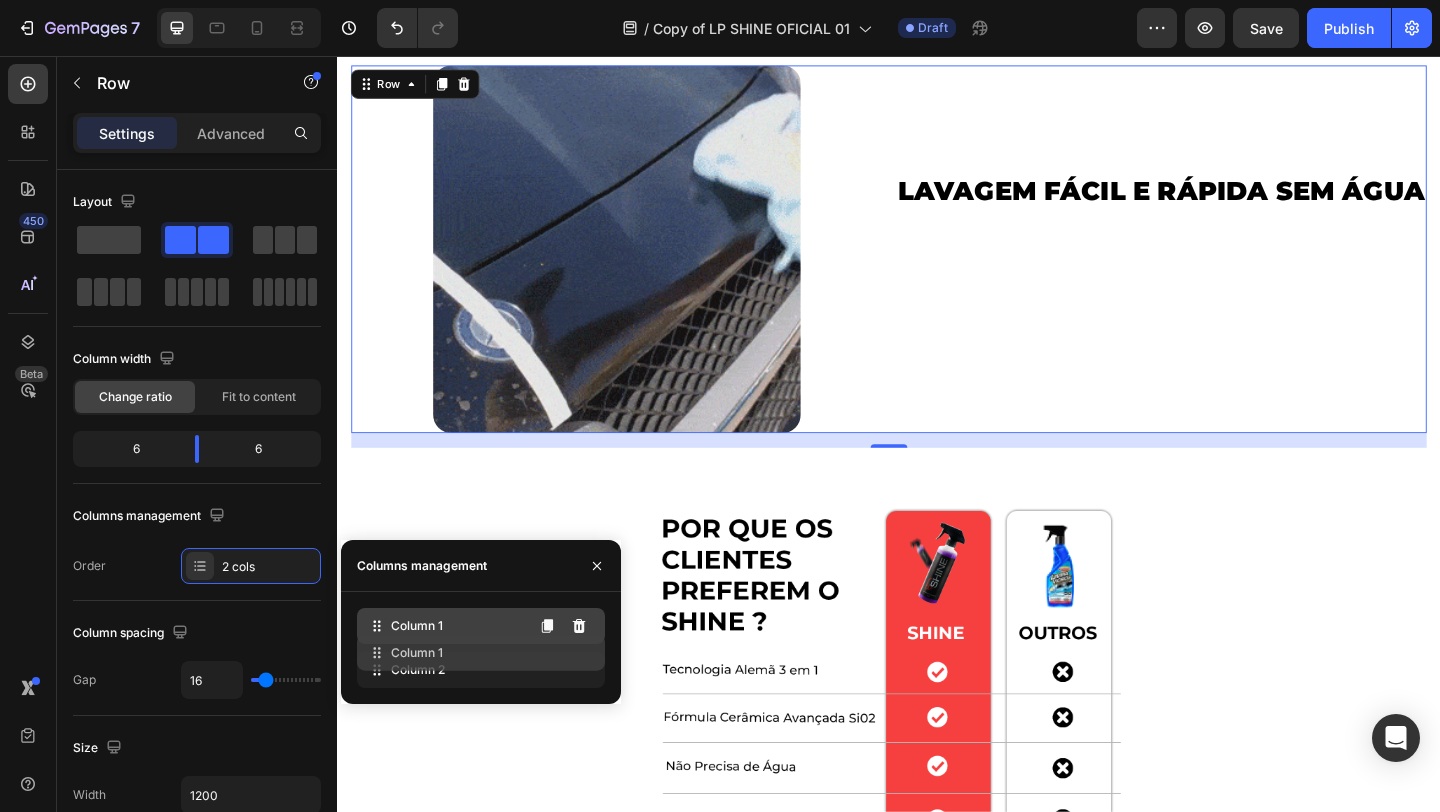 type 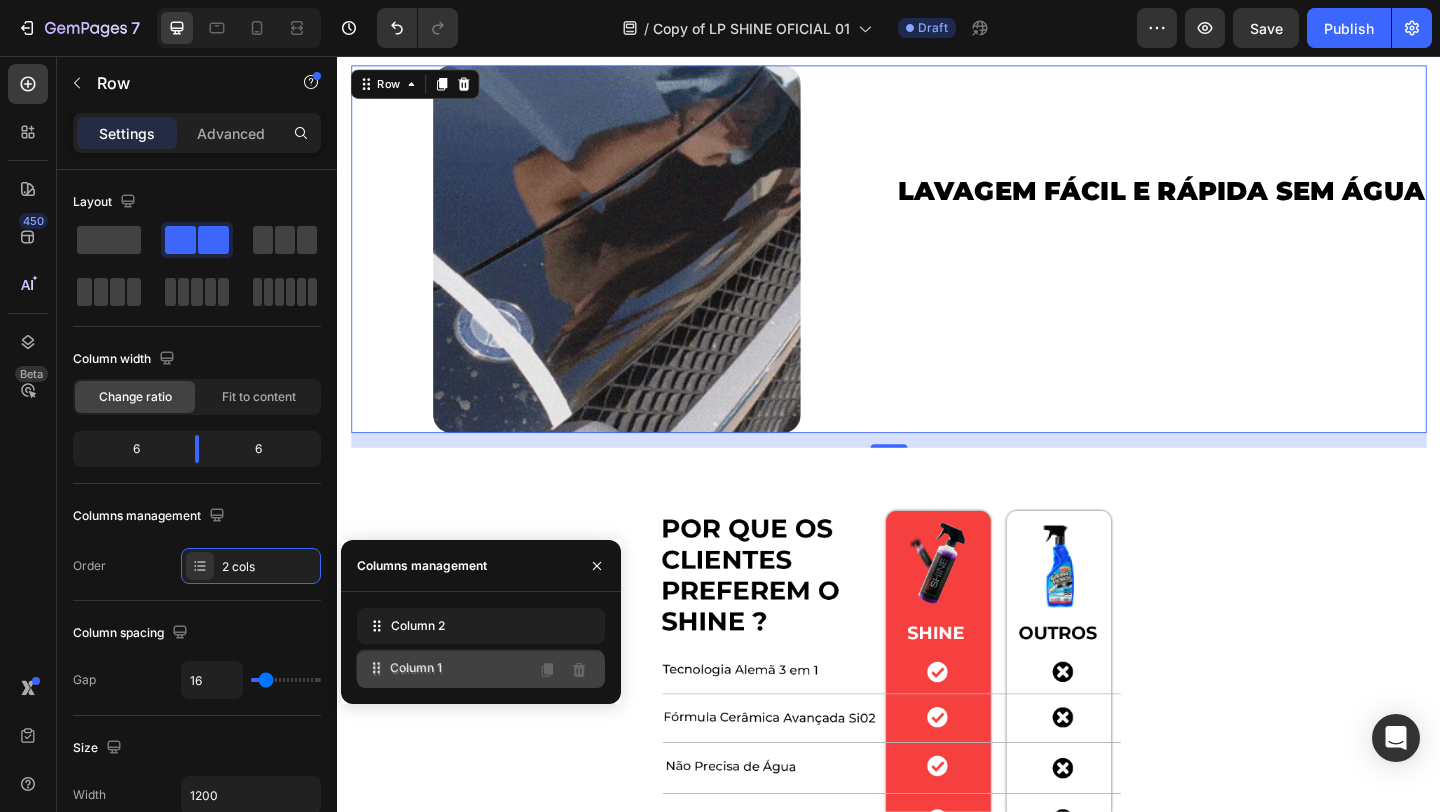 drag, startPoint x: 403, startPoint y: 626, endPoint x: 402, endPoint y: 674, distance: 48.010414 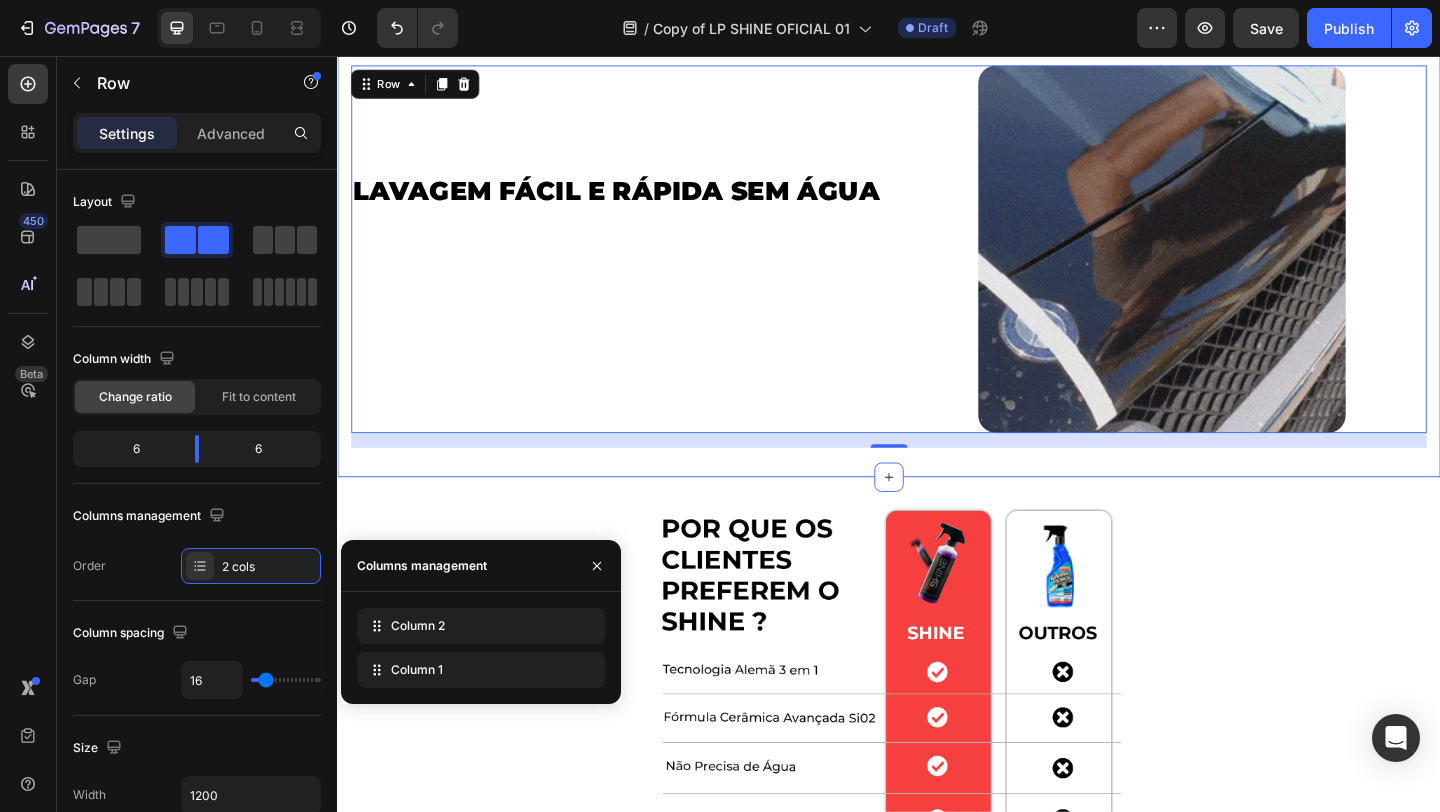 click on "Image Row Image ⁠⁠⁠⁠⁠⁠⁠ LAVAGEM FÁCIL E RÁPIDA SEM ÁGUA Heading Row   16 LAVAGEM FÁCIL E RÁPIDA SEM ÁGUA Heading Image Row PEÇA O SEU Button Row Section 9/25" at bounding box center (937, 16) 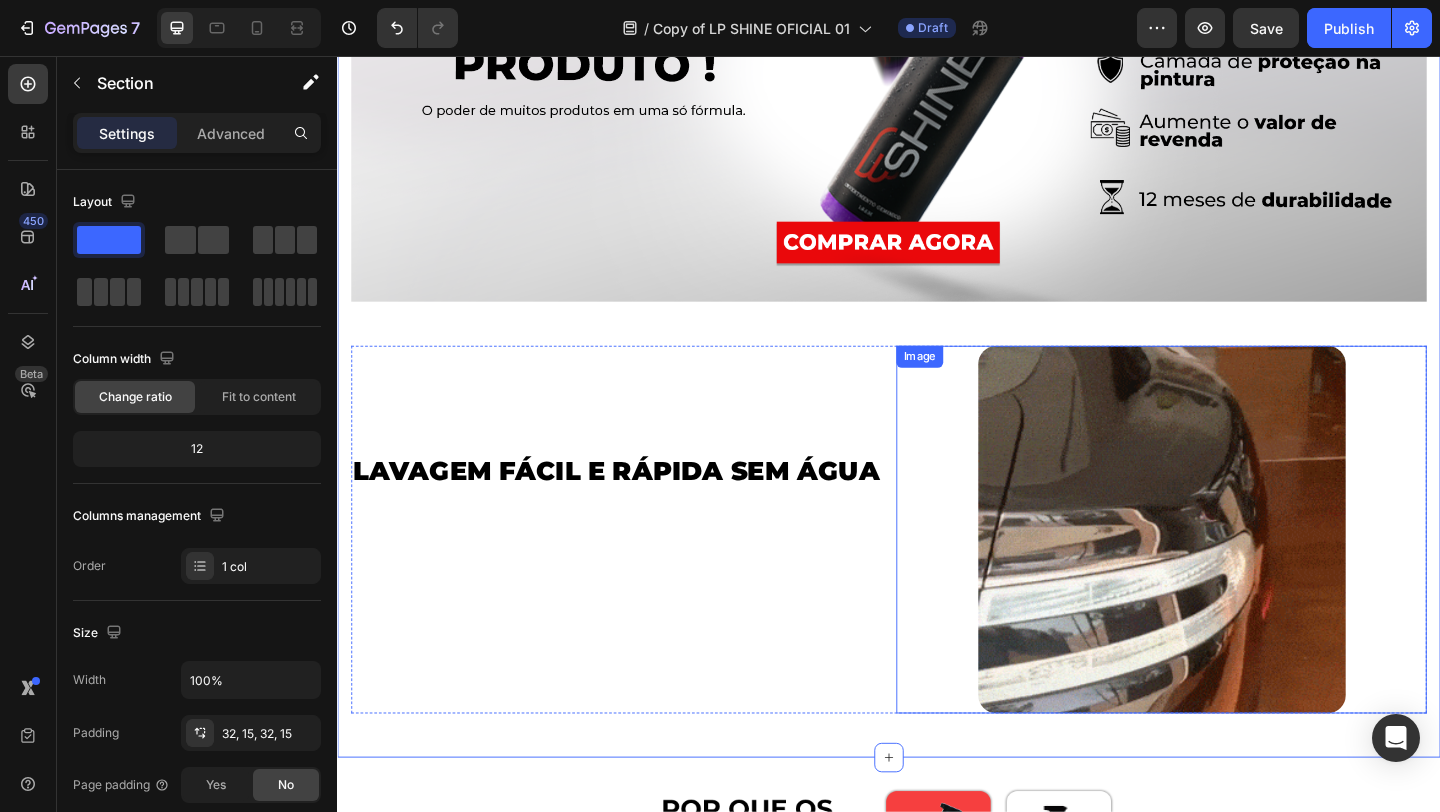 scroll, scrollTop: 1993, scrollLeft: 0, axis: vertical 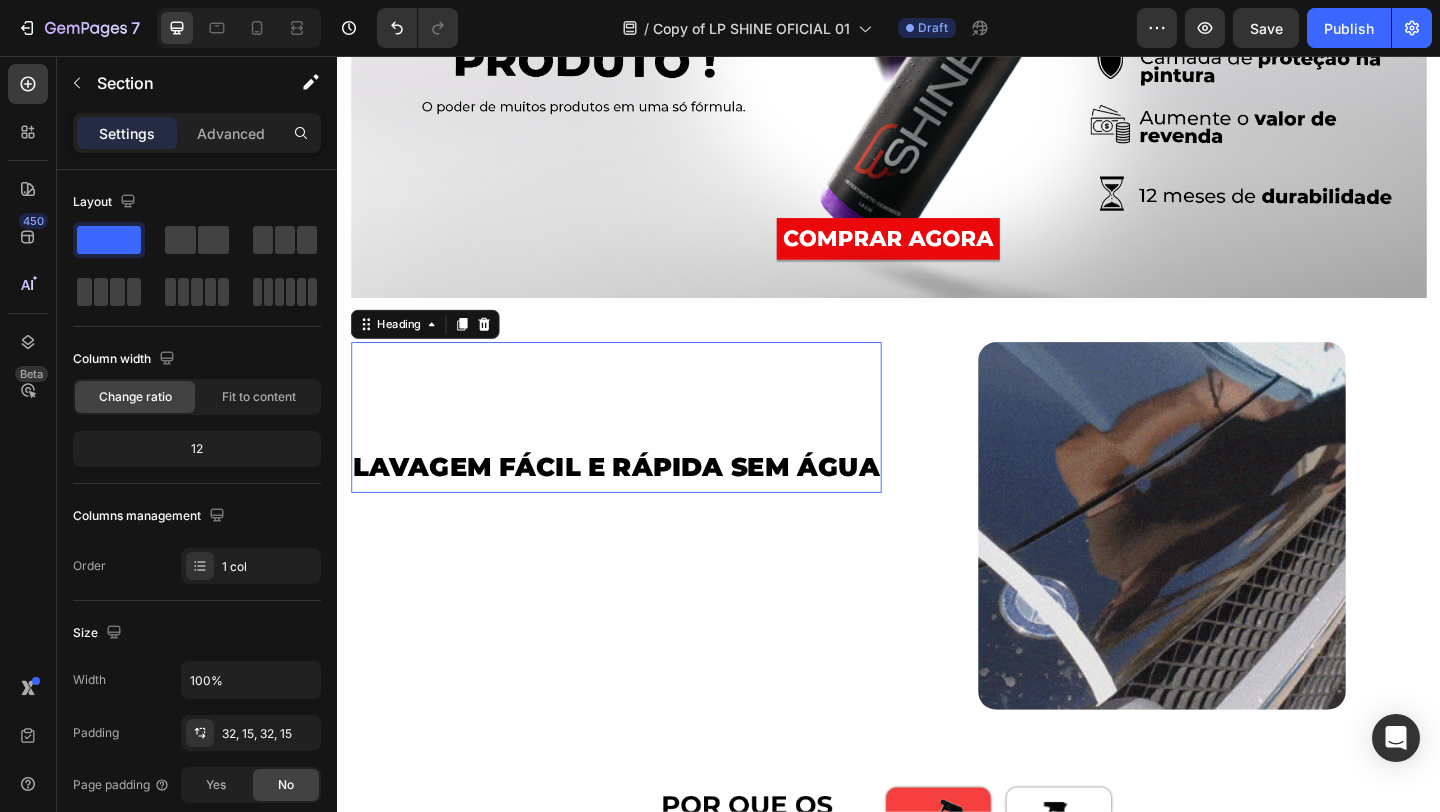 click on "LAVAGEM FÁCIL E RÁPIDA SEM ÁGUA" at bounding box center (640, 503) 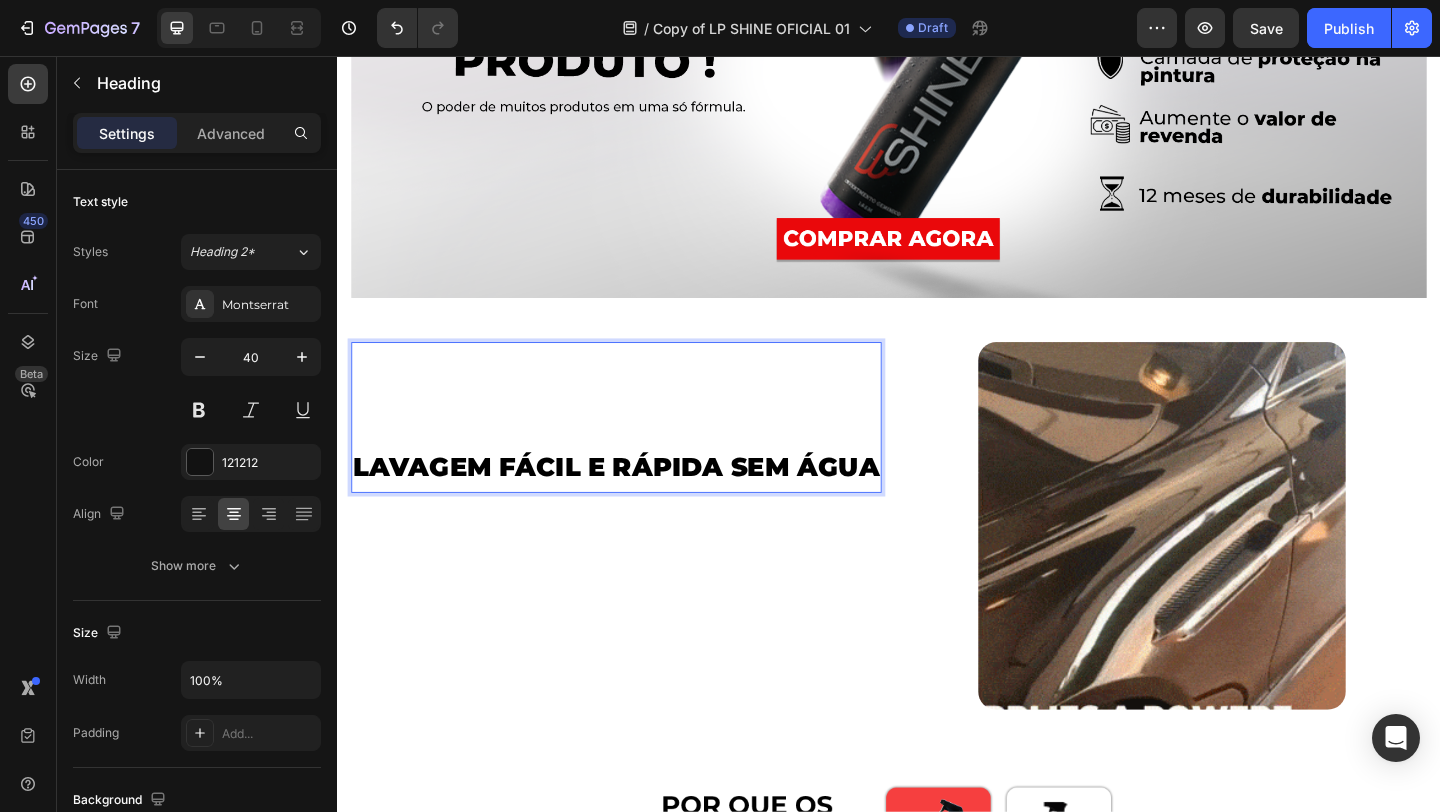 click on "LAVAGEM FÁCIL E RÁPIDA SEM ÁGUA" at bounding box center [640, 449] 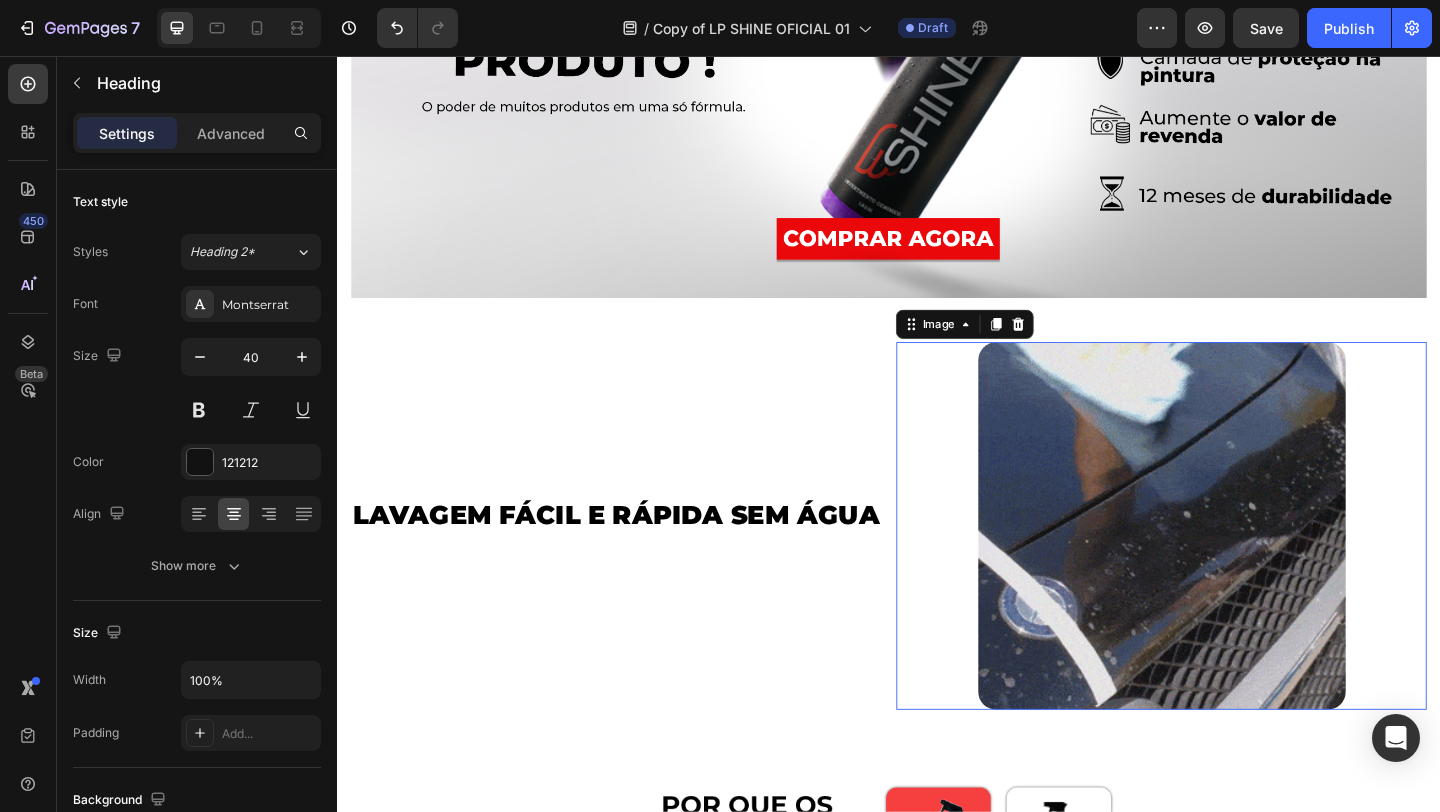 click at bounding box center (1233, 567) 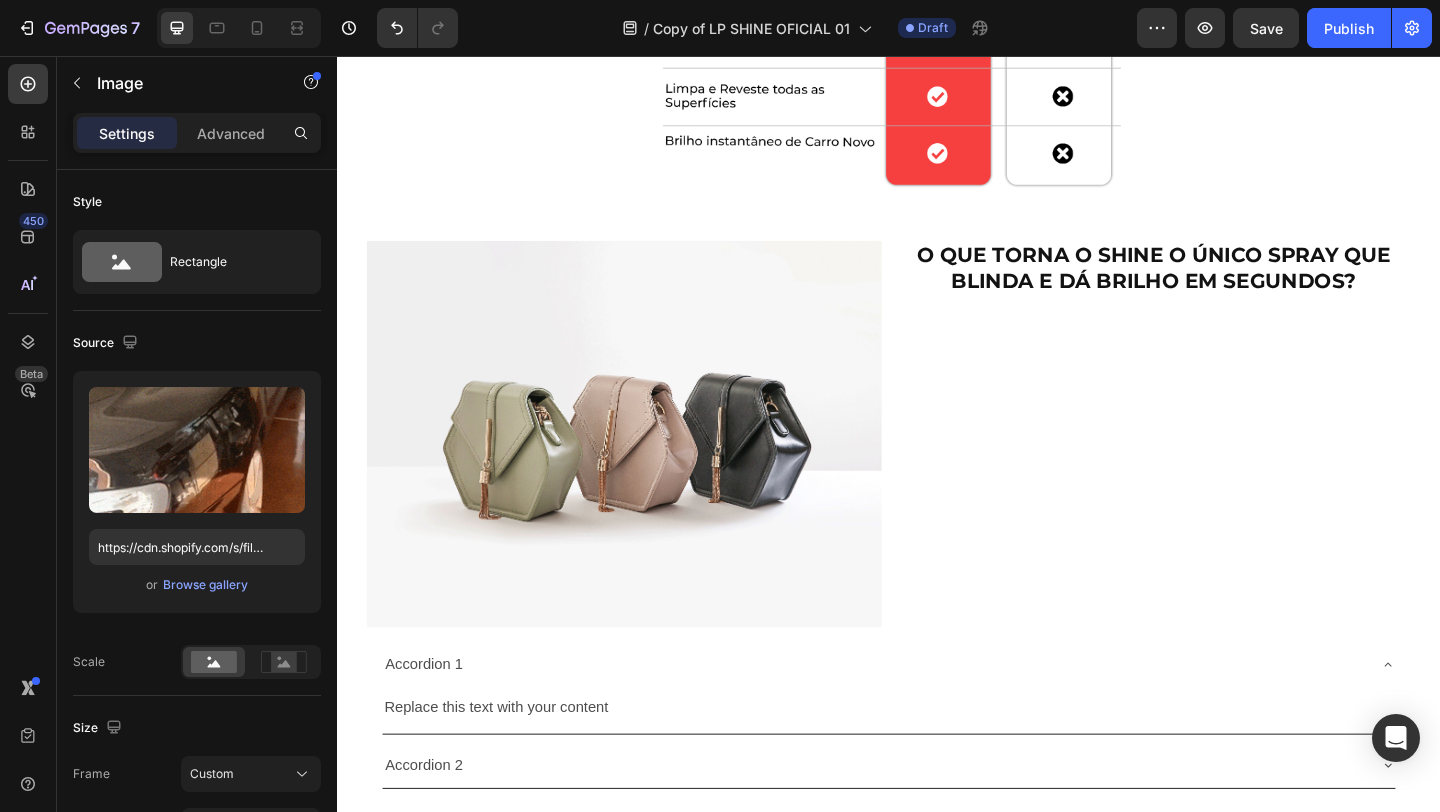scroll, scrollTop: 3131, scrollLeft: 0, axis: vertical 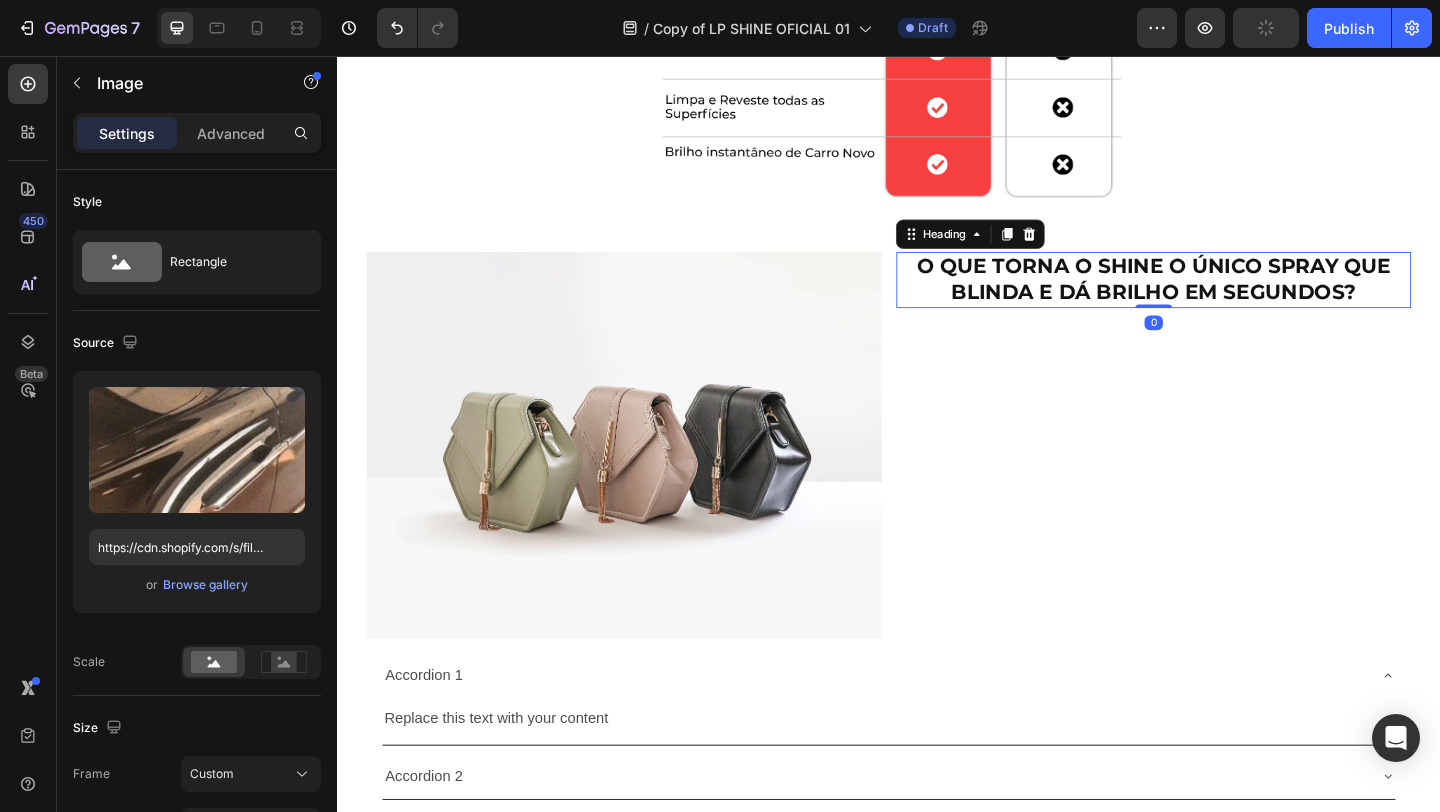 click on "O QUE TORNA O SHINE O ÚNICO SPRAY QUE BLINDA E DÁ BRILHO EM SEGUNDOS?" at bounding box center (1225, 299) 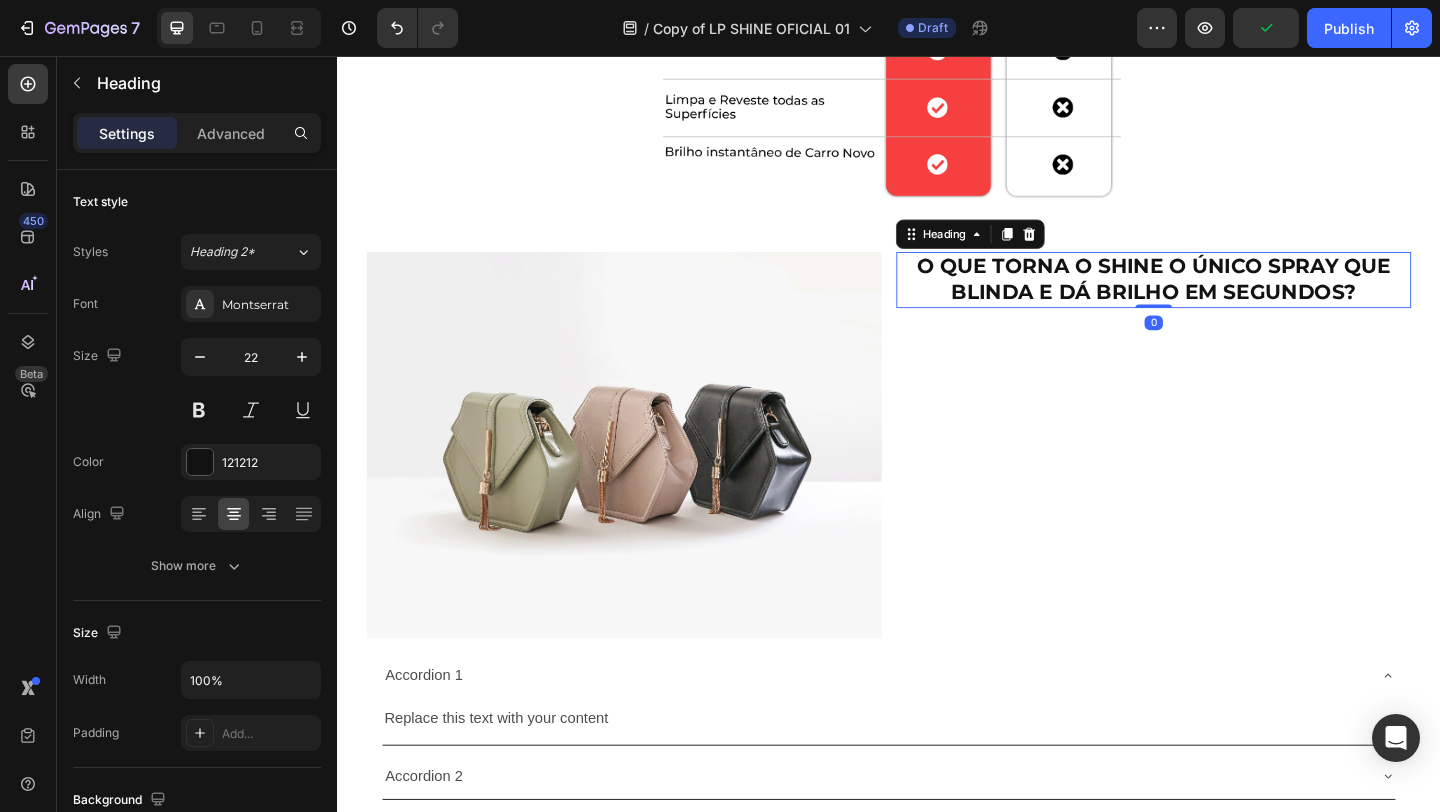click on "O QUE TORNA O SHINE O ÚNICO SPRAY QUE BLINDA E DÁ BRILHO EM SEGUNDOS?" at bounding box center [1225, 299] 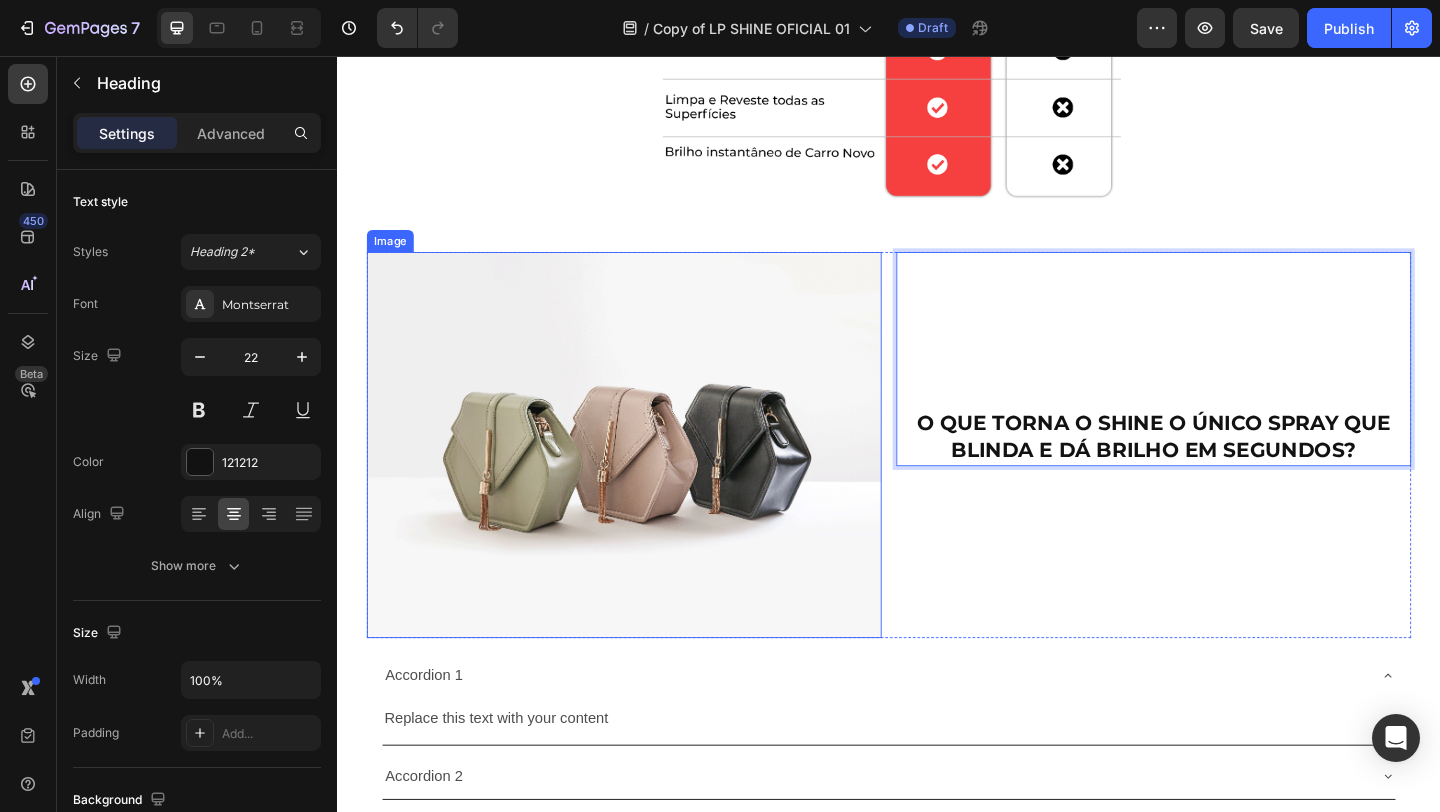 click at bounding box center (649, 479) 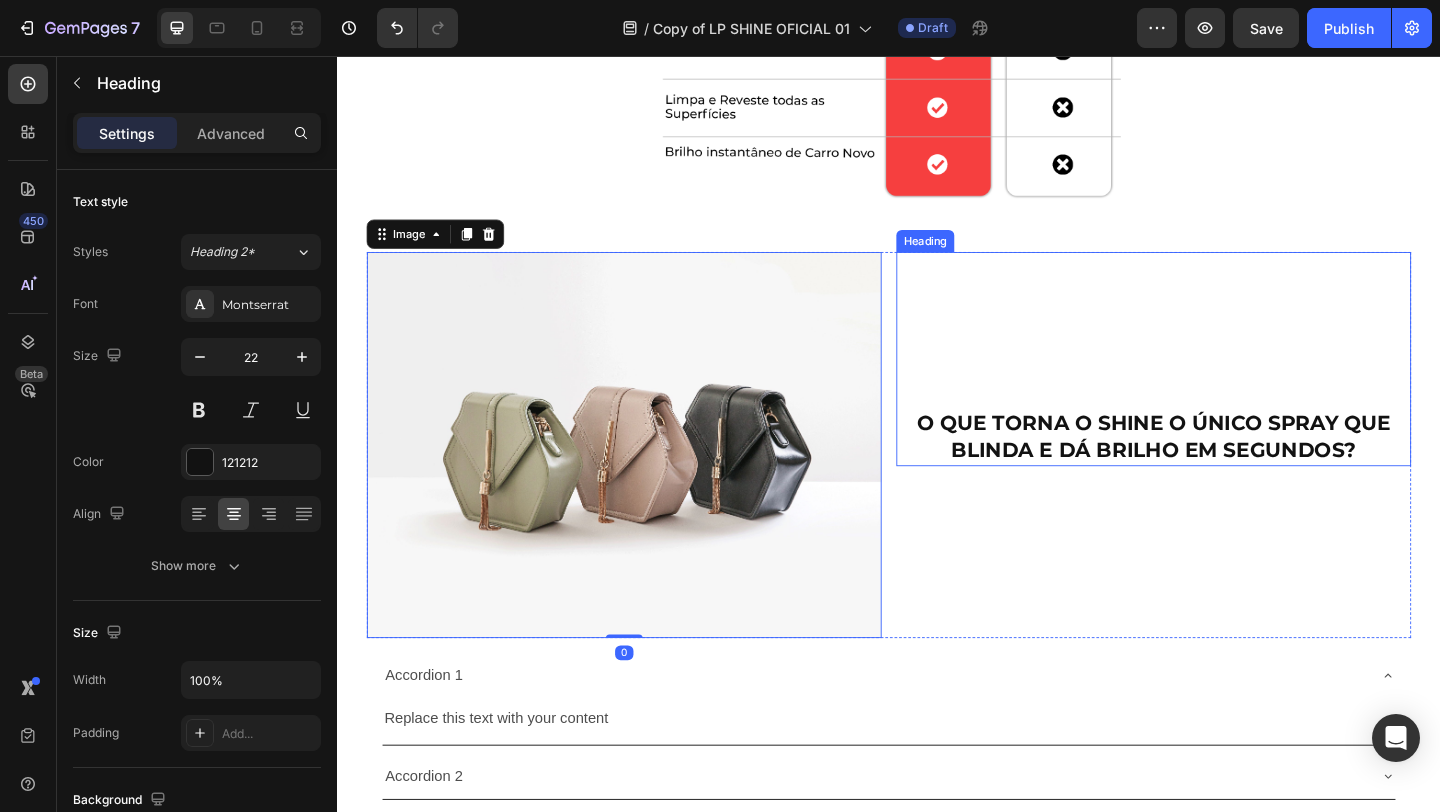 click on "⁠⁠⁠⁠⁠⁠⁠ O QUE TORNA O SHINE O ÚNICO SPRAY QUE BLINDA E DÁ BRILHO EM SEGUNDOS?" at bounding box center [1225, 385] 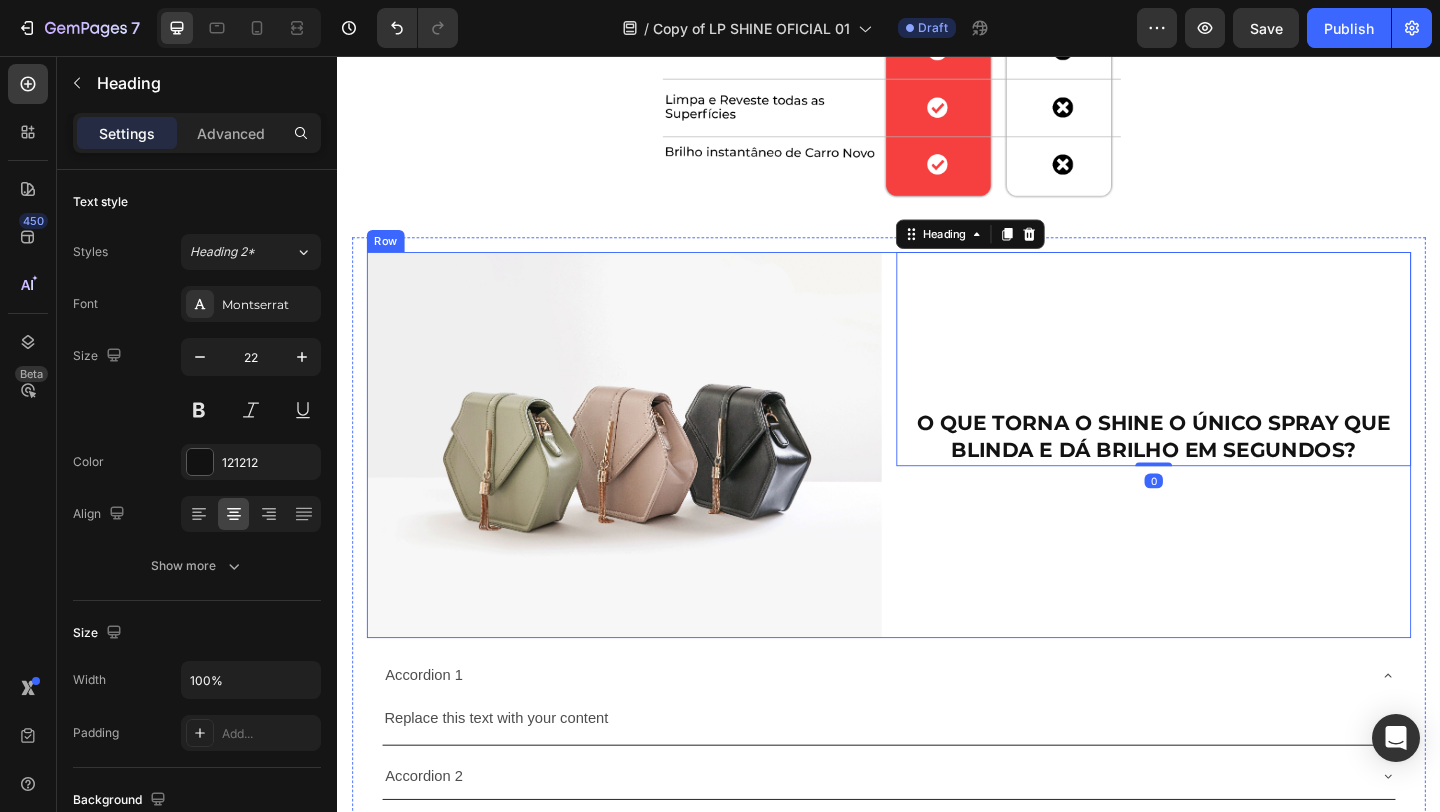click on "Image ⁠⁠⁠⁠⁠⁠⁠ O QUE TORNA O SHINE O ÚNICO SPRAY QUE BLINDA E DÁ BRILHO EM SEGUNDOS? Heading   0 Row" at bounding box center (937, 479) 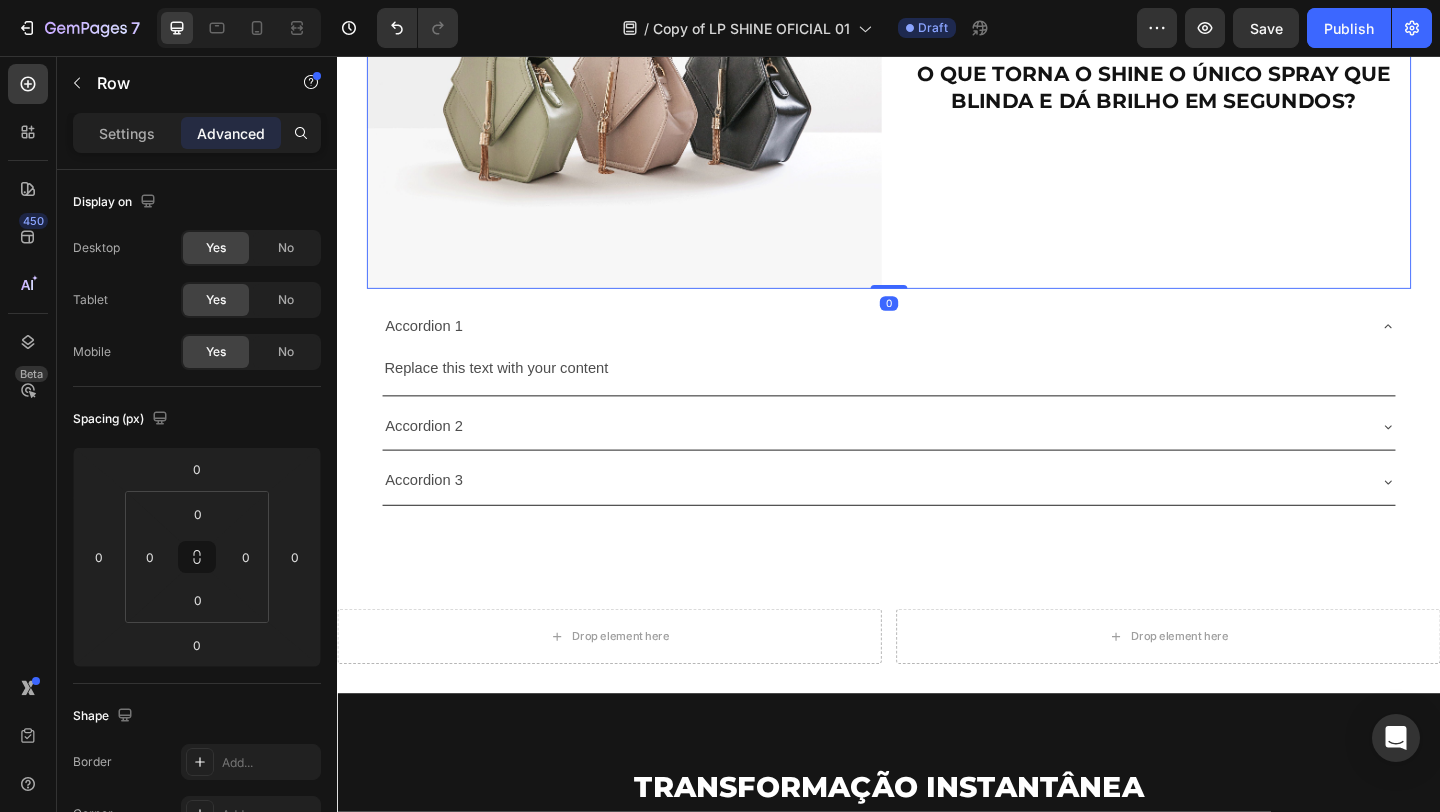scroll, scrollTop: 3523, scrollLeft: 0, axis: vertical 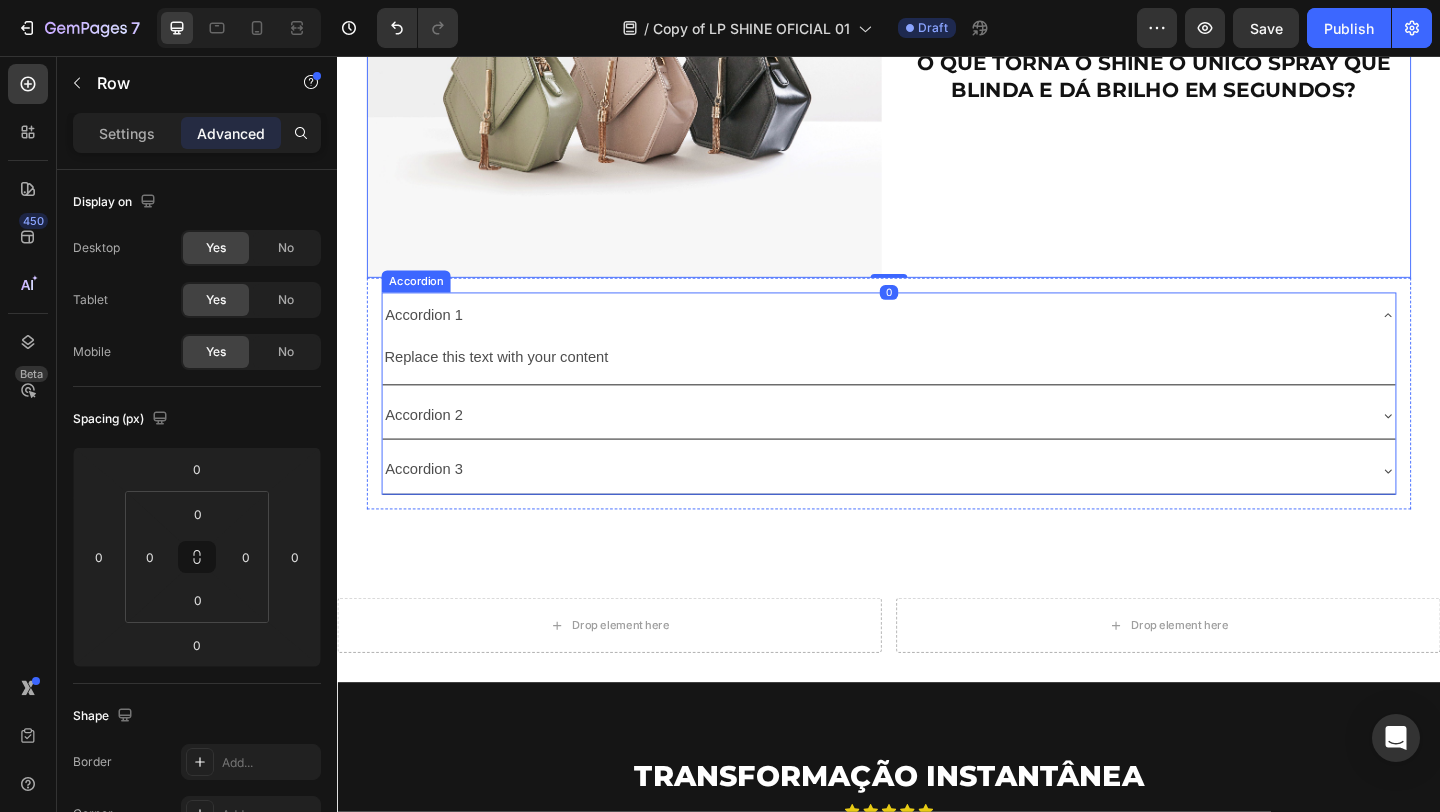 click on "Accordion 3" at bounding box center [937, 506] 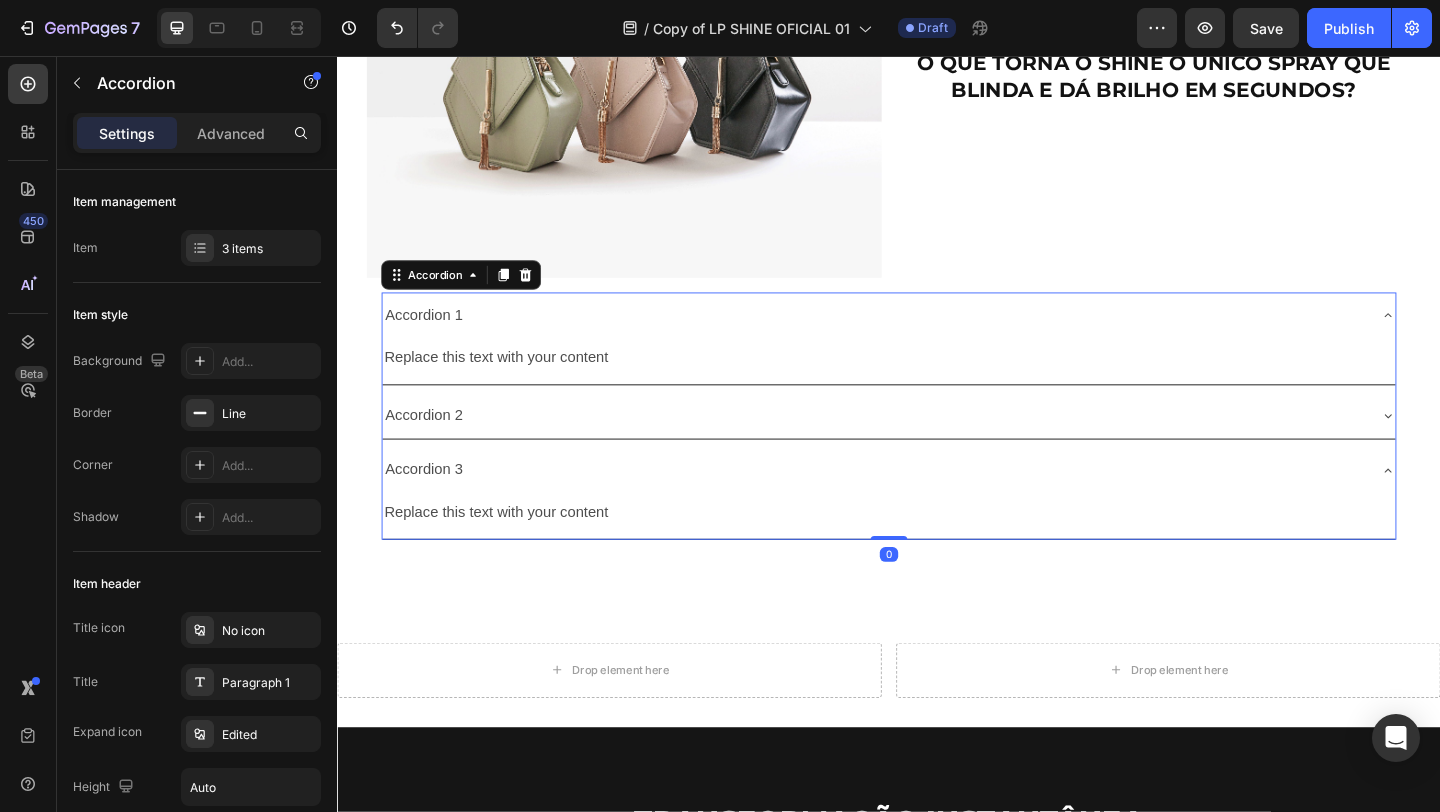 click on "Accordion 3" at bounding box center [921, 506] 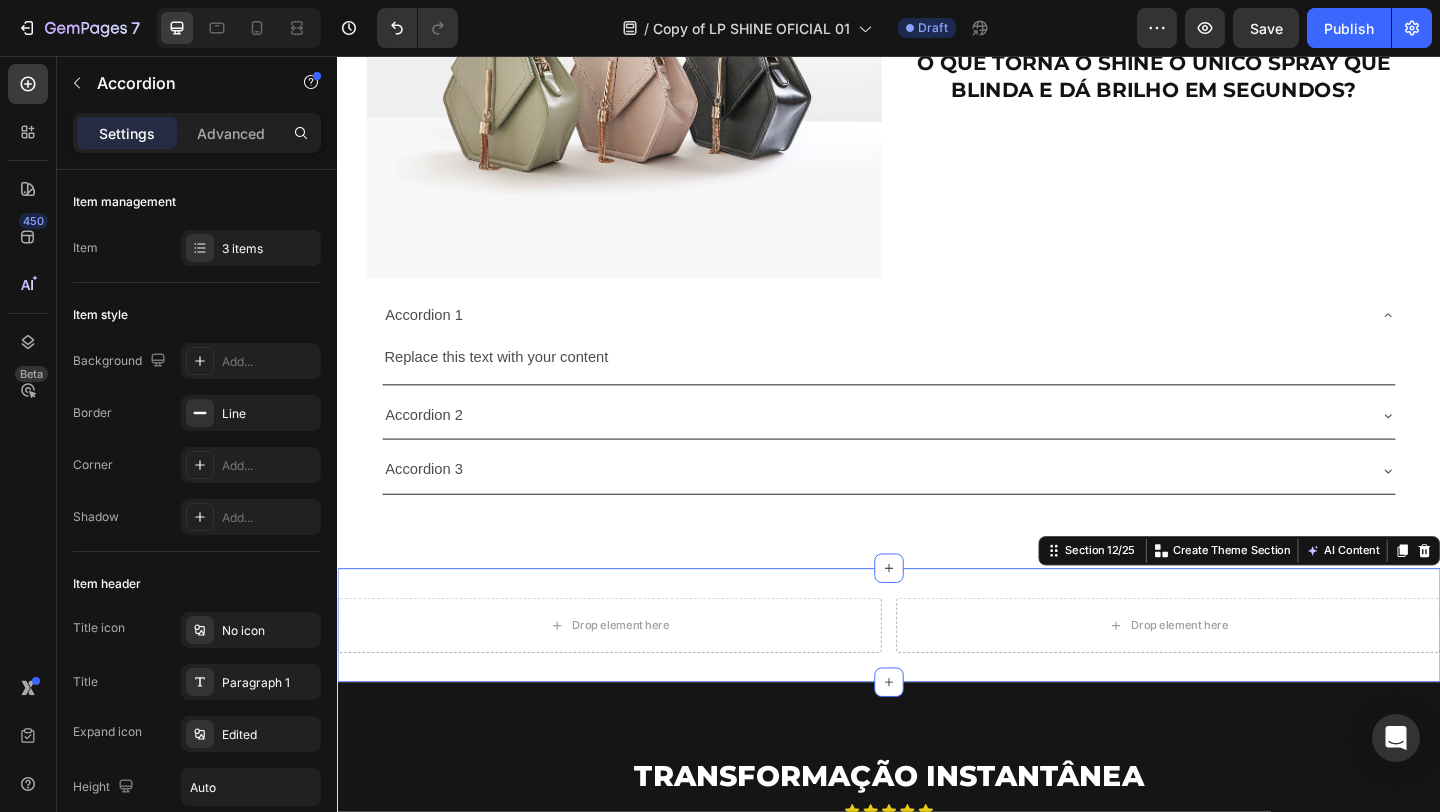 click on "Drop element here
Drop element here Row Section 12/25   Create Theme Section AI Content Write with GemAI What would you like to describe here? Tone and Voice Persuasive Product Show more Generate" at bounding box center (937, 675) 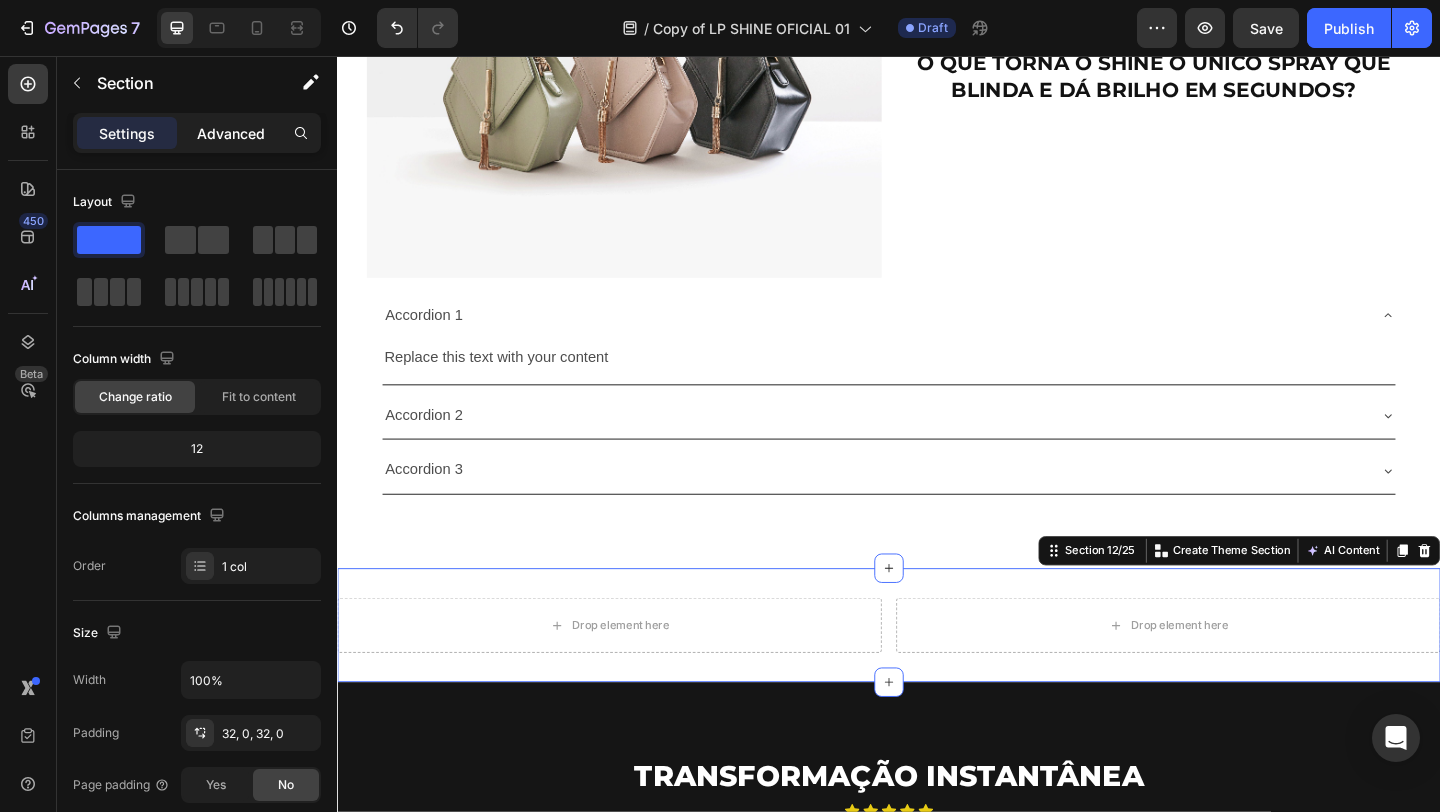 click on "Advanced" at bounding box center (231, 133) 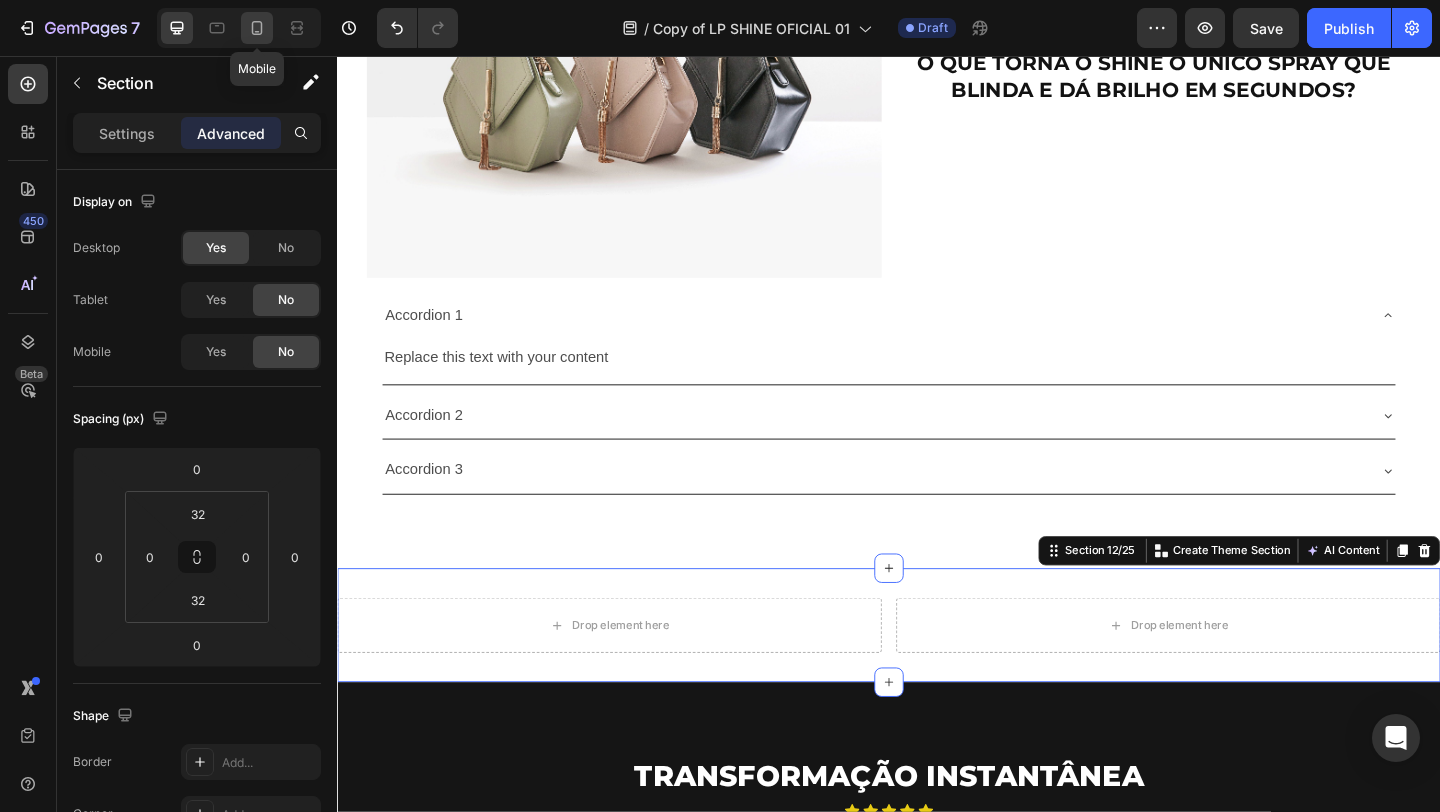click 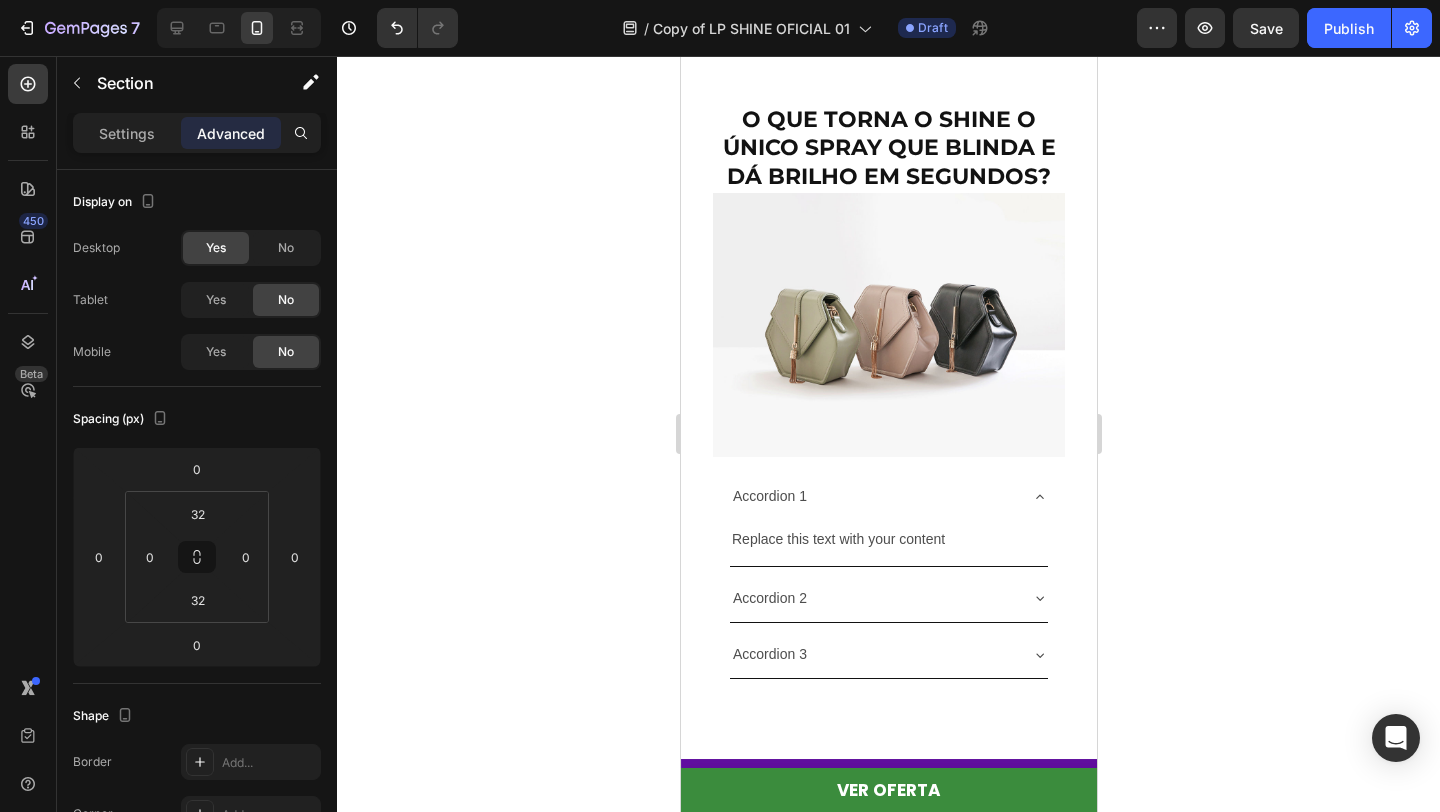 scroll, scrollTop: 3837, scrollLeft: 0, axis: vertical 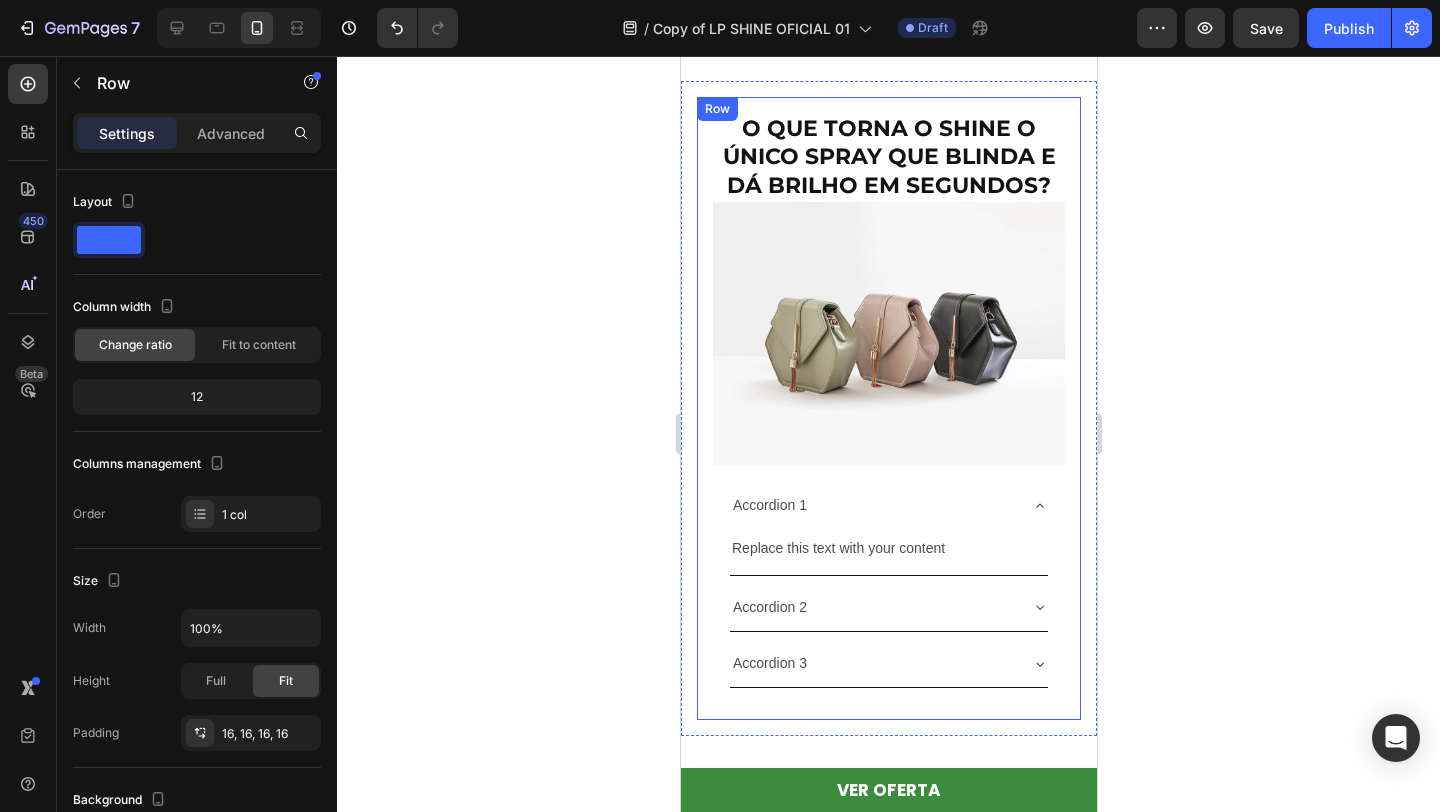 click on "O QUE TORNA O SHINE O ÚNICO SPRAY QUE BLINDA E DÁ BRILHO EM SEGUNDOS? Heading Image
Accordion 1 Replace this text with your content Text Block
Accordion 2
Accordion 3 Accordion Row Row" at bounding box center [888, 409] 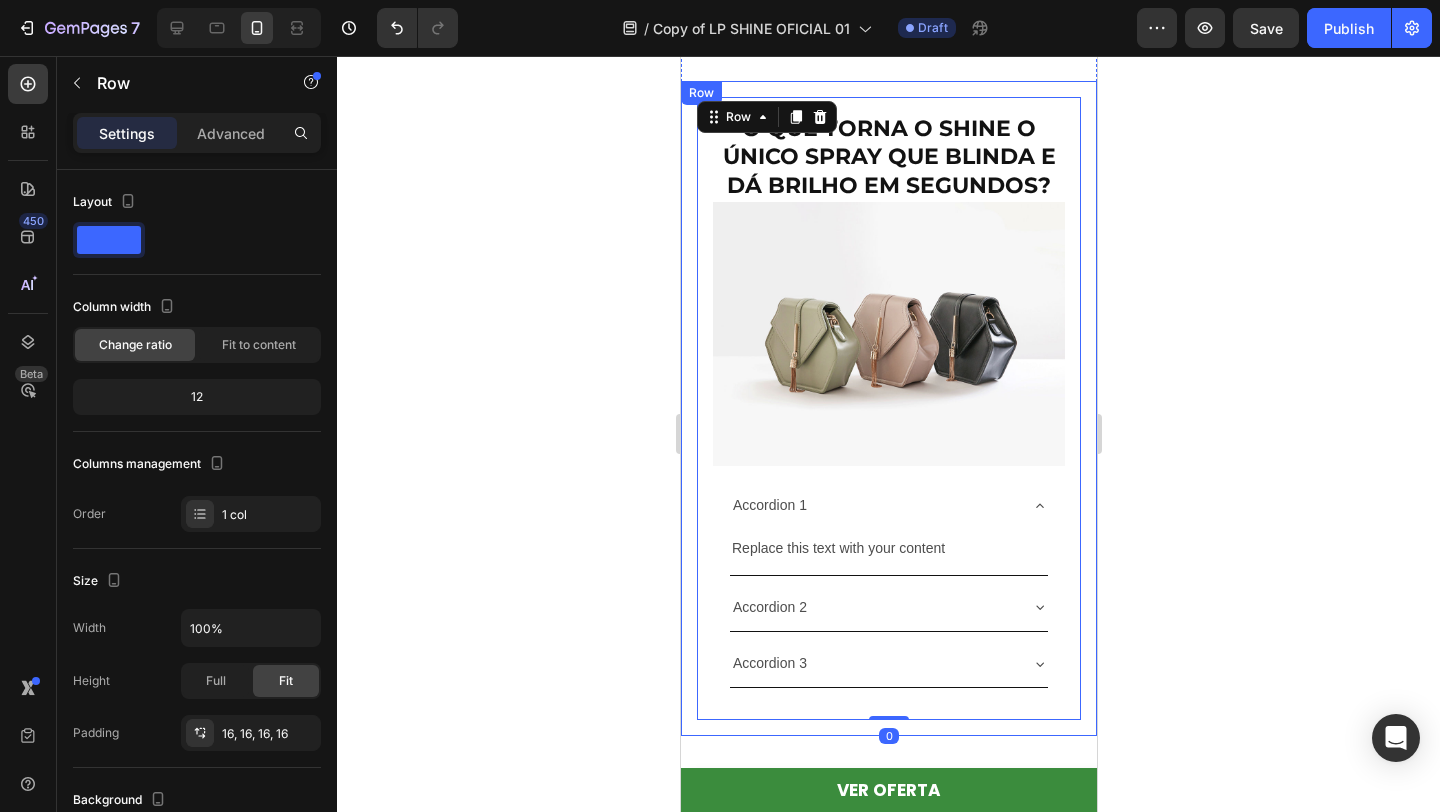 click on "O QUE TORNA O SHINE O ÚNICO SPRAY QUE BLINDA E DÁ BRILHO EM SEGUNDOS? Heading Image
Accordion 1 Replace this text with your content Text Block
Accordion 2
Accordion 3 Accordion Row Row   0 Row" at bounding box center (888, 409) 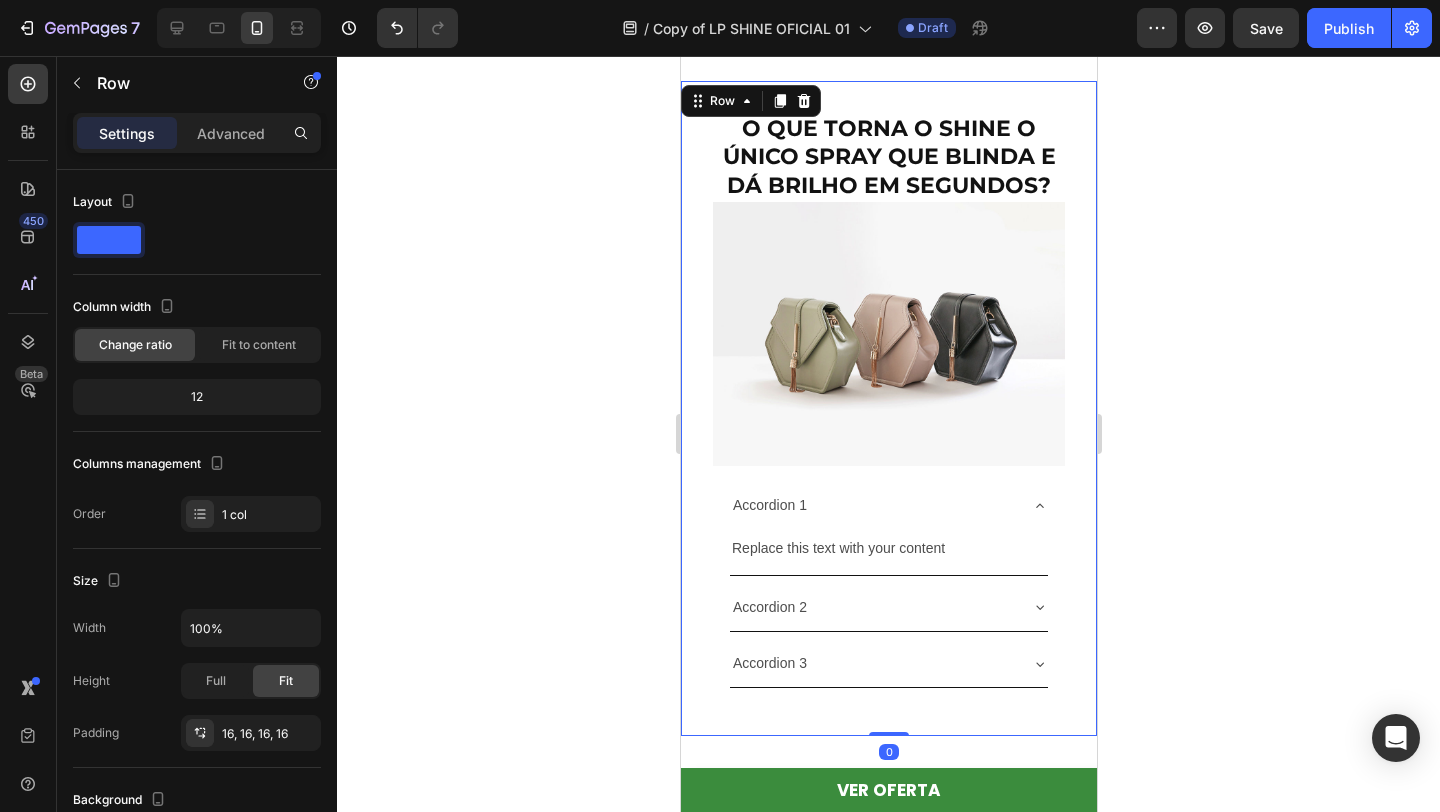 click on "Row" at bounding box center [750, 101] 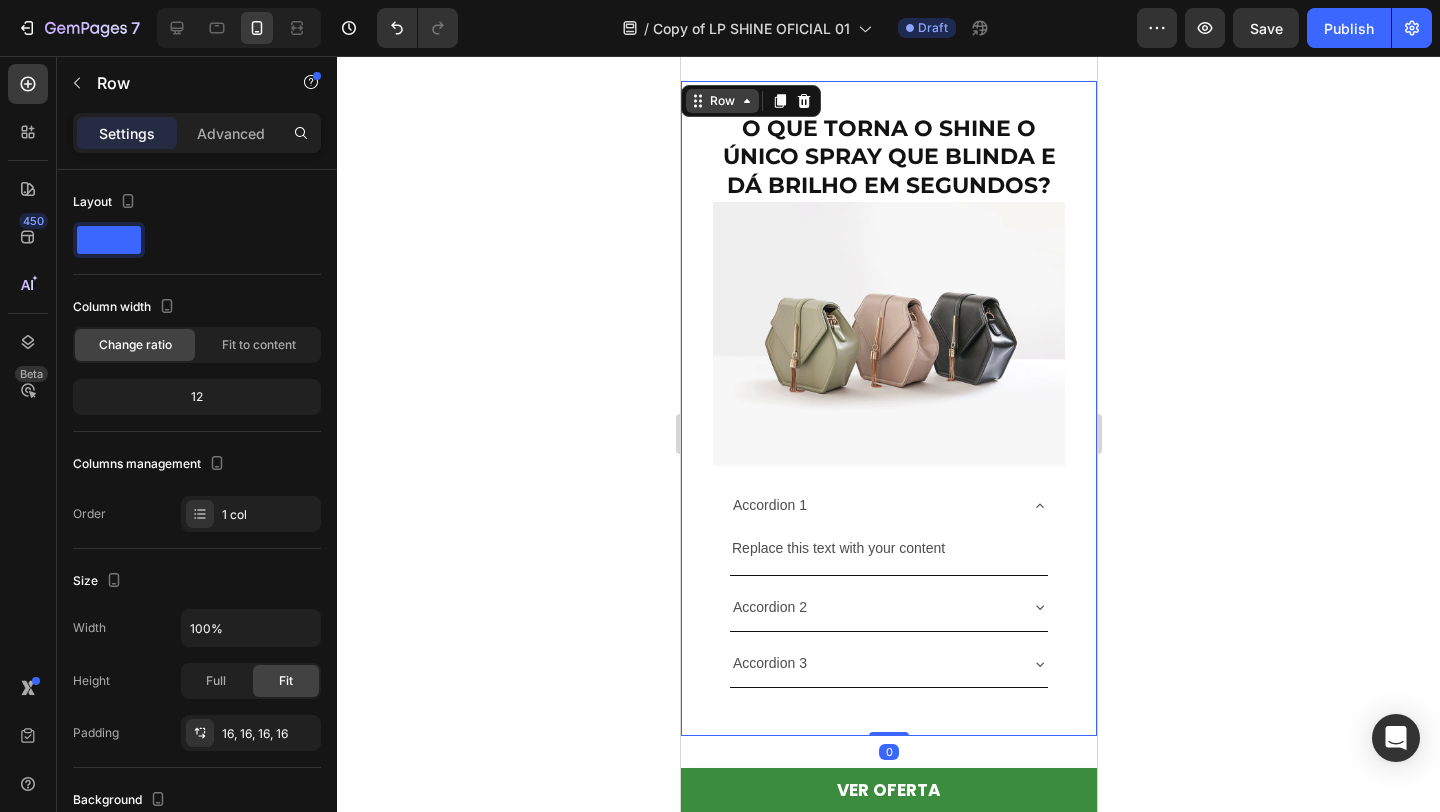 click on "Row" at bounding box center [721, 101] 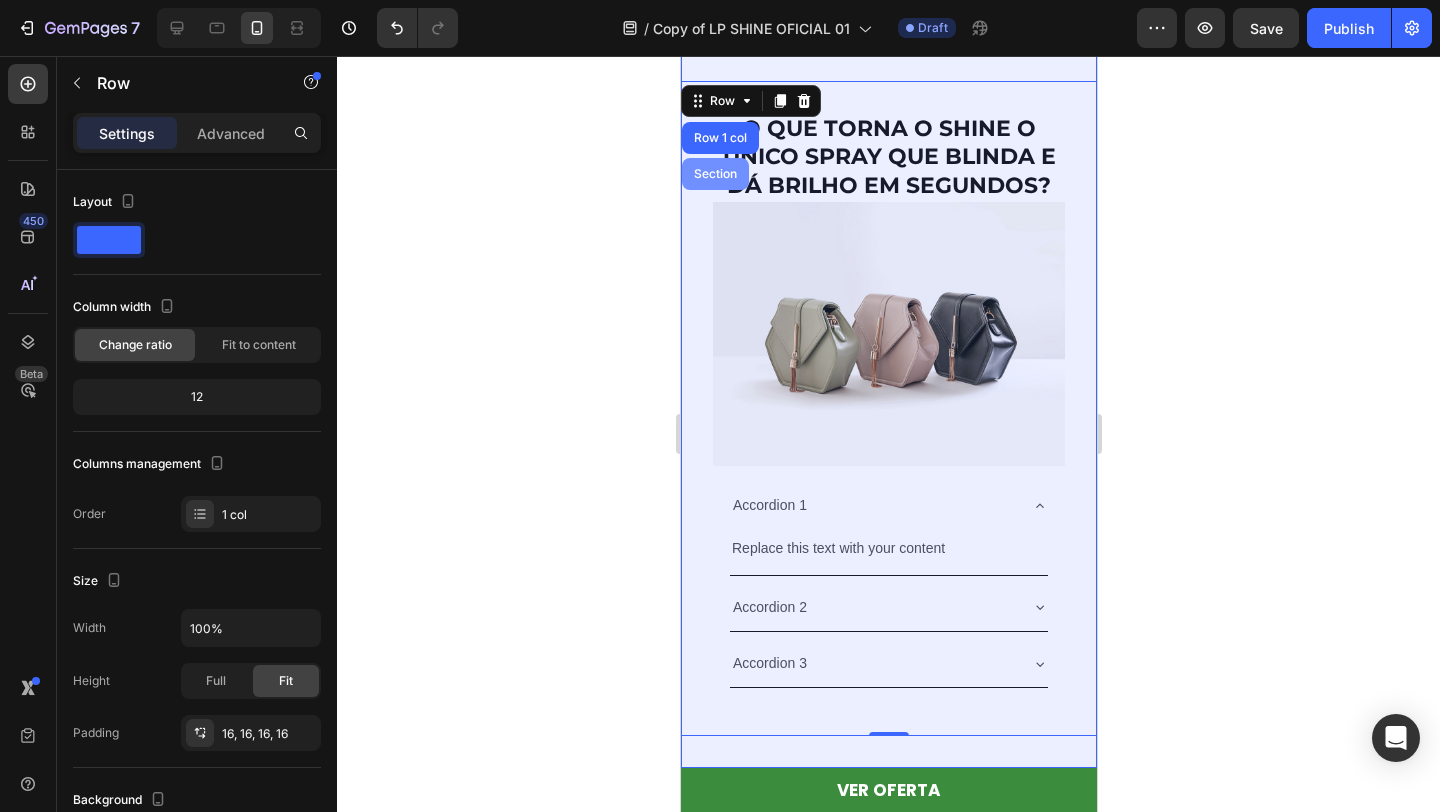 click on "Section" at bounding box center (714, 174) 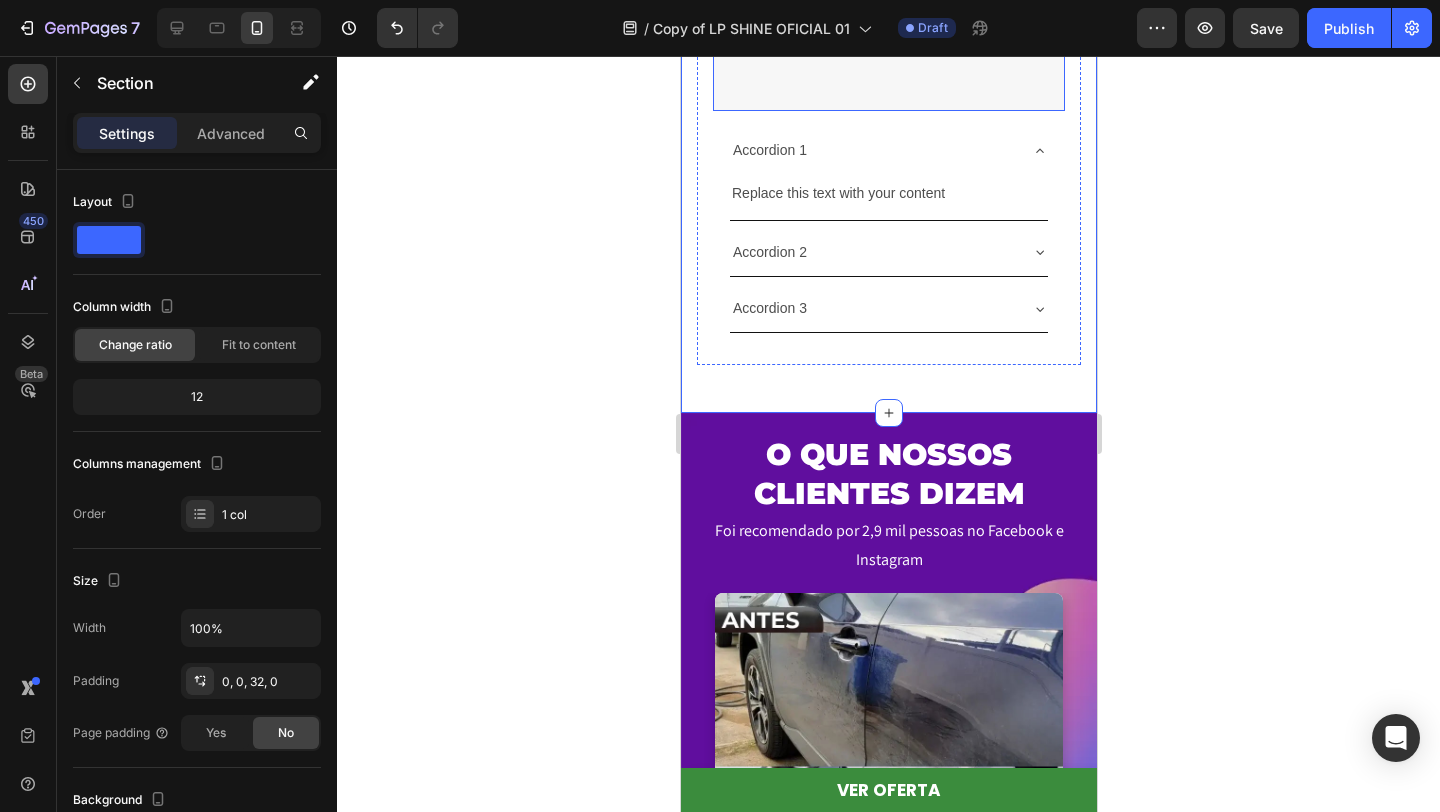 scroll, scrollTop: 4231, scrollLeft: 0, axis: vertical 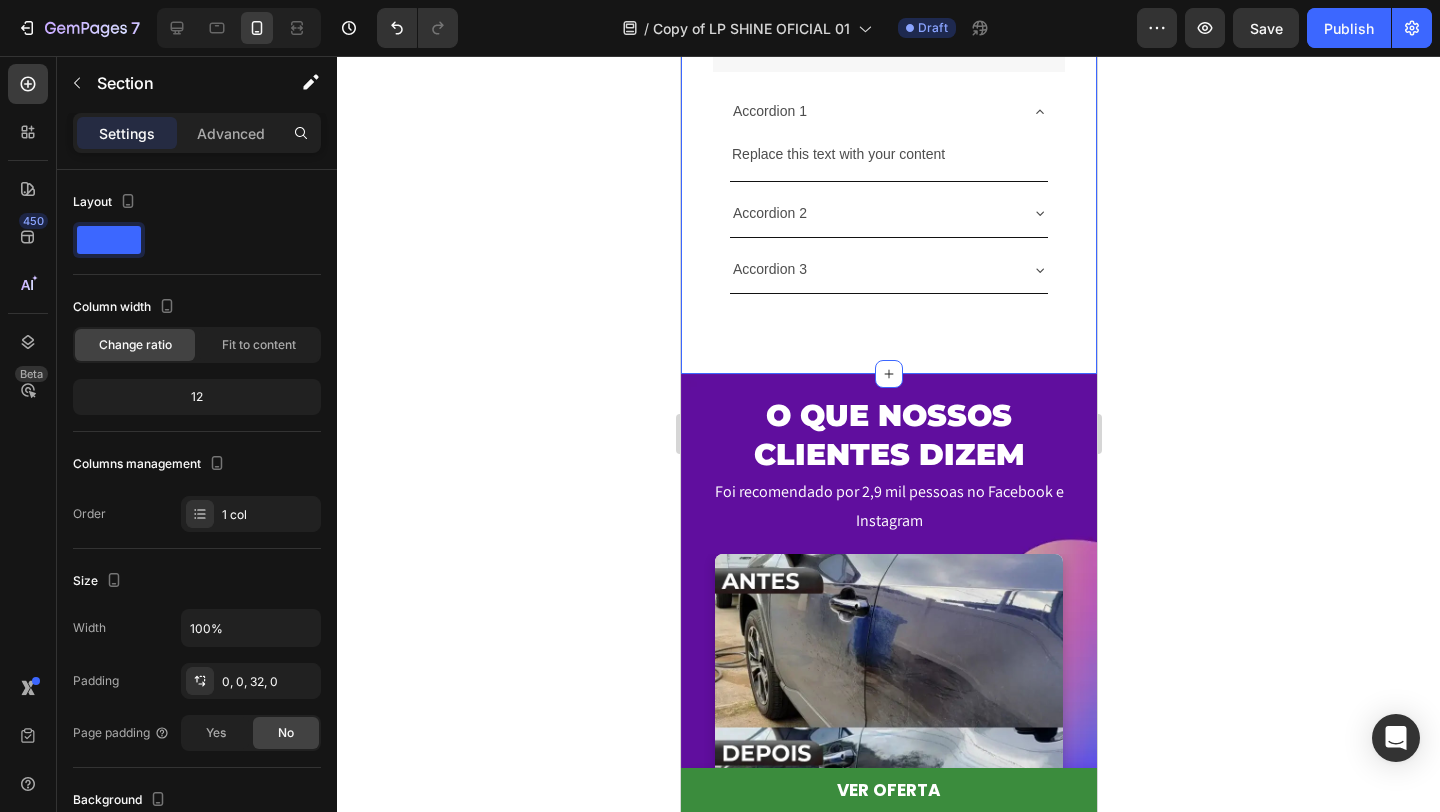 click on "Image ⁠⁠⁠⁠⁠⁠⁠ O QUE TORNA O SHINE O ÚNICO SPRAY QUE BLINDA E DÁ BRILHO EM SEGUNDOS? Heading Row
Accordion 1 Replace this text with your content Text Block
Accordion 2
Accordion 3 Accordion Row Row Row O QUE TORNA O SHINE O ÚNICO SPRAY QUE BLINDA E DÁ BRILHO EM SEGUNDOS? Heading Image
Accordion 1 Replace this text with your content Text Block
Accordion 2
Accordion 3 Accordion Row Row Row Row Section 11/25   Create Theme Section AI Content Write with GemAI What would you like to describe here? Tone and Voice Persuasive Product Kit Cuidados Automotivos Platinum House Of Motors® Show more Generate" at bounding box center [888, 15] 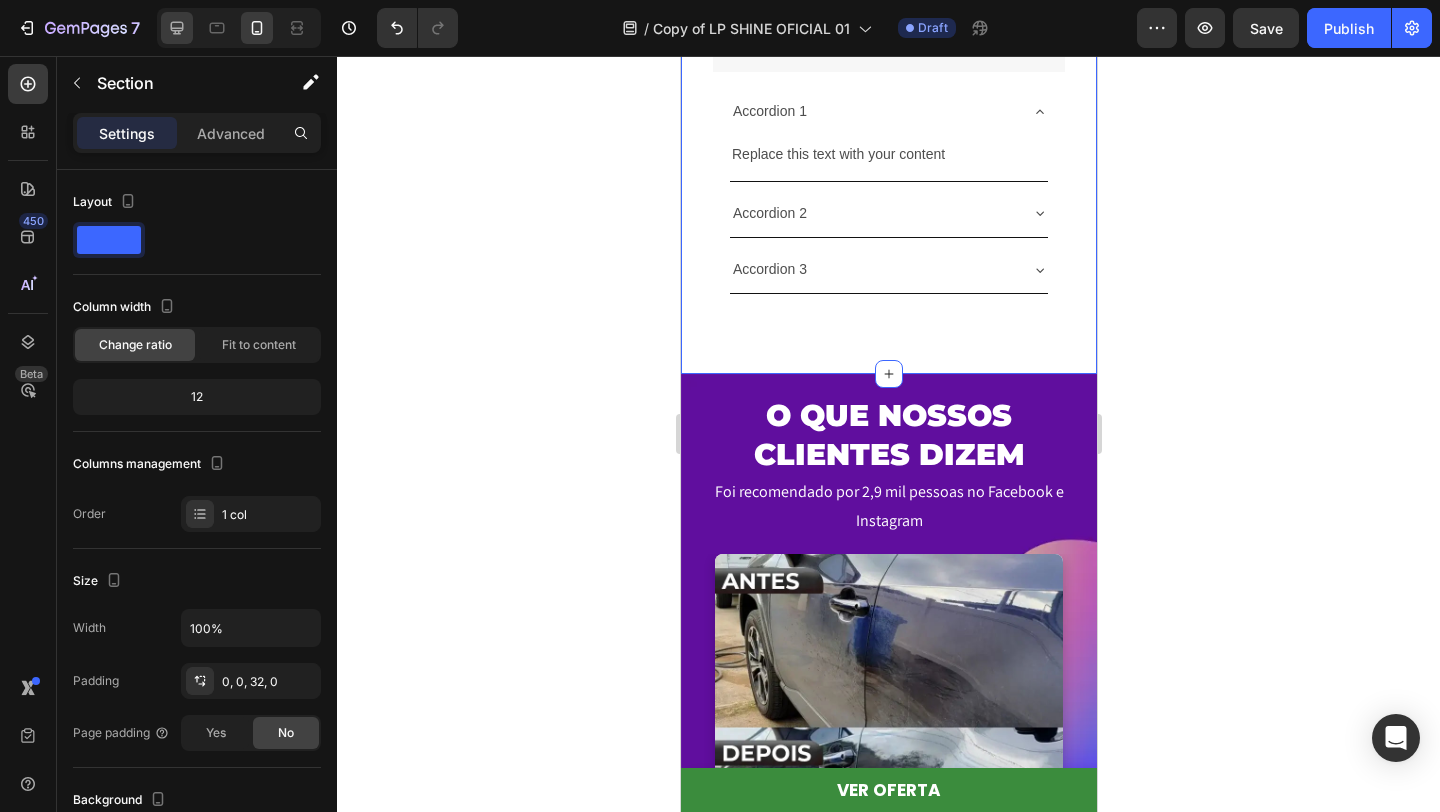 click 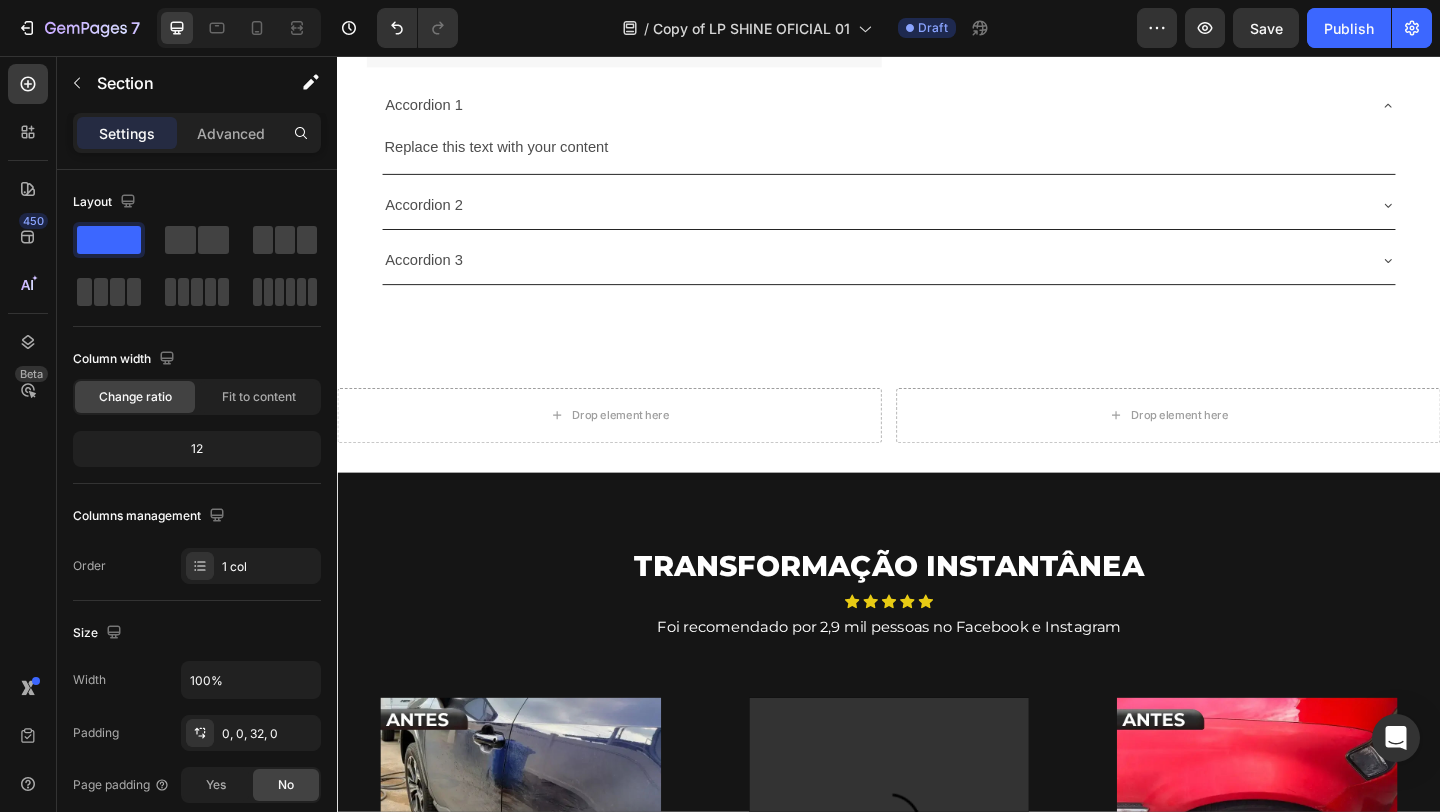 scroll, scrollTop: 3126, scrollLeft: 0, axis: vertical 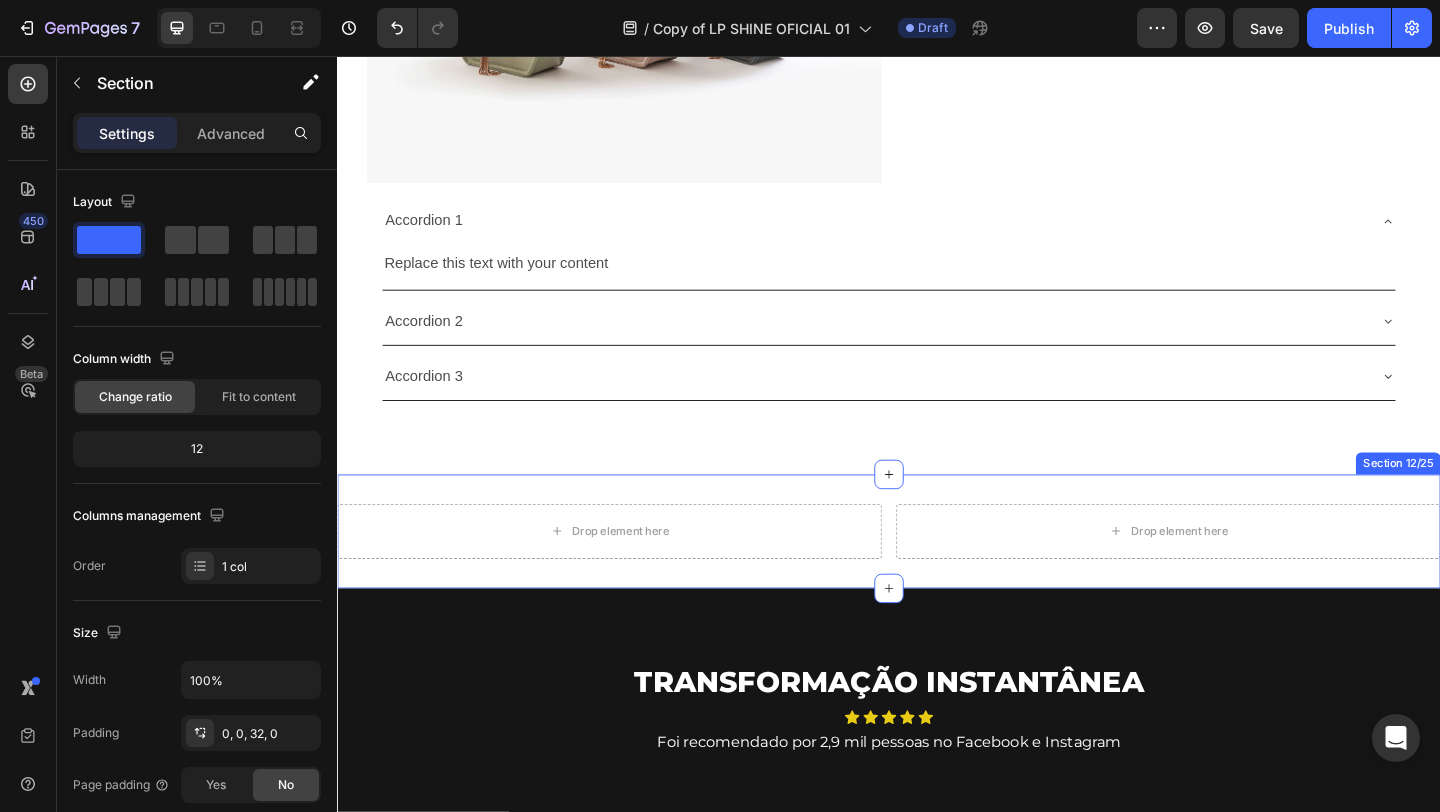 click on "Drop element here
Drop element here Row Section 12/25" at bounding box center [937, 573] 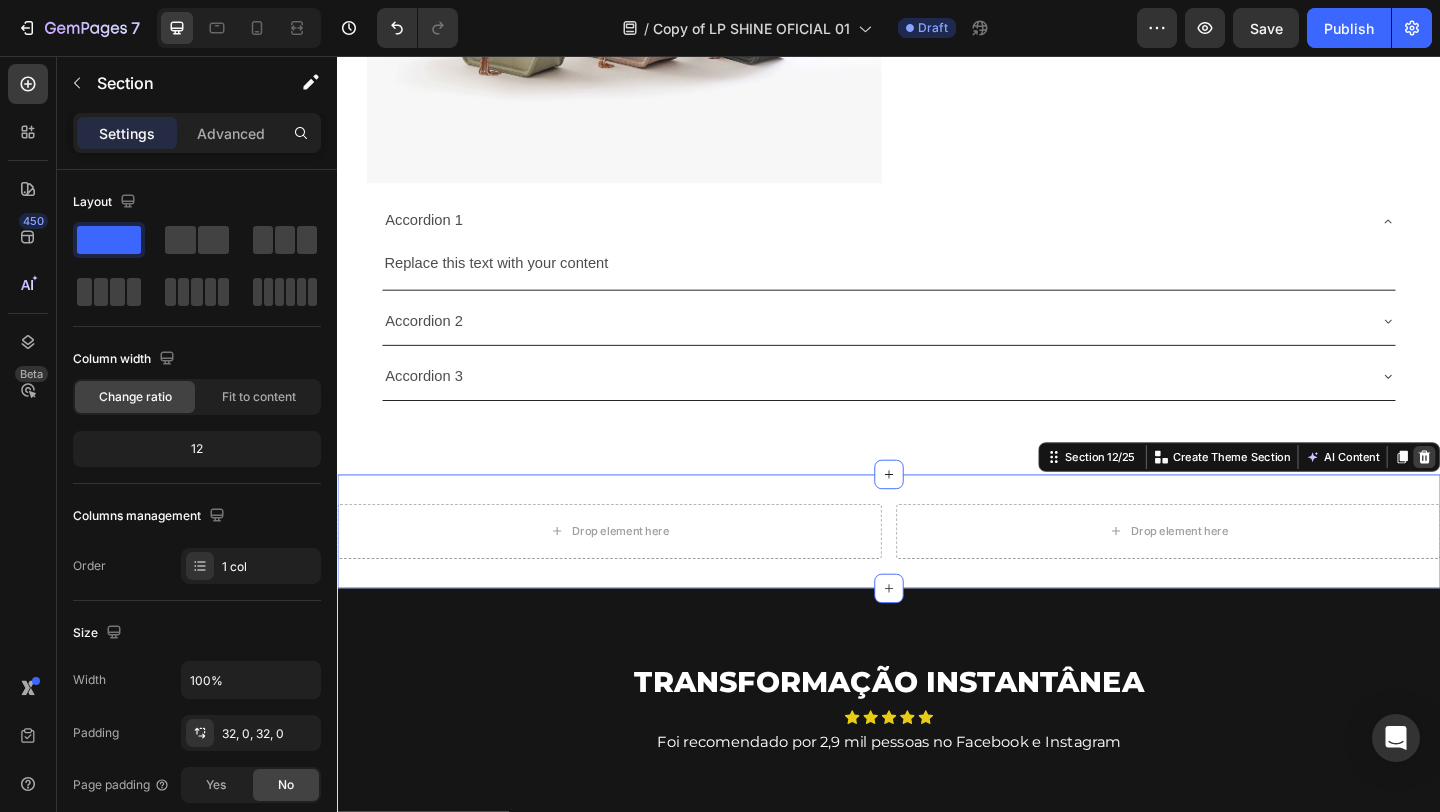 click 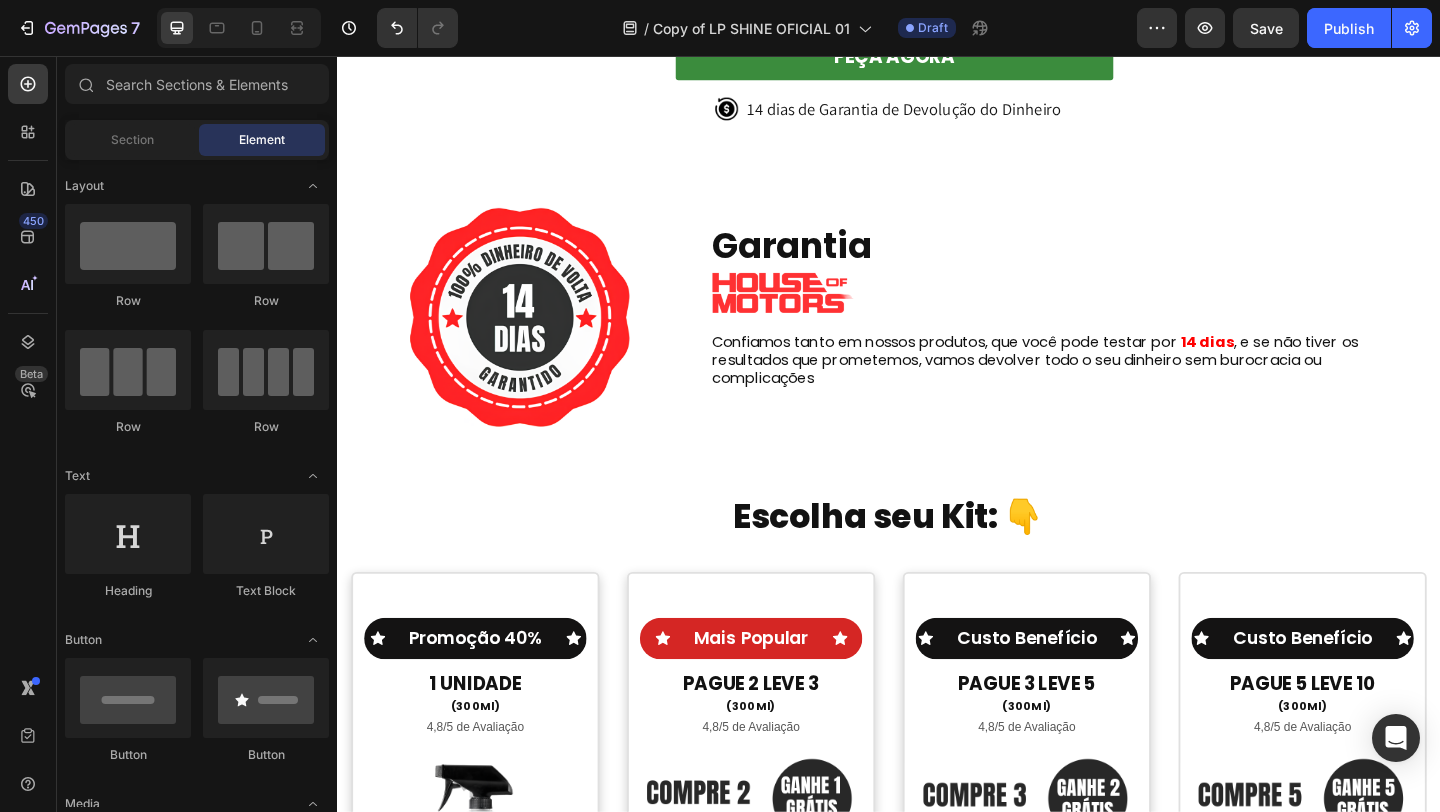 scroll, scrollTop: 4714, scrollLeft: 0, axis: vertical 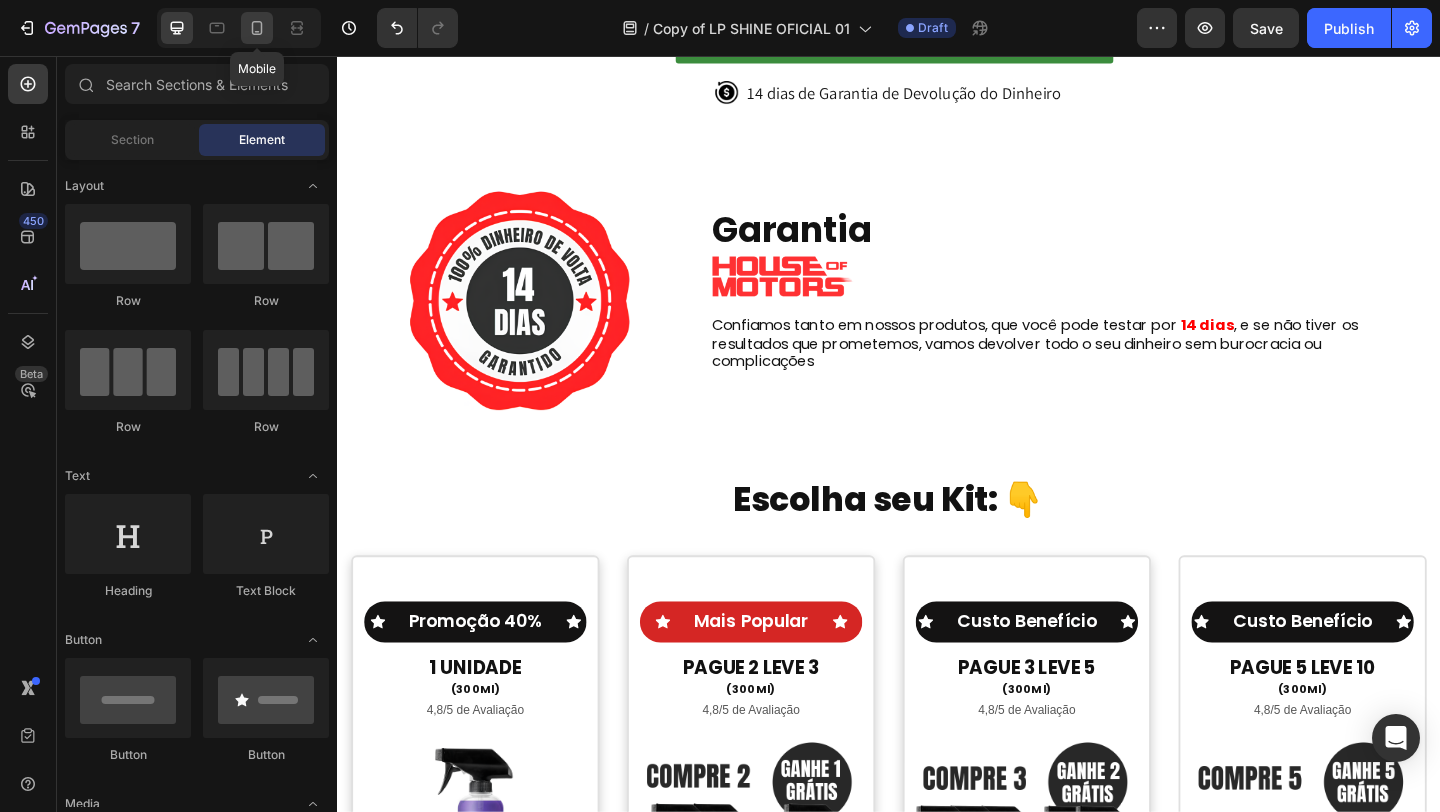 click 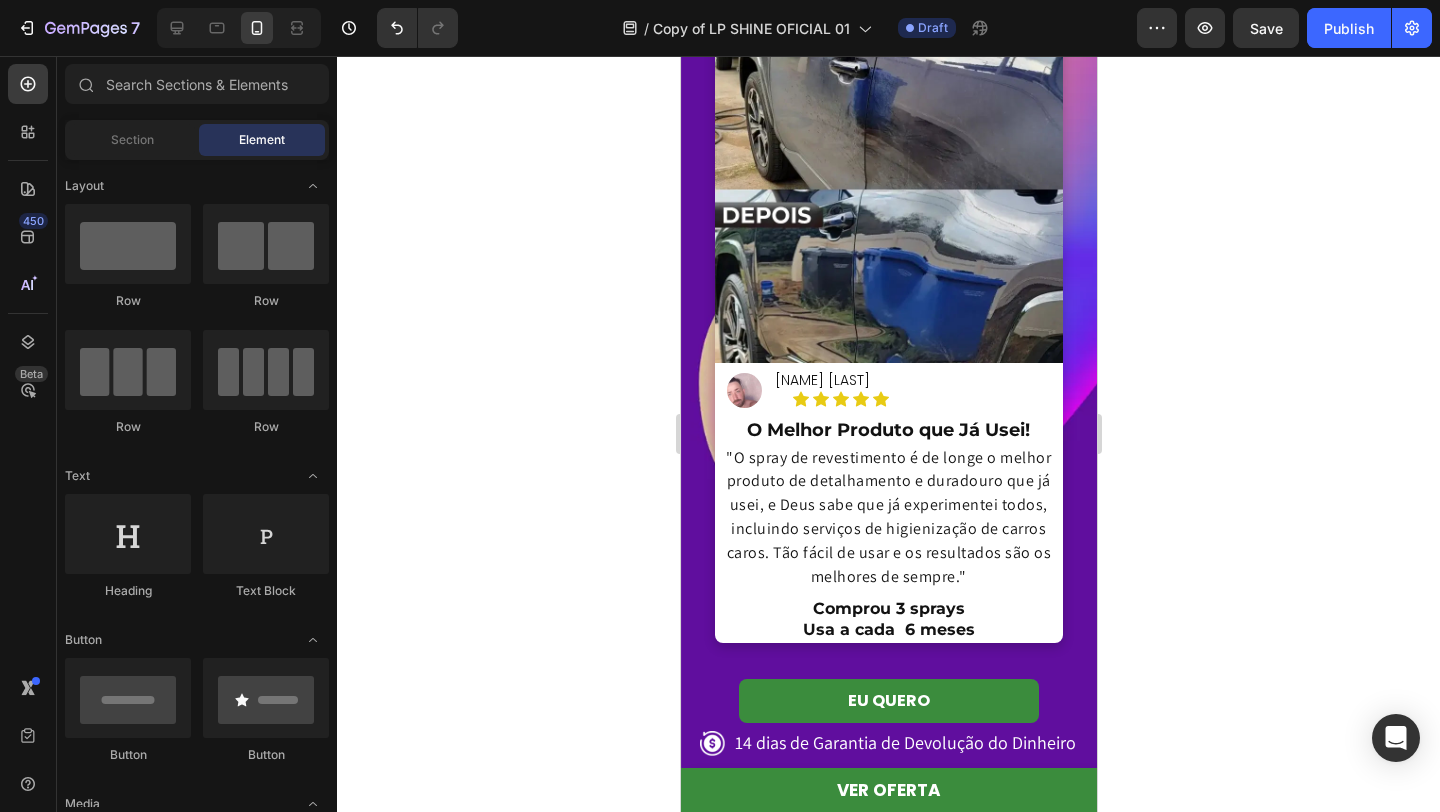 scroll, scrollTop: 4369, scrollLeft: 0, axis: vertical 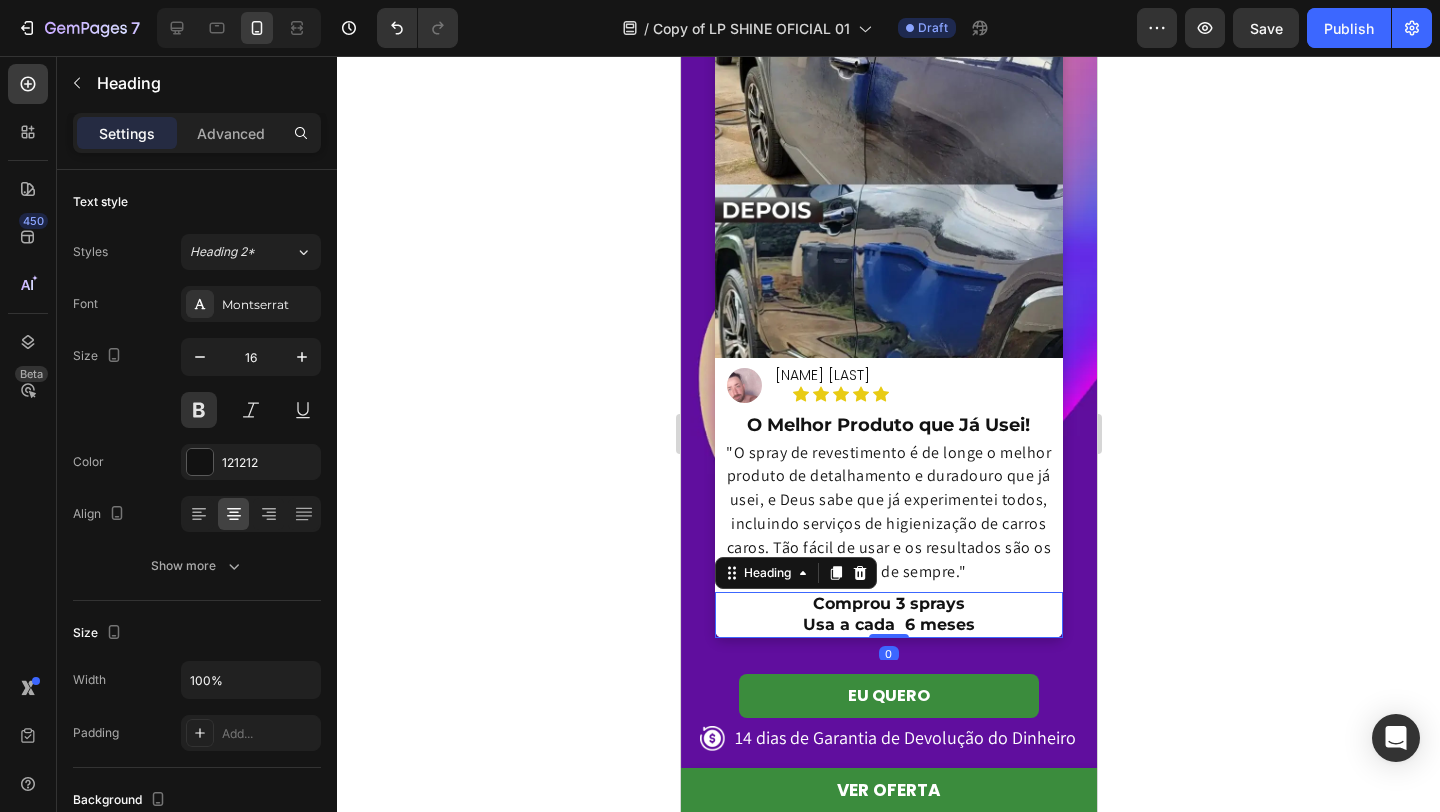 click on "Comprou 3 sprays Usa a cada  6 meses" at bounding box center [887, 615] 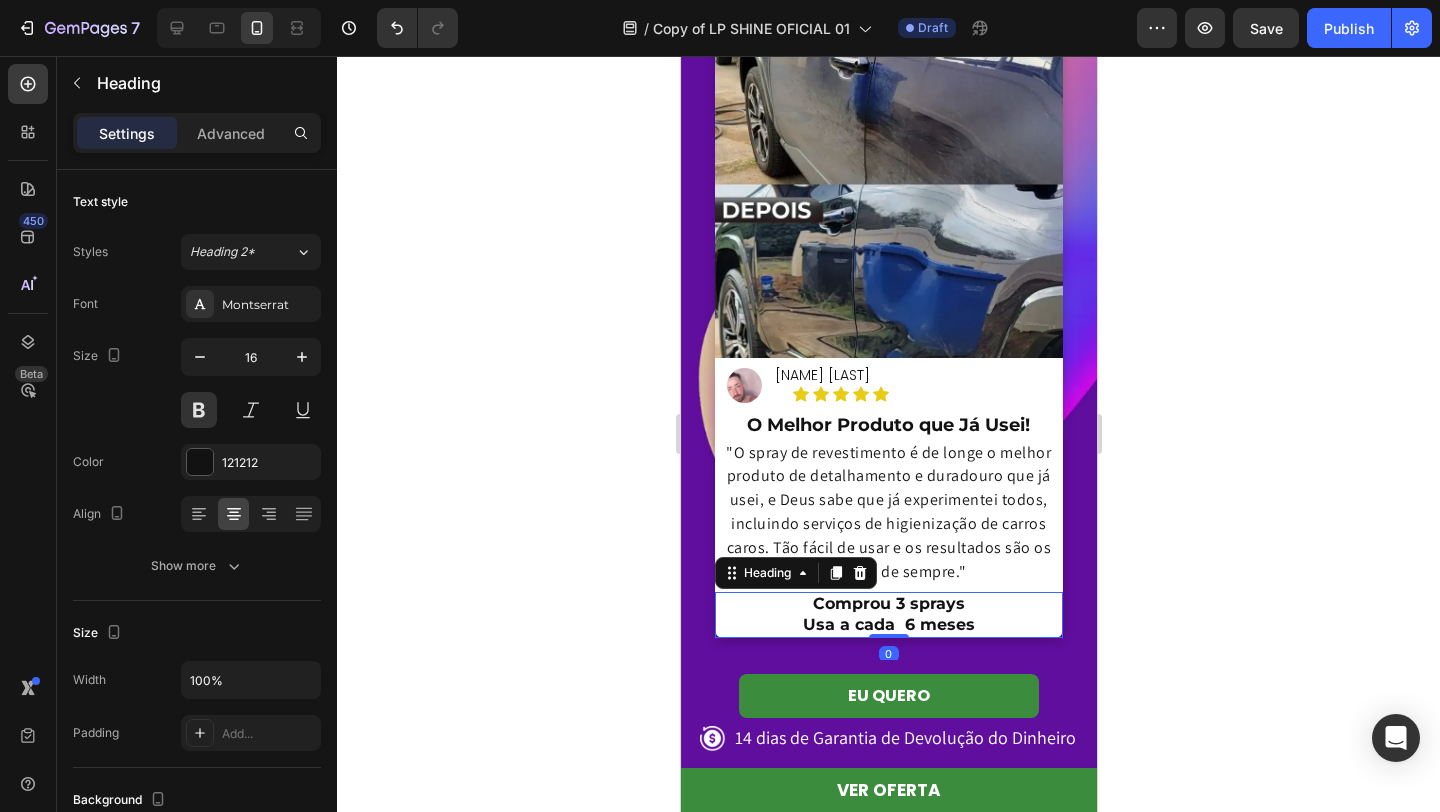click on "Comprou 3 sprays Usa a cada  6 meses" at bounding box center [887, 615] 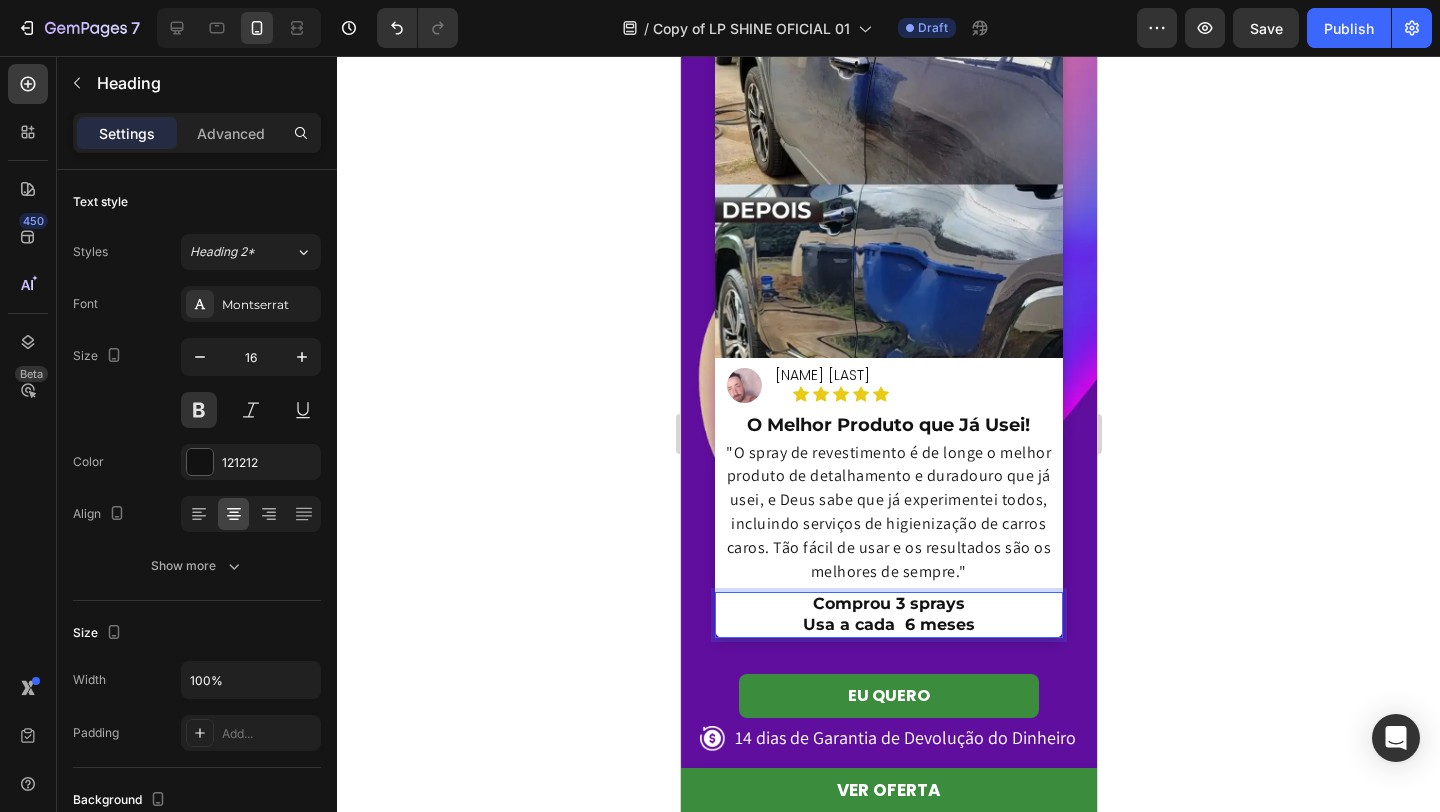 click on "Comprou 3 sprays Usa a cada  6 meses" at bounding box center [887, 615] 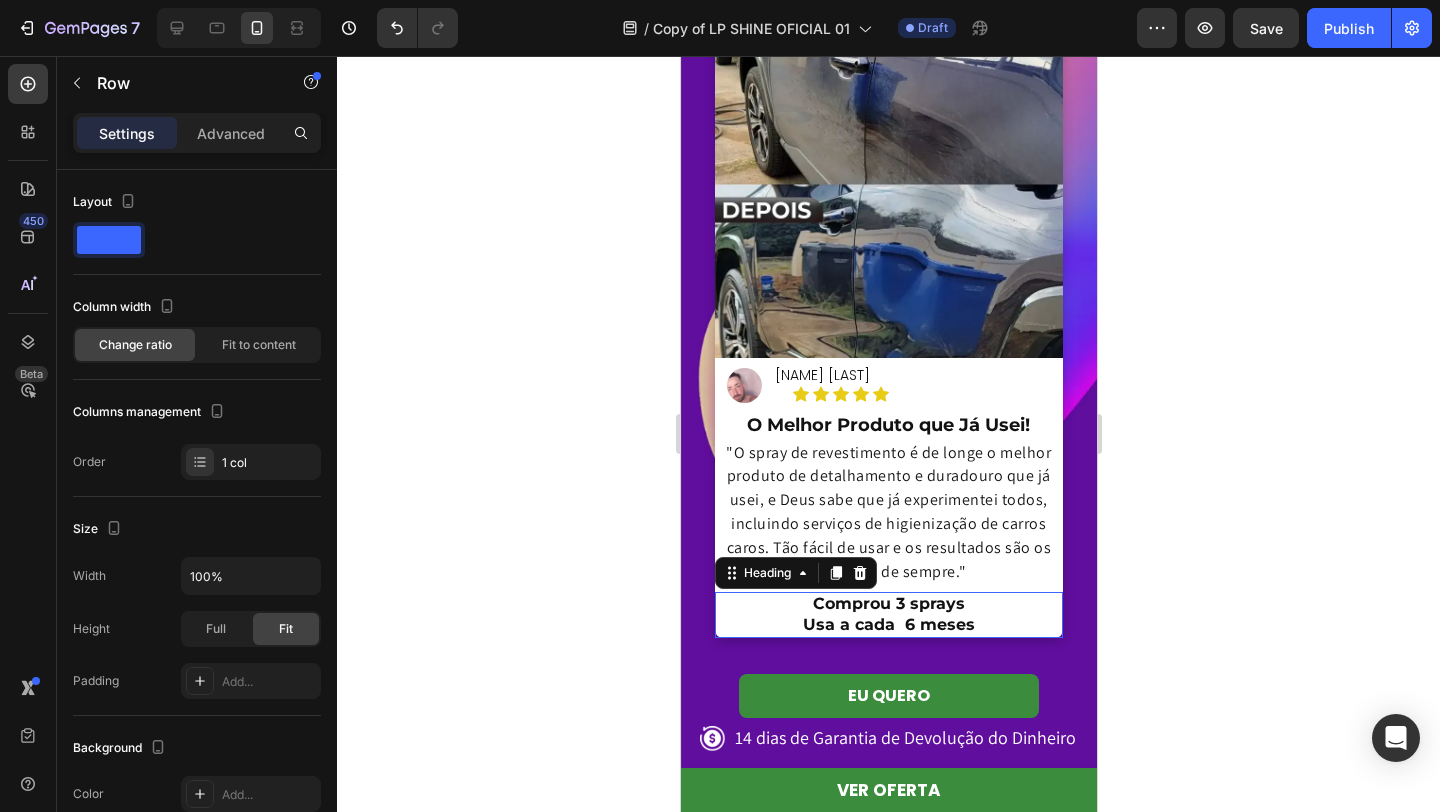 click on "Comprou 3 sprays Usa a cada  6 meses" at bounding box center [887, 615] 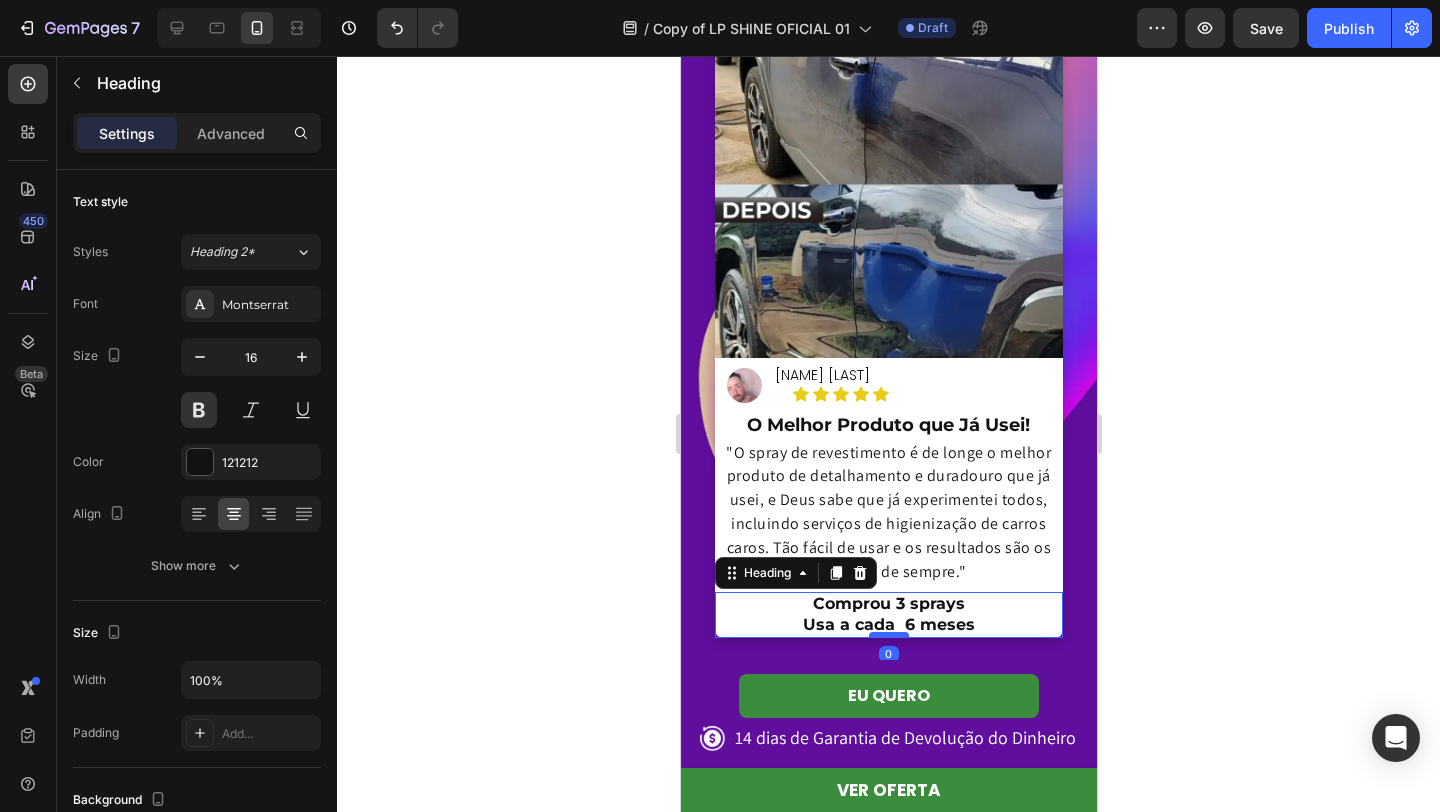 click at bounding box center [888, 635] 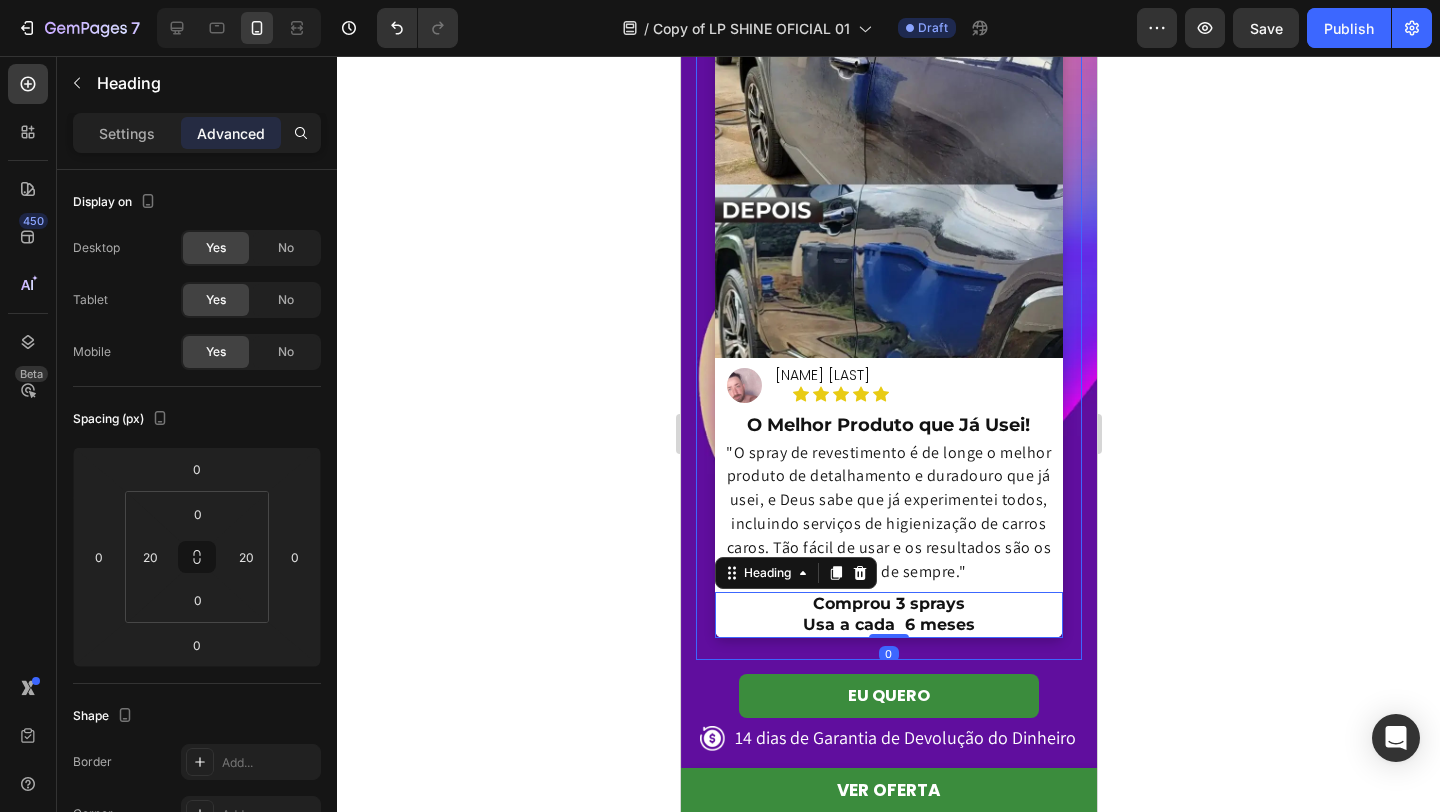 click on "Image Image Jonas Paulino Heading Icon Icon Icon Icon Icon Icon List Row O Melhor Produto que Já Usei! Heading "O spray de revestimento é de longe o melhor produto de detalhamento e duradouro que já usei, e Deus sabe que já experimentei todos, incluindo serviços de higienização de carros caros. Tão fácil de usar e os resultados são os melhores de sempre." Heading Comprou 3 sprays Usa a cada  6 meses Heading   0 Row" at bounding box center (888, 335) 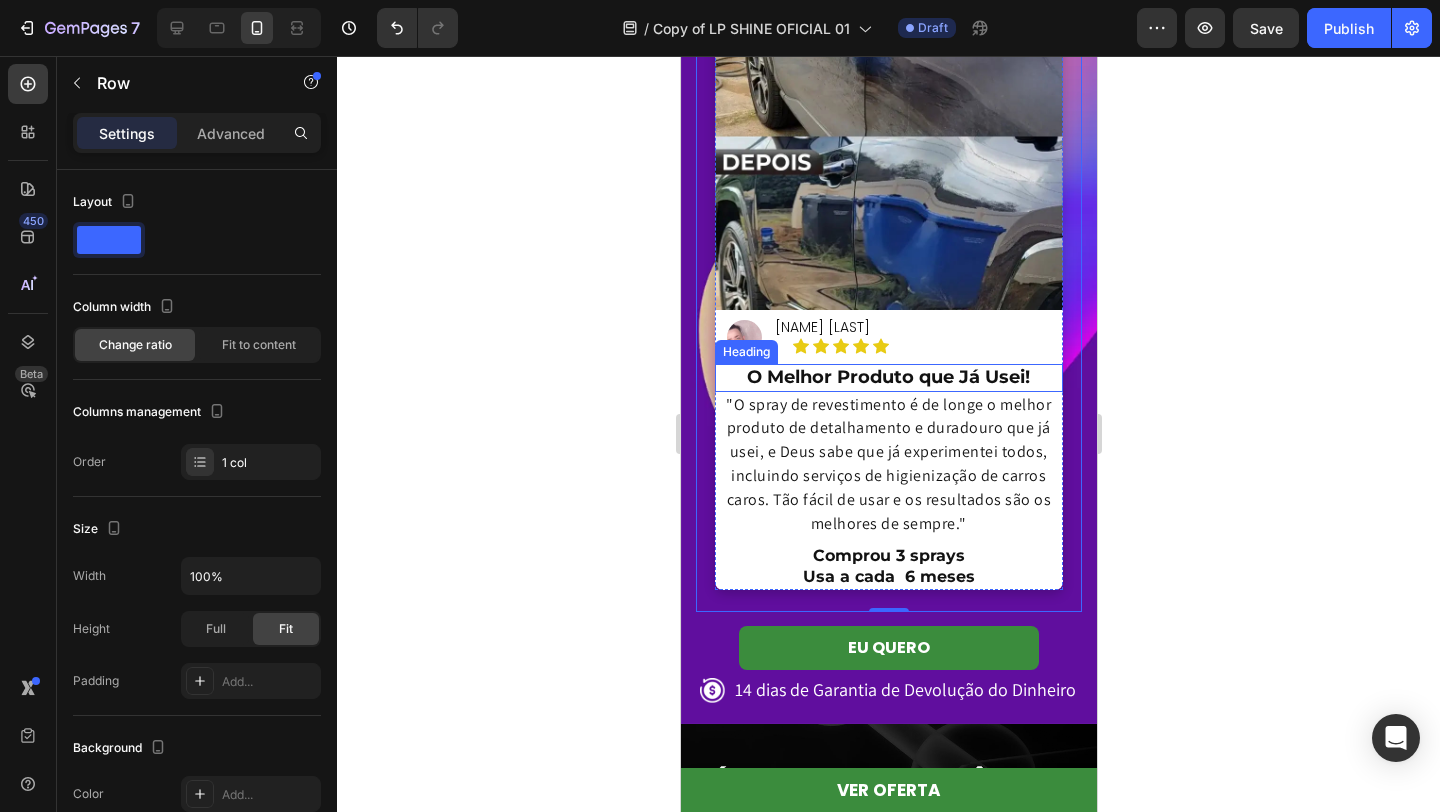scroll, scrollTop: 4432, scrollLeft: 0, axis: vertical 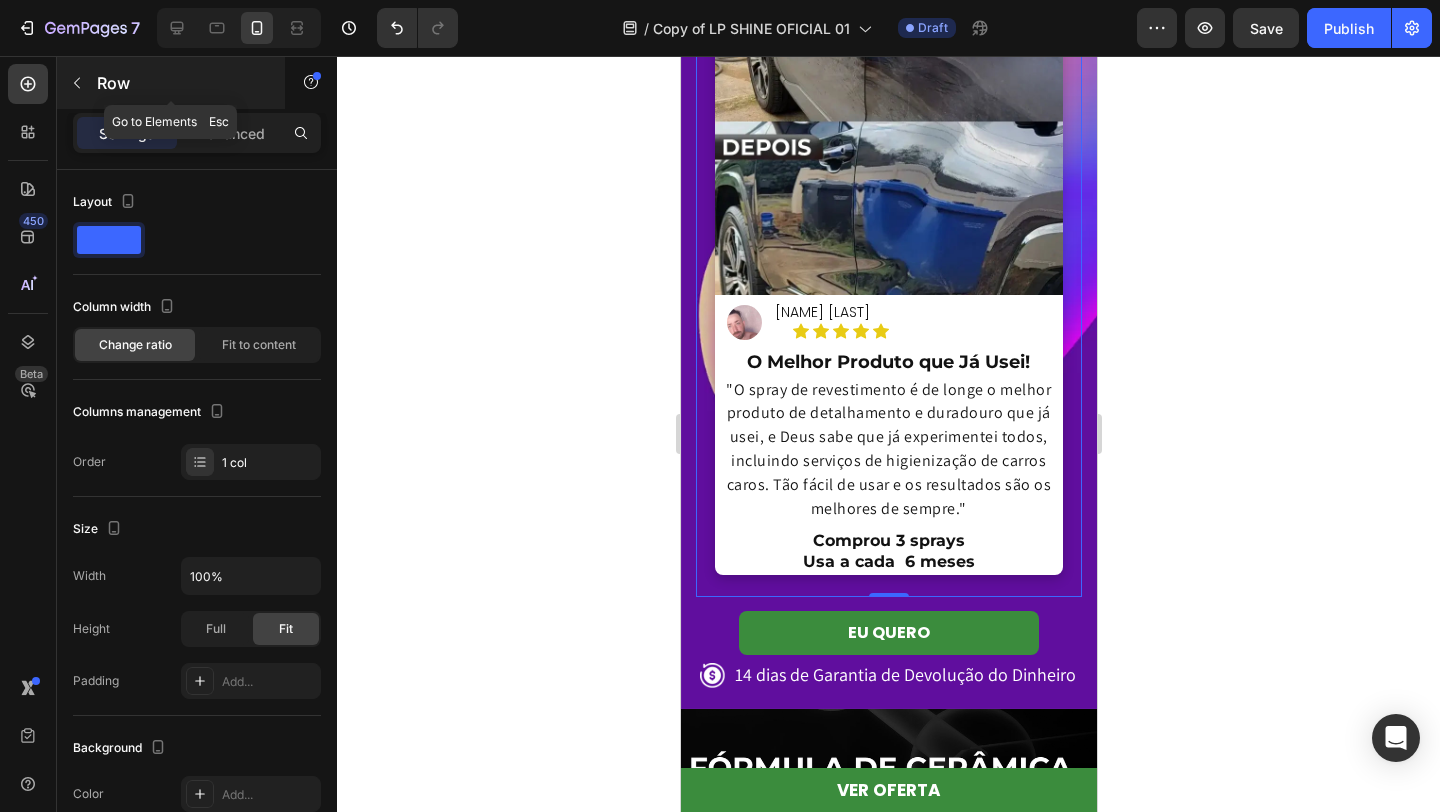click at bounding box center [77, 83] 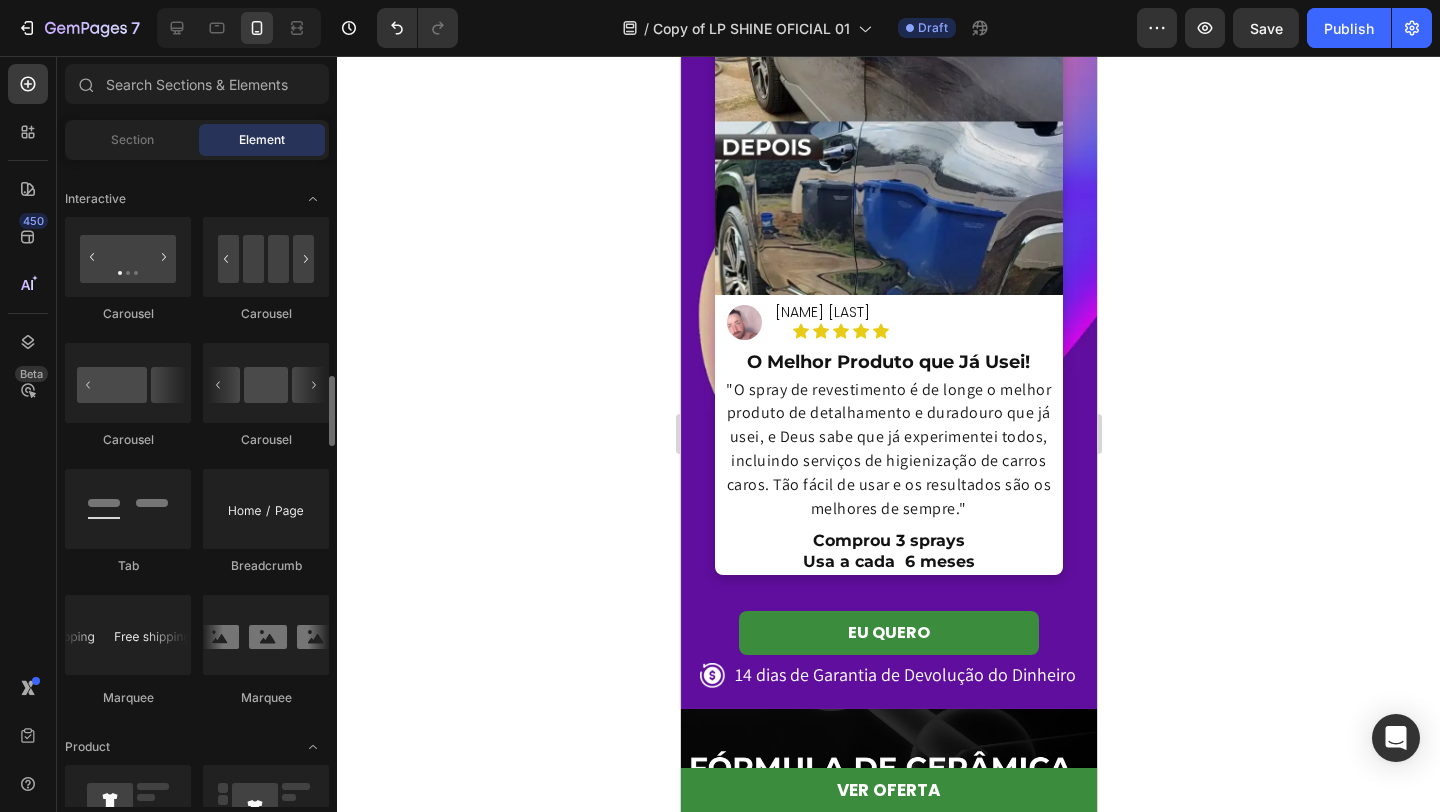 scroll, scrollTop: 1975, scrollLeft: 0, axis: vertical 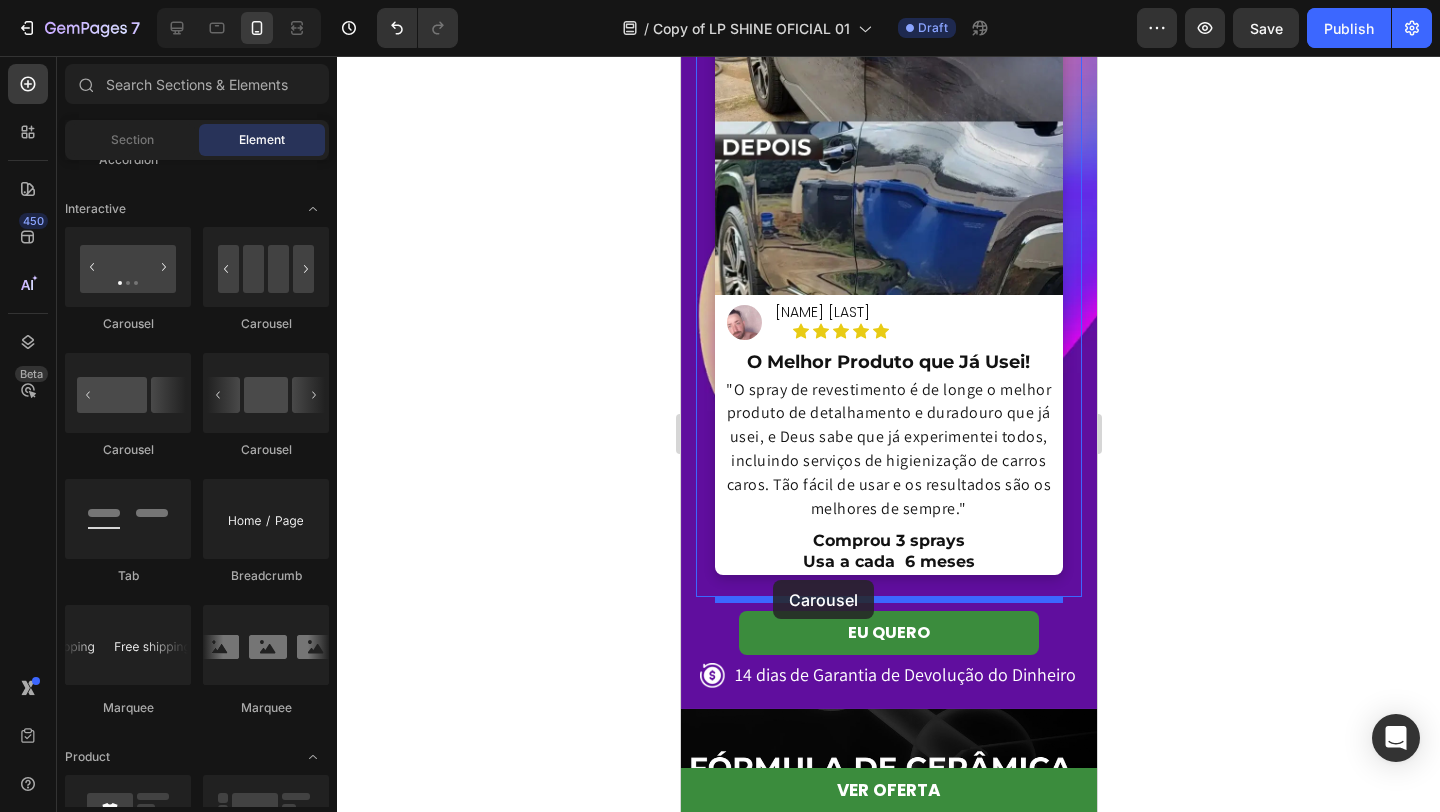 drag, startPoint x: 803, startPoint y: 339, endPoint x: 772, endPoint y: 580, distance: 242.9856 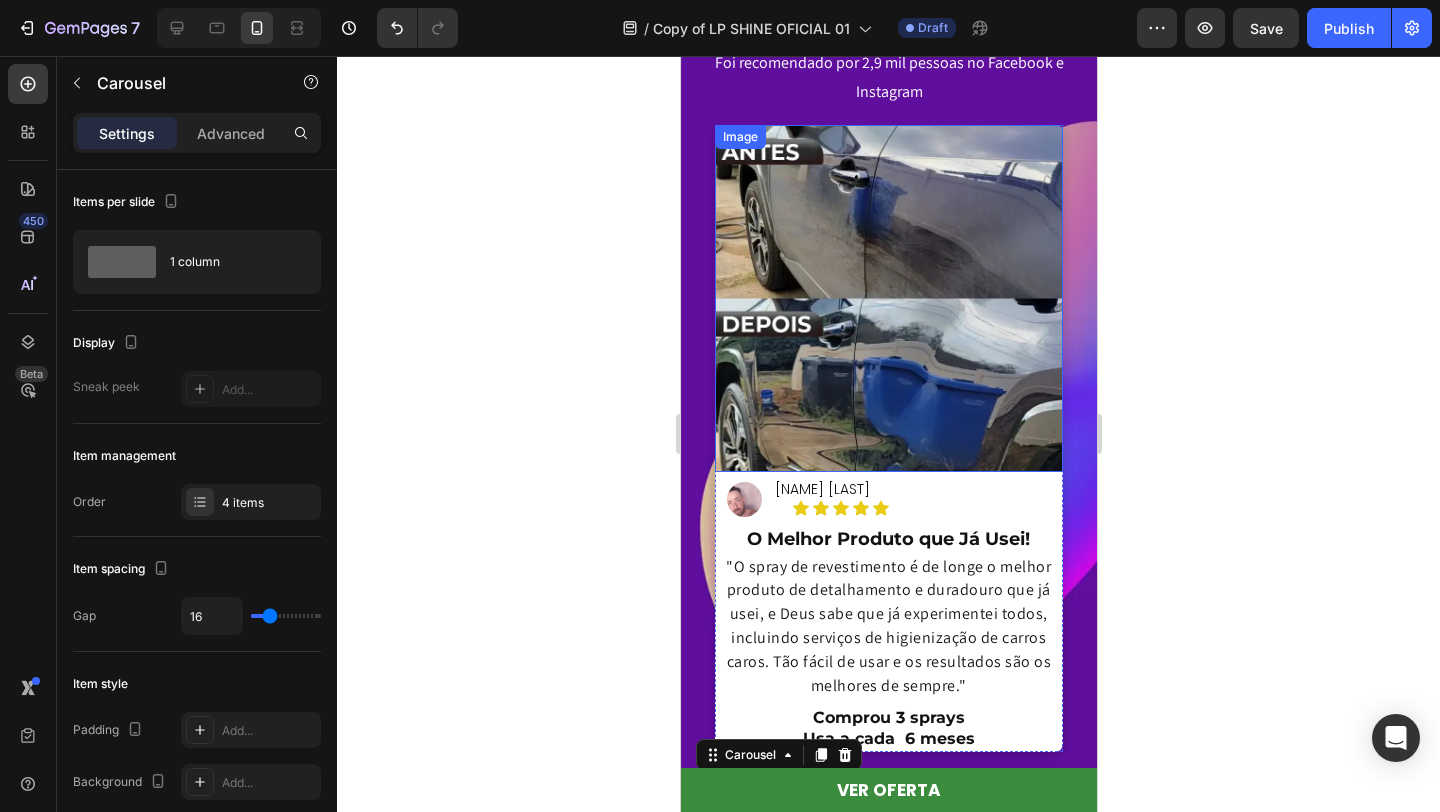 scroll, scrollTop: 4236, scrollLeft: 0, axis: vertical 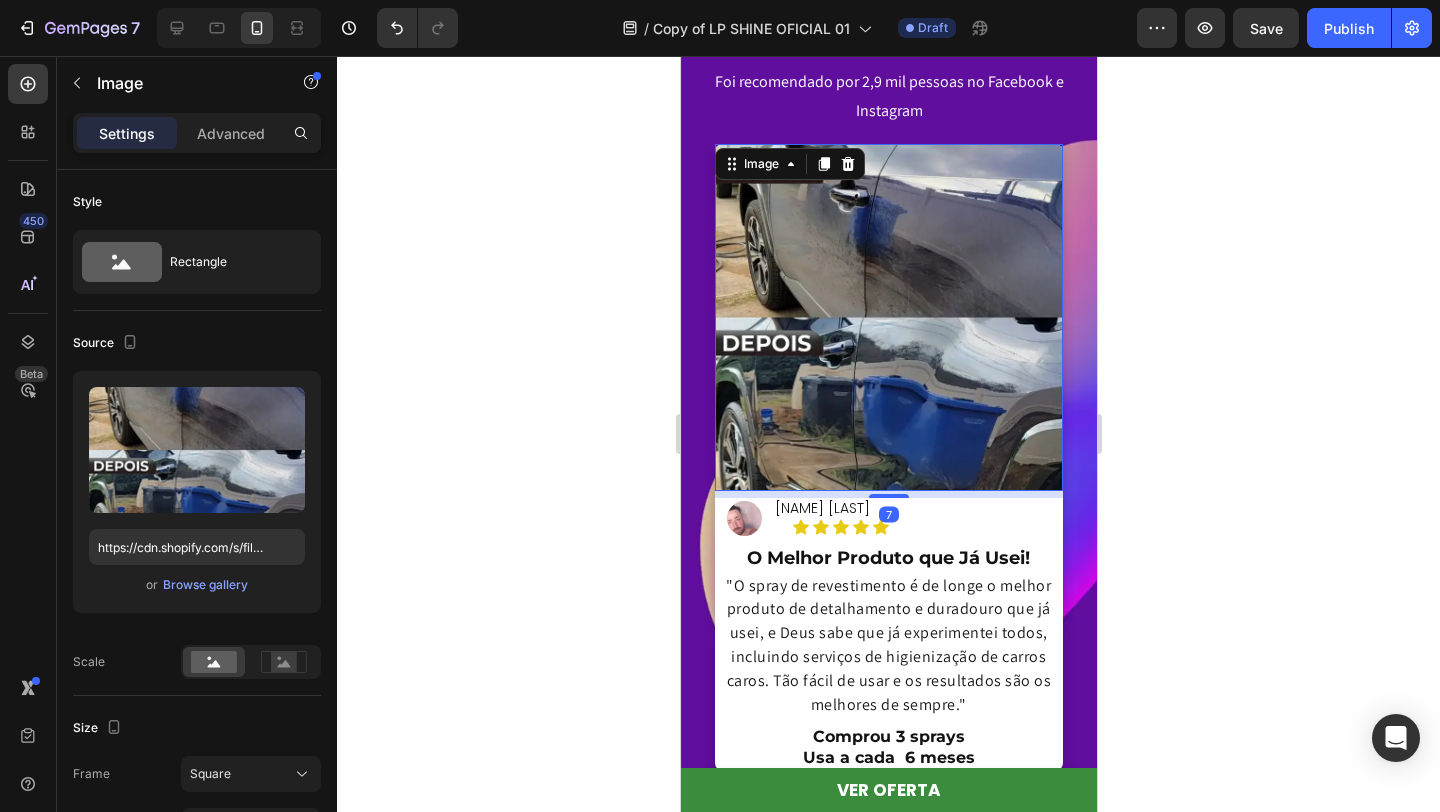 click at bounding box center (887, 317) 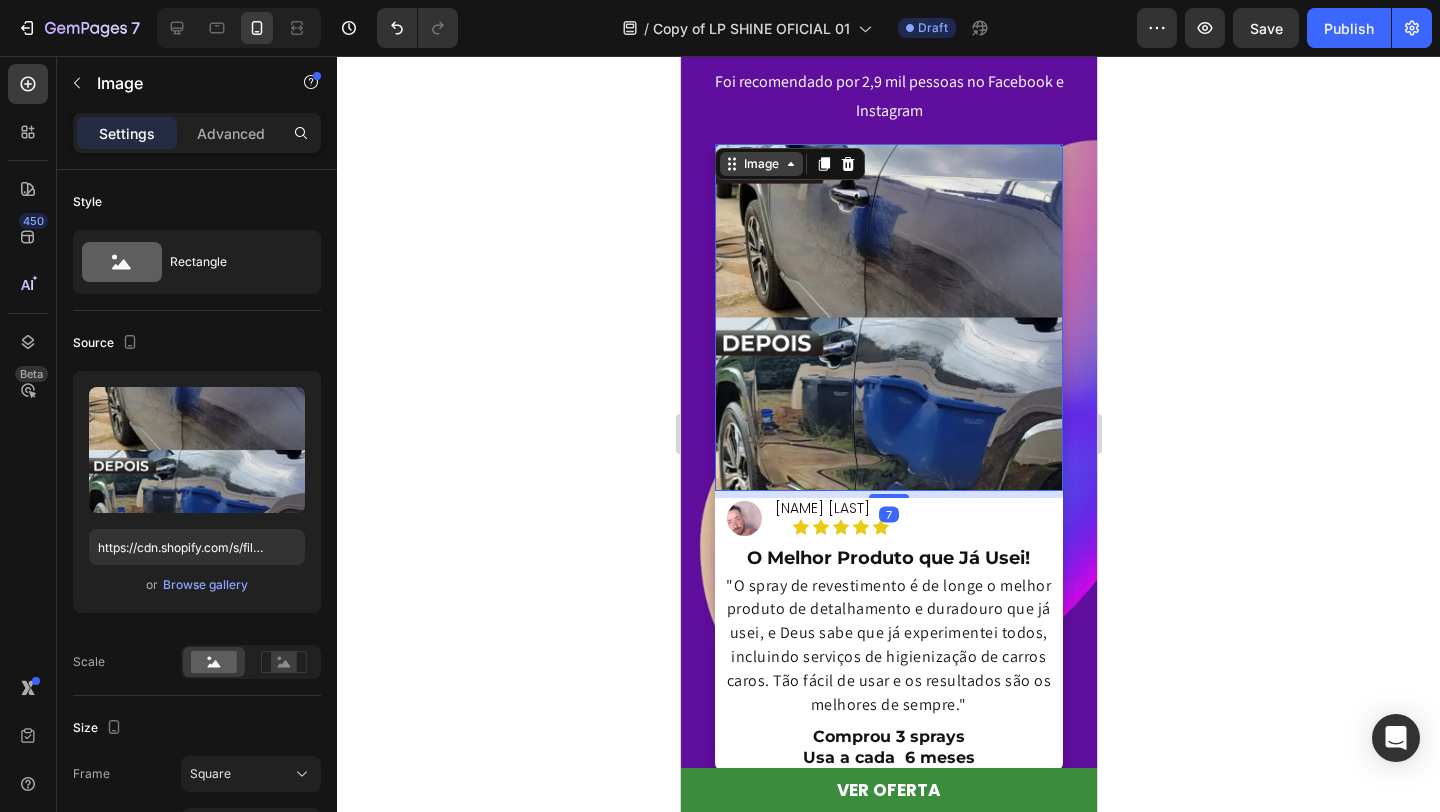 click on "Image" at bounding box center (760, 164) 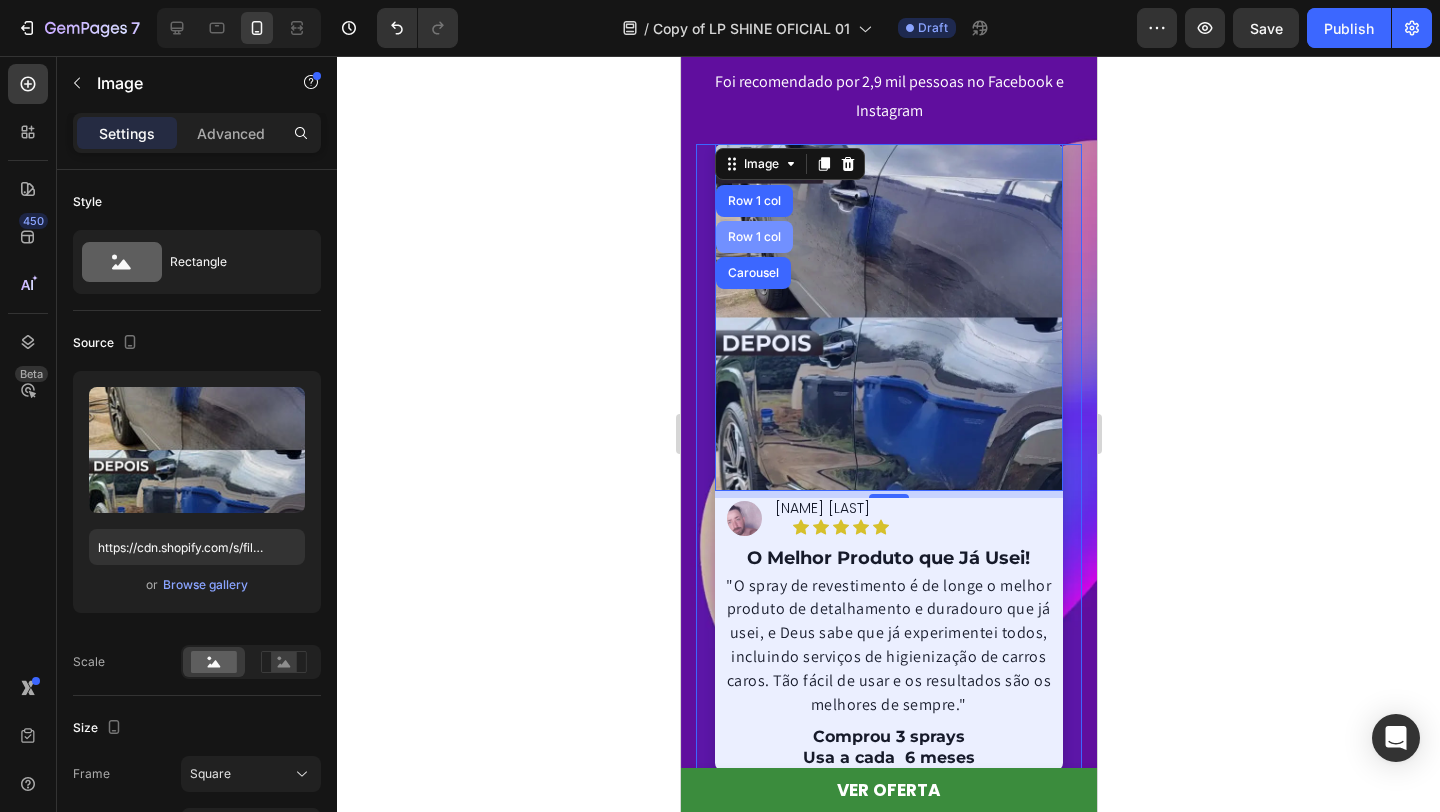 click on "Row 1 col" at bounding box center [753, 237] 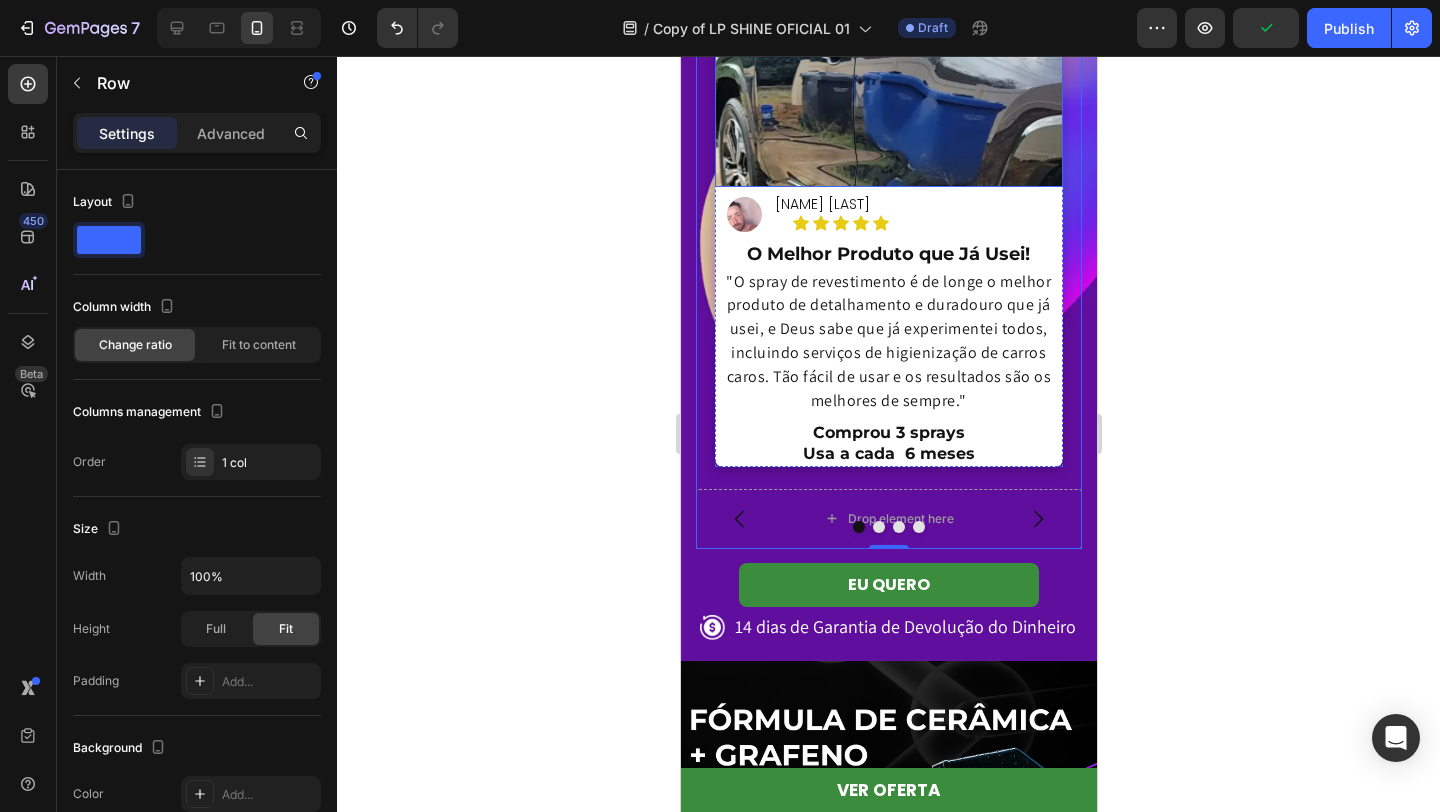 scroll, scrollTop: 4539, scrollLeft: 0, axis: vertical 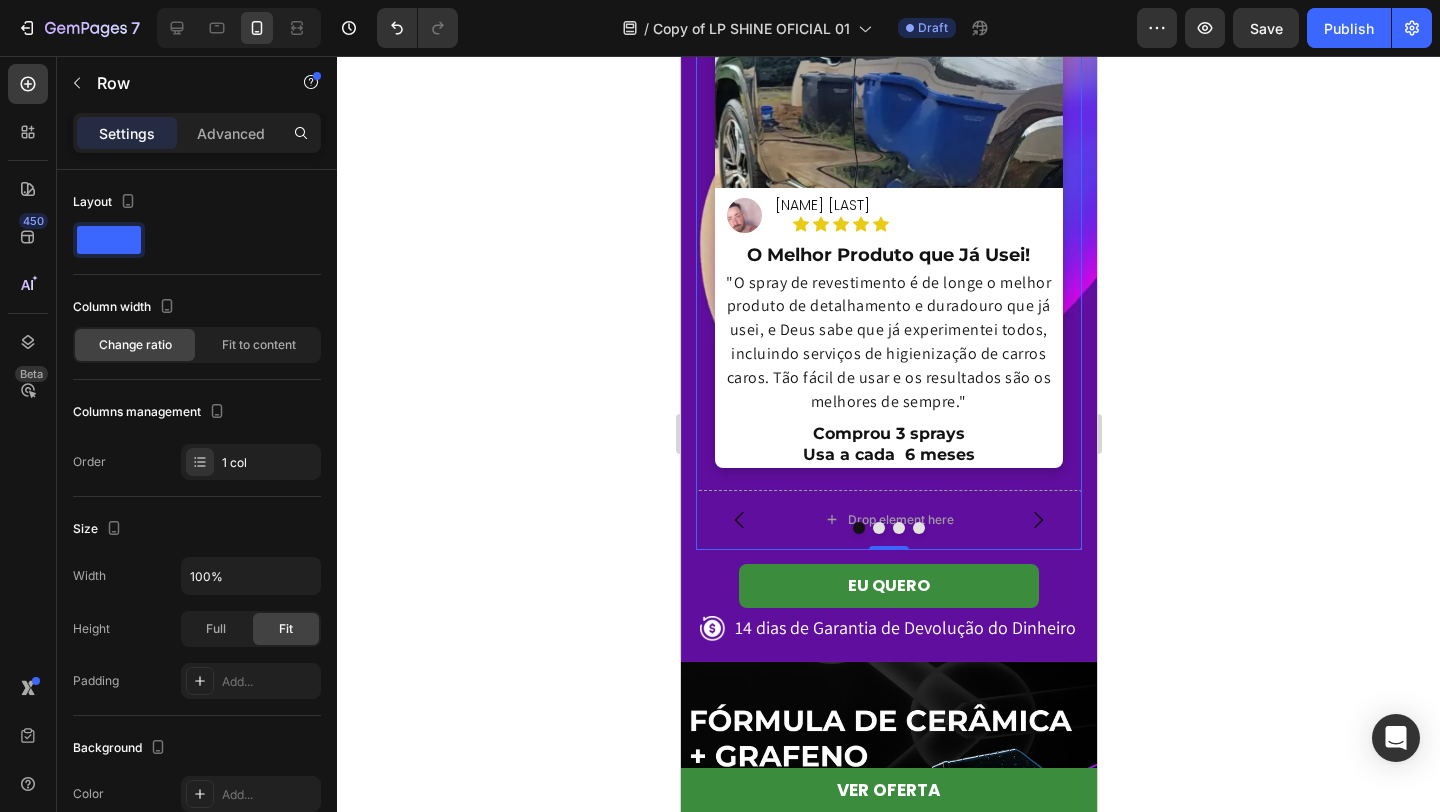 click on "Image Image Jonas Paulino Heading Icon Icon Icon Icon Icon Icon List Row O Melhor Produto que Já Usei! Heading "O spray de revestimento é de longe o melhor produto de detalhamento e duradouro que já usei, e Deus sabe que já experimentei todos, incluindo serviços de higienização de carros caros. Tão fácil de usar e os resultados são os melhores de sempre." Heading Comprou 3 sprays Usa a cada  6 meses Heading Row
Drop element here
Drop element here
Drop element here
Drop element here
Carousel" at bounding box center [888, 195] 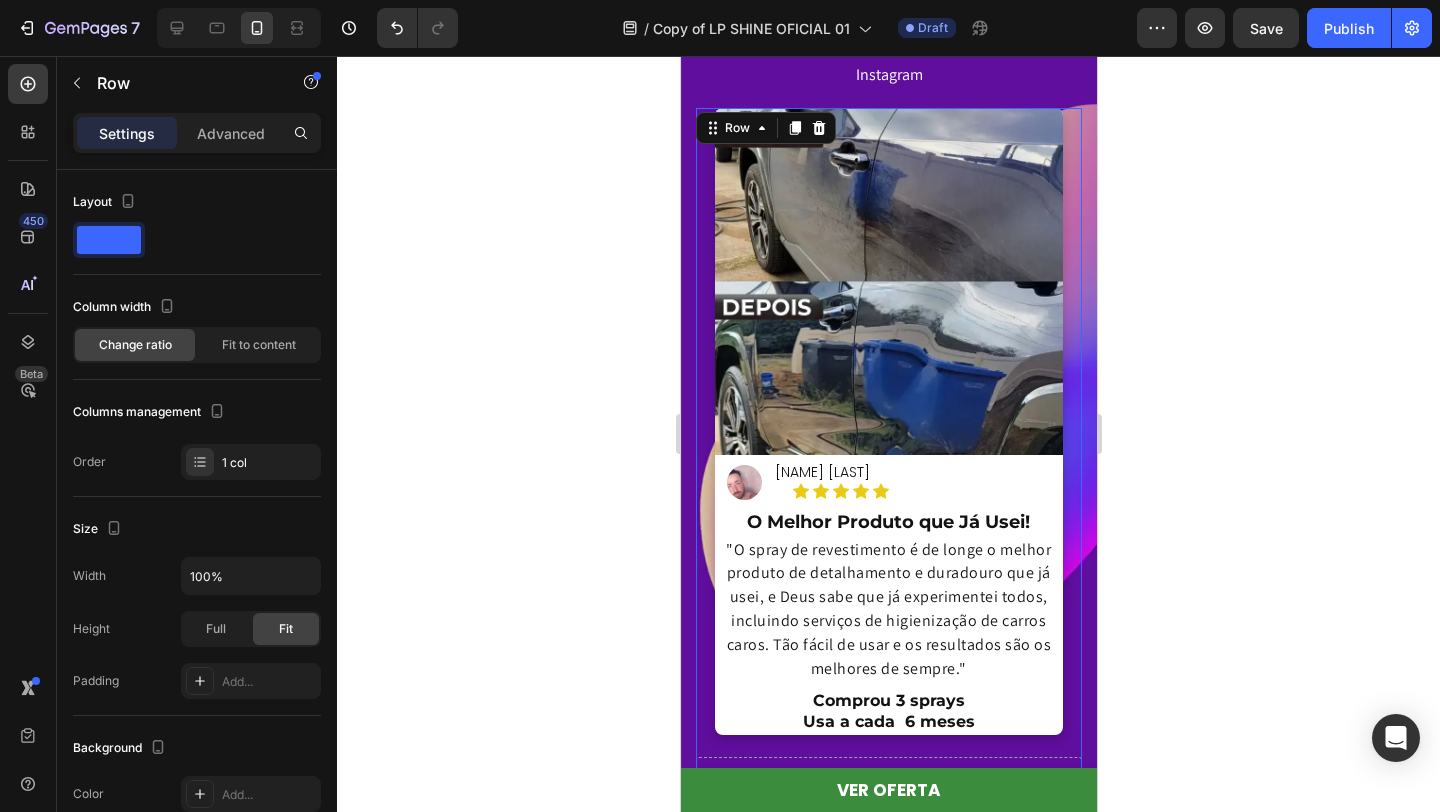 scroll, scrollTop: 4253, scrollLeft: 0, axis: vertical 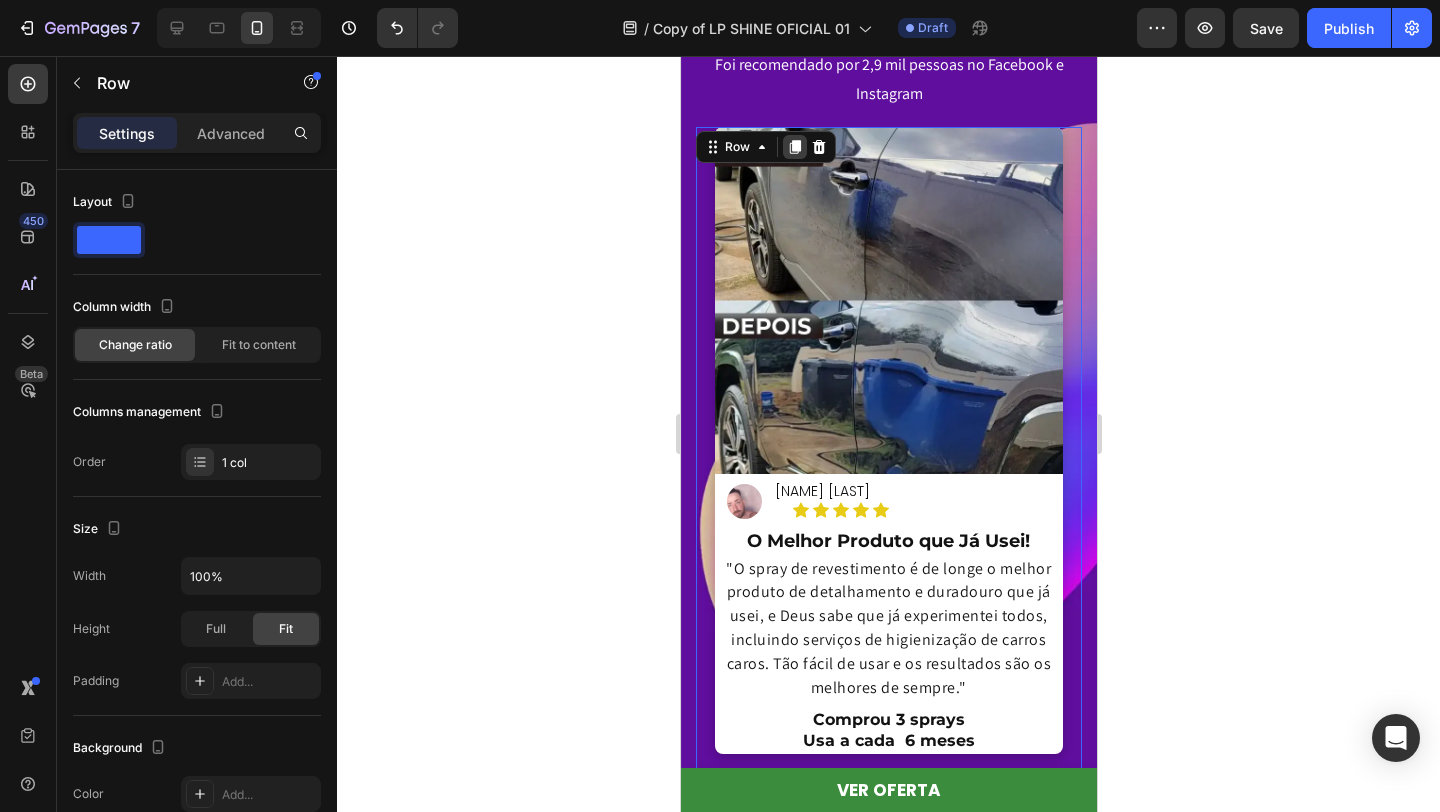 click 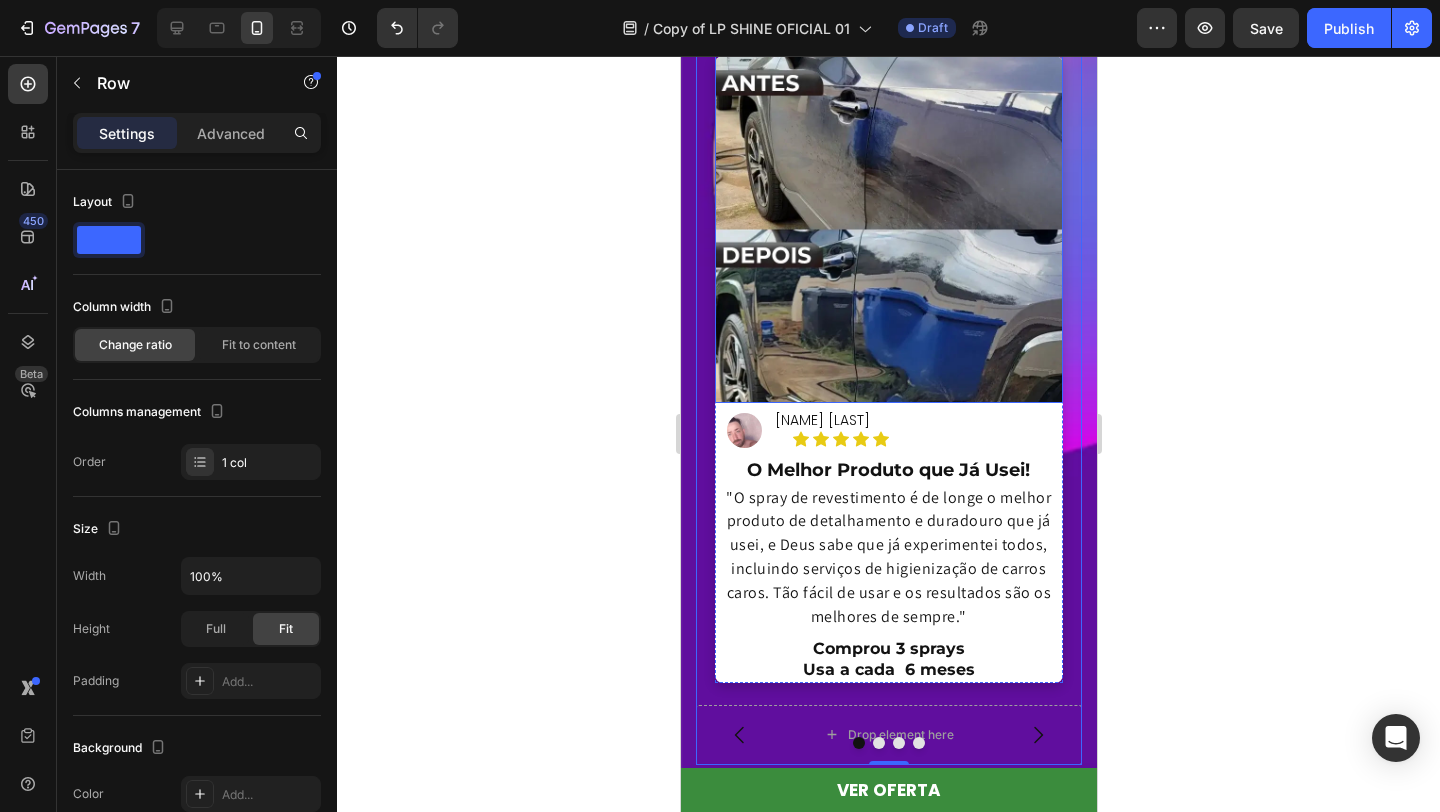 scroll, scrollTop: 5016, scrollLeft: 0, axis: vertical 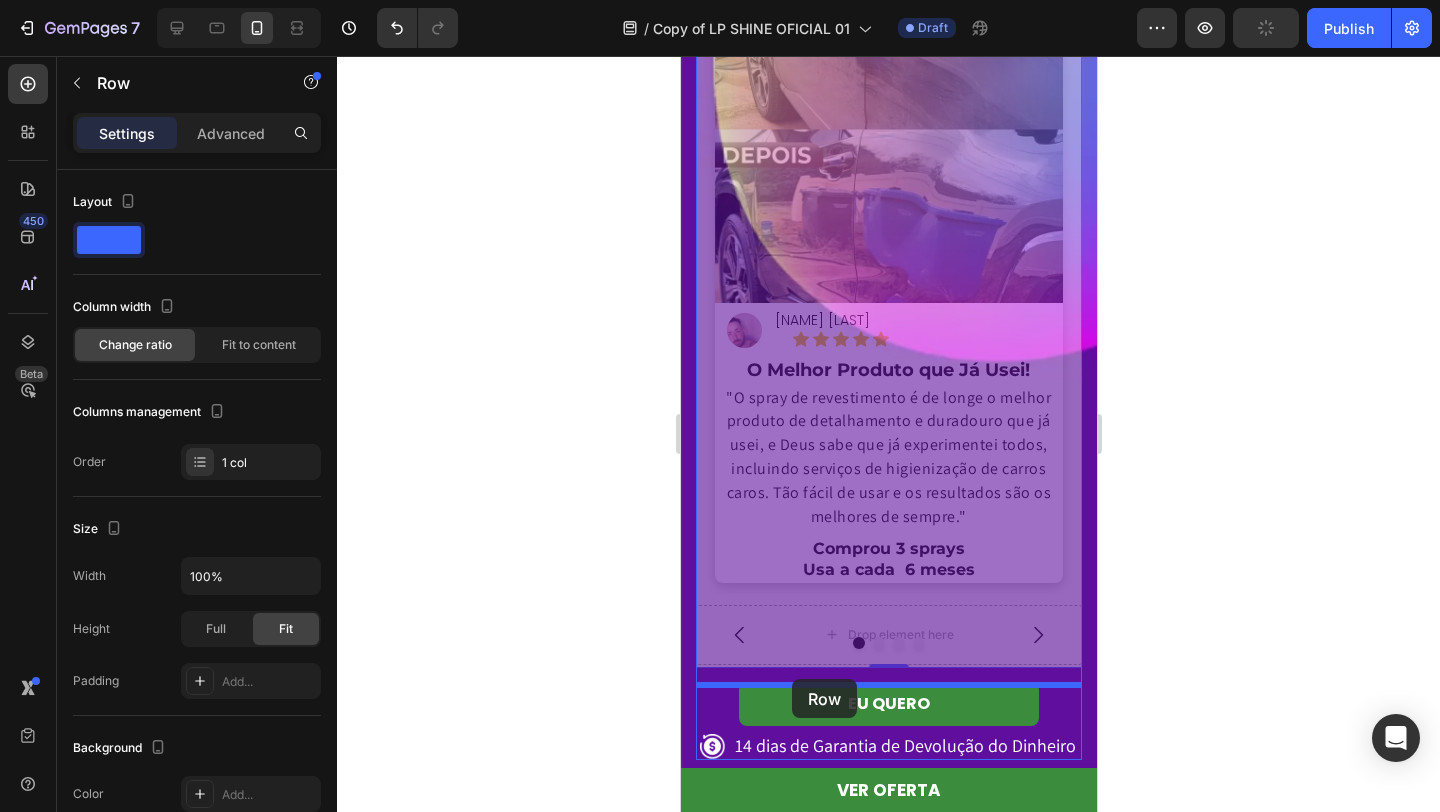 drag, startPoint x: 717, startPoint y: 62, endPoint x: 791, endPoint y: 679, distance: 621.42175 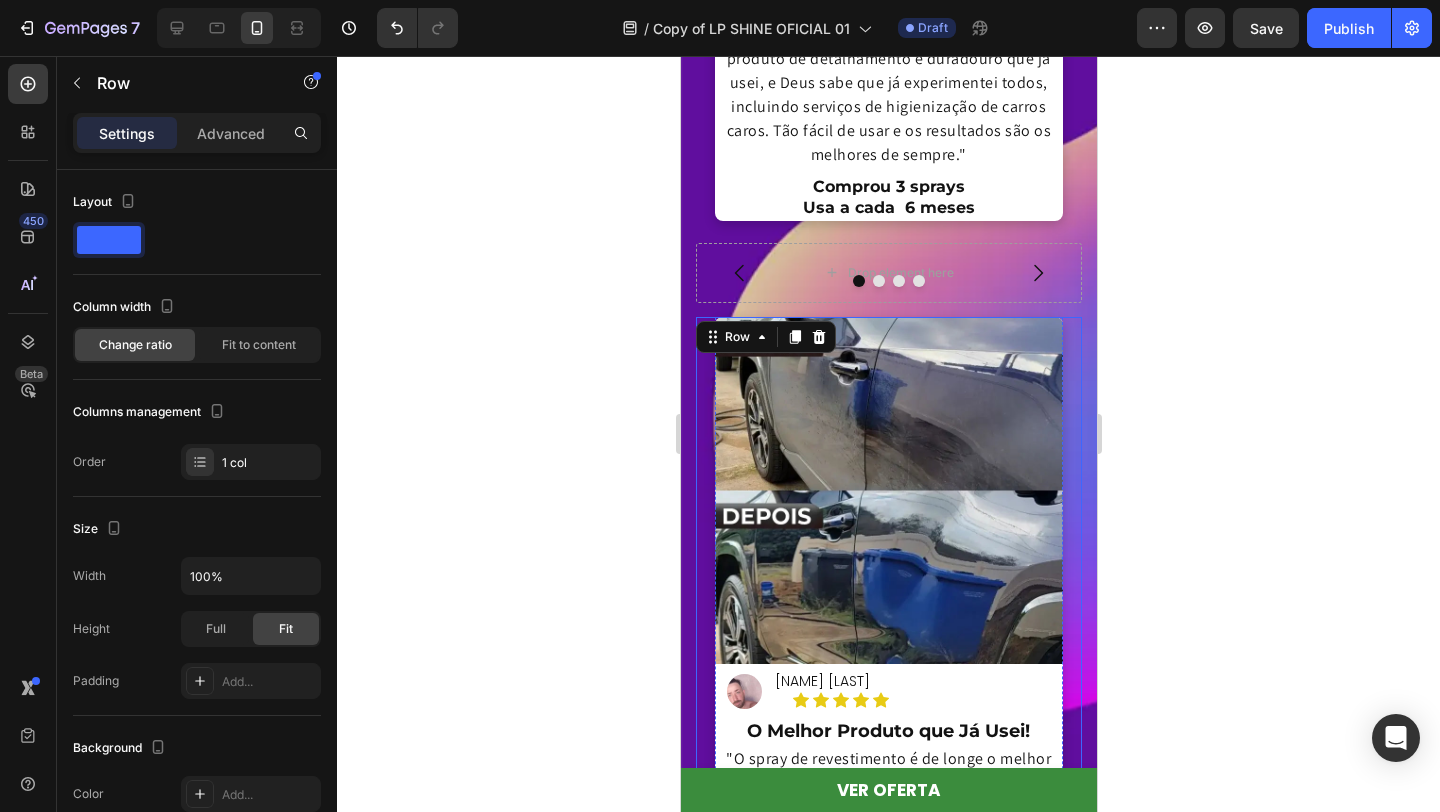 scroll, scrollTop: 4483, scrollLeft: 0, axis: vertical 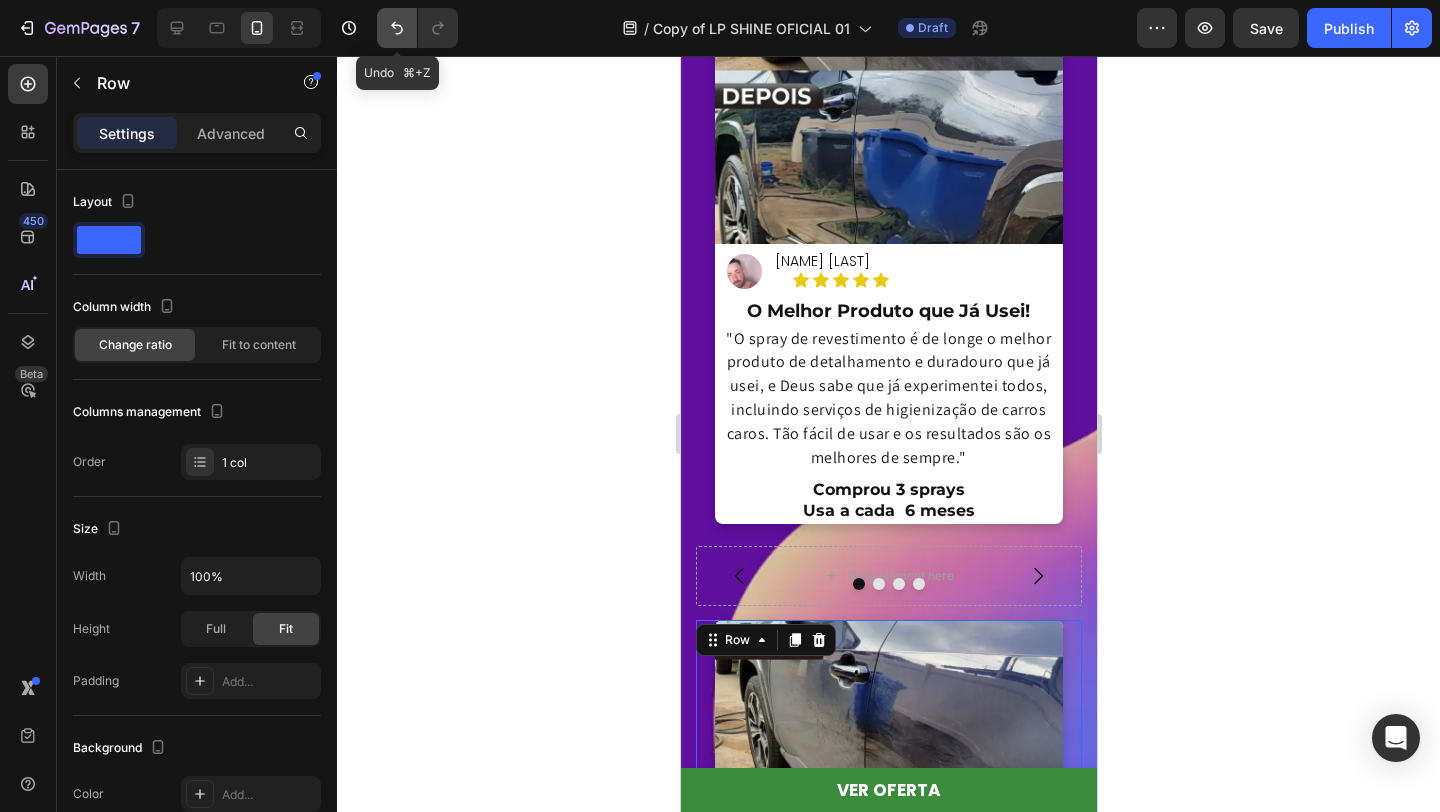 click 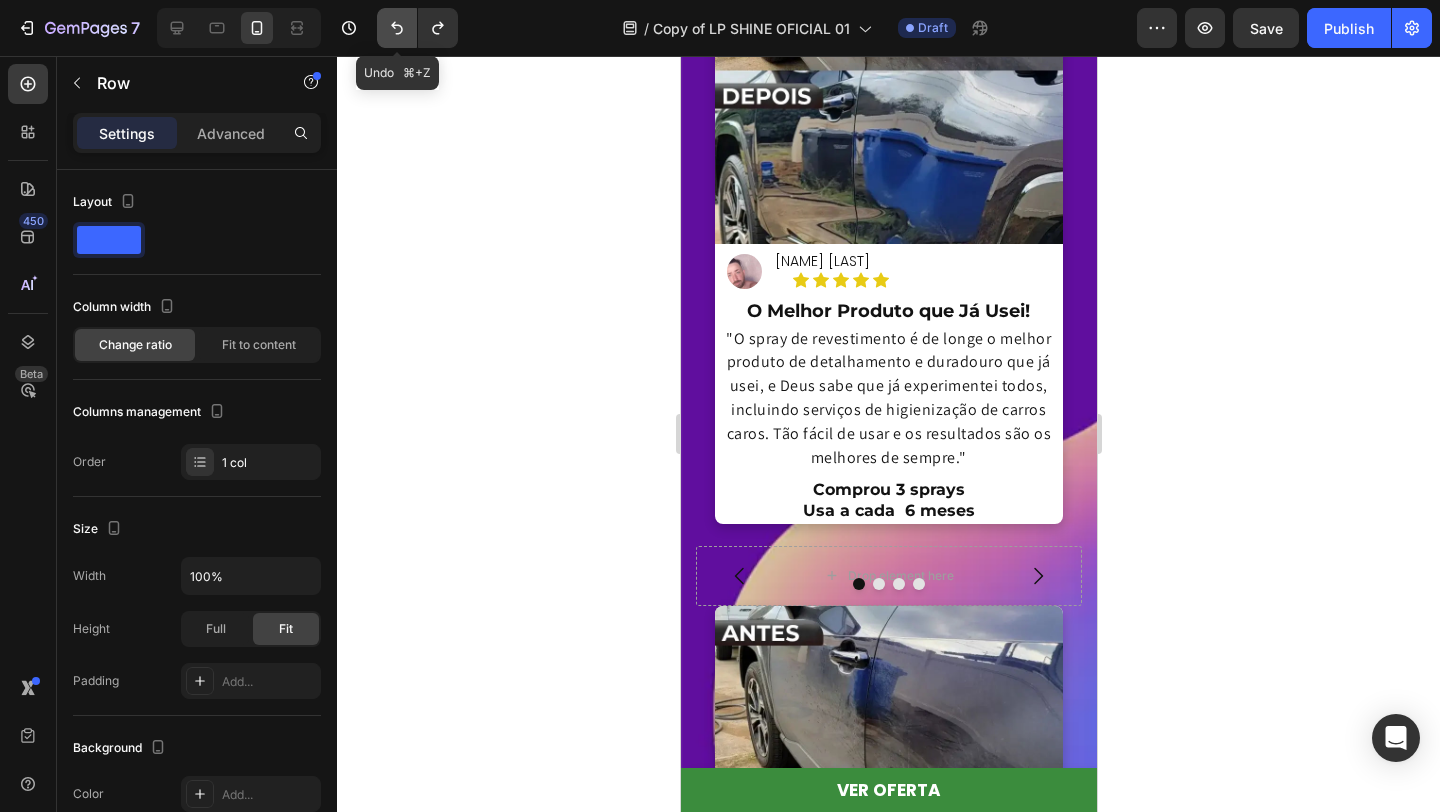 click 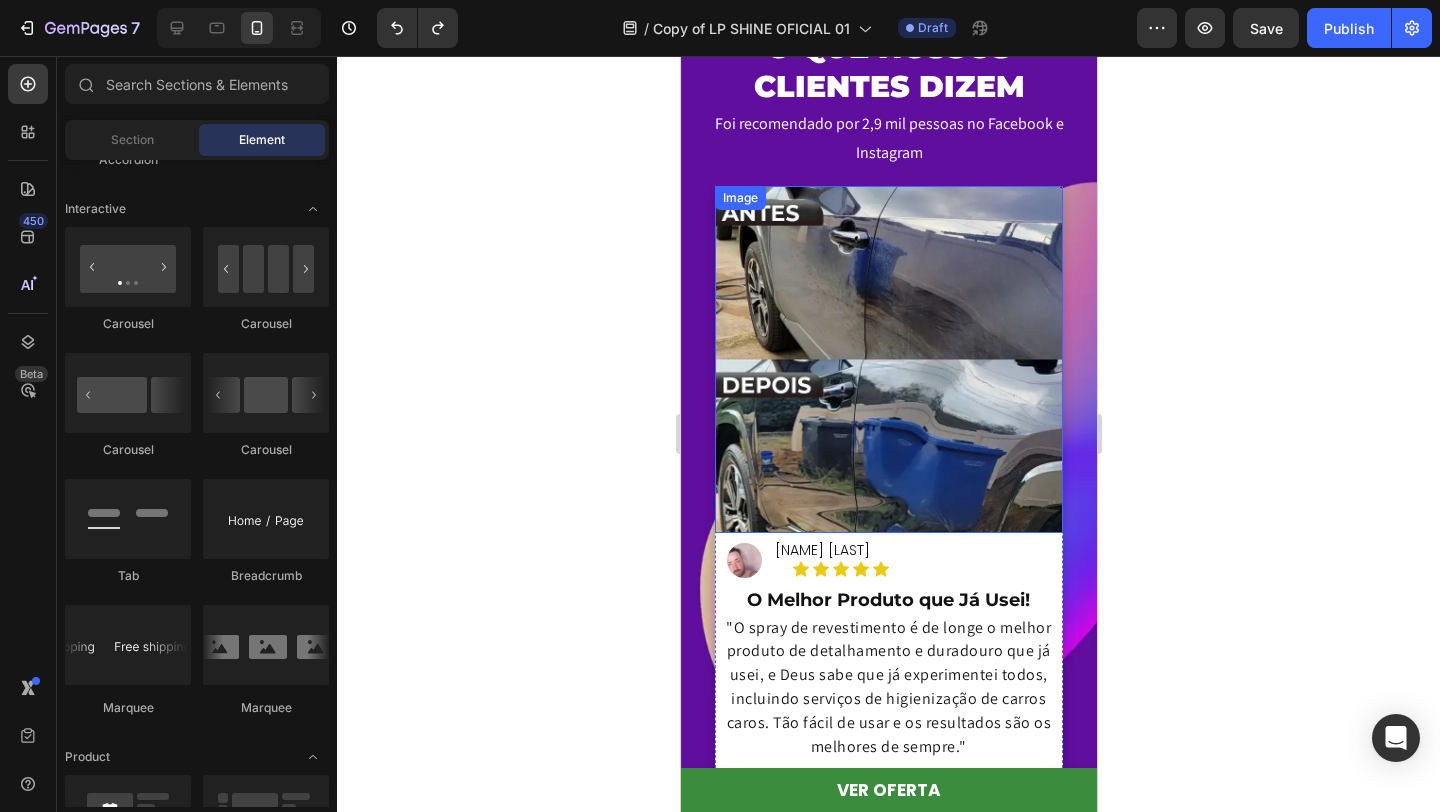 scroll, scrollTop: 4208, scrollLeft: 0, axis: vertical 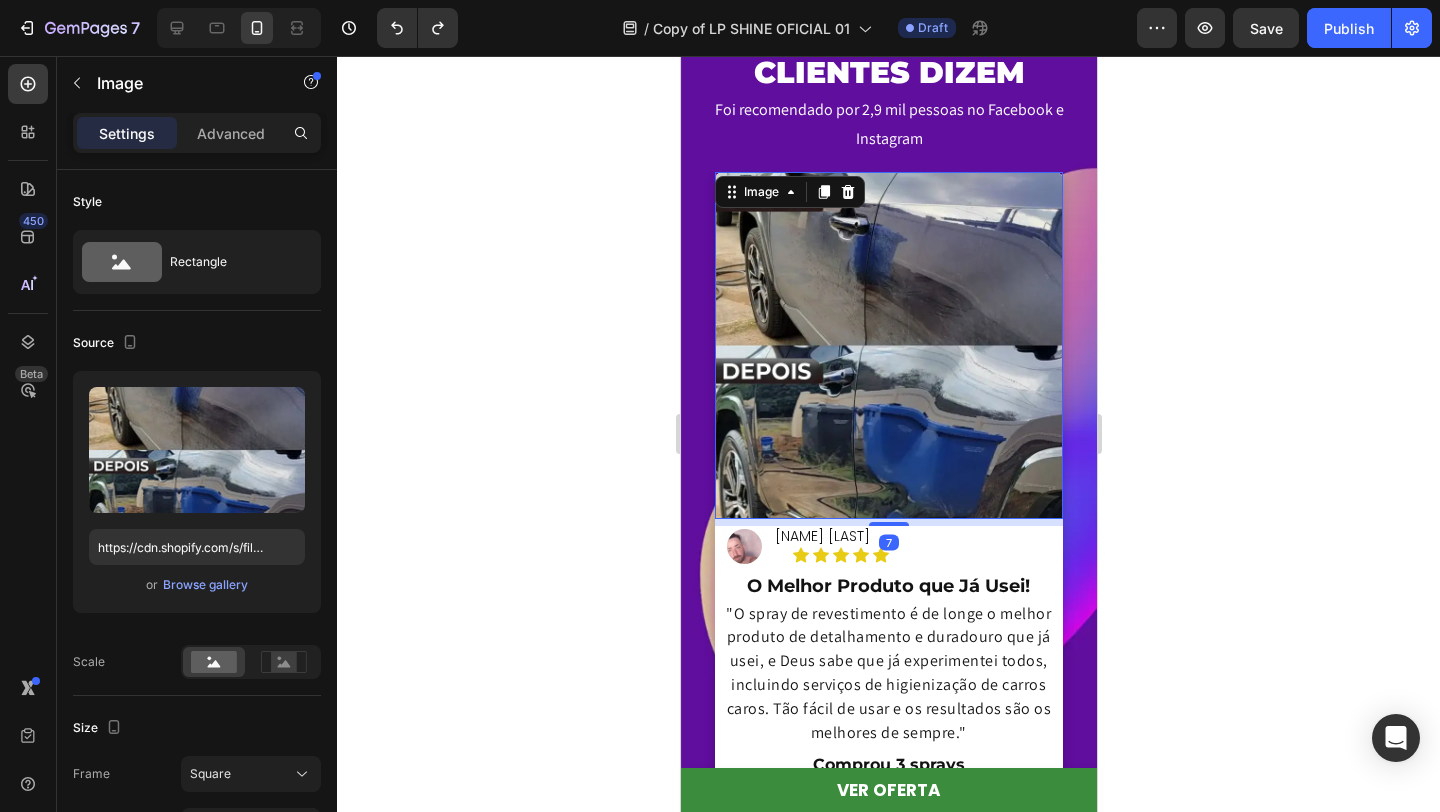 click at bounding box center (887, 345) 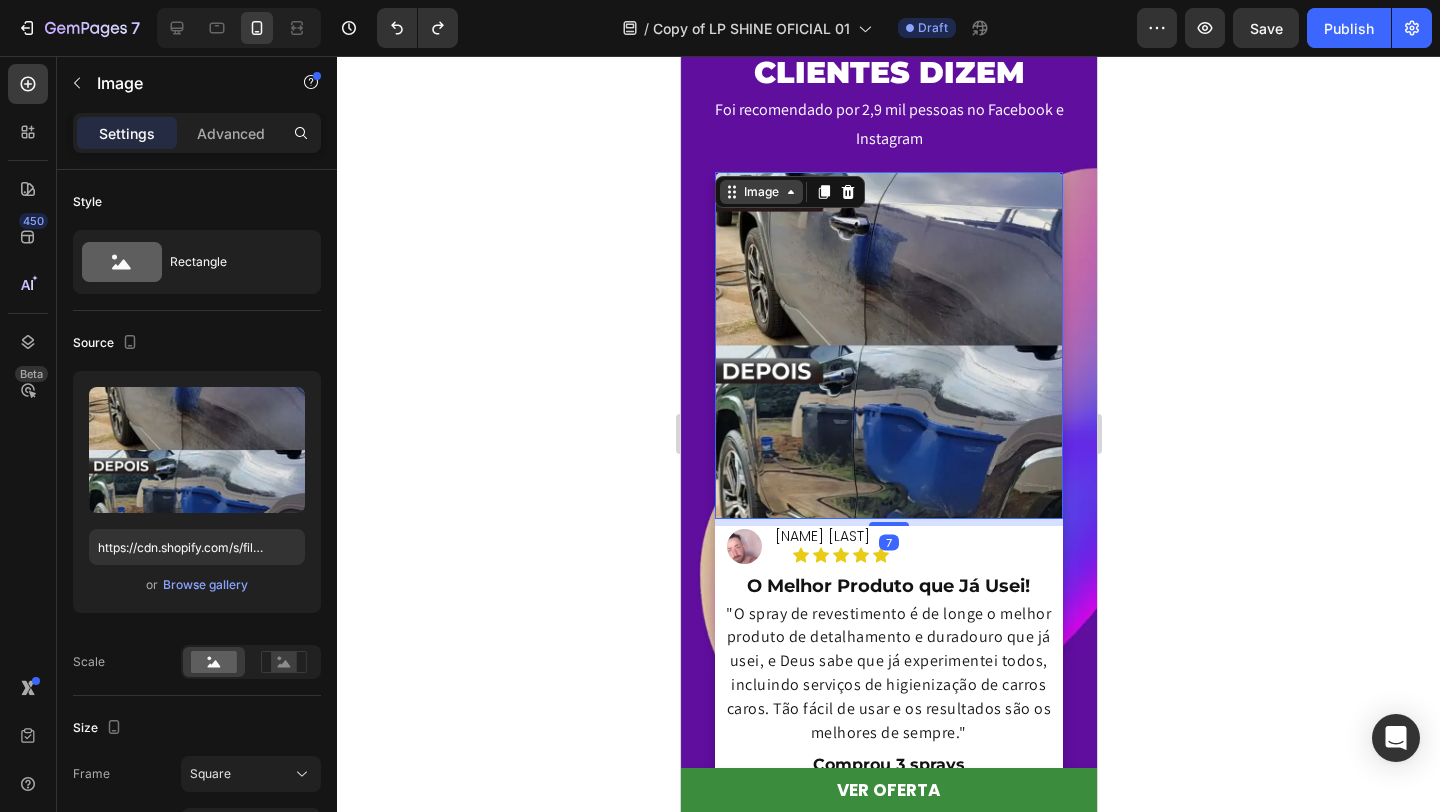 click on "Image" at bounding box center (760, 192) 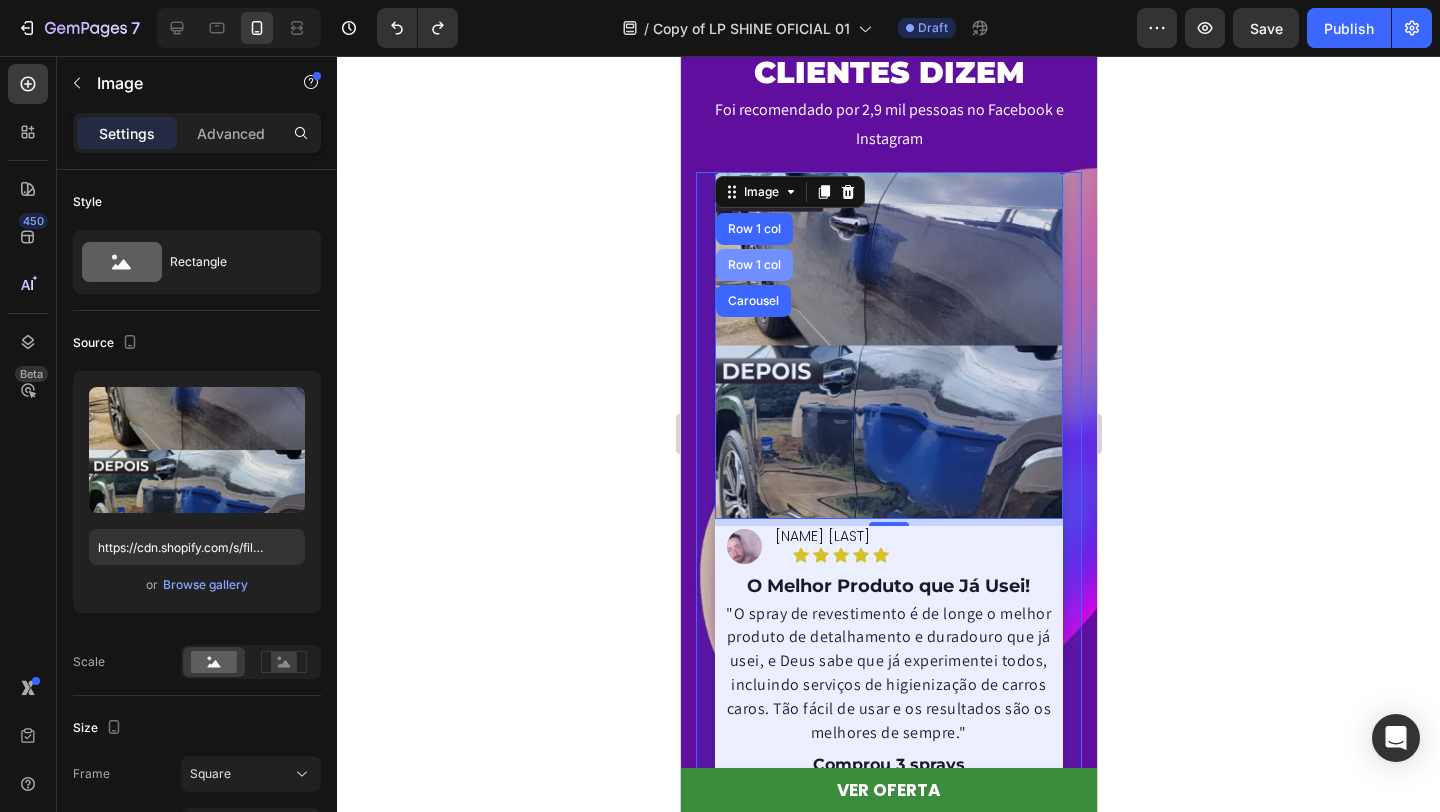 click on "Row 1 col" at bounding box center (753, 265) 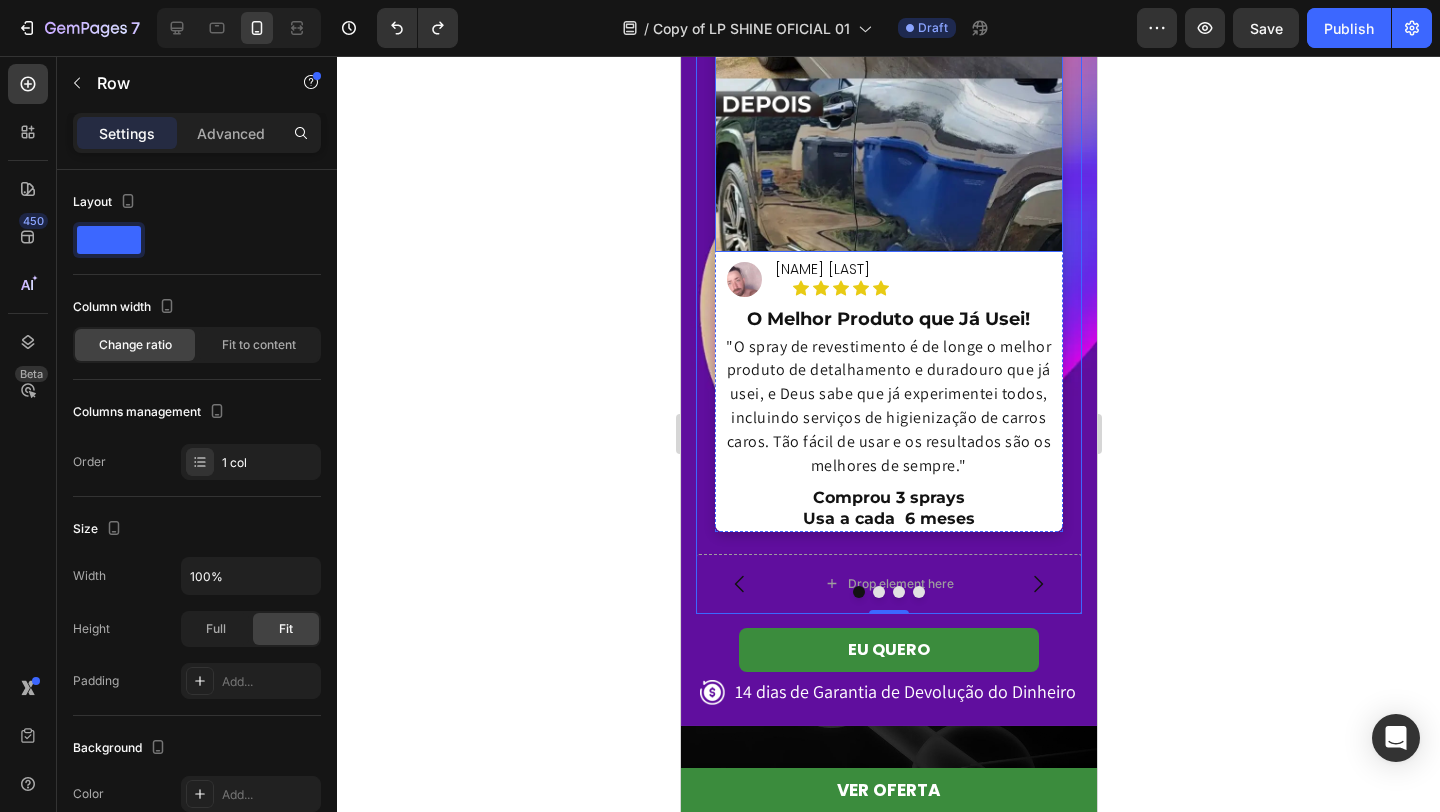 scroll, scrollTop: 4473, scrollLeft: 0, axis: vertical 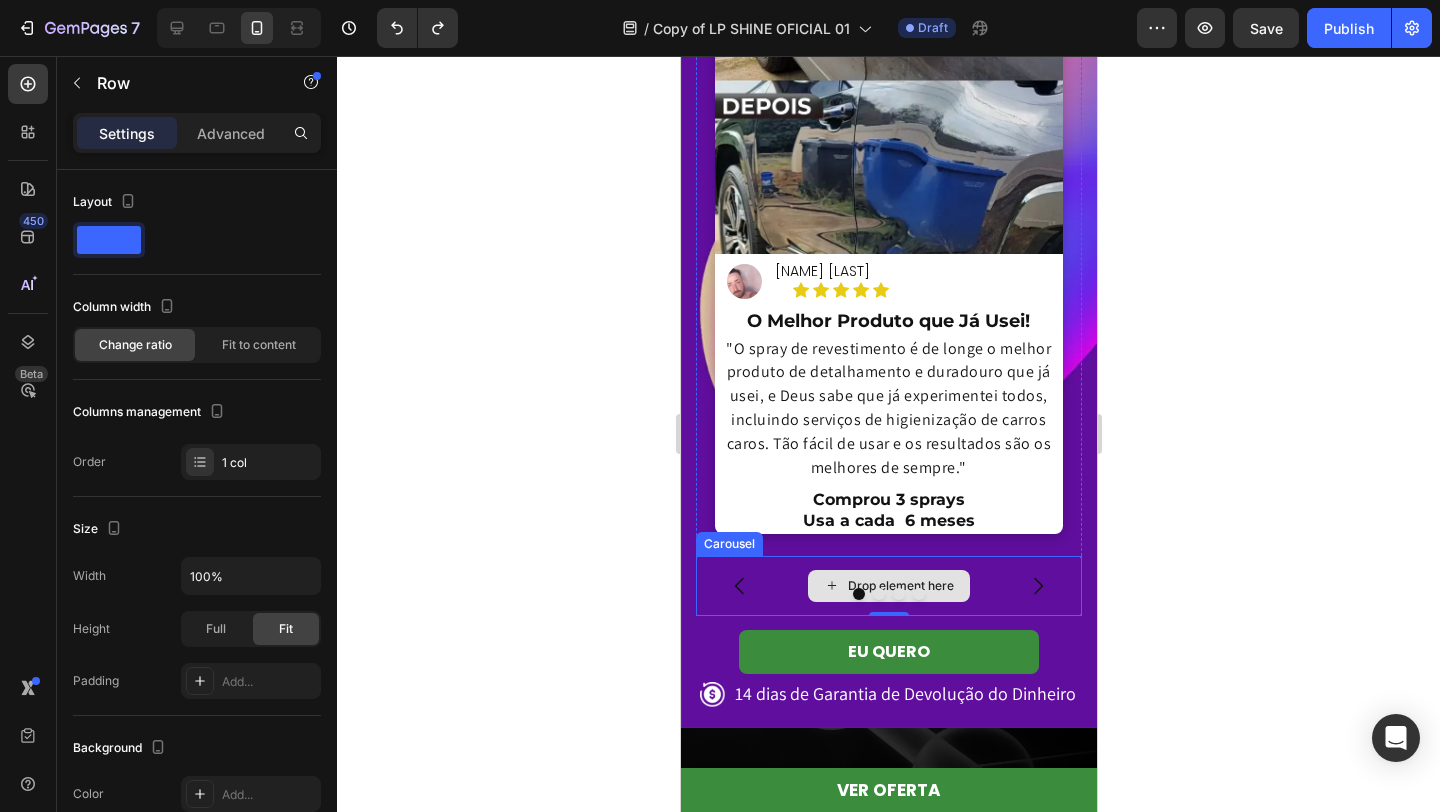 click on "Drop element here" at bounding box center [888, 586] 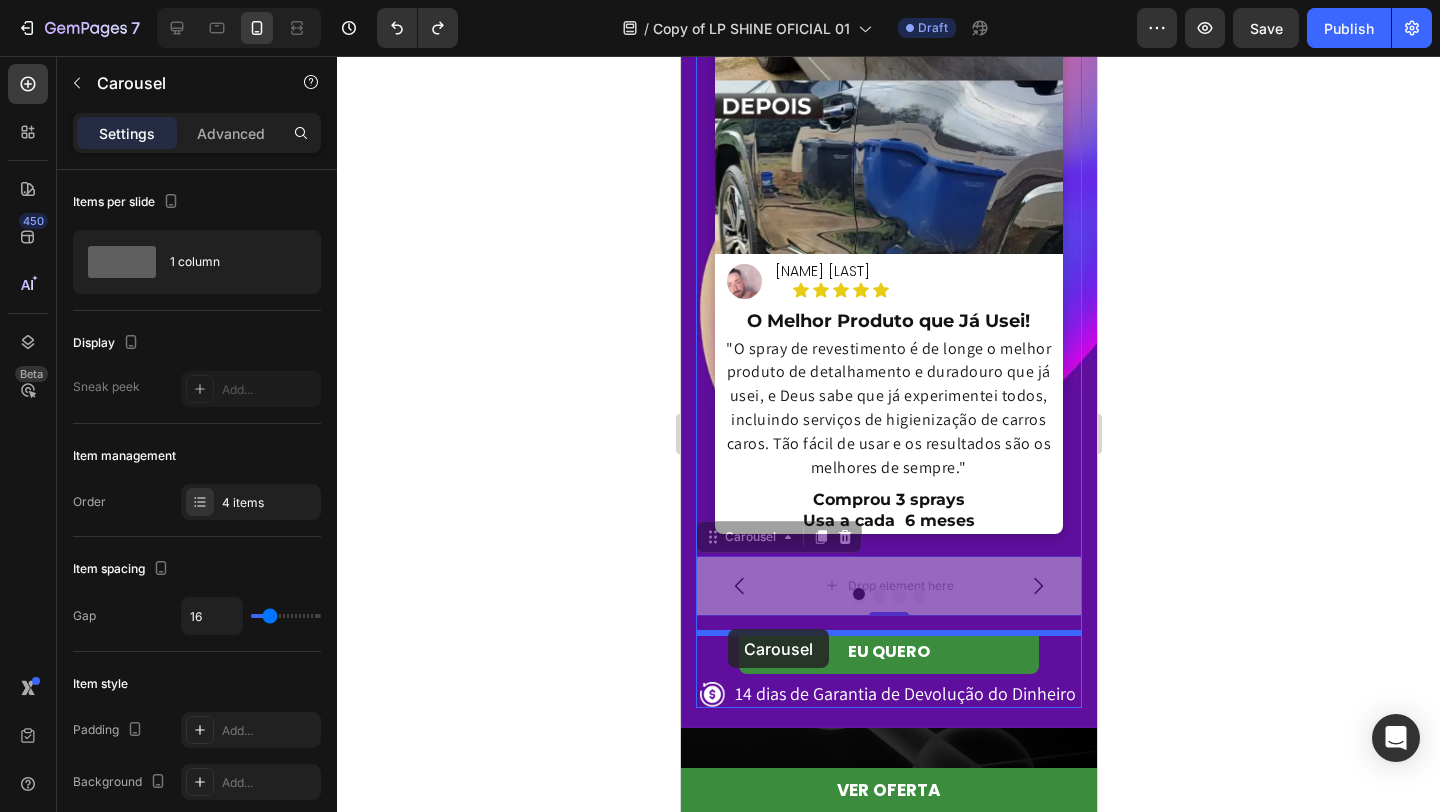 drag, startPoint x: 737, startPoint y: 544, endPoint x: 727, endPoint y: 629, distance: 85.58621 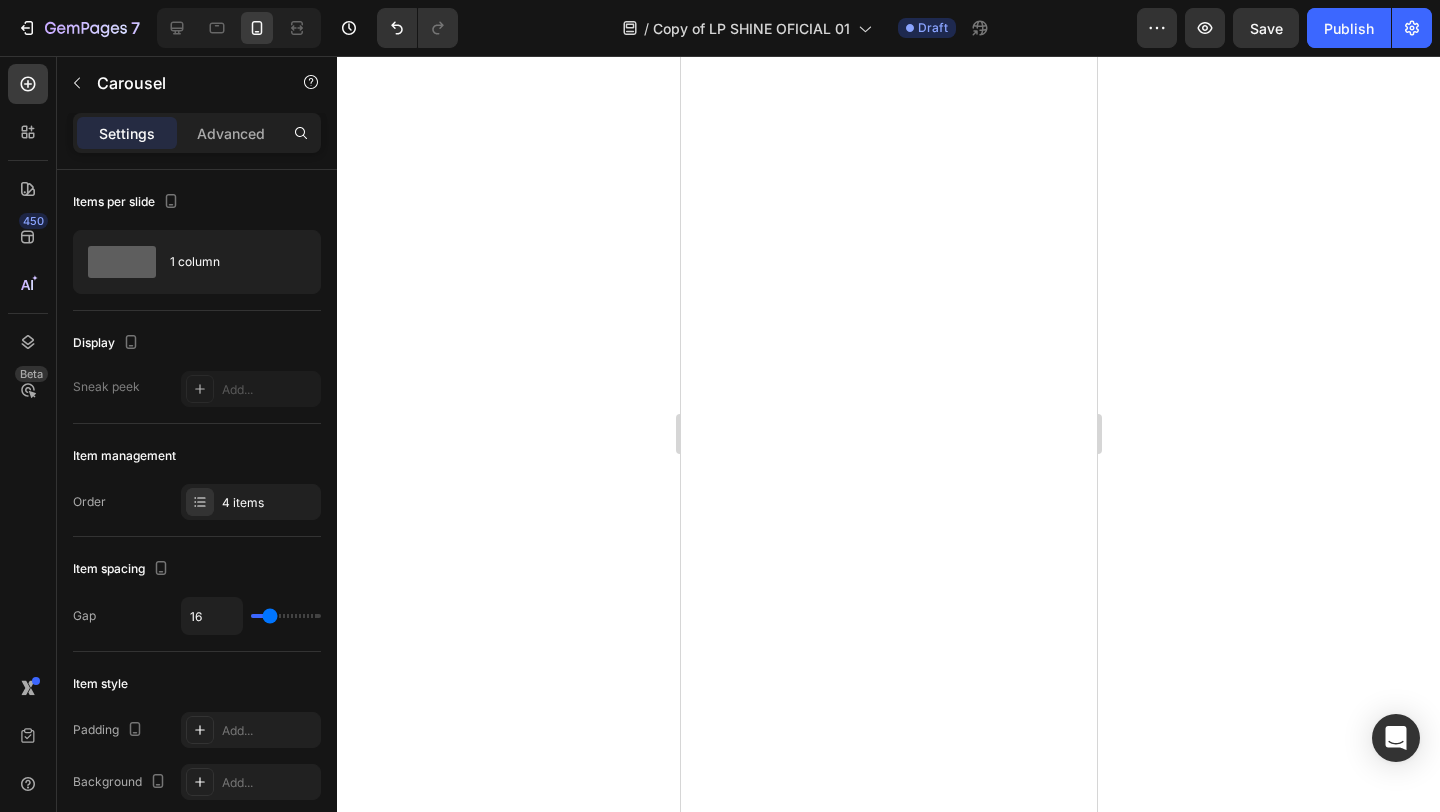 scroll, scrollTop: 0, scrollLeft: 0, axis: both 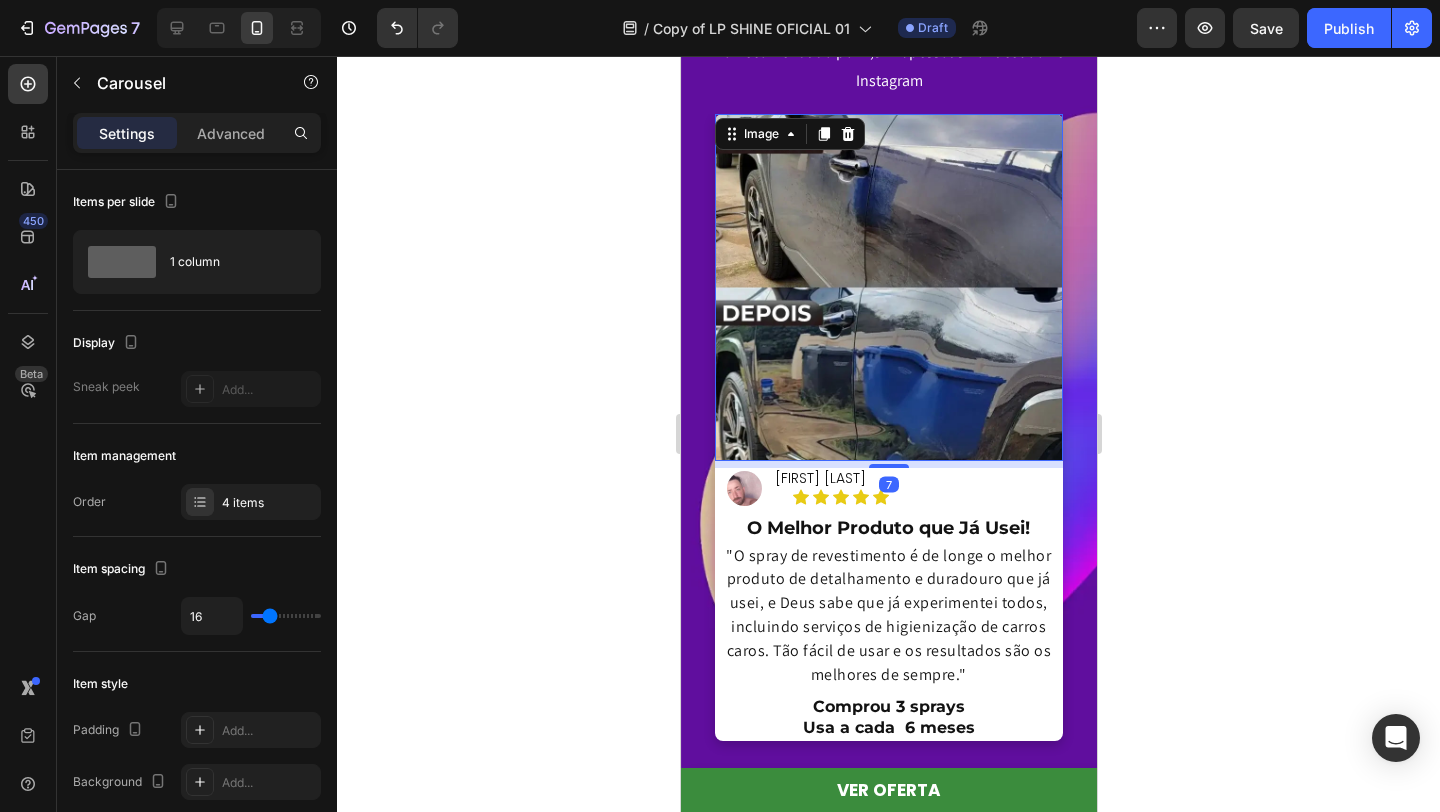 click at bounding box center [887, 287] 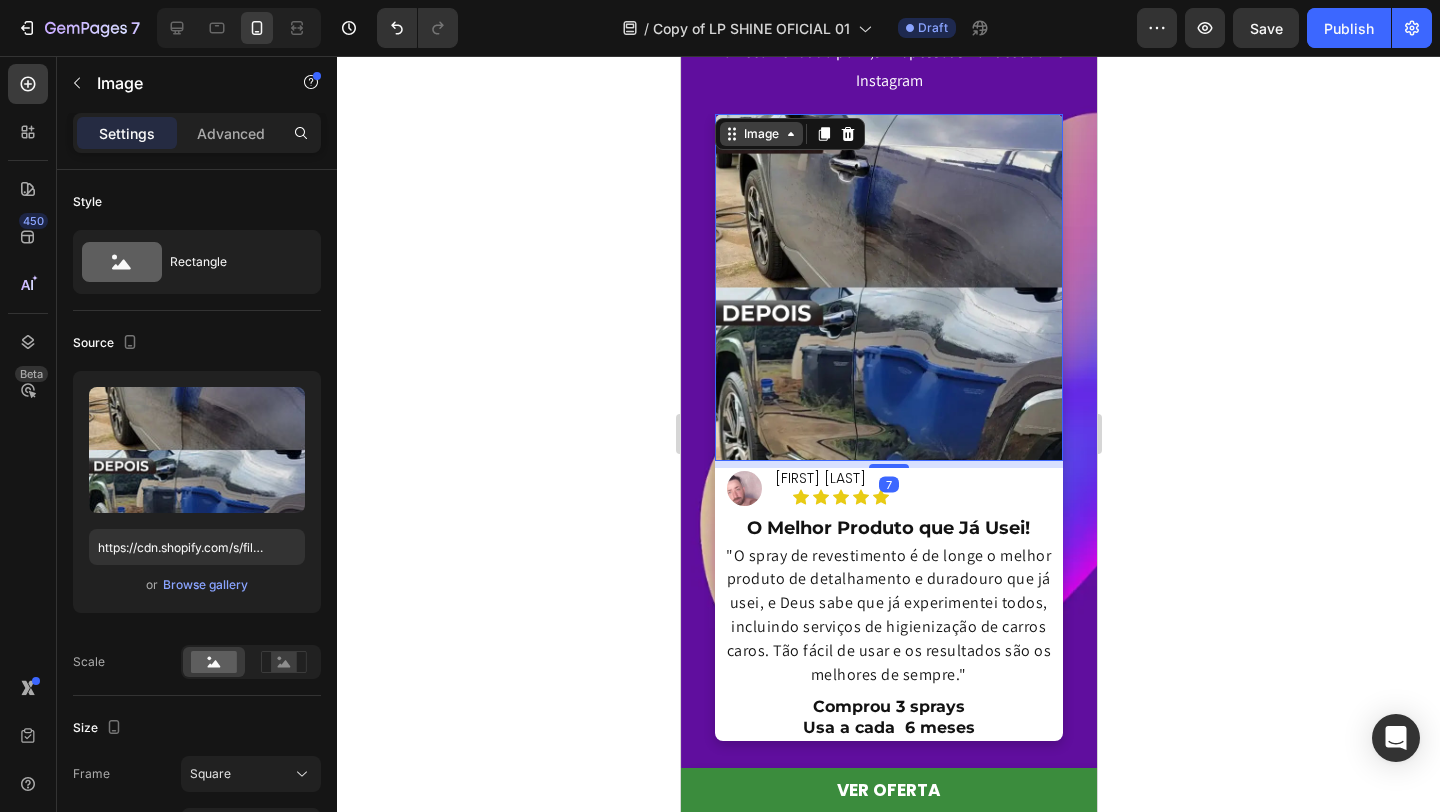 click on "Image" at bounding box center [760, 134] 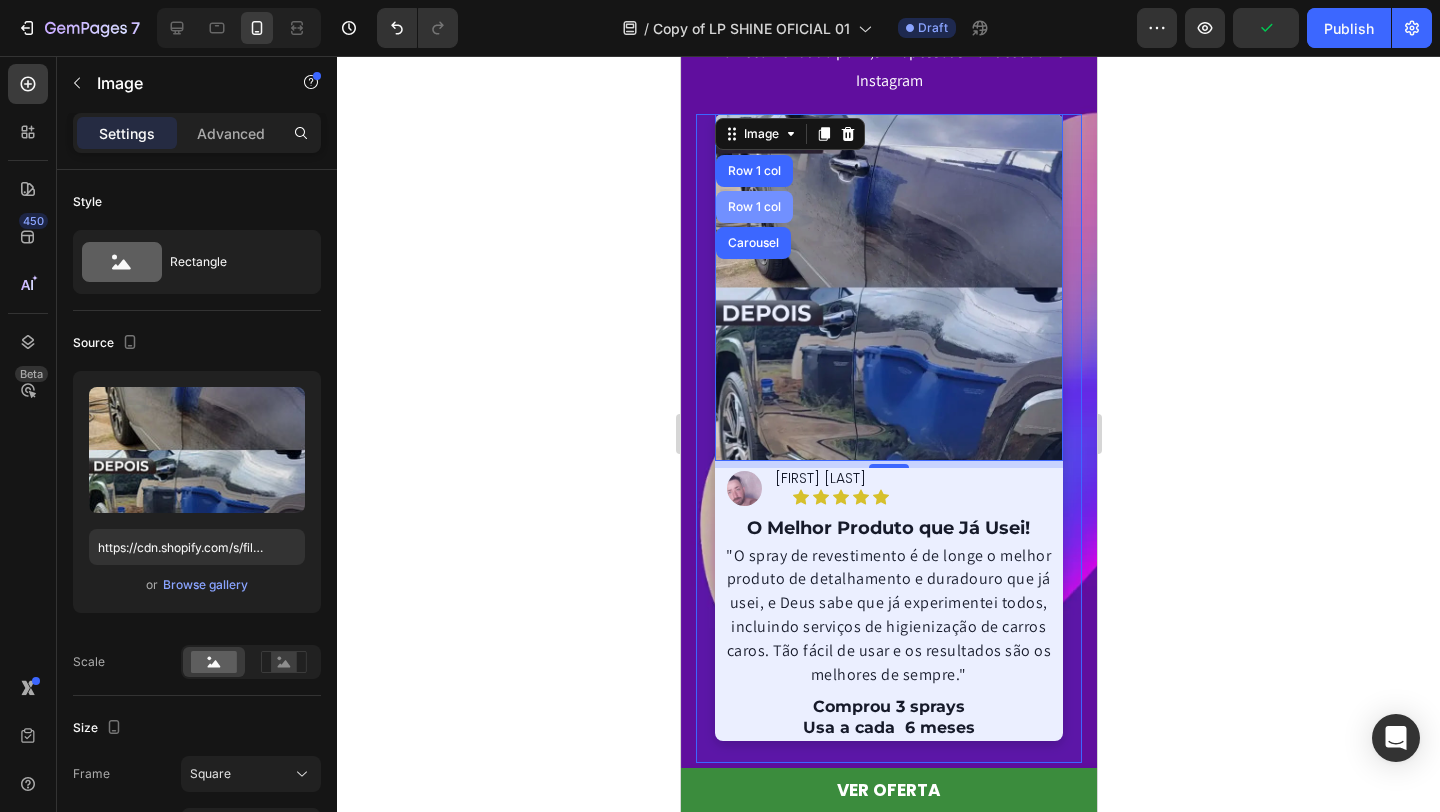click on "Row 1 col" at bounding box center (753, 207) 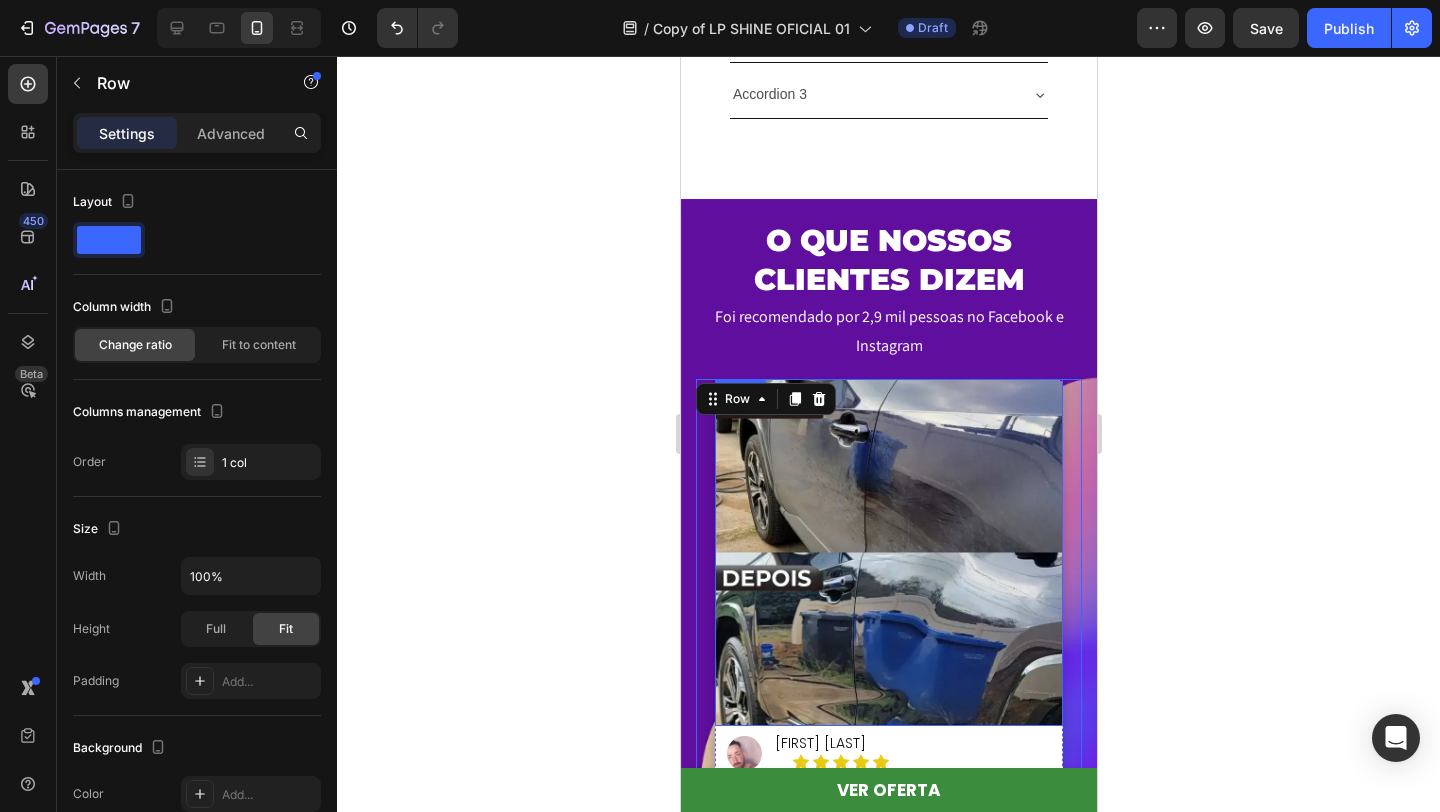 scroll, scrollTop: 3954, scrollLeft: 0, axis: vertical 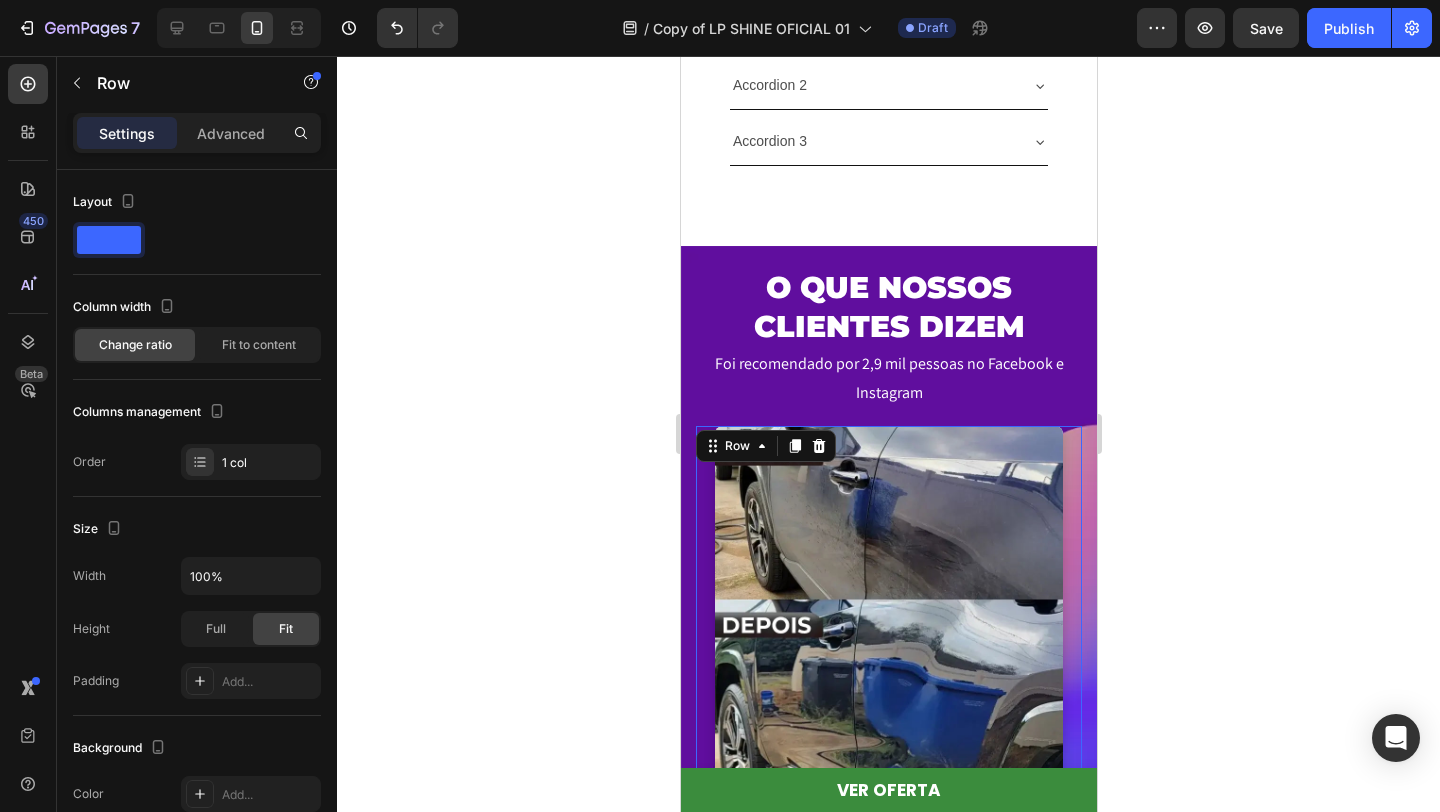 click on "Row" at bounding box center (765, 446) 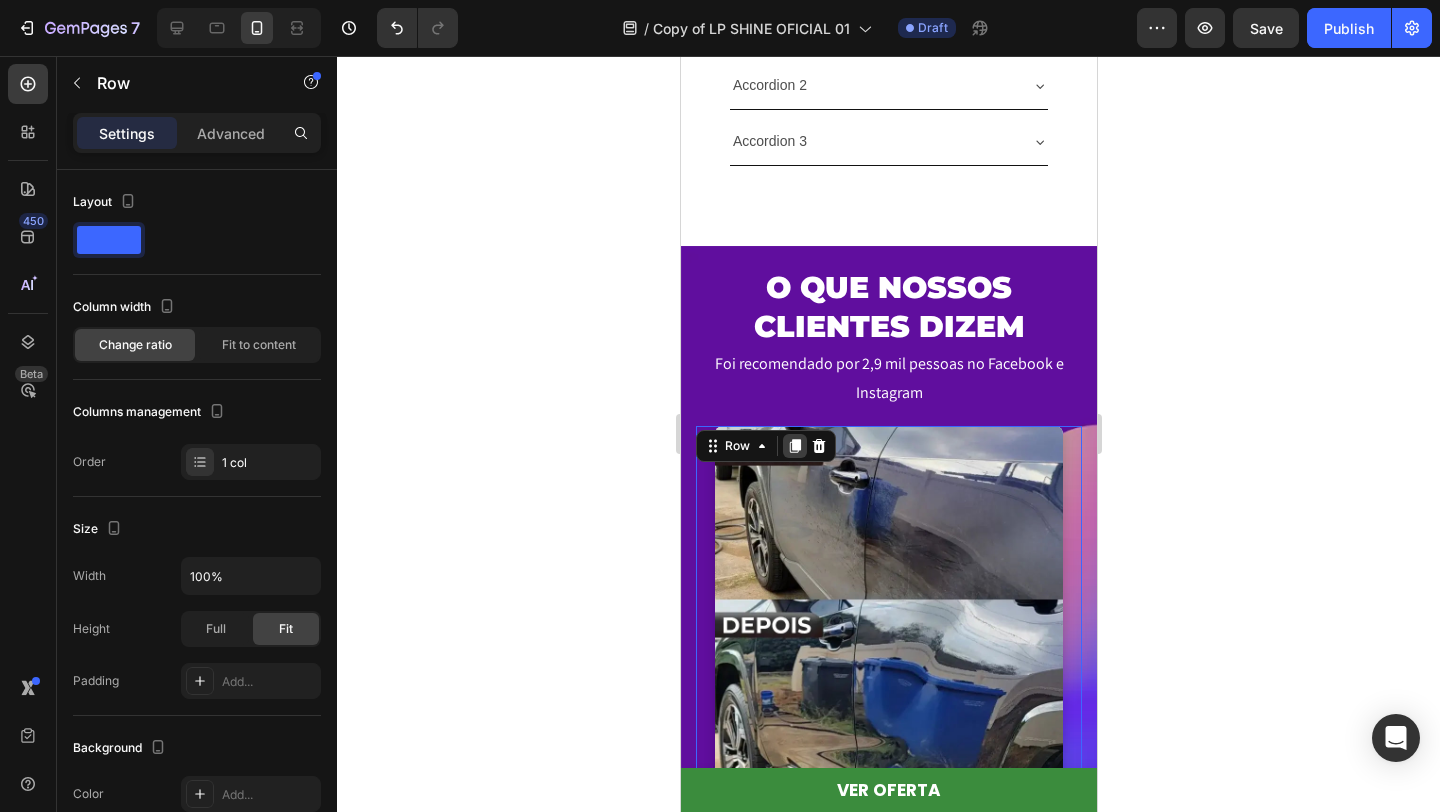 click 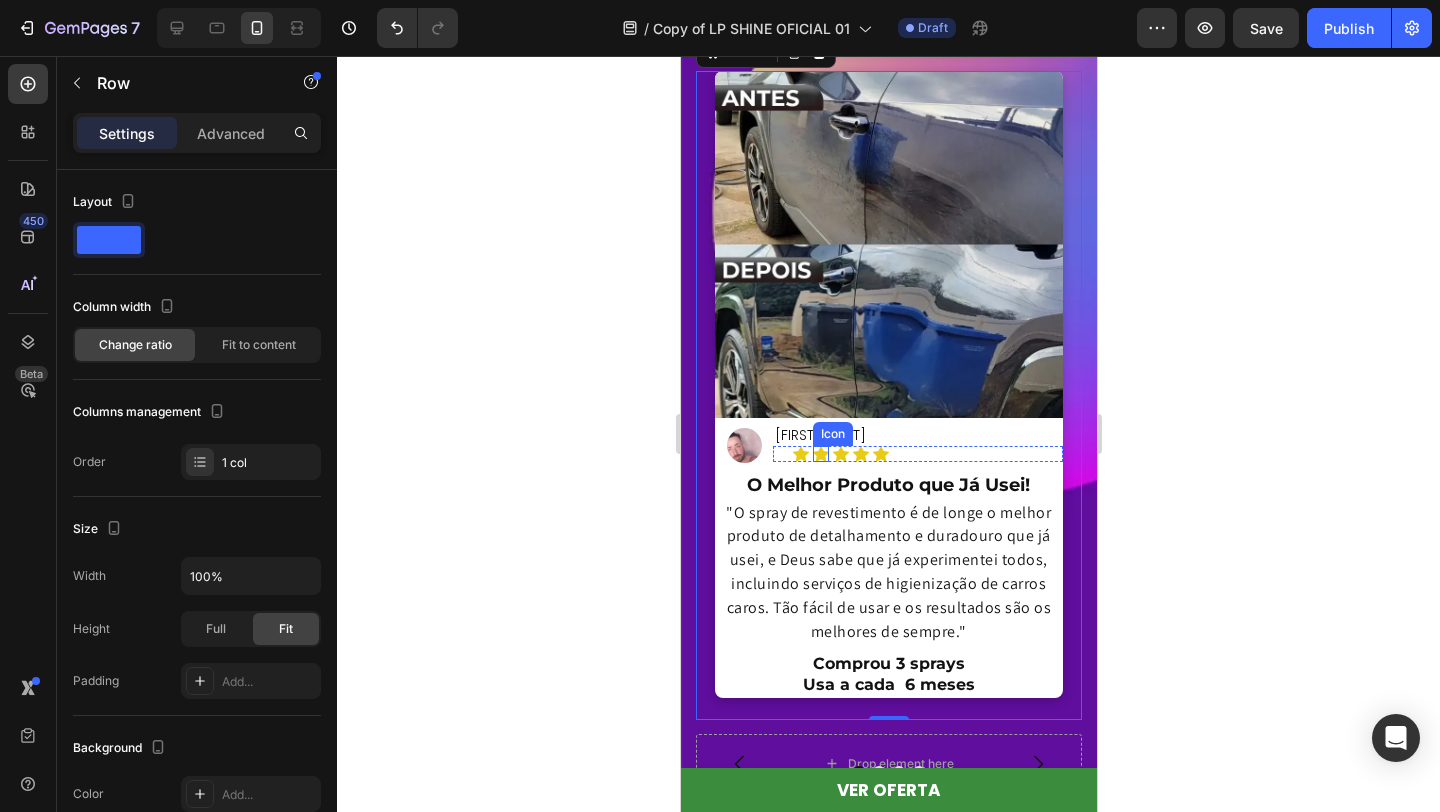 scroll, scrollTop: 4949, scrollLeft: 0, axis: vertical 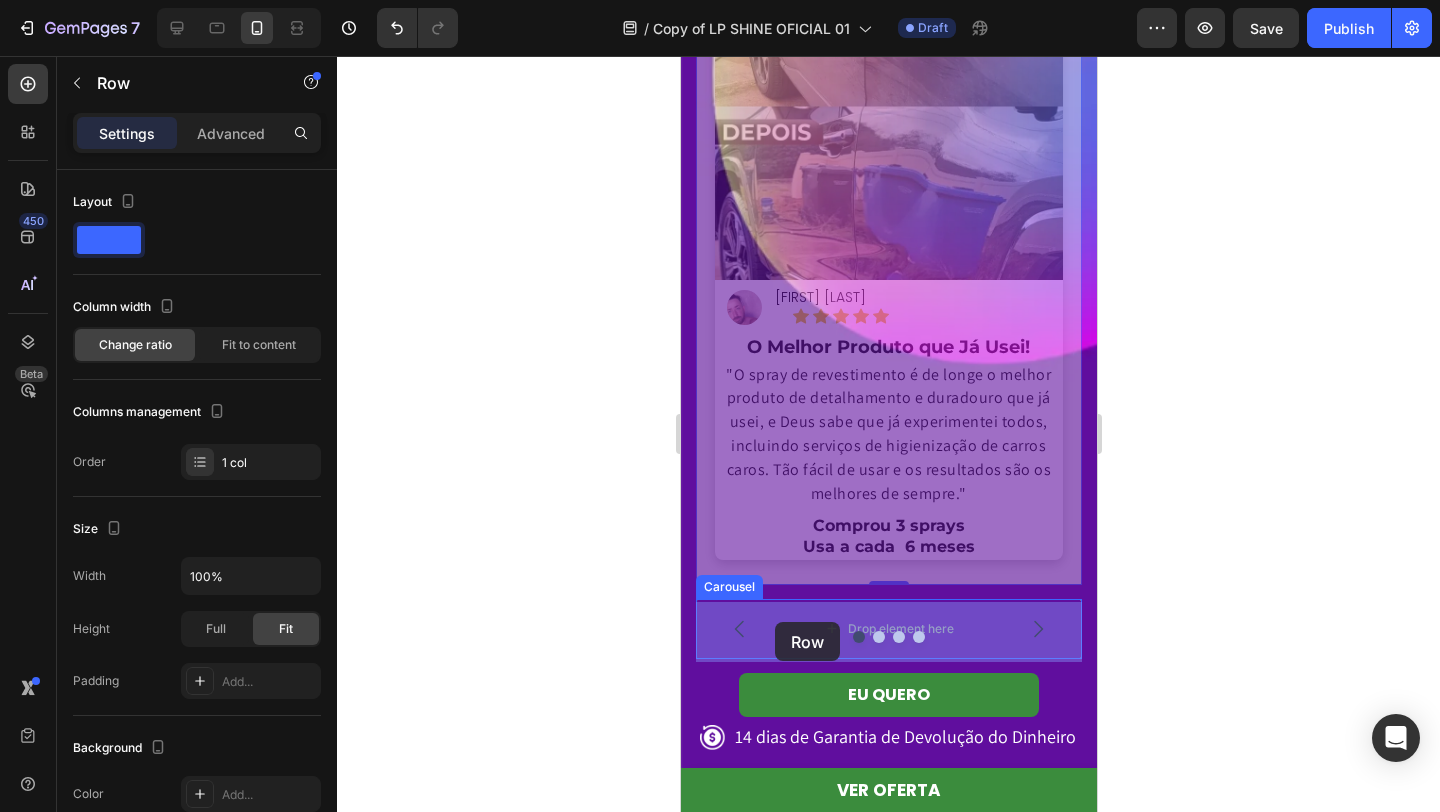 drag, startPoint x: 720, startPoint y: 64, endPoint x: 774, endPoint y: 622, distance: 560.6068 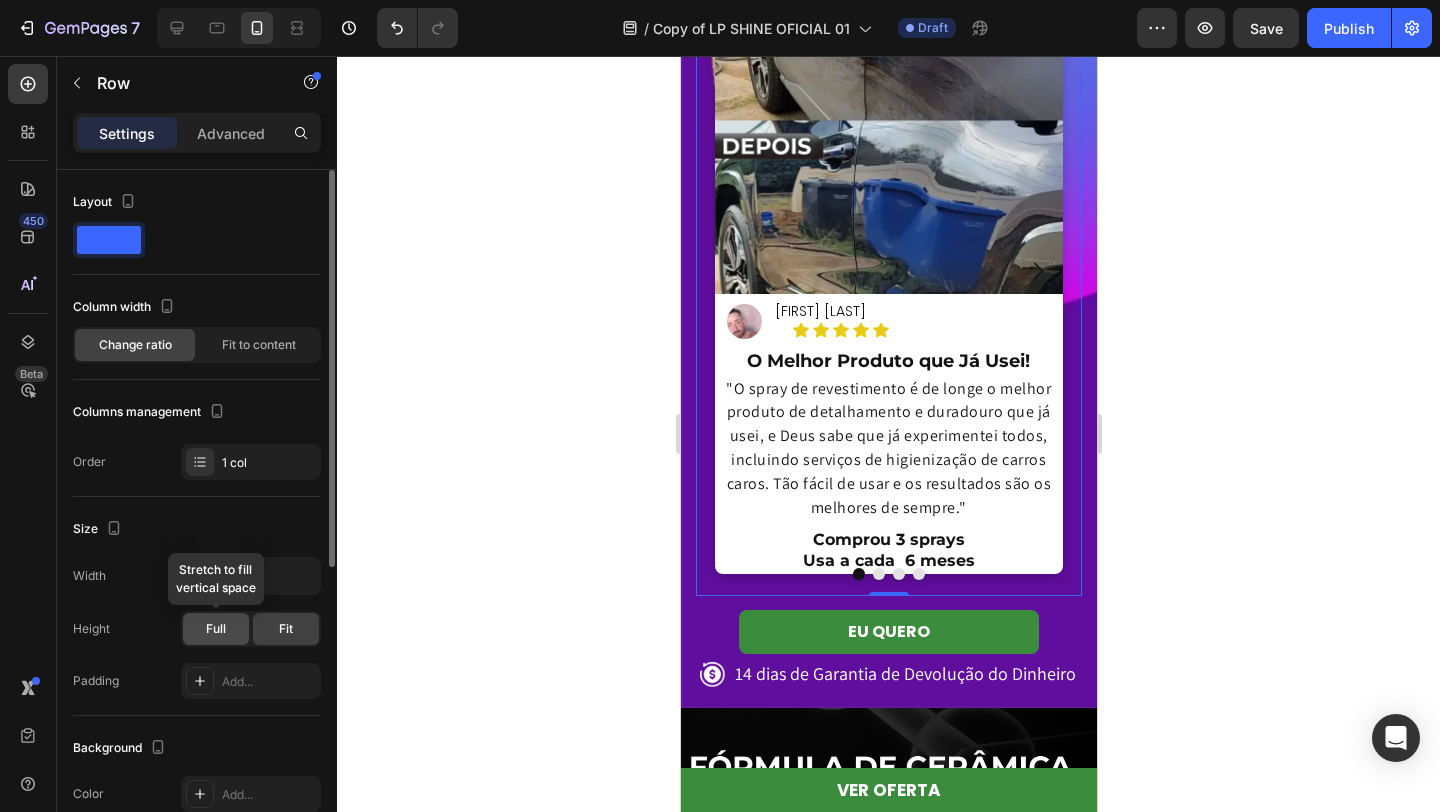 click on "Full" 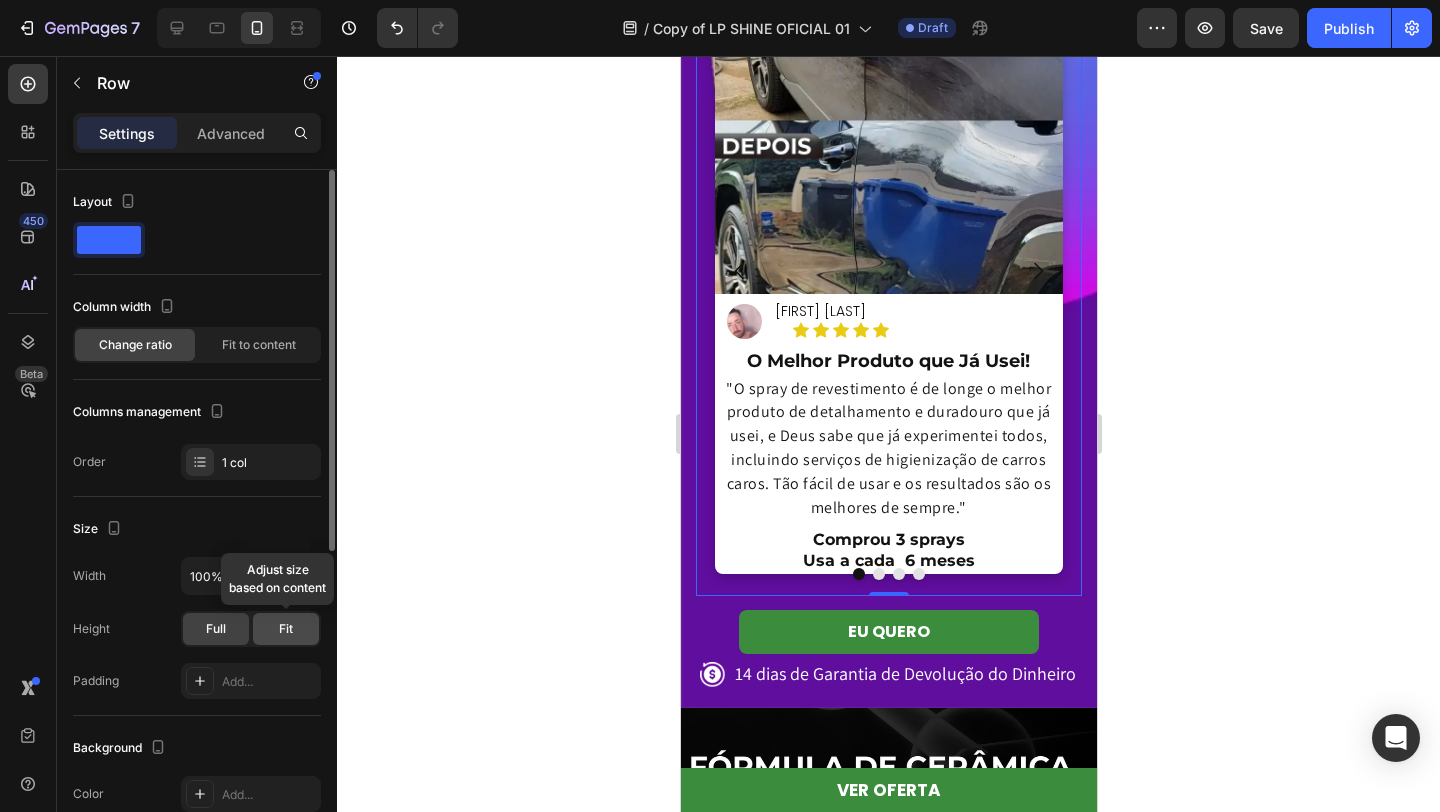click on "Fit" 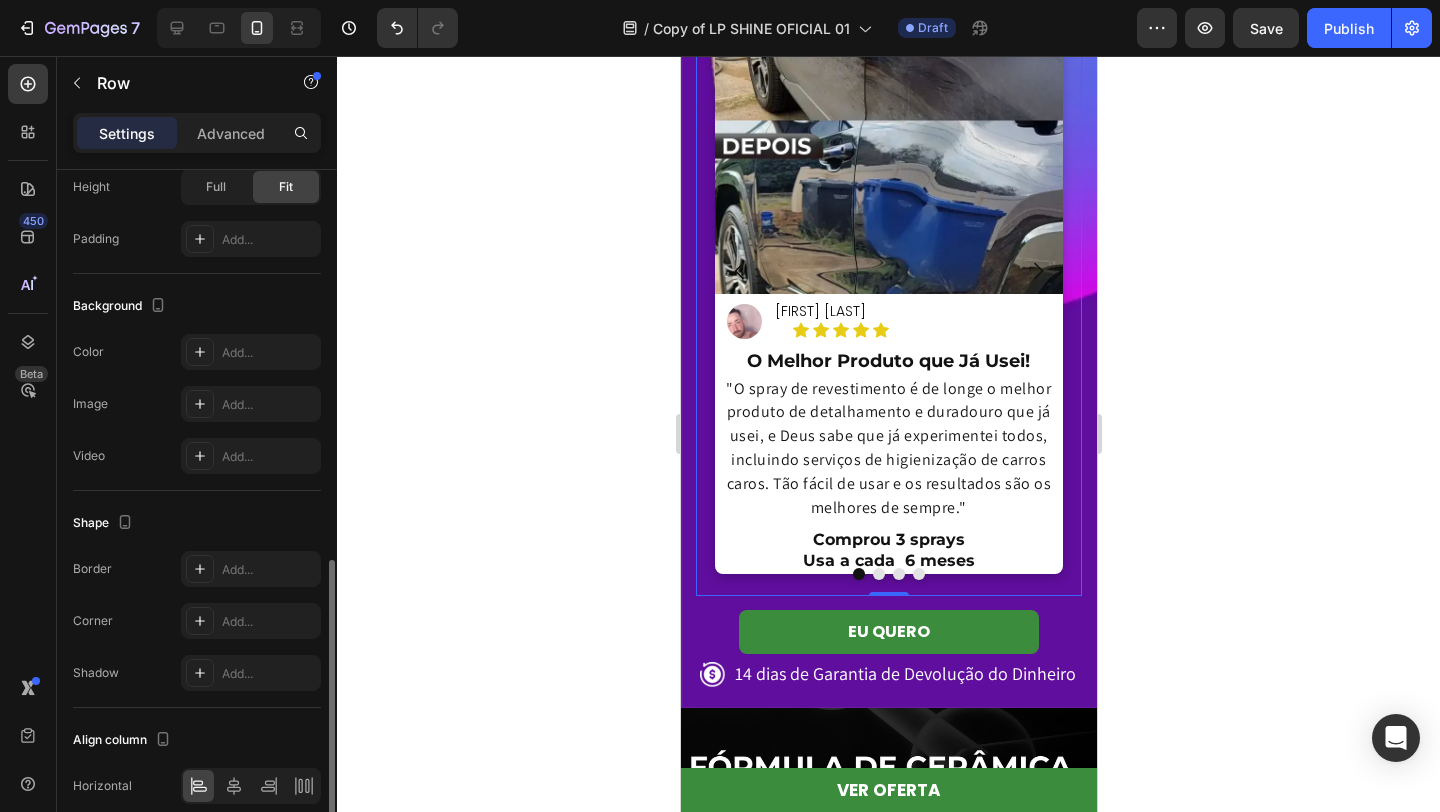 scroll, scrollTop: 530, scrollLeft: 0, axis: vertical 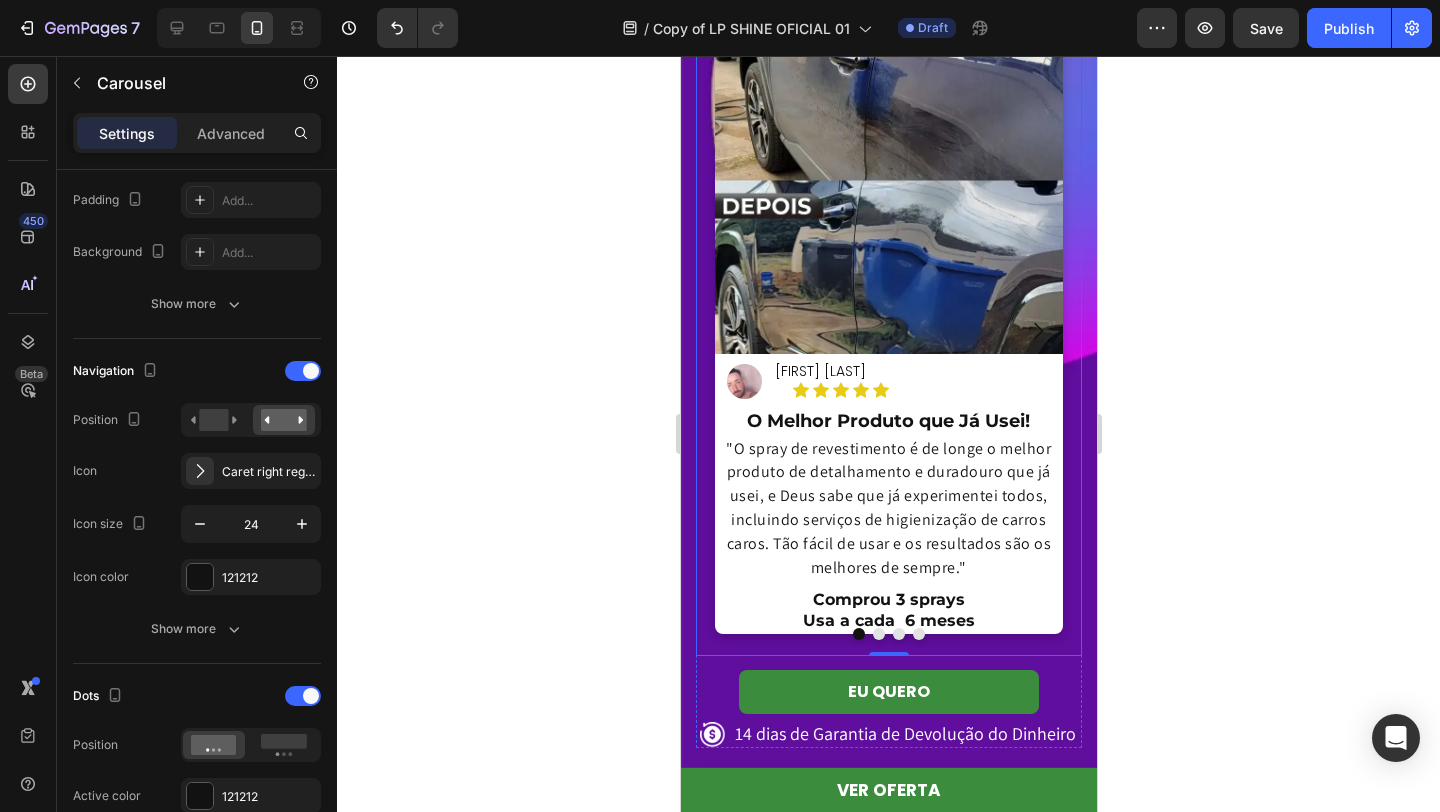 click 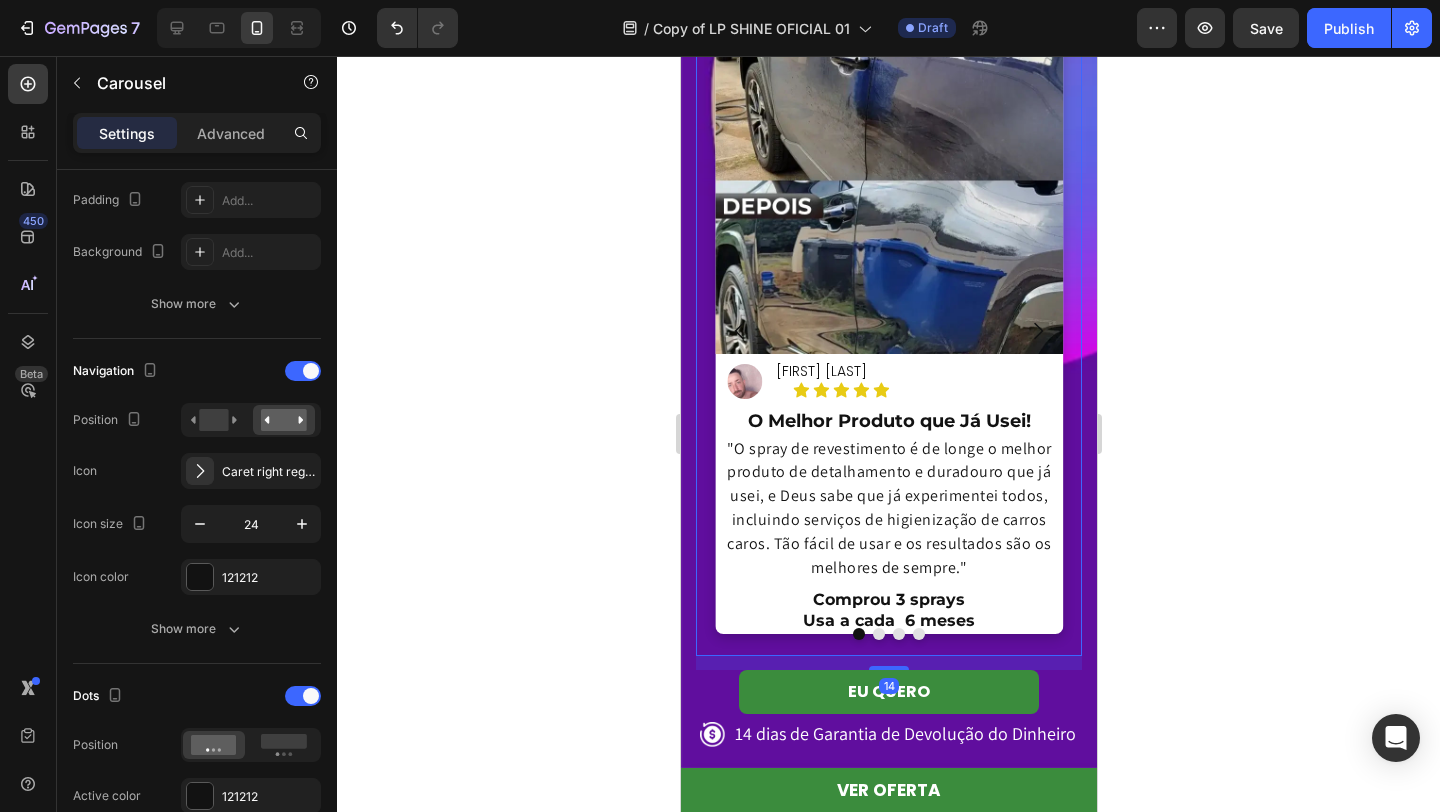 scroll, scrollTop: 0, scrollLeft: 0, axis: both 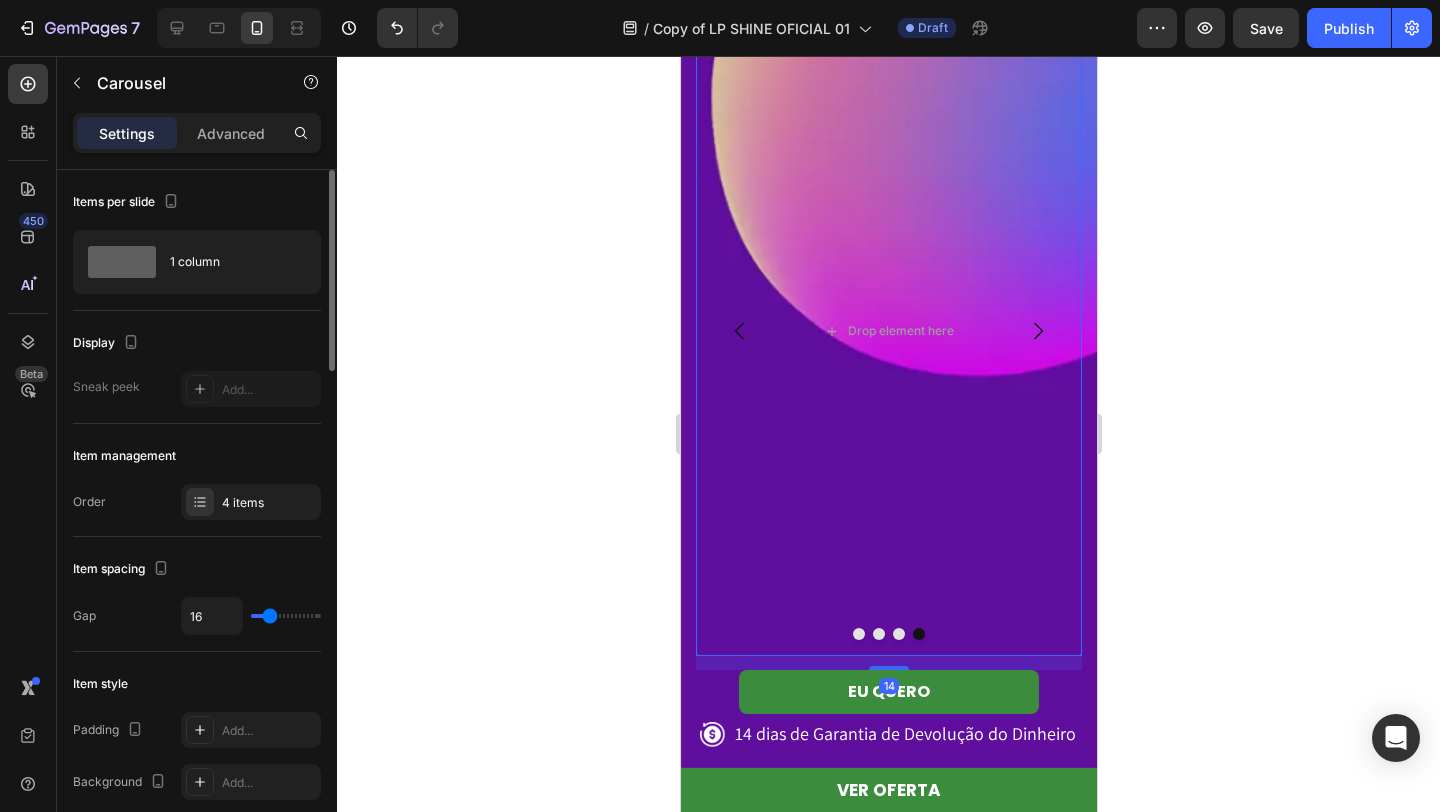 click 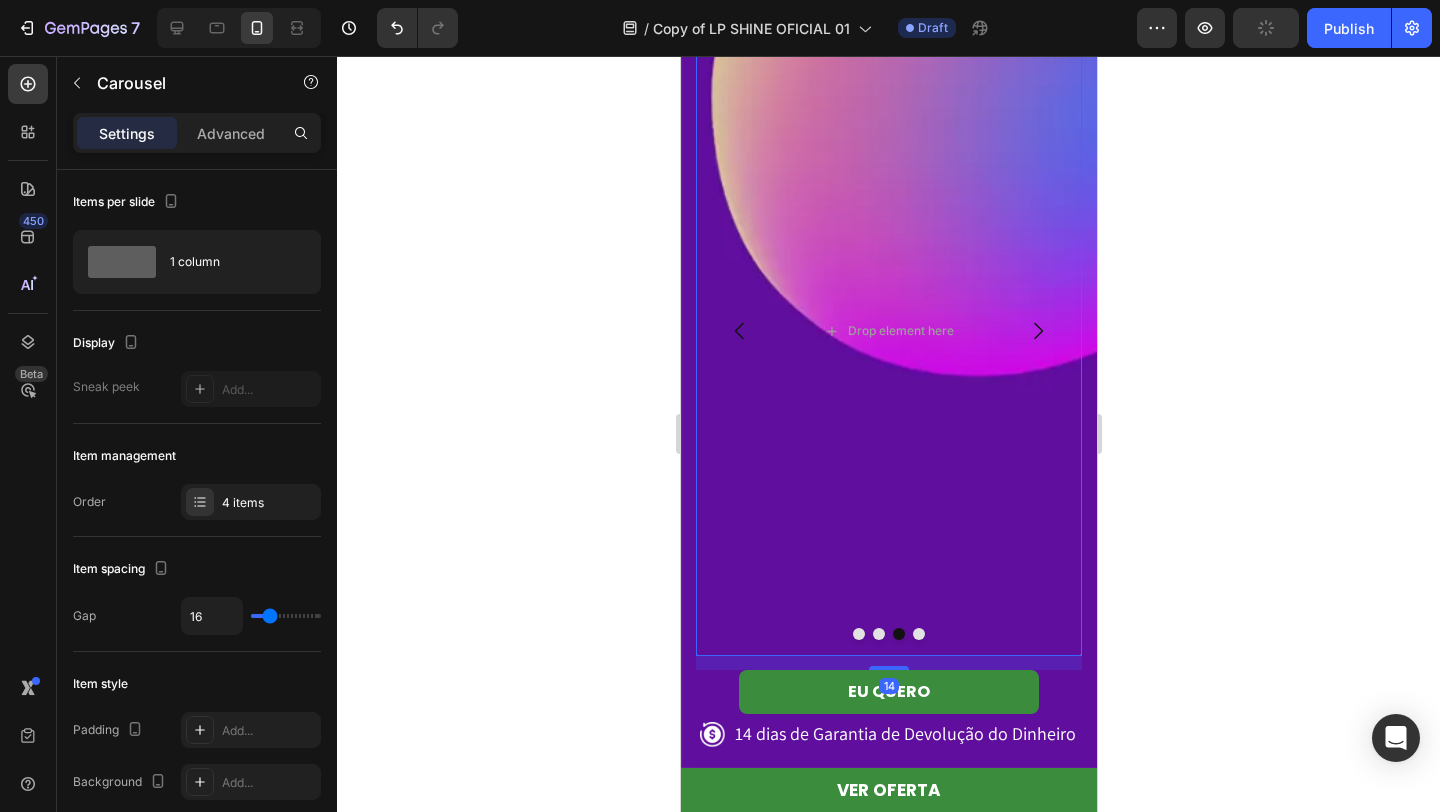 click 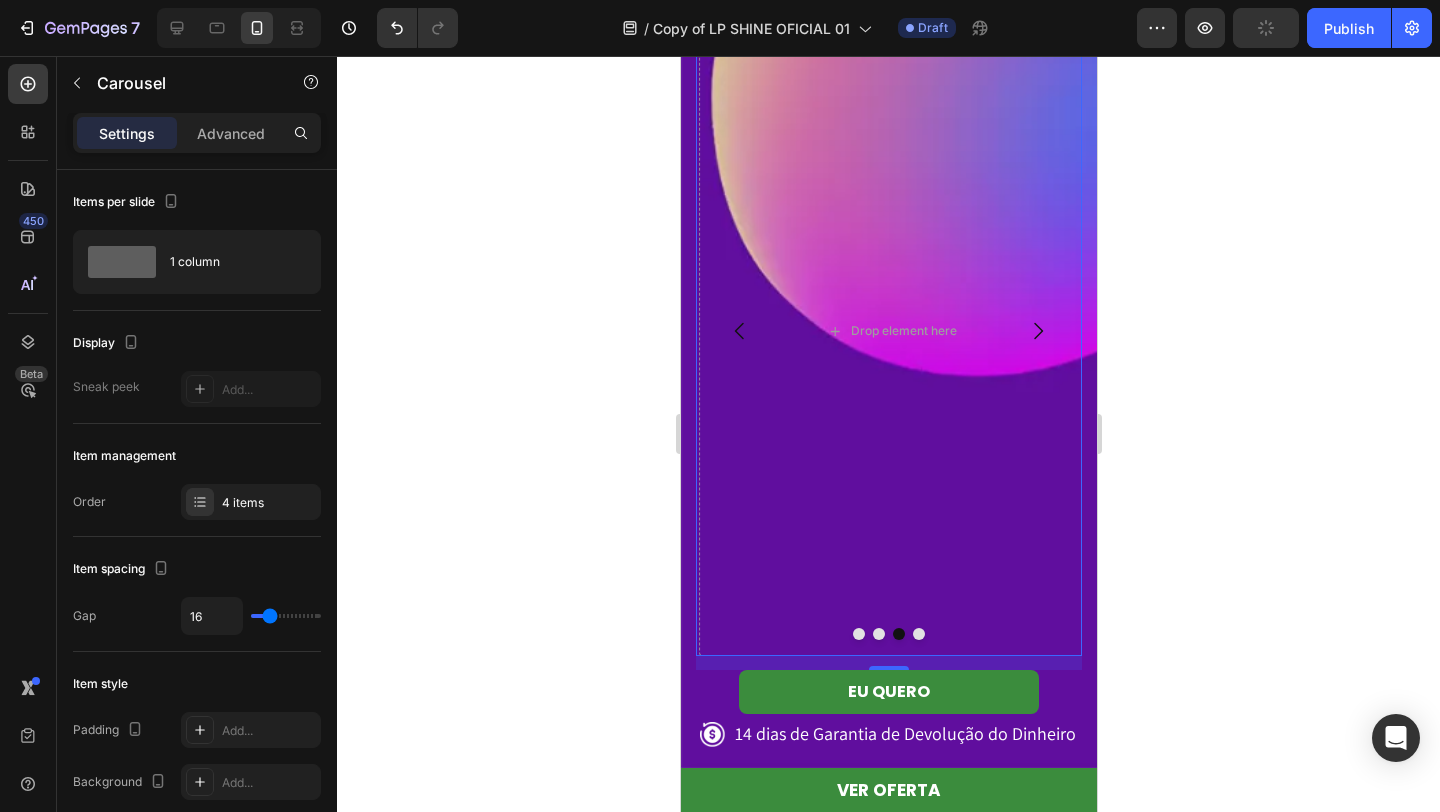 click 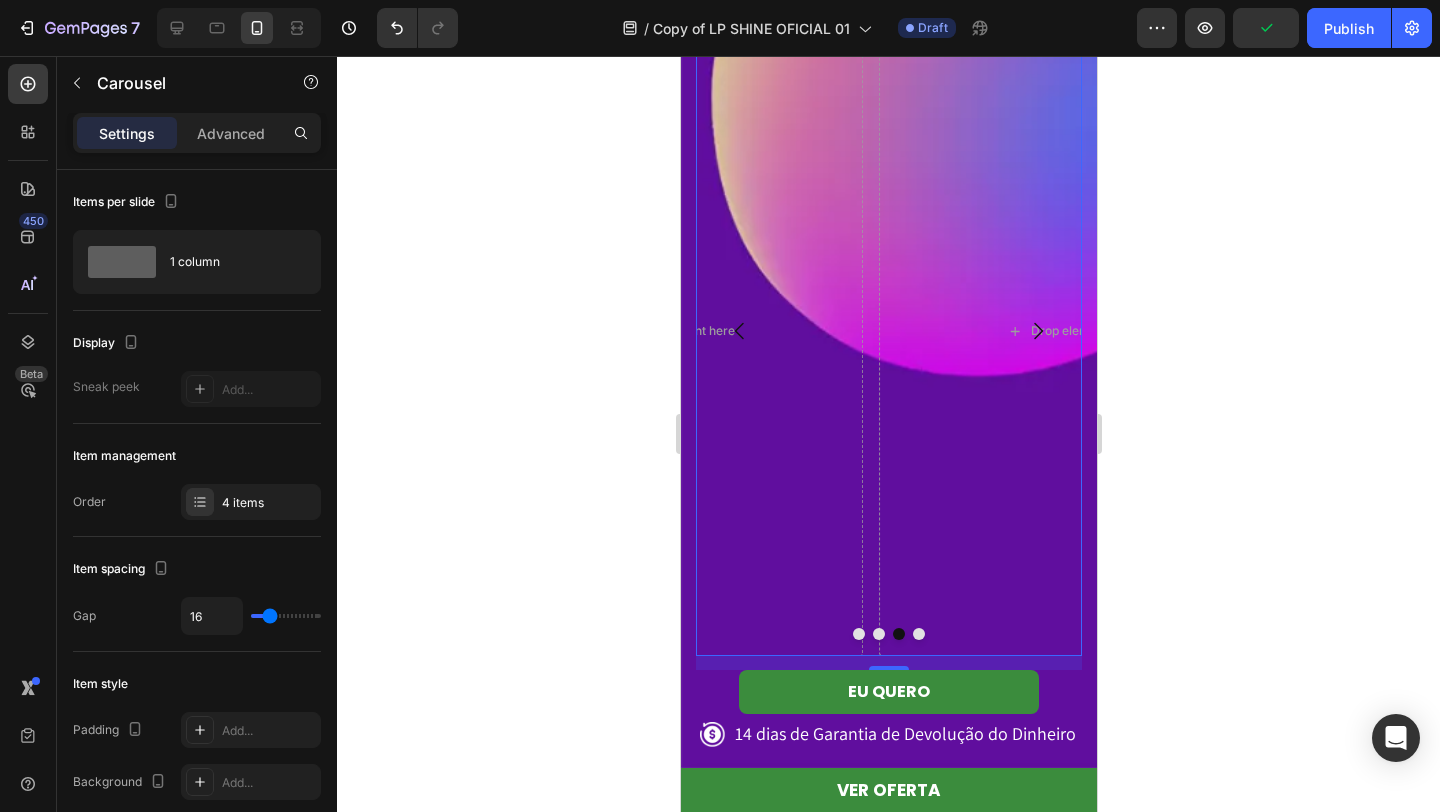 click 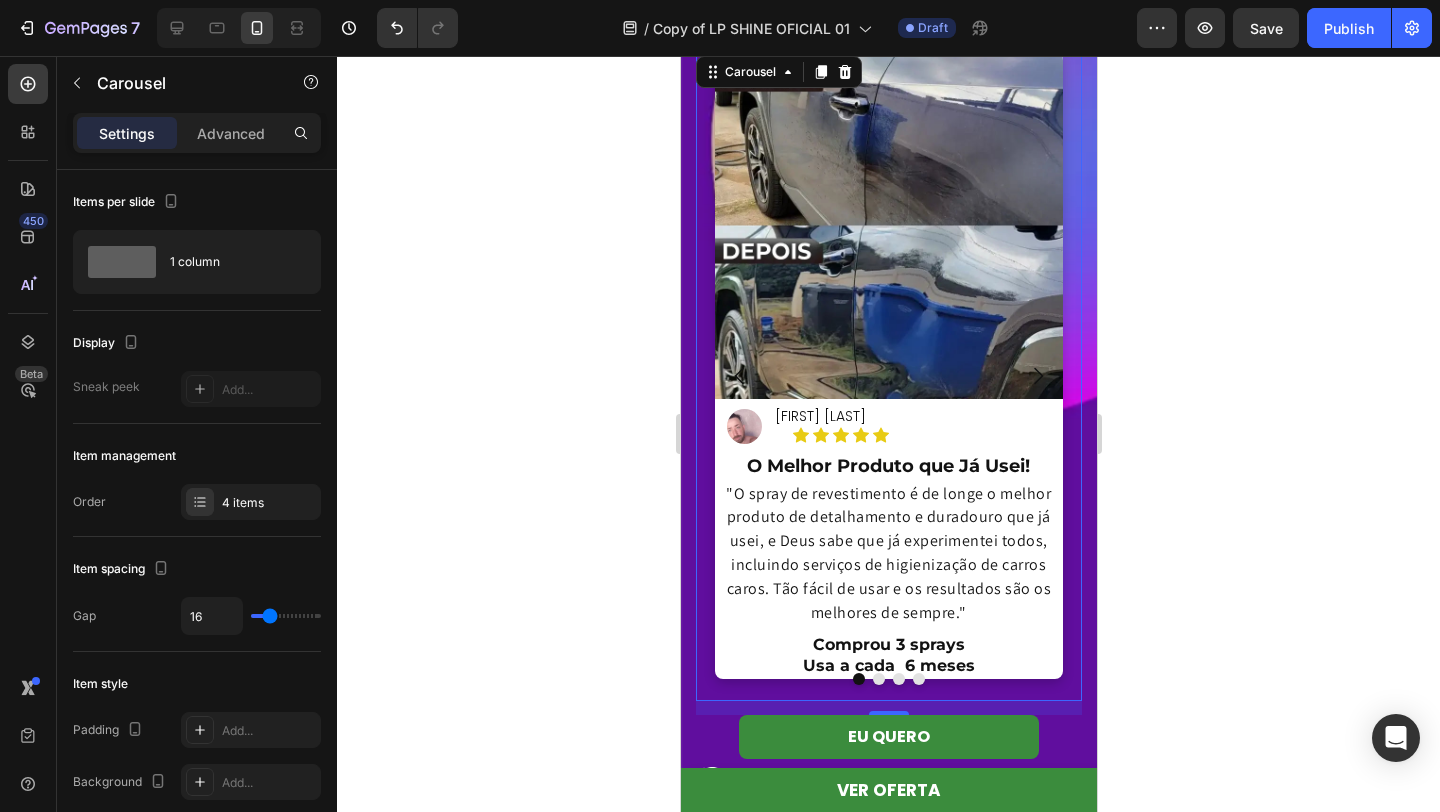 scroll, scrollTop: 5005, scrollLeft: 0, axis: vertical 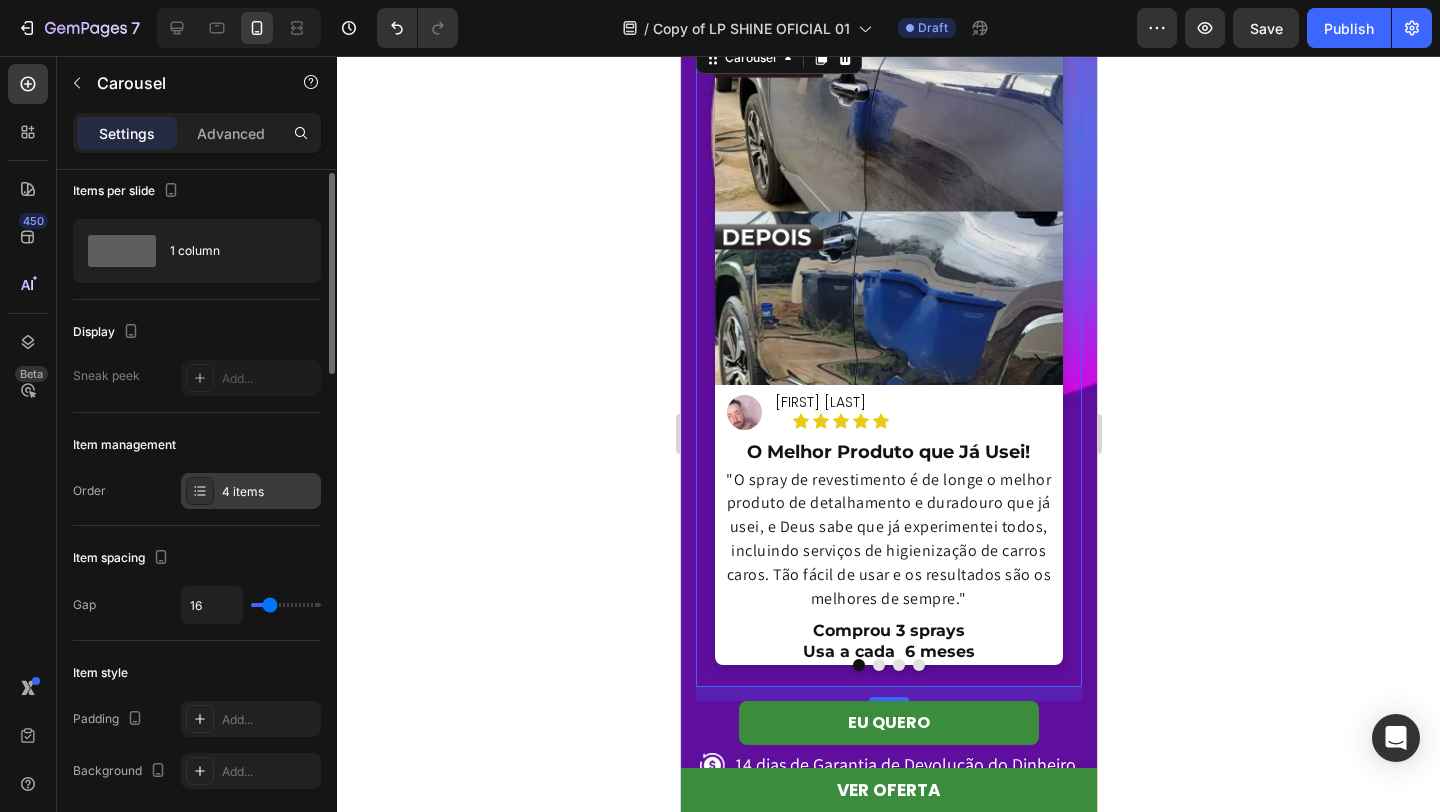 click on "4 items" at bounding box center (269, 492) 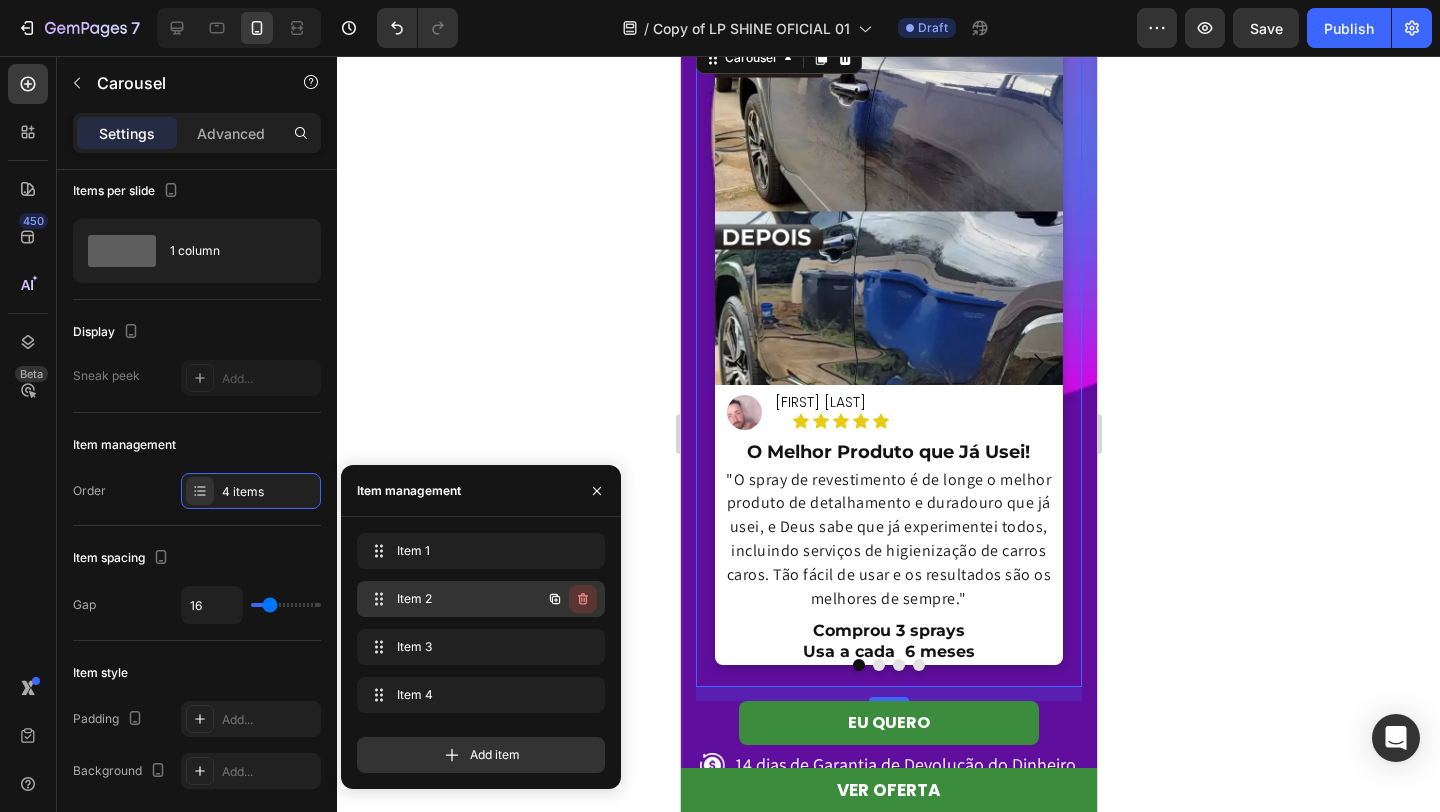 click 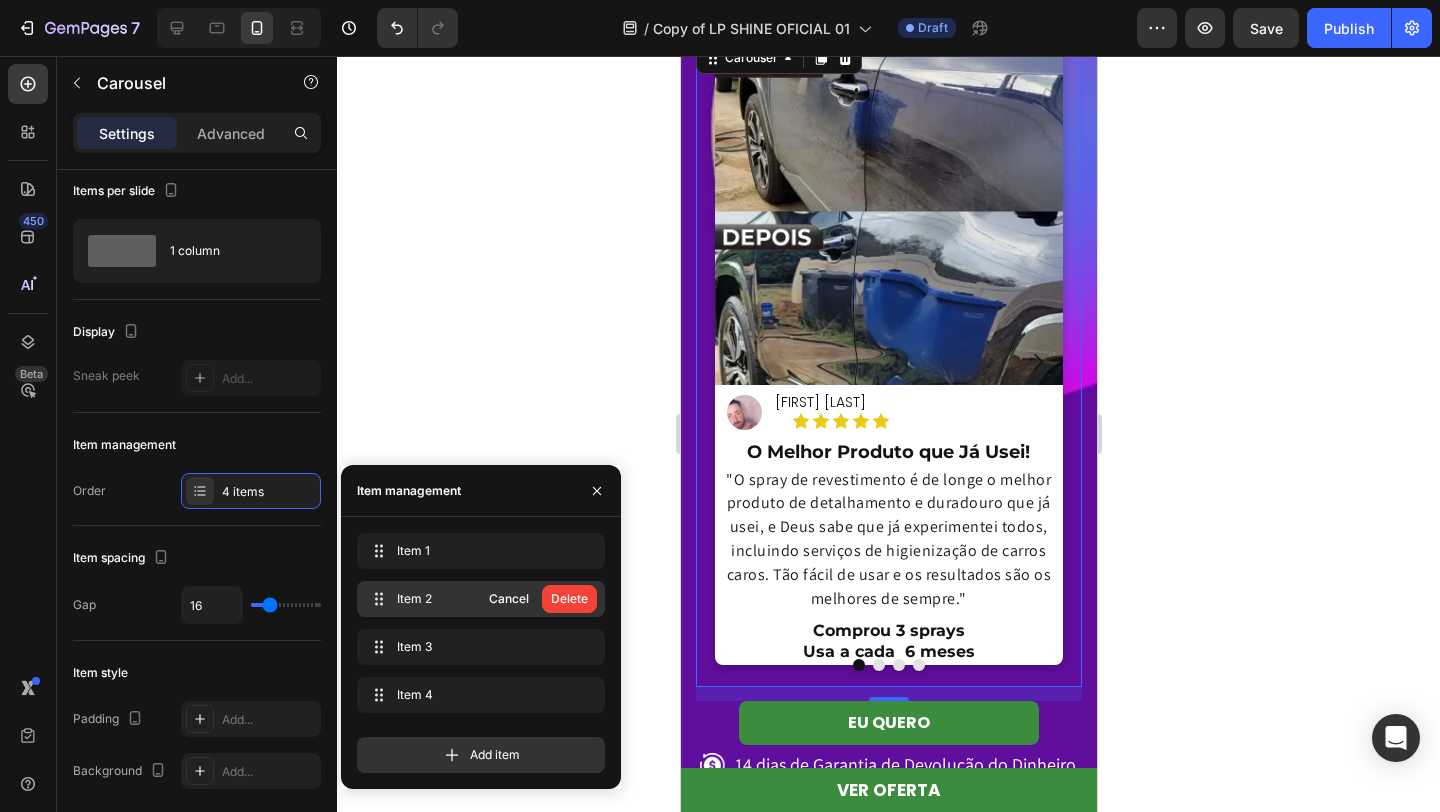 click on "Delete" at bounding box center [569, 599] 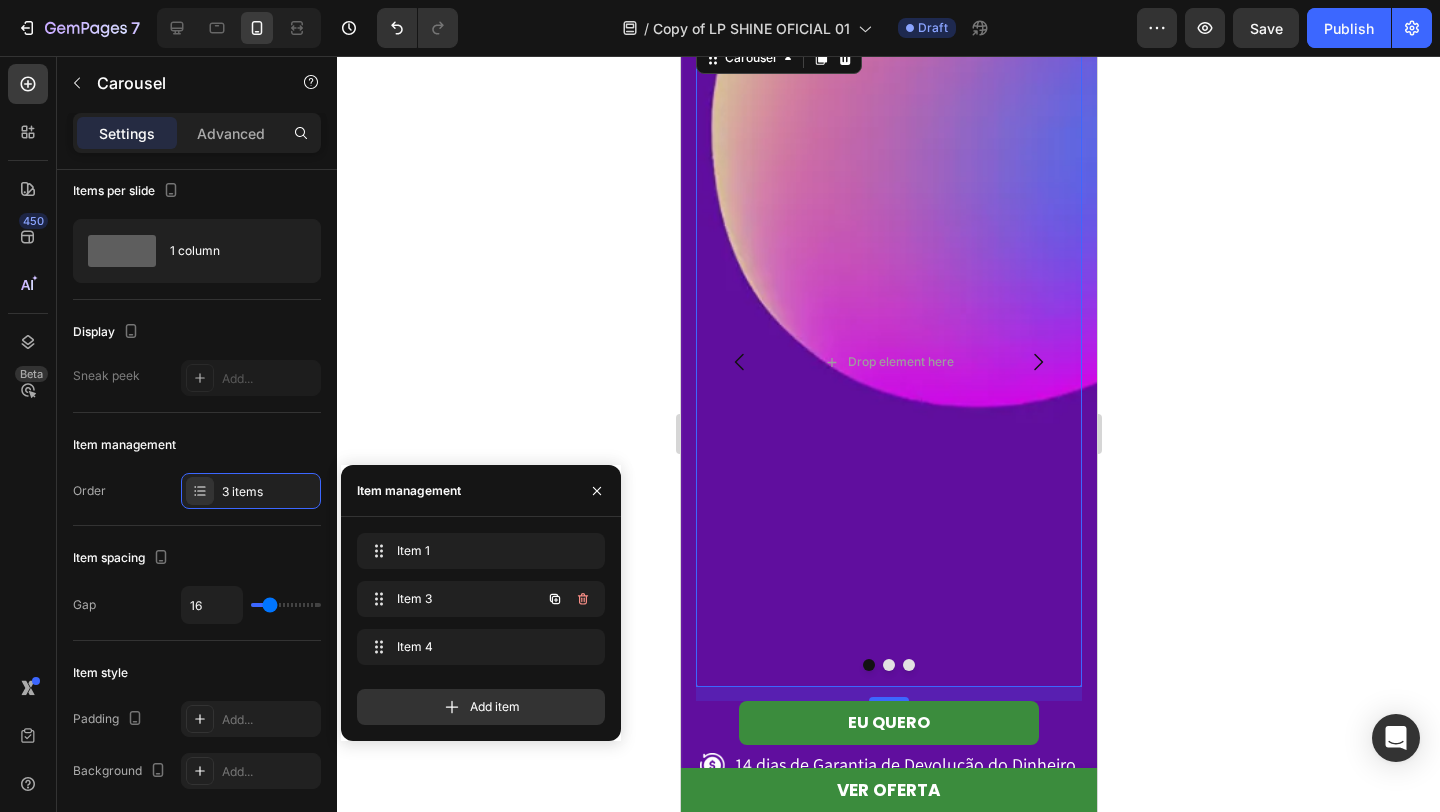 click 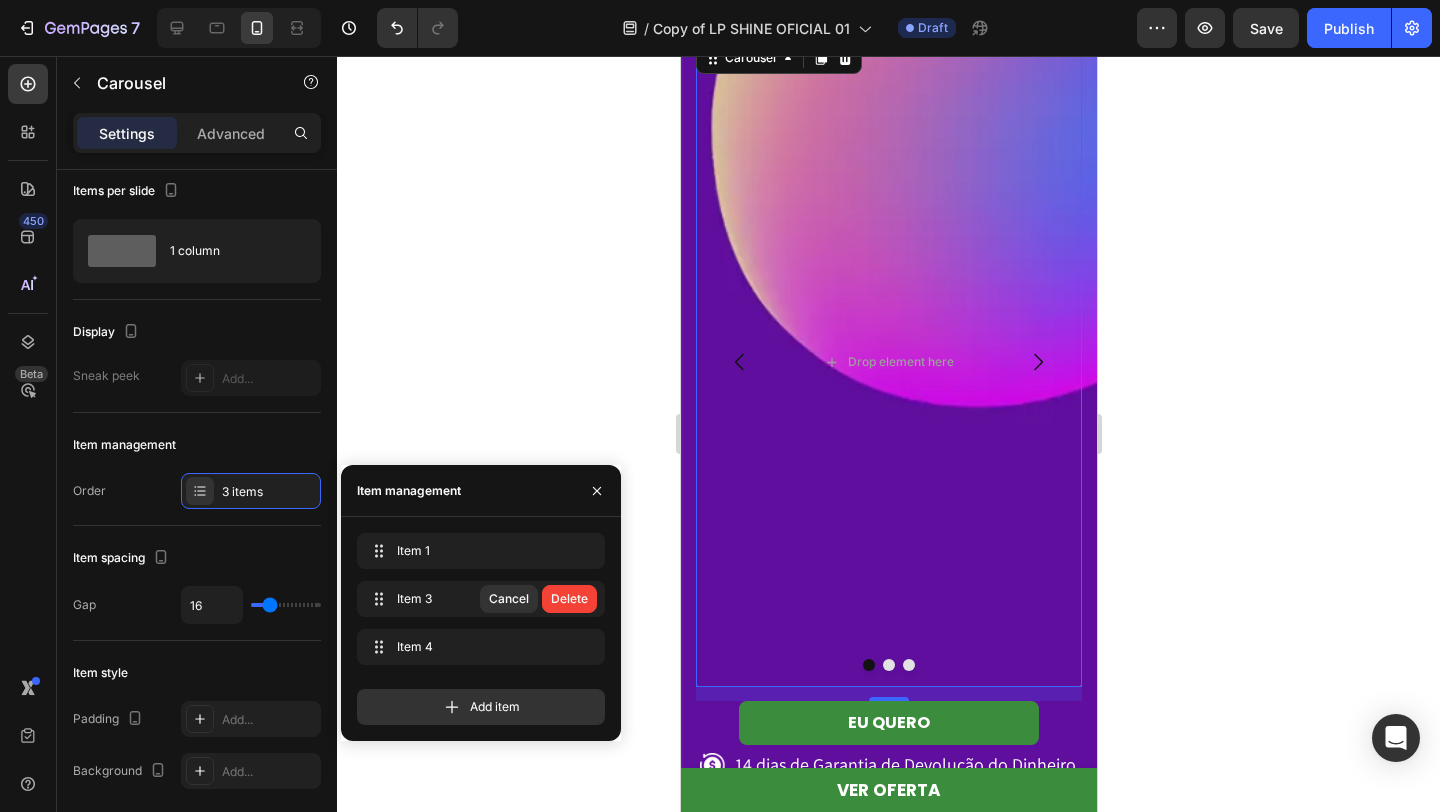 click on "Delete" at bounding box center [569, 599] 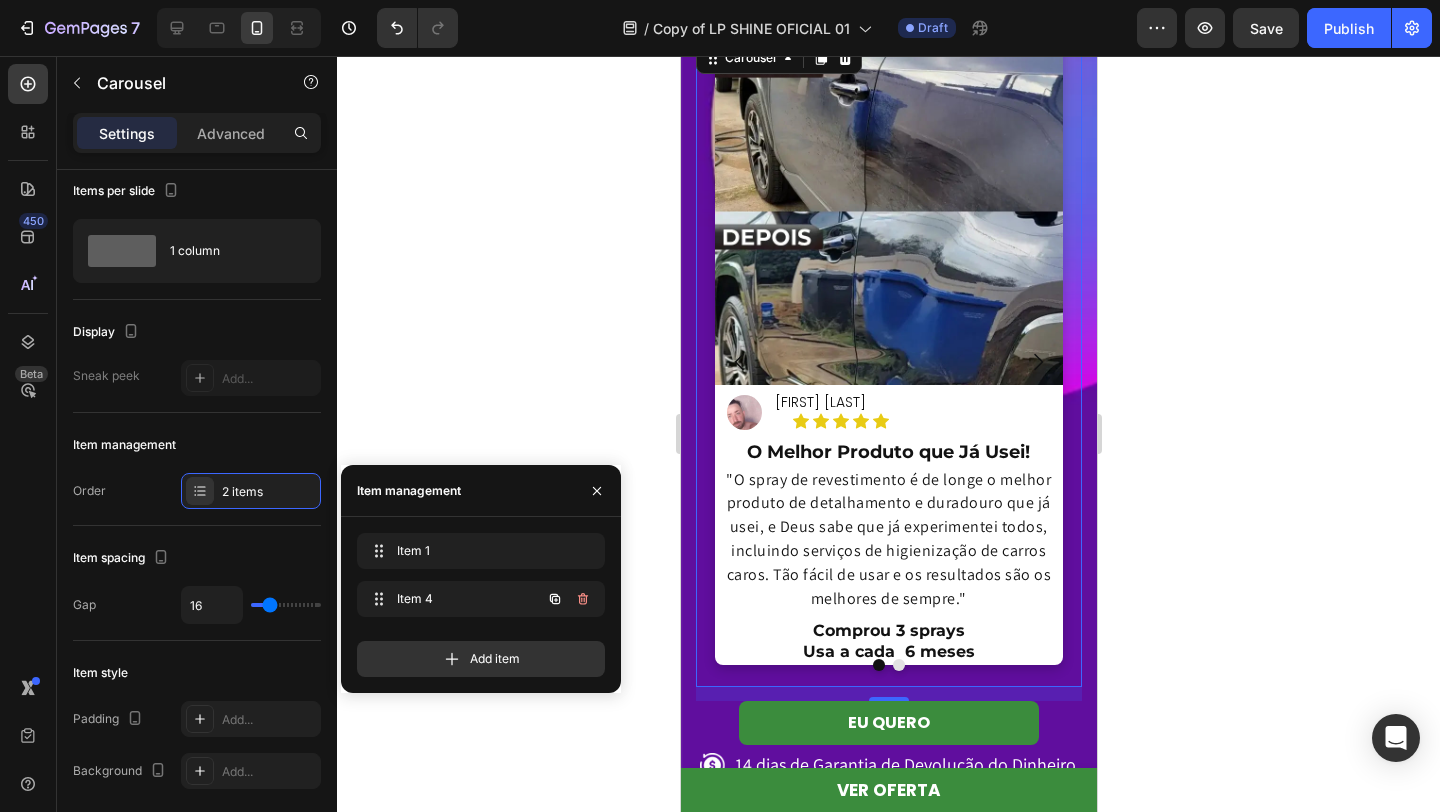 click 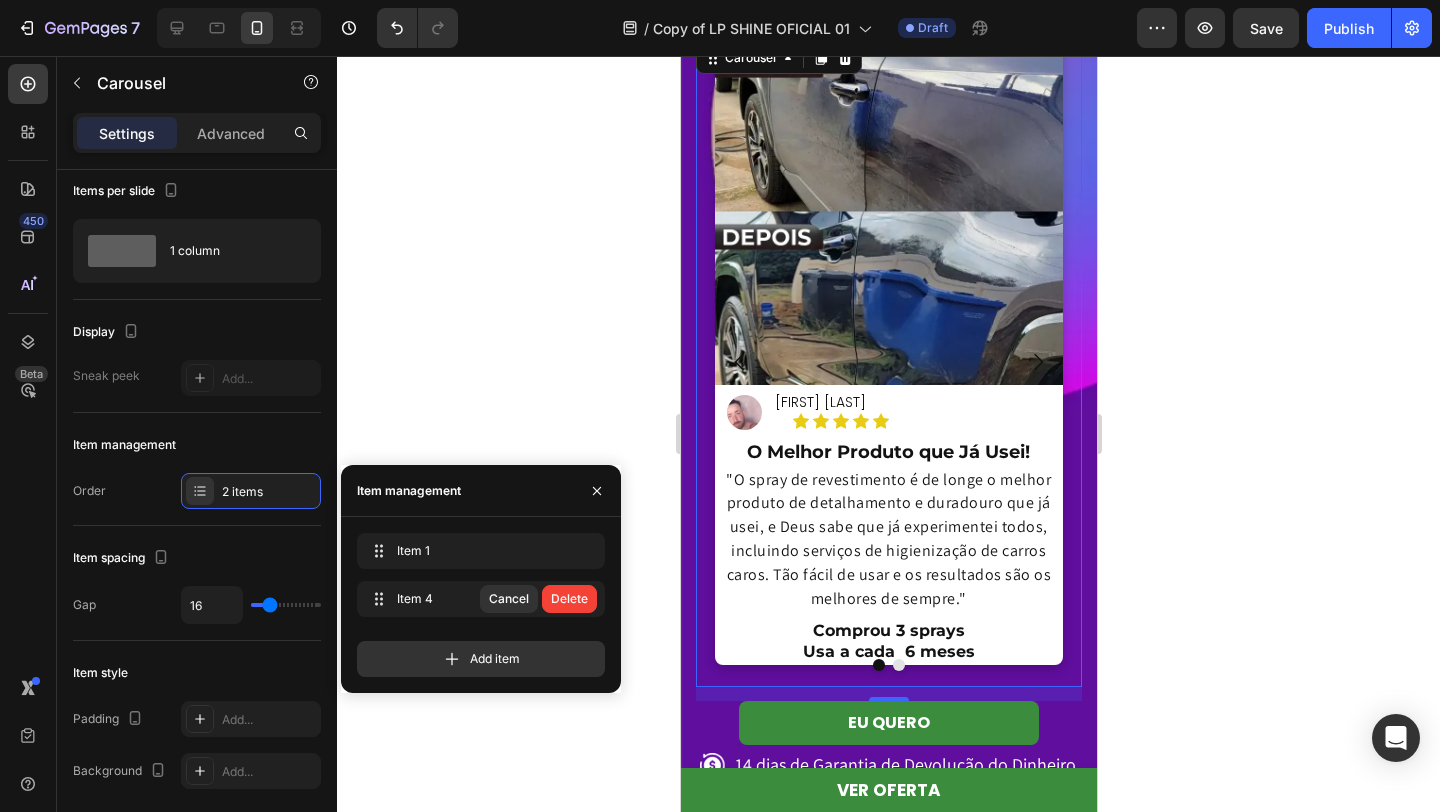 click on "Delete" at bounding box center (569, 599) 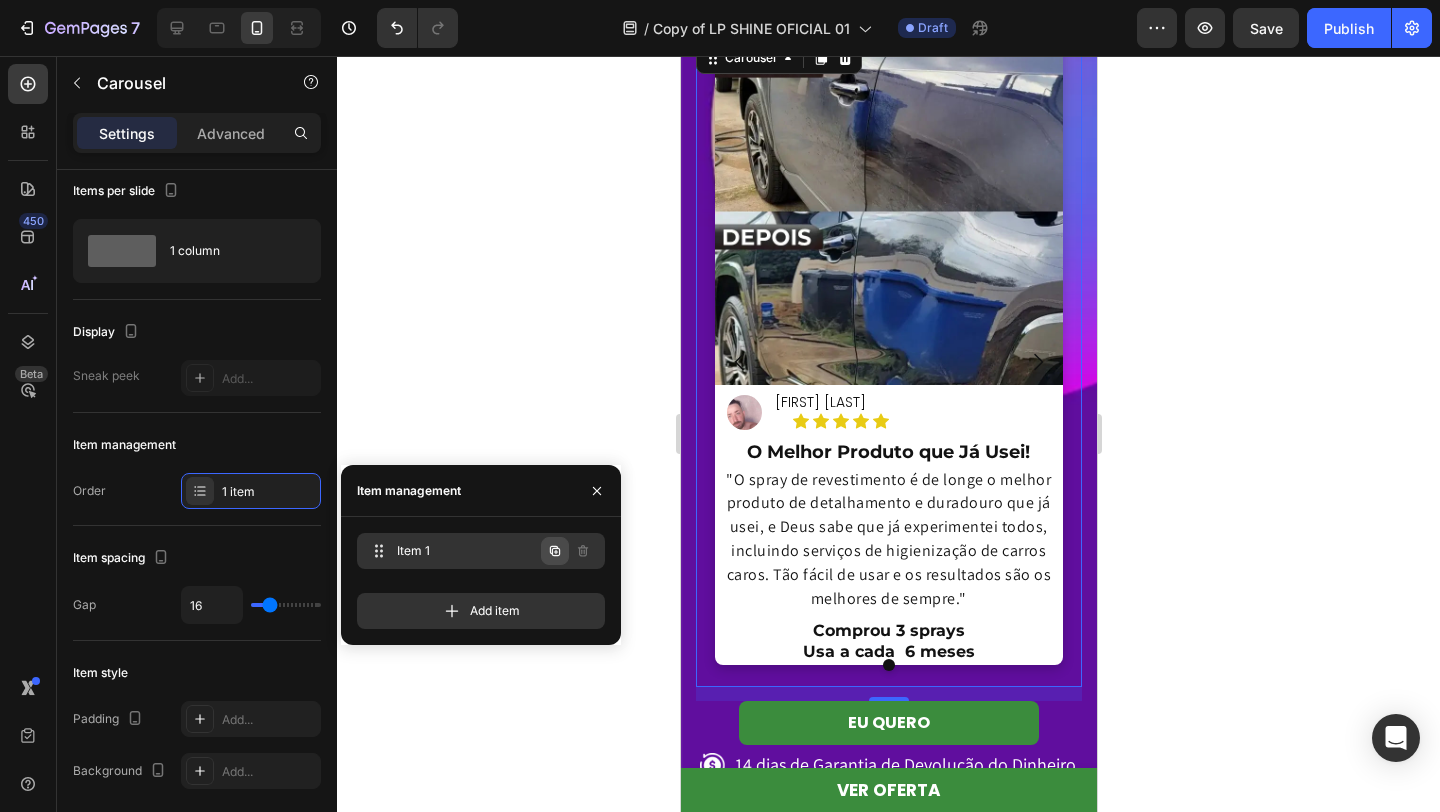 click 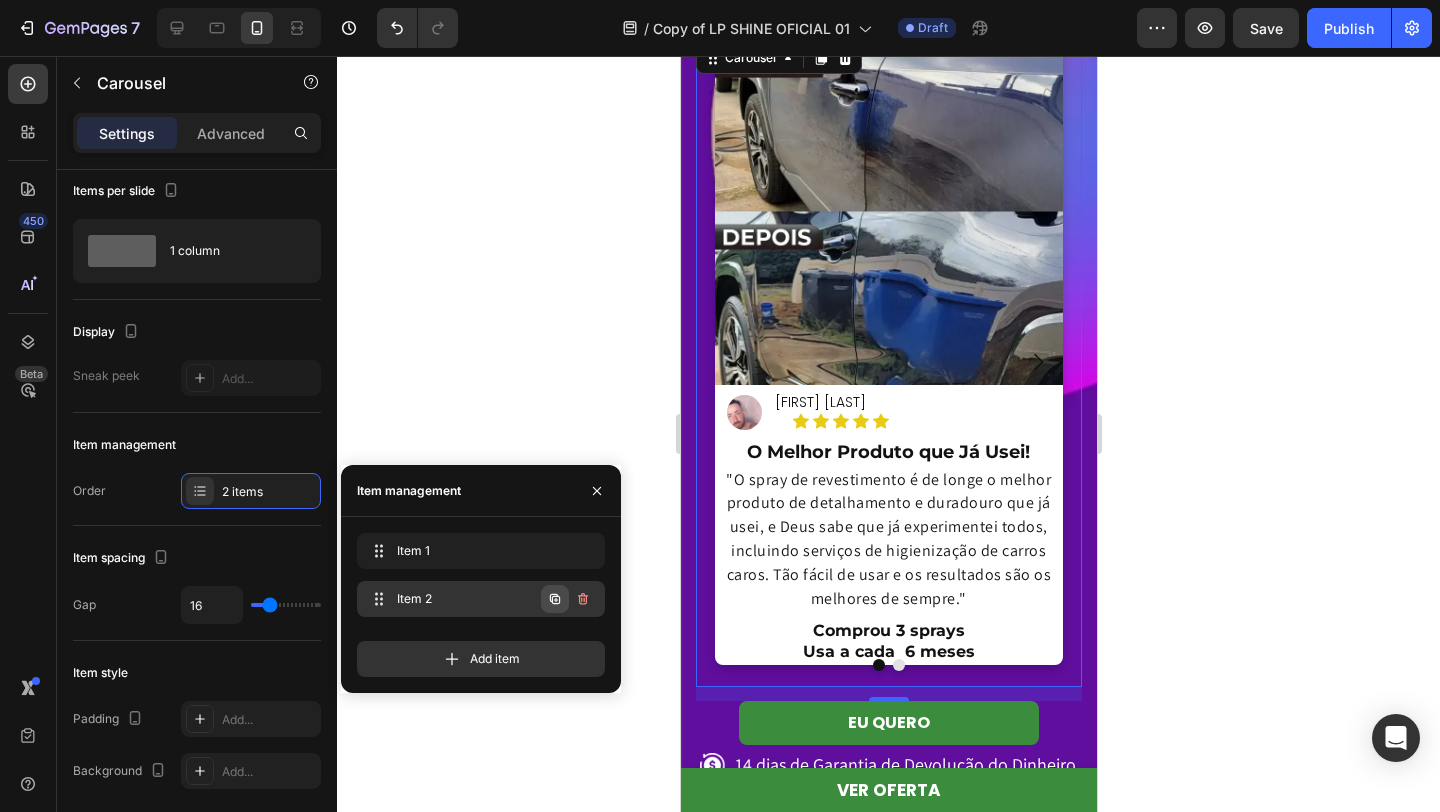 click 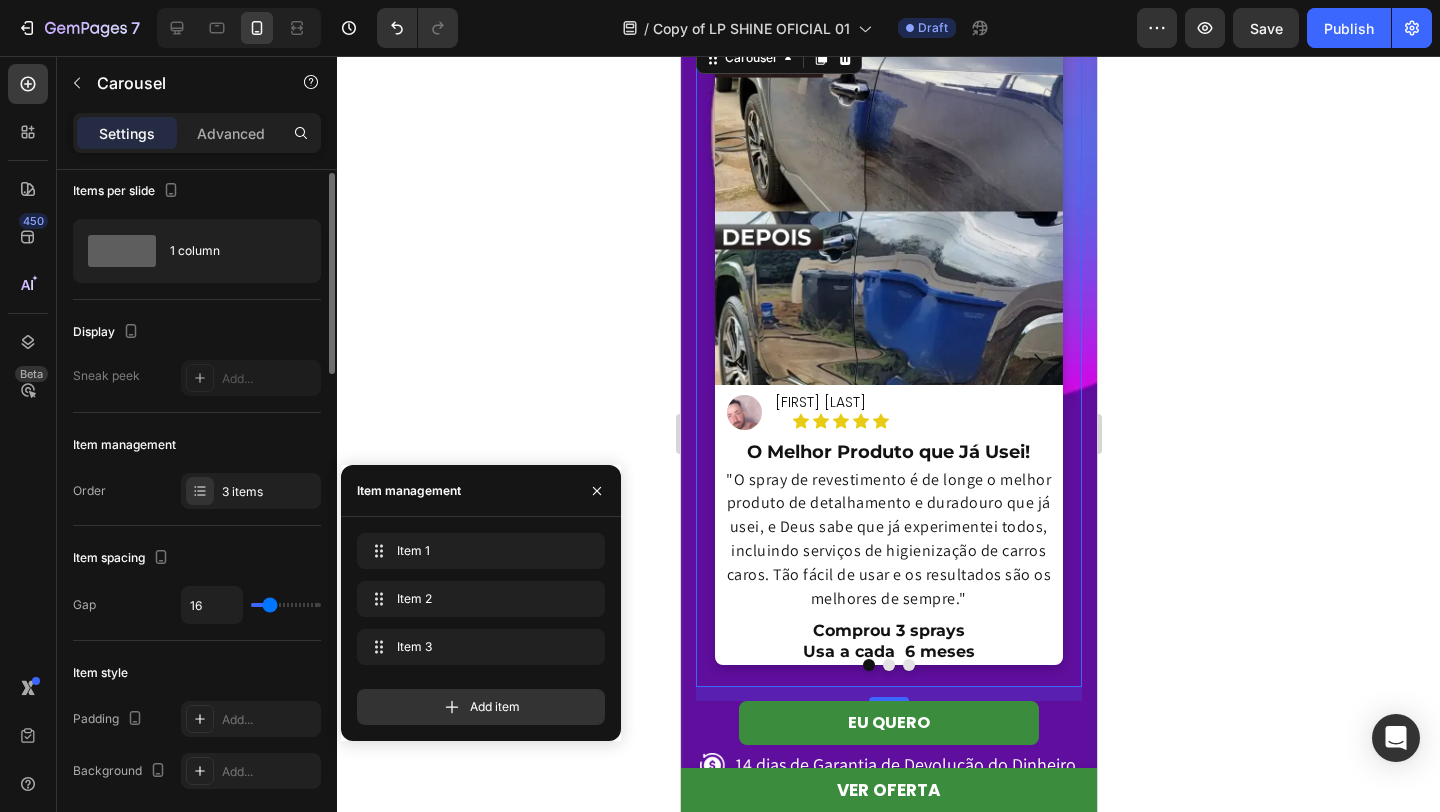 click on "Item management" at bounding box center (197, 445) 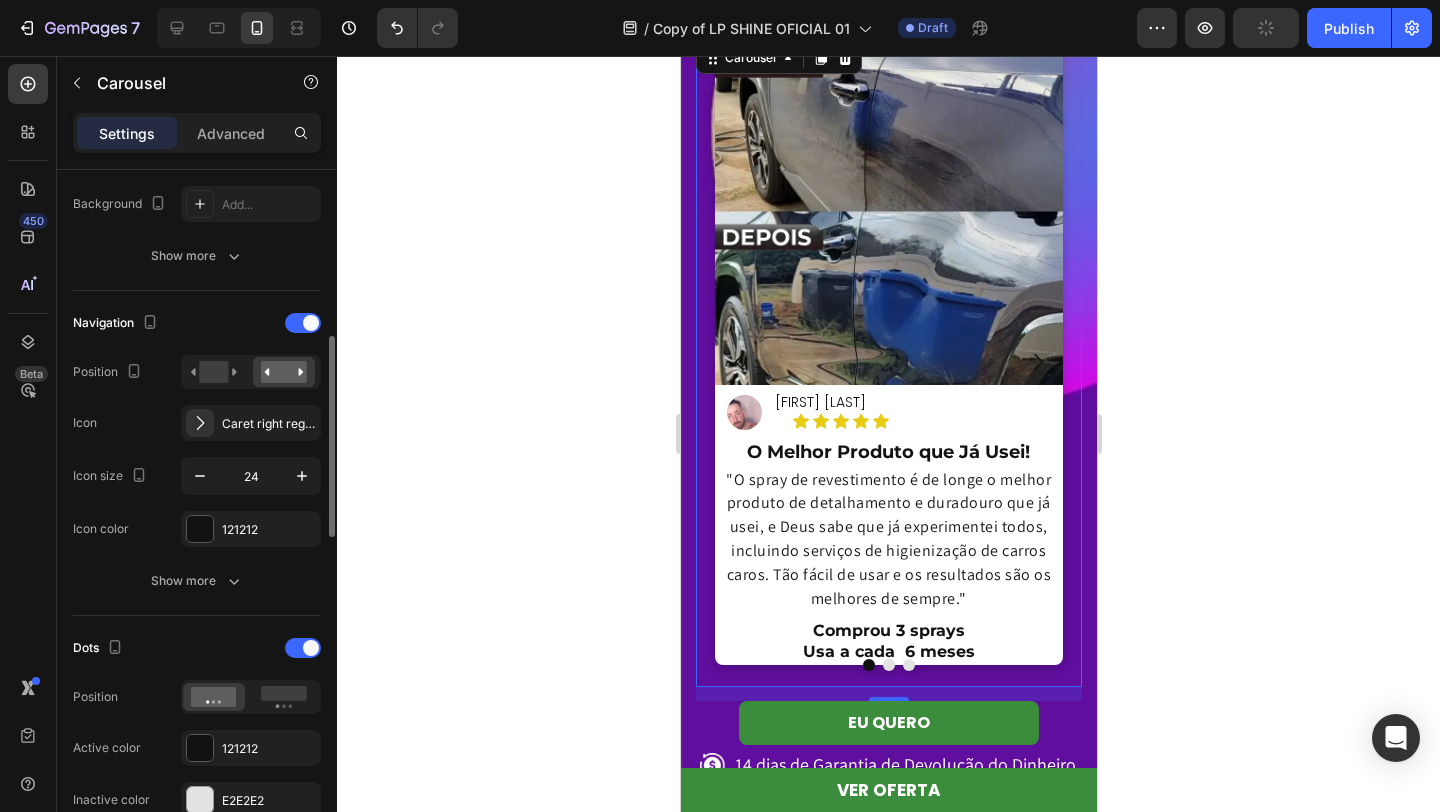 scroll, scrollTop: 562, scrollLeft: 0, axis: vertical 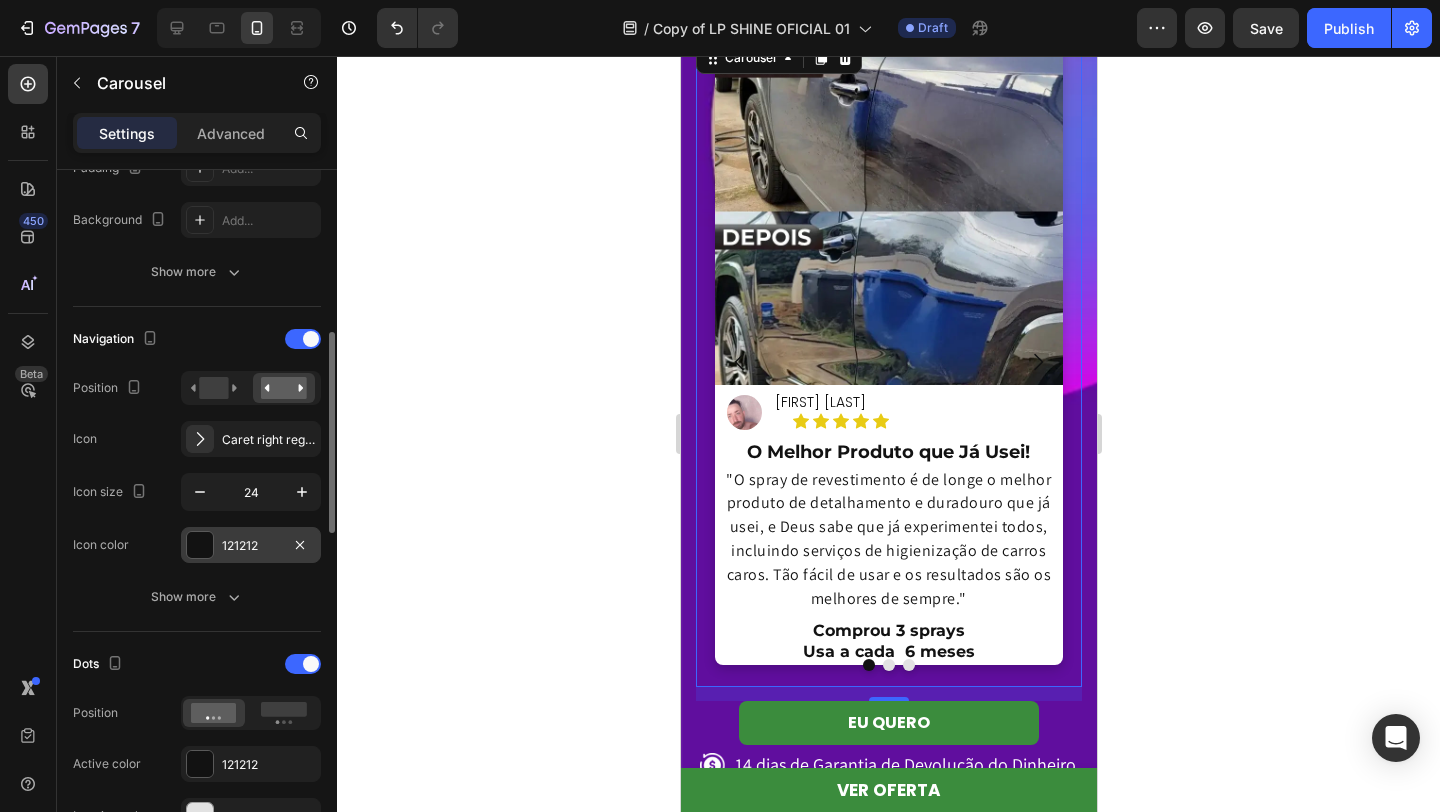 click at bounding box center [200, 545] 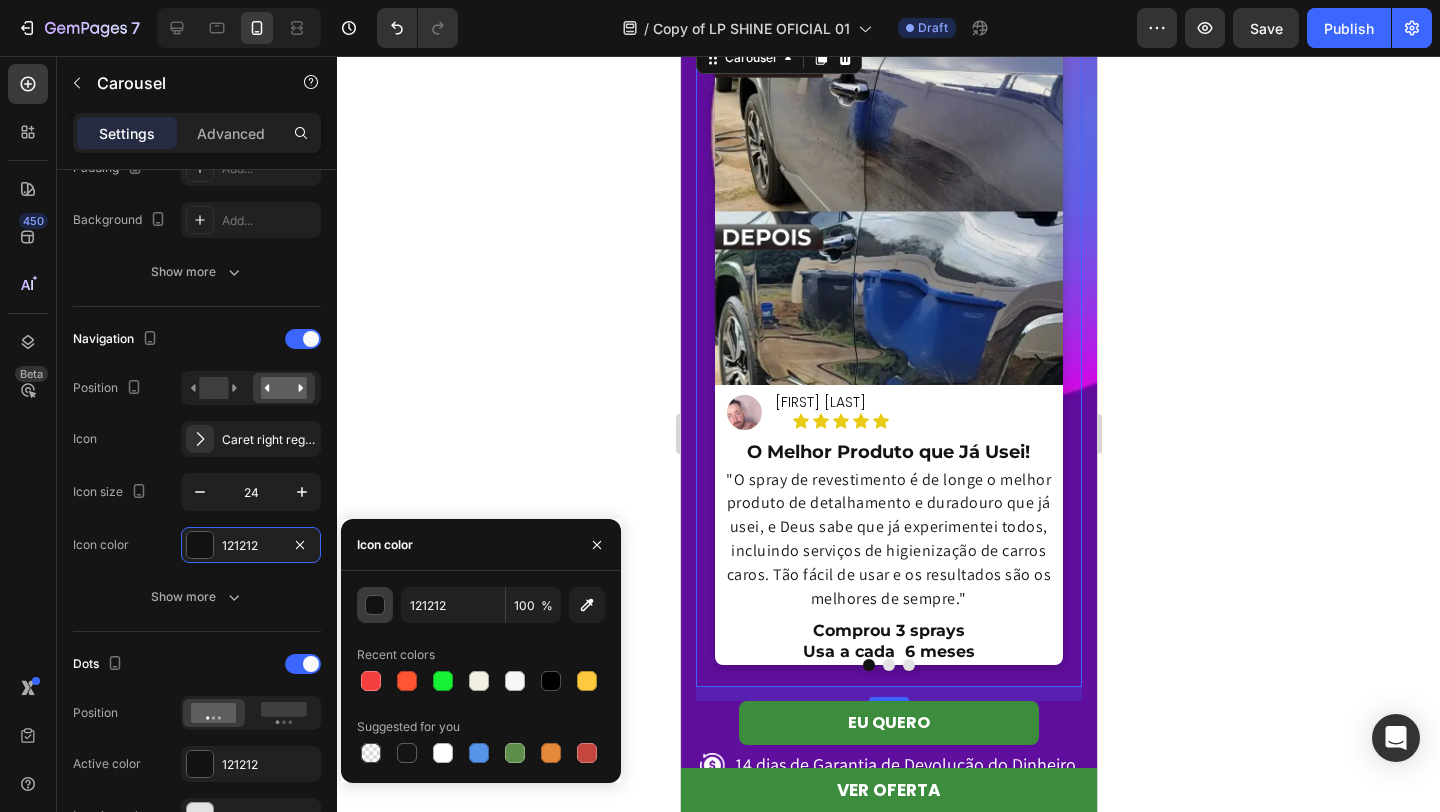 click at bounding box center (376, 606) 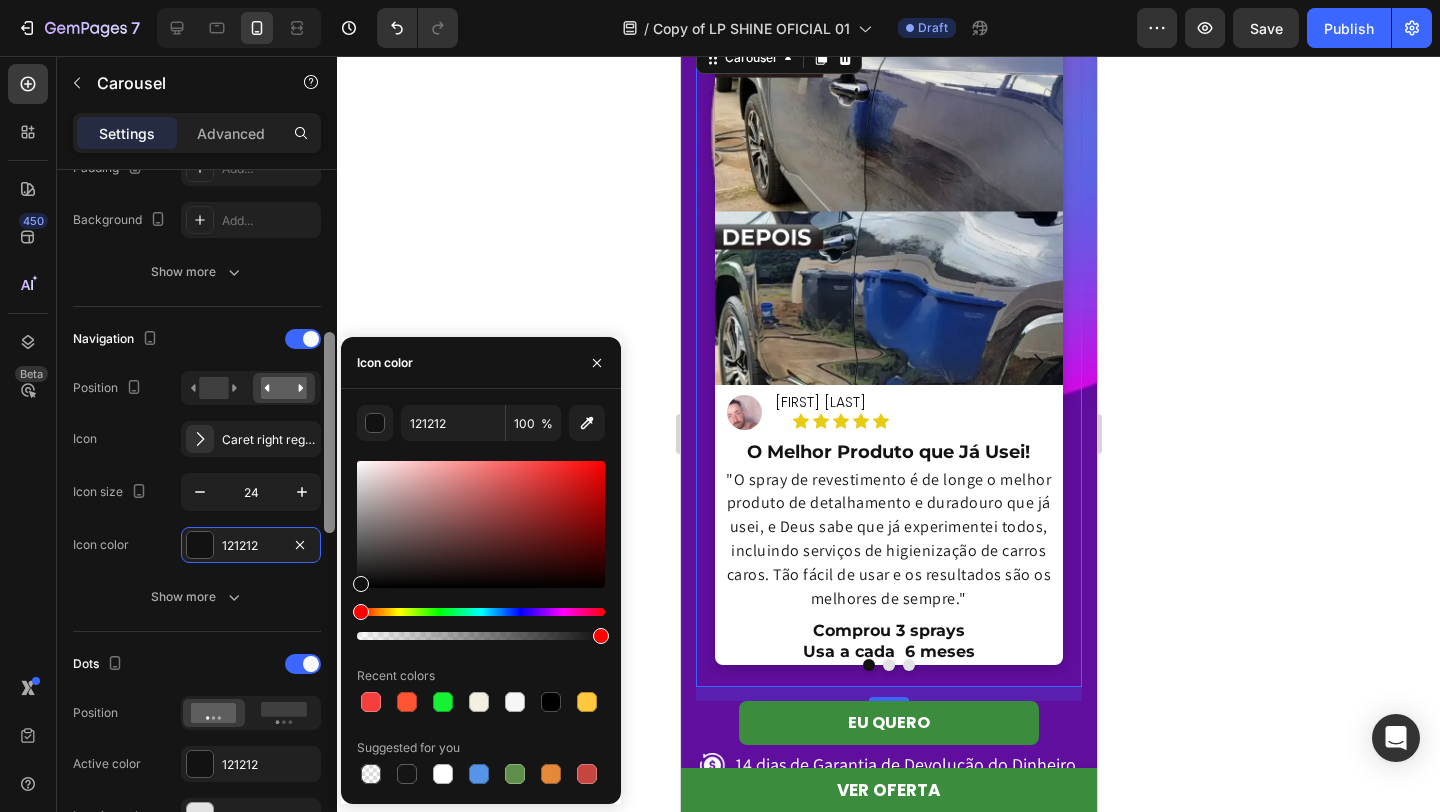 drag, startPoint x: 358, startPoint y: 580, endPoint x: 332, endPoint y: 618, distance: 46.043457 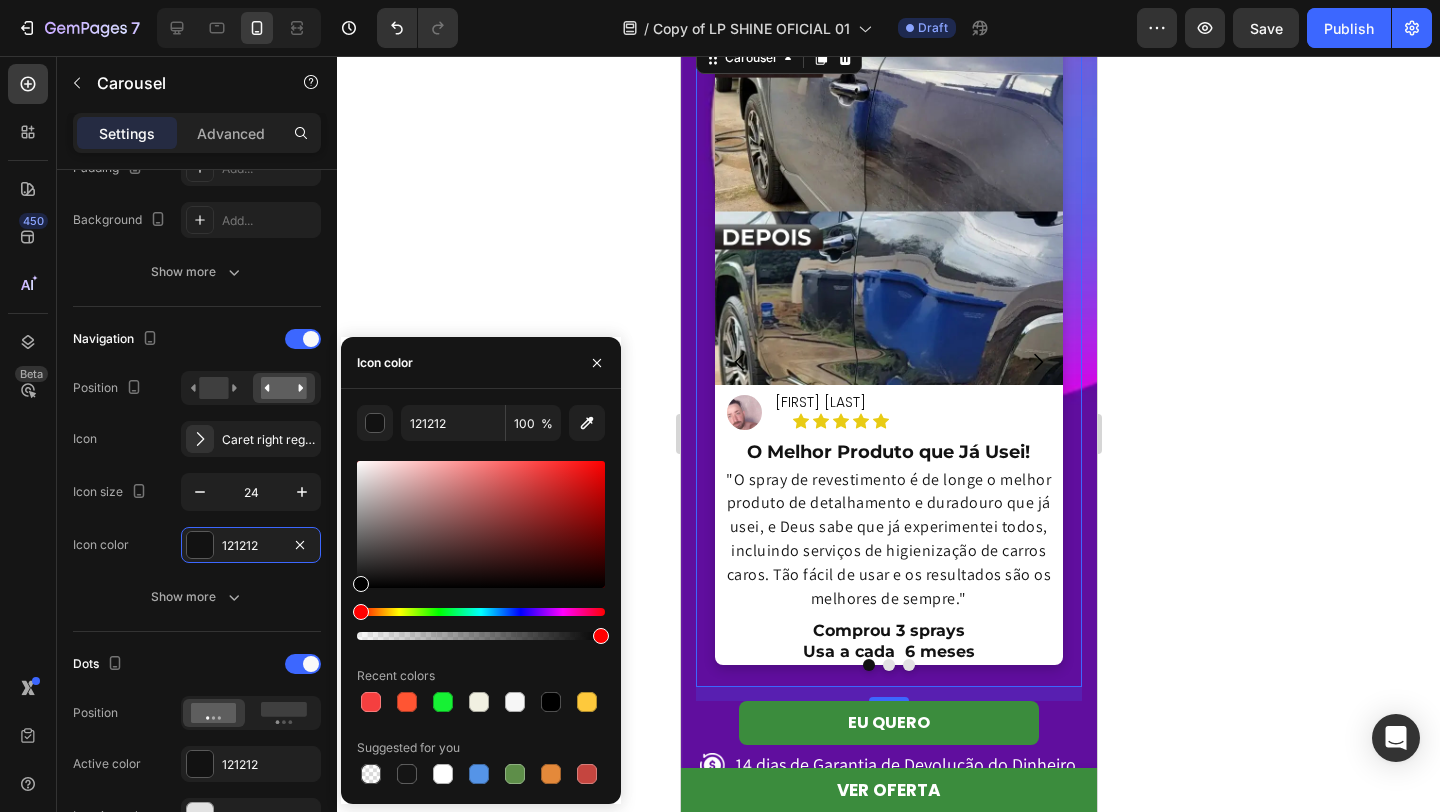 type on "000000" 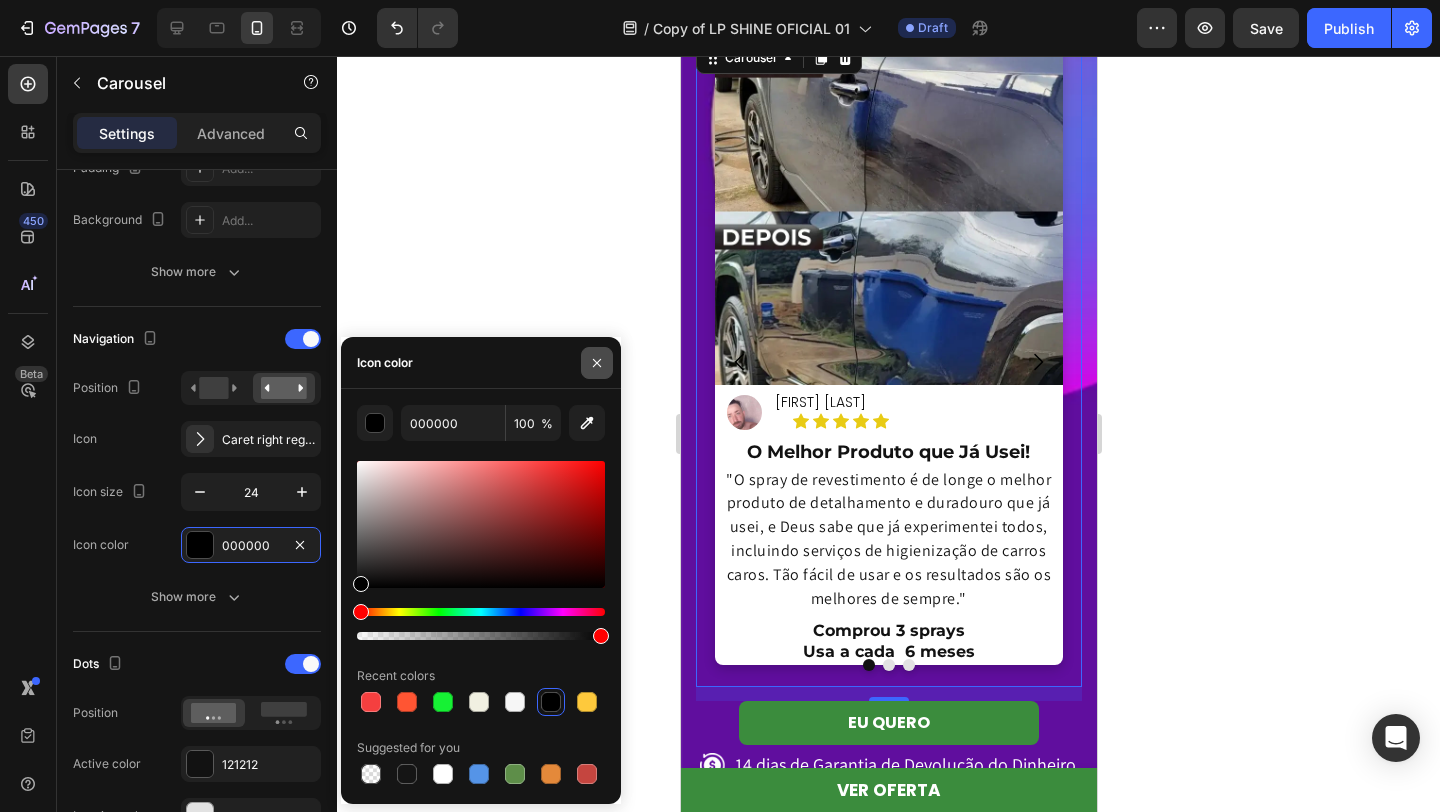 click 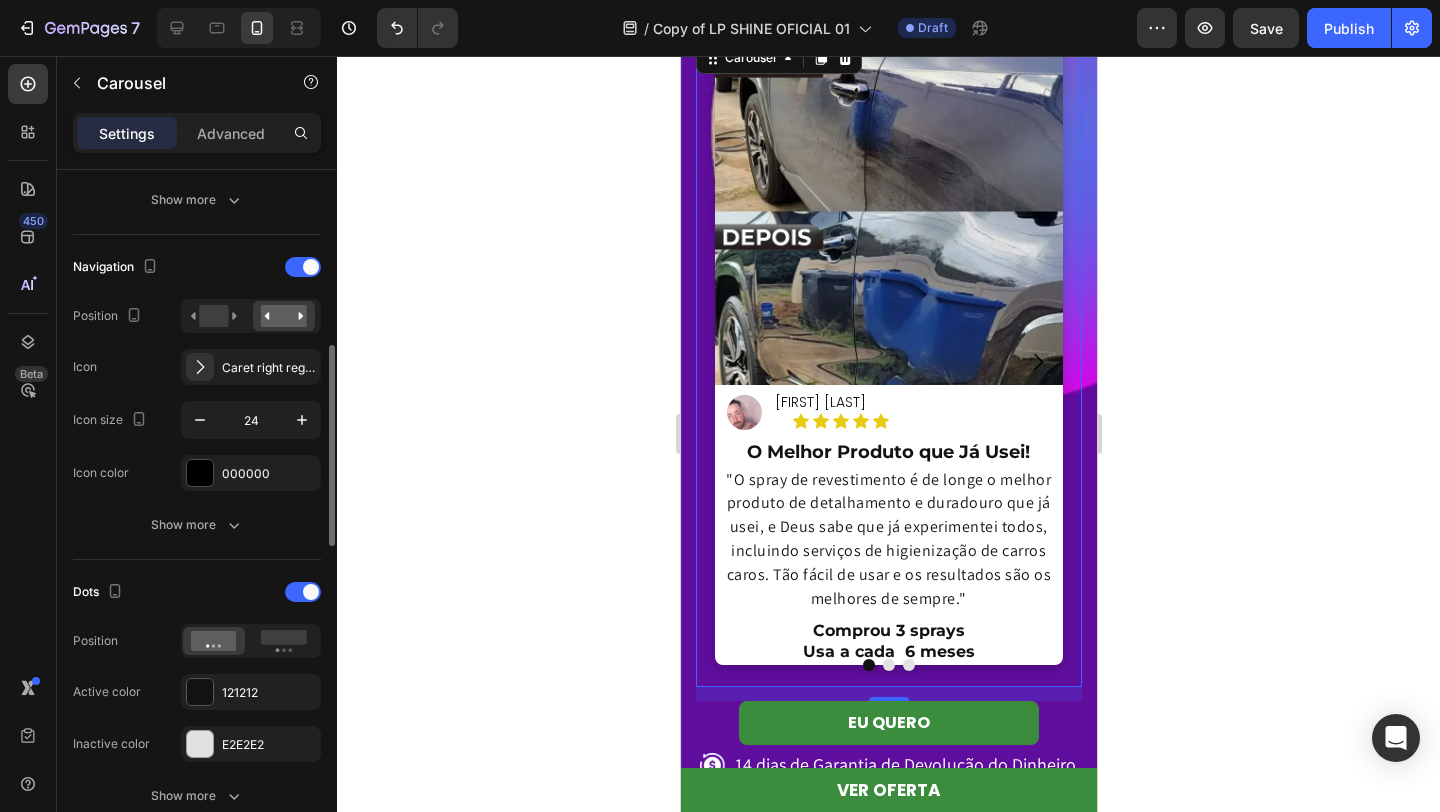 scroll, scrollTop: 700, scrollLeft: 0, axis: vertical 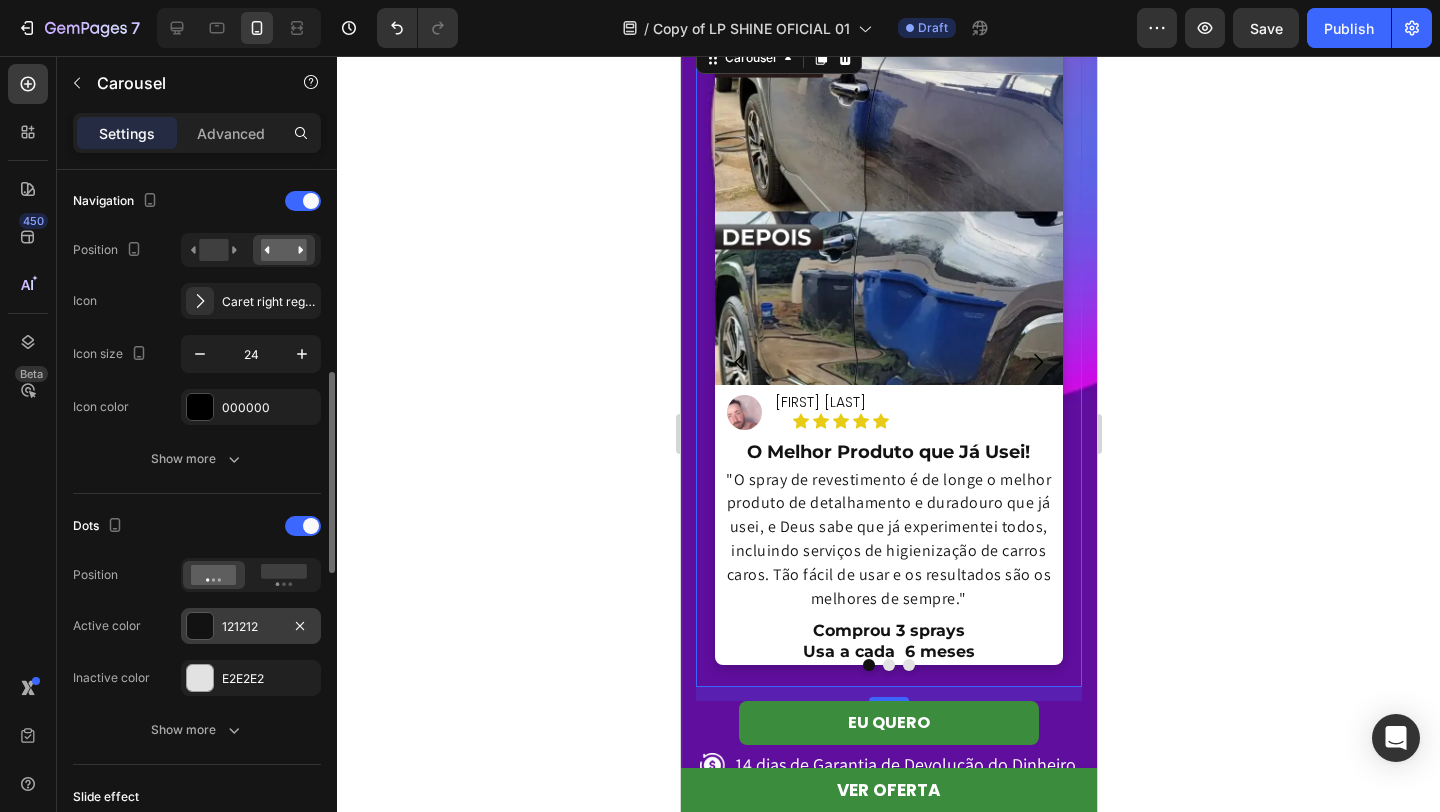 click at bounding box center (200, 626) 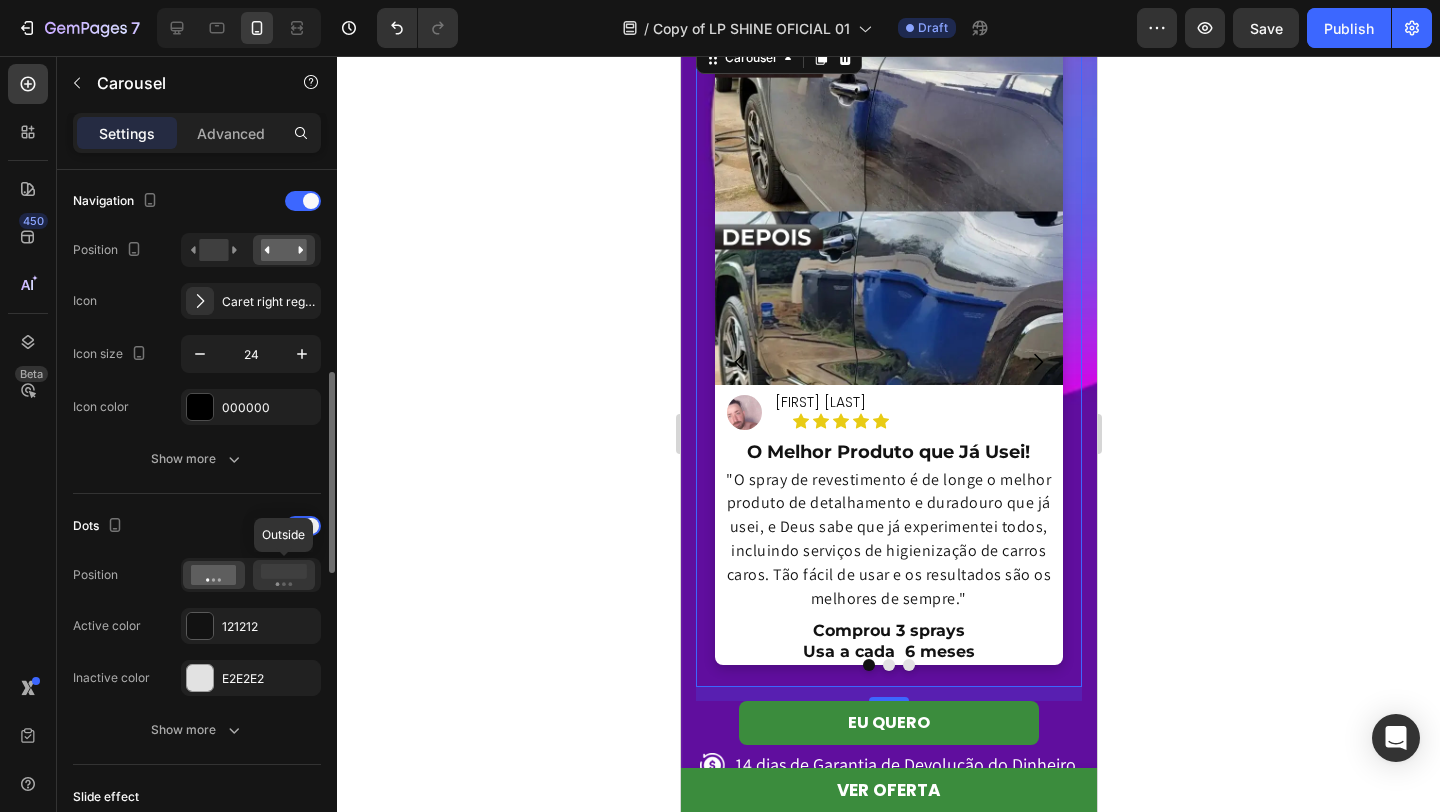 click 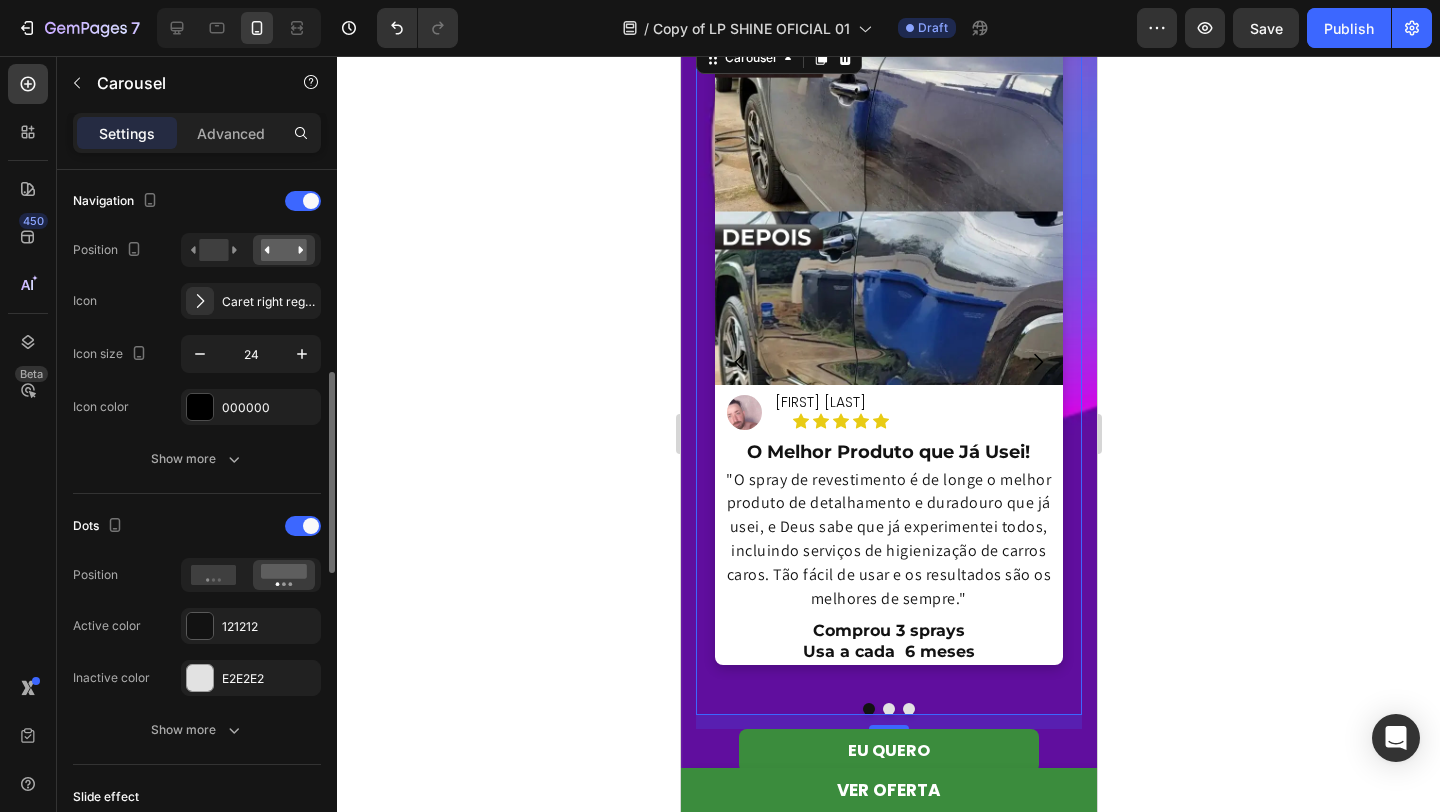 click on "Dots" at bounding box center [197, 526] 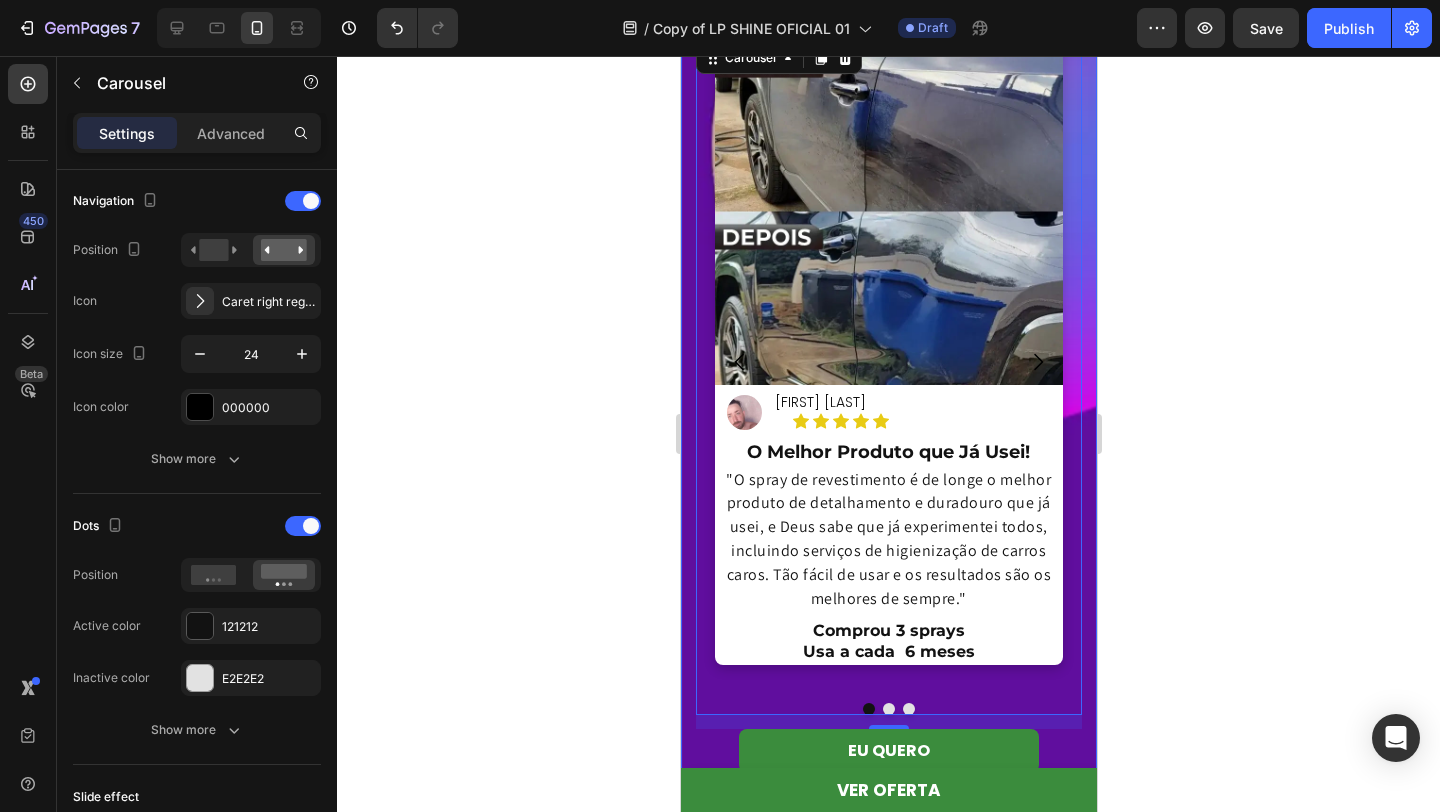 click 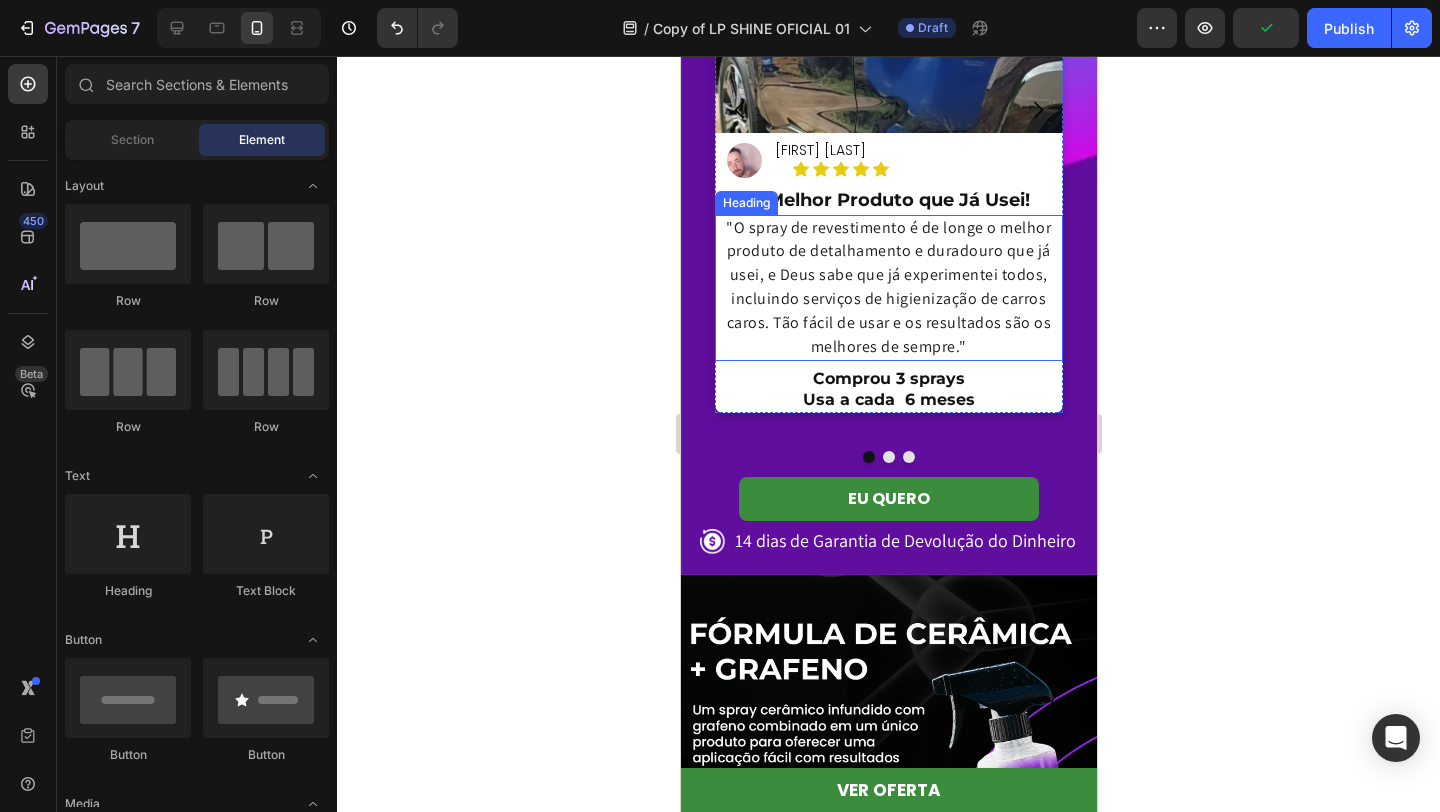scroll, scrollTop: 5261, scrollLeft: 0, axis: vertical 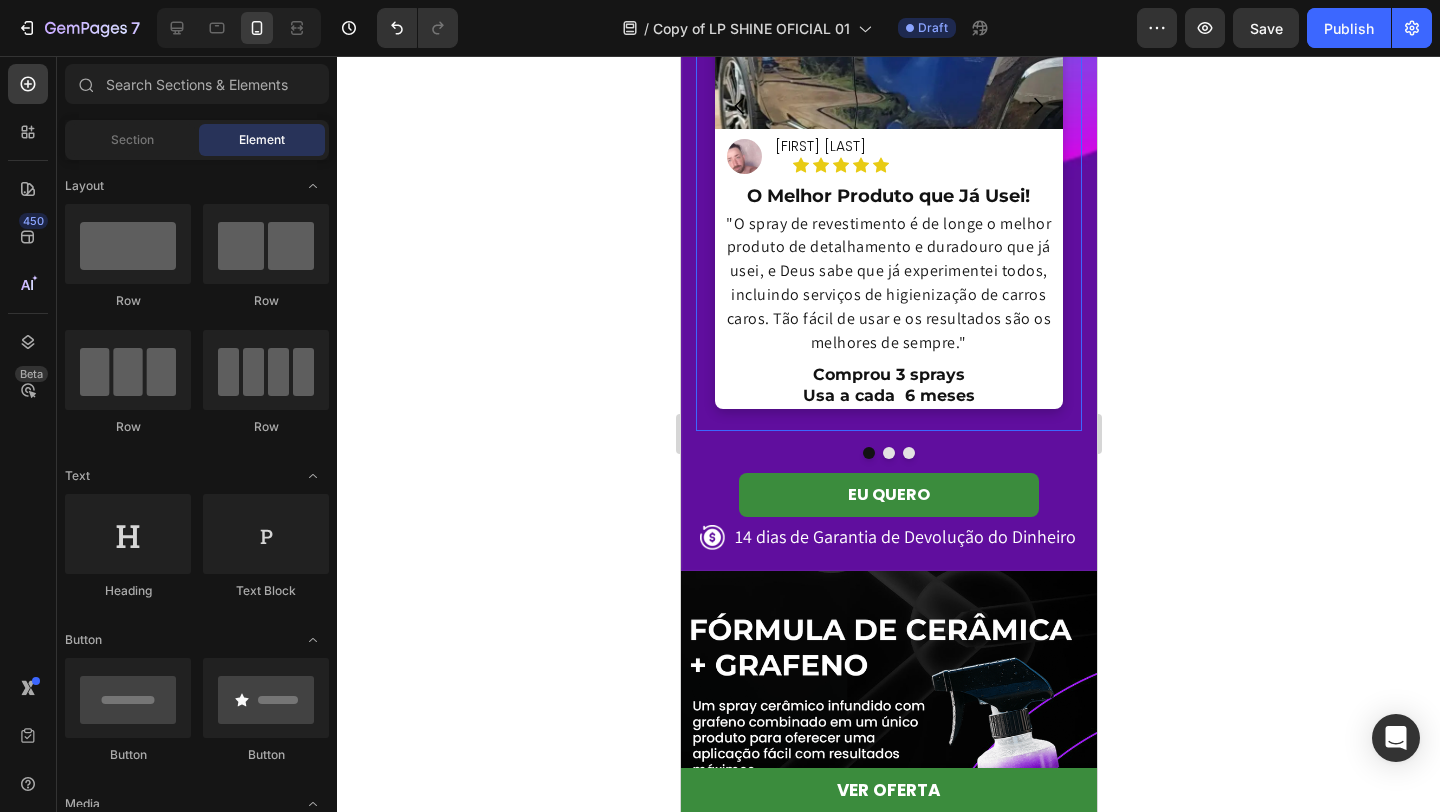 click on "Image Image Jonas Paulino Heading Icon Icon Icon Icon Icon Icon List Row O Melhor Produto que Já Usei! Heading "O spray de revestimento é de longe o melhor produto de detalhamento e duradouro que já usei, e Deus sabe que já experimentei todos, incluindo serviços de higienização de carros caros. Tão fácil de usar e os resultados são os melhores de sempre." Heading Comprou 3 sprays Usa a cada  6 meses Heading Row" at bounding box center [888, 106] 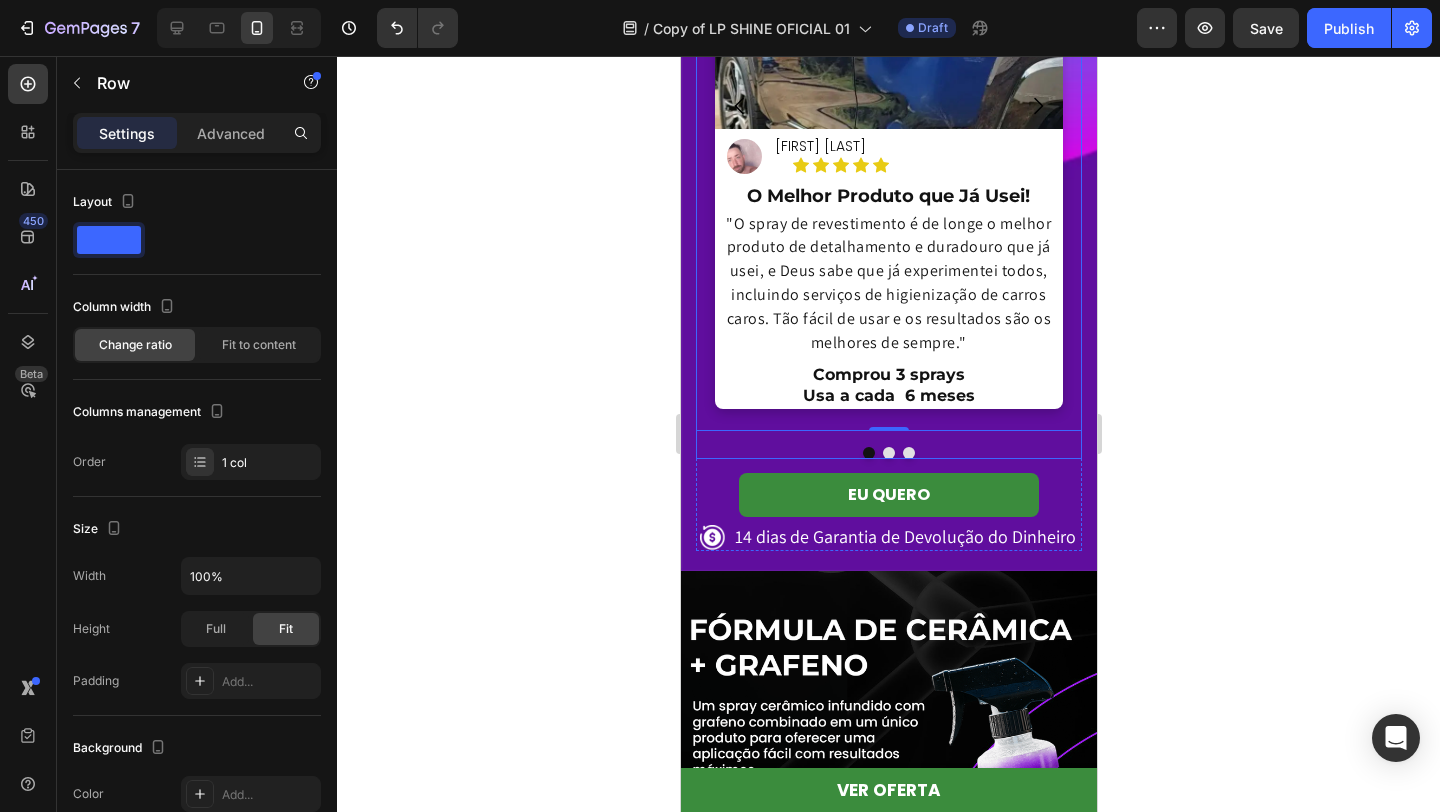 click at bounding box center [888, 453] 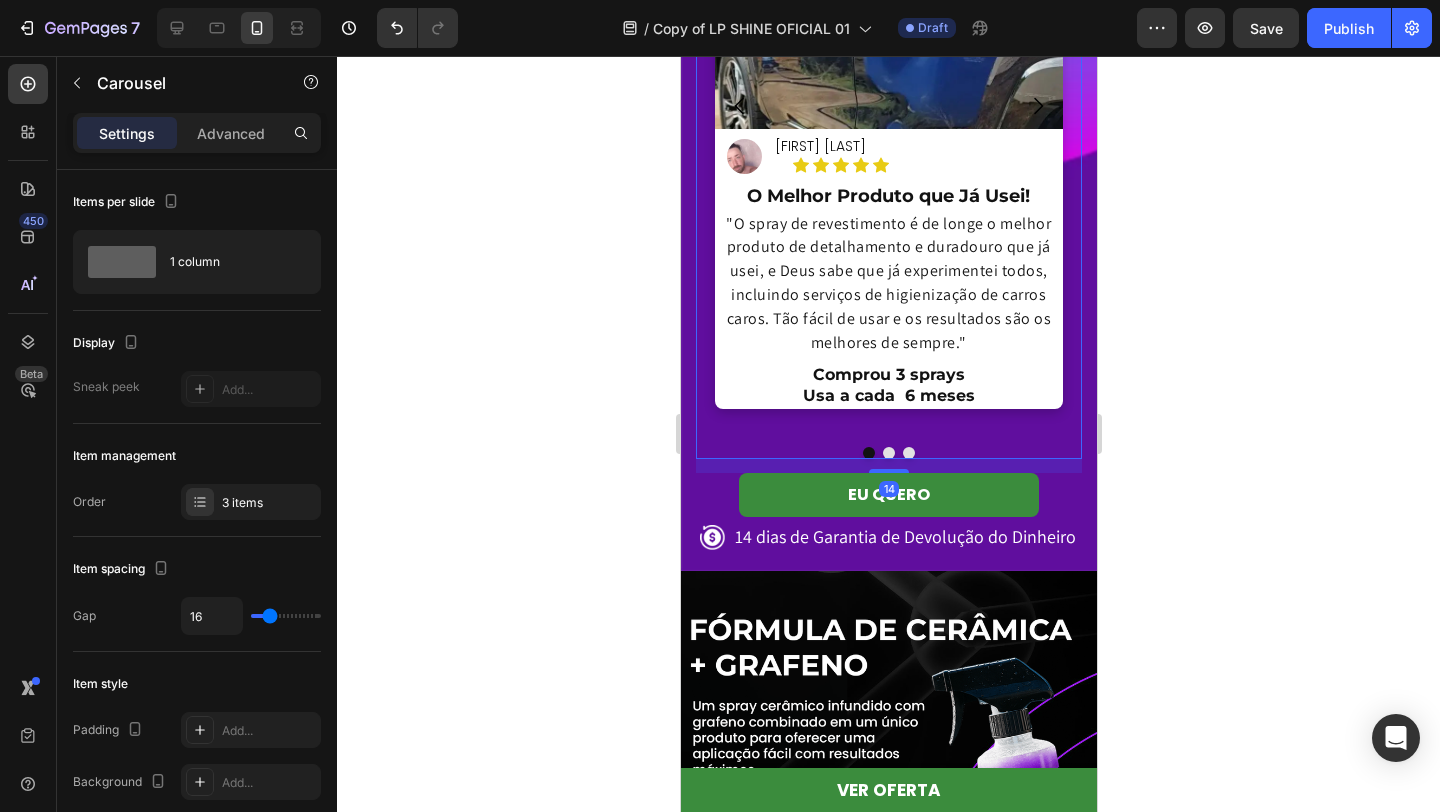 click on "Image Image Jonas Paulino Heading Icon Icon Icon Icon Icon Icon List Row O Melhor Produto que Já Usei! Heading "O spray de revestimento é de longe o melhor produto de detalhamento e duradouro que já usei, e Deus sabe que já experimentei todos, incluindo serviços de higienização de carros caros. Tão fácil de usar e os resultados são os melhores de sempre." Heading Comprou 3 sprays Usa a cada  6 meses Heading Row Row Image Image Jonas Paulino Heading Icon Icon Icon Icon Icon Icon List Row O Melhor Produto que Já Usei! Heading "O spray de revestimento é de longe o melhor produto de detalhamento e duradouro que já usei, e Deus sabe que já experimentei todos, incluindo serviços de higienização de carros caros. Tão fácil de usar e os resultados são os melhores de sempre." Heading Comprou 3 sprays Usa a cada  6 meses Heading Row Row Image Image Jonas Paulino Heading Icon Icon Icon Icon Icon Icon List Row O Melhor Produto que Já Usei! Heading Heading Comprou 3 sprays Heading Row" at bounding box center (888, 120) 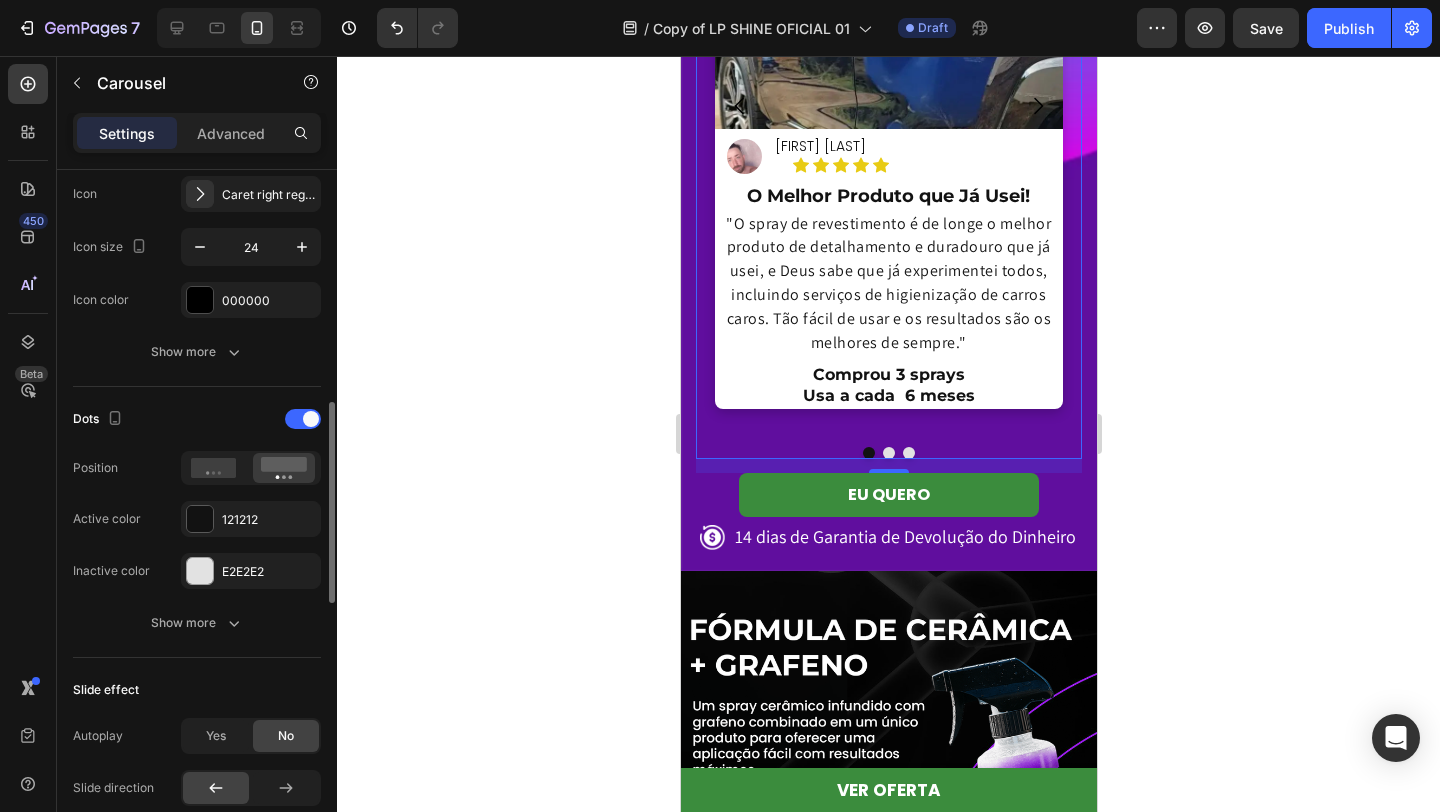 scroll, scrollTop: 810, scrollLeft: 0, axis: vertical 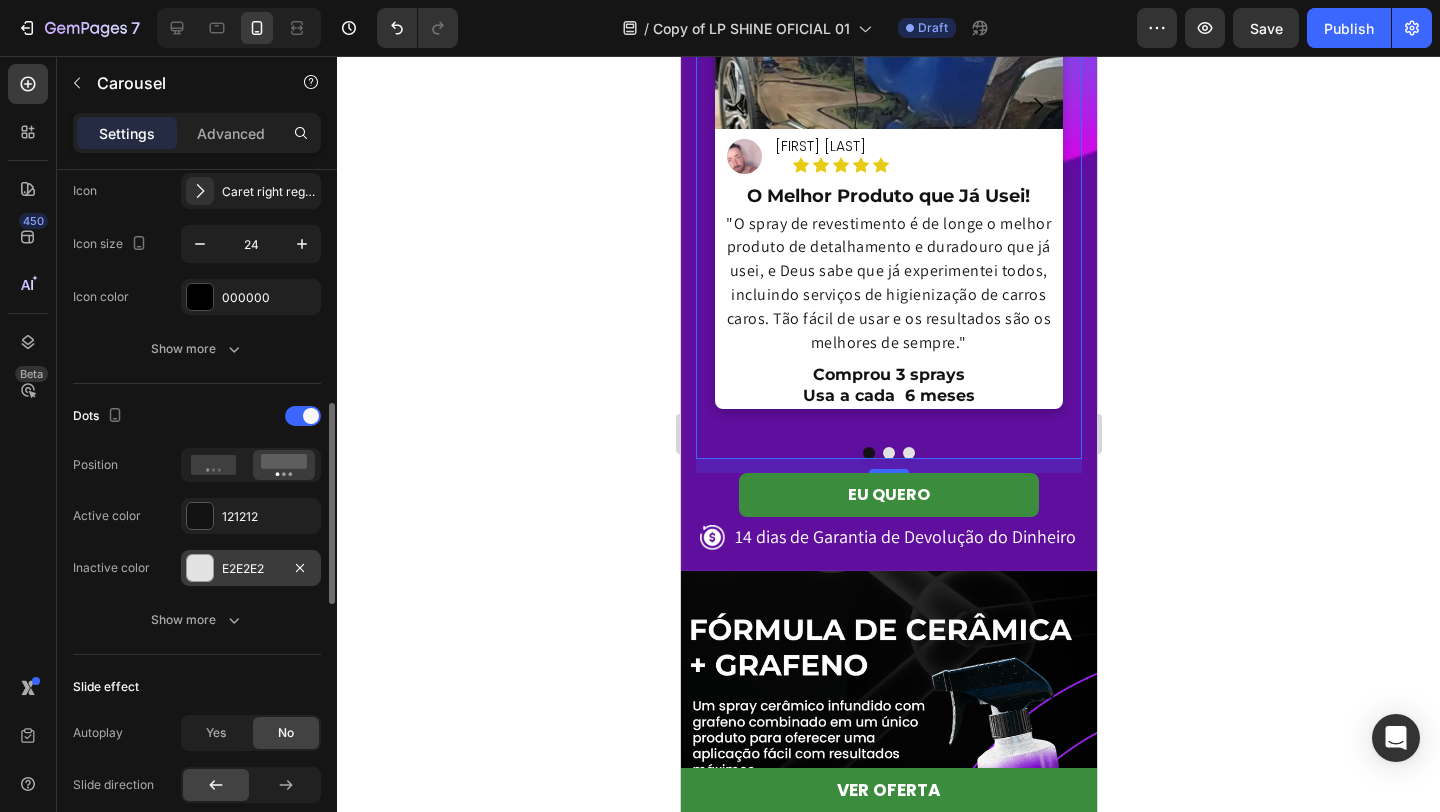 click at bounding box center (200, 568) 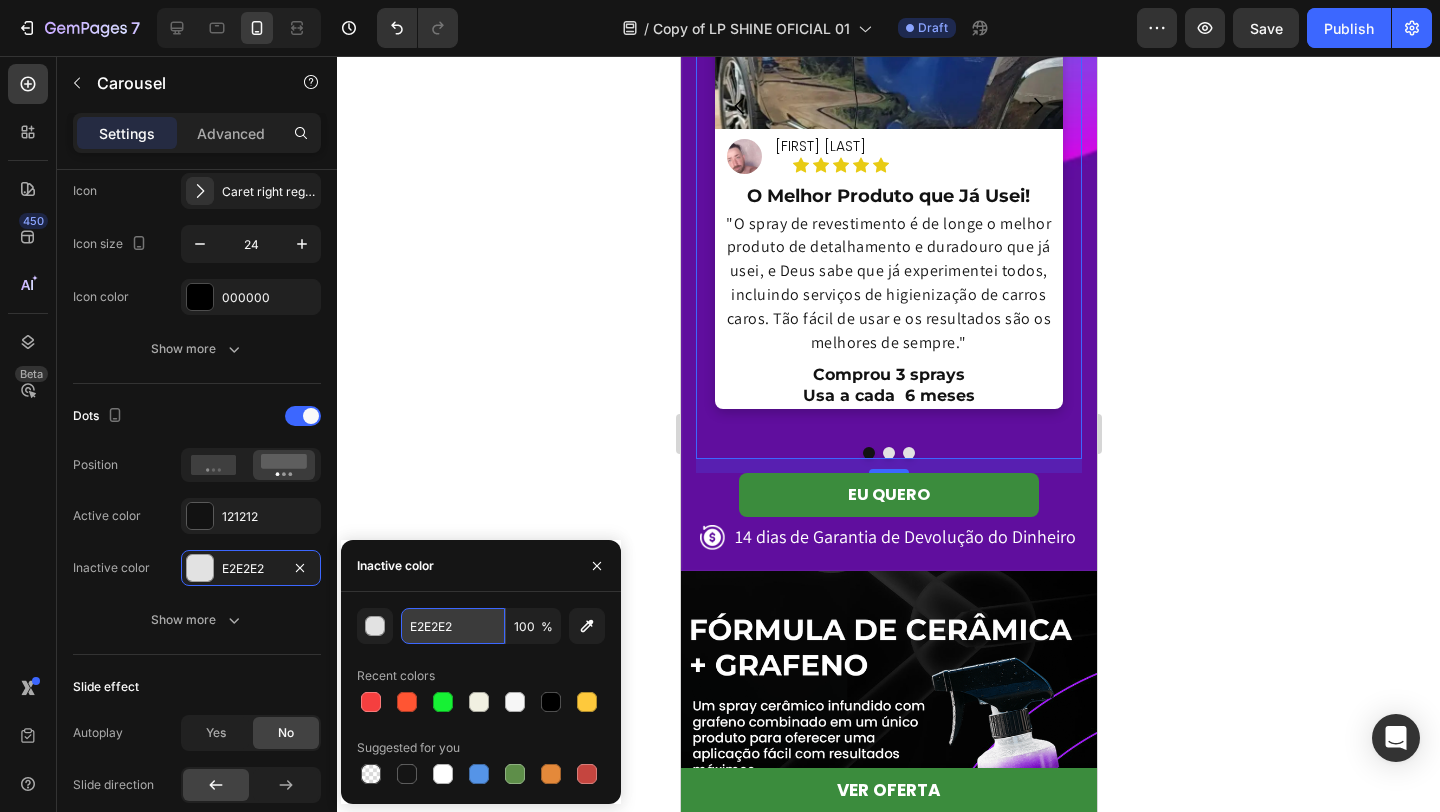 click on "E2E2E2" at bounding box center [453, 626] 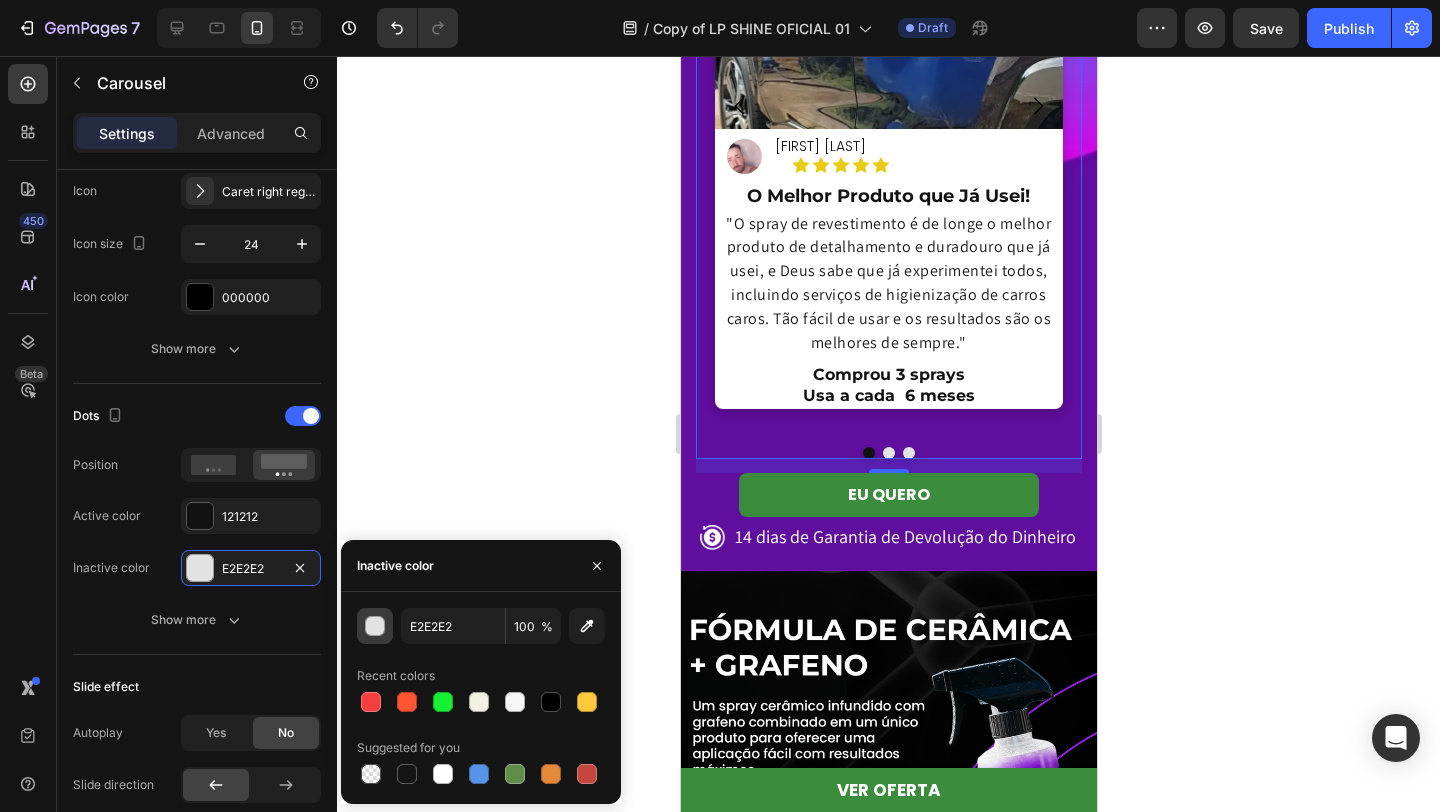click at bounding box center (375, 626) 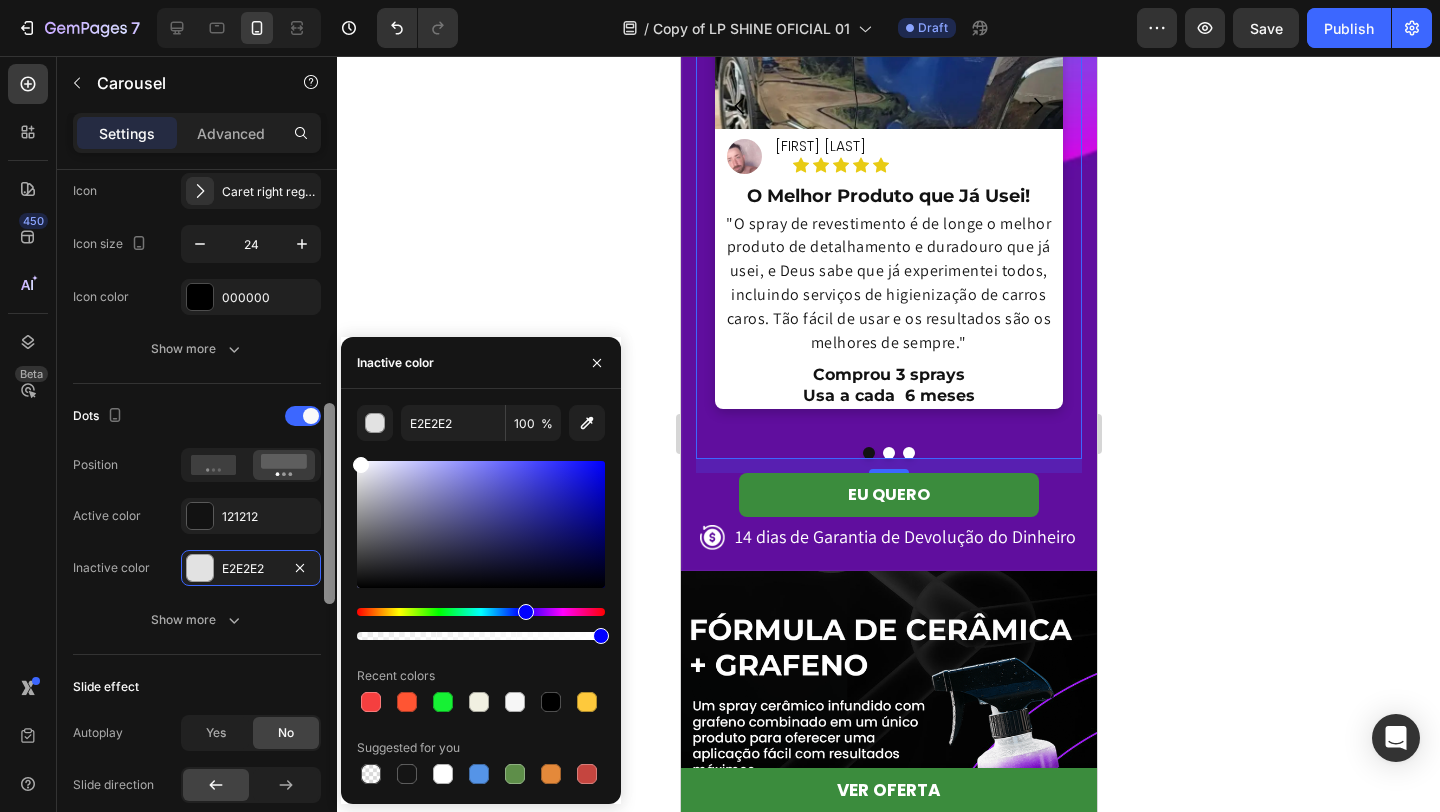 drag, startPoint x: 364, startPoint y: 465, endPoint x: 335, endPoint y: 444, distance: 35.805027 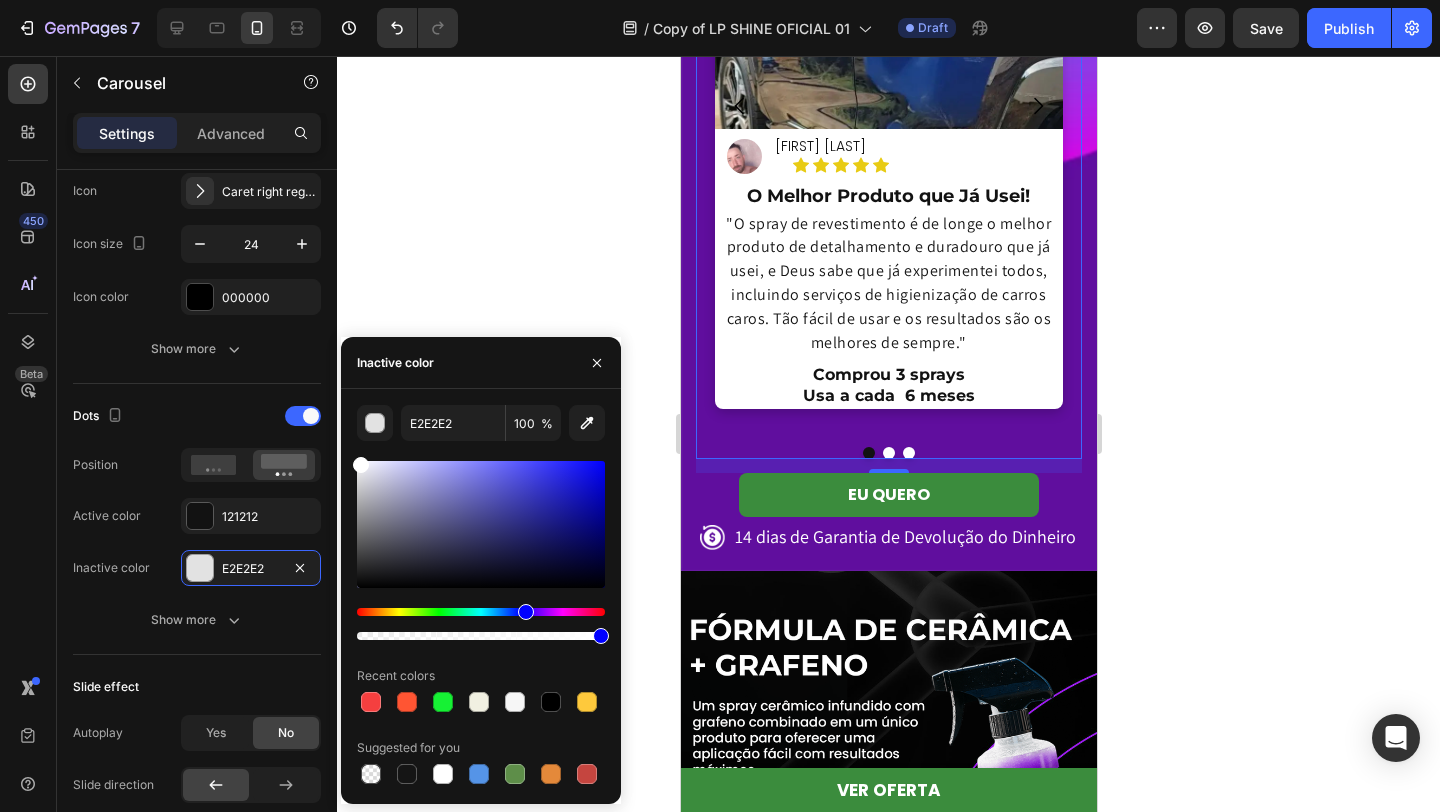 type on "FFFFFF" 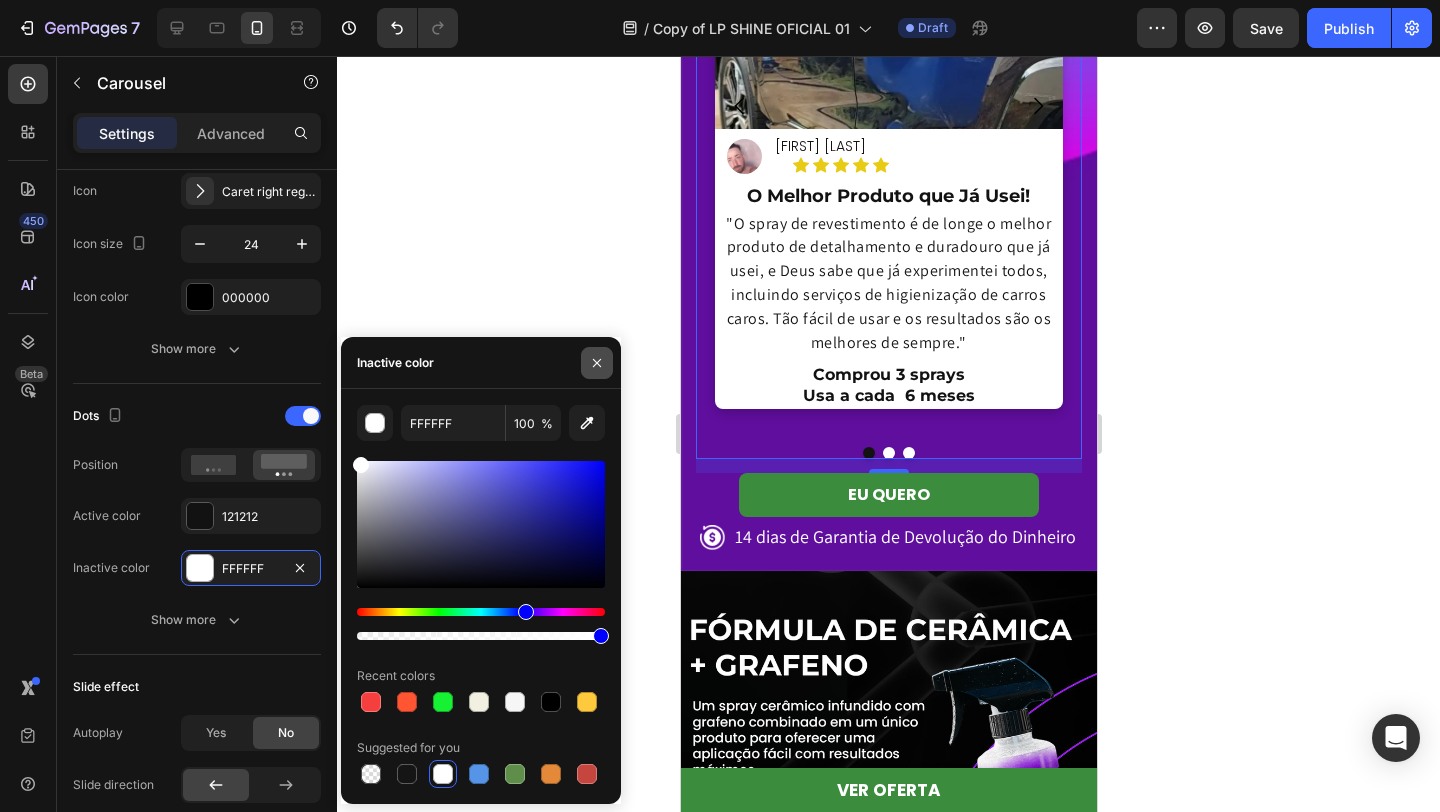 click 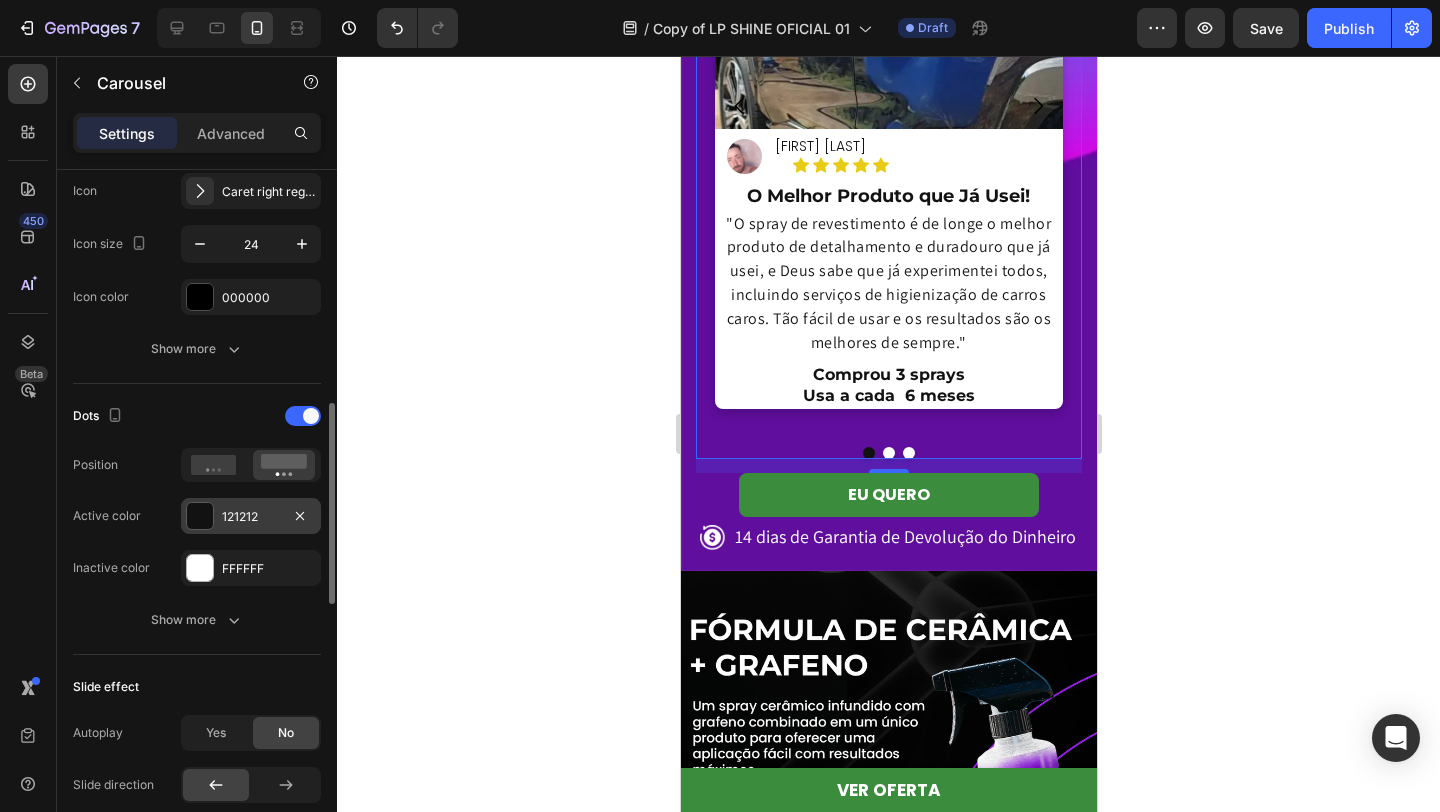 click at bounding box center [200, 516] 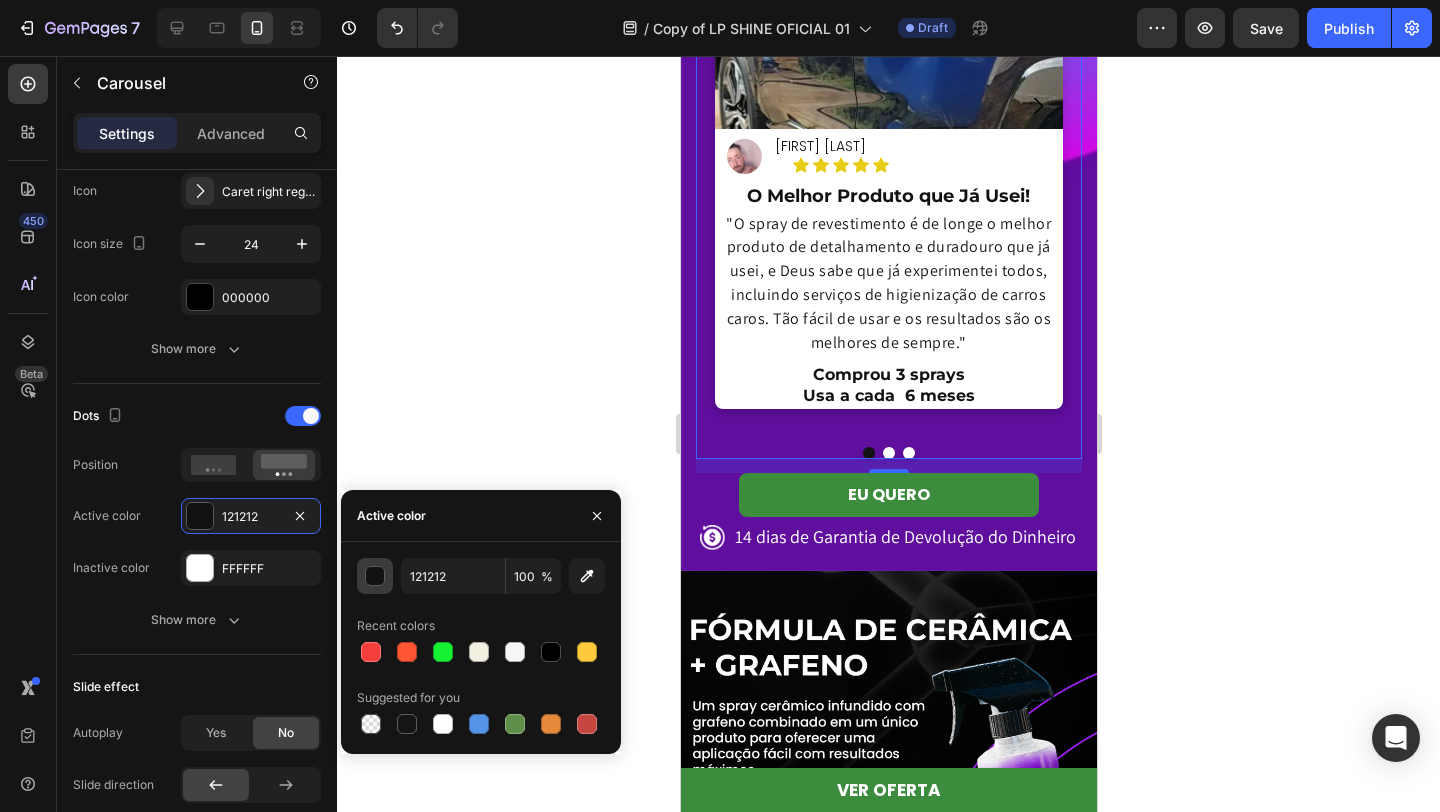 click at bounding box center (376, 577) 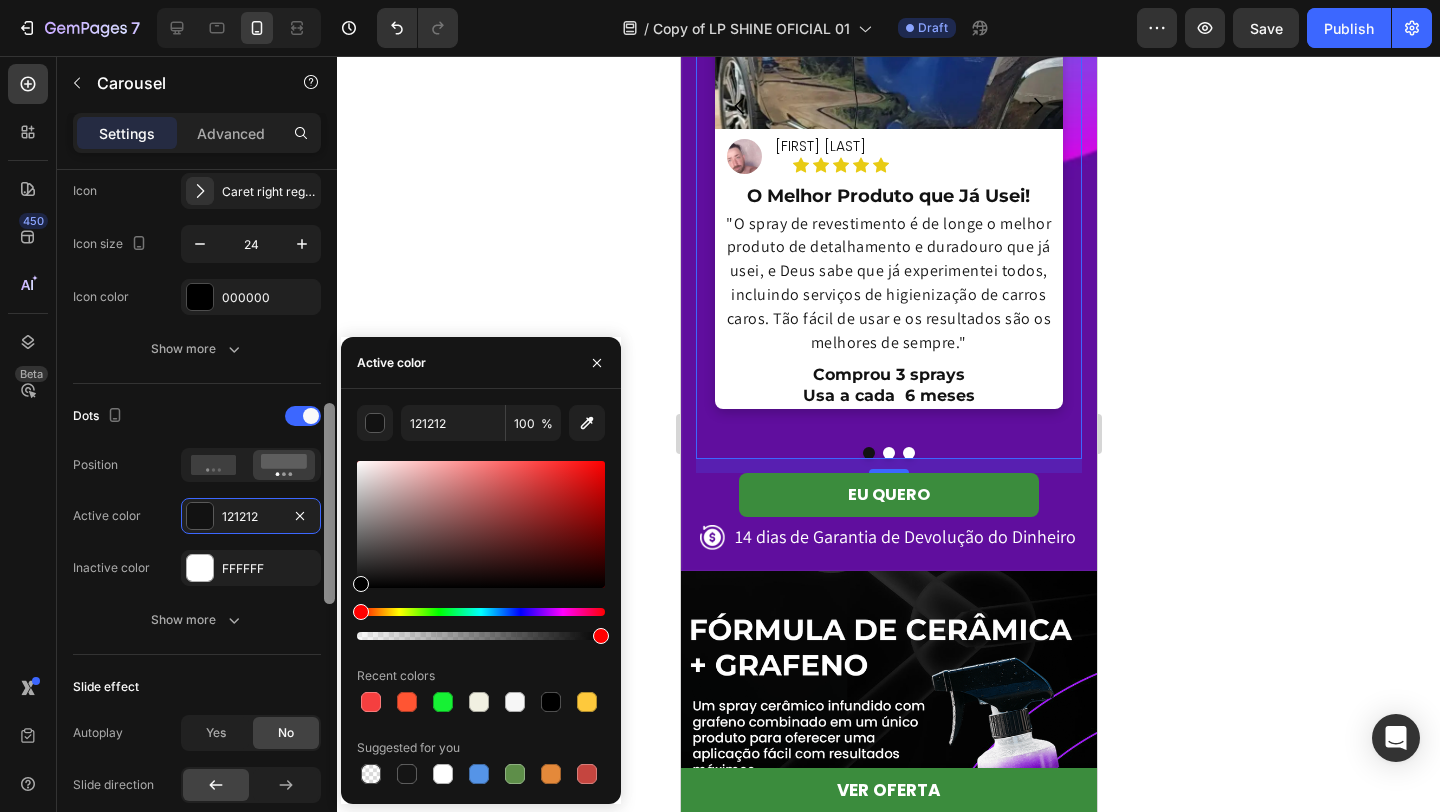 drag, startPoint x: 362, startPoint y: 581, endPoint x: 327, endPoint y: 621, distance: 53.15073 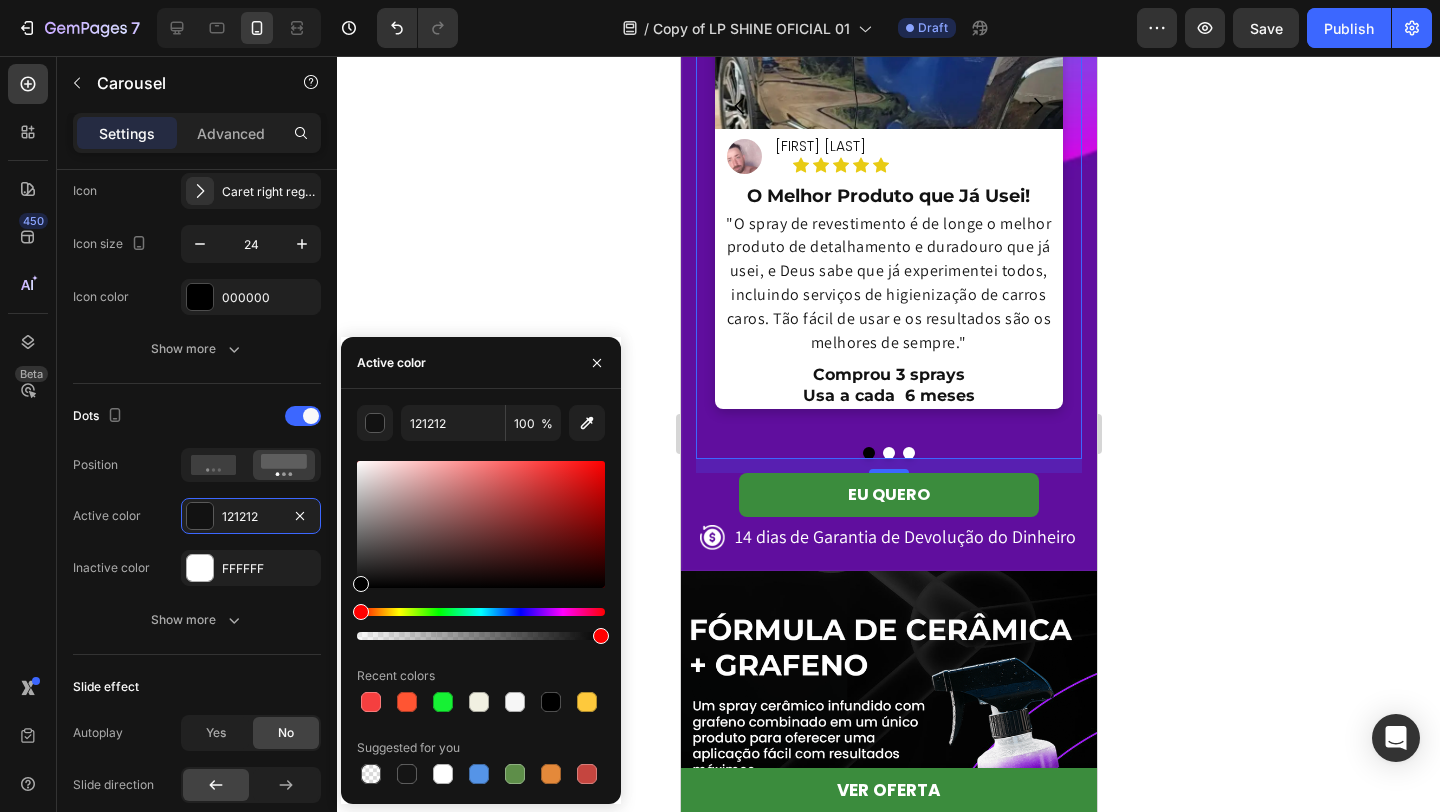 type on "000000" 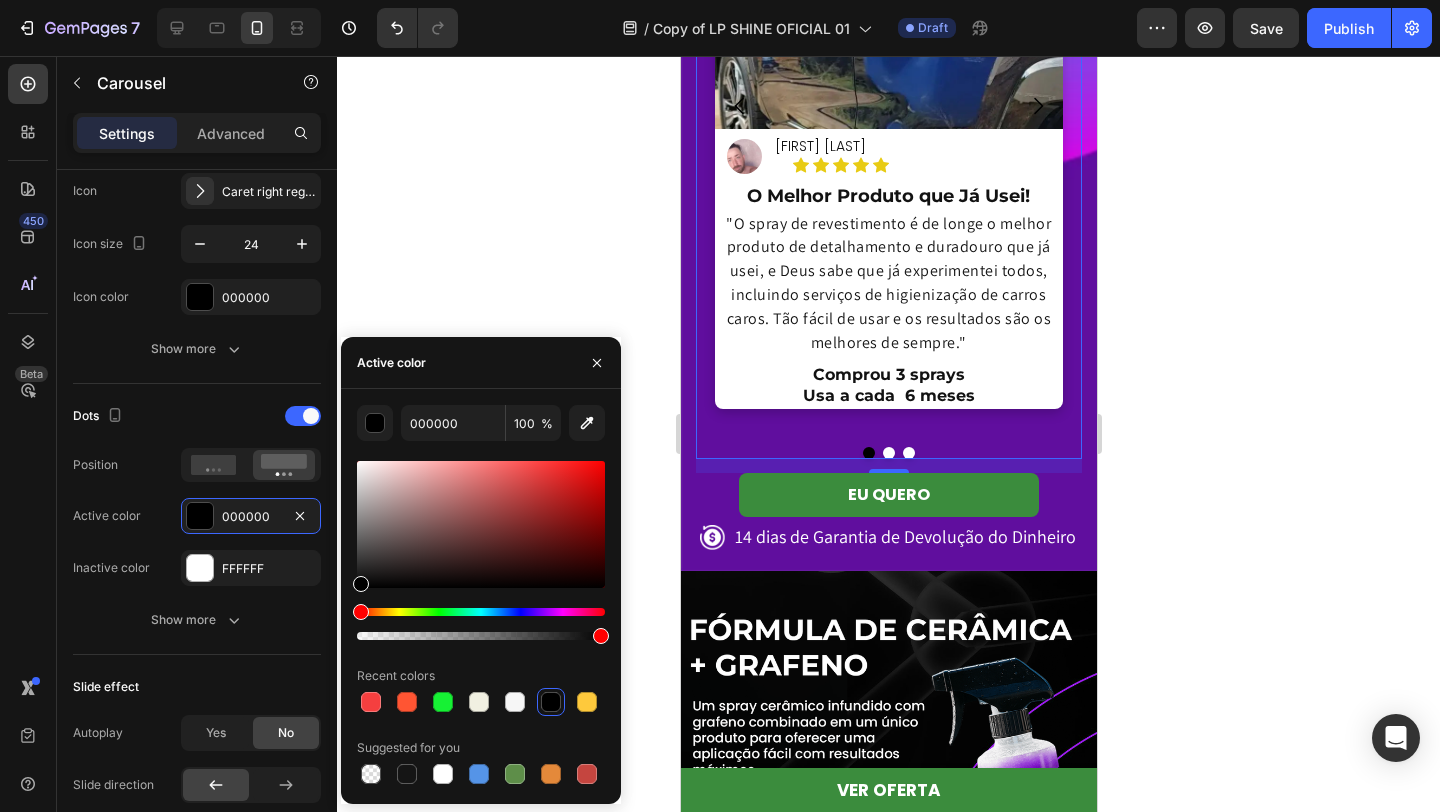 drag, startPoint x: 350, startPoint y: 606, endPoint x: 337, endPoint y: 619, distance: 18.384777 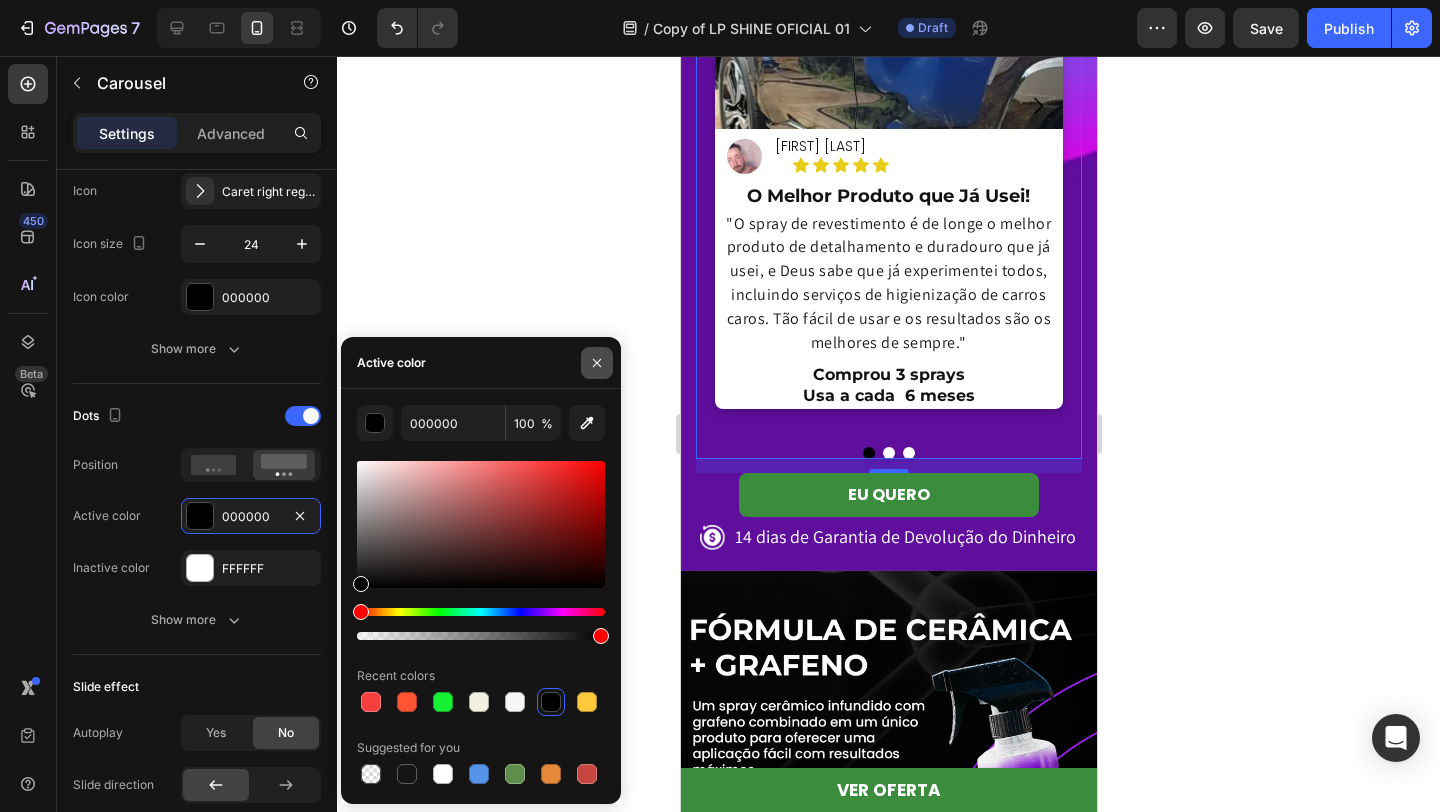 click 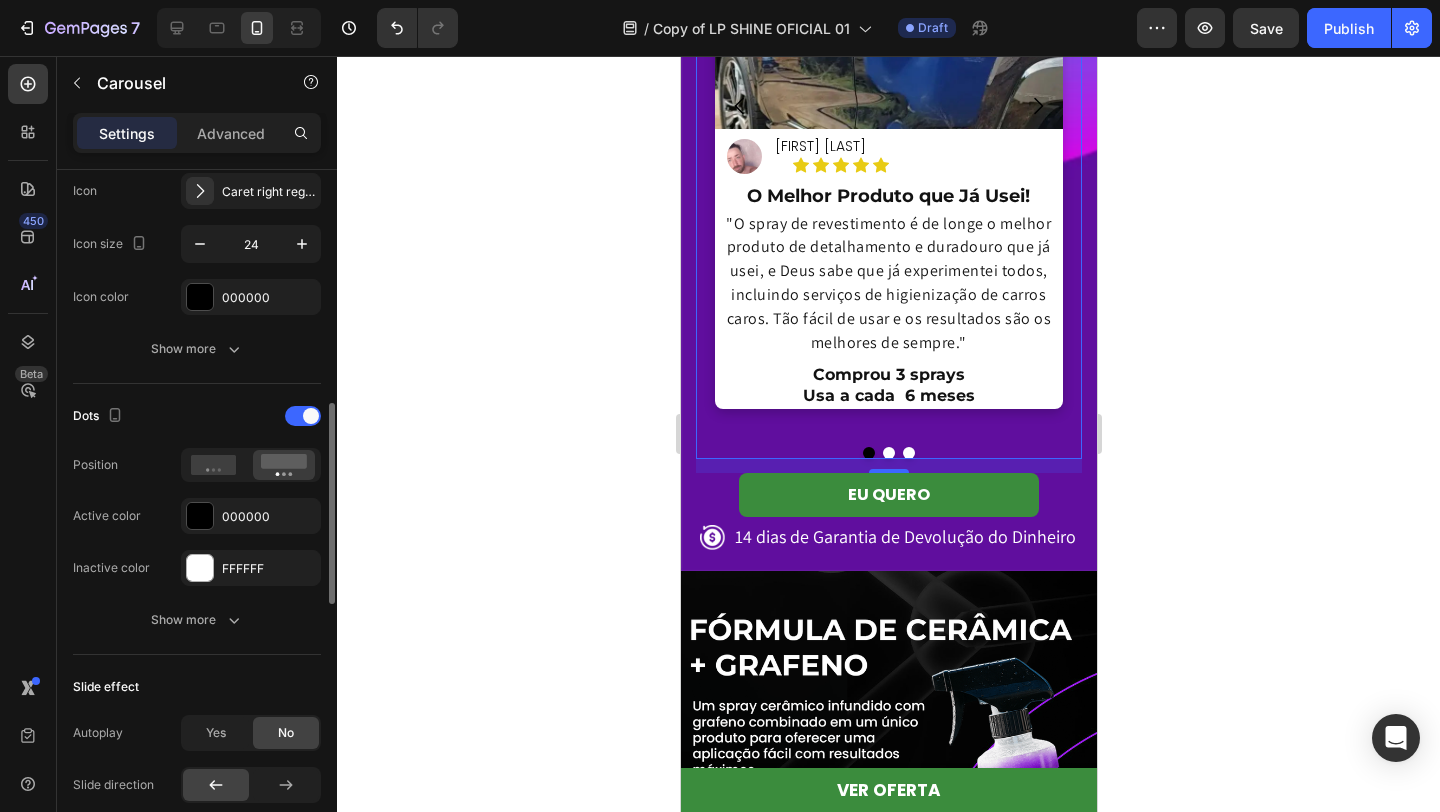click on "Dots" at bounding box center [197, 416] 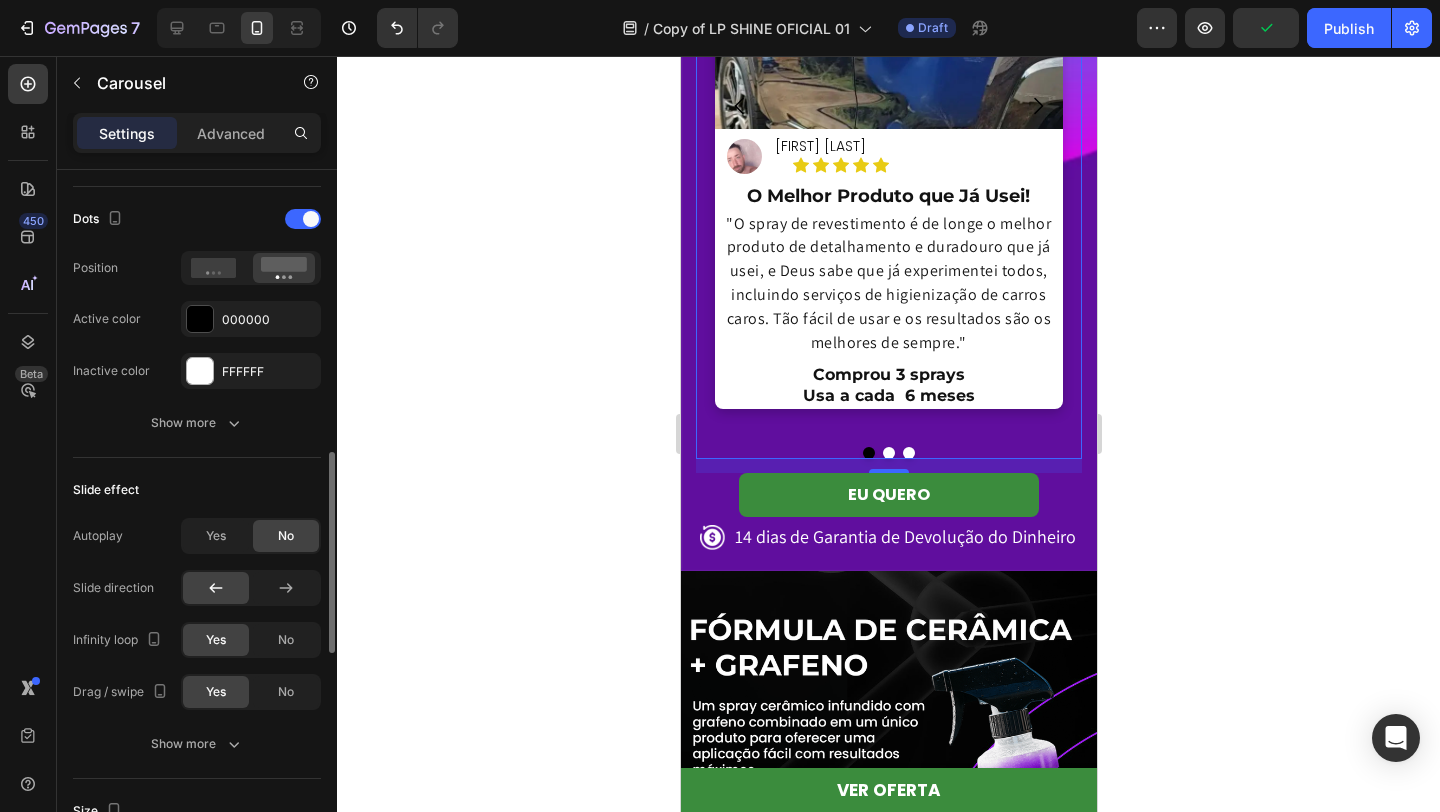 scroll, scrollTop: 1009, scrollLeft: 0, axis: vertical 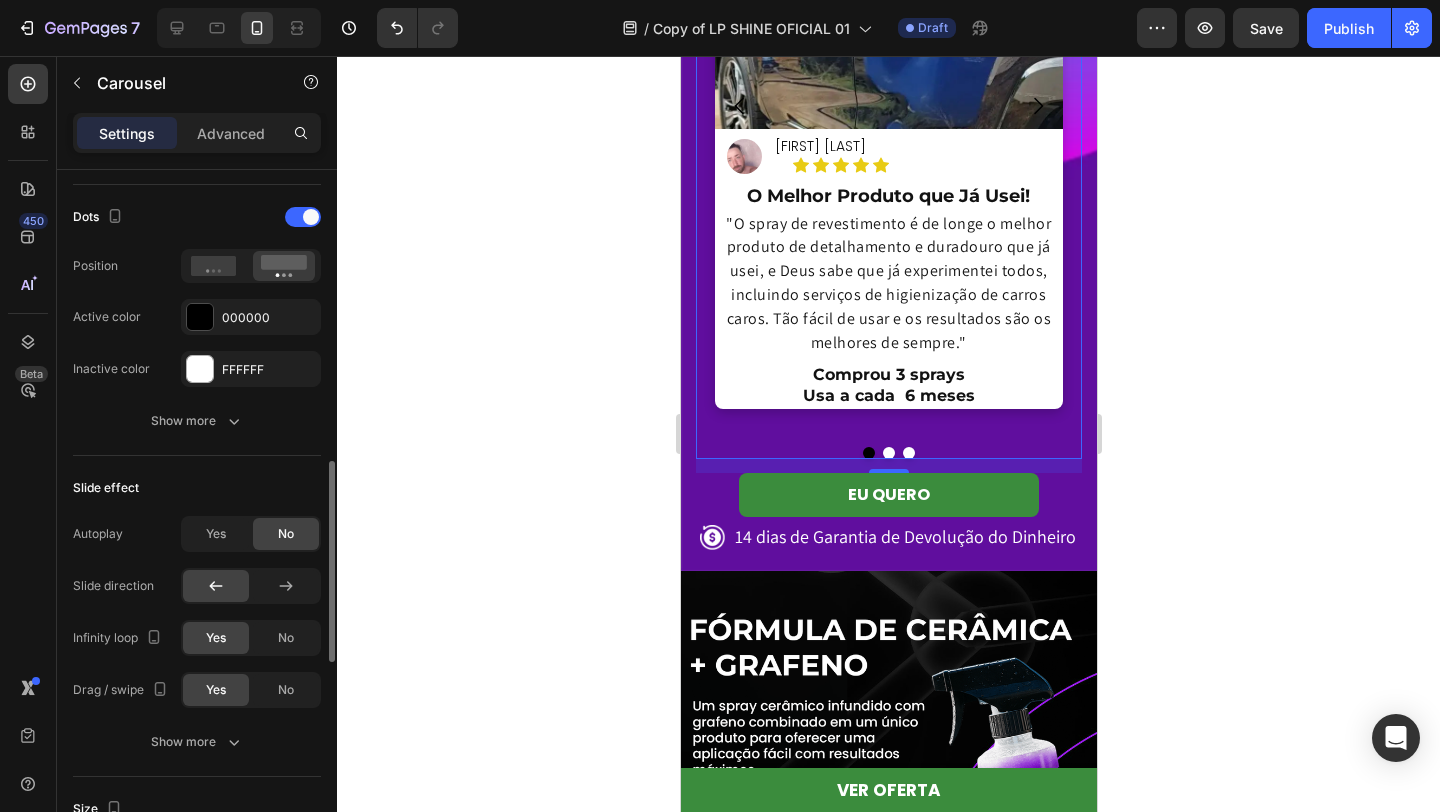 click 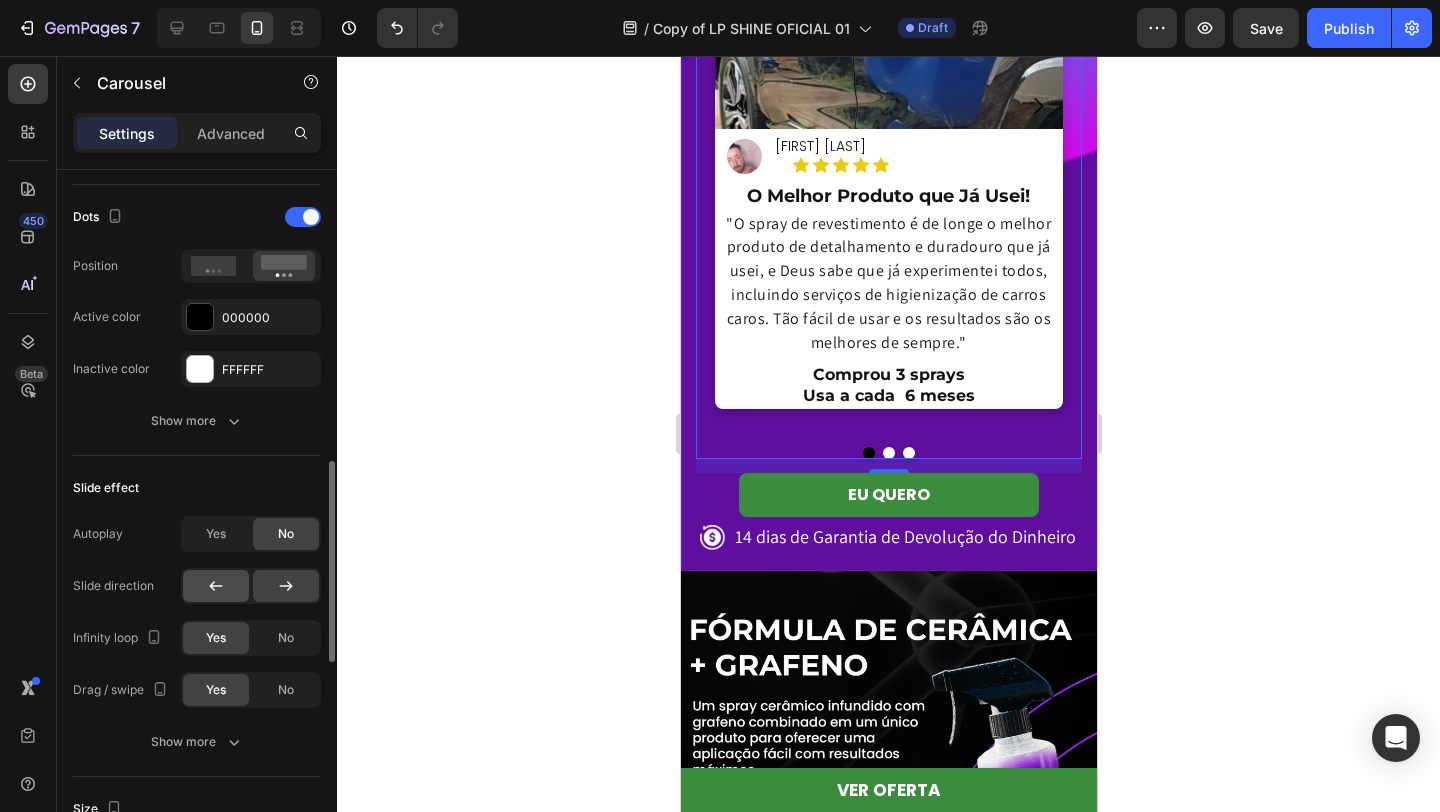 click 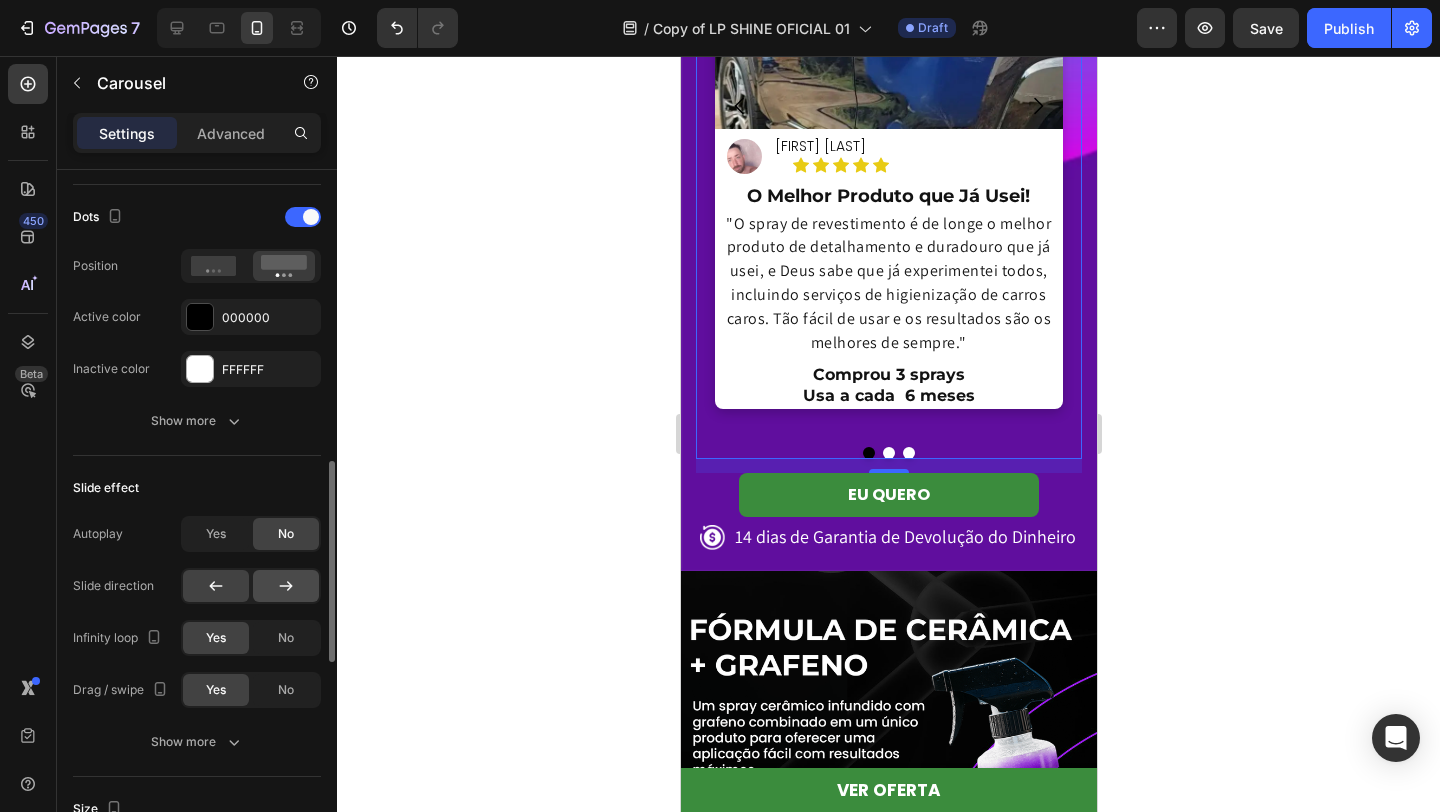 click 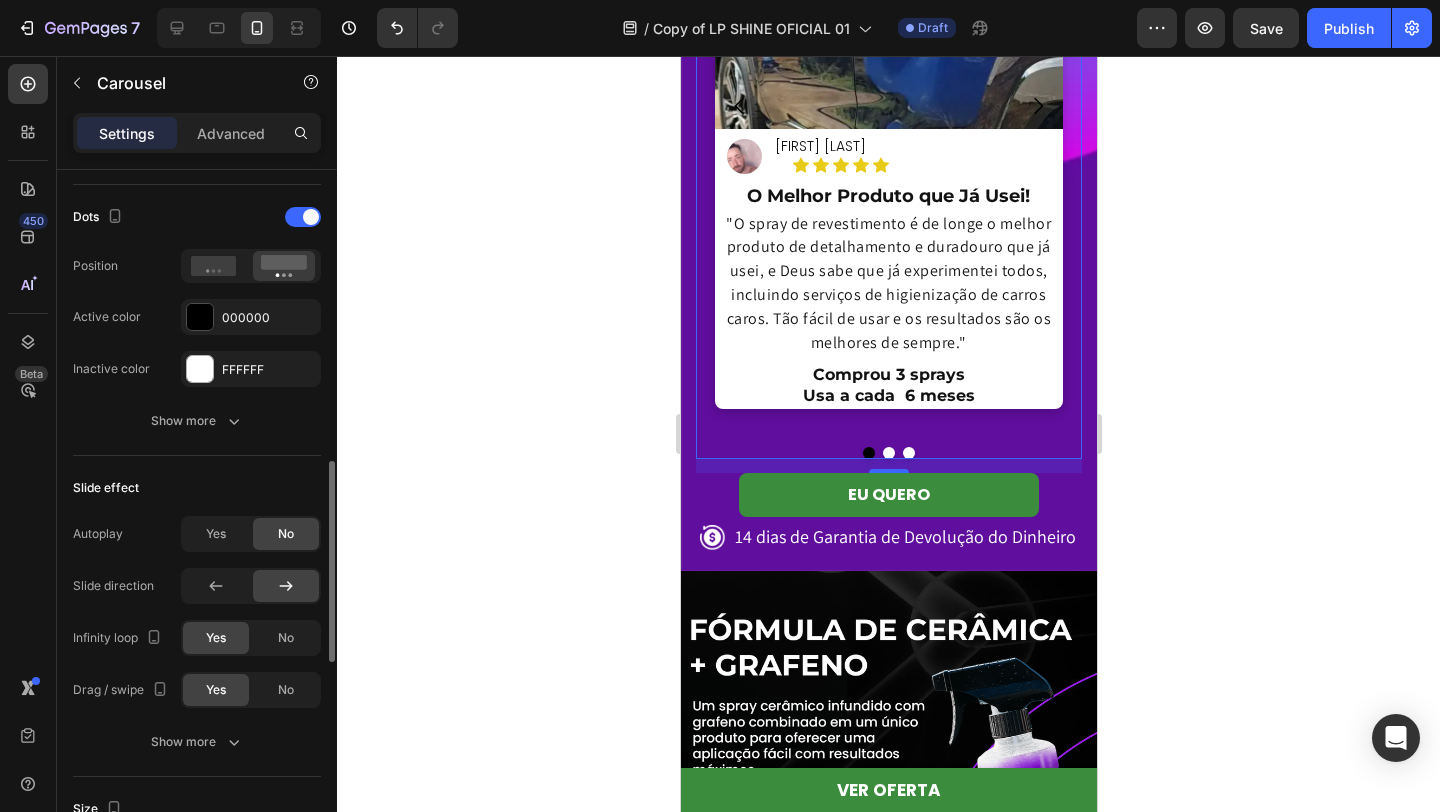 click on "Slide effect" at bounding box center (197, 488) 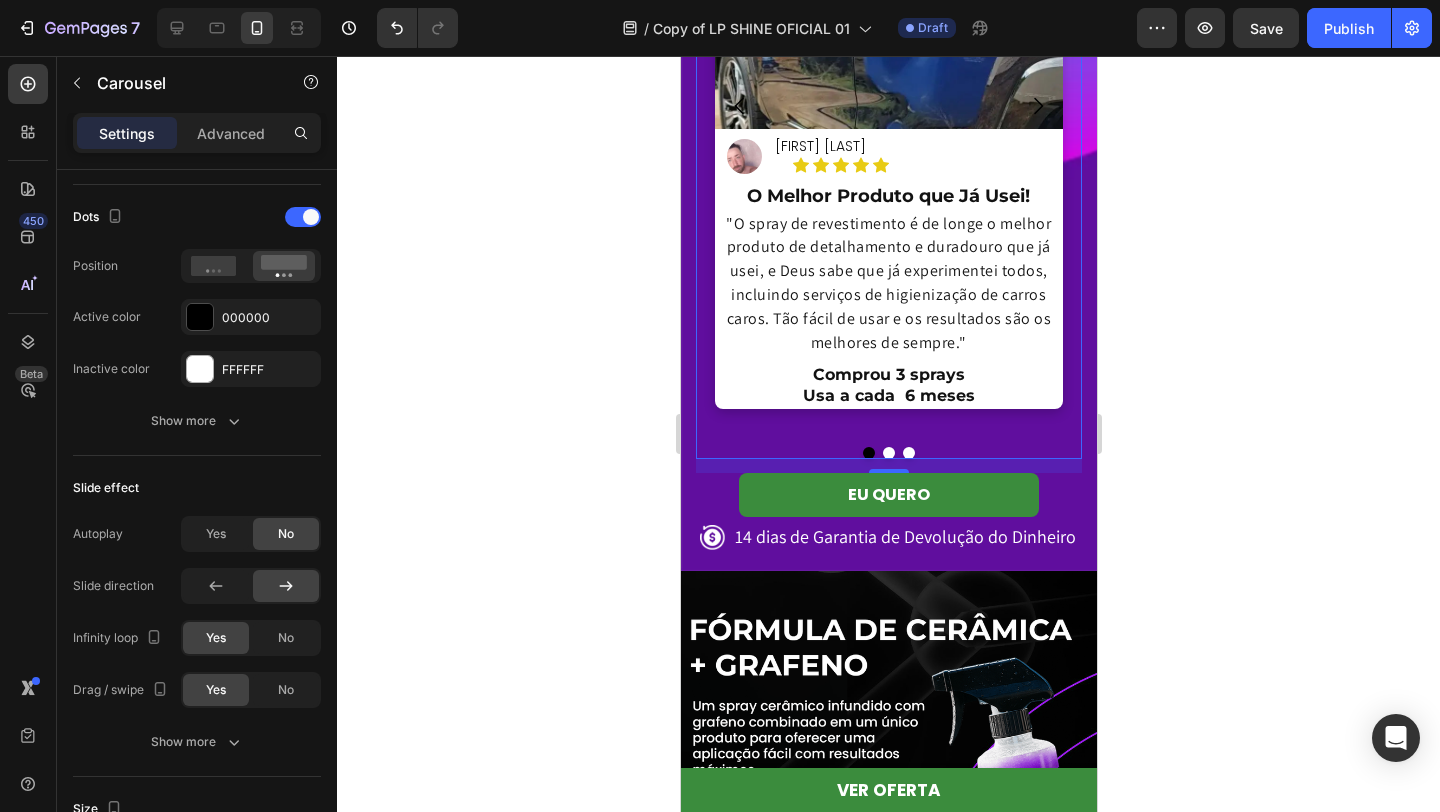 click 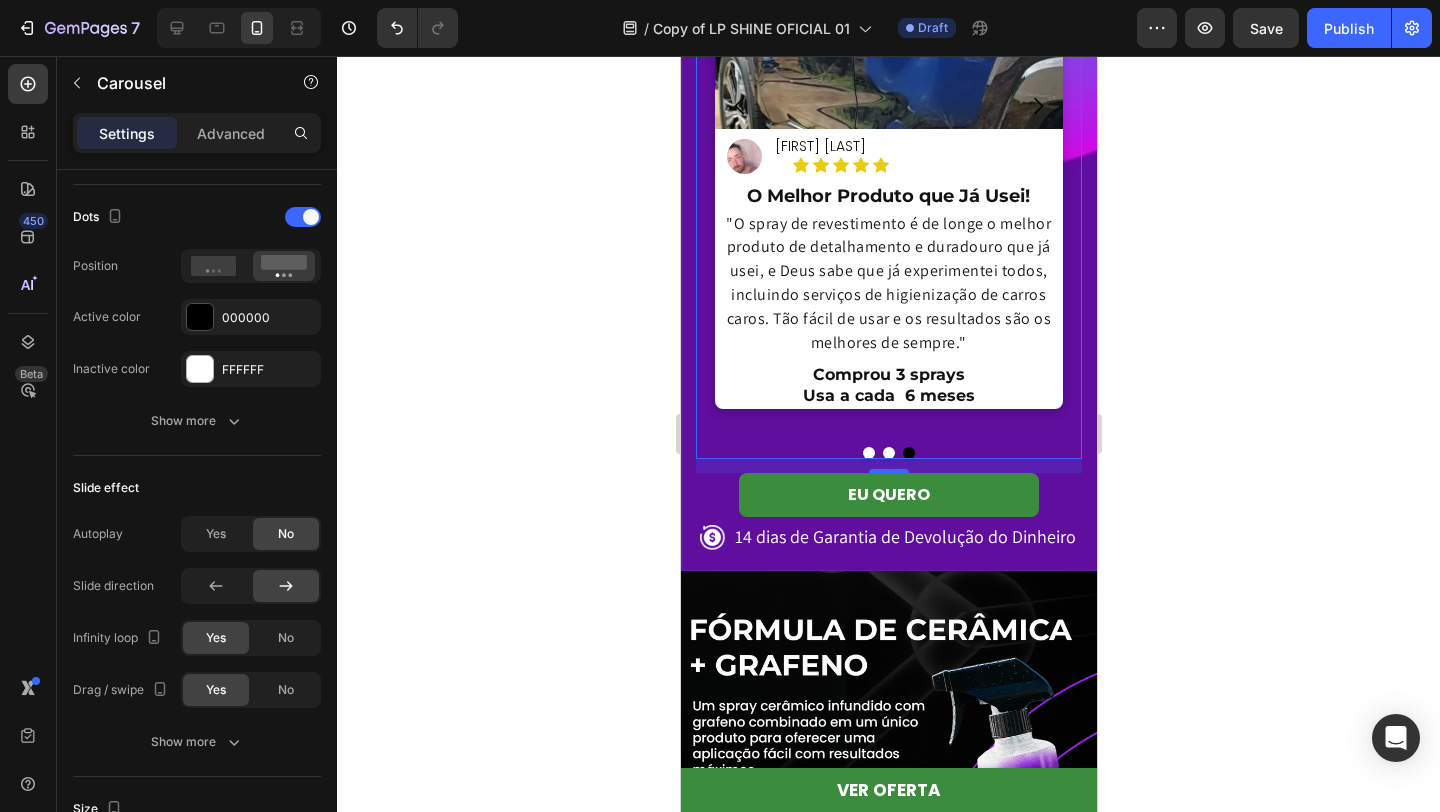 click 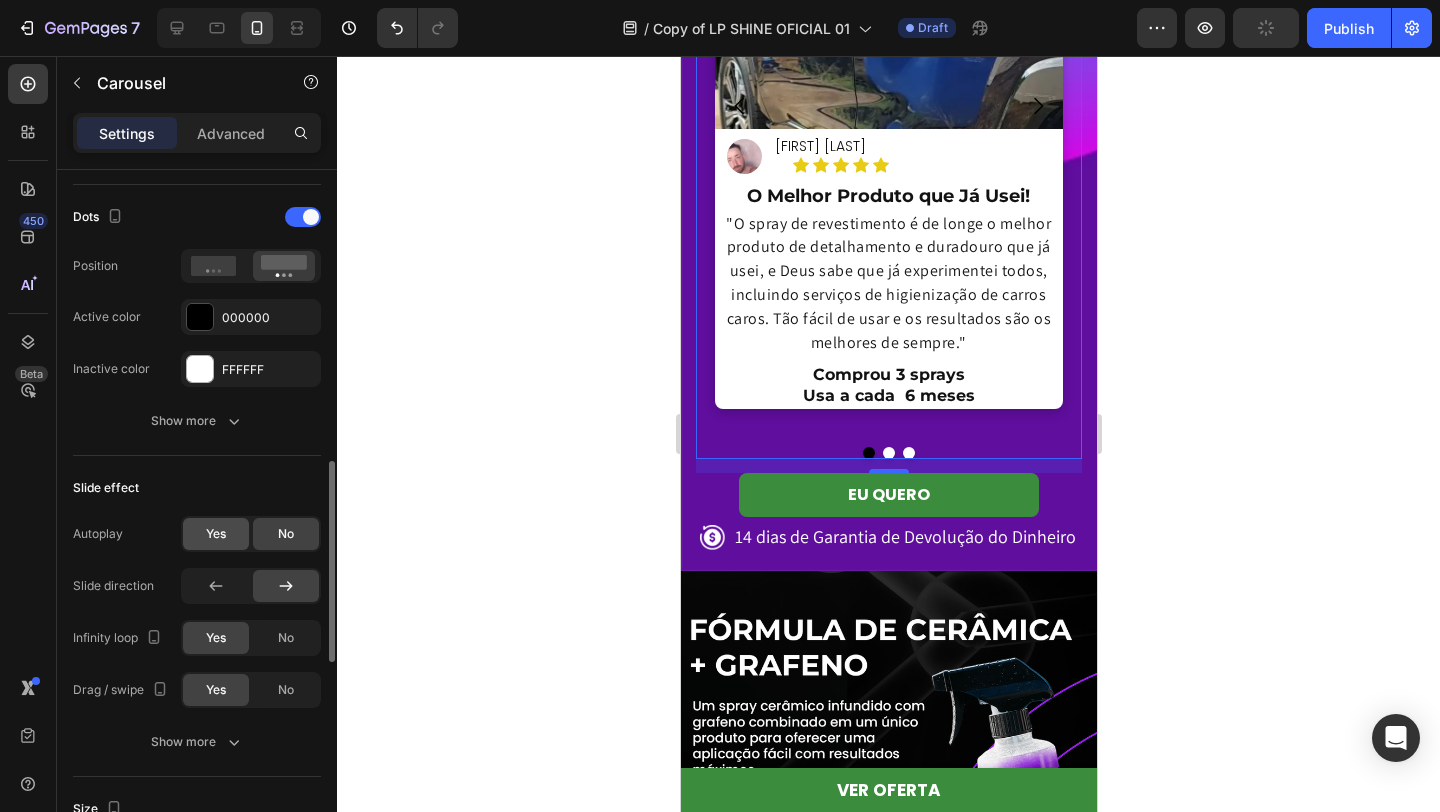 click on "Yes" 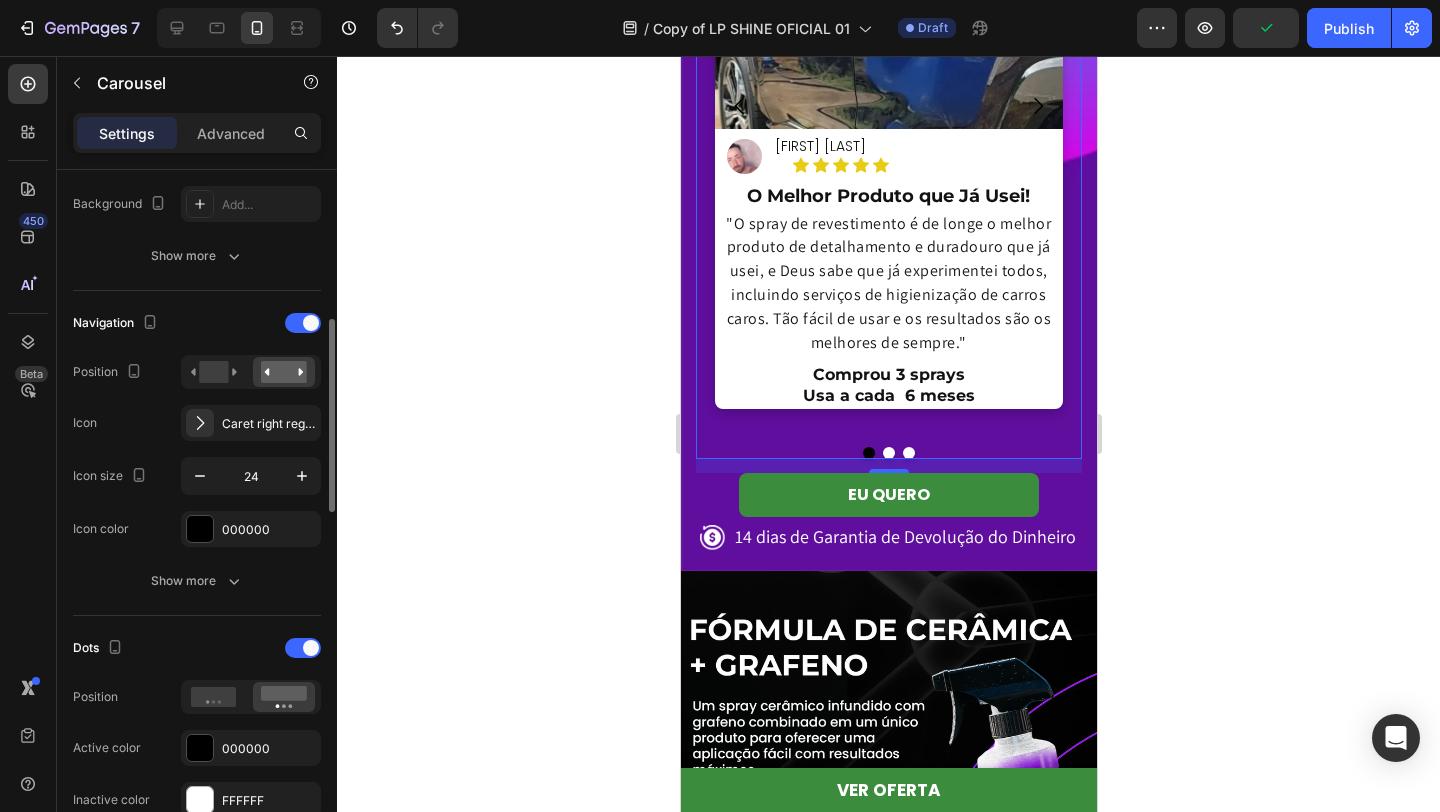 scroll, scrollTop: 570, scrollLeft: 0, axis: vertical 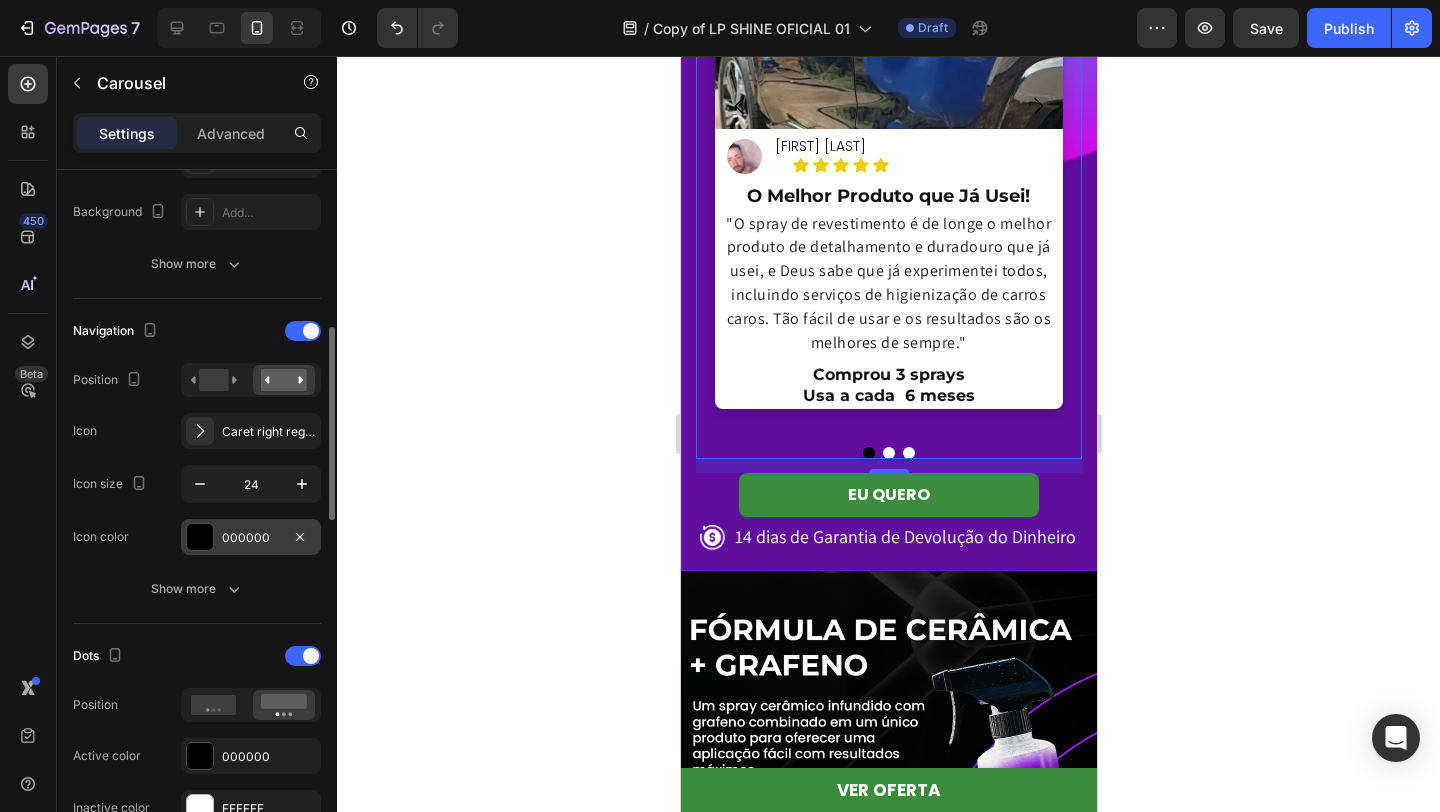 click at bounding box center [200, 537] 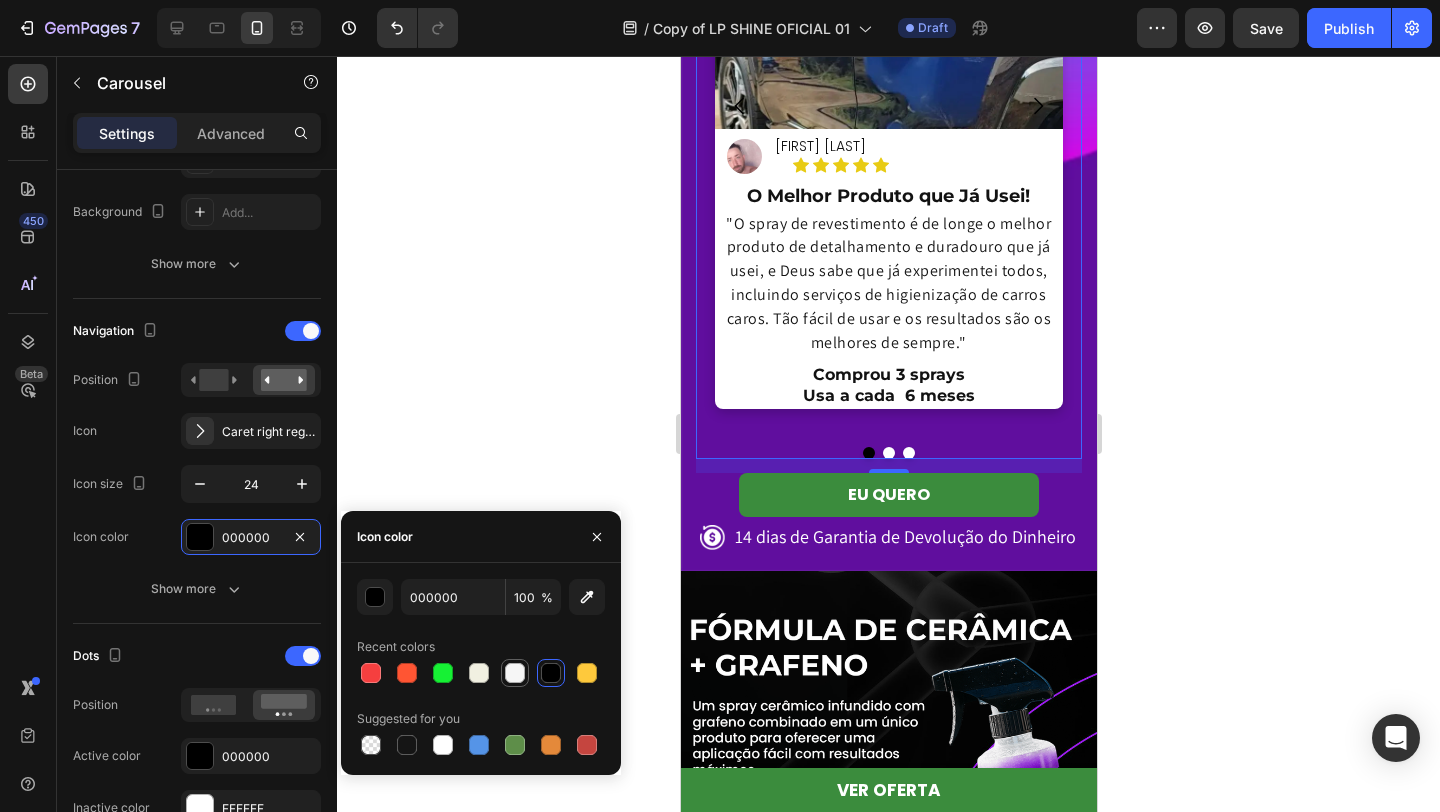click at bounding box center (515, 673) 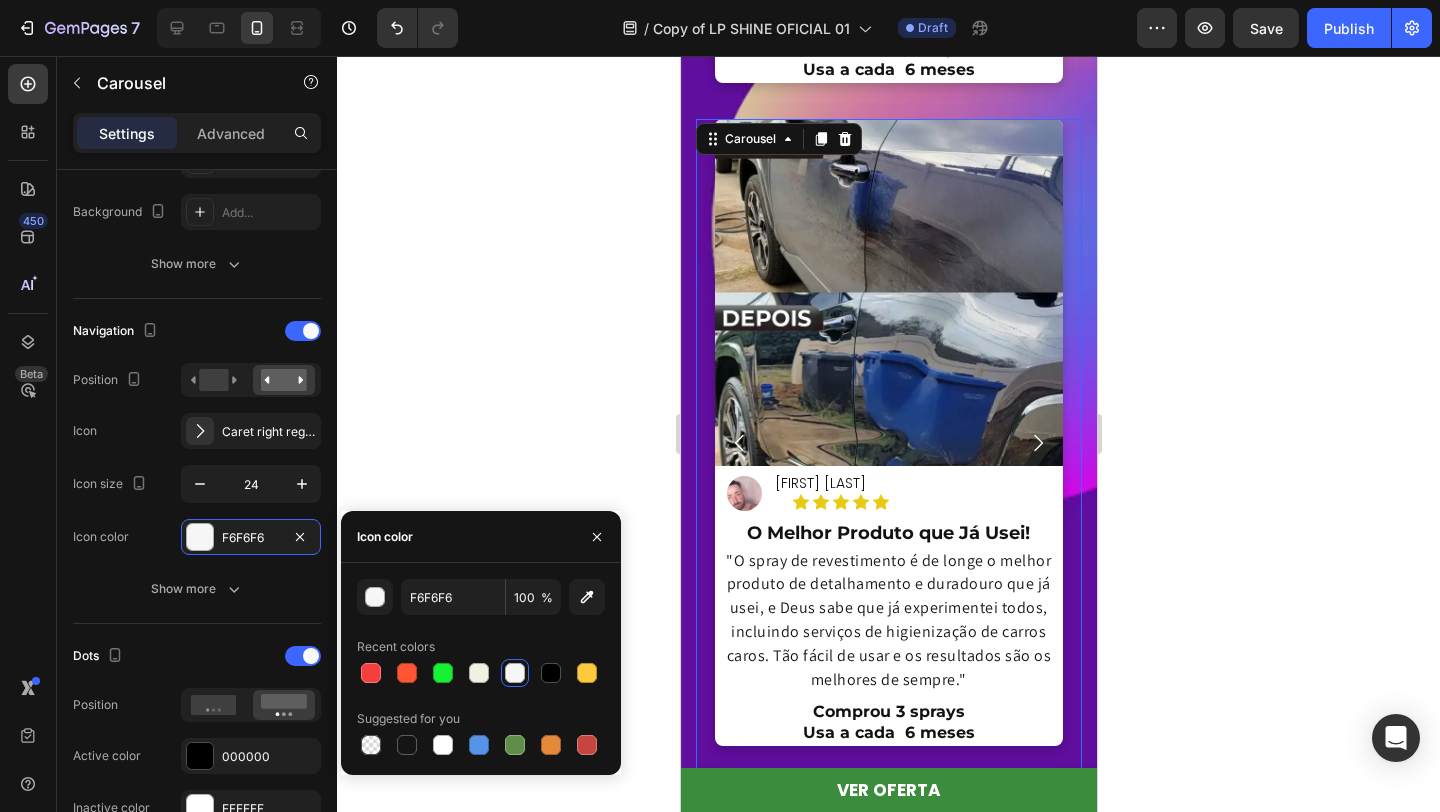 scroll, scrollTop: 4896, scrollLeft: 0, axis: vertical 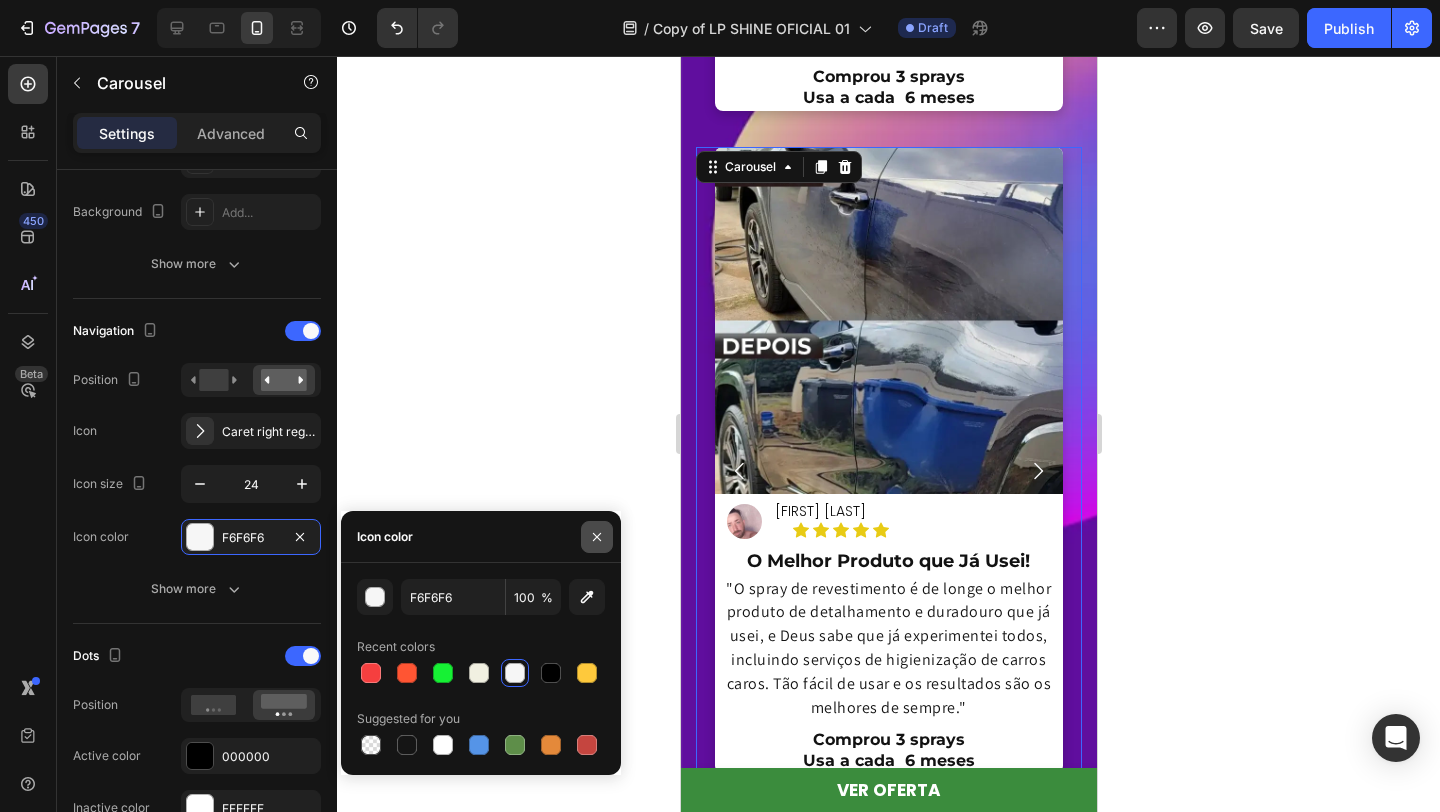 click 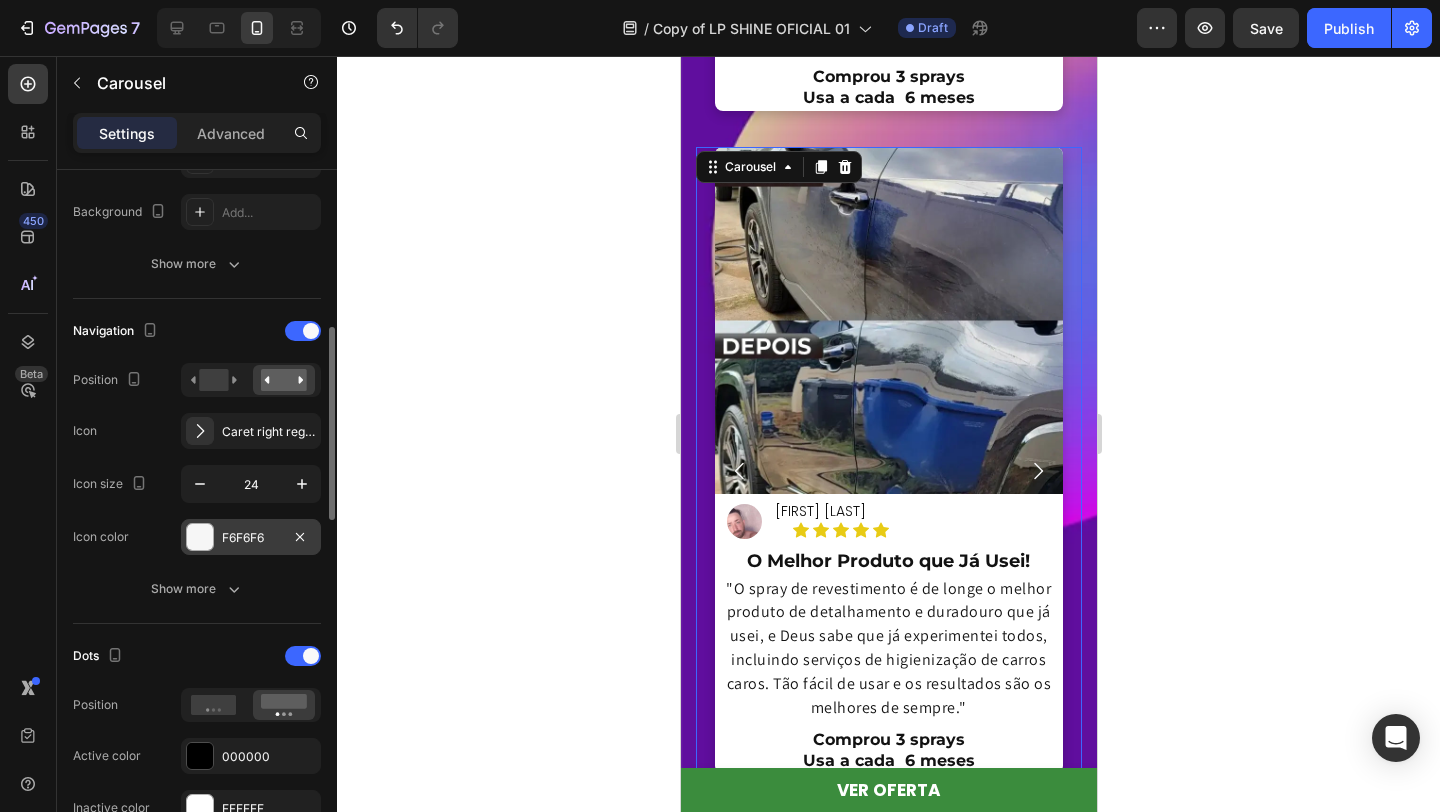 click on "F6F6F6" at bounding box center [251, 538] 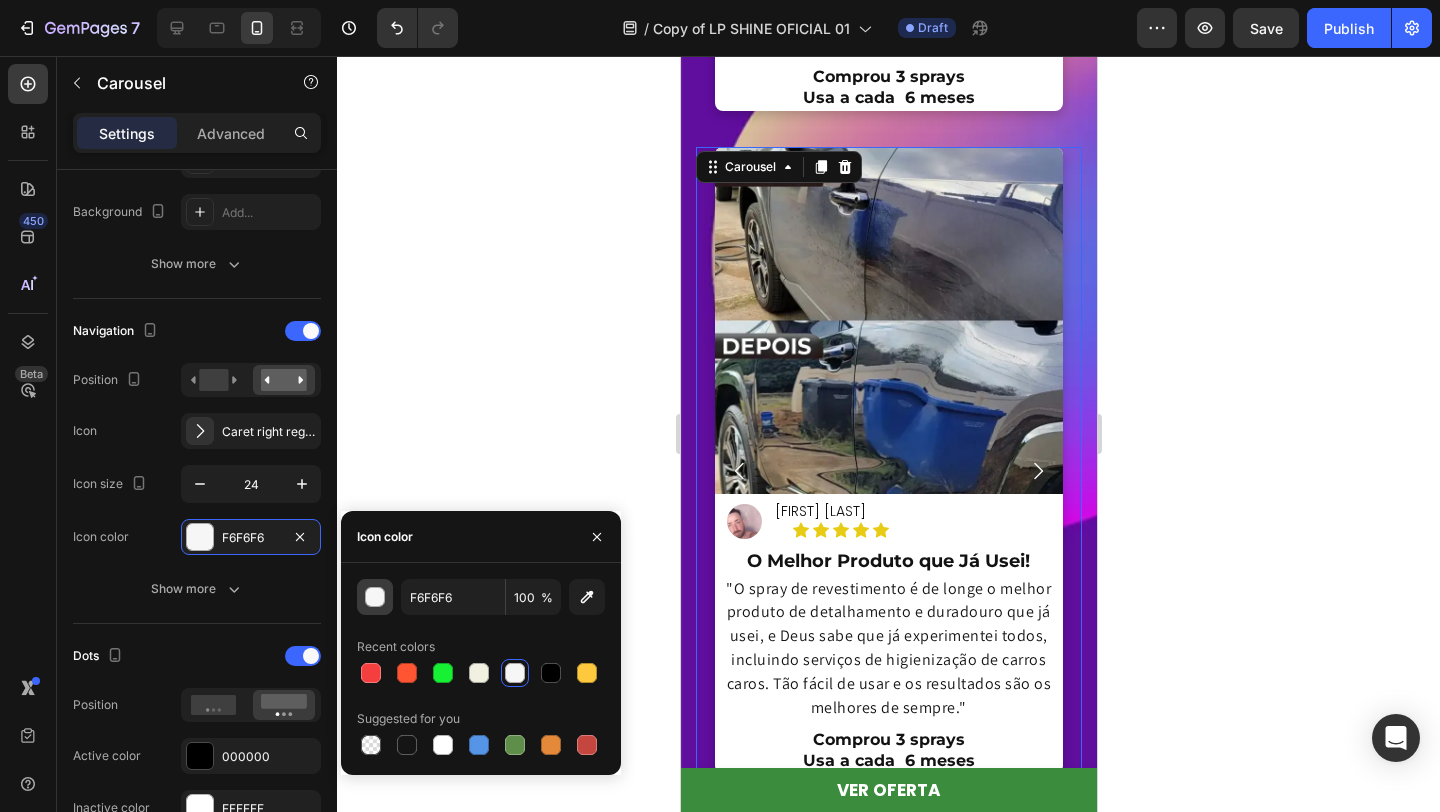 click at bounding box center [376, 598] 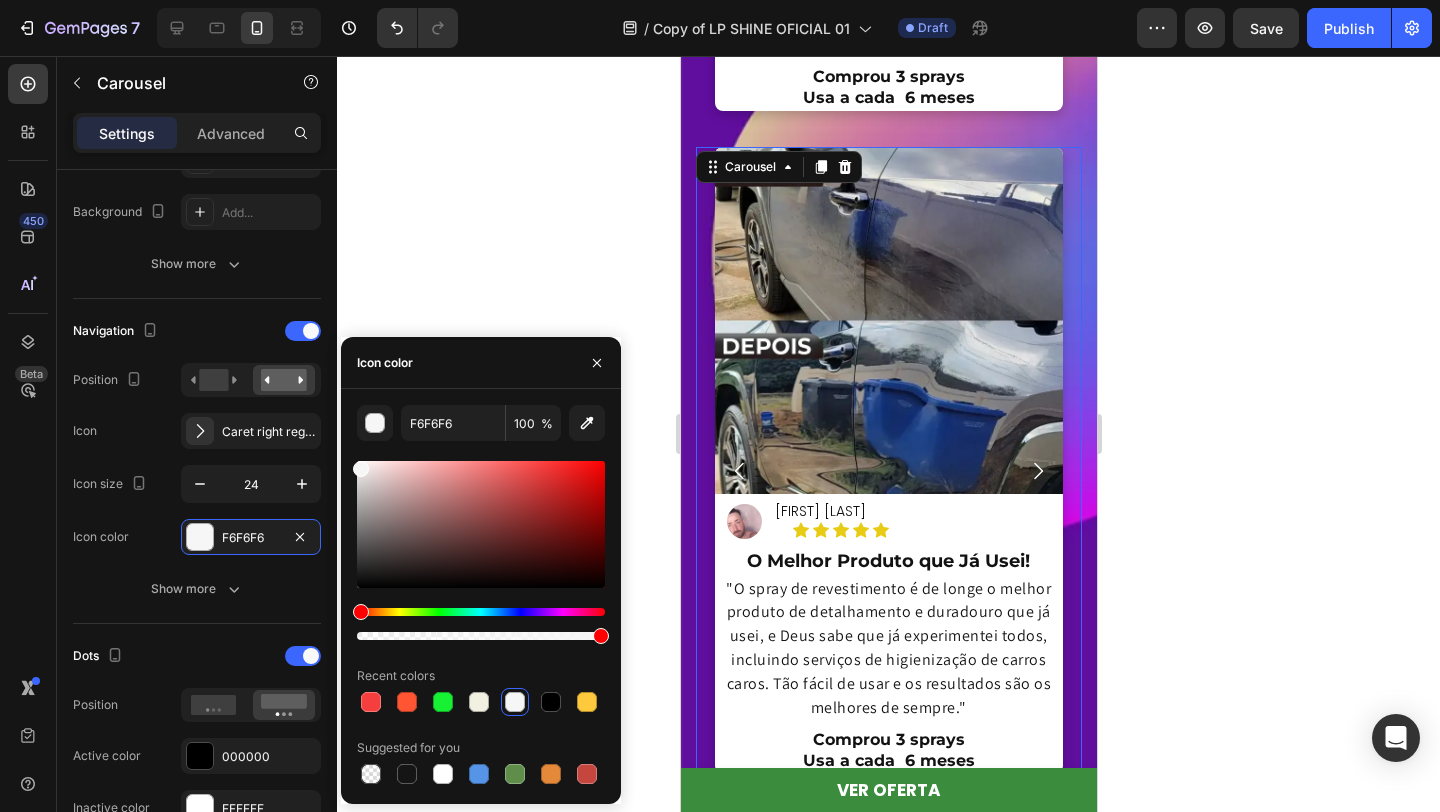 drag, startPoint x: 356, startPoint y: 462, endPoint x: 349, endPoint y: 440, distance: 23.086792 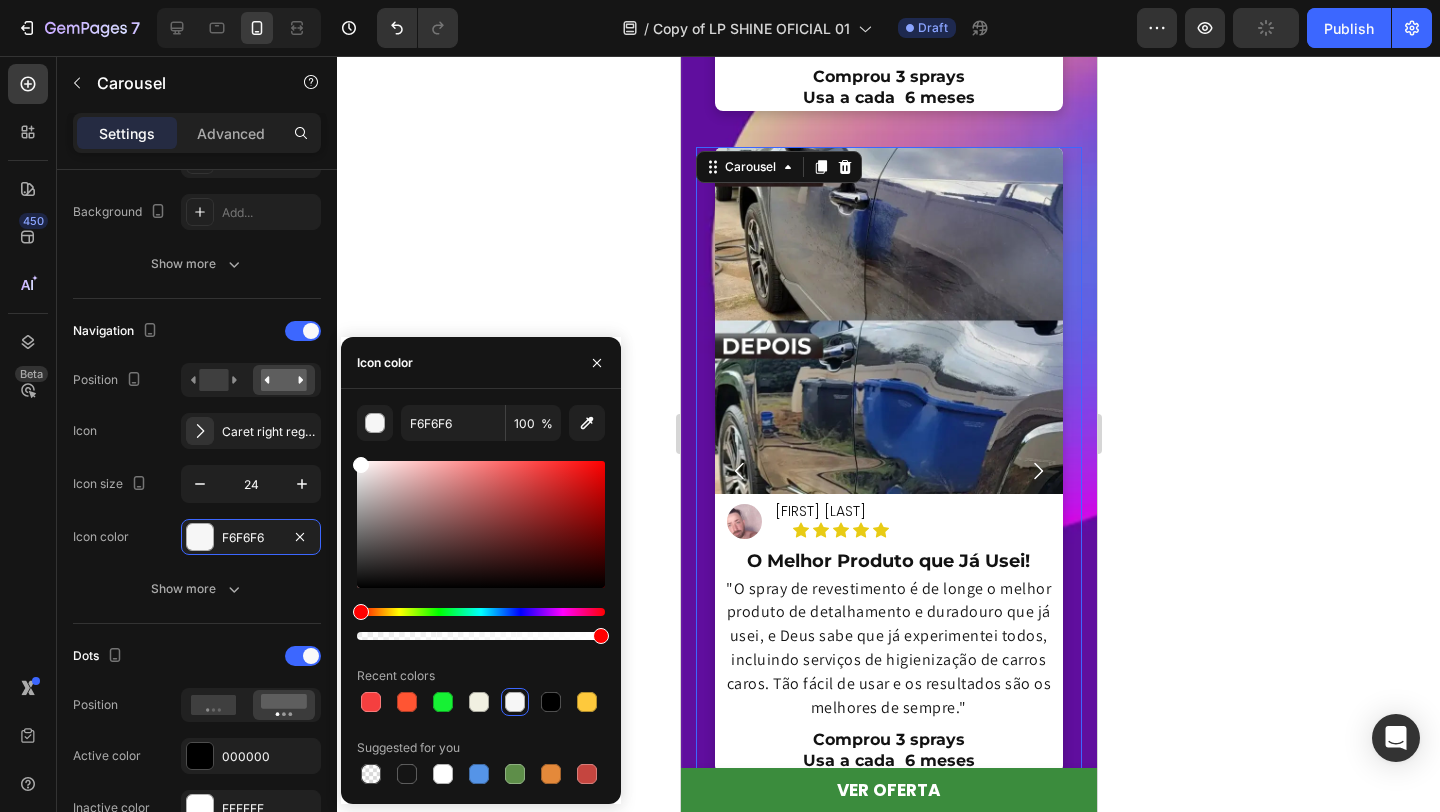 type on "FFFFFF" 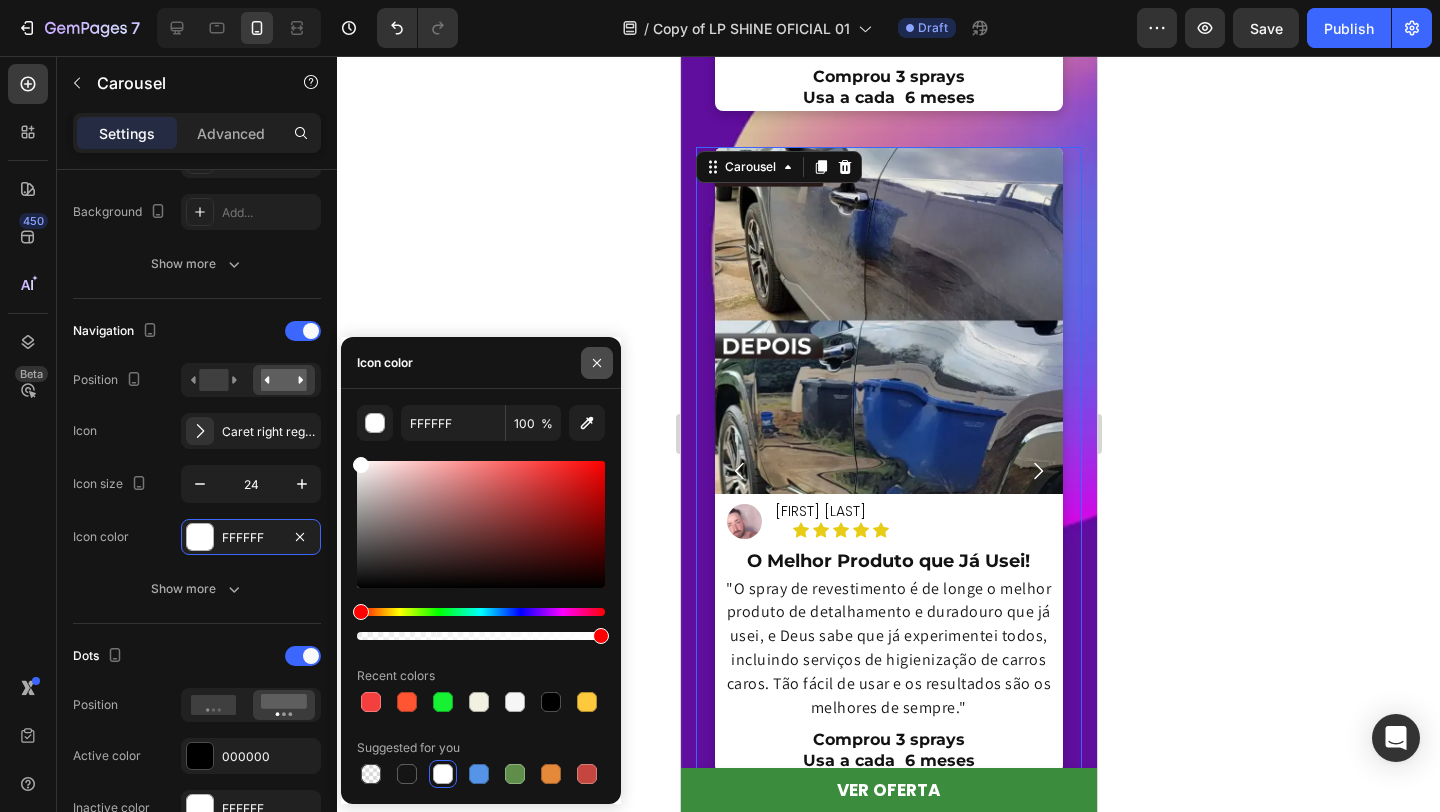 click 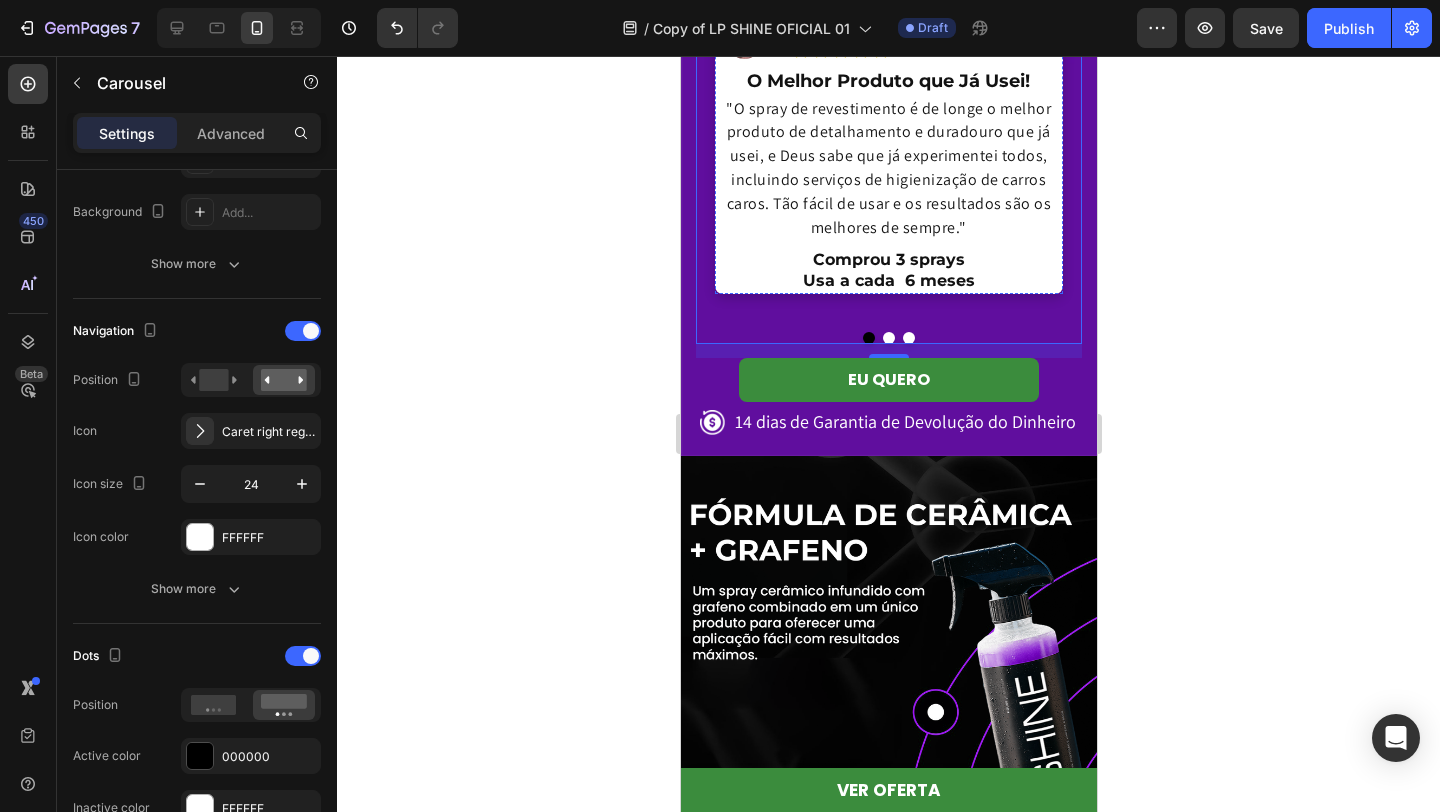 scroll, scrollTop: 5410, scrollLeft: 0, axis: vertical 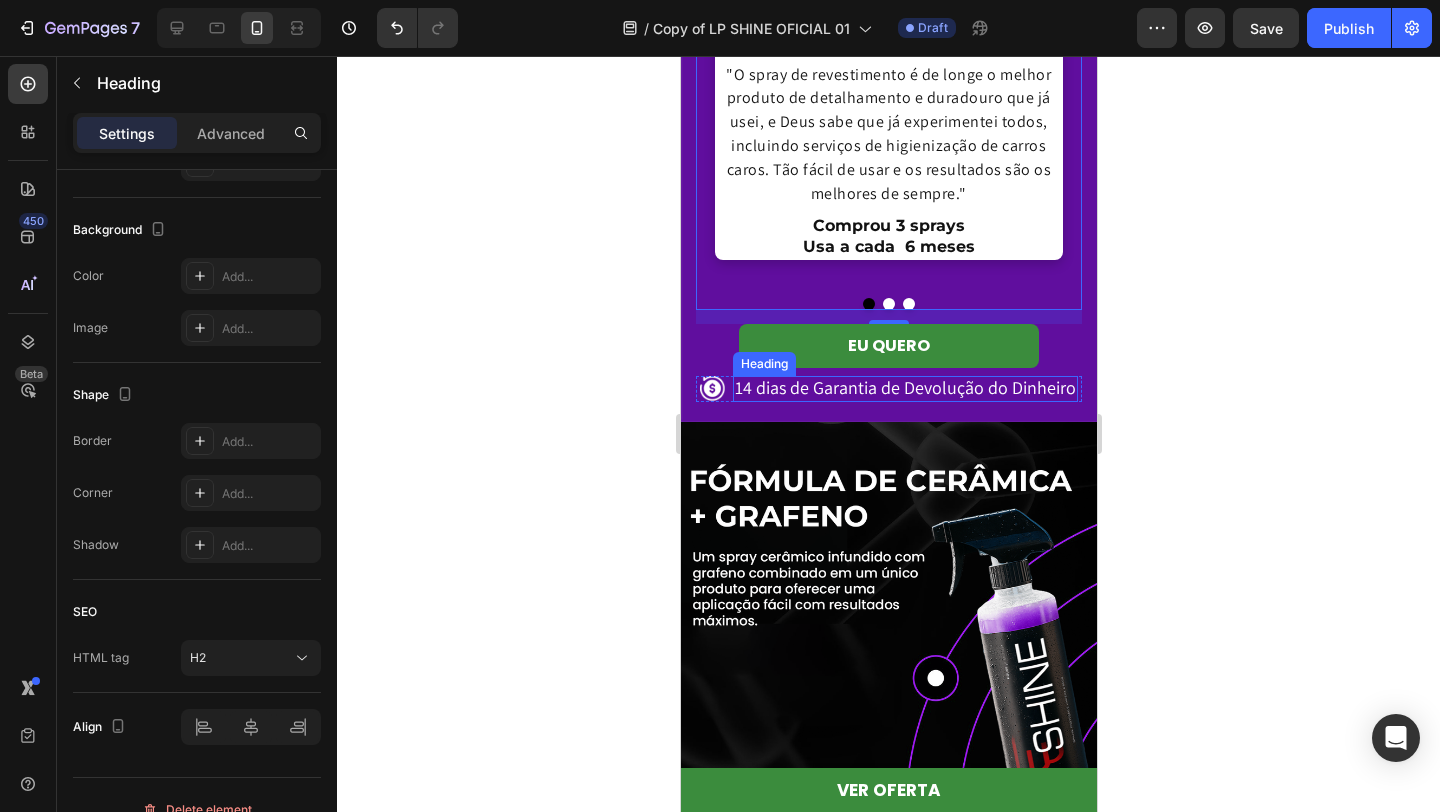 click on "14 dias de Garantia de Devolução do Dinheiro" at bounding box center (904, 389) 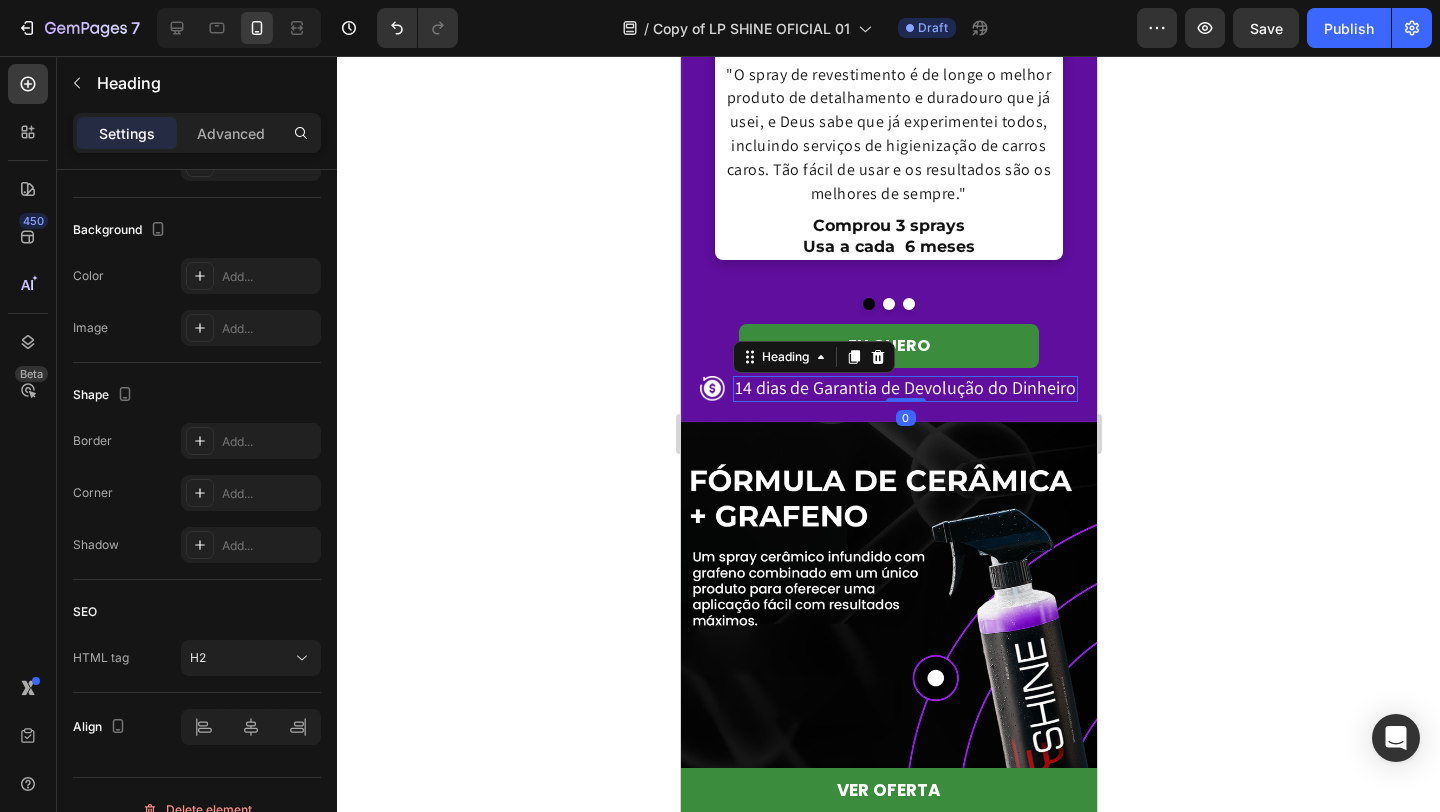 scroll, scrollTop: 0, scrollLeft: 0, axis: both 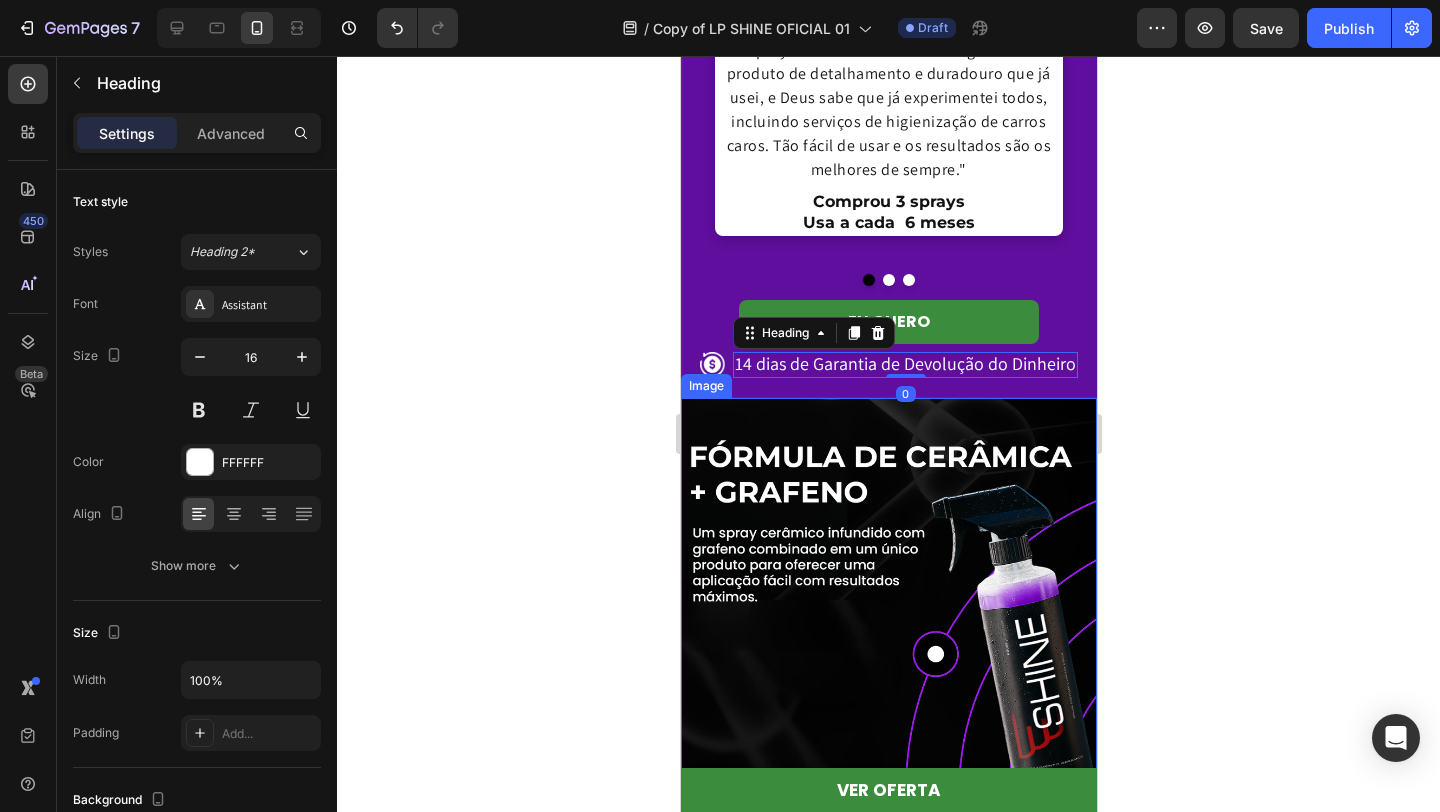 click at bounding box center [888, 606] 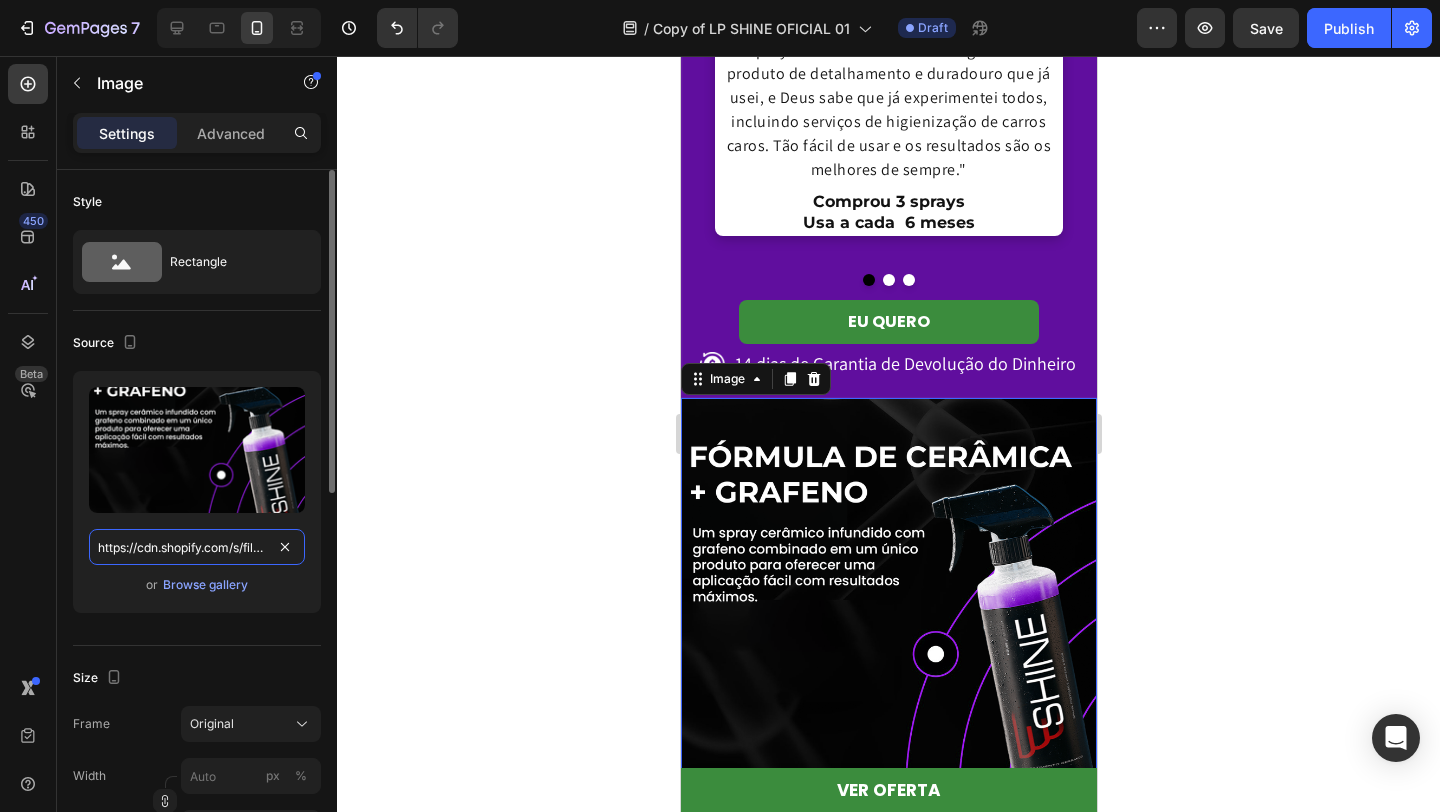 click on "https://cdn.shopify.com/s/files/1/0924/5671/4520/files/gempages_559705239159046953-c6e2bc0c-78b8-4ec7-af70-4a03d2052c95.png" at bounding box center (197, 547) 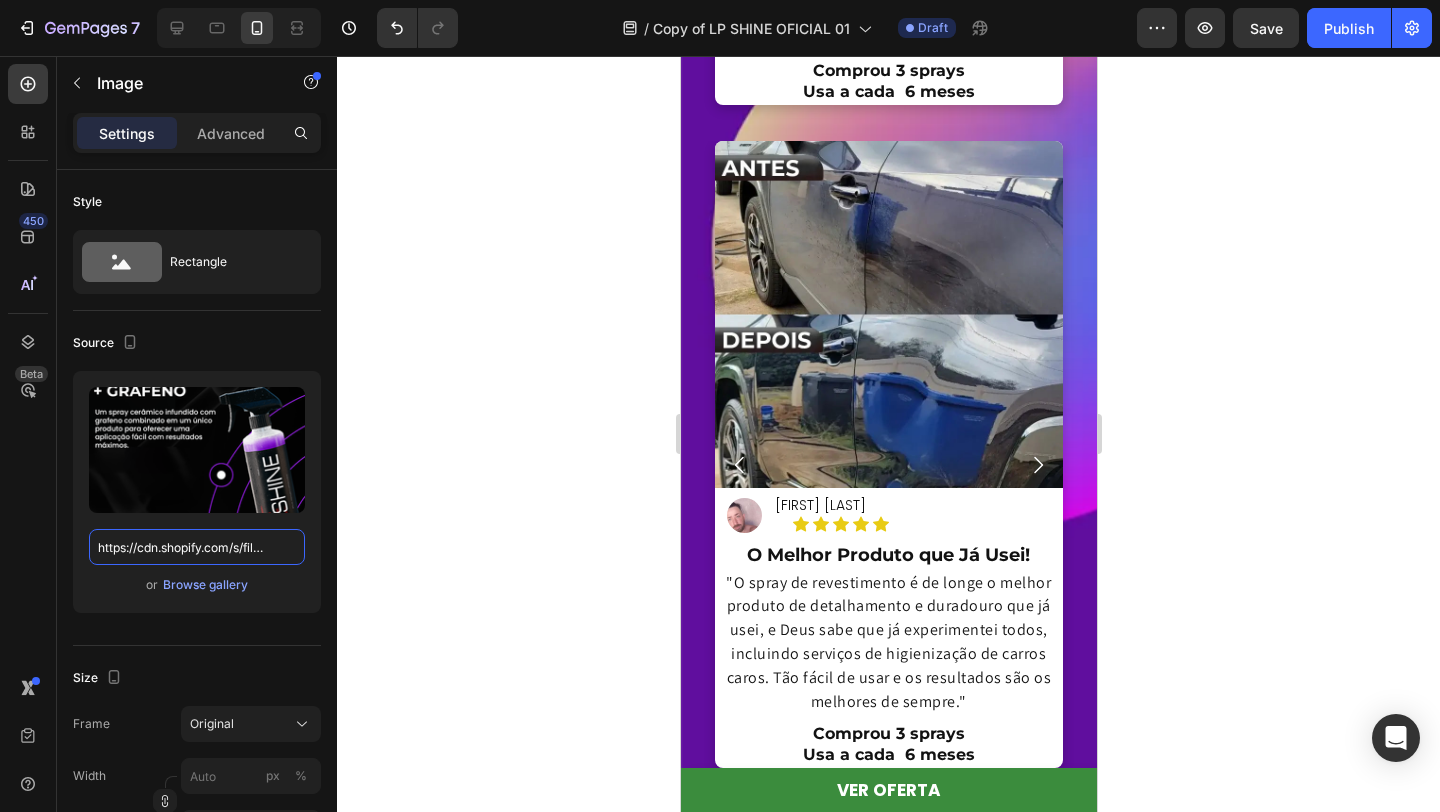 scroll, scrollTop: 4809, scrollLeft: 0, axis: vertical 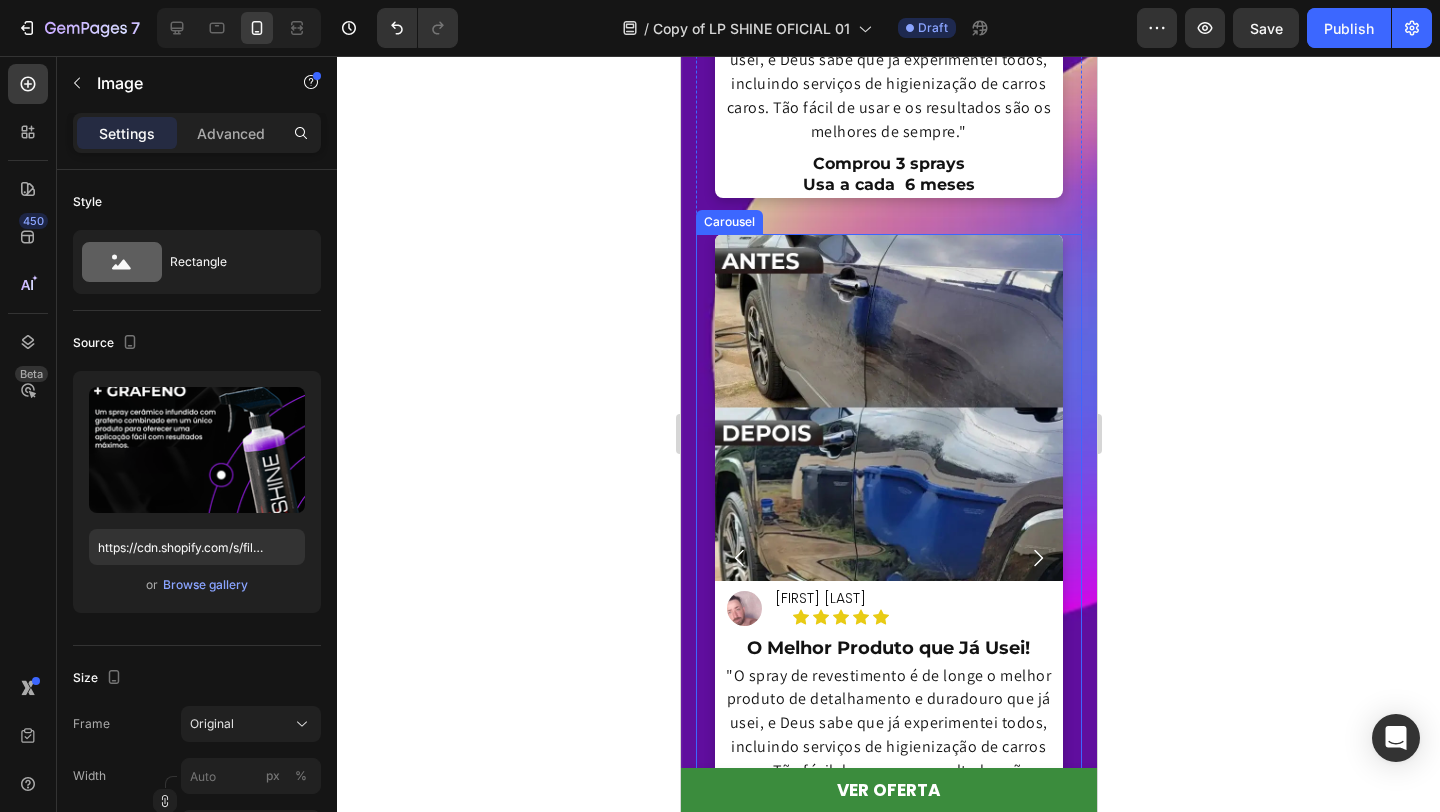 click 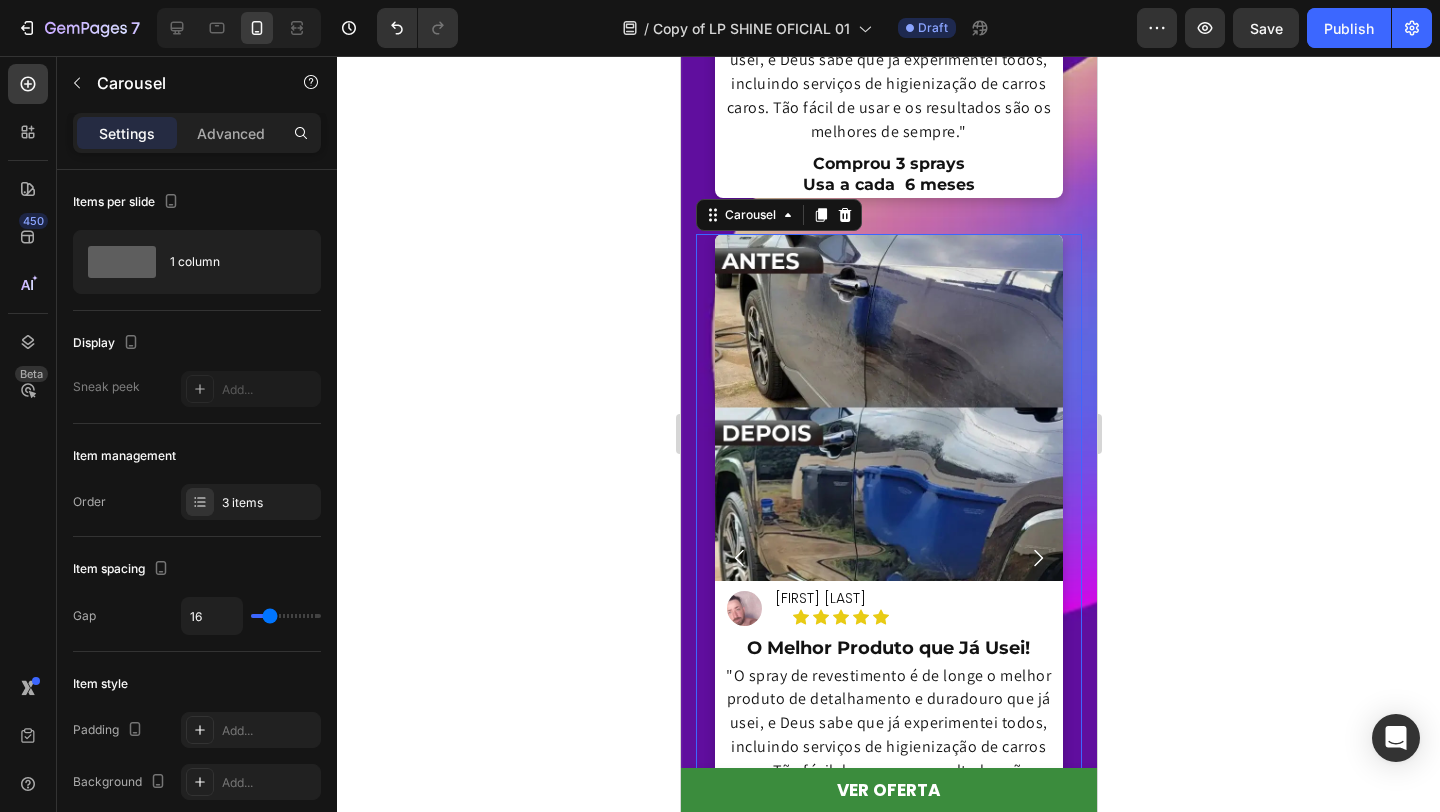 click 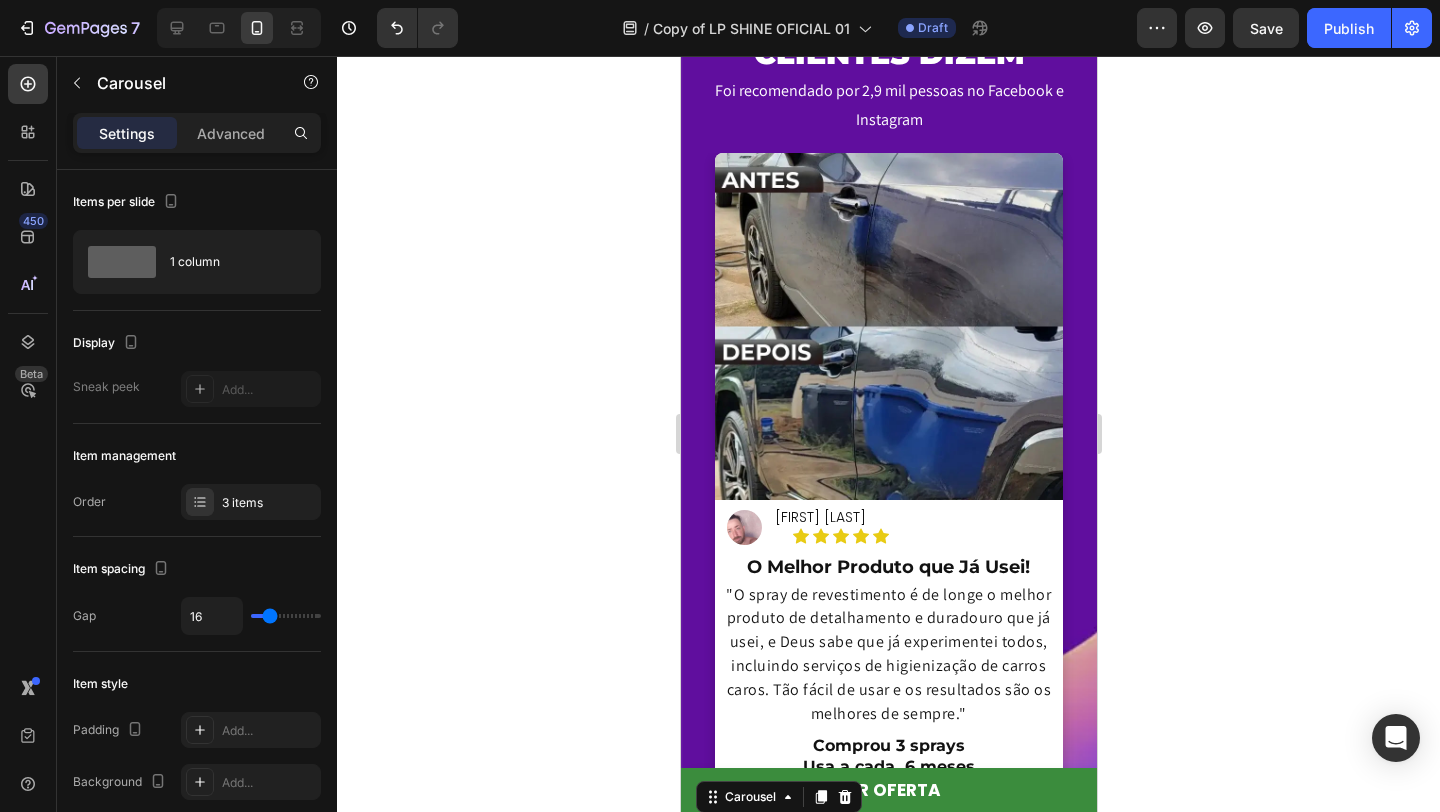 scroll, scrollTop: 4204, scrollLeft: 0, axis: vertical 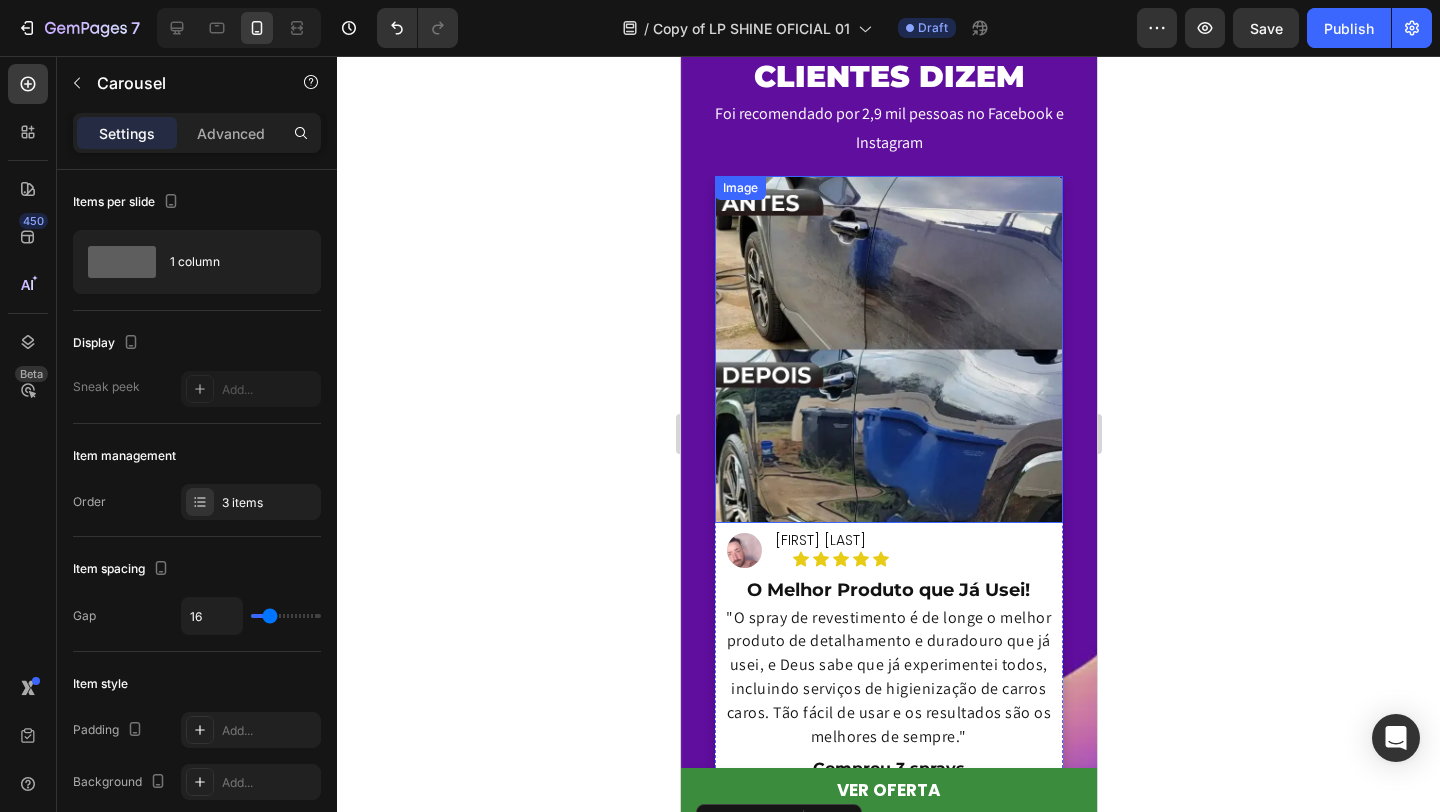 click at bounding box center [887, 349] 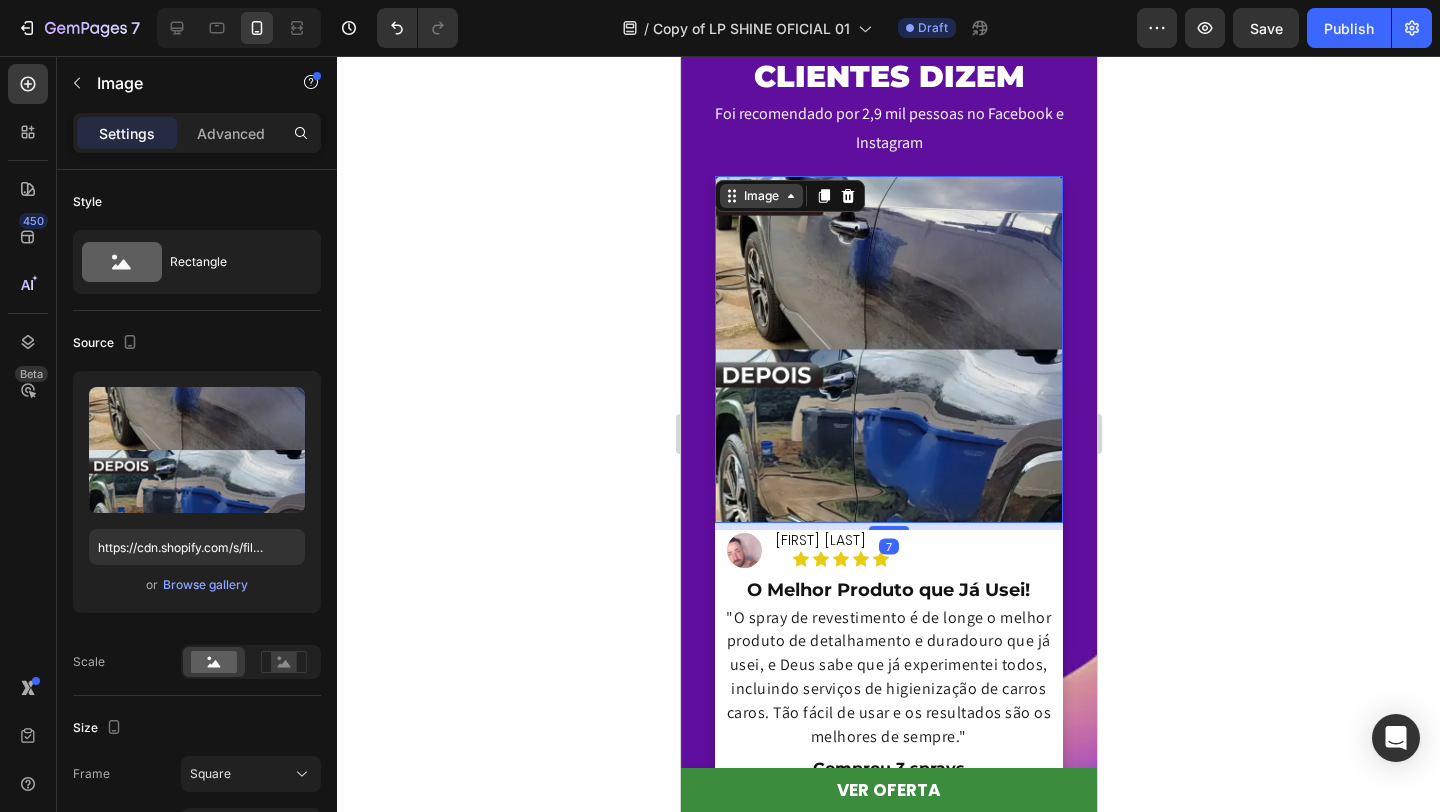 click on "Image" at bounding box center (760, 196) 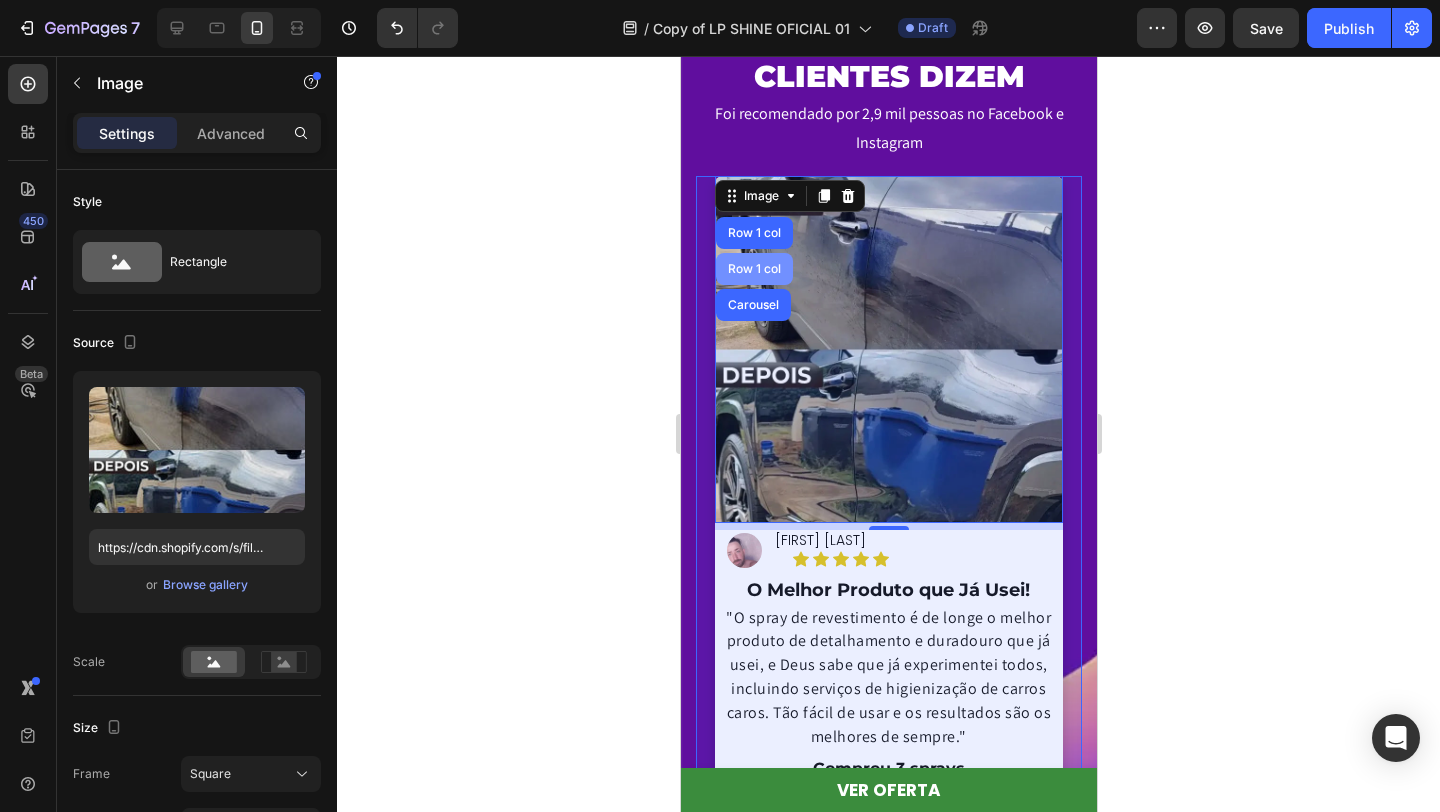 click on "Row 1 col" at bounding box center [753, 269] 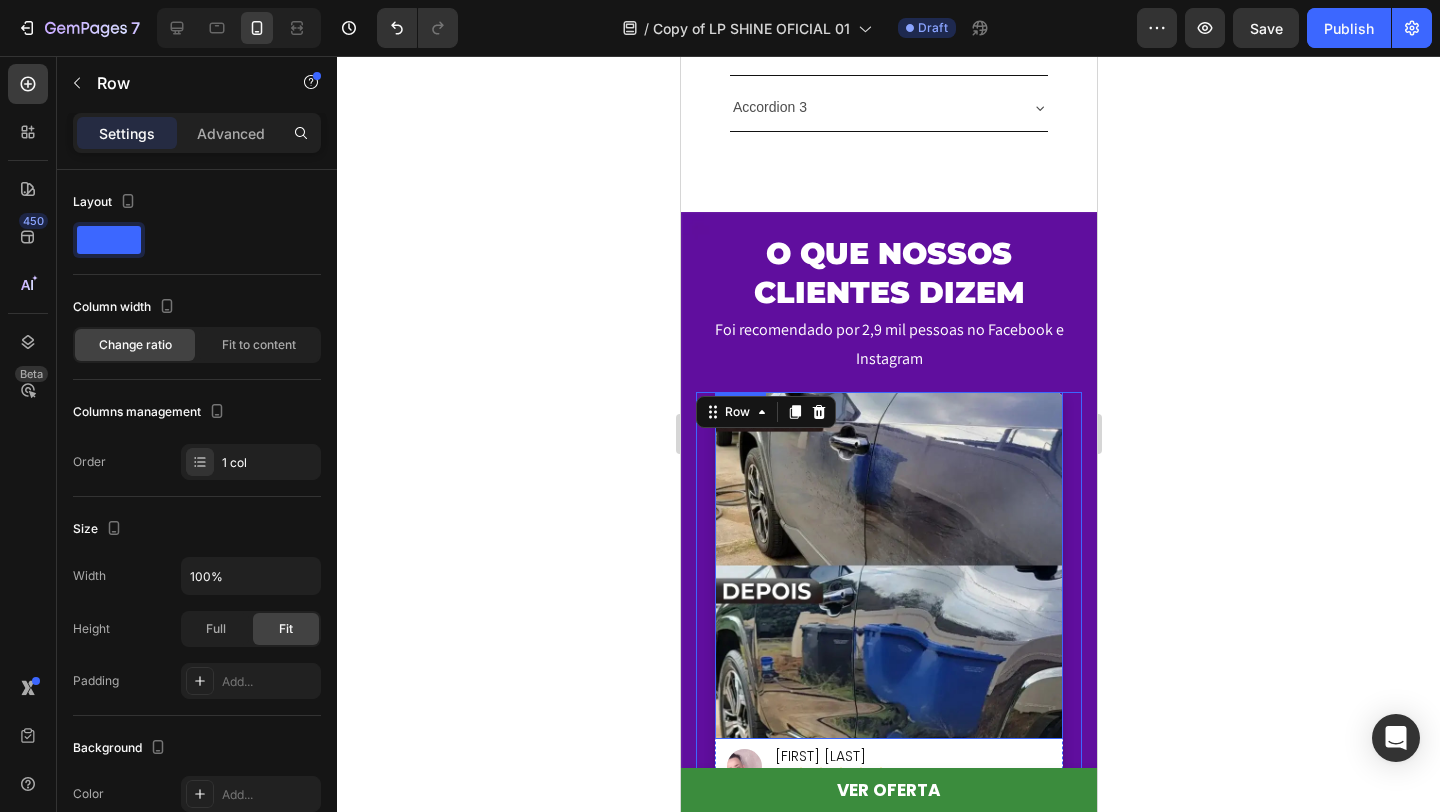 scroll, scrollTop: 4024, scrollLeft: 0, axis: vertical 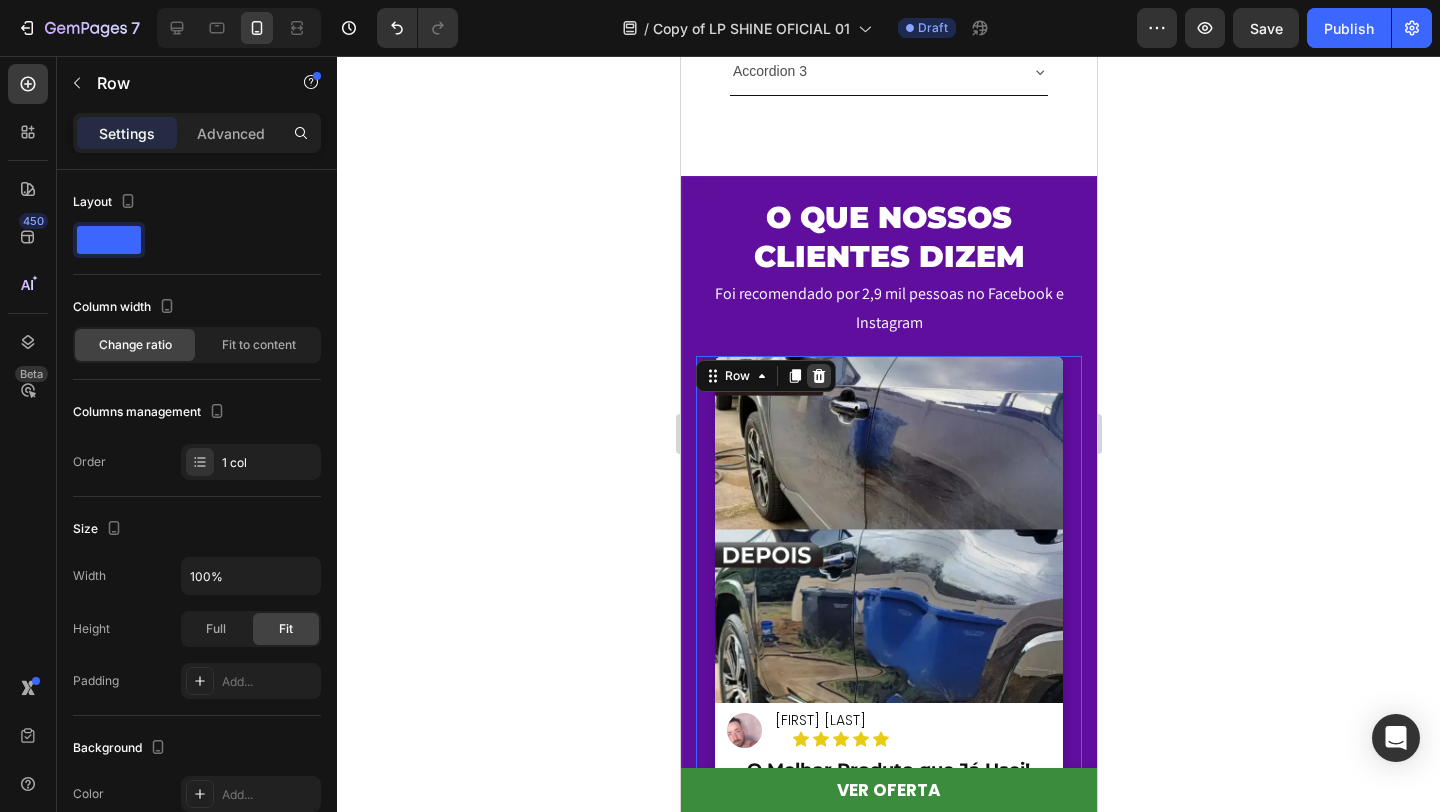 click 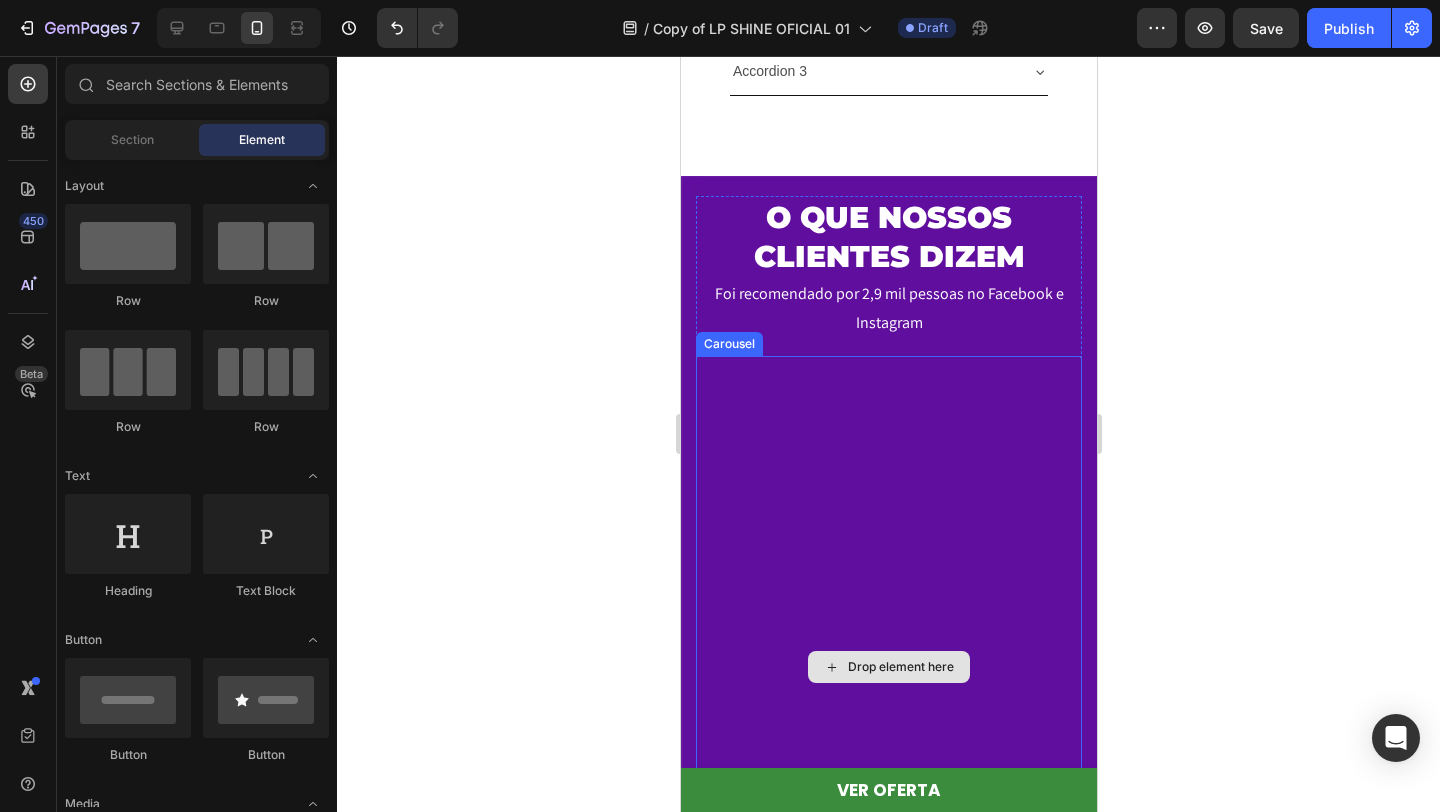 click on "Drop element here" at bounding box center [888, 667] 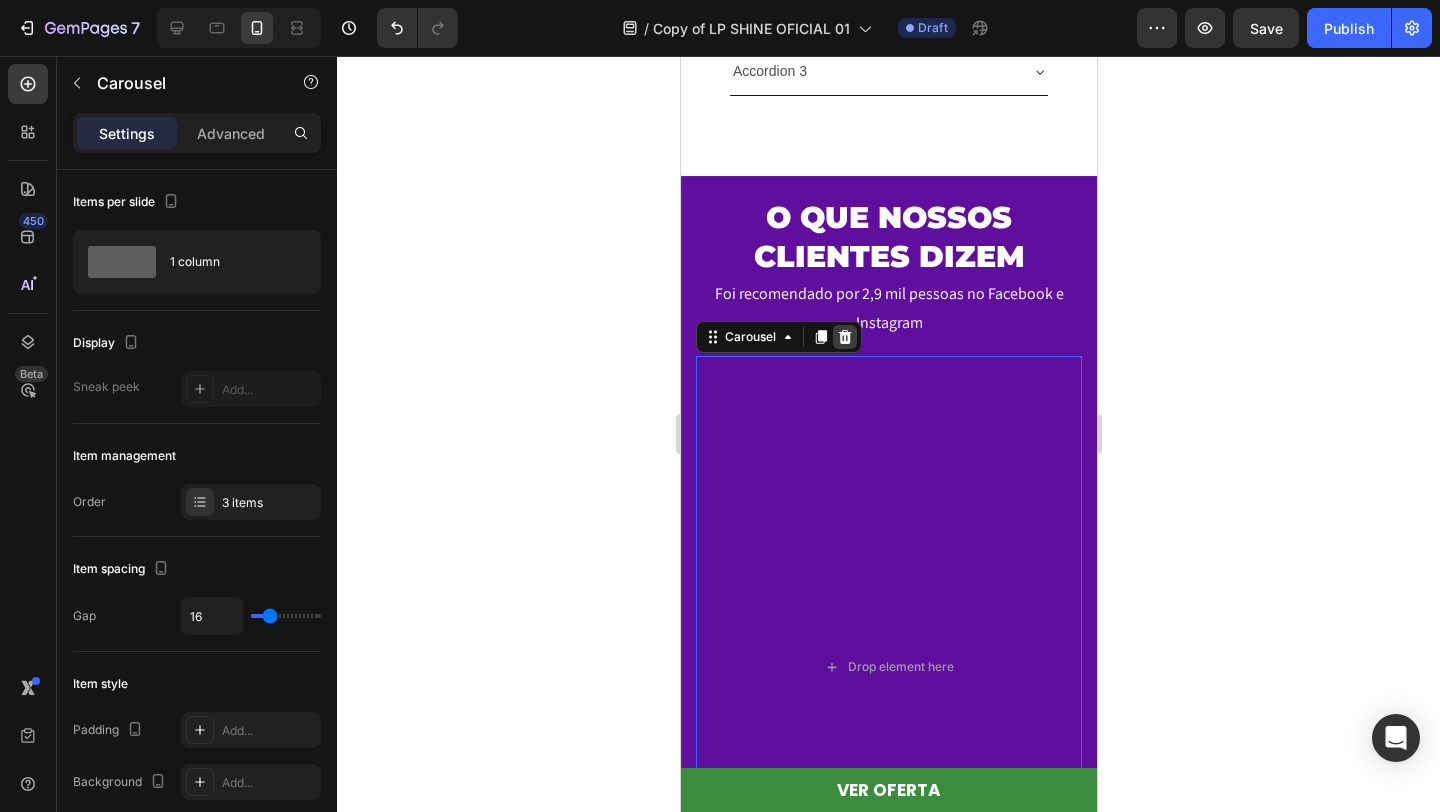 click at bounding box center (844, 337) 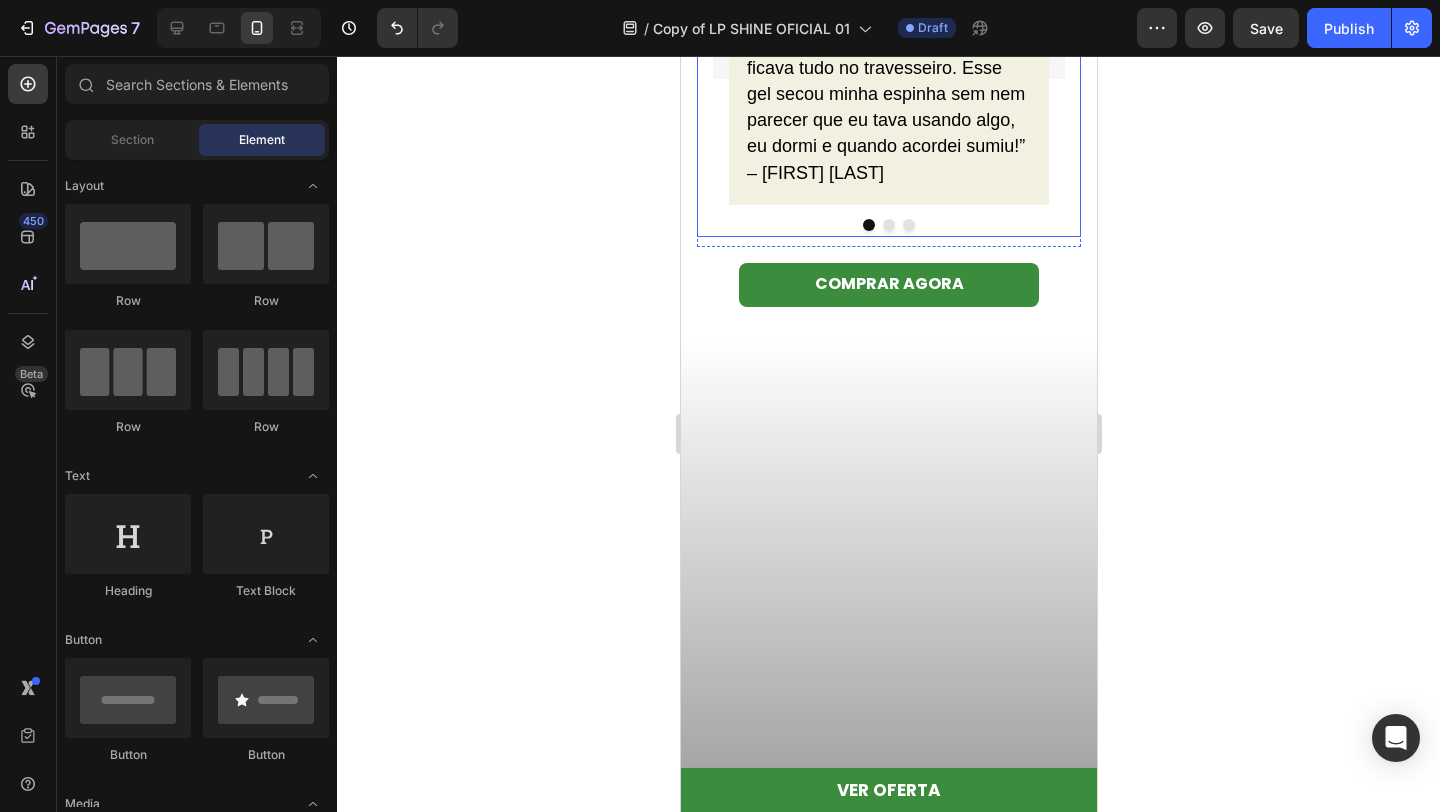 scroll, scrollTop: 442, scrollLeft: 0, axis: vertical 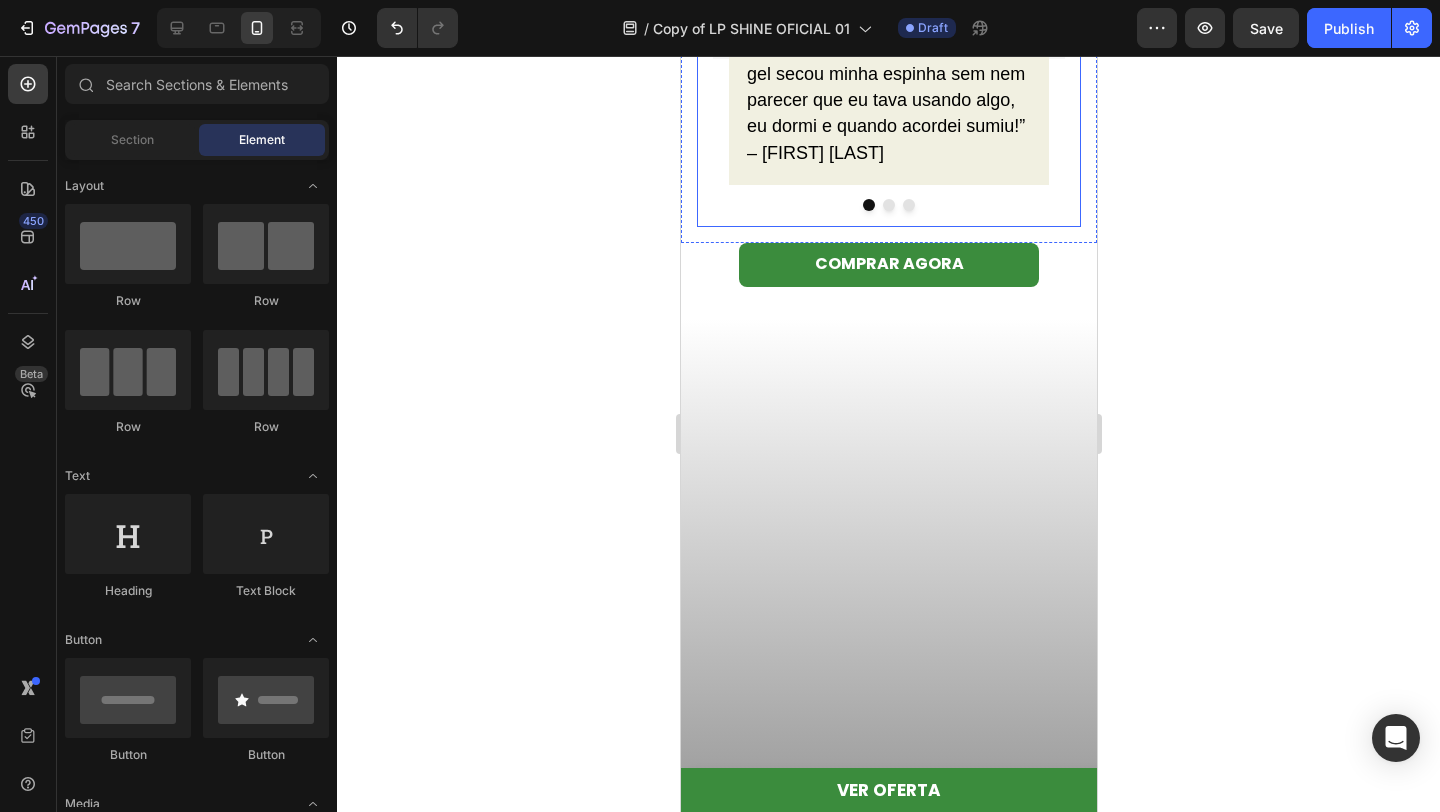 click 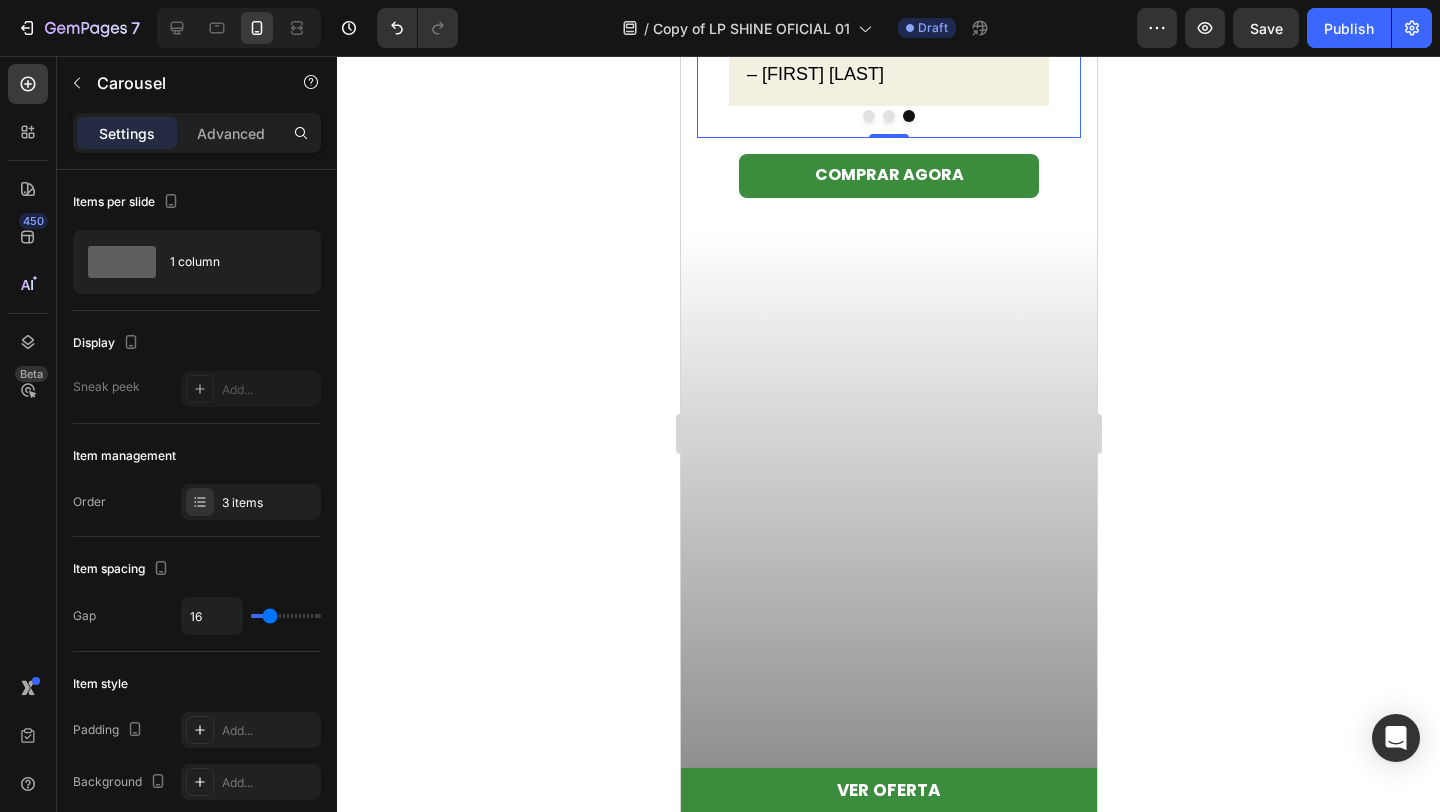 scroll, scrollTop: 568, scrollLeft: 0, axis: vertical 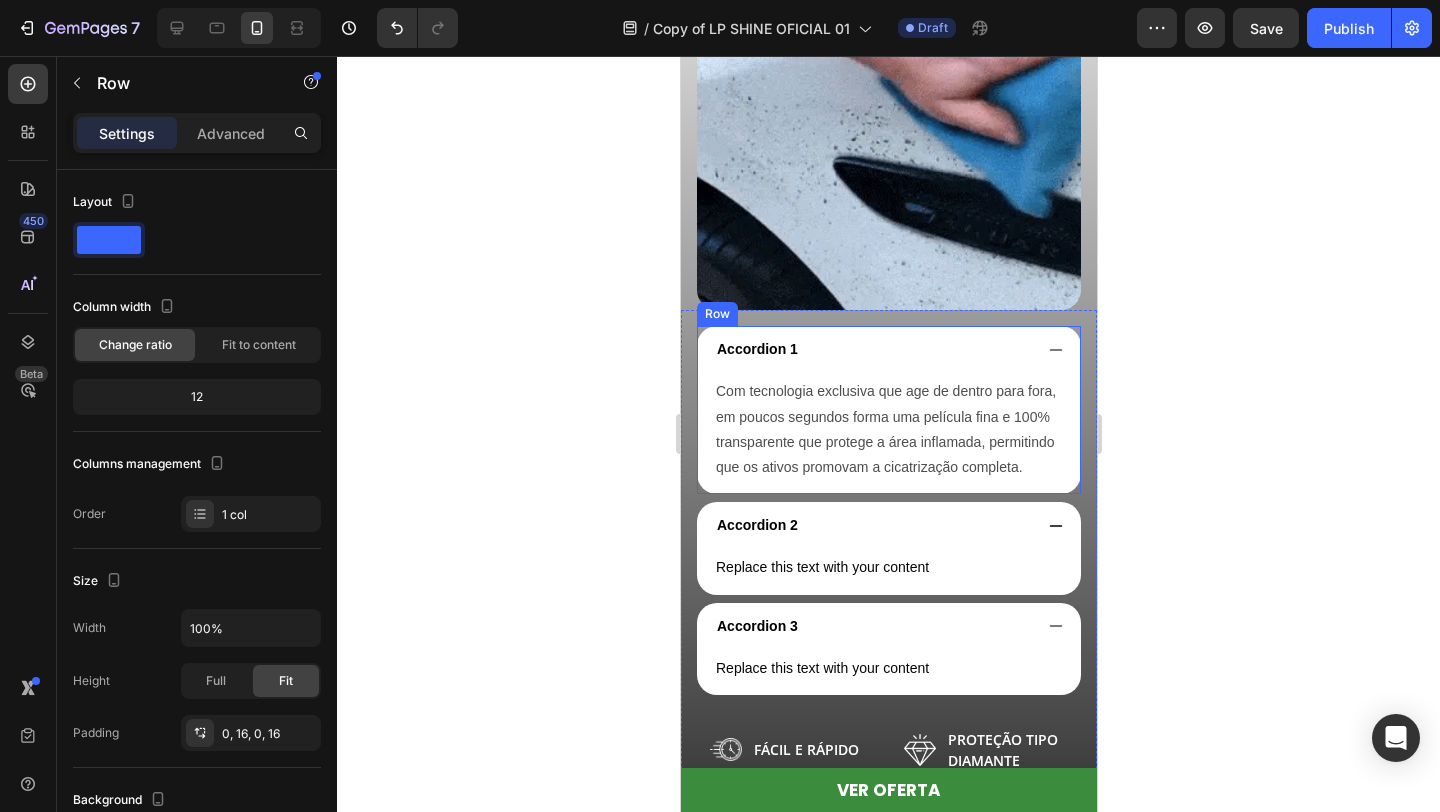 click on "Accordion 1 Com tecnologia exclusiva que age de dentro para fora, em poucos segundos forma uma película fina e 100% transparente que protege a área inflamada, permitindo que os ativos promovam a cicatrização completa. Text Block Accordion Row" at bounding box center [888, 410] 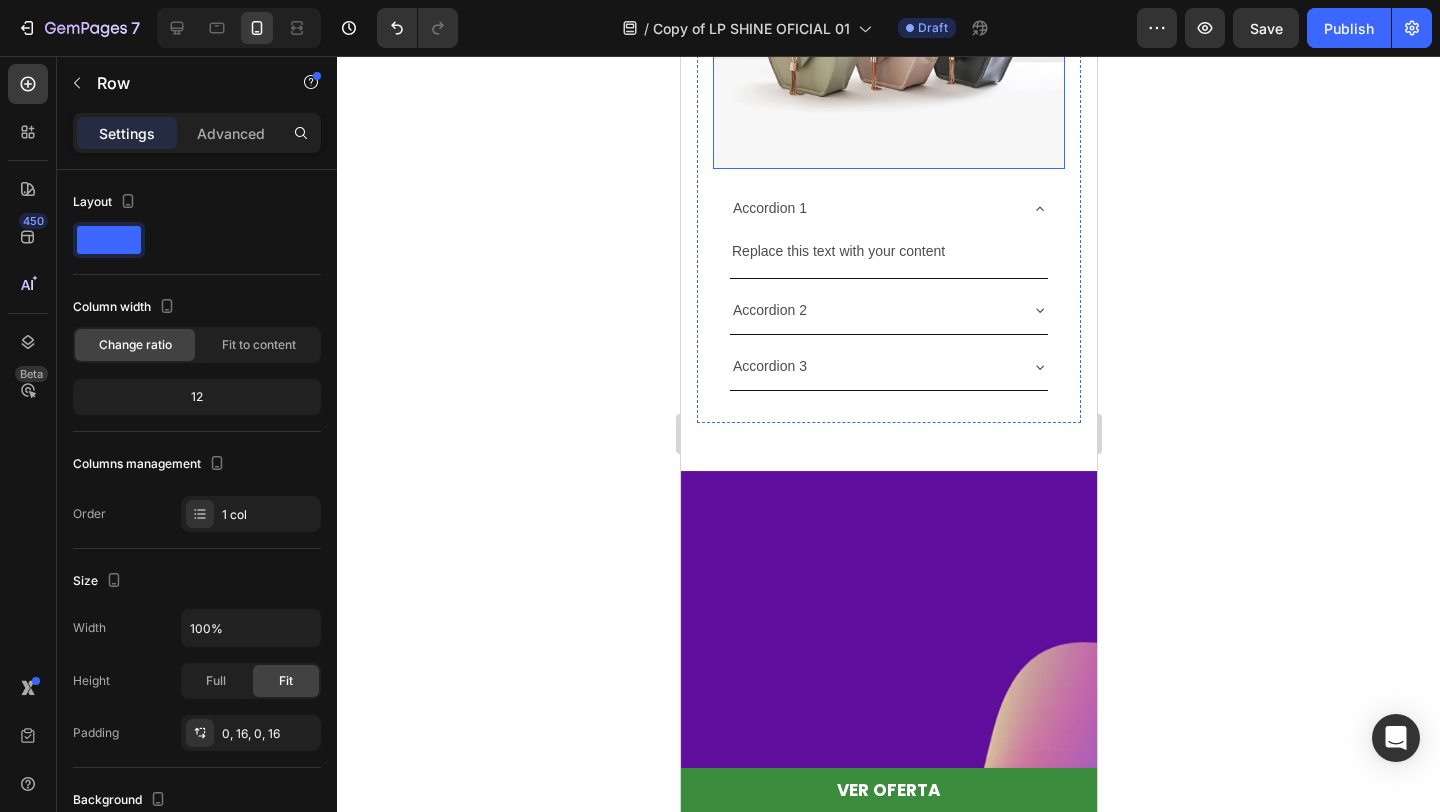 scroll, scrollTop: 3686, scrollLeft: 0, axis: vertical 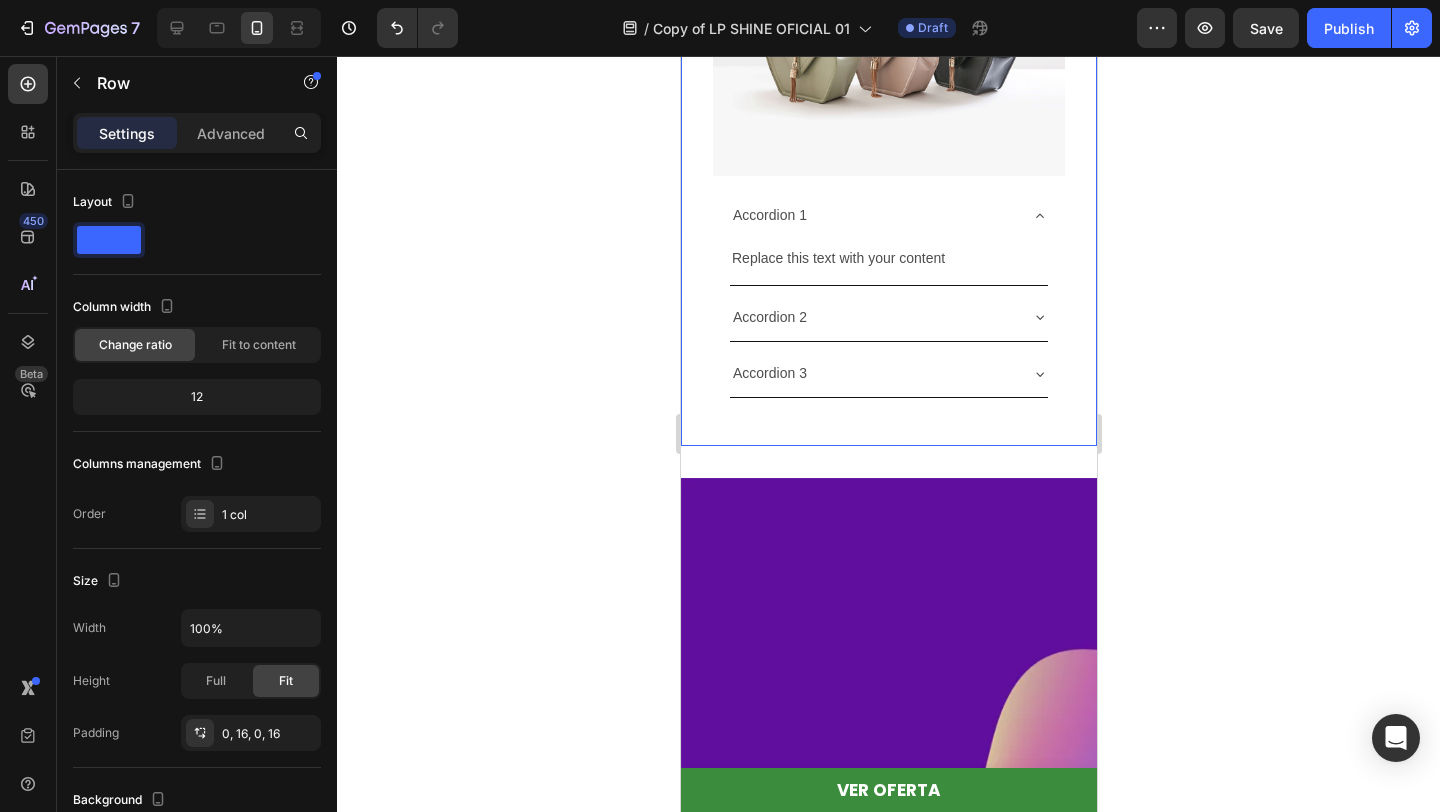click on "O QUE TORNA O SHINE O ÚNICO SPRAY QUE BLINDA E DÁ BRILHO EM SEGUNDOS? Heading Image
Accordion 1 Replace this text with your content Text Block
Accordion 2
Accordion 3 Accordion Row Row Row" at bounding box center (888, 119) 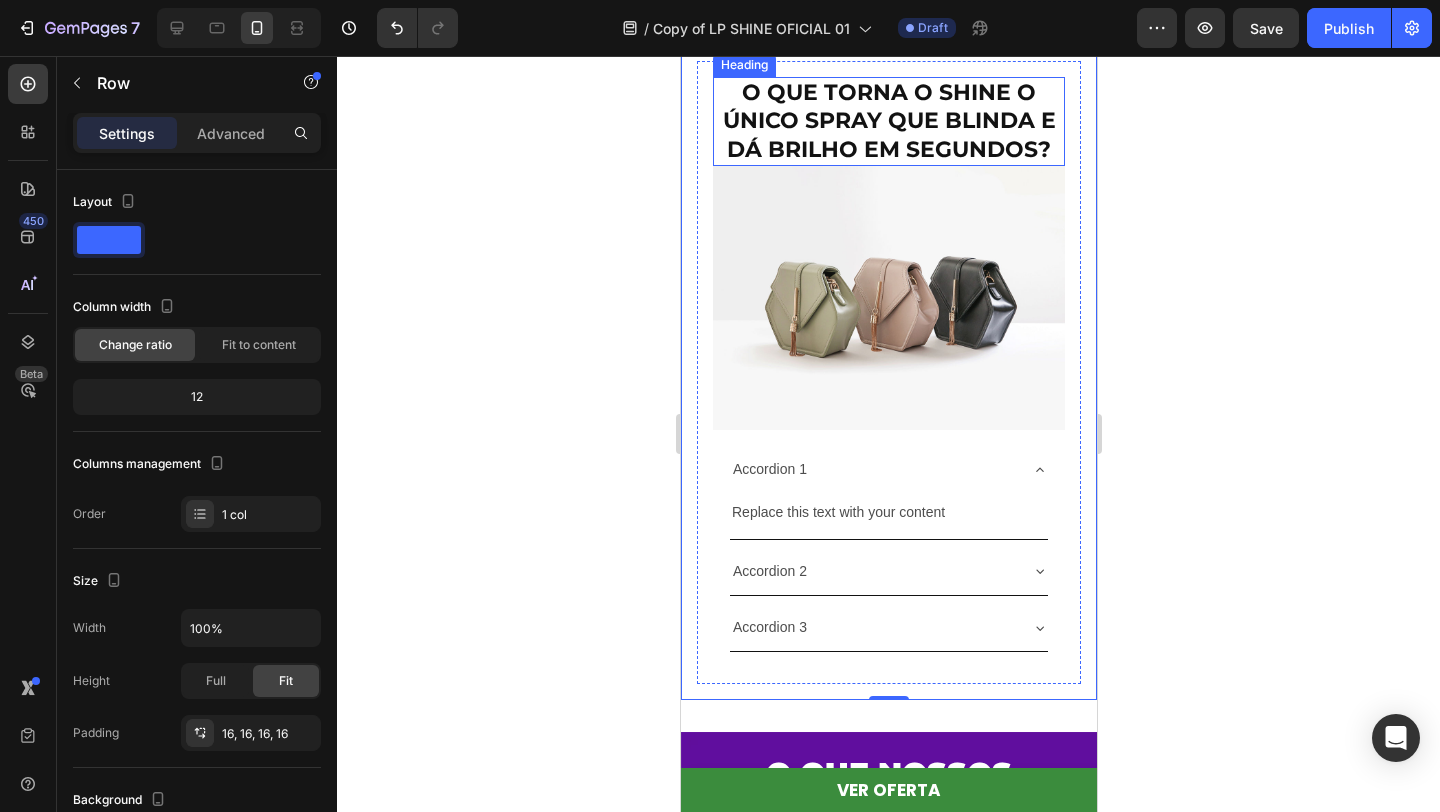 scroll, scrollTop: 3613, scrollLeft: 0, axis: vertical 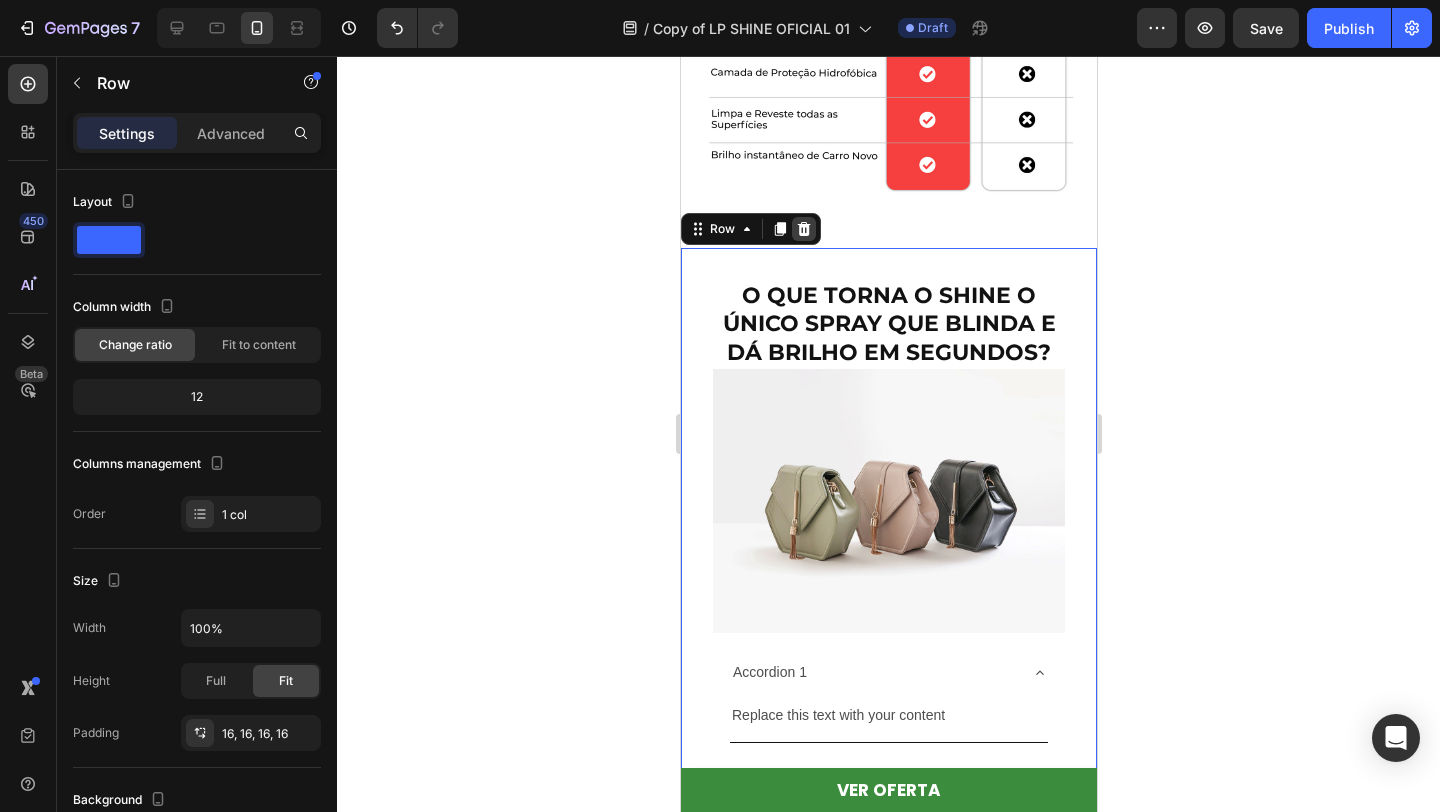 click 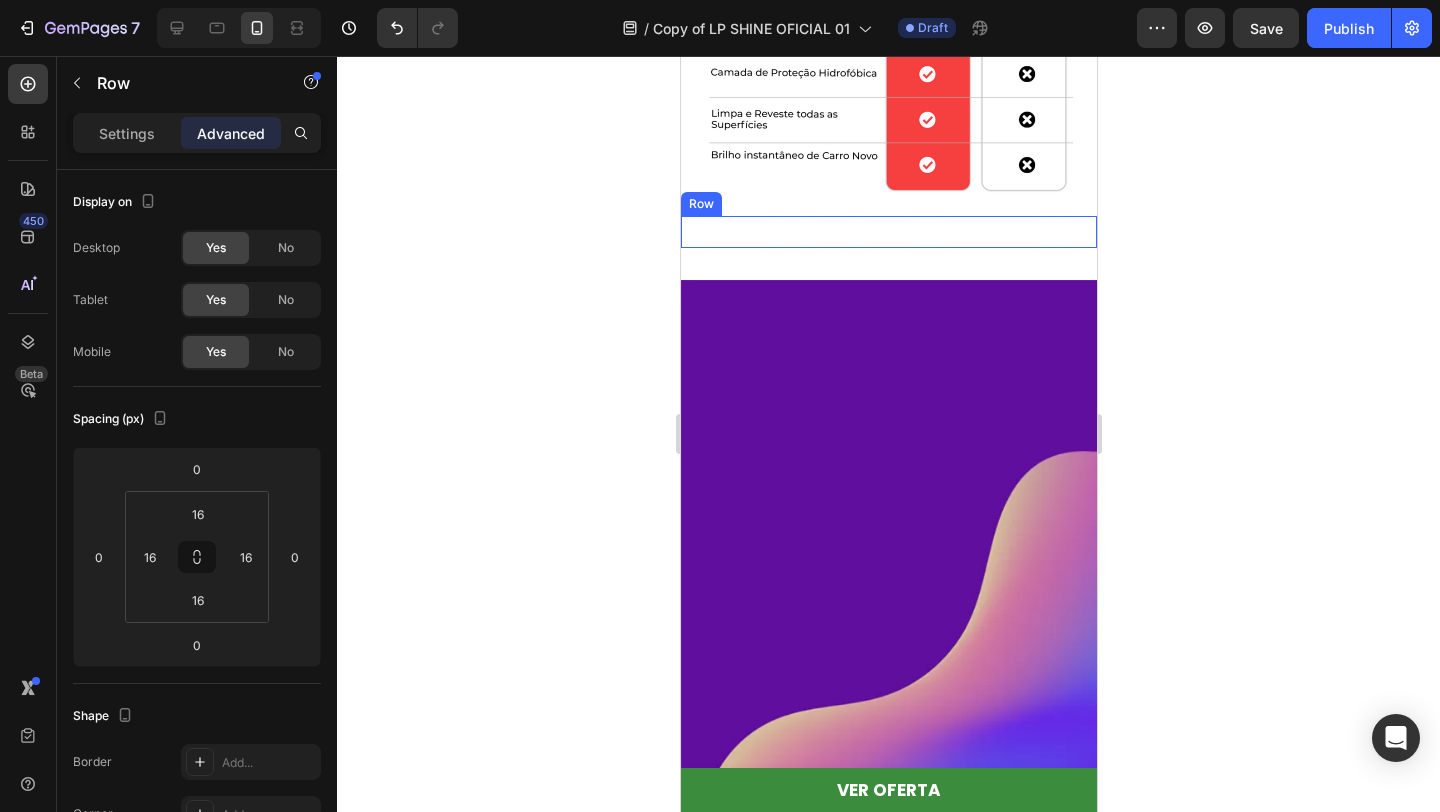 click on "Image O QUE TORNA O SHINE O ÚNICO SPRAY QUE BLINDA E DÁ BRILHO EM SEGUNDOS? Heading Row
Accordion 1 Replace this text with your content Text Block
Accordion 2
Accordion 3 Accordion Row Row Row" at bounding box center (888, 232) 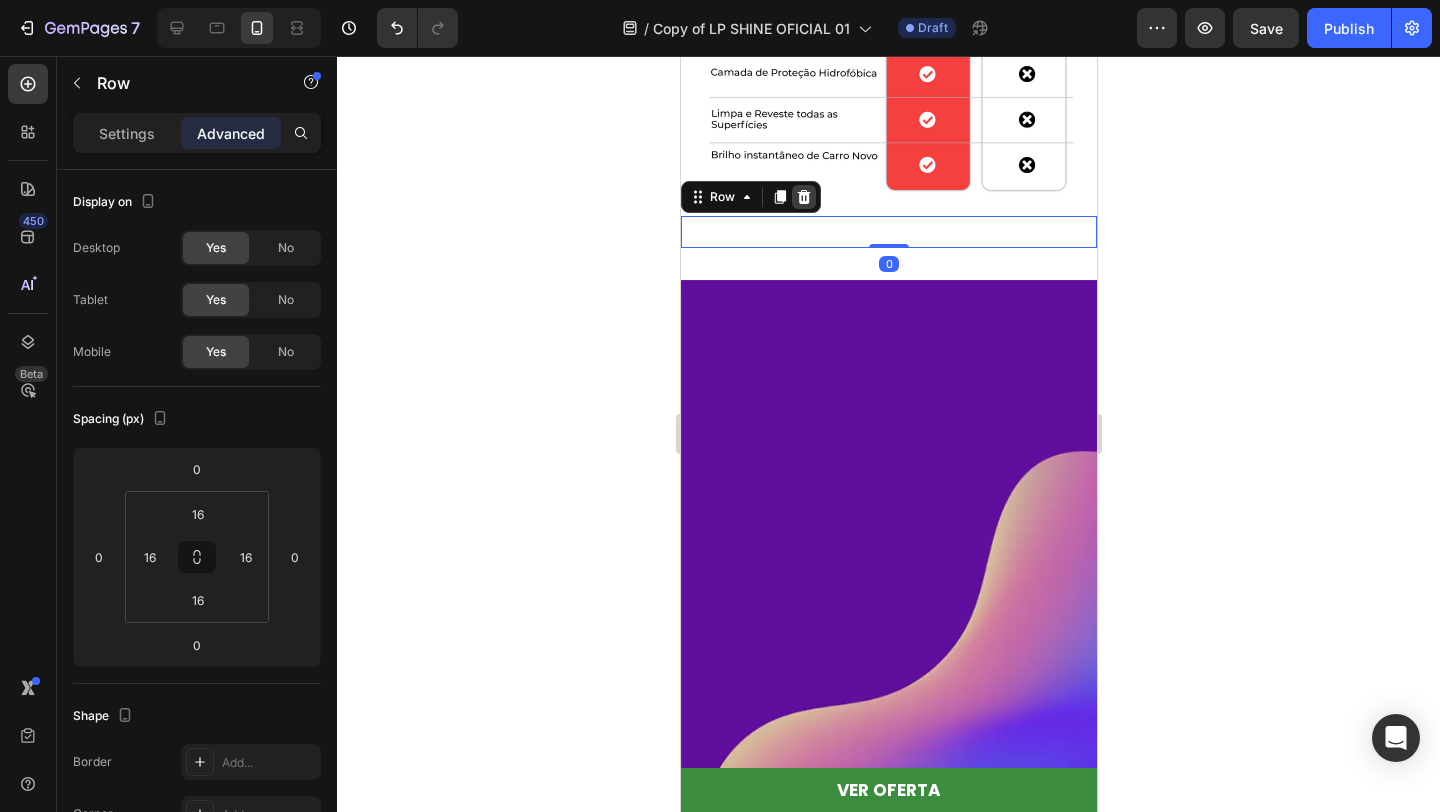 click 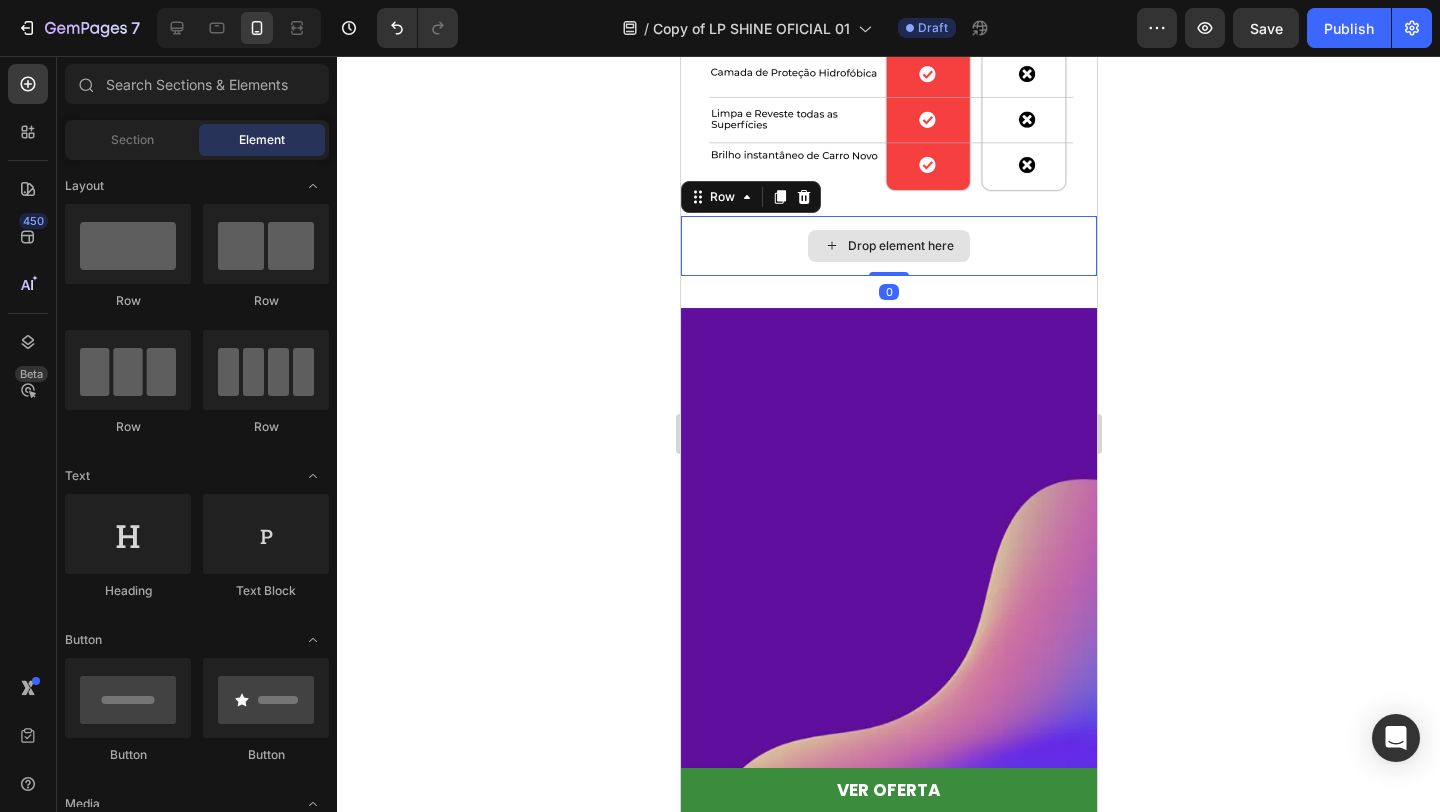 click on "Drop element here" at bounding box center [888, 246] 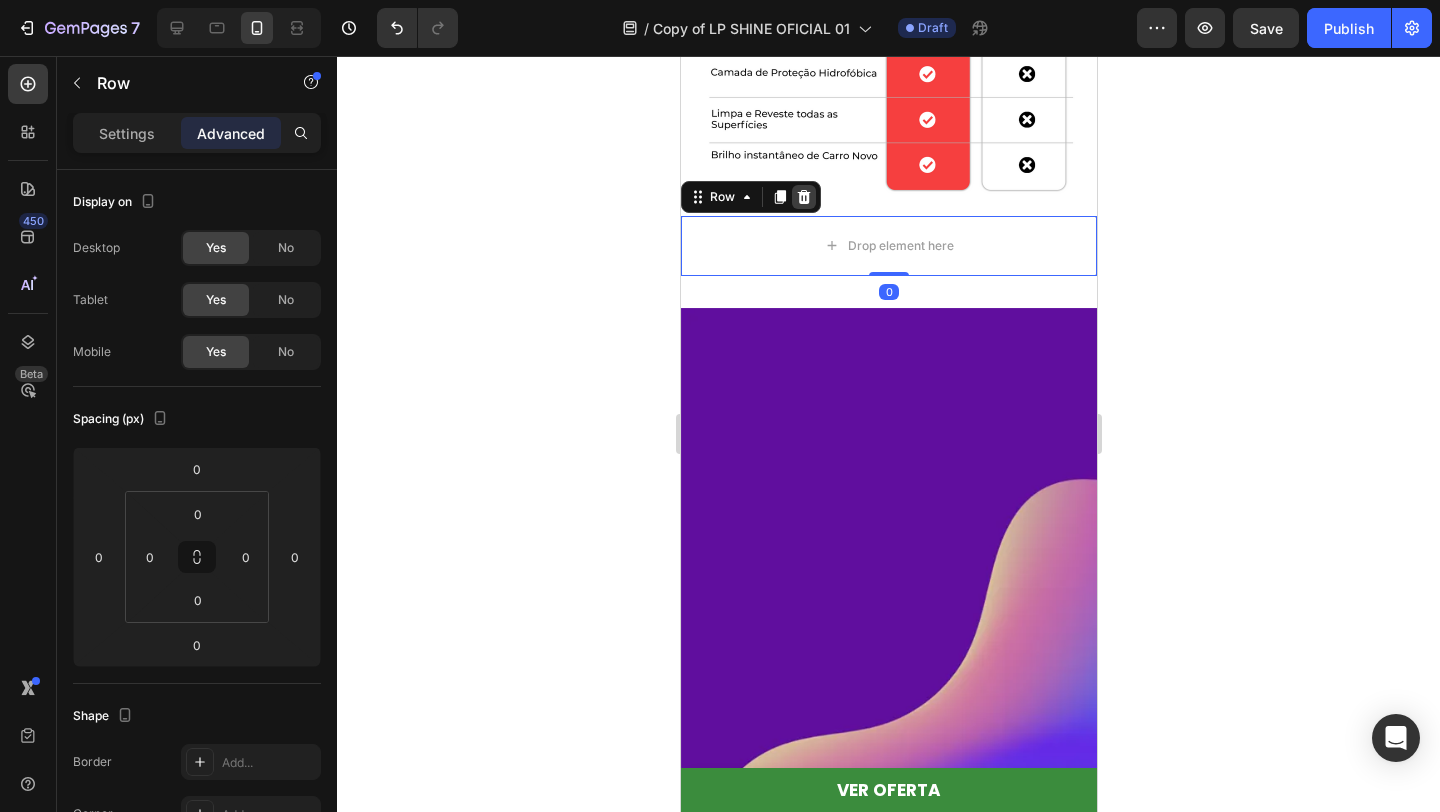 click 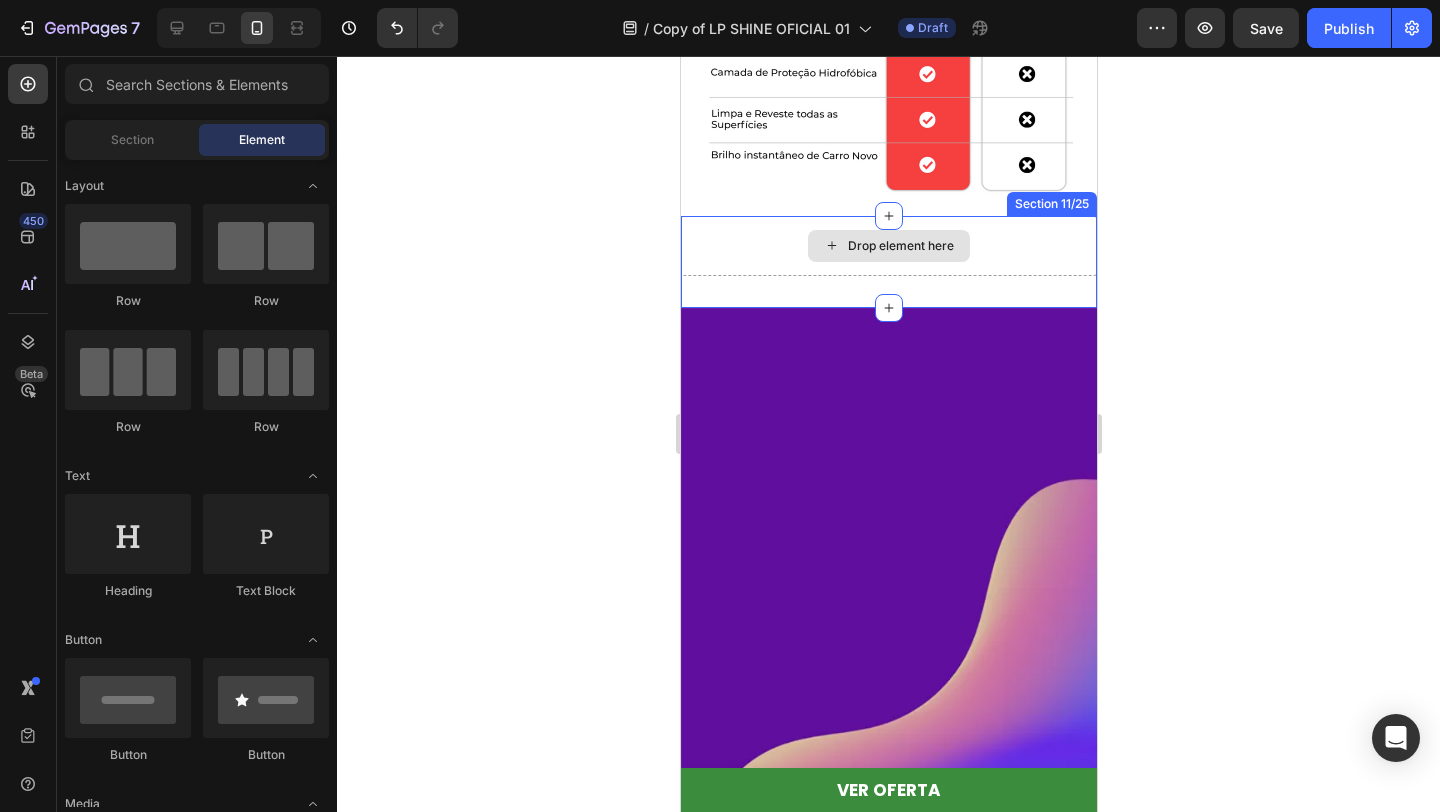 click on "Drop element here" at bounding box center (888, 246) 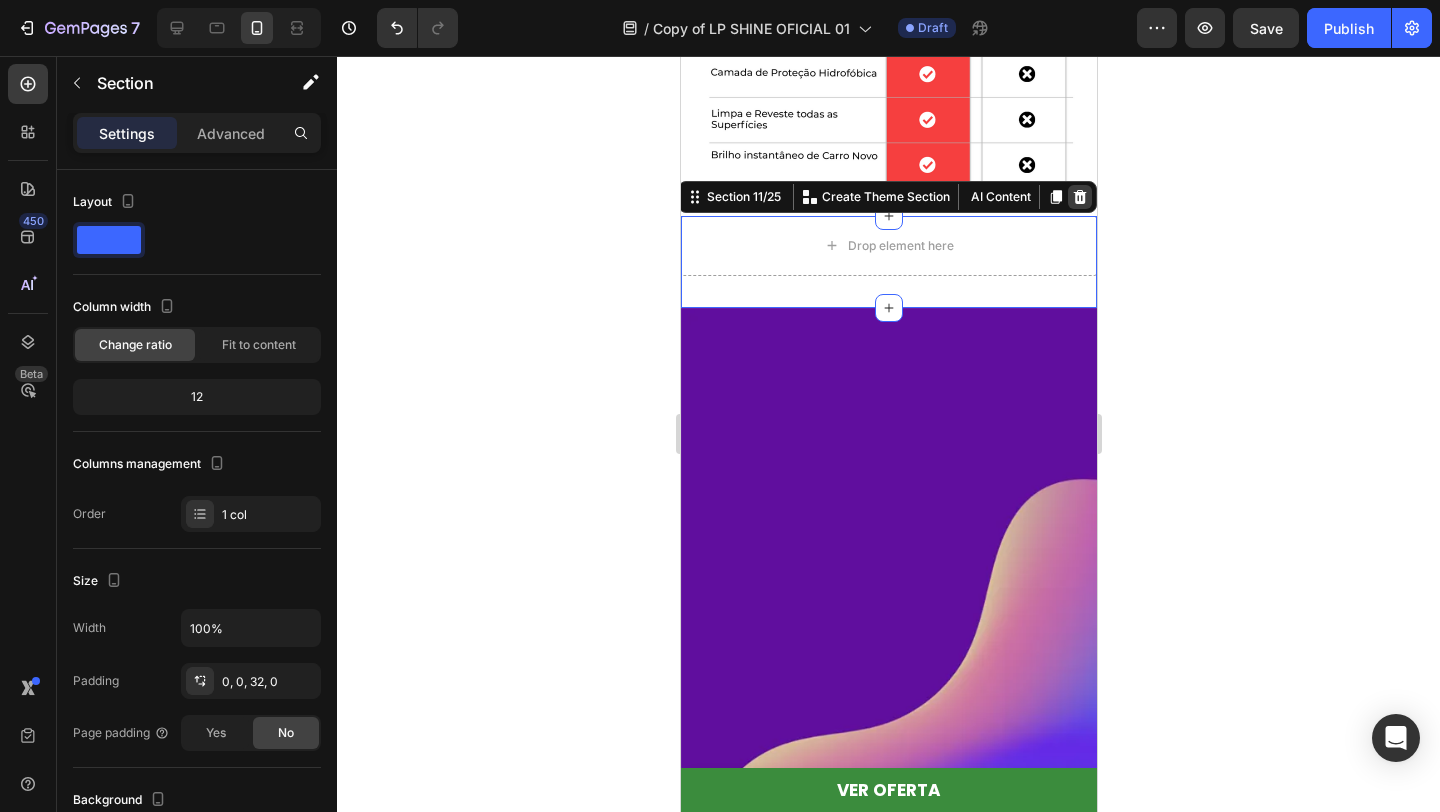 click at bounding box center [1079, 197] 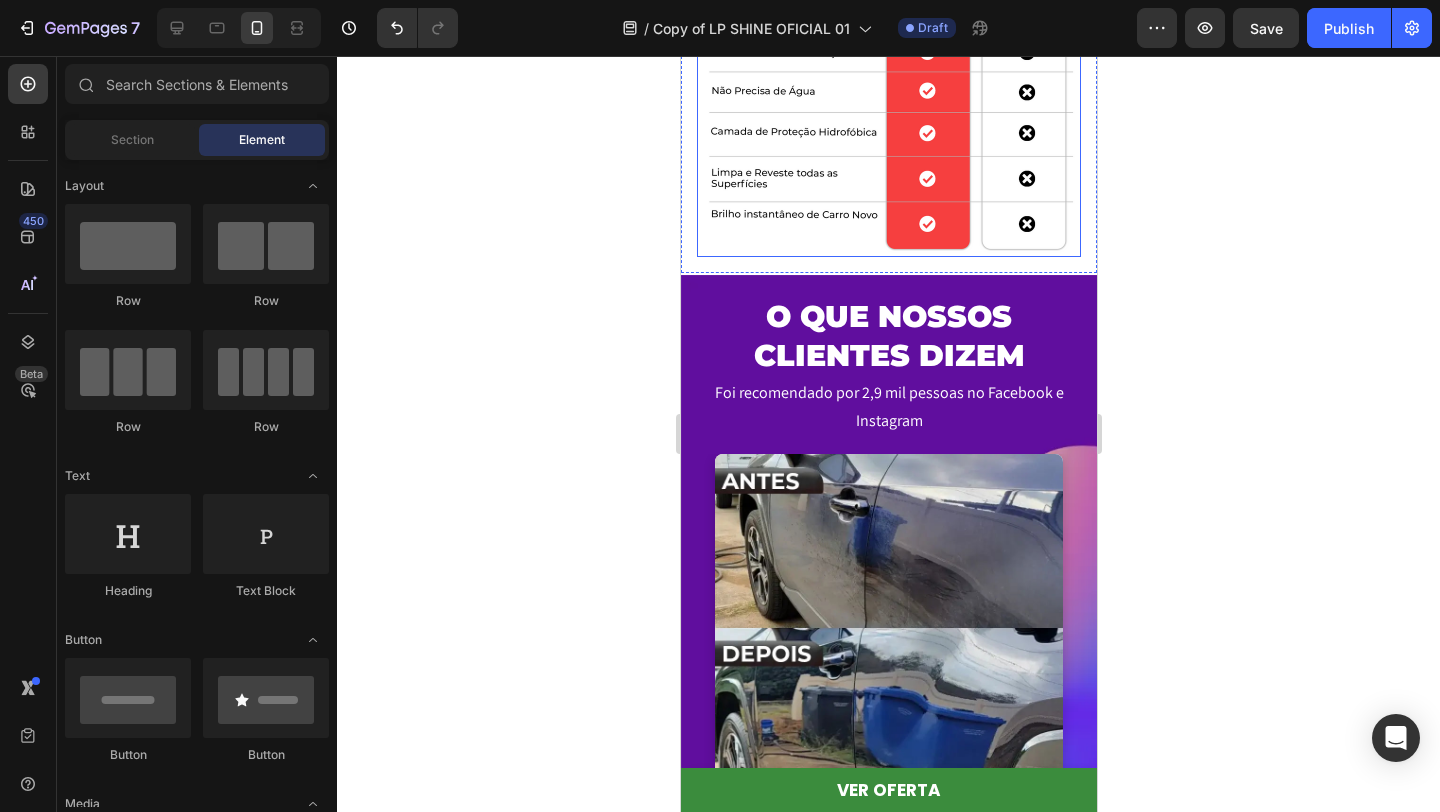 scroll, scrollTop: 3274, scrollLeft: 0, axis: vertical 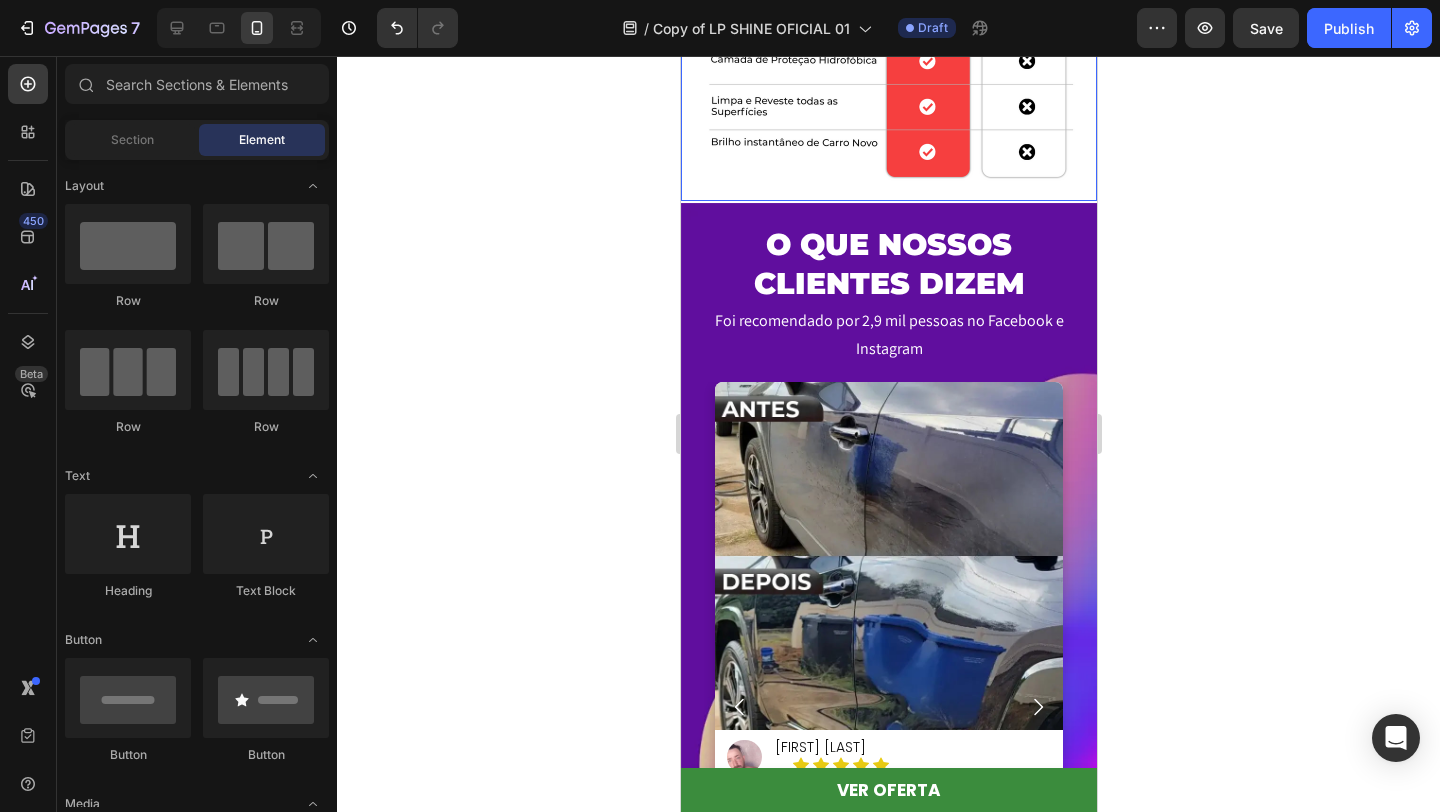 click on "Image Row" at bounding box center [888, -7] 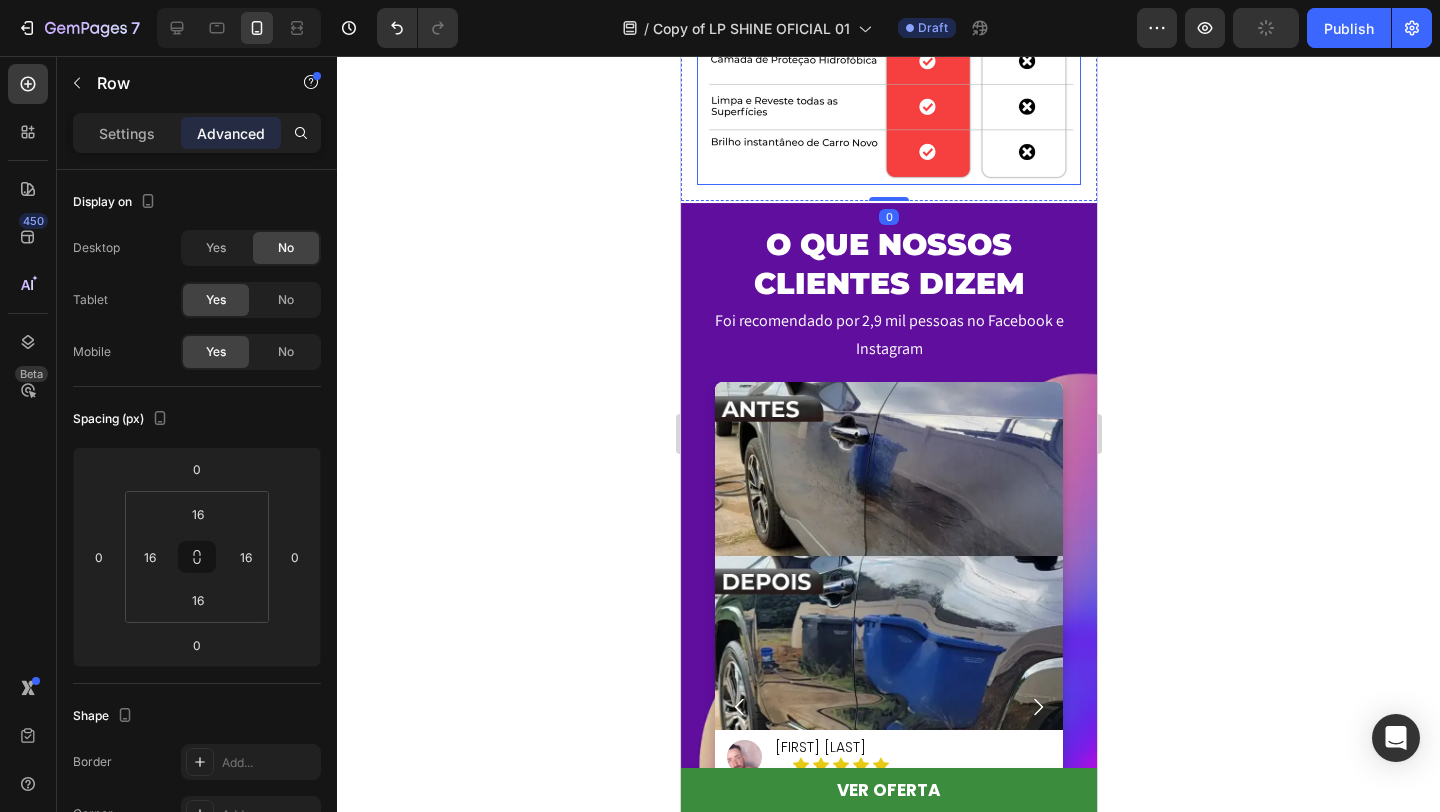 click at bounding box center (888, -7) 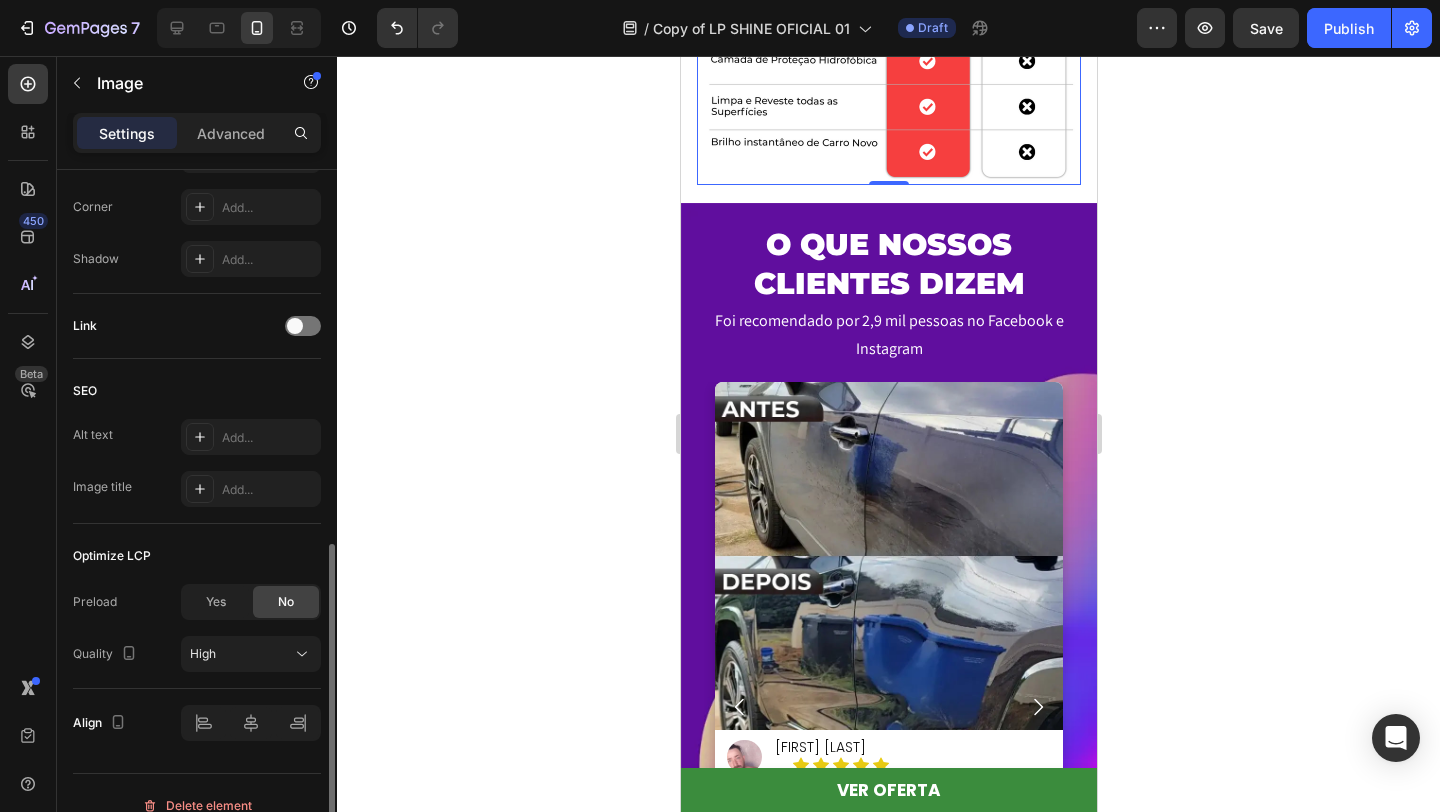 scroll, scrollTop: 784, scrollLeft: 0, axis: vertical 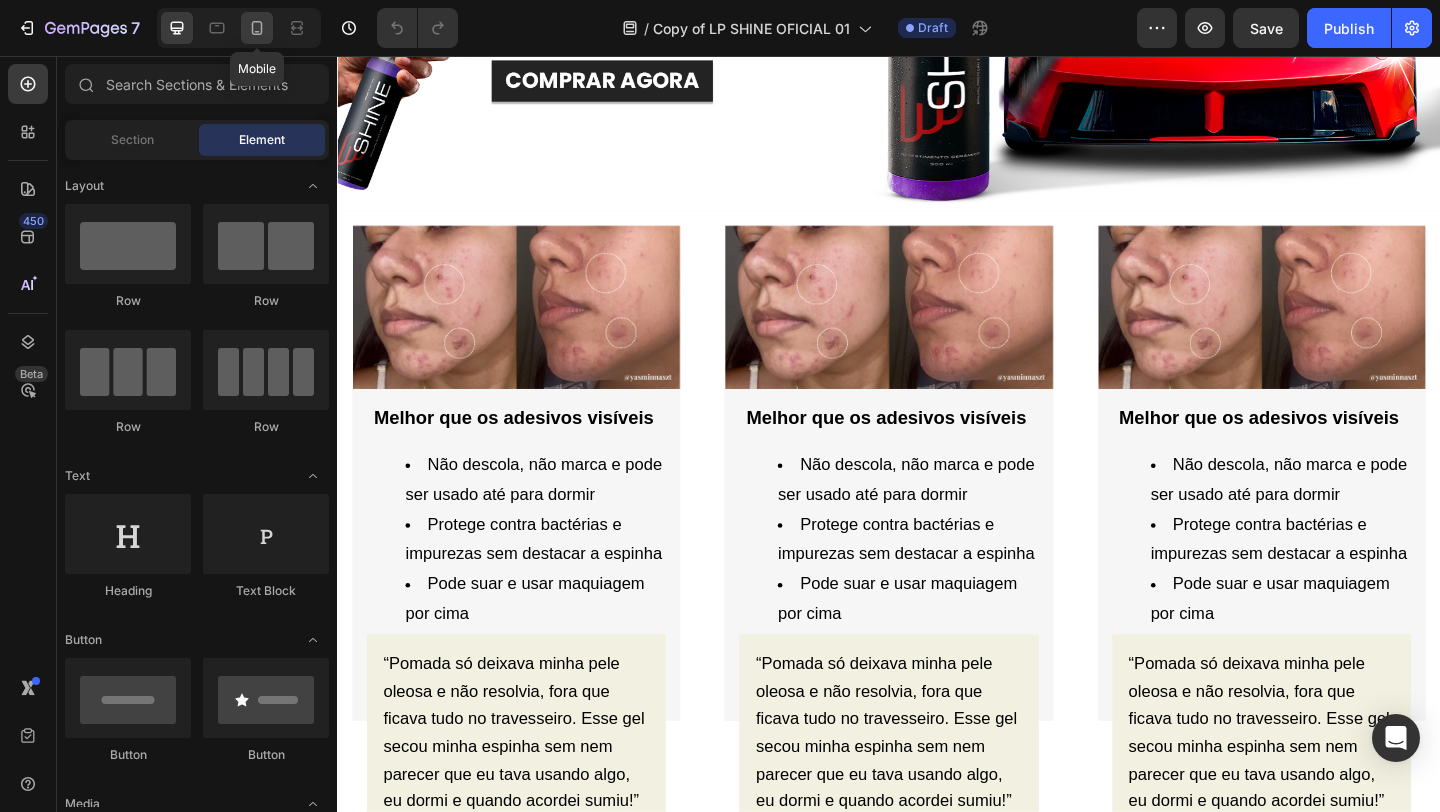 click 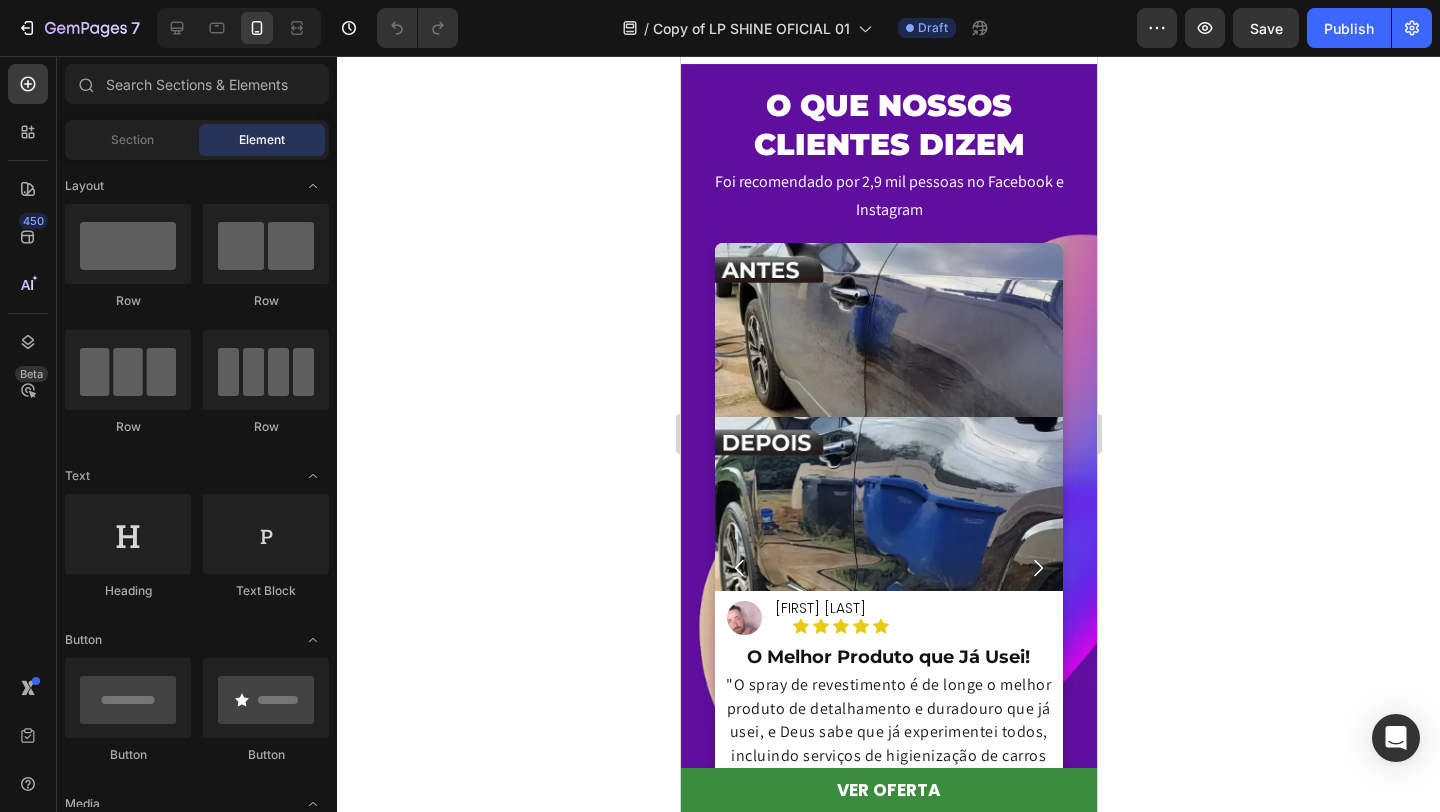scroll, scrollTop: 2971, scrollLeft: 0, axis: vertical 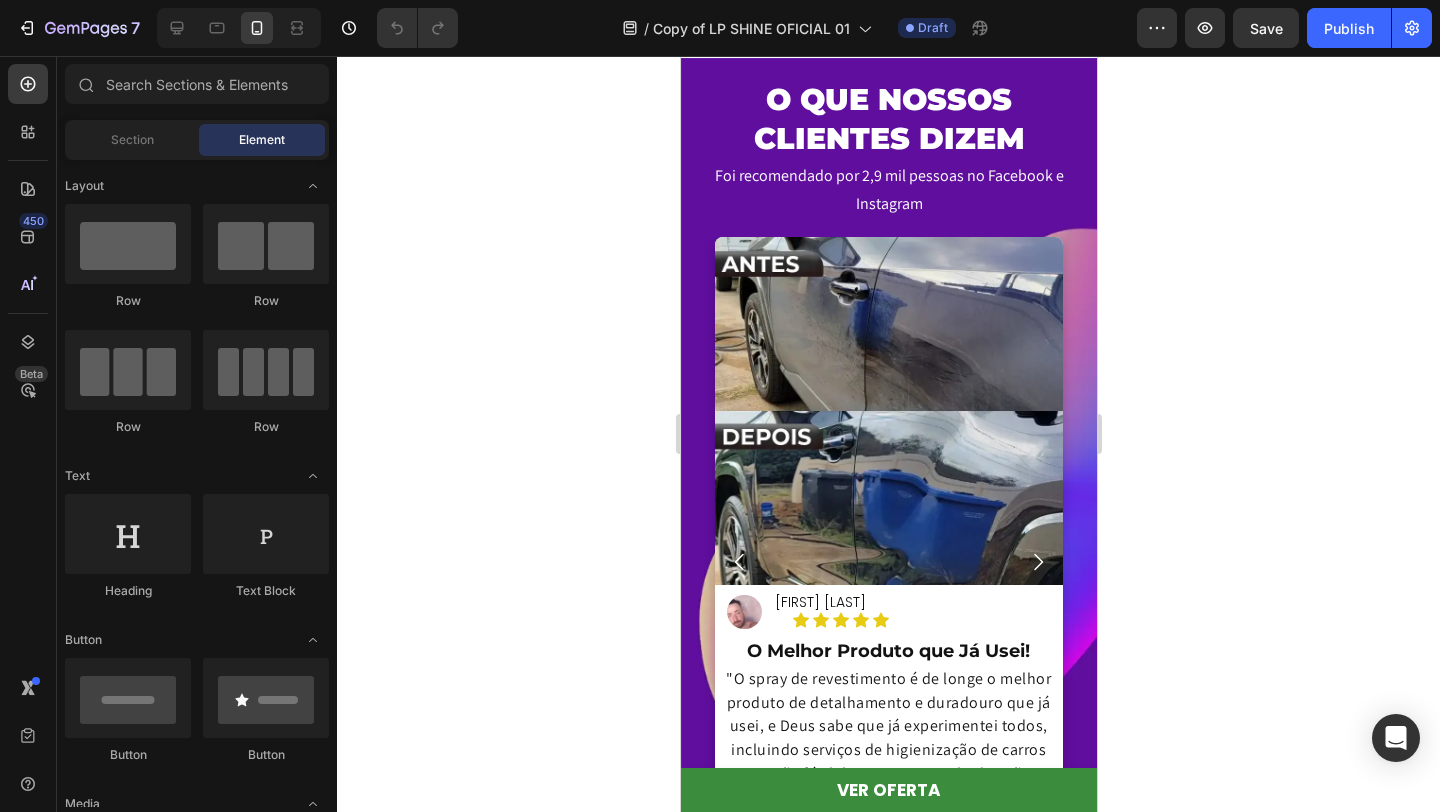 click at bounding box center [888, 40] 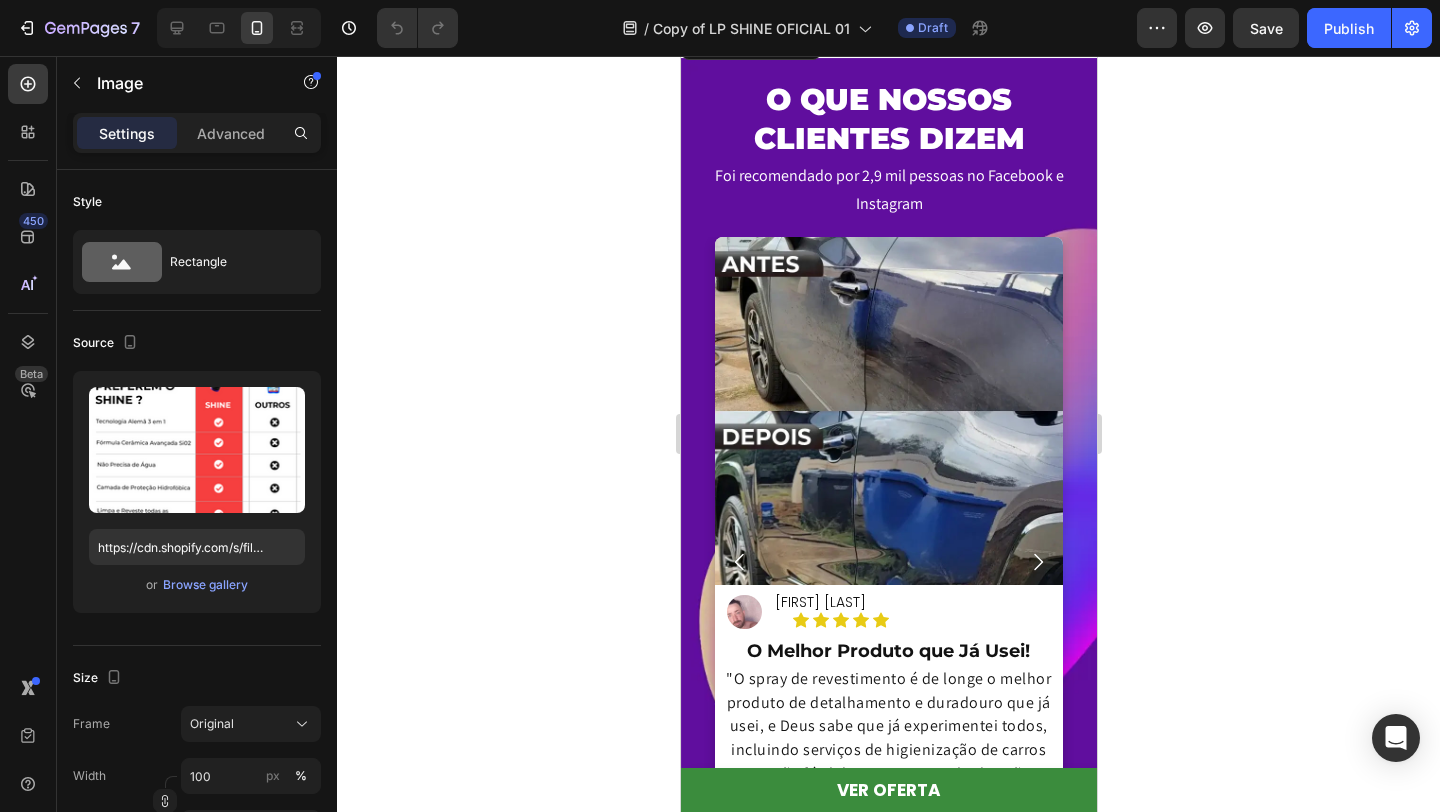 click on "Image Row   0" at bounding box center [888, 40] 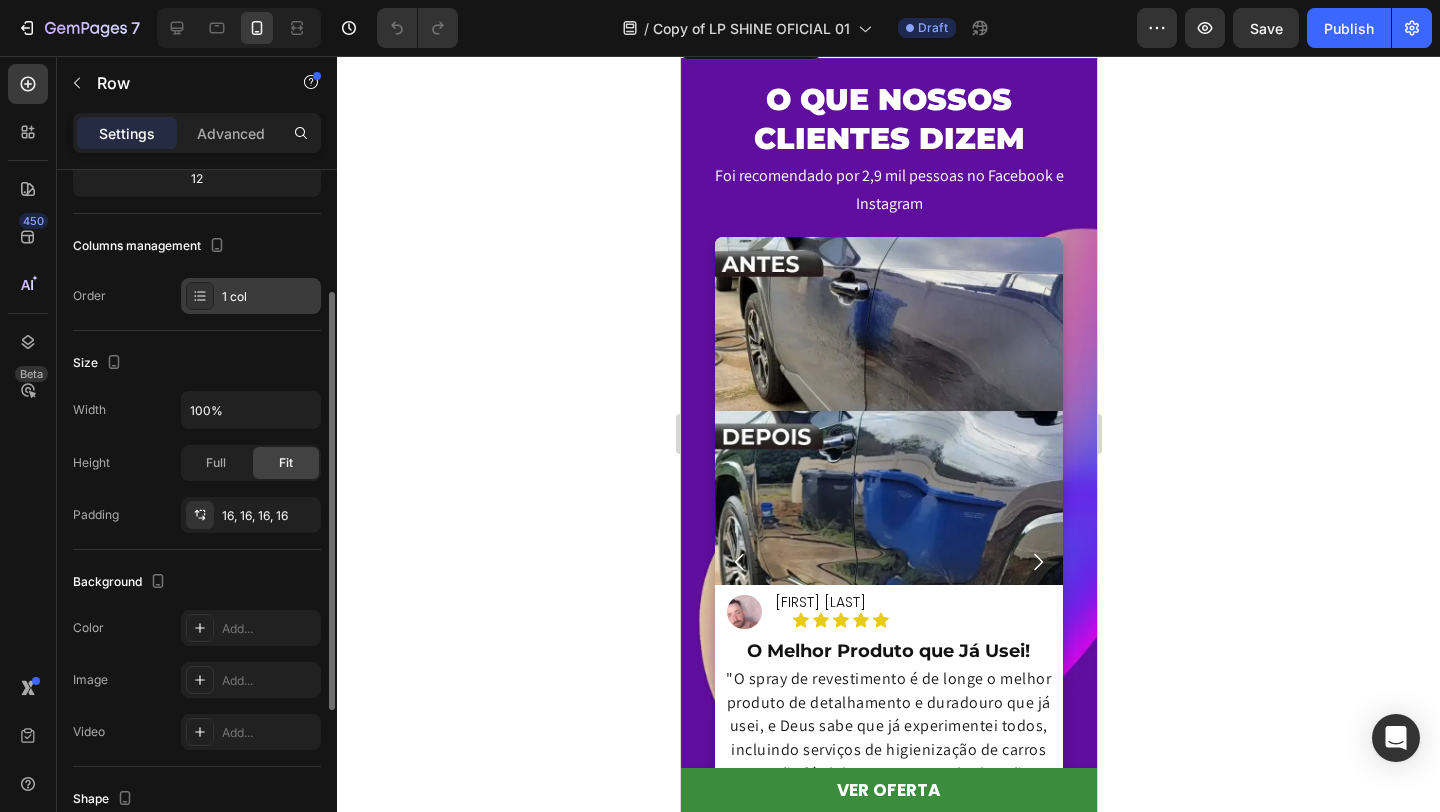 scroll, scrollTop: 226, scrollLeft: 0, axis: vertical 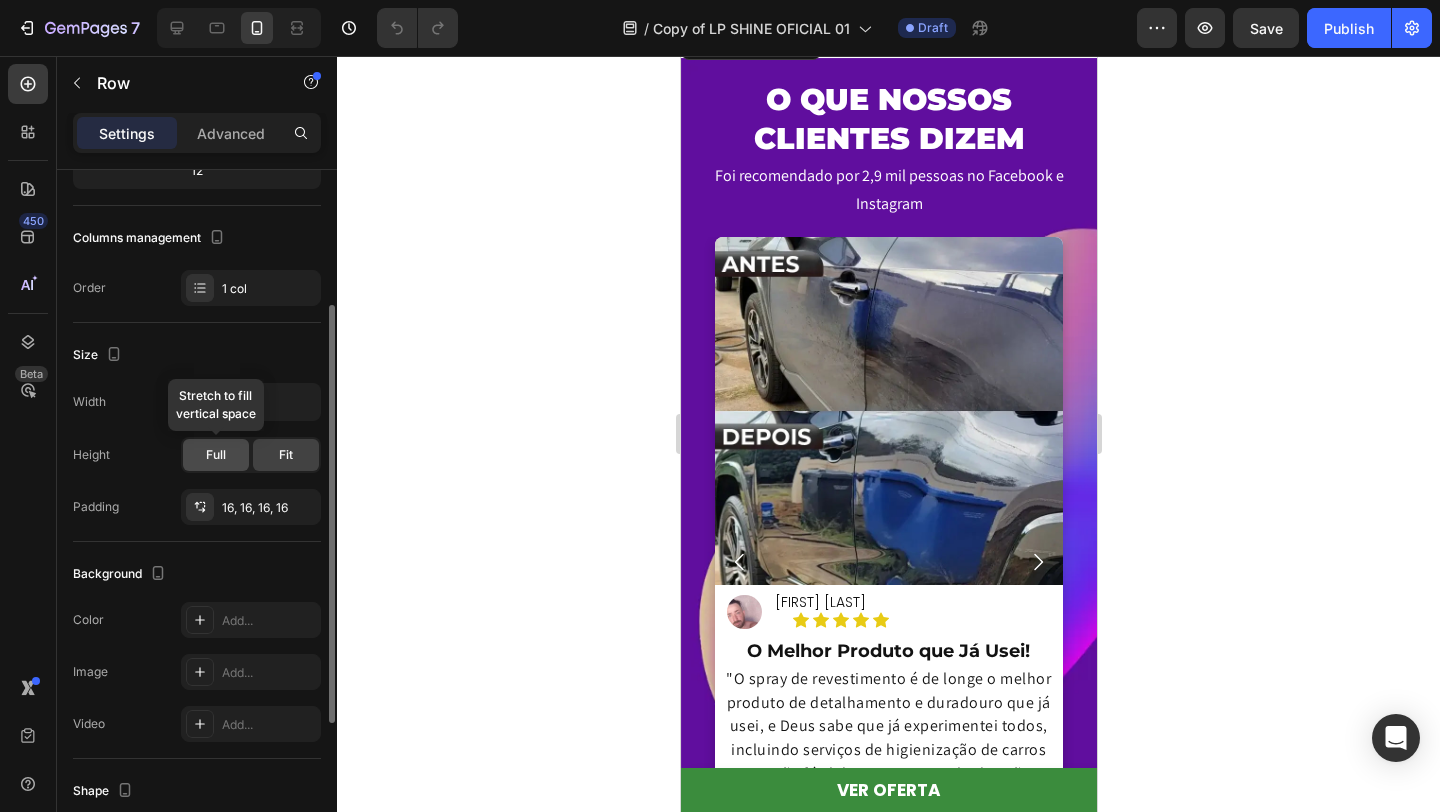 click on "Full" 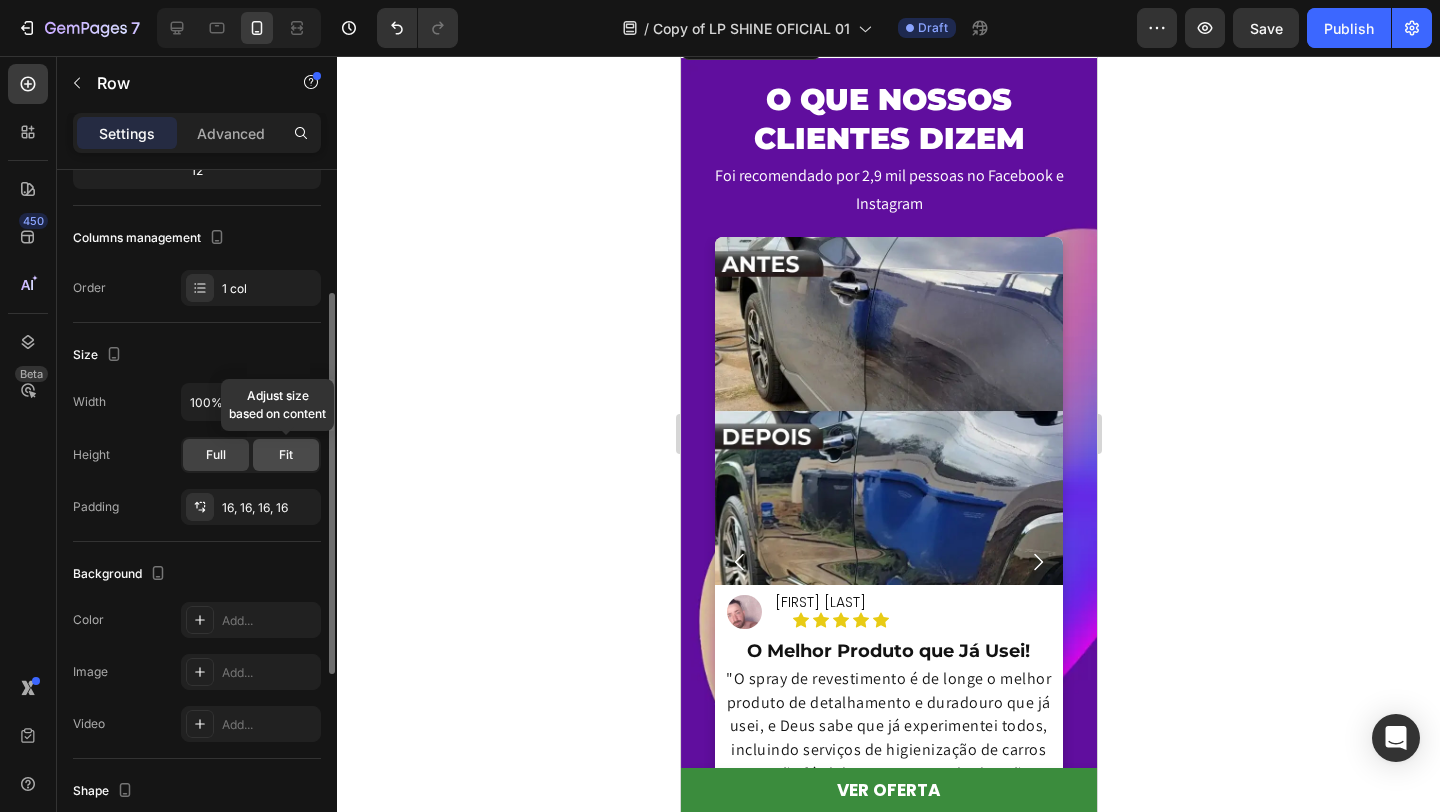 click on "Fit" 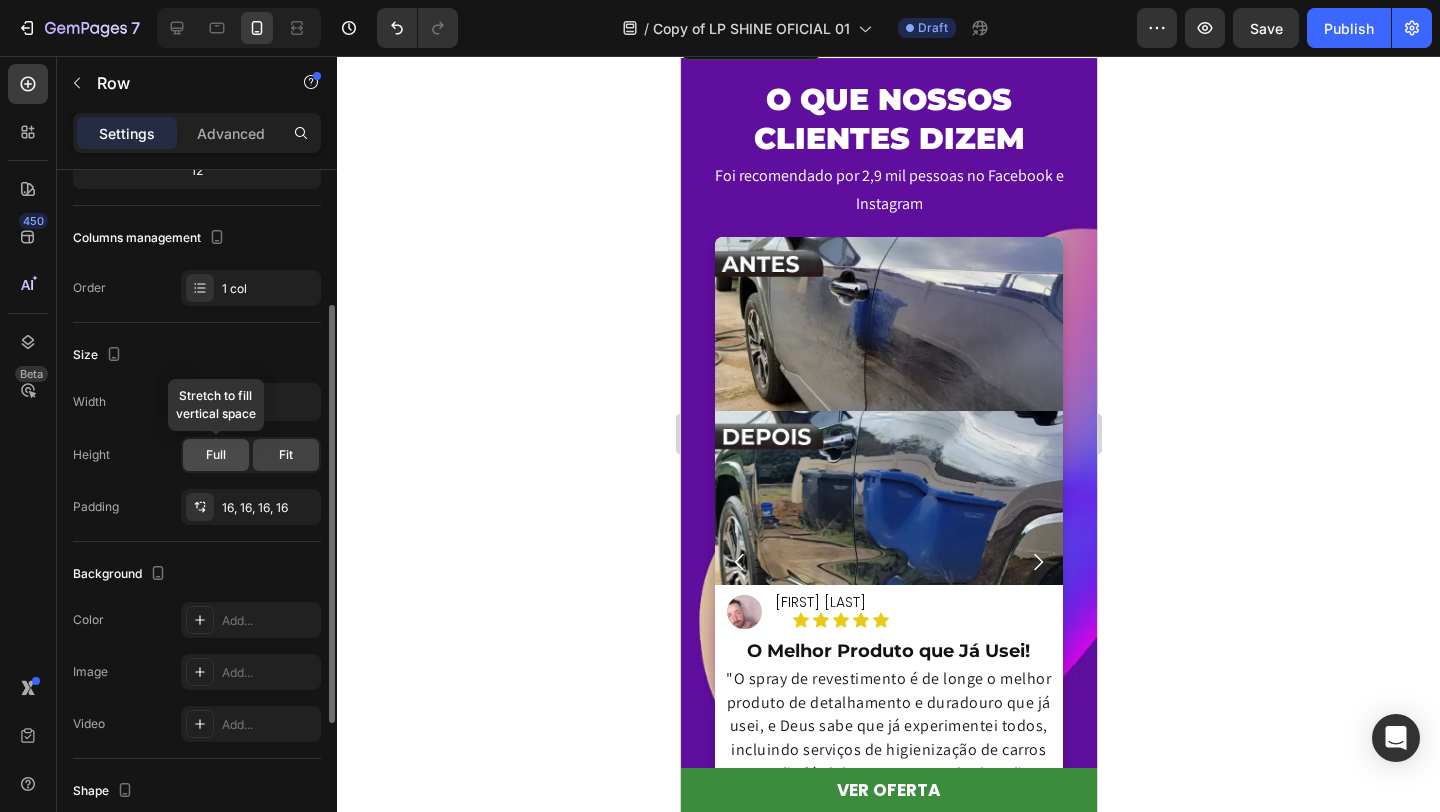 click on "Full" 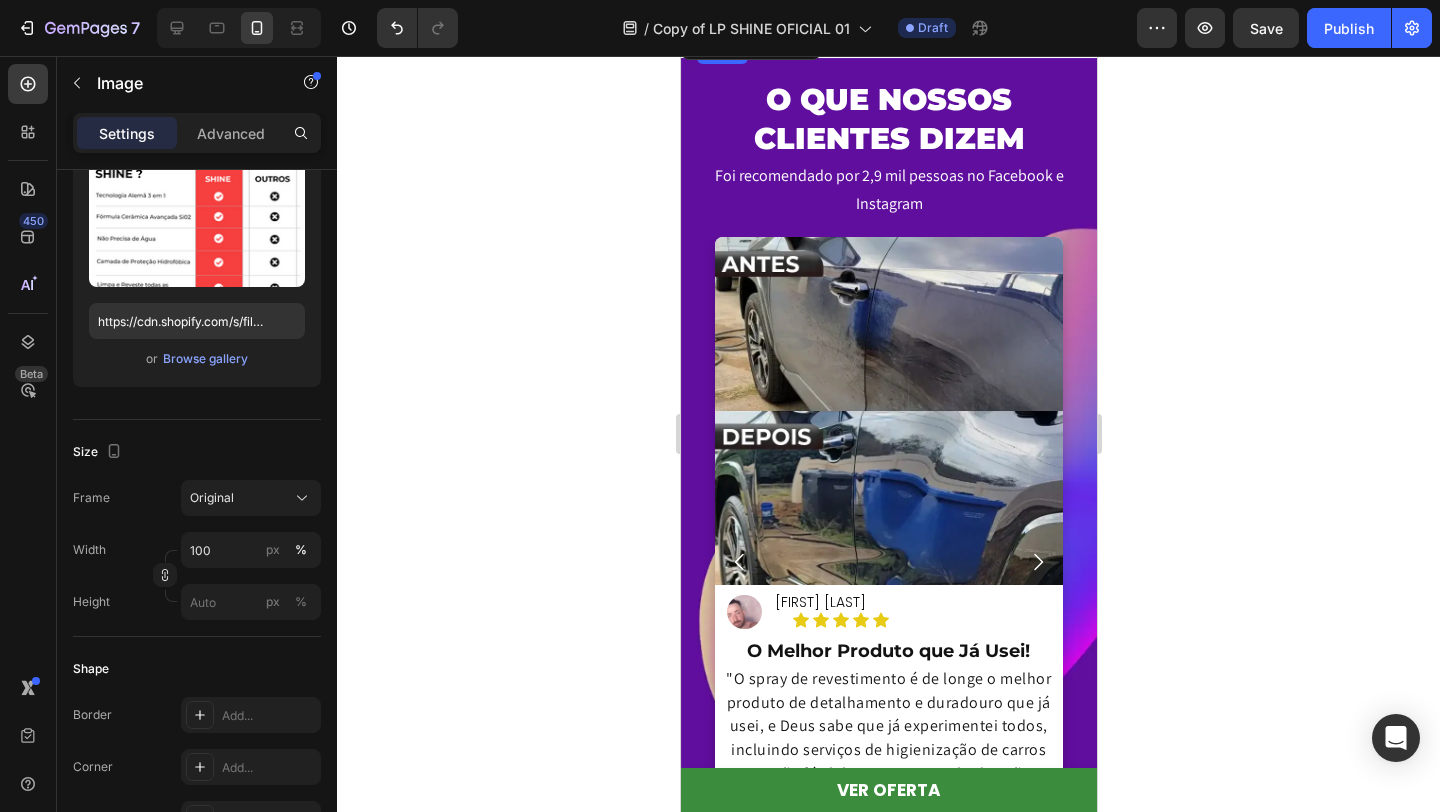 click at bounding box center (888, 40) 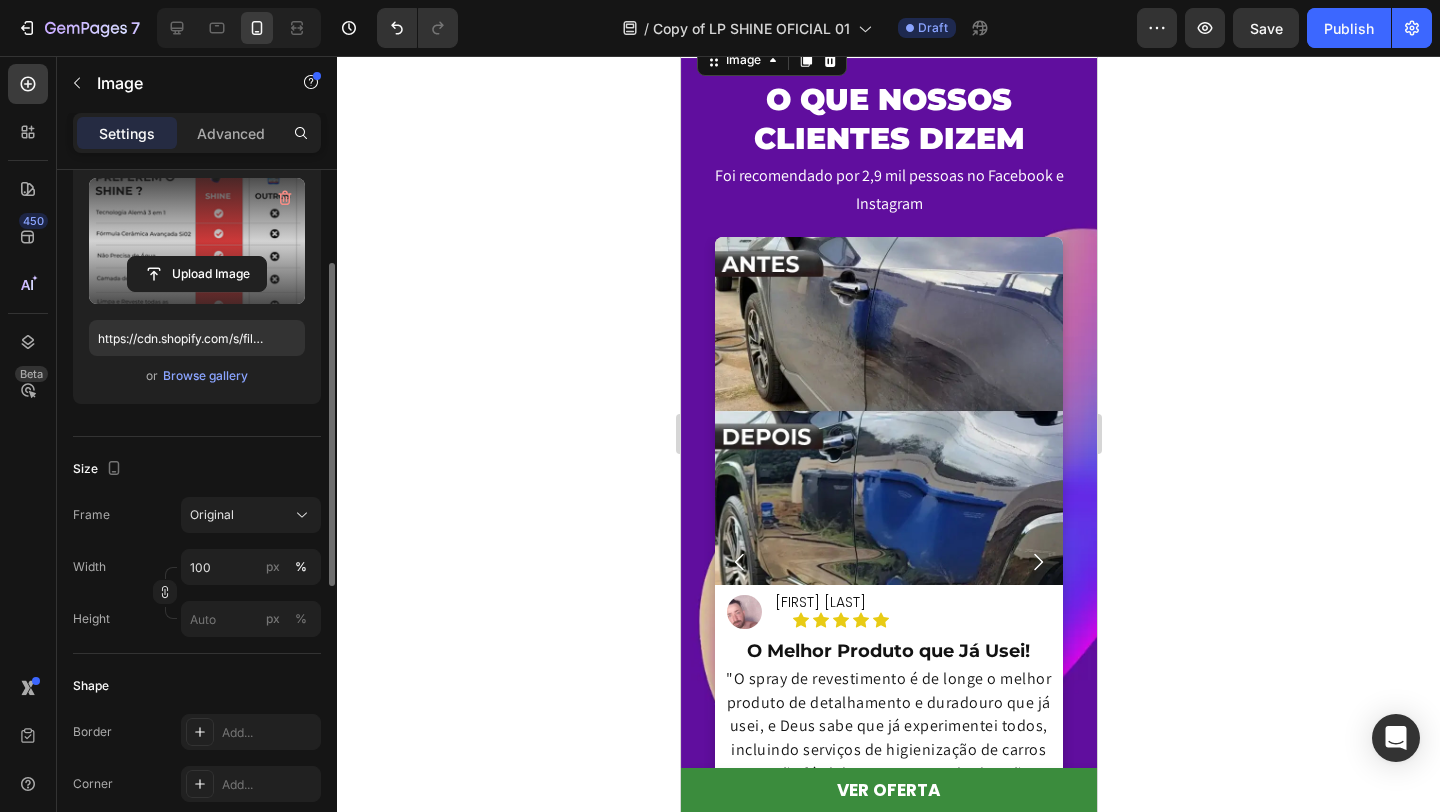 scroll, scrollTop: 207, scrollLeft: 0, axis: vertical 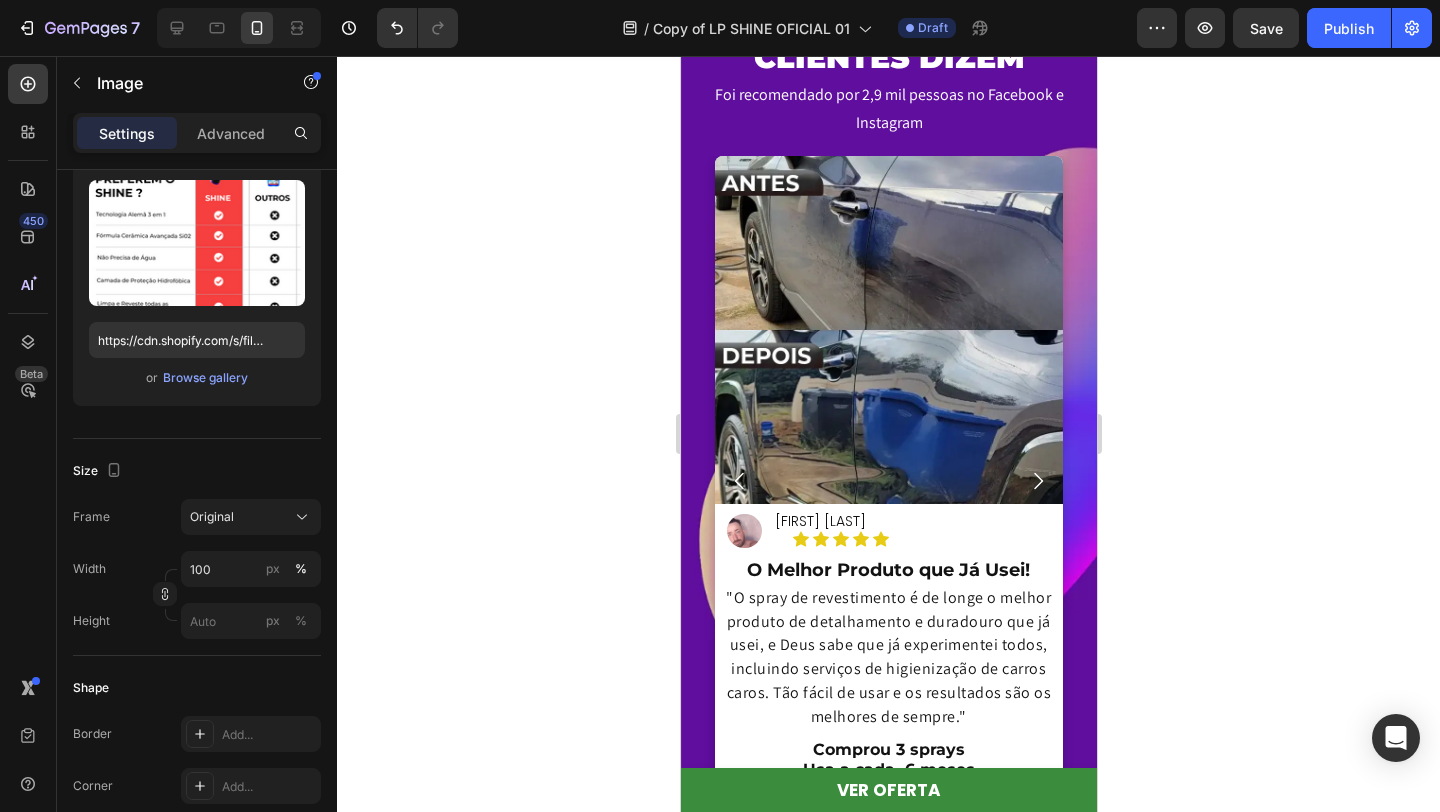 click on "Image" at bounding box center [742, -21] 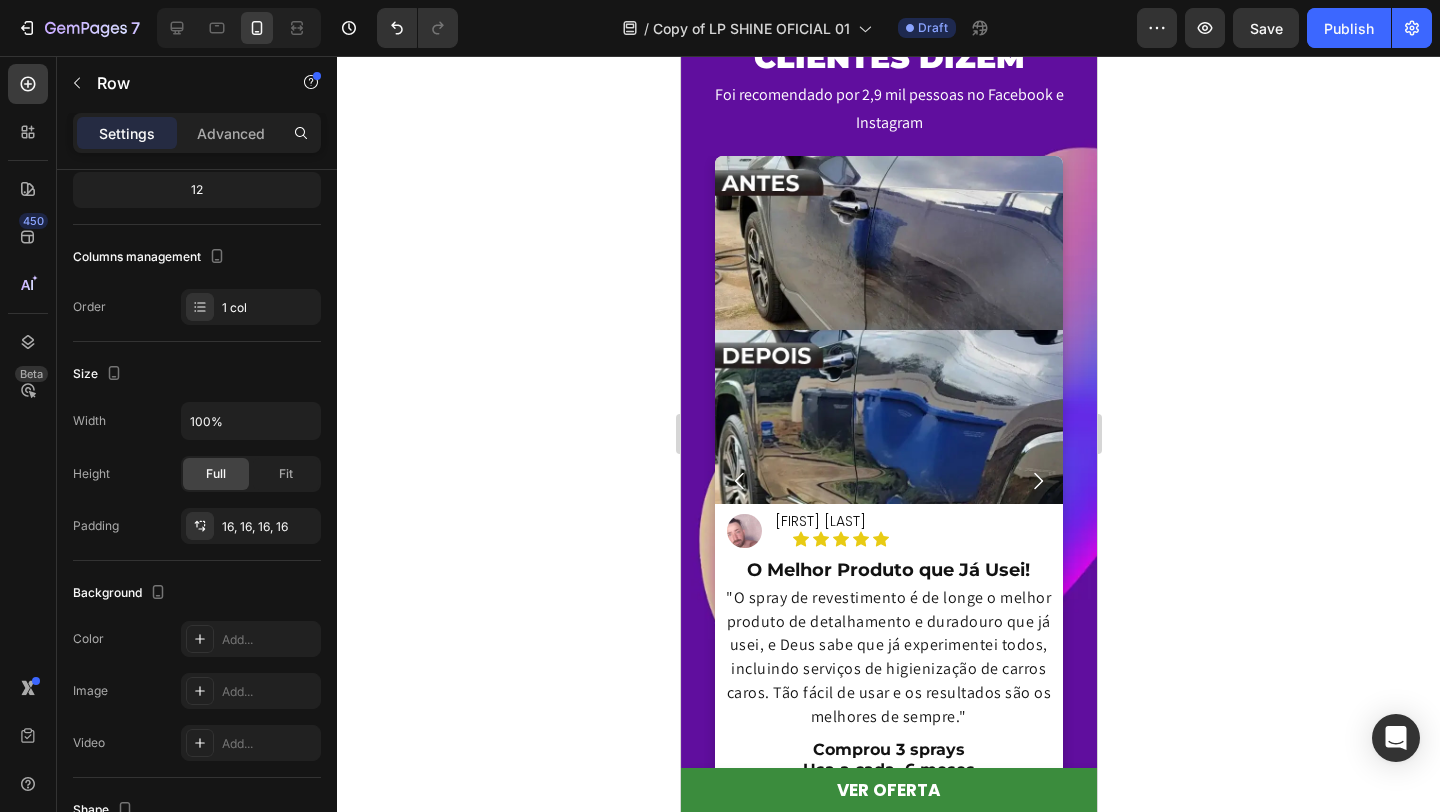 scroll, scrollTop: 0, scrollLeft: 0, axis: both 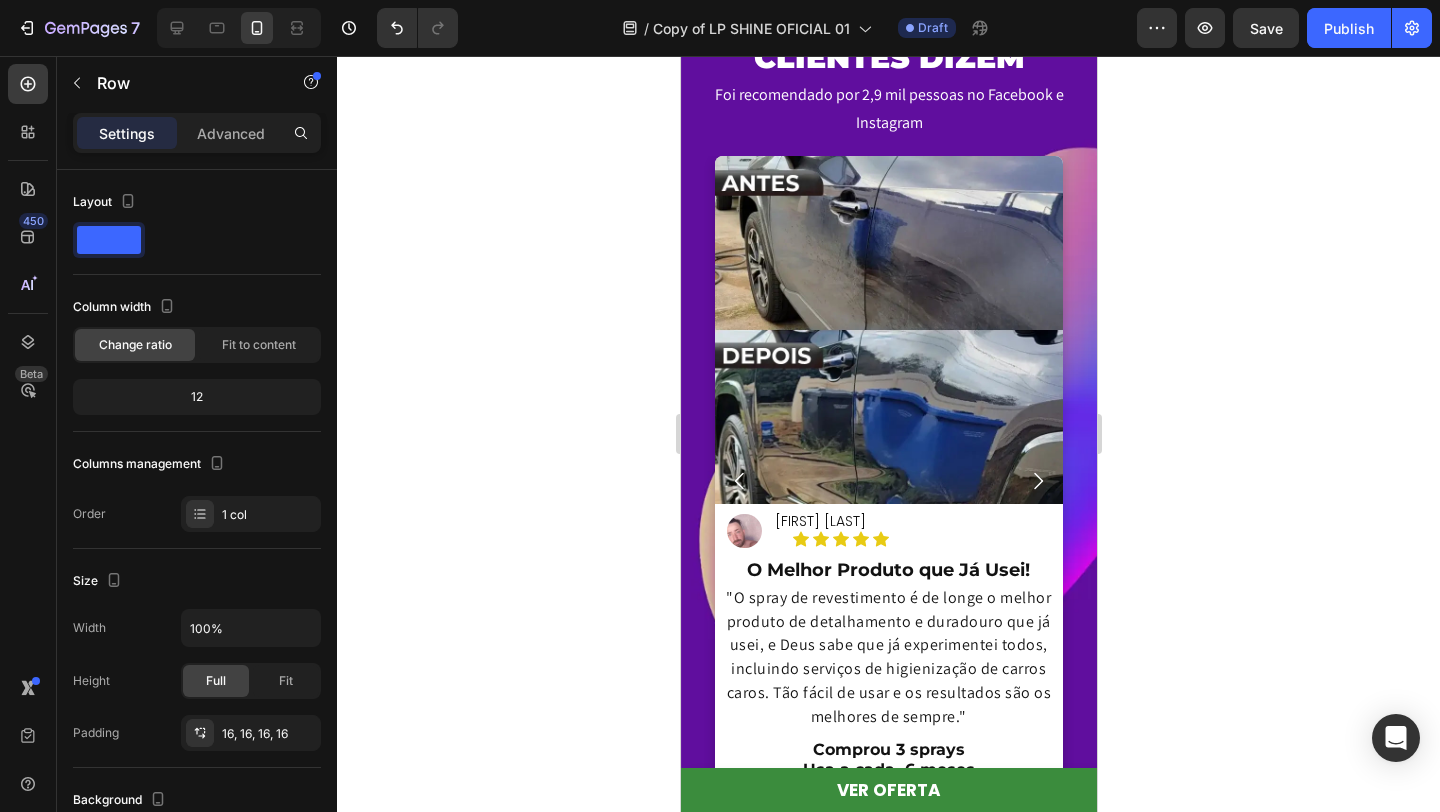 click on "Row" at bounding box center [721, -76] 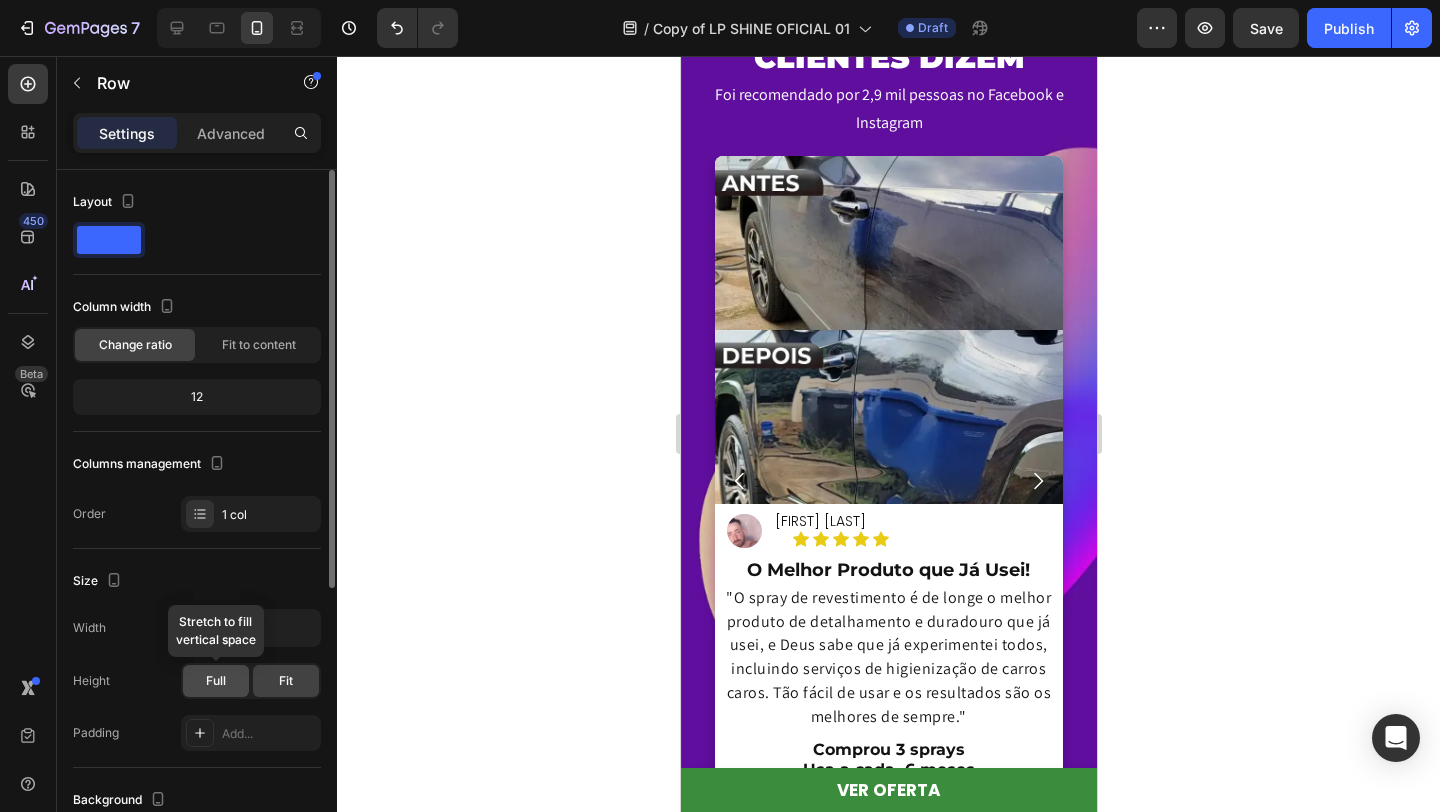 click on "Full" 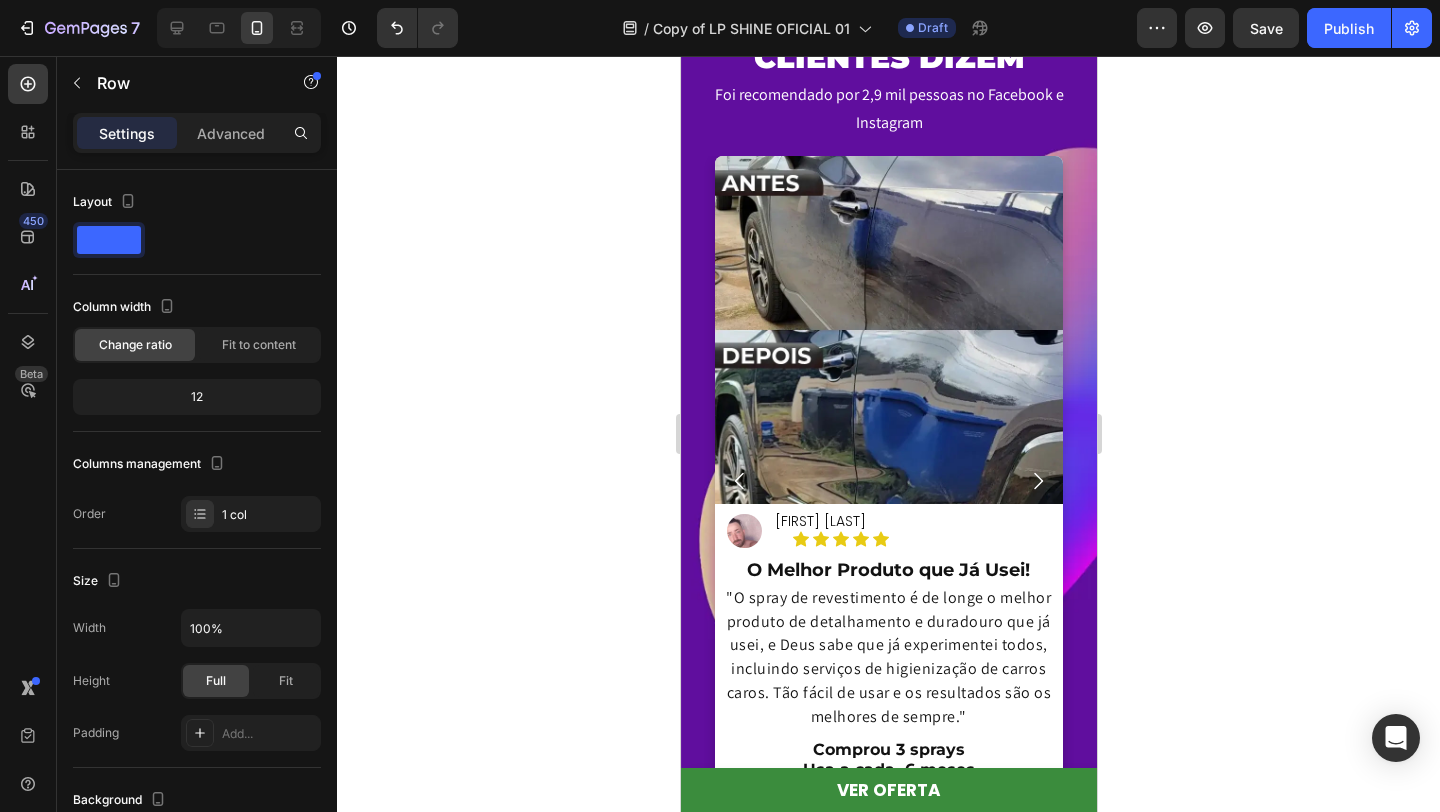 click on "Image" at bounding box center [721, -53] 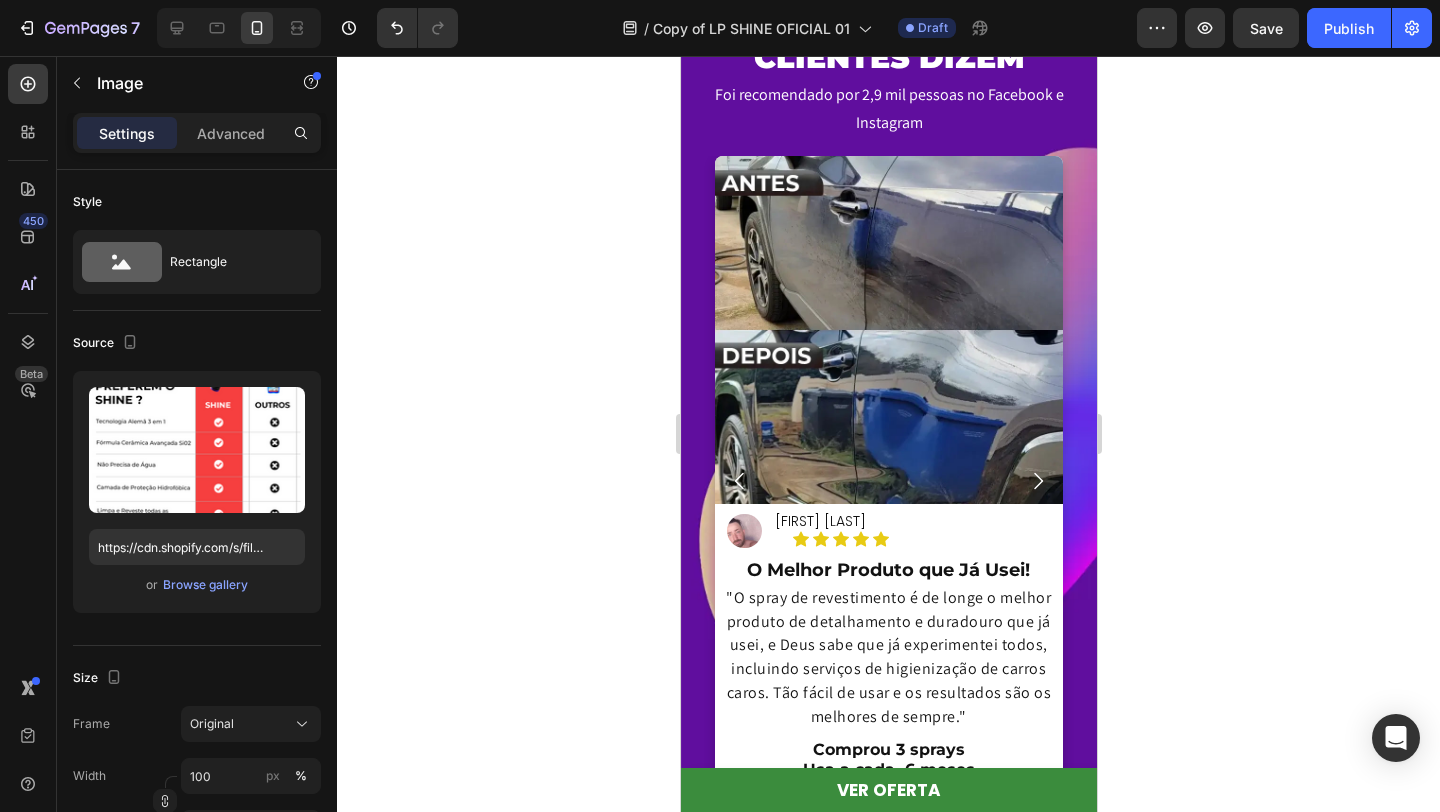 click on "Section" at bounding box center [730, -167] 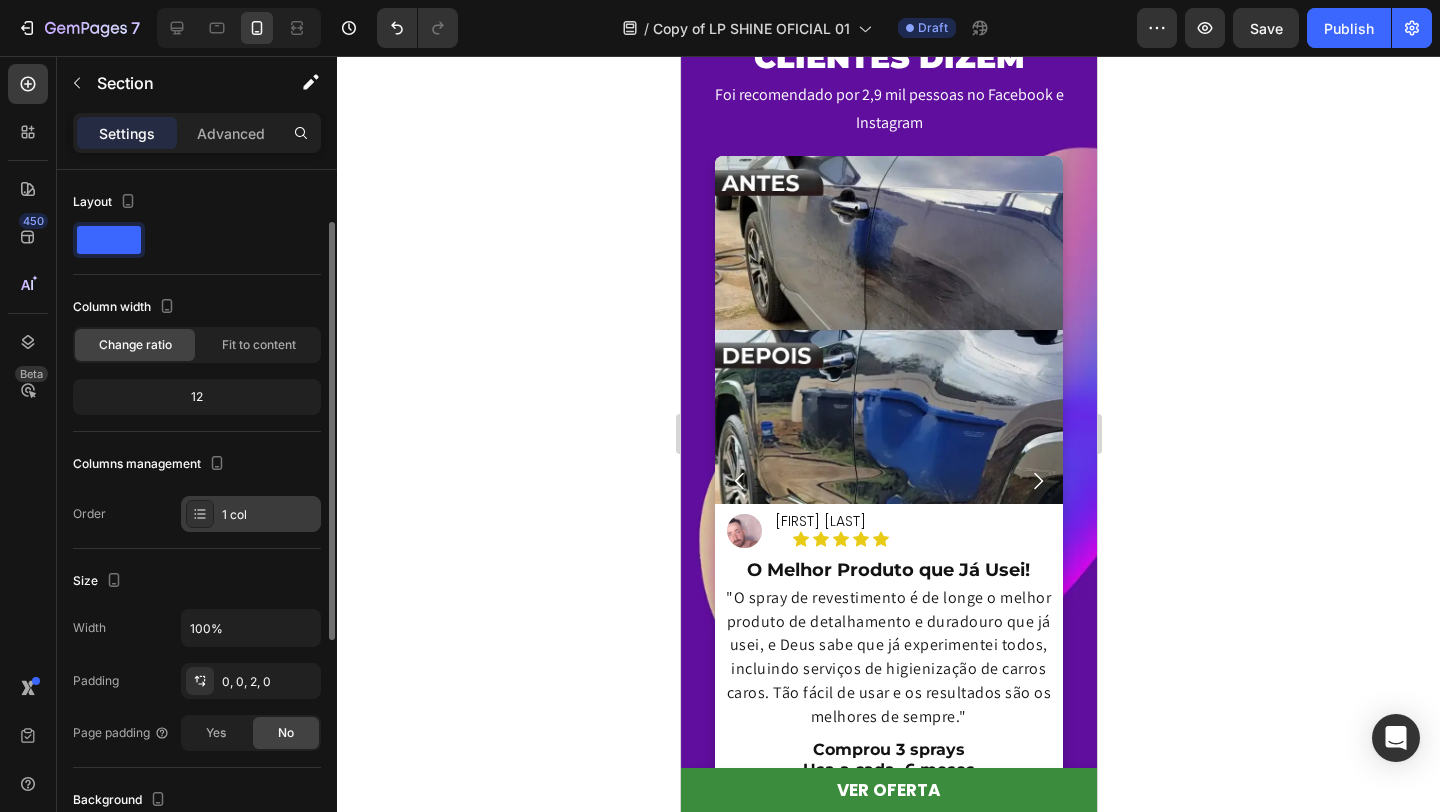 scroll, scrollTop: 44, scrollLeft: 0, axis: vertical 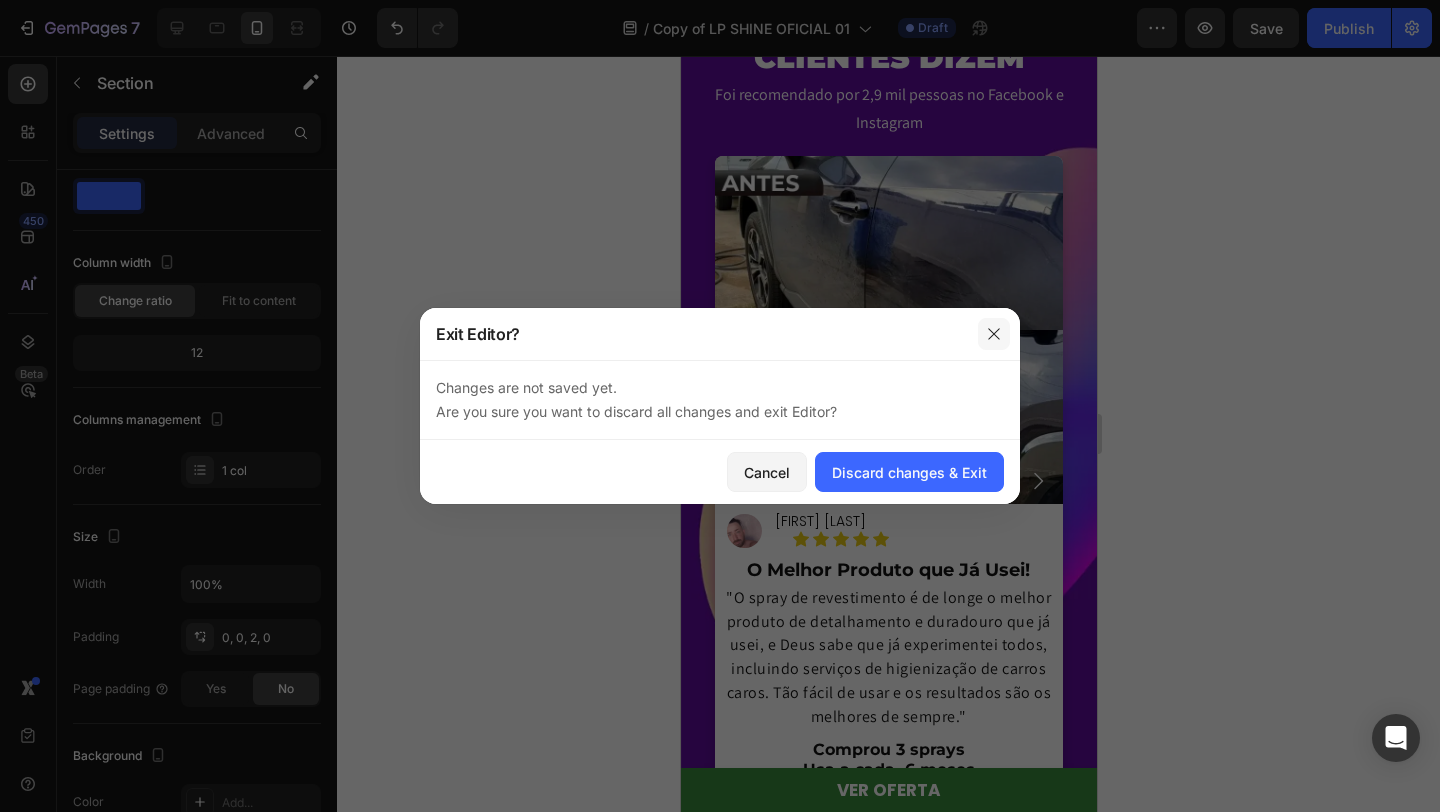click at bounding box center (994, 334) 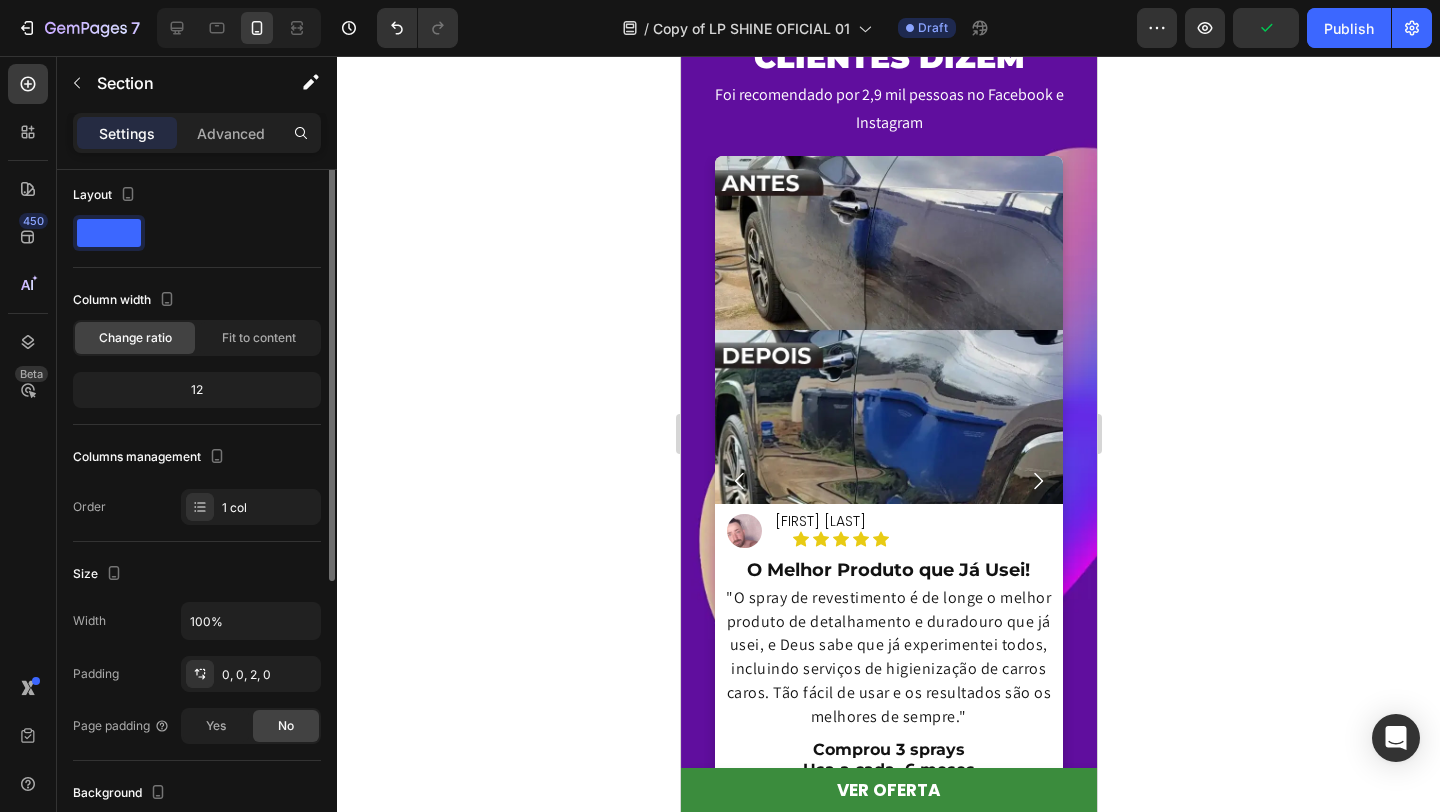 scroll, scrollTop: 0, scrollLeft: 0, axis: both 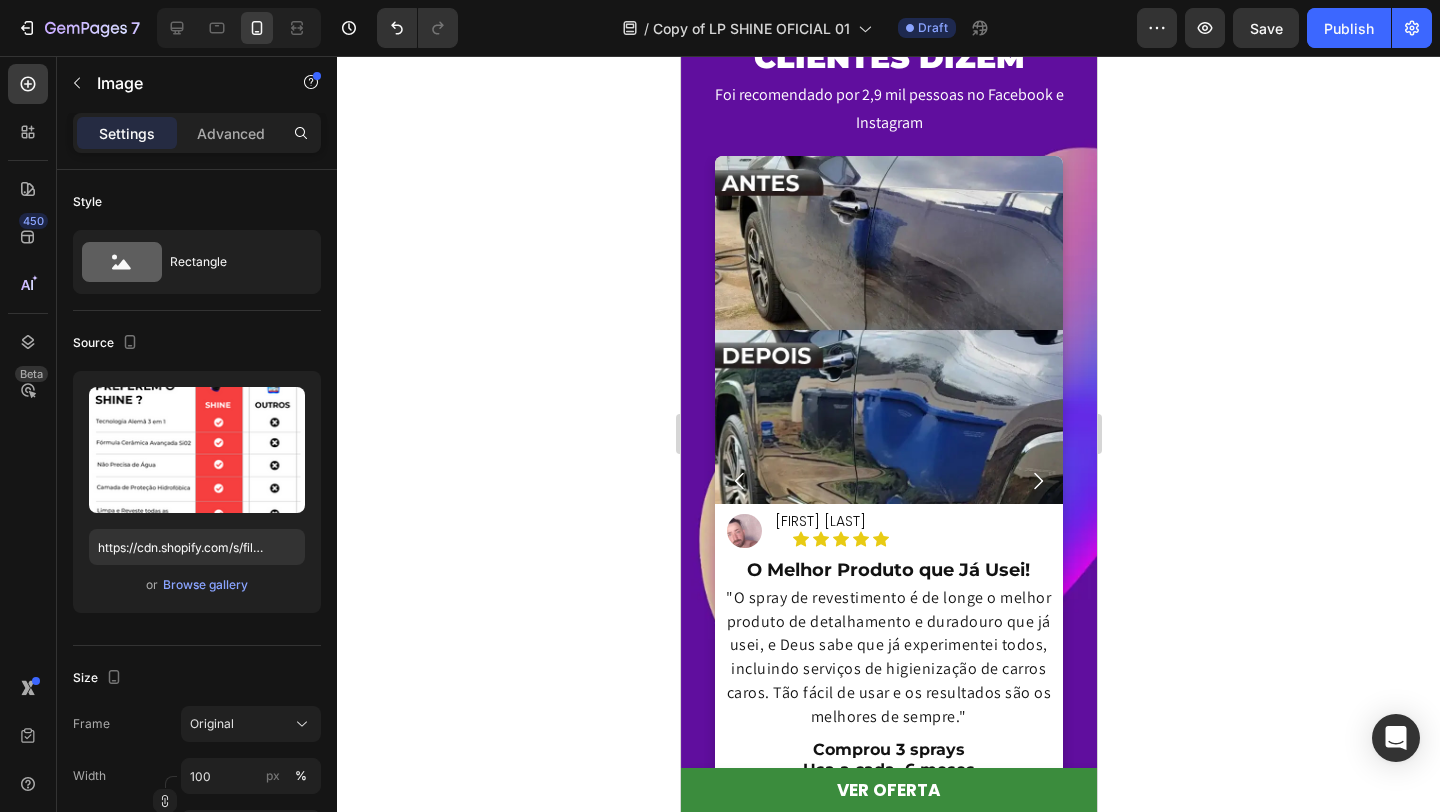 click at bounding box center (888, -41) 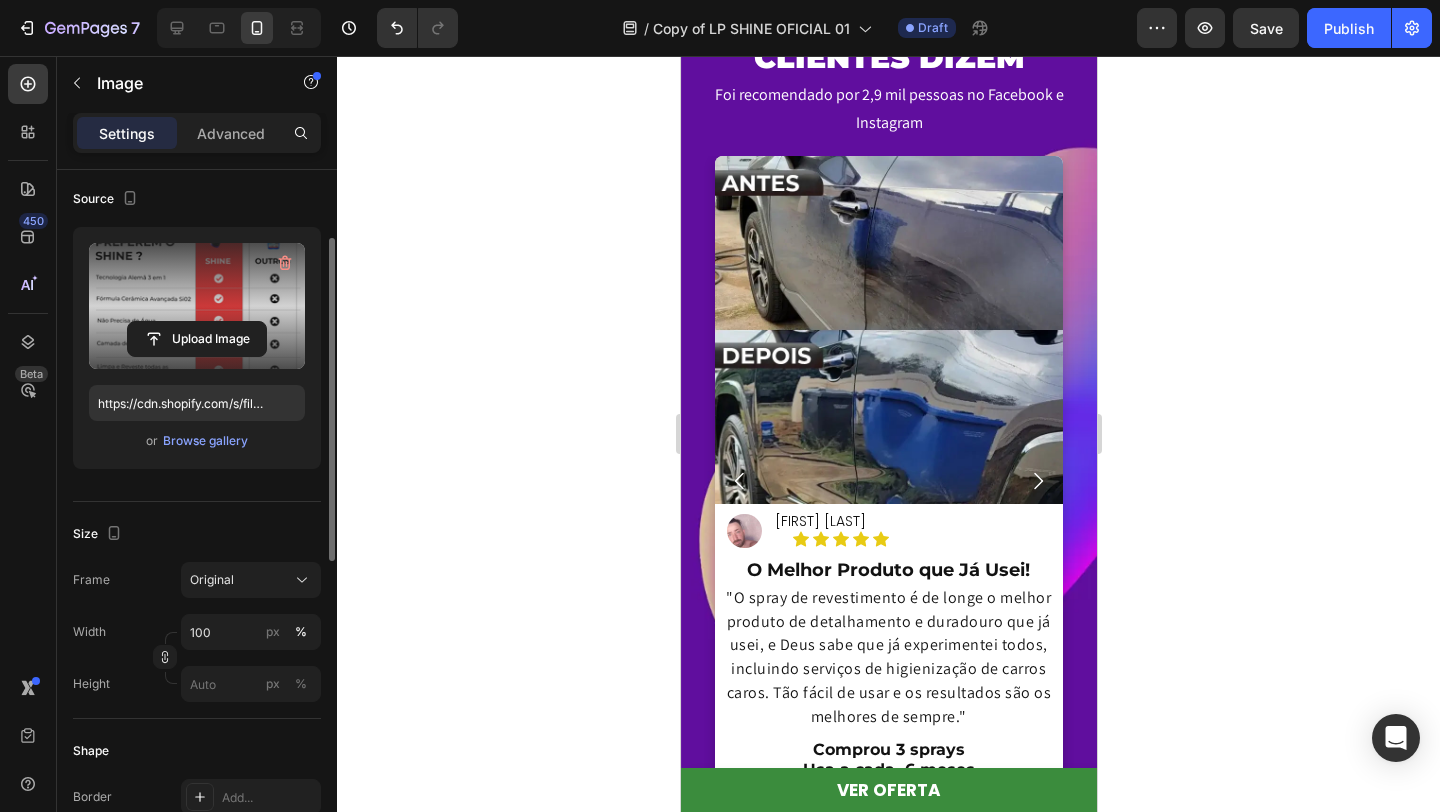 scroll, scrollTop: 145, scrollLeft: 0, axis: vertical 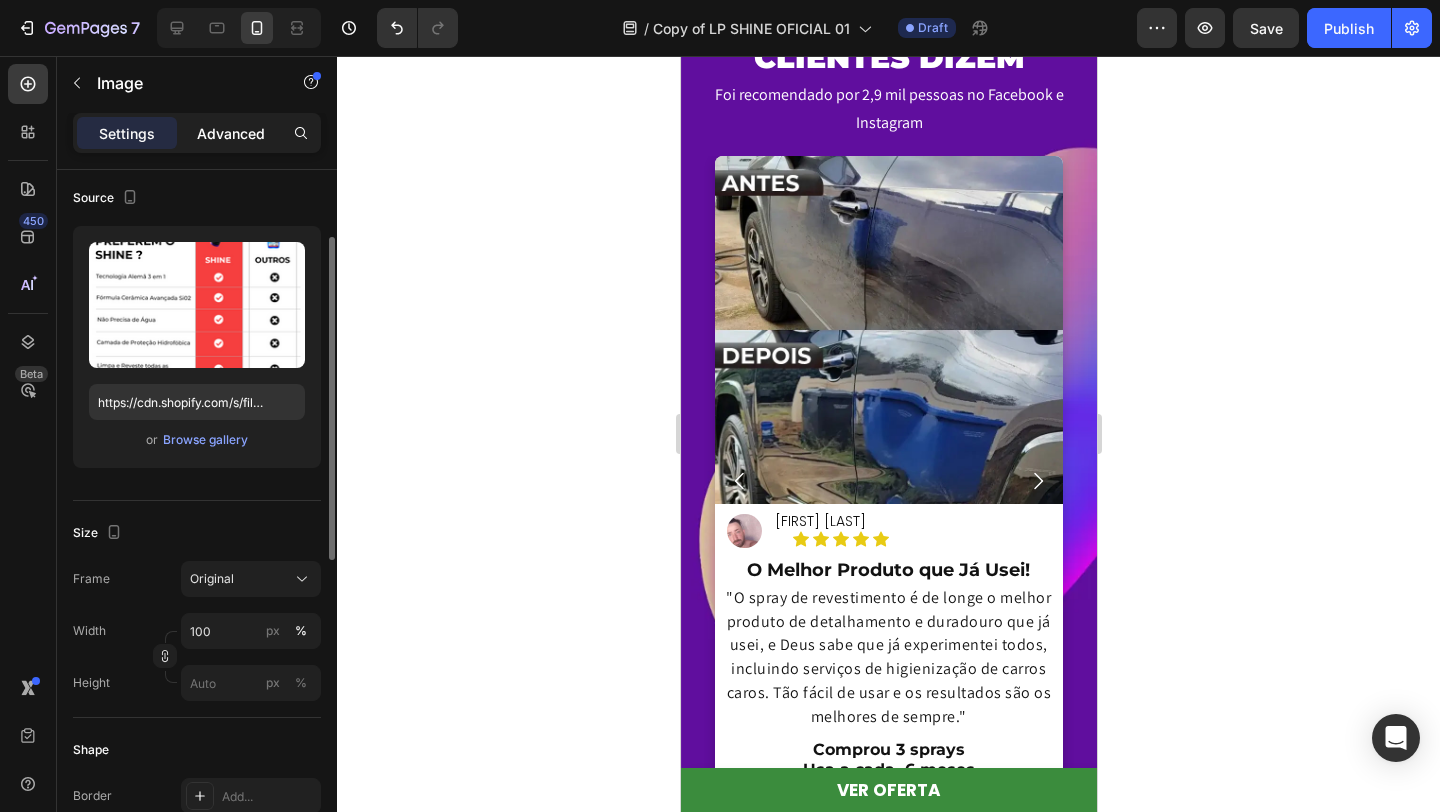 click on "Advanced" at bounding box center [231, 133] 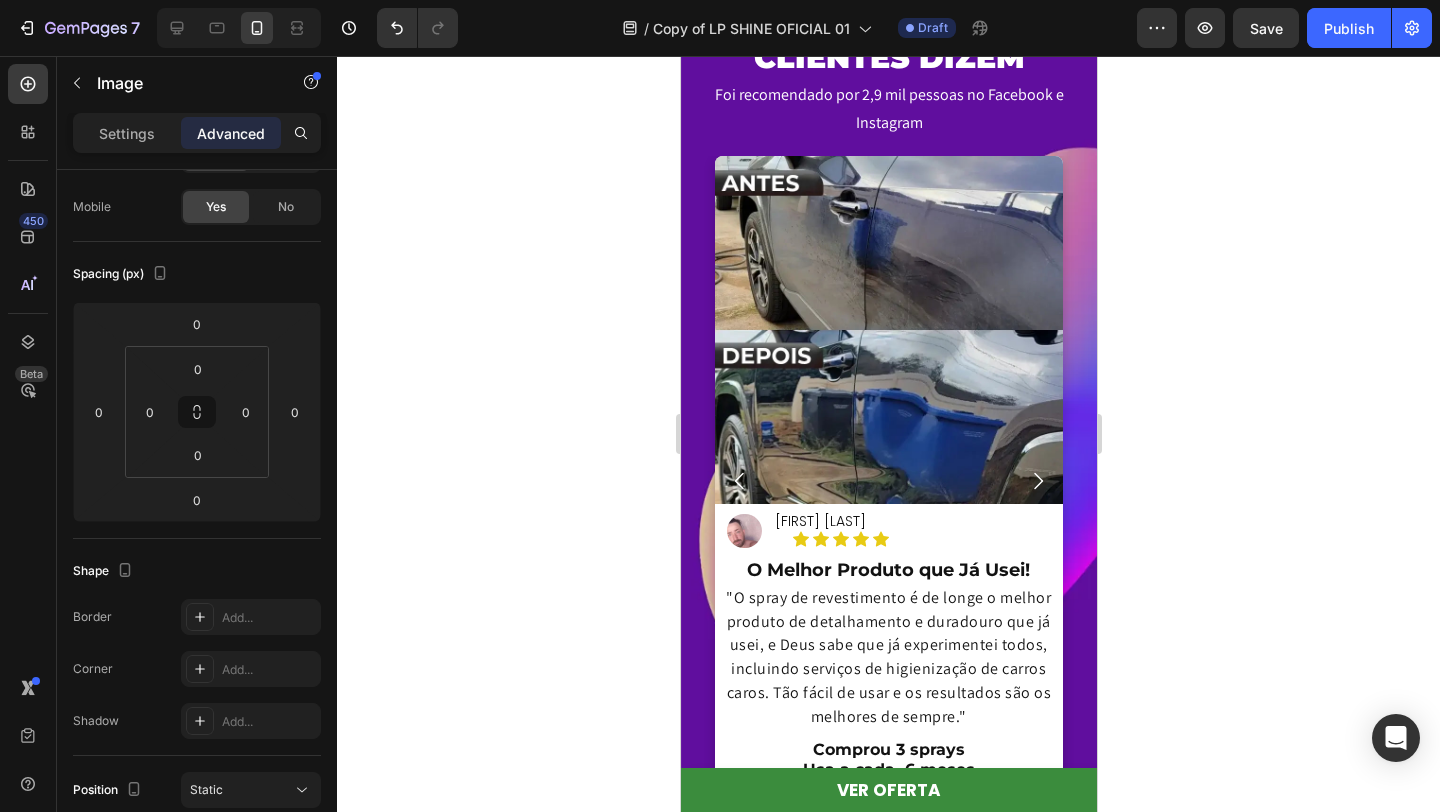 click on "Image" at bounding box center (742, -60) 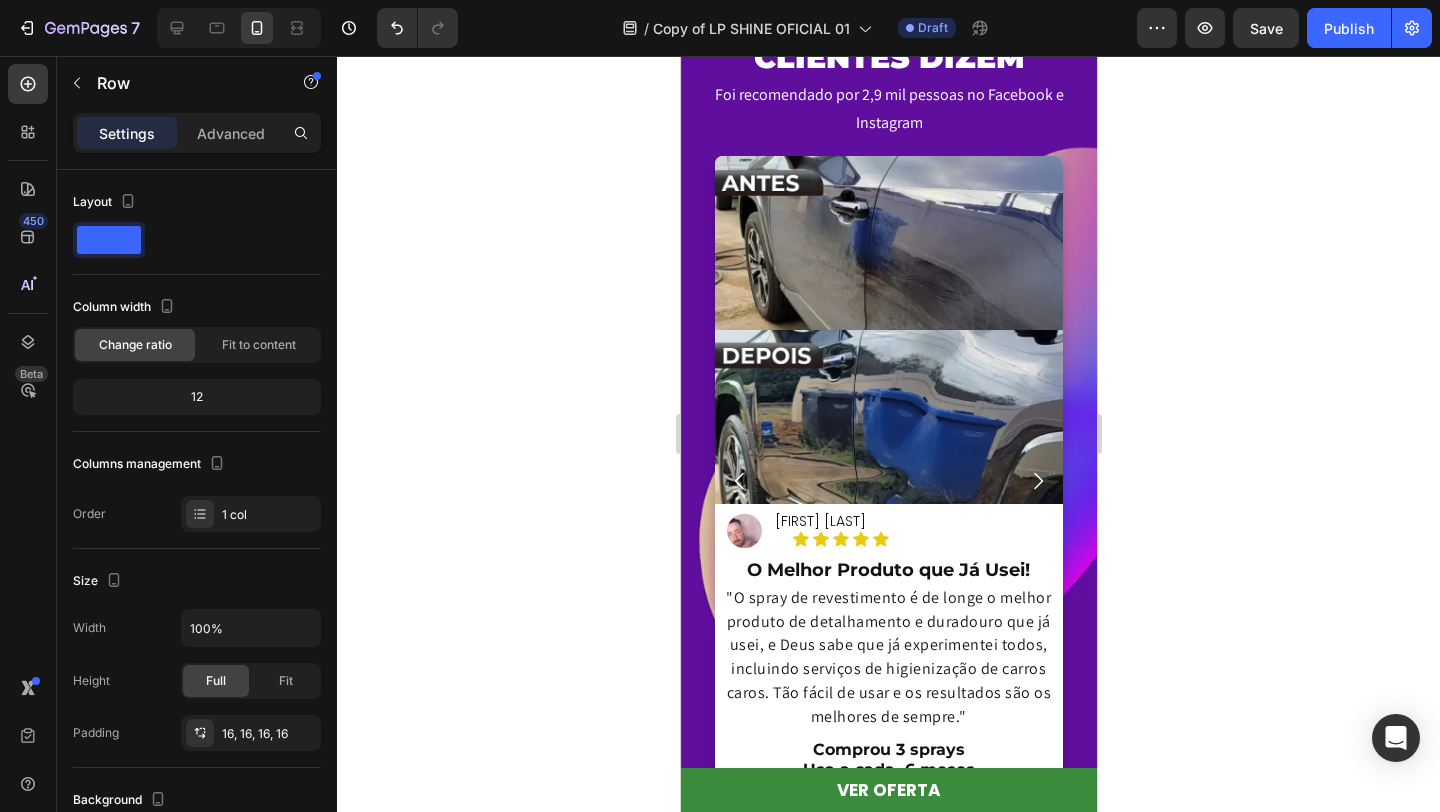 click 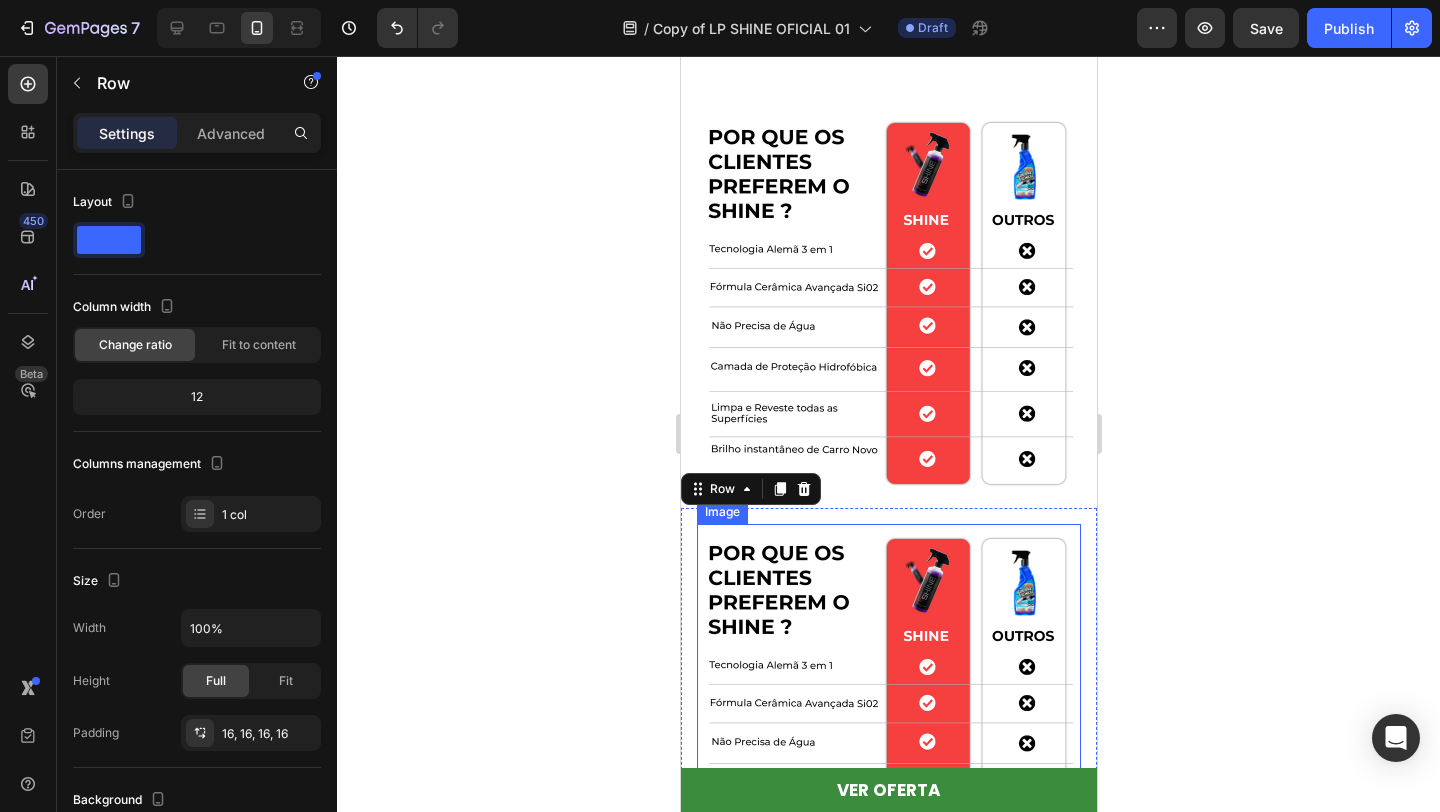 scroll, scrollTop: 3284, scrollLeft: 0, axis: vertical 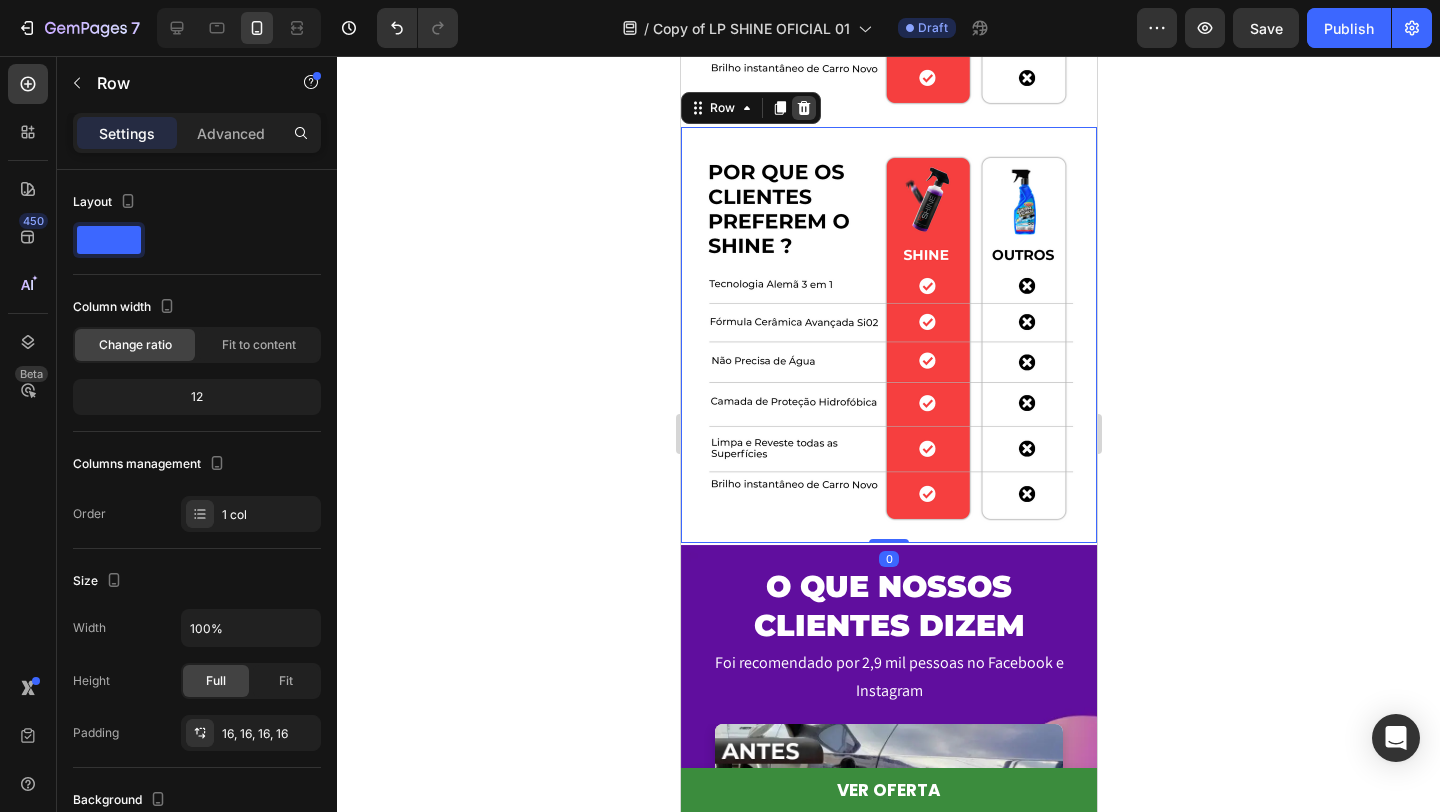 click at bounding box center (803, 108) 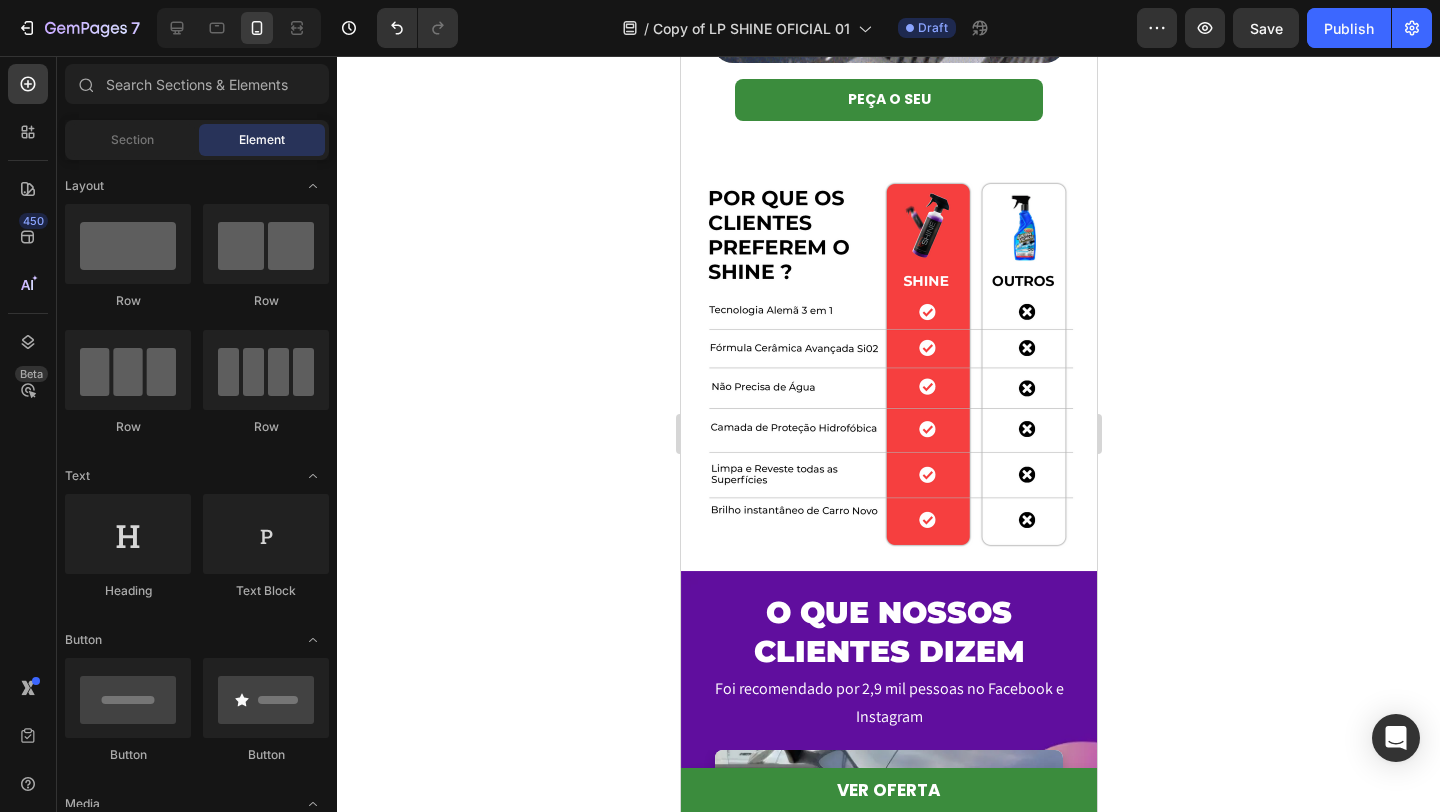 scroll, scrollTop: 2832, scrollLeft: 0, axis: vertical 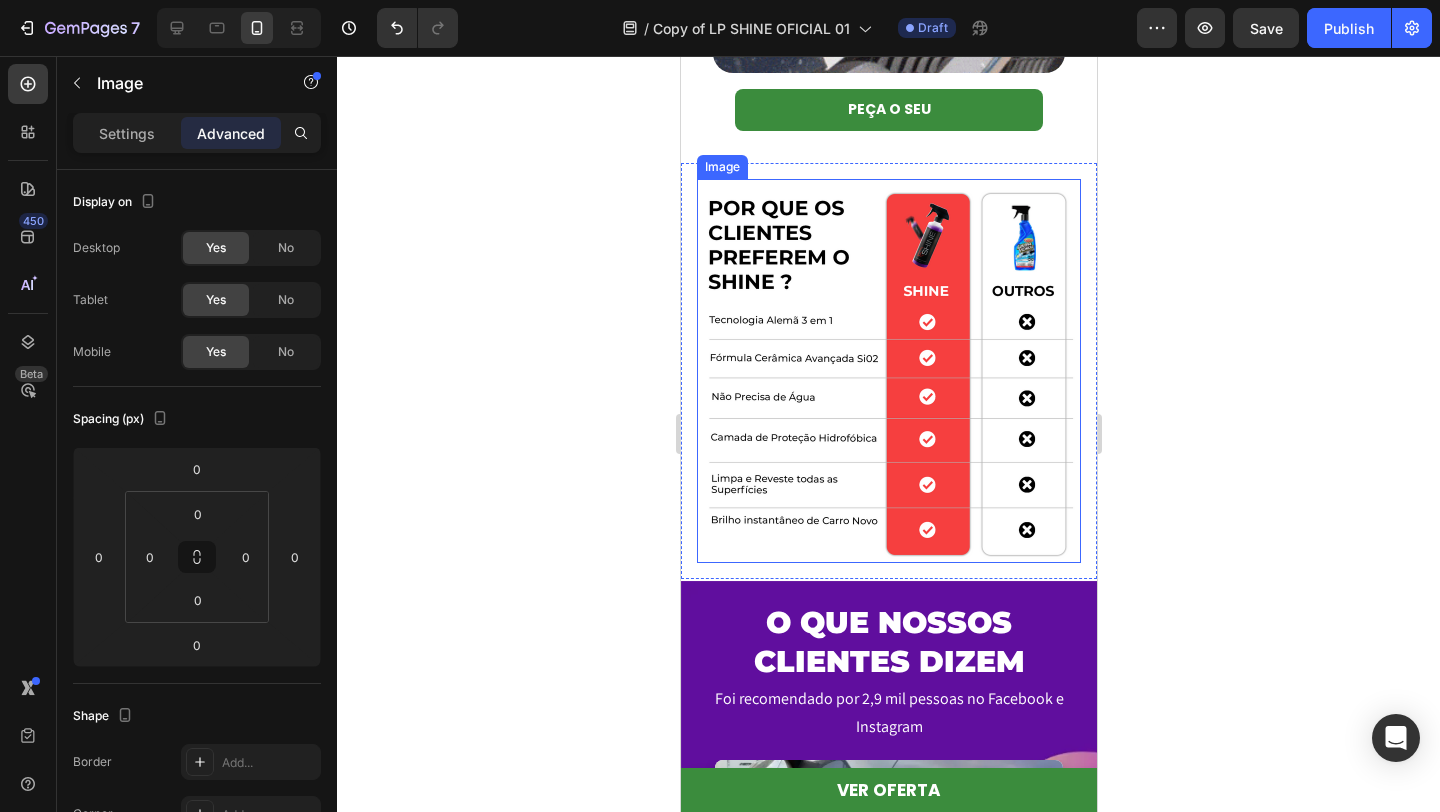 click at bounding box center [888, 371] 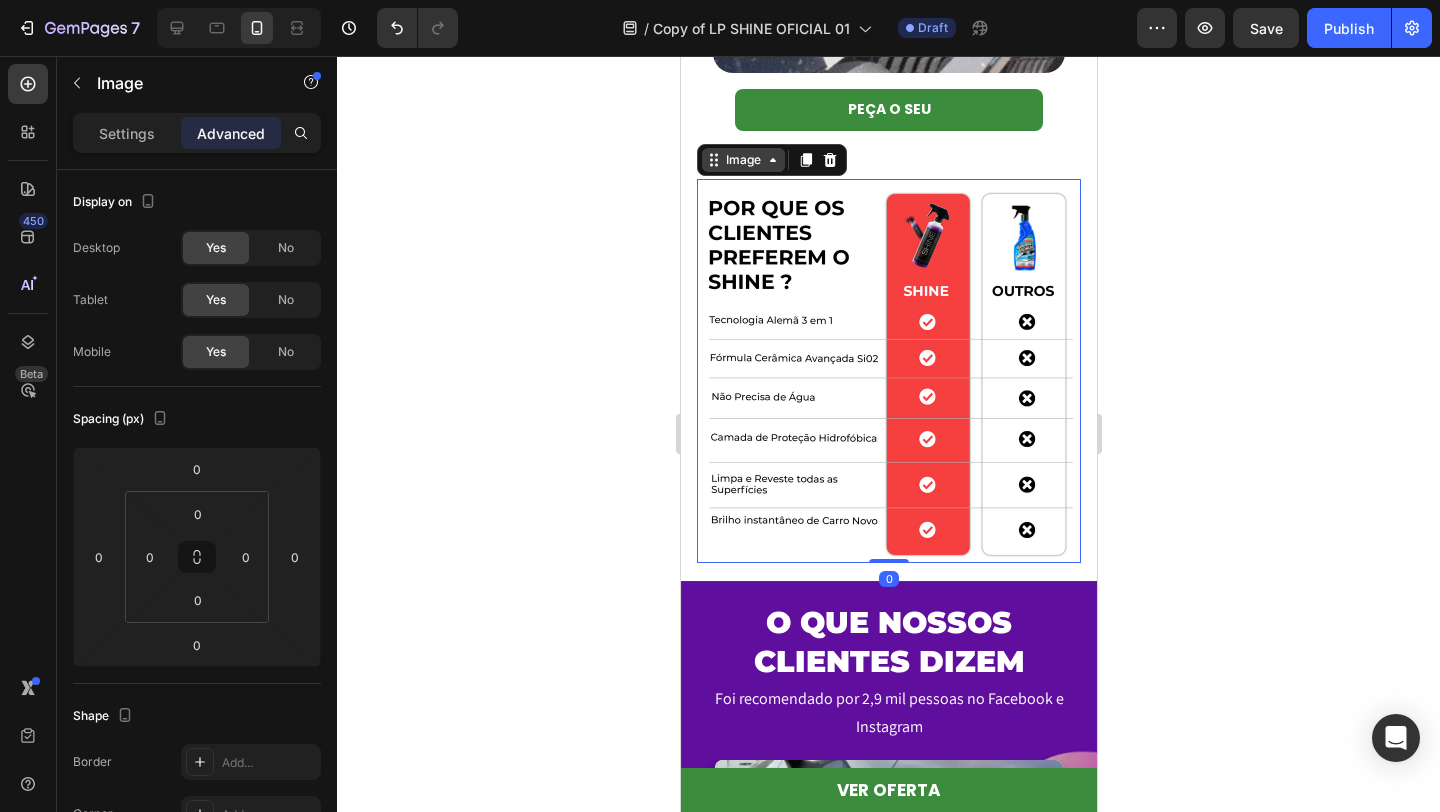 click 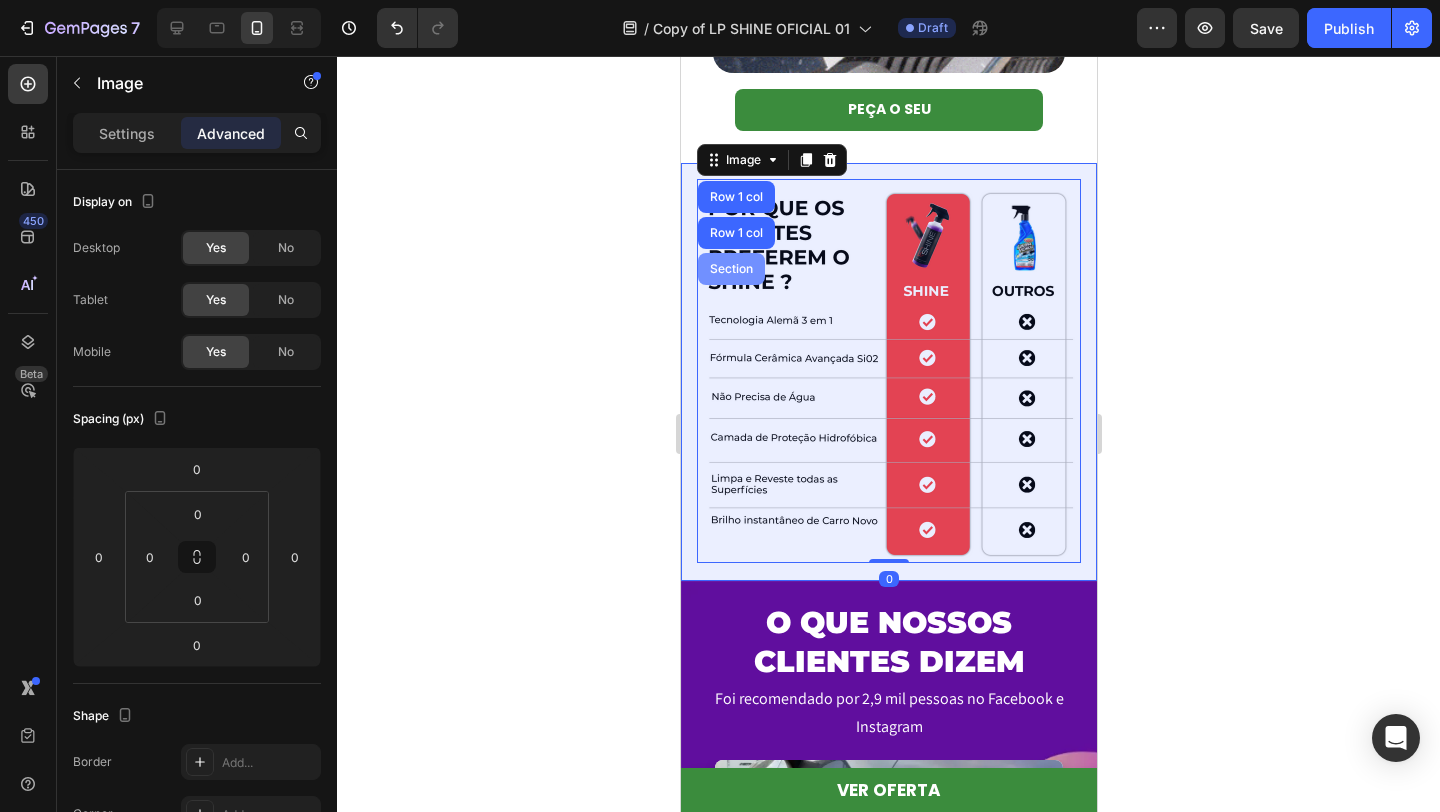 click on "Section" at bounding box center [730, 269] 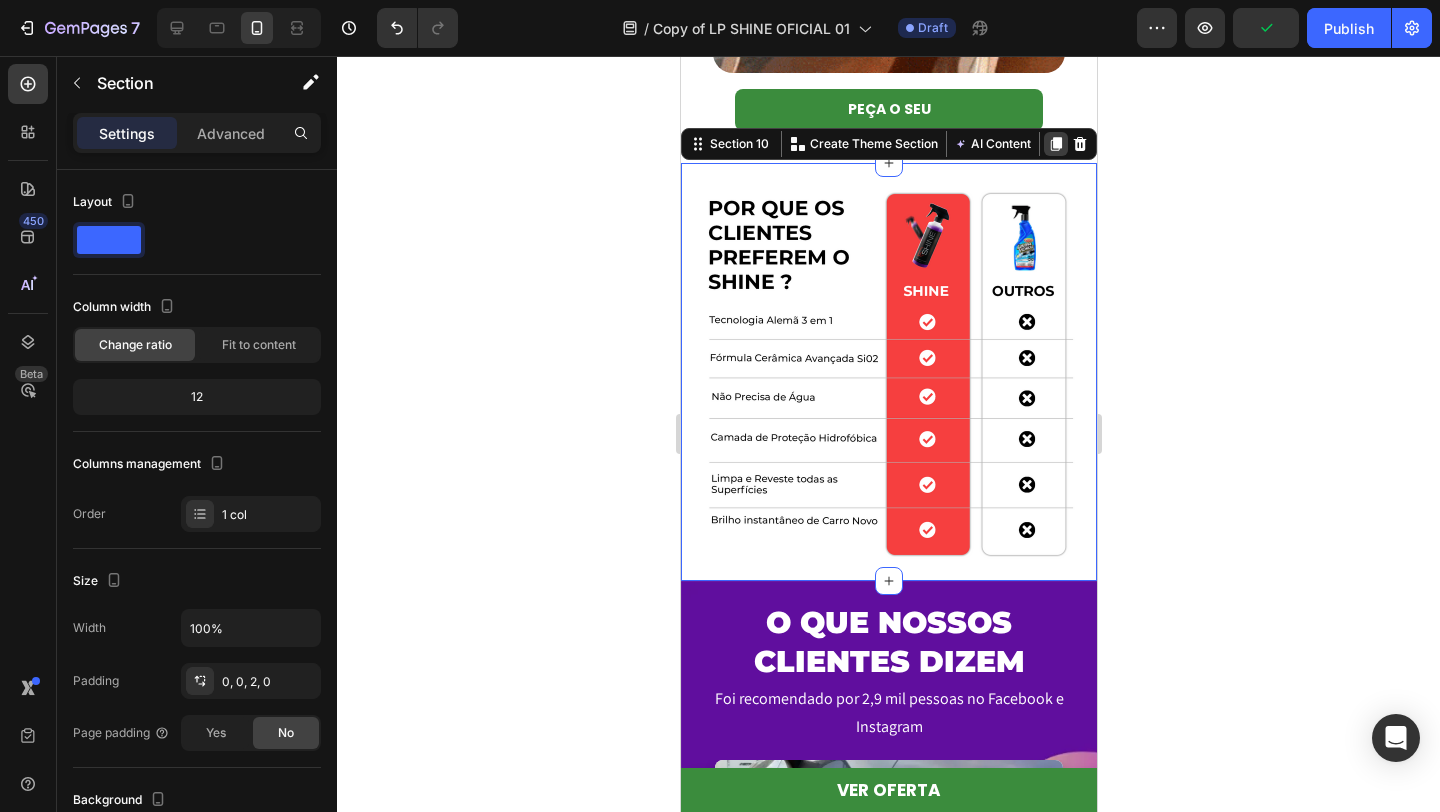 click 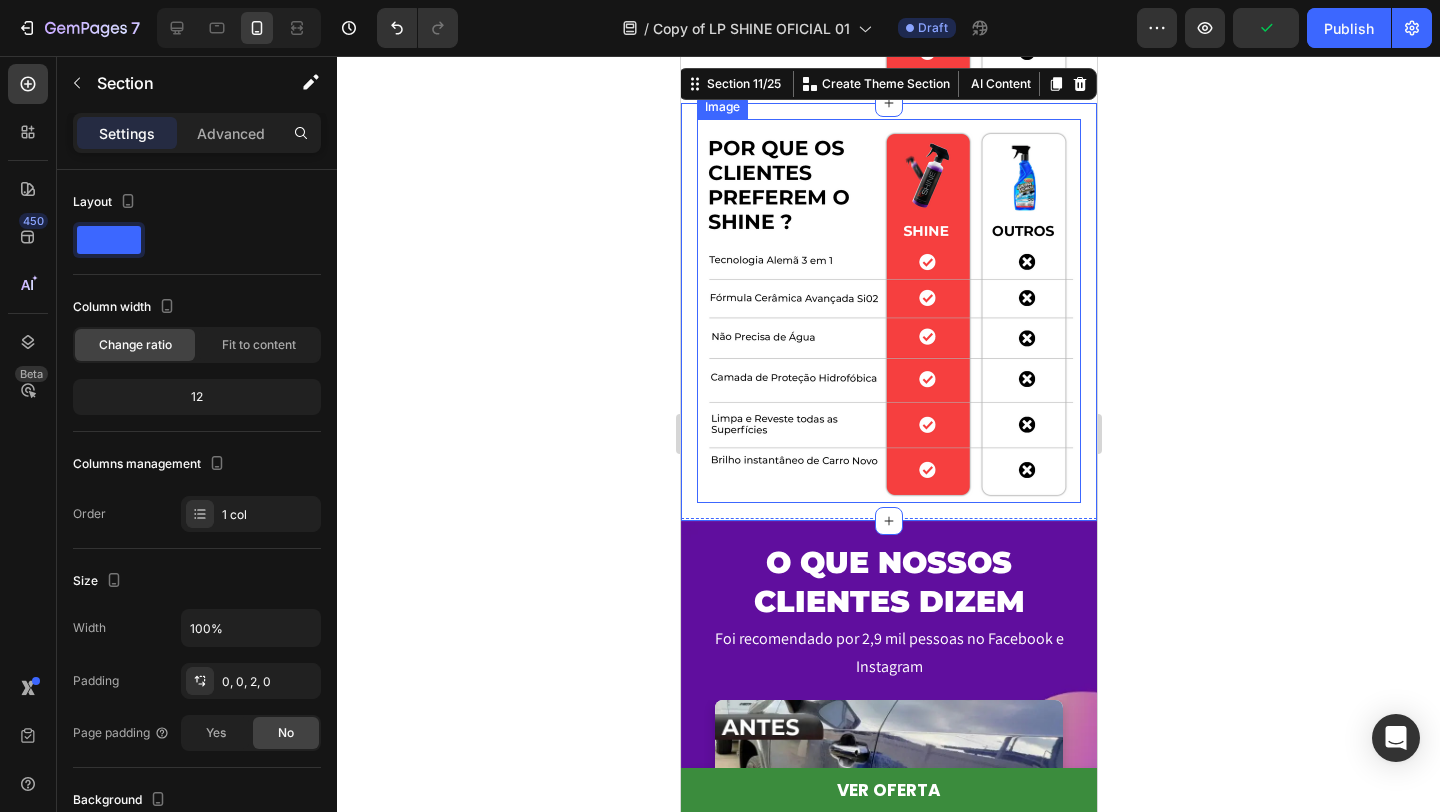 scroll, scrollTop: 3305, scrollLeft: 0, axis: vertical 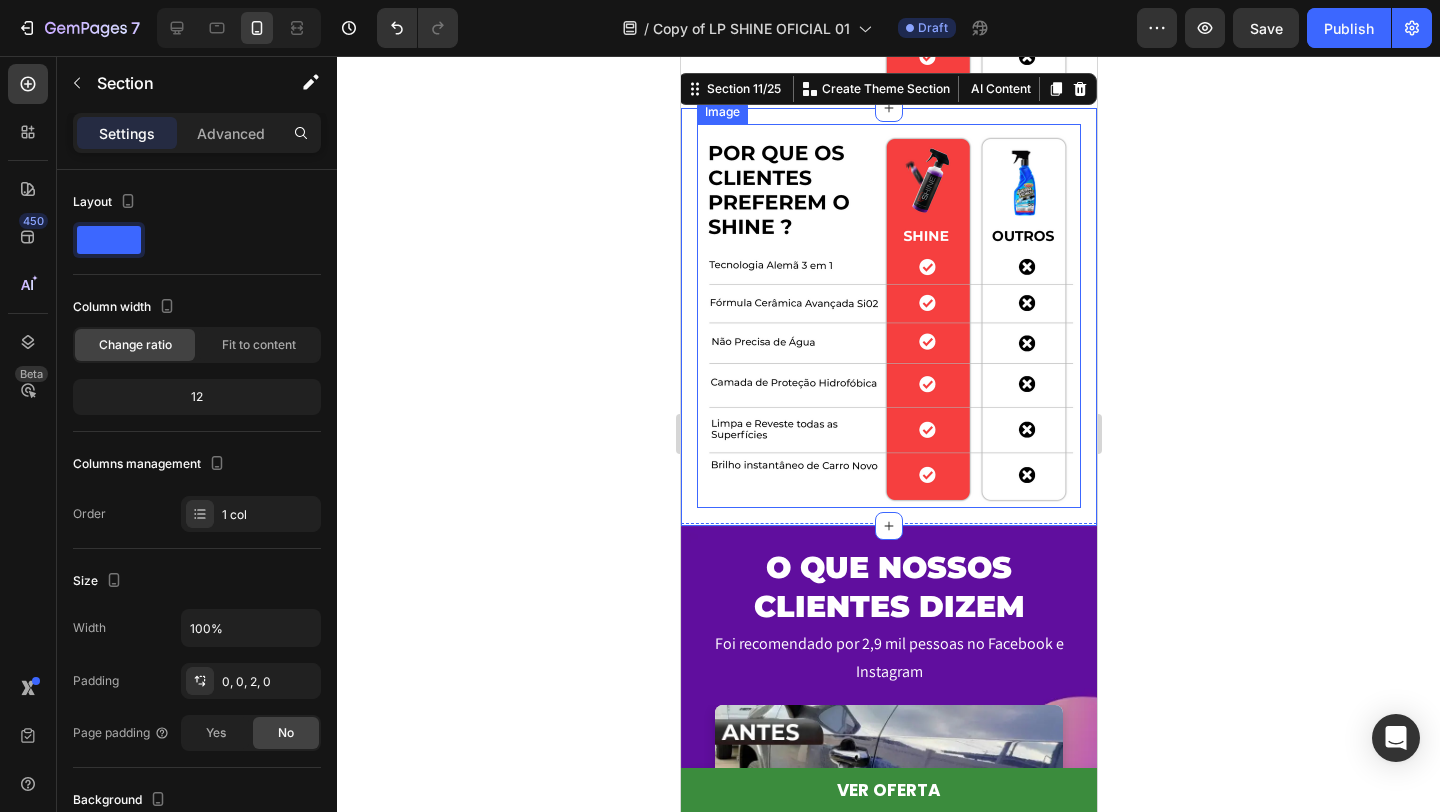 click at bounding box center (888, 316) 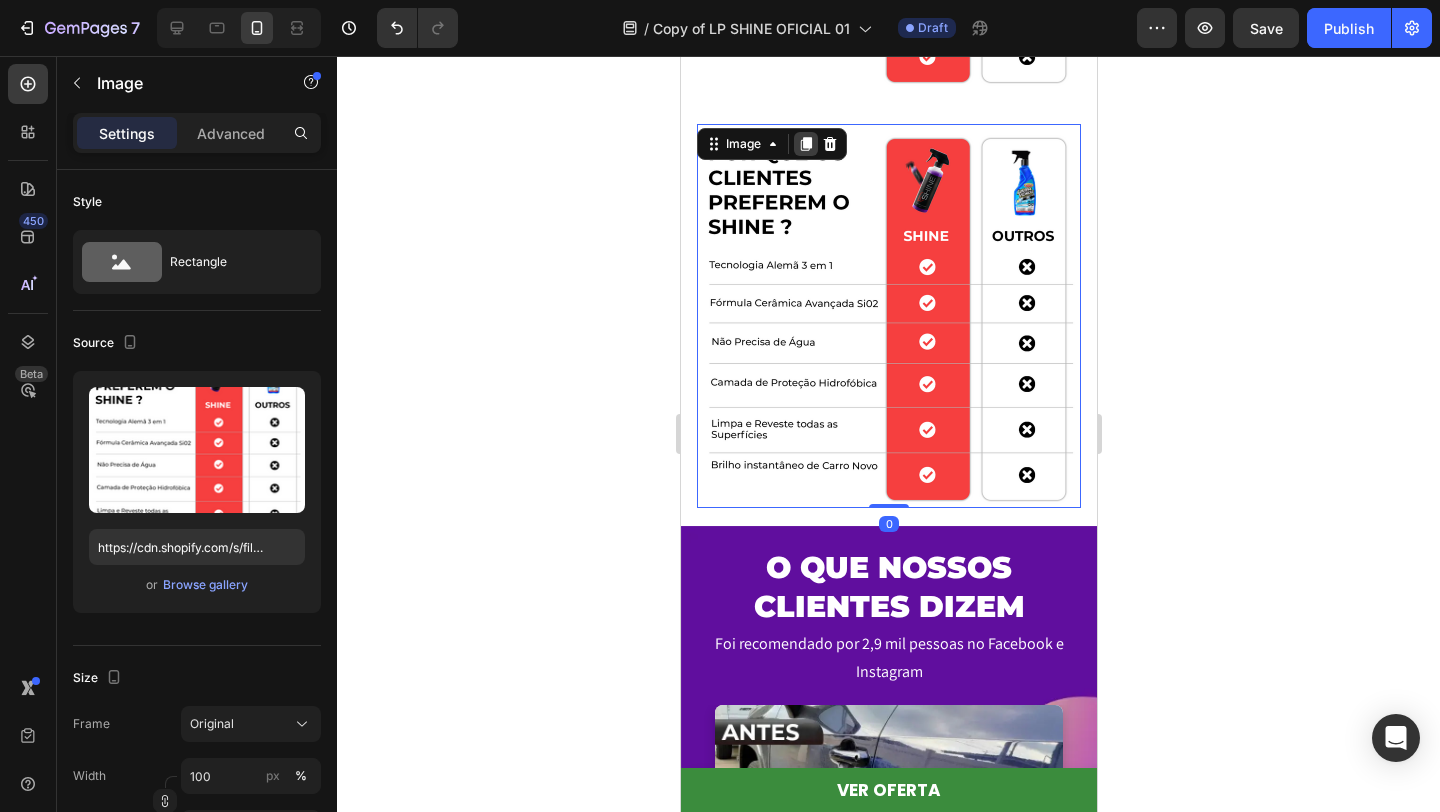 click 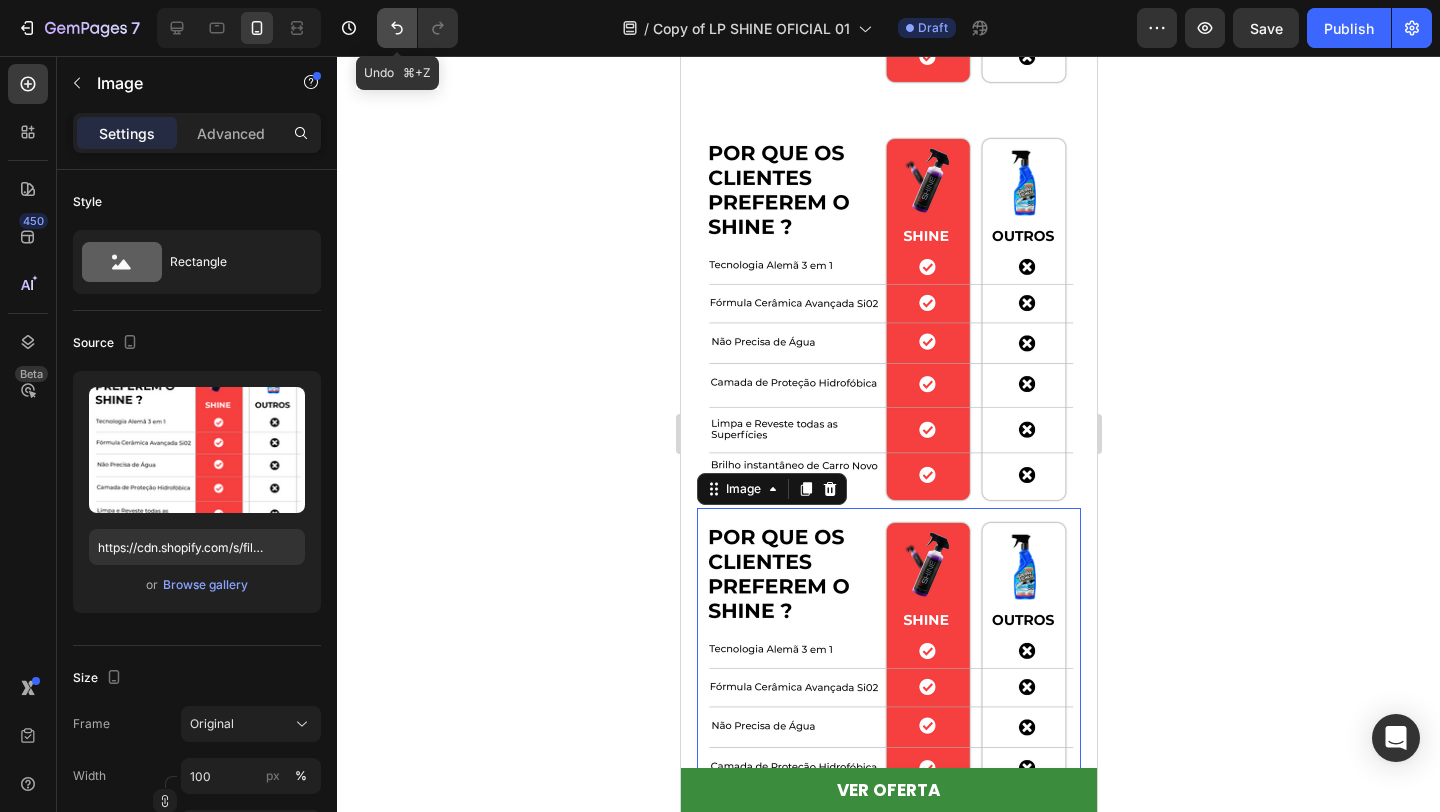 click 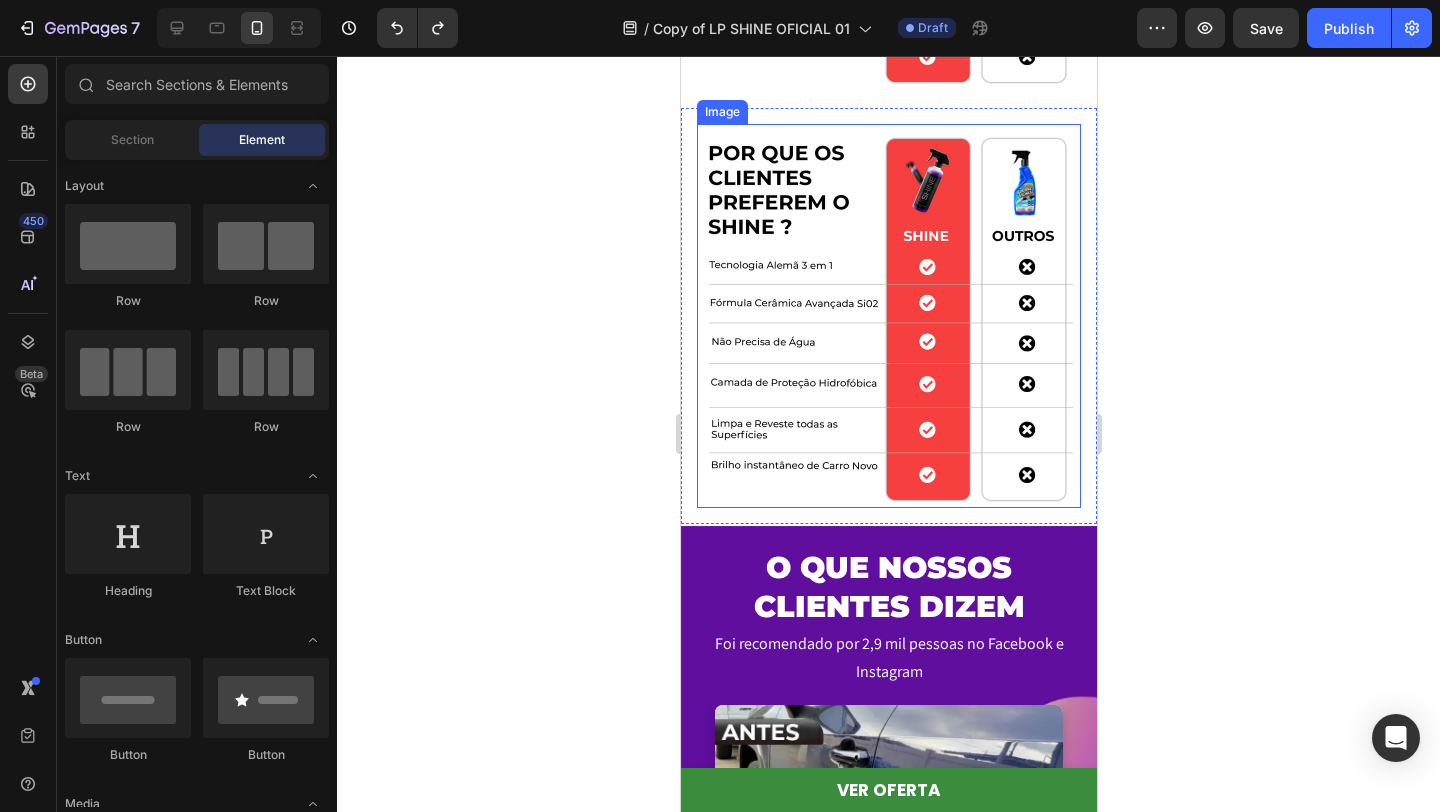 click at bounding box center [888, 316] 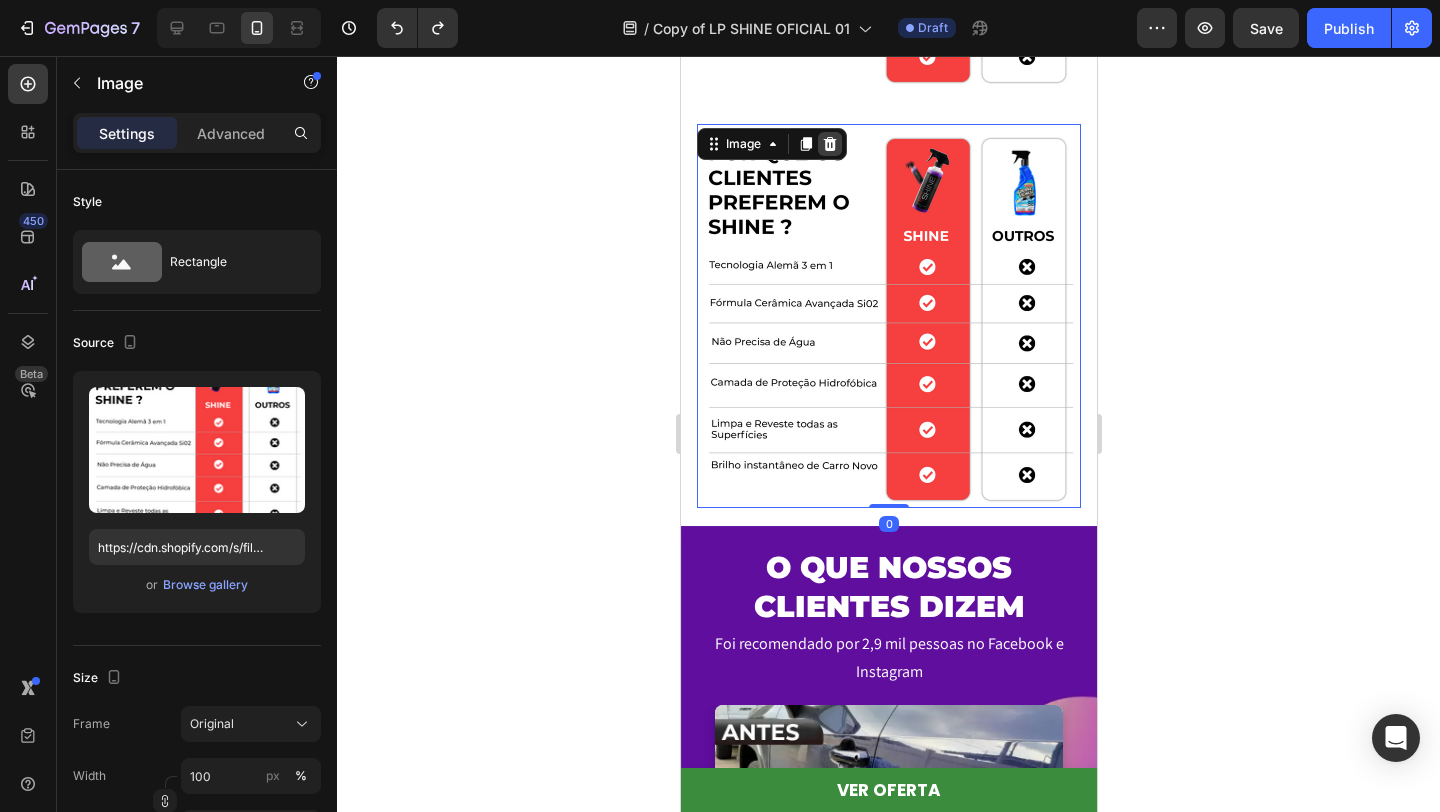 click 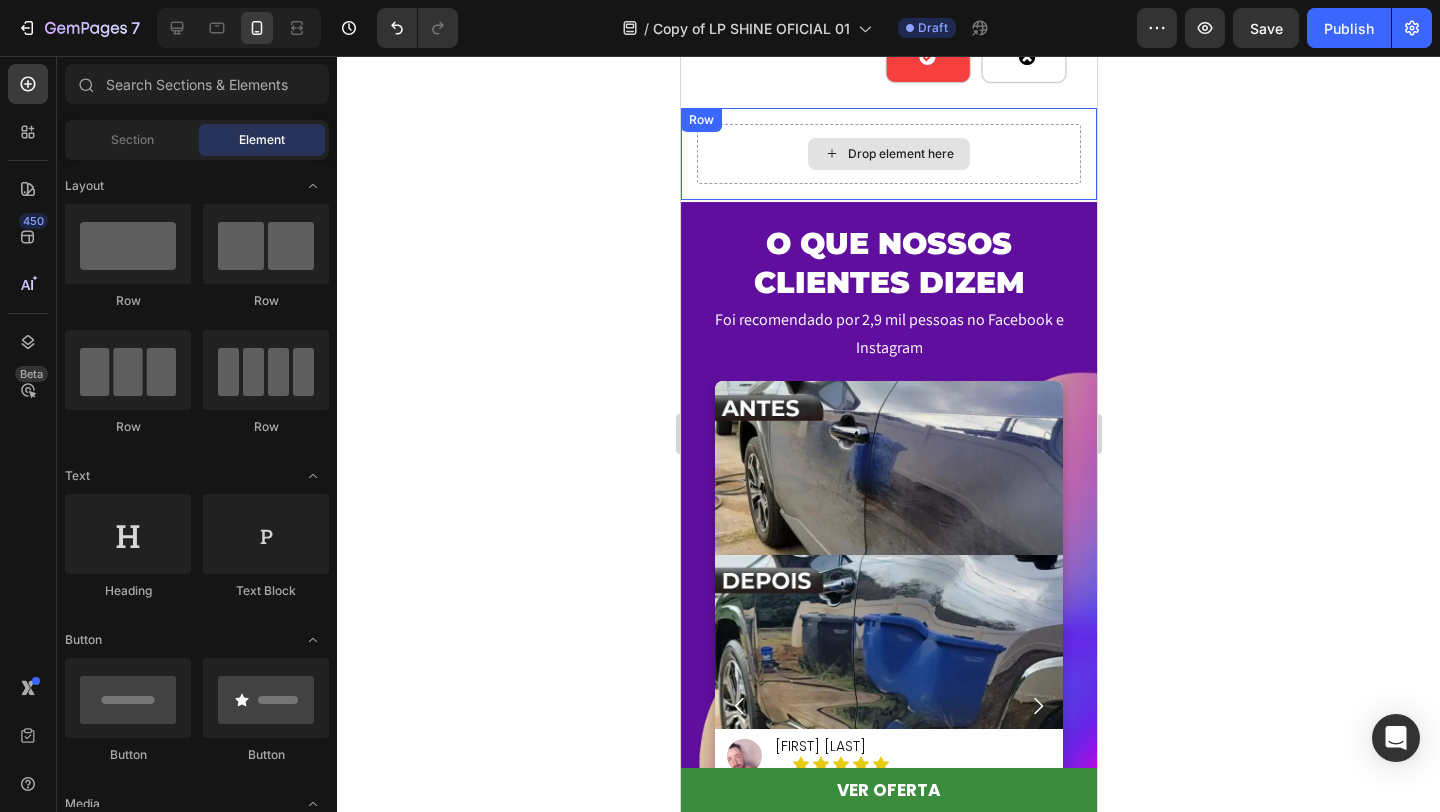 click on "Drop element here" at bounding box center [888, 154] 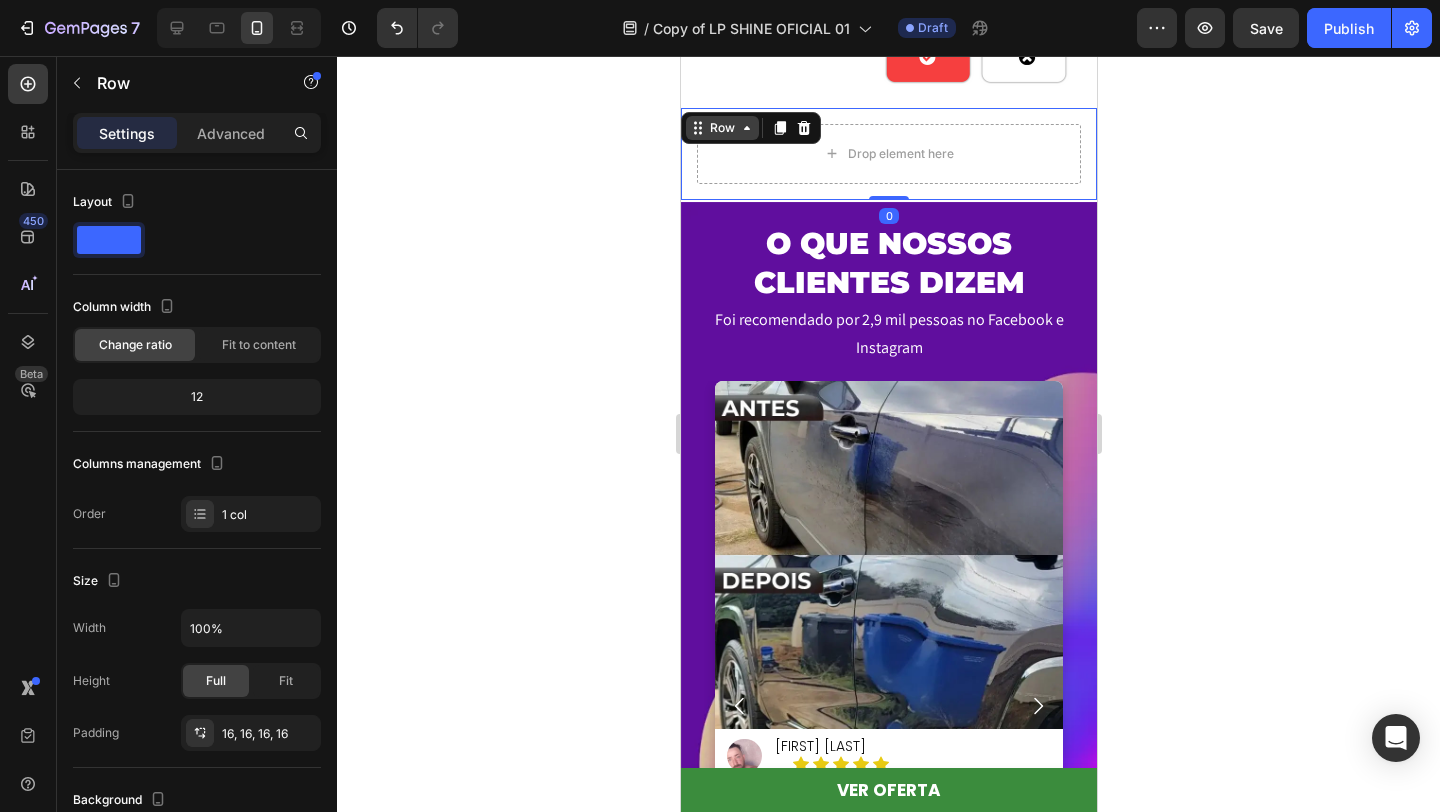 click 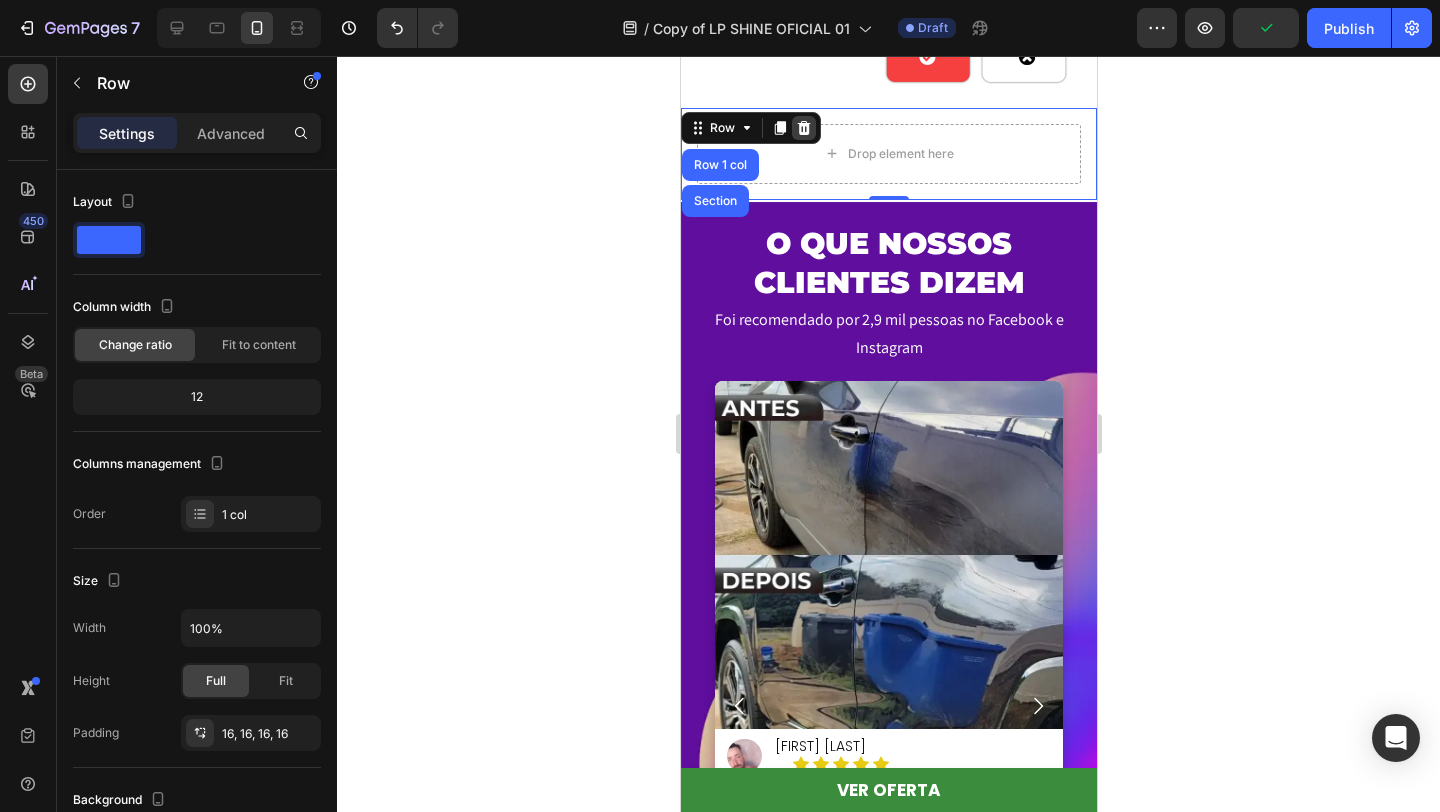 click 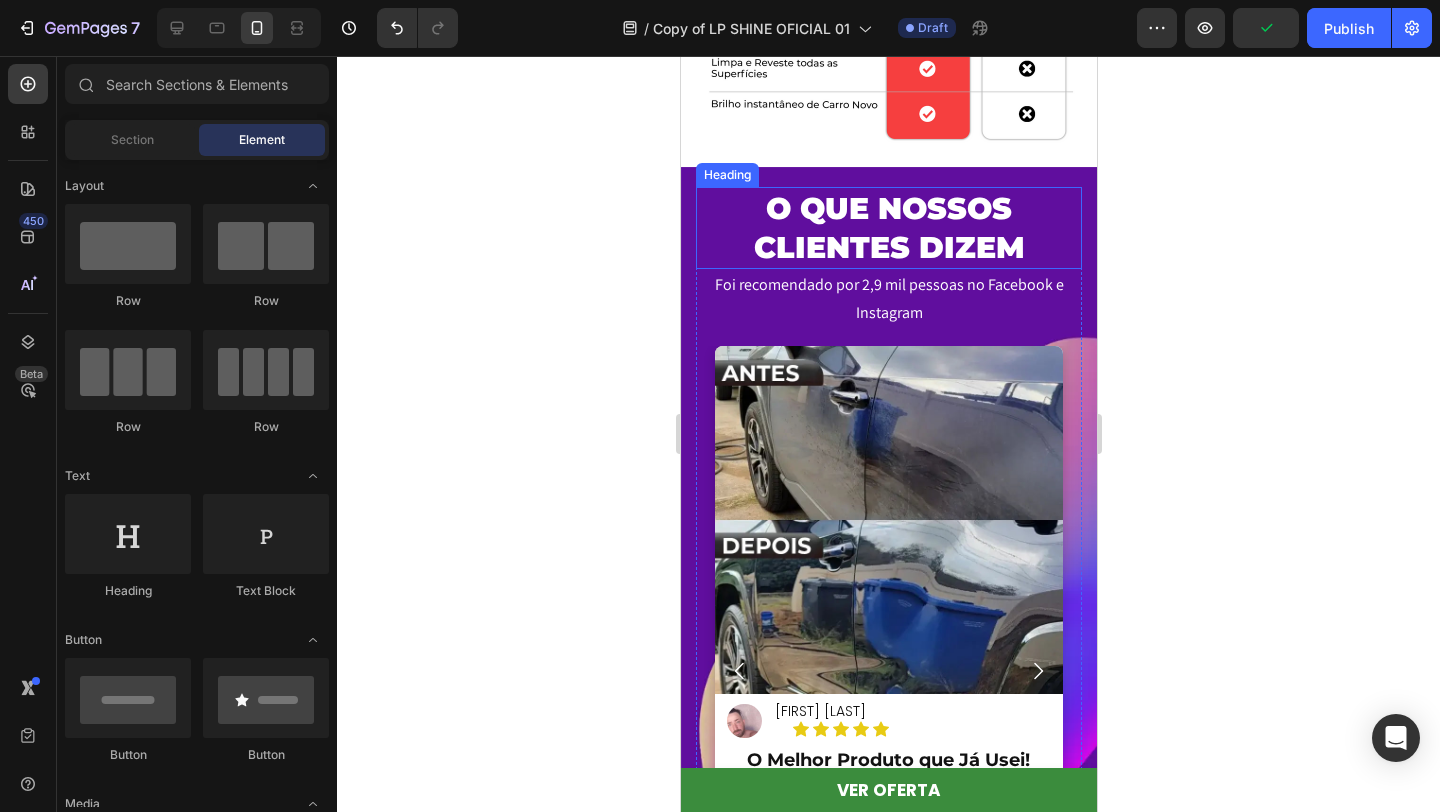 scroll, scrollTop: 3202, scrollLeft: 0, axis: vertical 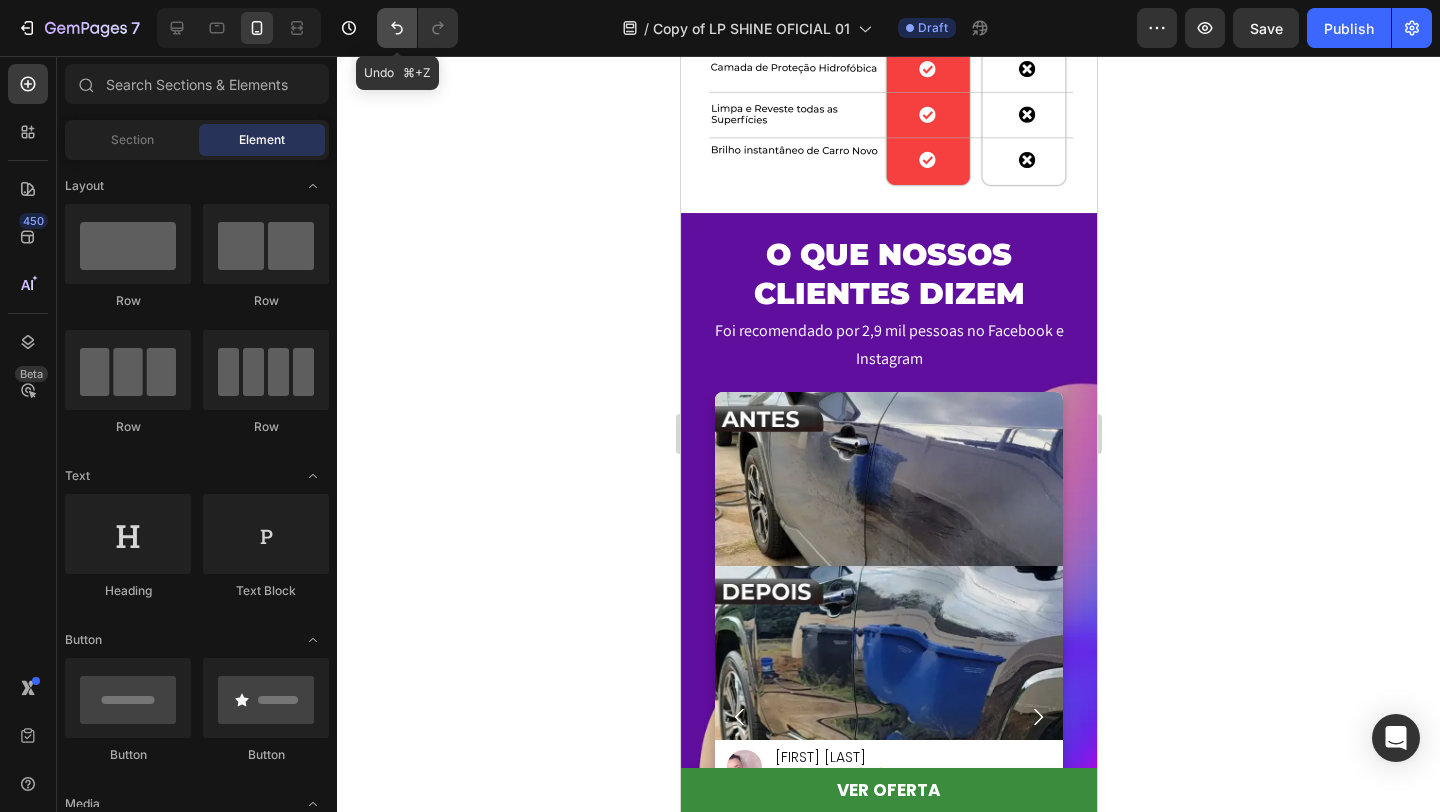 click 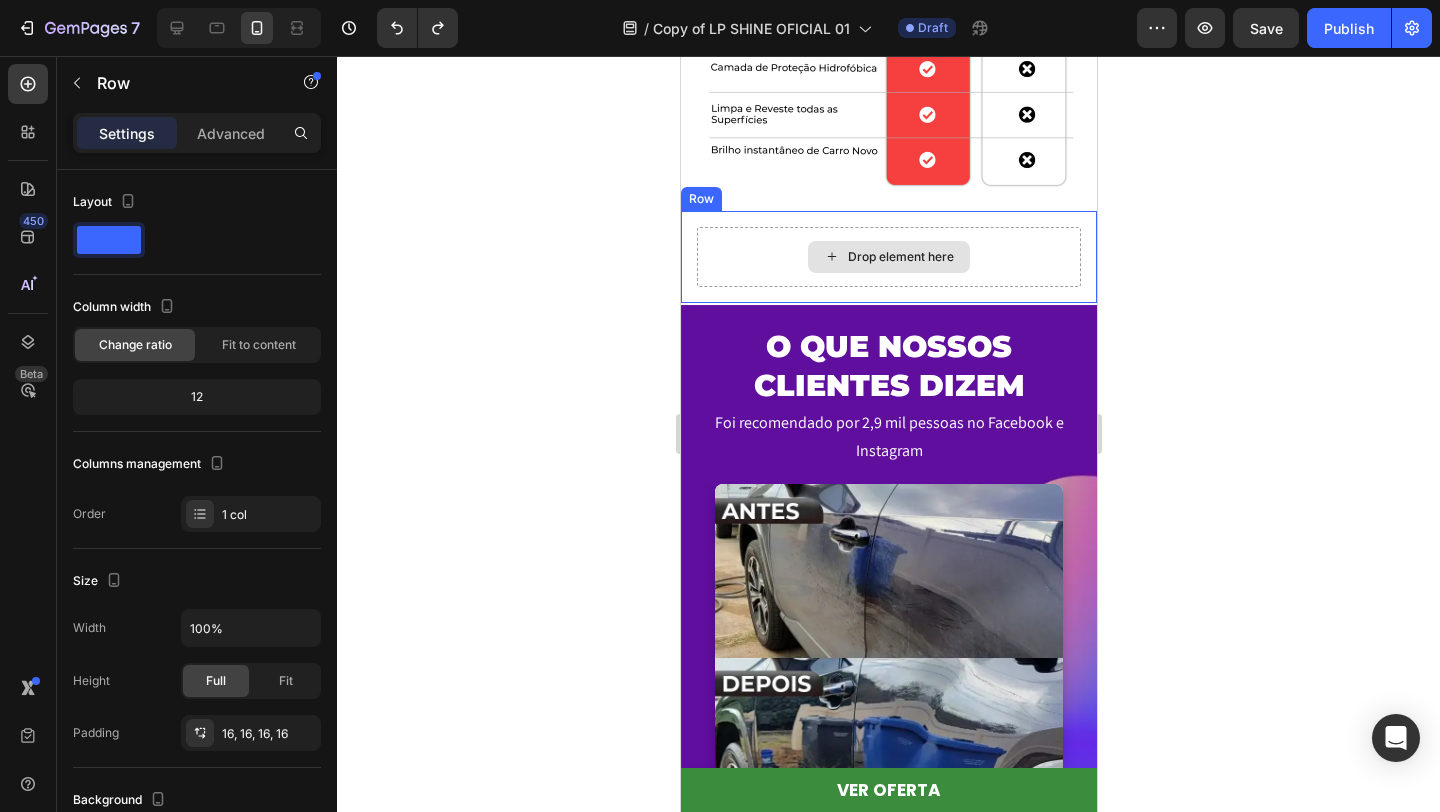 click on "Drop element here" at bounding box center [888, 257] 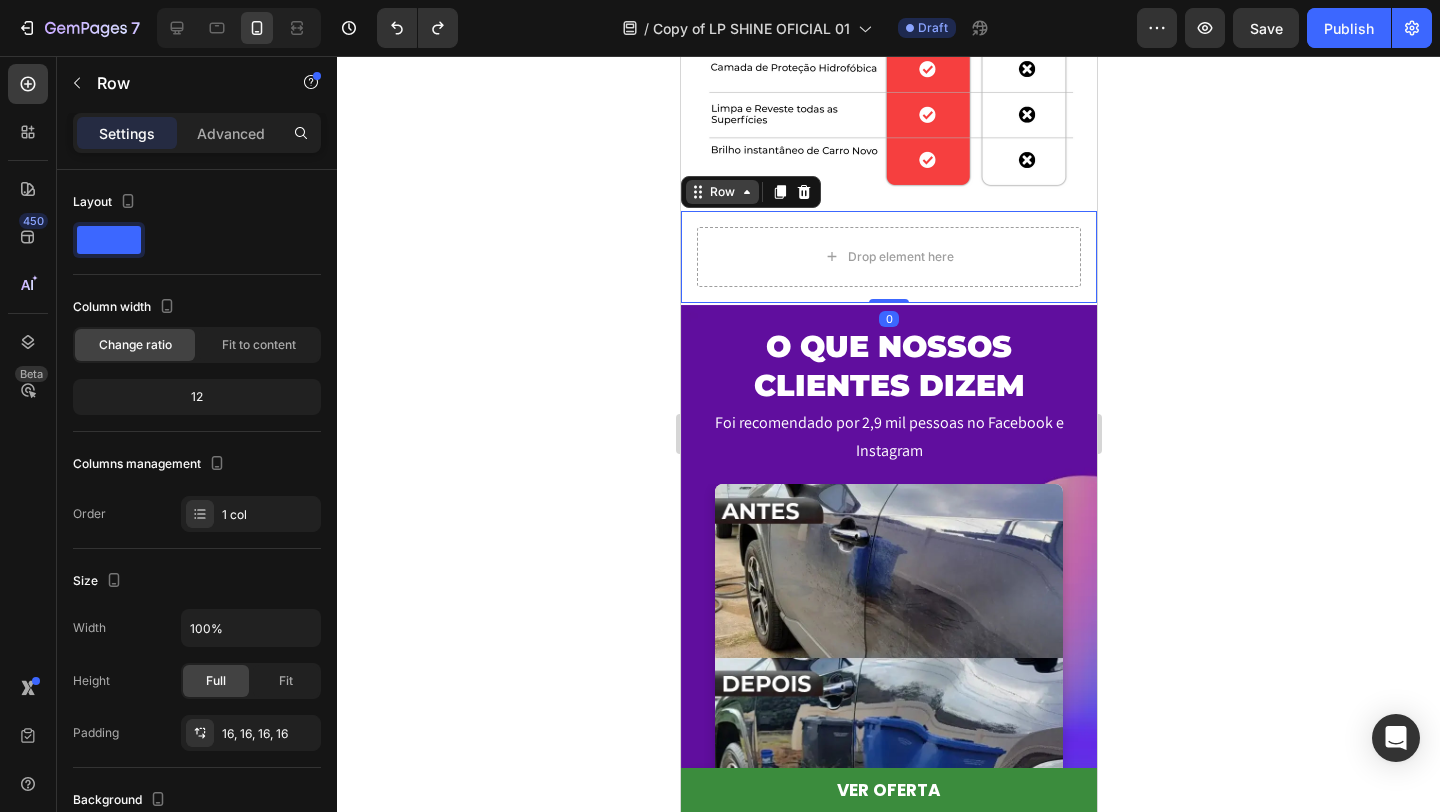 click 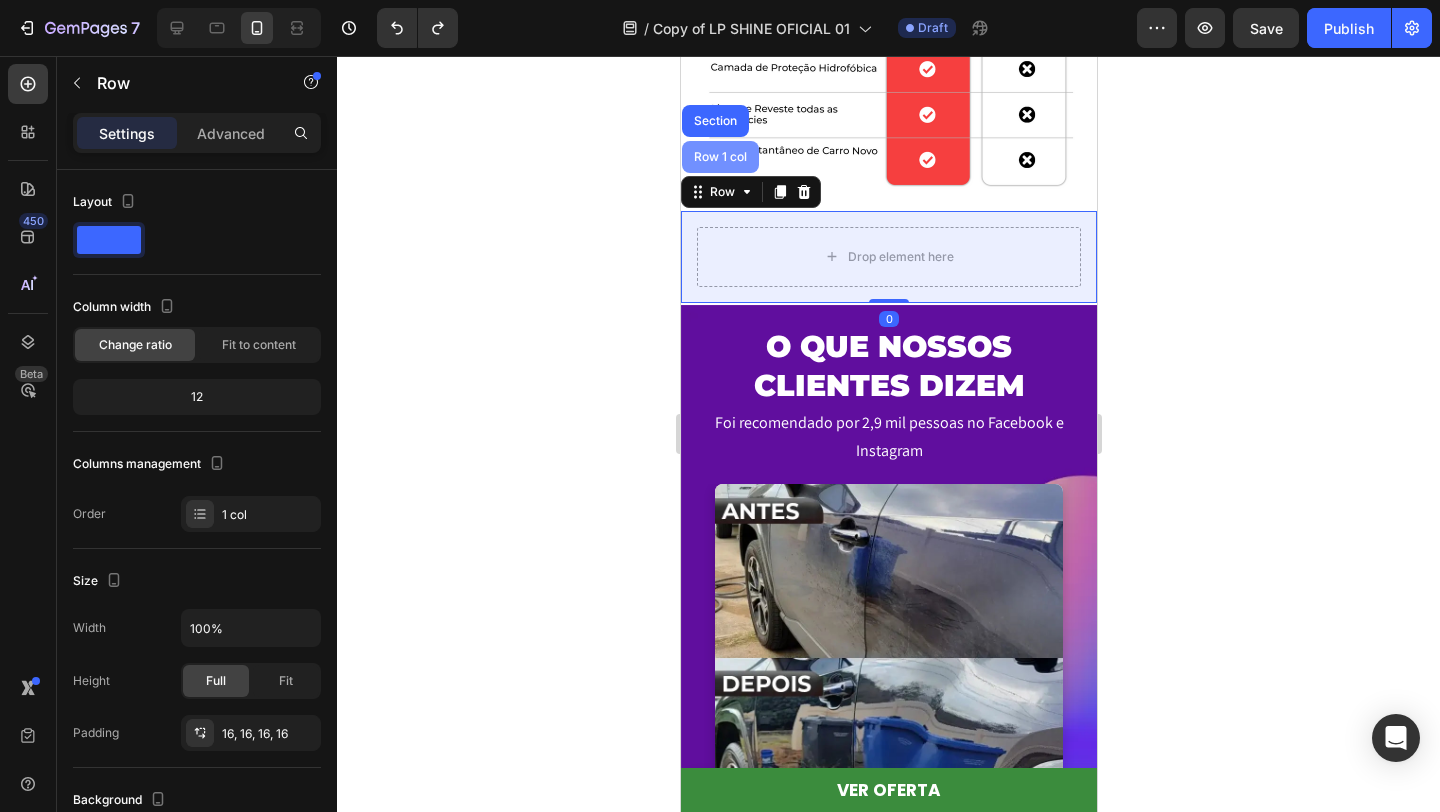 click on "Row 1 col" at bounding box center (719, 157) 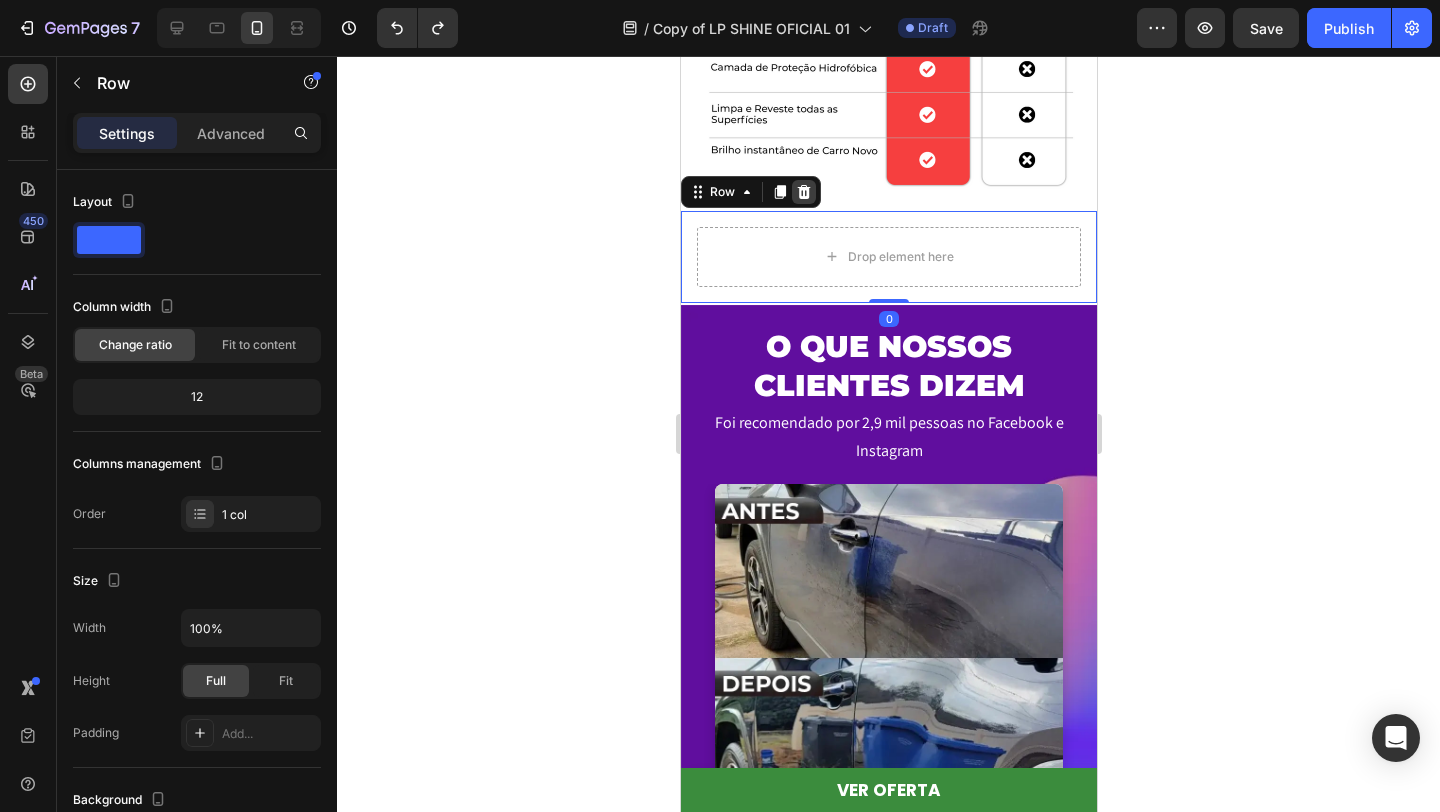 click 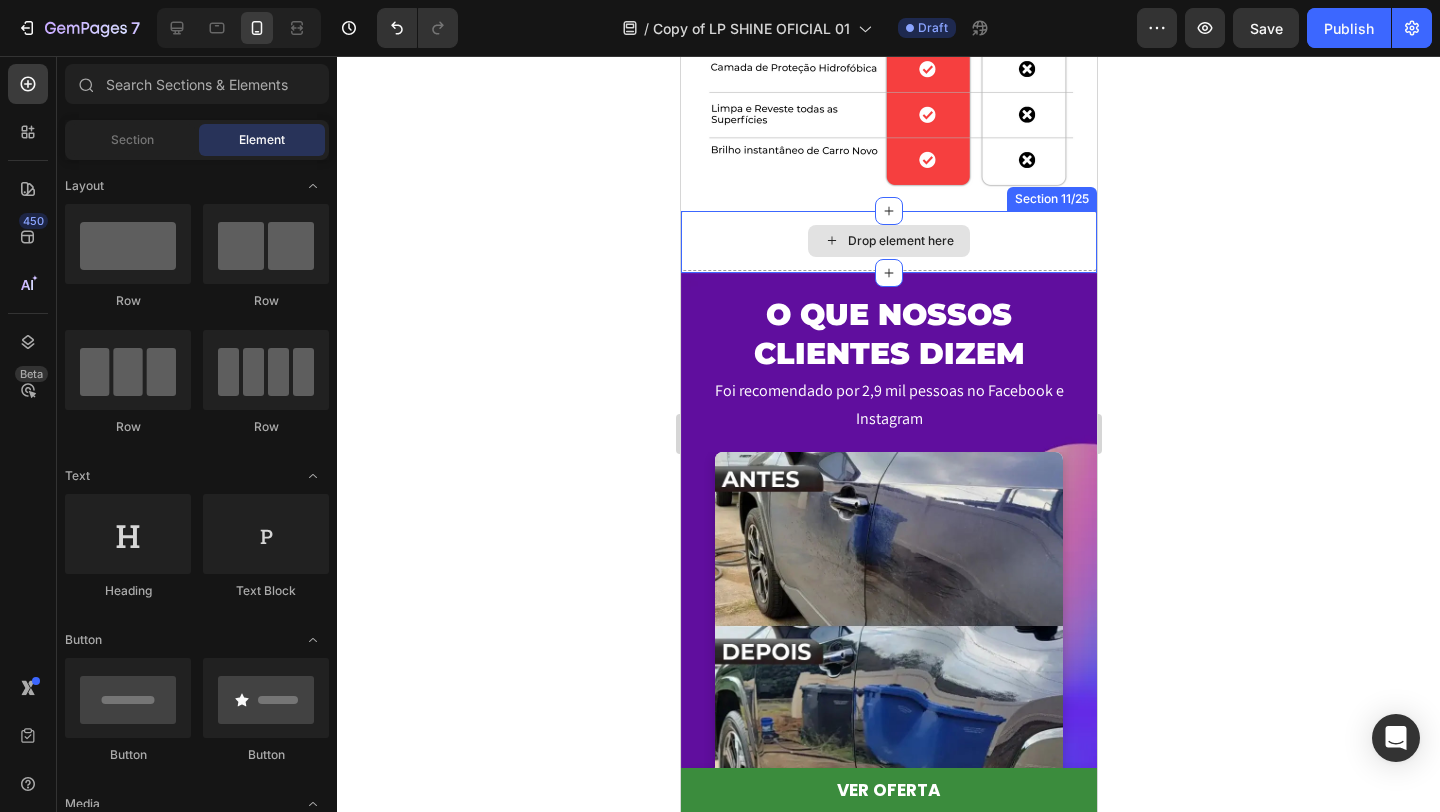 click on "Drop element here" at bounding box center [888, 241] 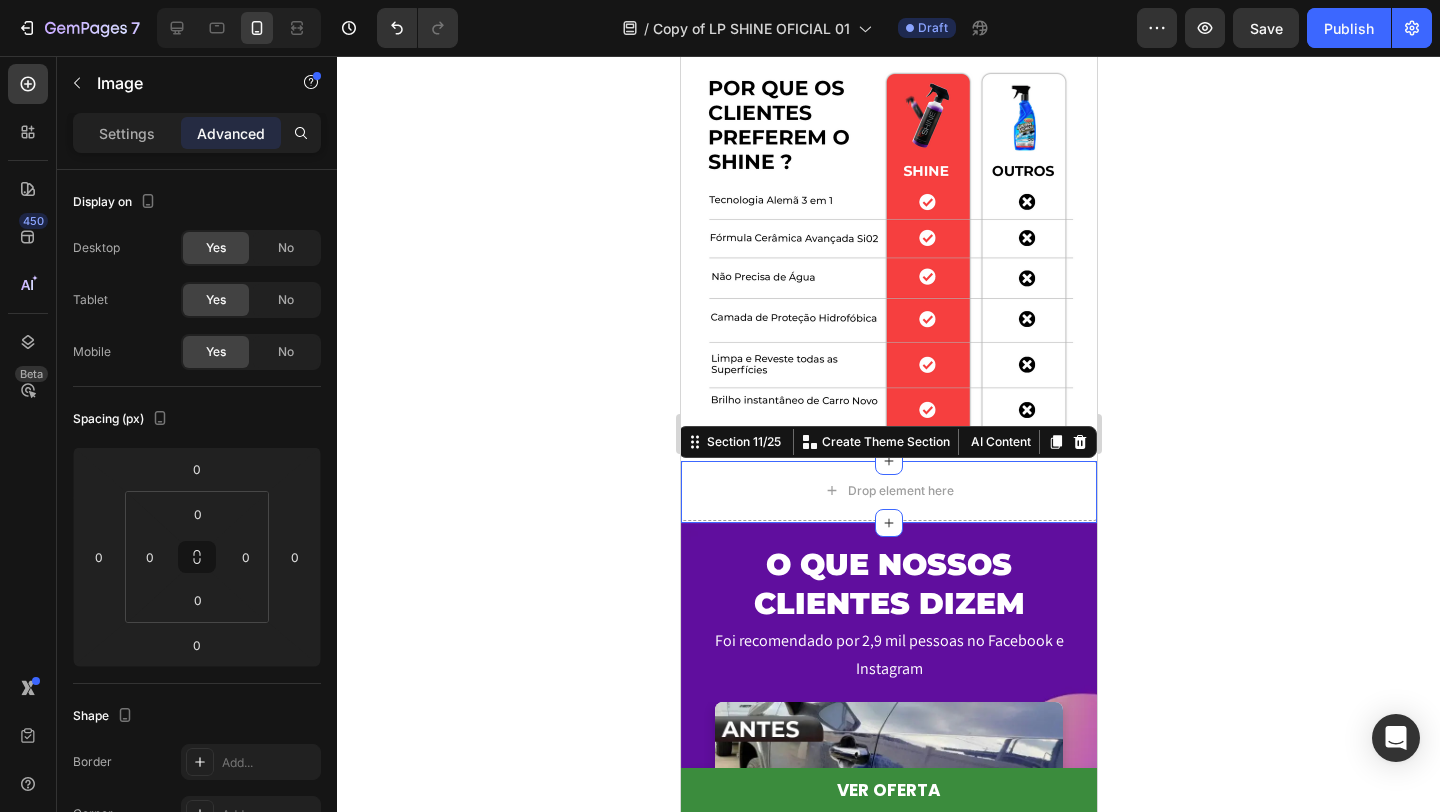 click at bounding box center [888, 251] 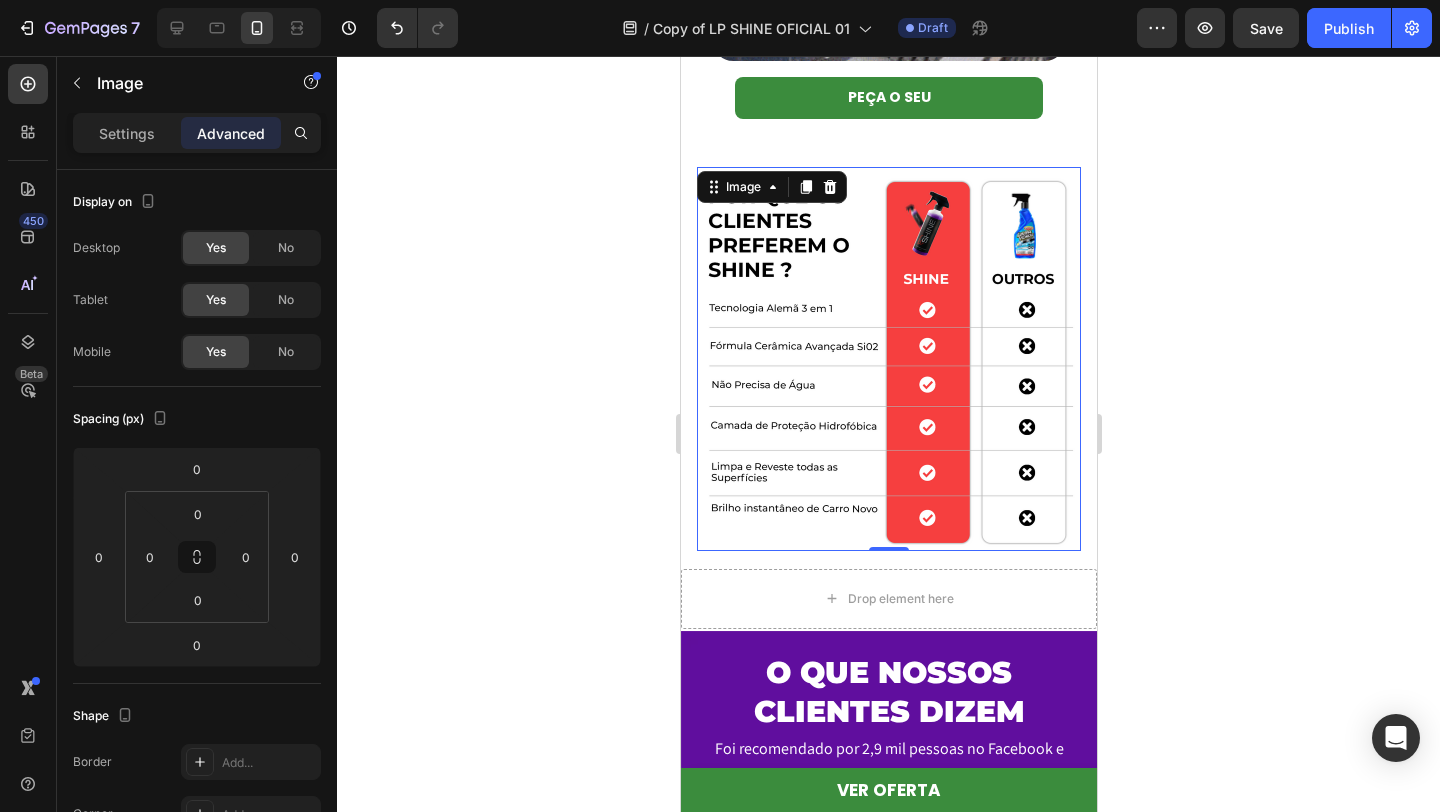 scroll, scrollTop: 2848, scrollLeft: 0, axis: vertical 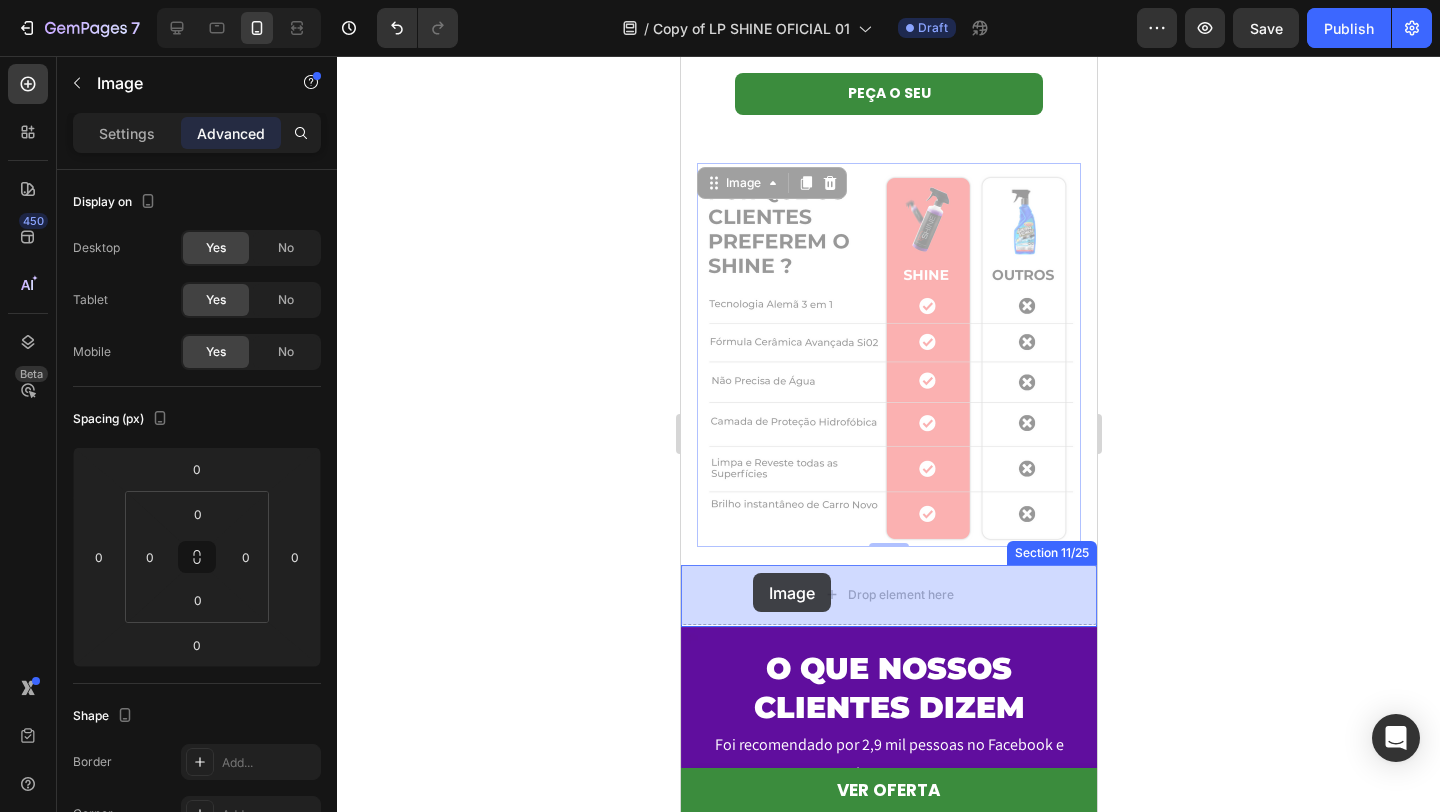 drag, startPoint x: 750, startPoint y: 182, endPoint x: 752, endPoint y: 571, distance: 389.00513 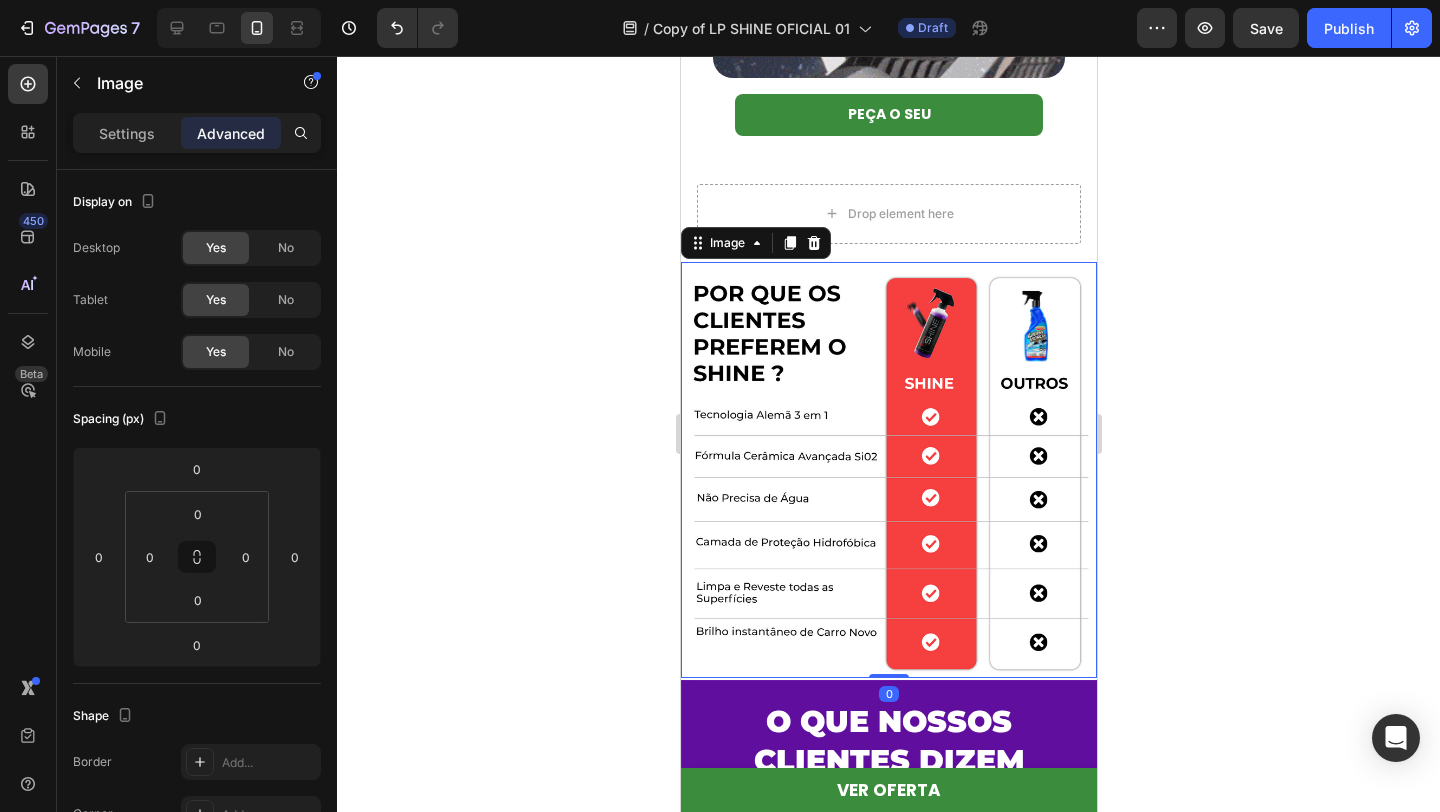 scroll, scrollTop: 2825, scrollLeft: 0, axis: vertical 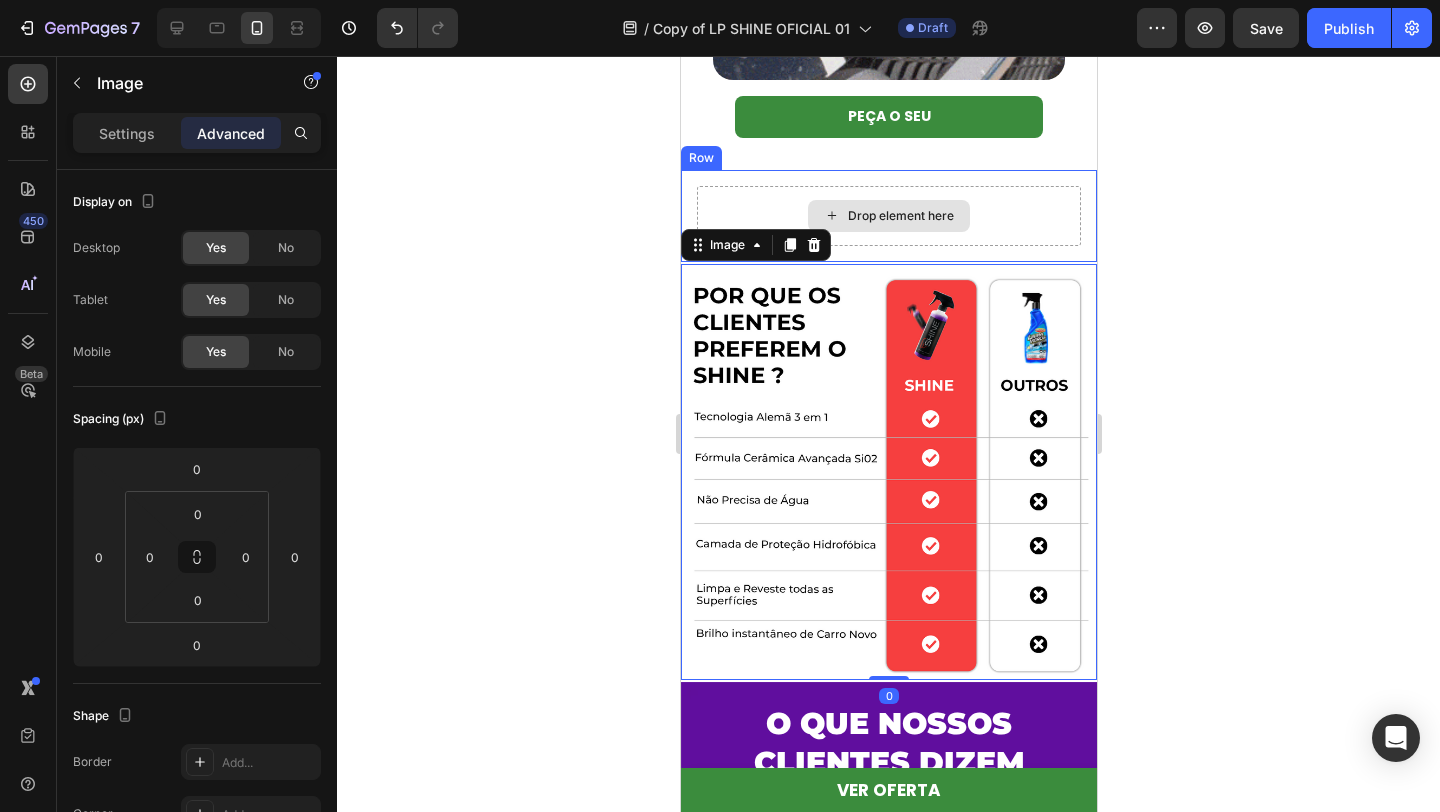 click on "Drop element here" at bounding box center [888, 216] 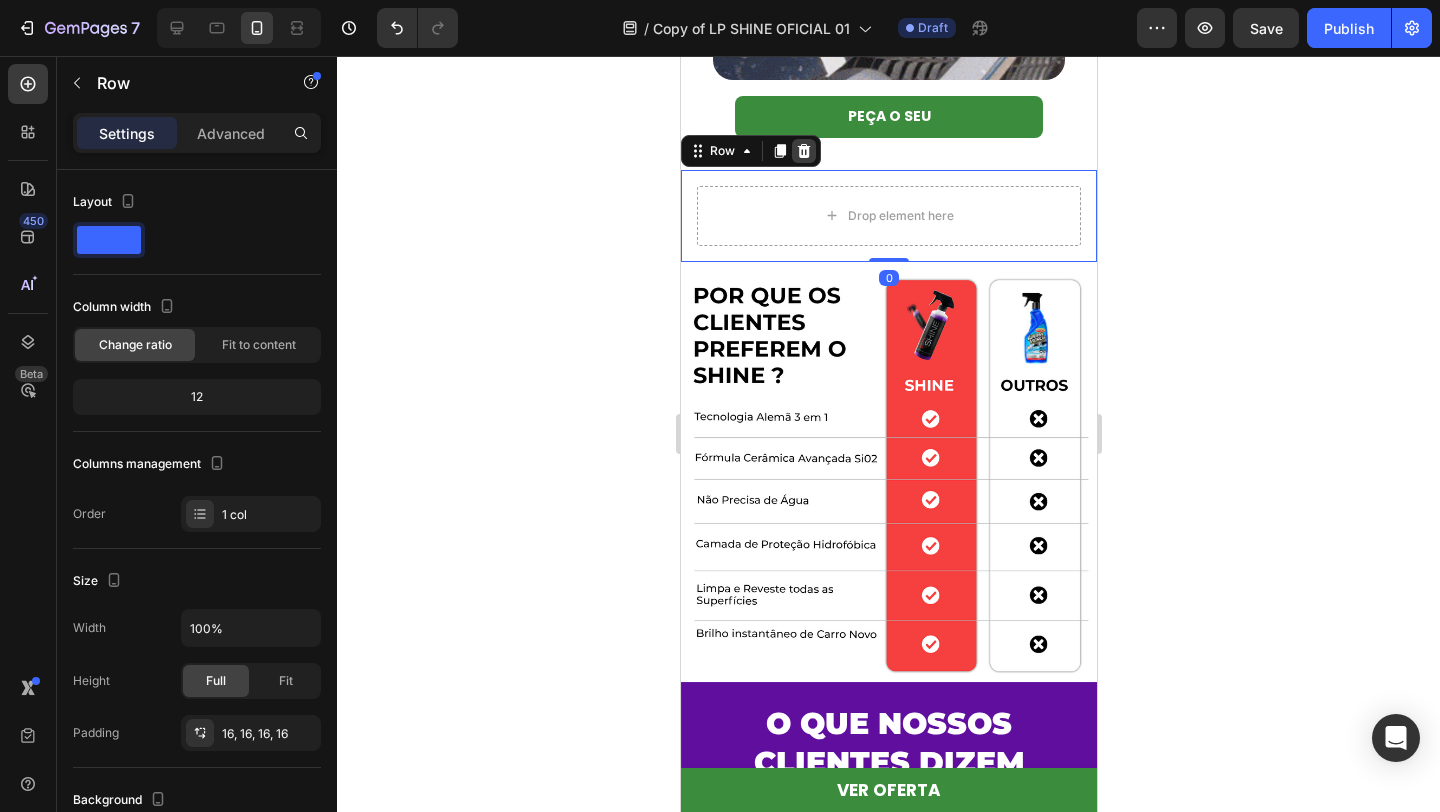 click 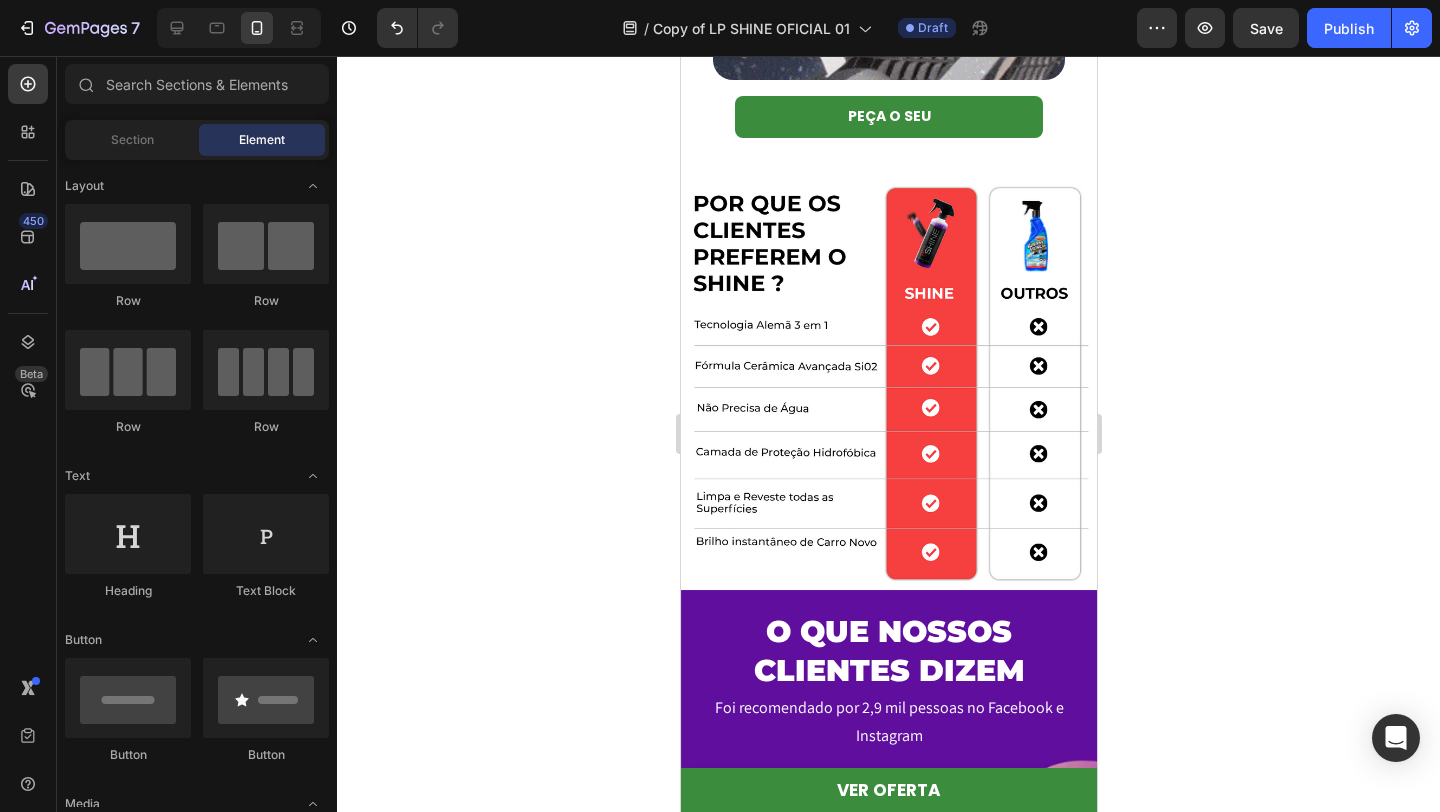 click on "VER OFERTA Button Sticky
Hero Banner Section gplJuQFNtj 3/25 Image Row COMO O SHINE LIMPA PROTEGE E DÁ BRILHO EM SEGUNDOS?  Heading Replace this text with your content Text Block Row Row Melhor que os adesivos visíveis   Heading Não descola, não marca e pode ser usado até para dormir Protege contra bactérias e impurezas sem destacar a espinha Pode suar e usar maquiagem por cima Text Block Row Row Melhor que os adesivos visíveis   Heading Não descola, não marca e pode ser usado até para dormir Protege contra bactérias e impurezas sem destacar a espinha Pode suar e usar maquiagem por cima Text Block Row Row Melhor que os adesivos visíveis   Heading Não descola, não marca e pode ser usado até para dormir Protege contra bactérias e impurezas sem destacar a espinha Pode suar e usar maquiagem por cima Text Block Row Row Row Row Row Image FÁCIL E RÁPIDO Text block Row Image PROTEÇÃO TIPO DIAMANTE Text block Row Image RESTAURADOR DE PINTURA DE CARRO PREMIUM Text block Row Row" at bounding box center [888, 646] 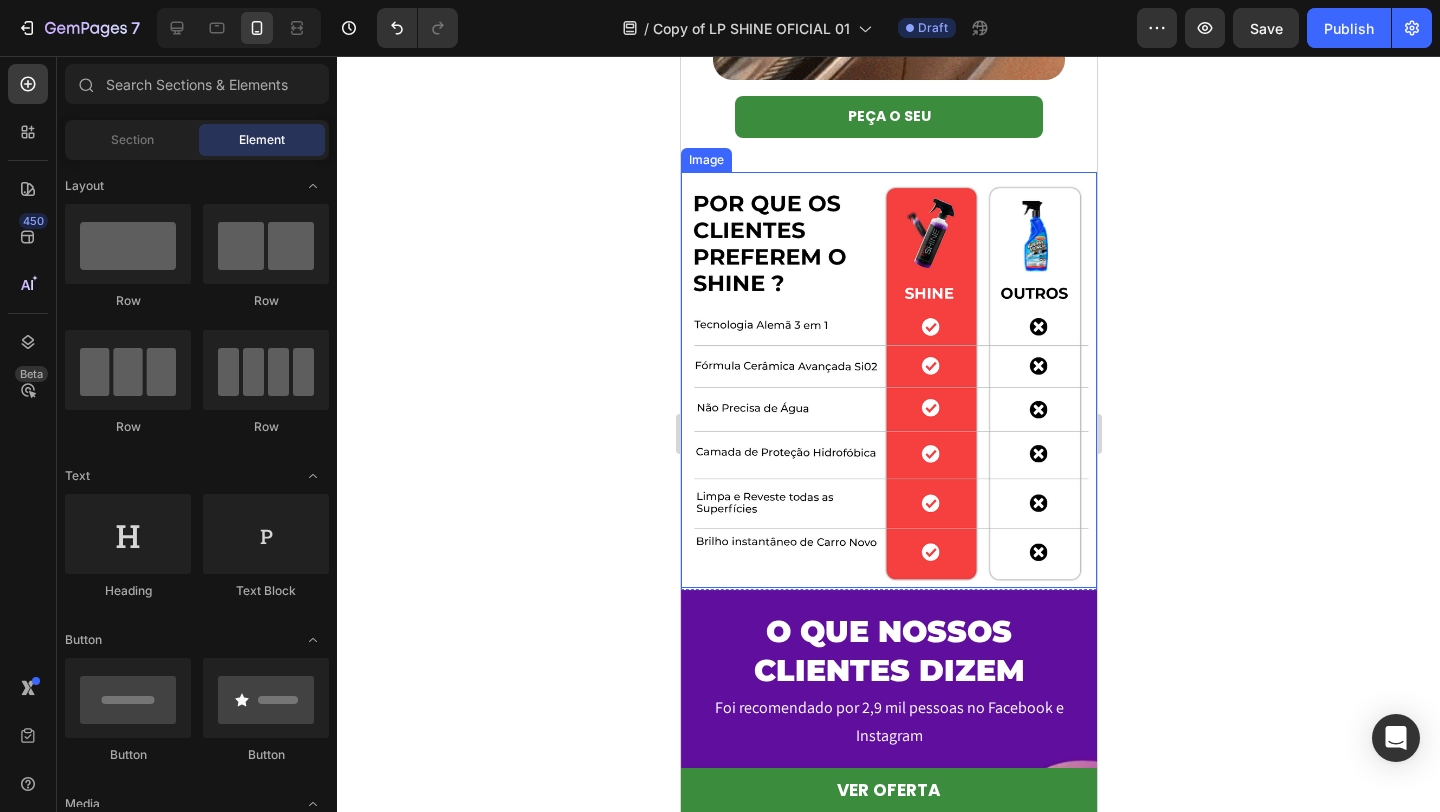 scroll, scrollTop: 2797, scrollLeft: 0, axis: vertical 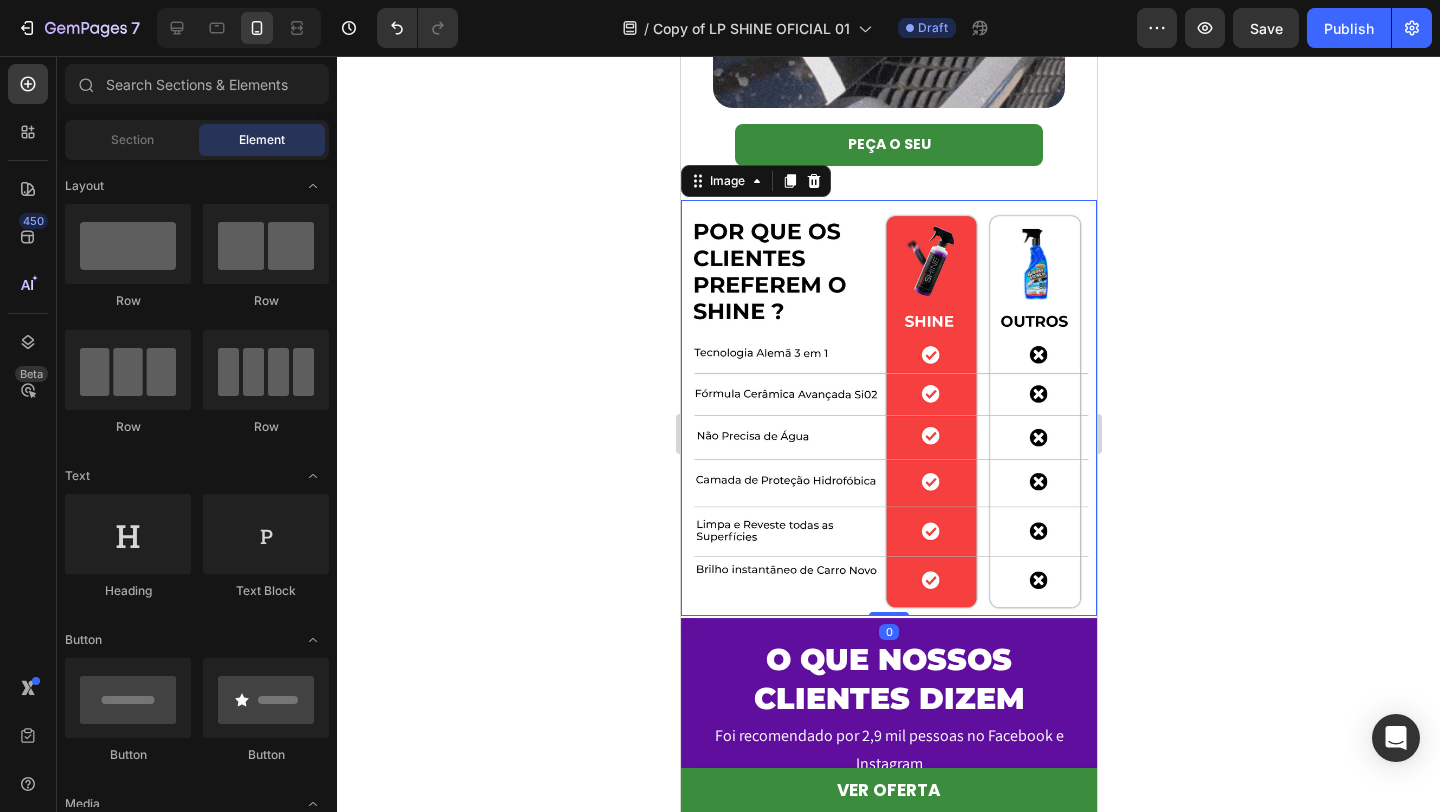 click at bounding box center (888, 408) 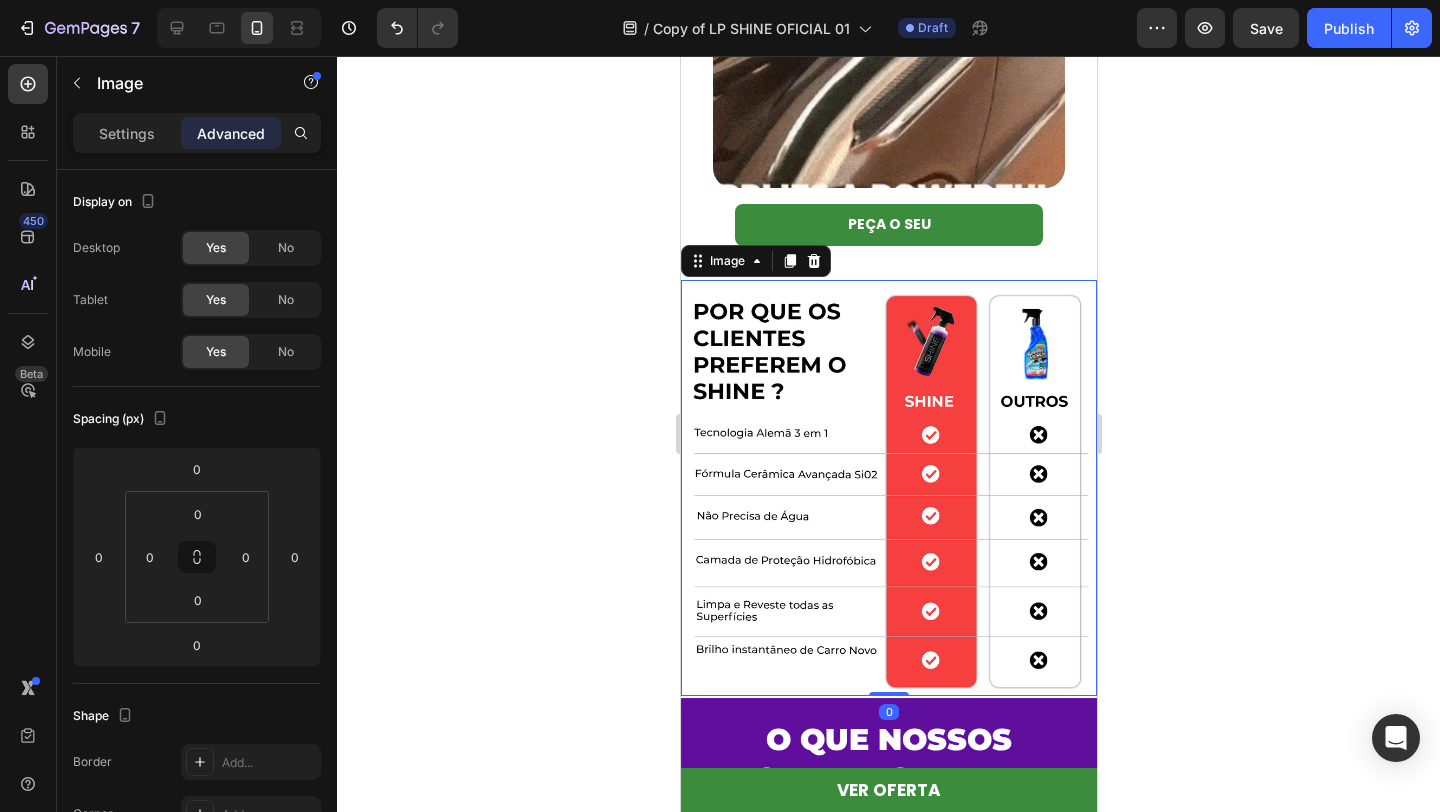 scroll, scrollTop: 2699, scrollLeft: 0, axis: vertical 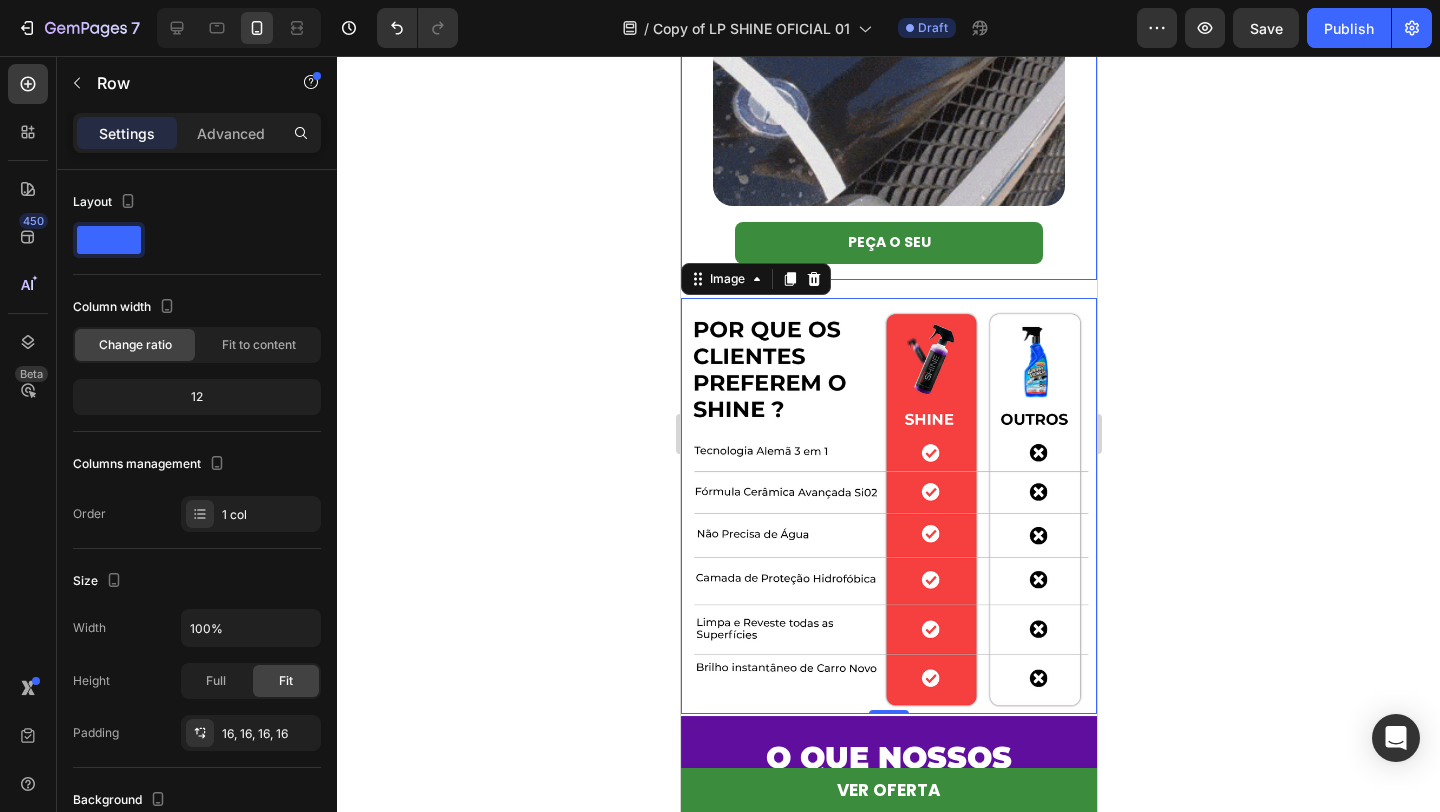 click on "LAVAGEM FÁCIL E RÁPIDA SEM ÁGUA Heading Image Row PEÇA O SEU Button Row" at bounding box center (888, 9) 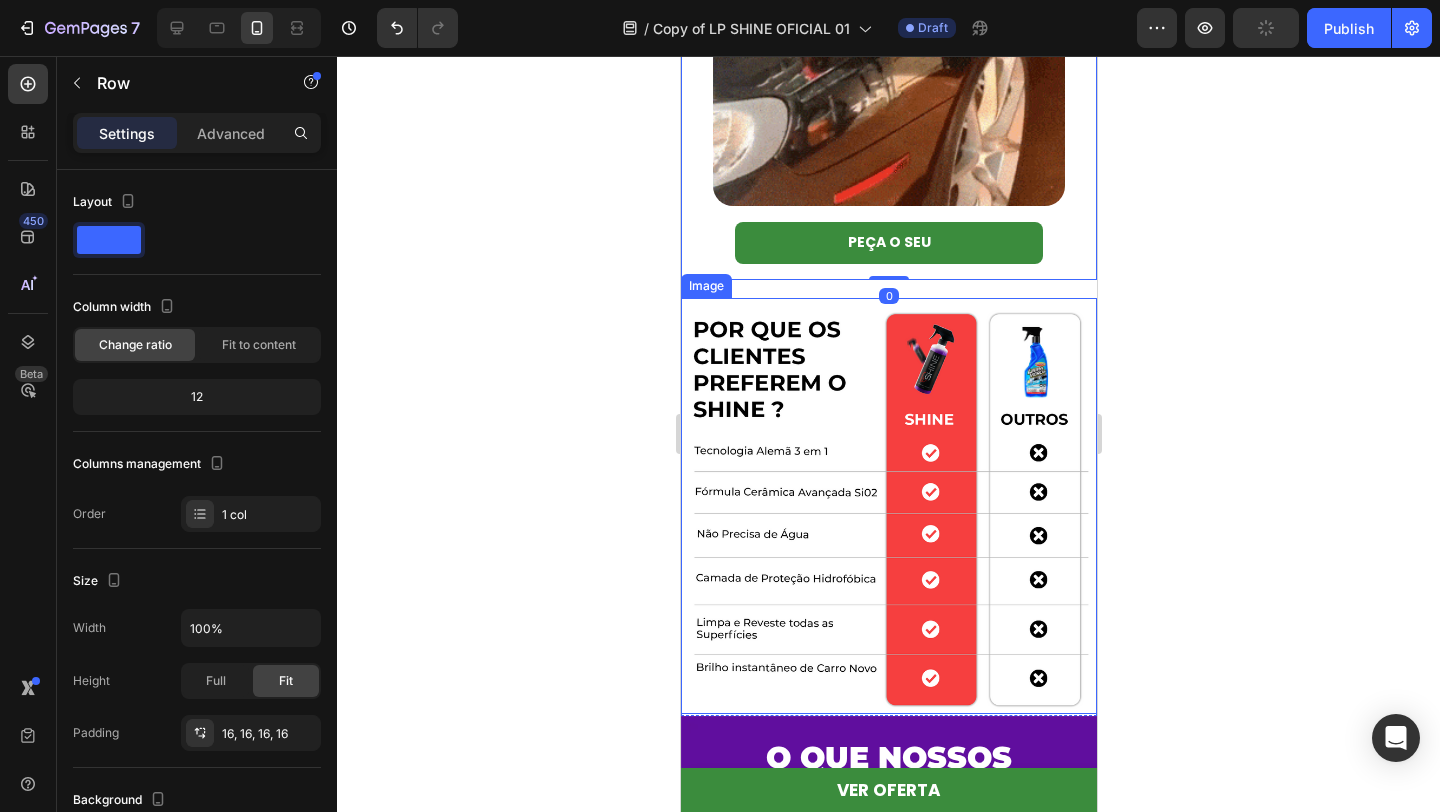 click at bounding box center [888, 506] 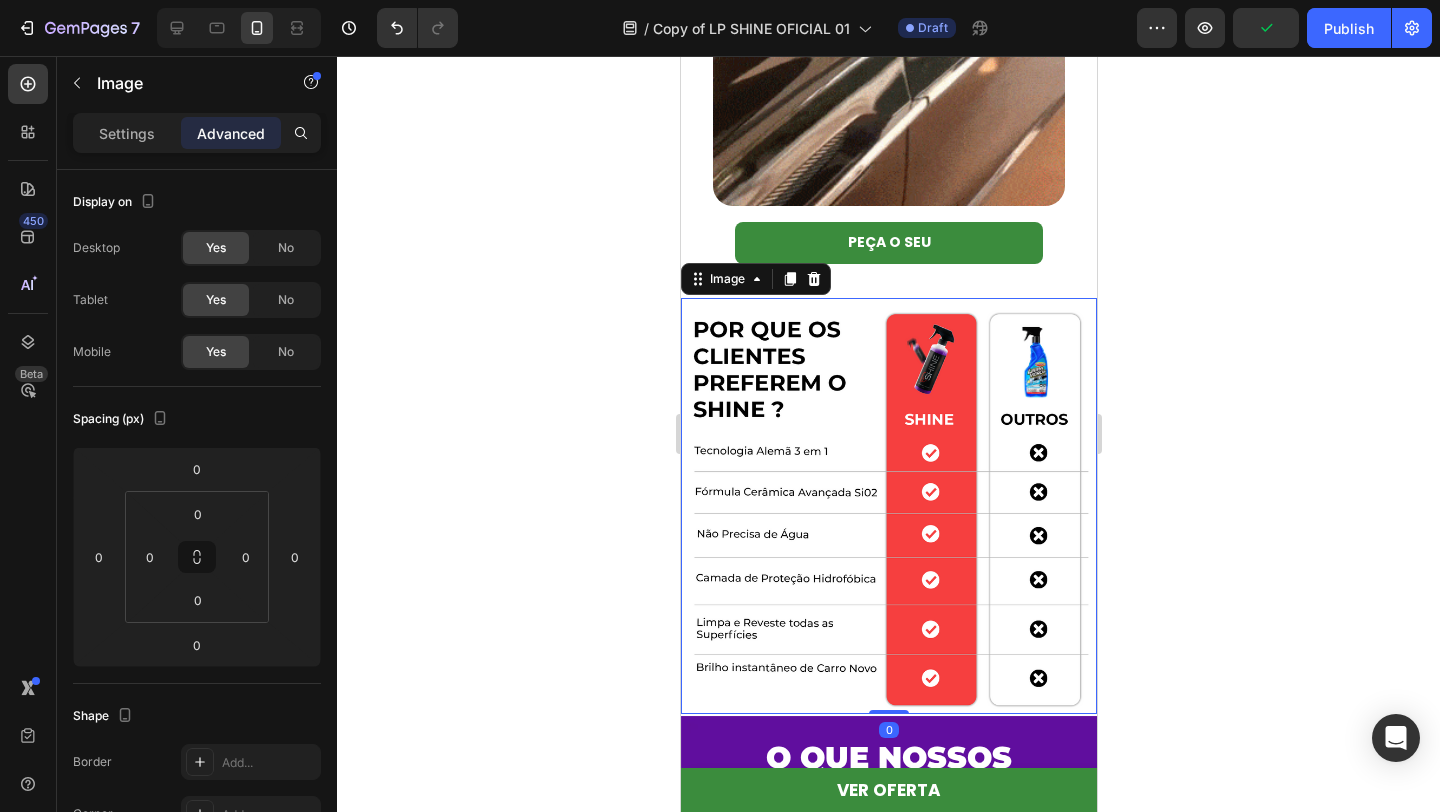click 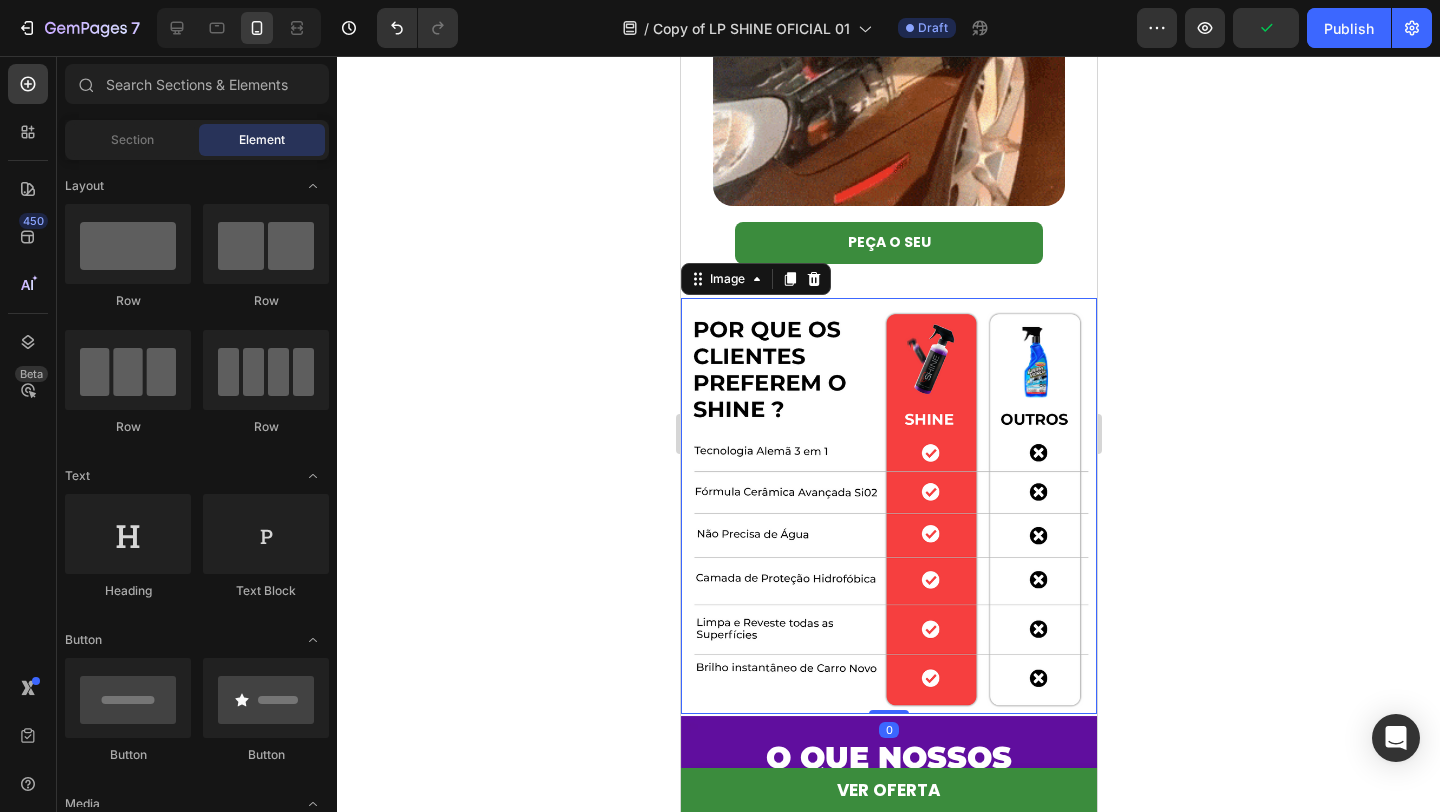 click at bounding box center [888, 506] 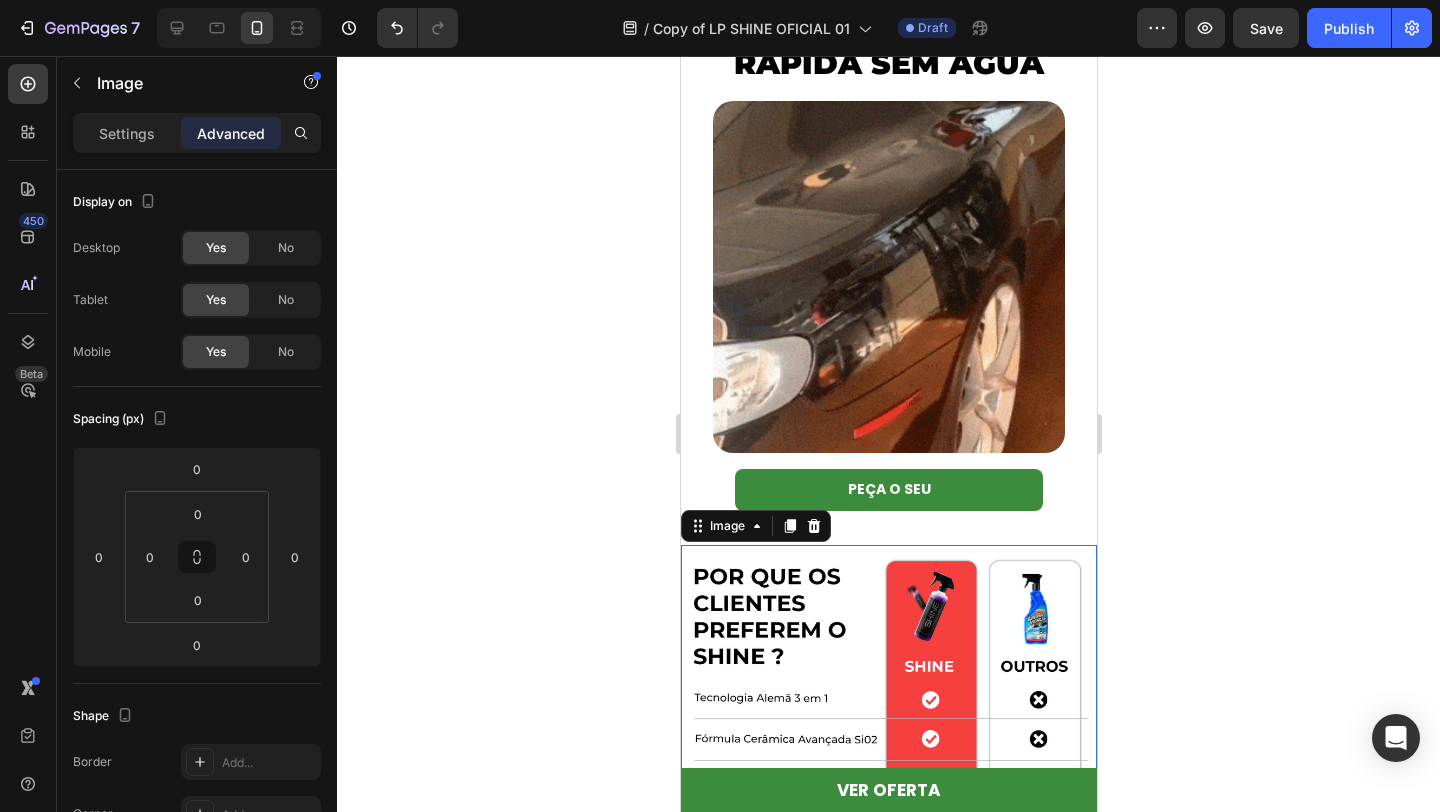 scroll, scrollTop: 2405, scrollLeft: 0, axis: vertical 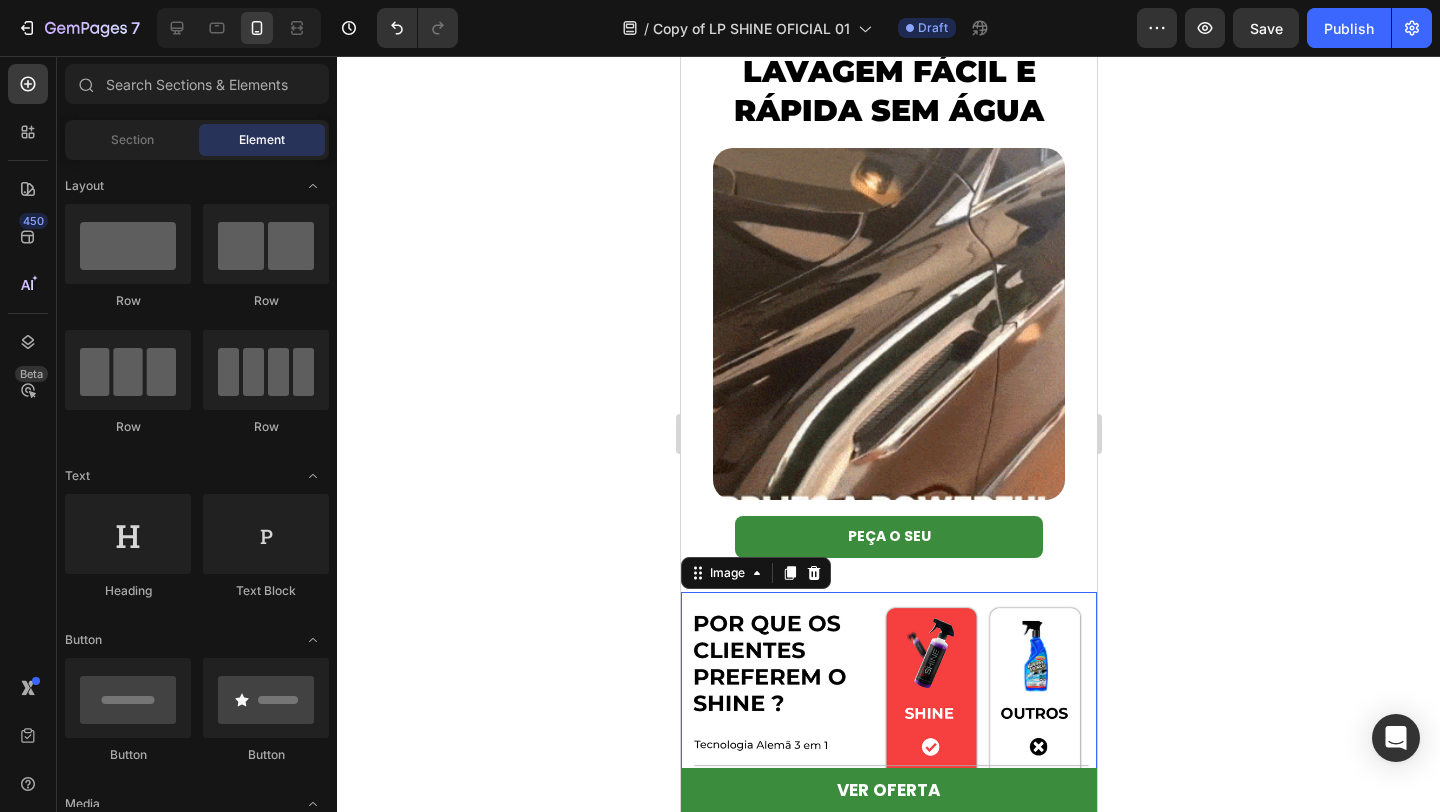 click on "VER OFERTA Button Sticky
Hero Banner Section gplJuQFNtj 3/25 Image Row COMO O SHINE LIMPA PROTEGE E DÁ BRILHO EM SEGUNDOS?  Heading Replace this text with your content Text Block Row Row Melhor que os adesivos visíveis   Heading Não descola, não marca e pode ser usado até para dormir Protege contra bactérias e impurezas sem destacar a espinha Pode suar e usar maquiagem por cima Text Block Row Row Melhor que os adesivos visíveis   Heading Não descola, não marca e pode ser usado até para dormir Protege contra bactérias e impurezas sem destacar a espinha Pode suar e usar maquiagem por cima Text Block Row Row Melhor que os adesivos visíveis   Heading Não descola, não marca e pode ser usado até para dormir Protege contra bactérias e impurezas sem destacar a espinha Pode suar e usar maquiagem por cima Text Block Row Row Row Row Row Image FÁCIL E RÁPIDO Text block Row Image PROTEÇÃO TIPO DIAMANTE Text block Row Image RESTAURADOR DE PINTURA DE CARRO PREMIUM Text block Row Row" at bounding box center (888, 1067) 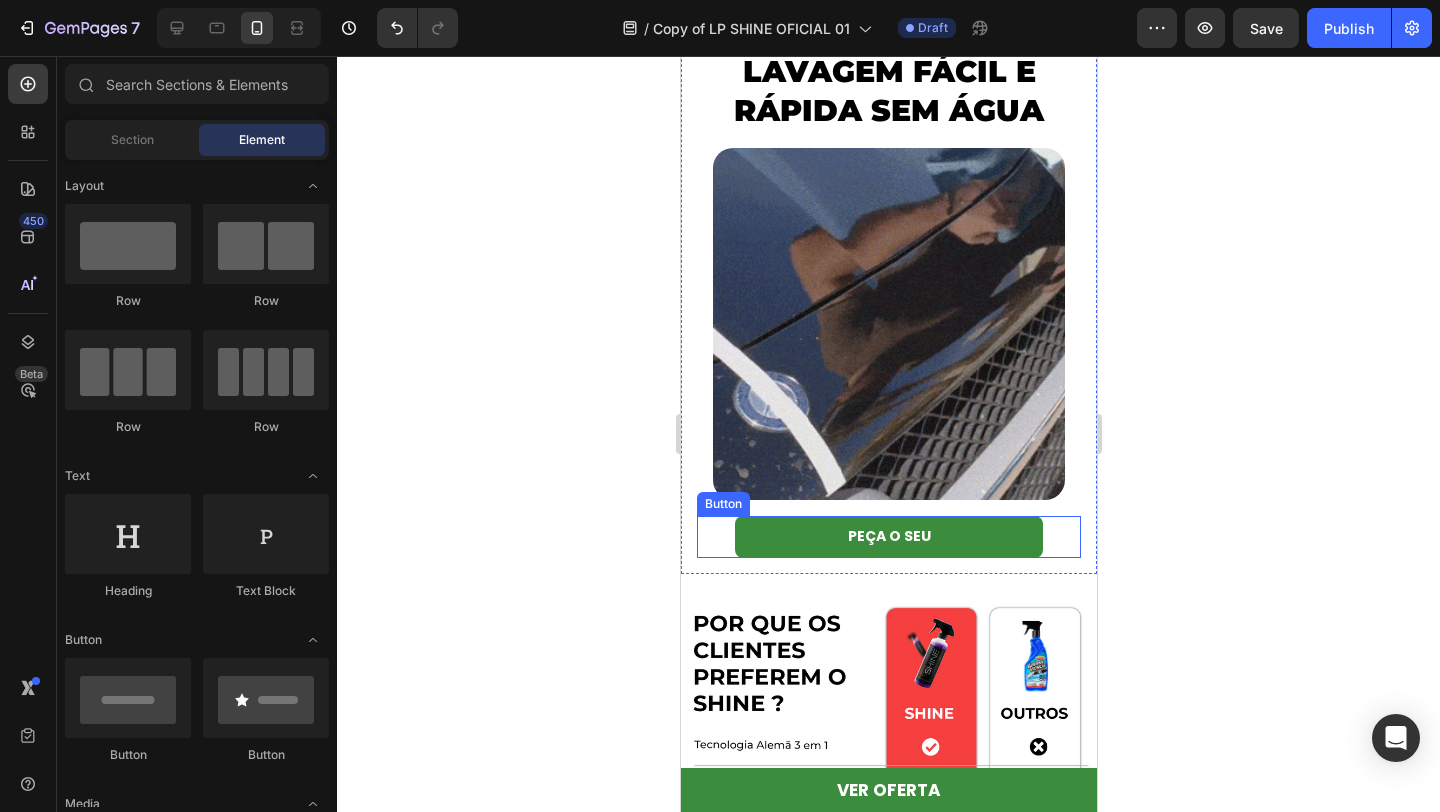 click on "PEÇA O SEU Button" at bounding box center [888, 536] 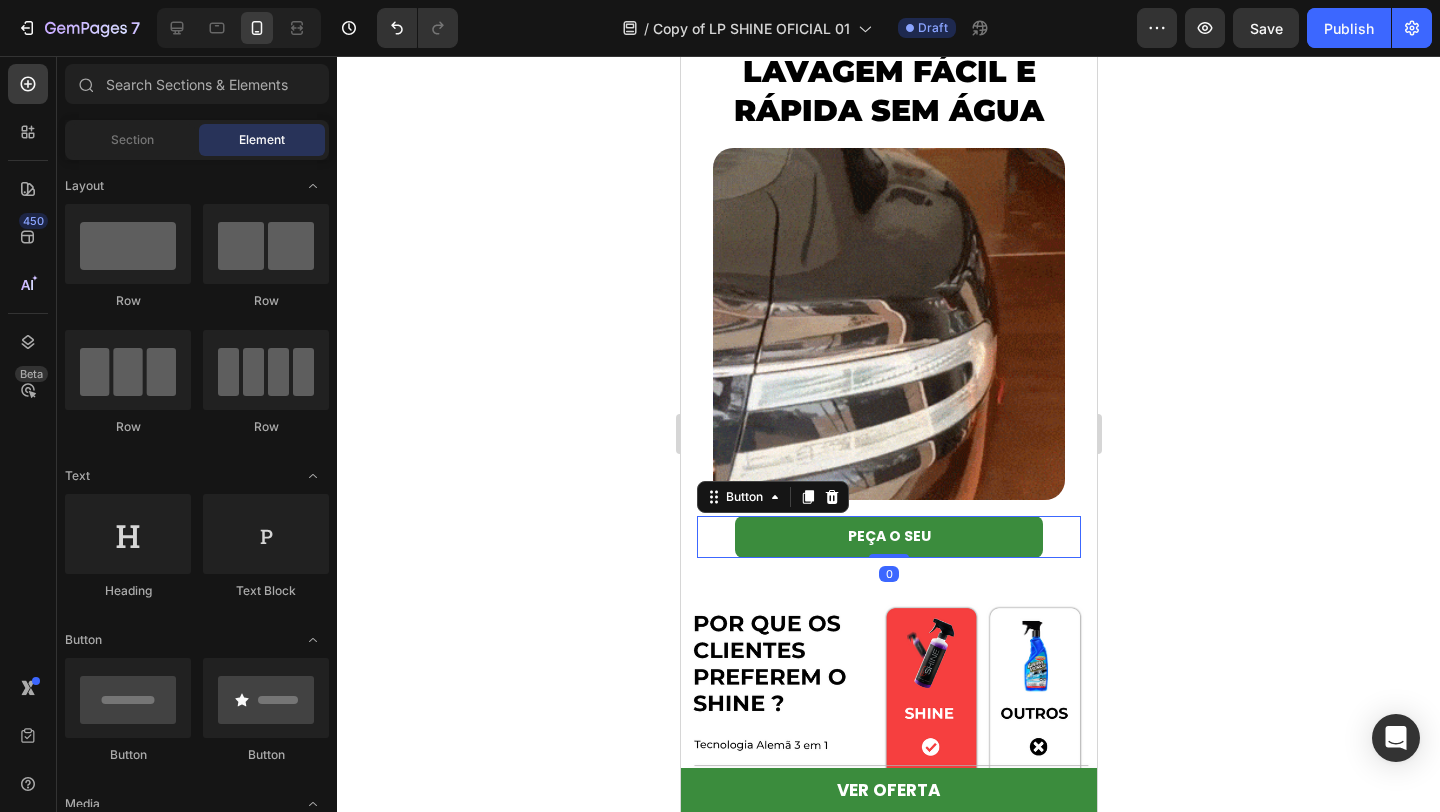 click on "VER OFERTA Button Sticky
Hero Banner Section gplJuQFNtj 3/25 Image Row COMO O SHINE LIMPA PROTEGE E DÁ BRILHO EM SEGUNDOS?  Heading Replace this text with your content Text Block Row Row Melhor que os adesivos visíveis   Heading Não descola, não marca e pode ser usado até para dormir Protege contra bactérias e impurezas sem destacar a espinha Pode suar e usar maquiagem por cima Text Block Row Row Melhor que os adesivos visíveis   Heading Não descola, não marca e pode ser usado até para dormir Protege contra bactérias e impurezas sem destacar a espinha Pode suar e usar maquiagem por cima Text Block Row Row Melhor que os adesivos visíveis   Heading Não descola, não marca e pode ser usado até para dormir Protege contra bactérias e impurezas sem destacar a espinha Pode suar e usar maquiagem por cima Text Block Row Row Row Row Row Image FÁCIL E RÁPIDO Text block Row Image PROTEÇÃO TIPO DIAMANTE Text block Row Image RESTAURADOR DE PINTURA DE CARRO PREMIUM Text block Row Row" at bounding box center [888, 1067] 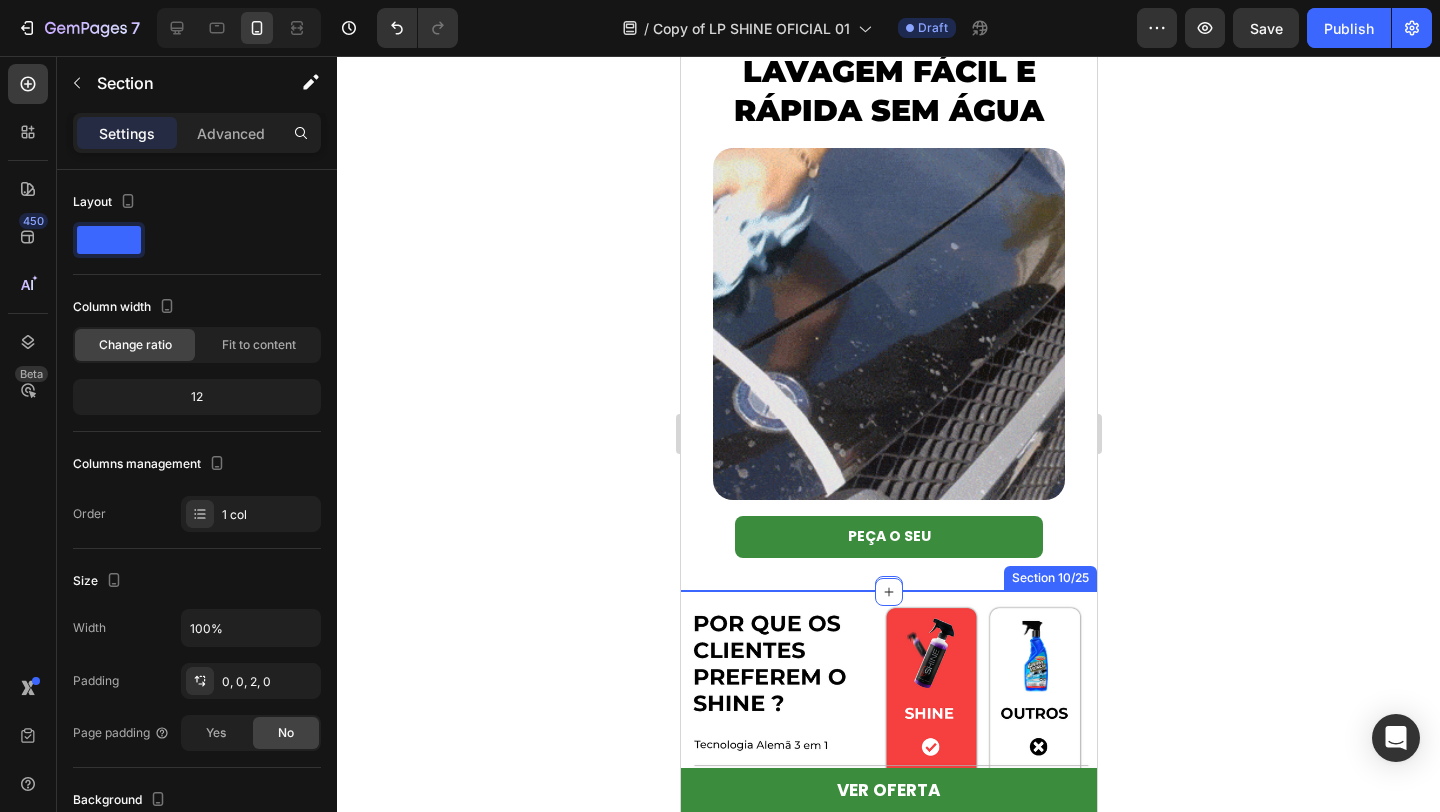 click on "Section 10/25" at bounding box center [1049, 578] 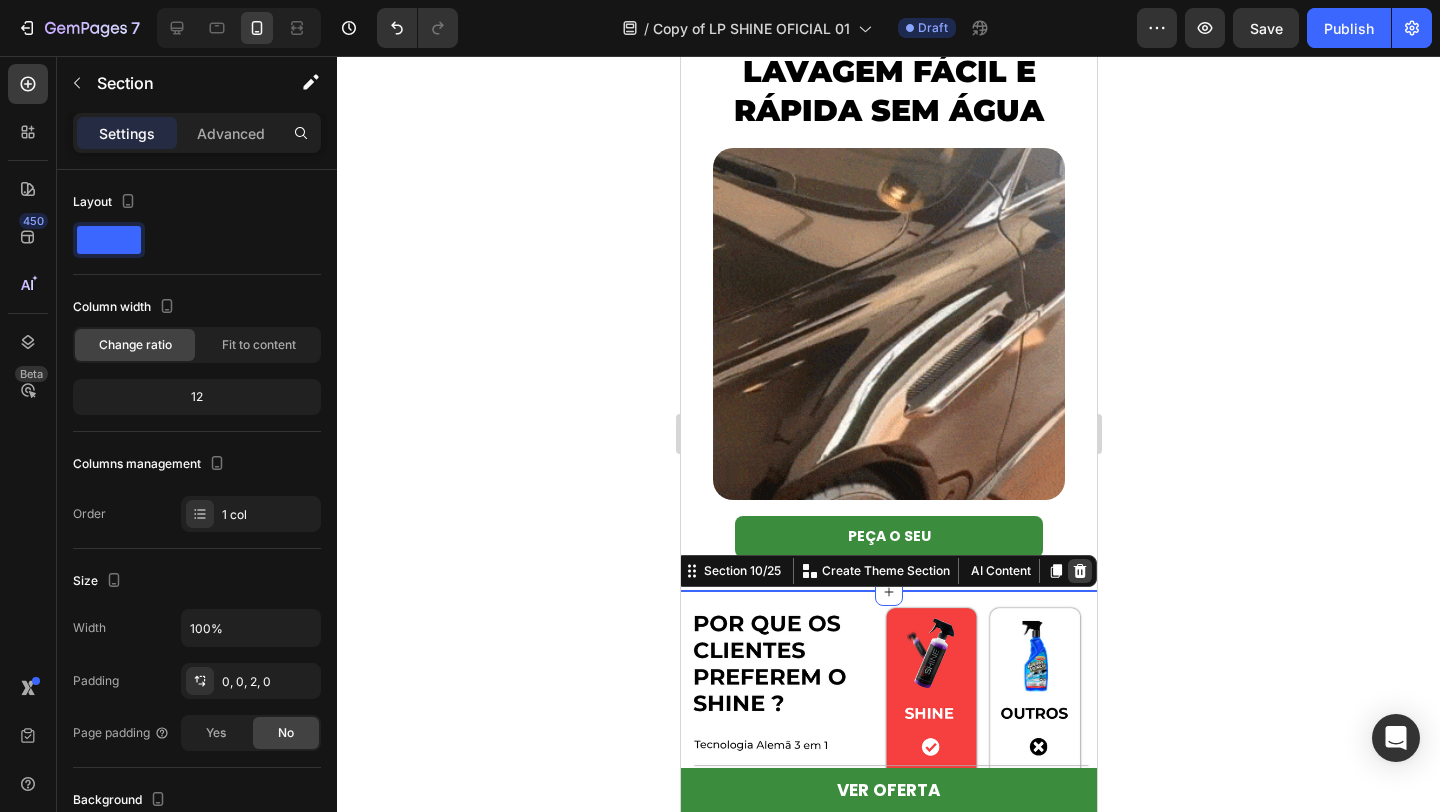 click 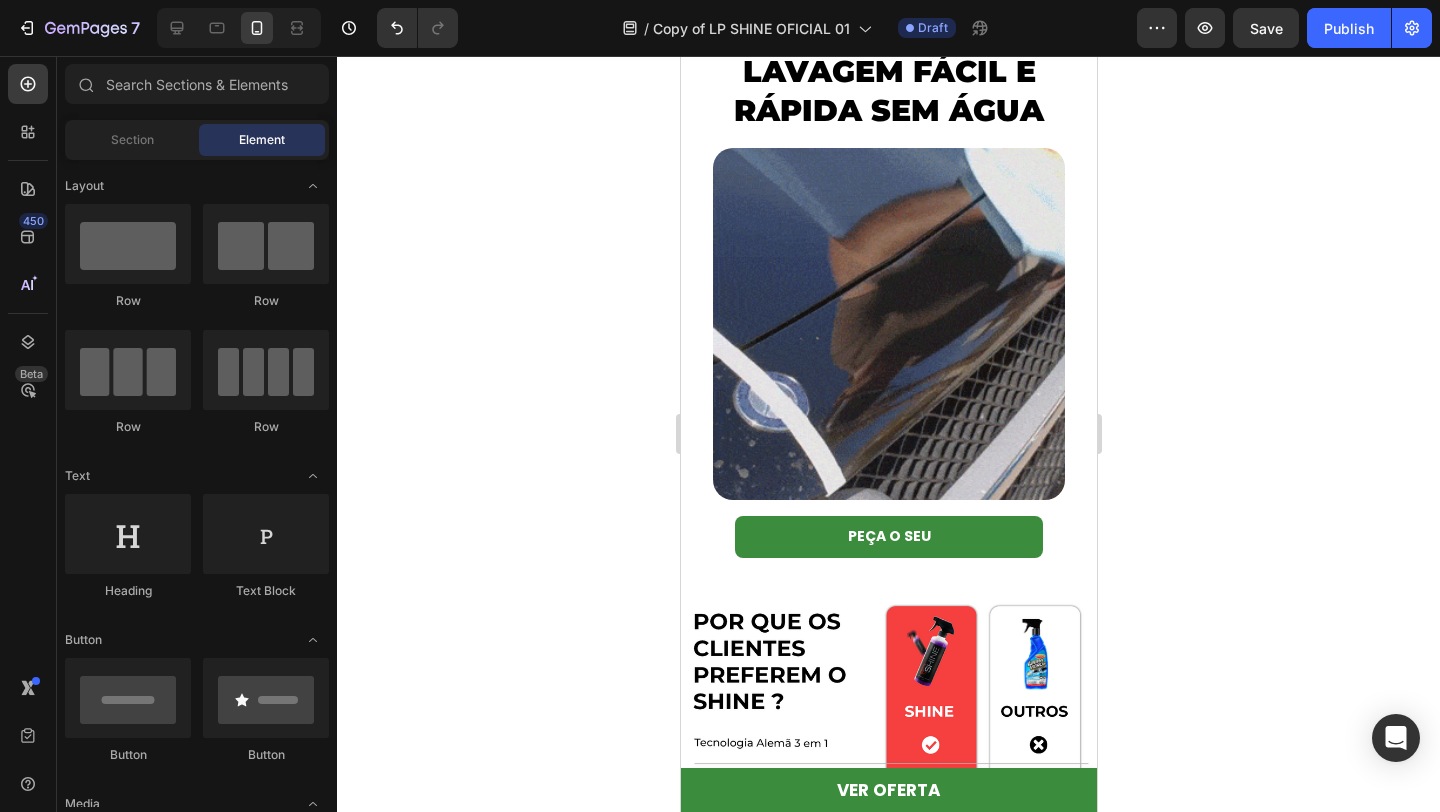 click on "VER OFERTA Button Sticky
Hero Banner Section gplJuQFNtj Image Row COMO O SHINE LIMPA PROTEGE E DÁ BRILHO EM SEGUNDOS?  Heading Replace this text with your content Text Block Row Row Melhor que os adesivos visíveis   Heading Não descola, não marca e pode ser usado até para dormir Protege contra bactérias e impurezas sem destacar a espinha Pode suar e usar maquiagem por cima Text Block Row Row Melhor que os adesivos visíveis   Heading Não descola, não marca e pode ser usado até para dormir Protege contra bactérias e impurezas sem destacar a espinha Pode suar e usar maquiagem por cima Text Block Row Row Melhor que os adesivos visíveis   Heading Não descola, não marca e pode ser usado até para dormir Protege contra bactérias e impurezas sem destacar a espinha Pode suar e usar maquiagem por cima Text Block Row Row Row Row Row Image FÁCIL E RÁPIDO Text block Row Image PROTEÇÃO TIPO DIAMANTE Text block Row Image RESTAURADOR DE PINTURA DE CARRO PREMIUM Text block Row Image" at bounding box center [888, 1066] 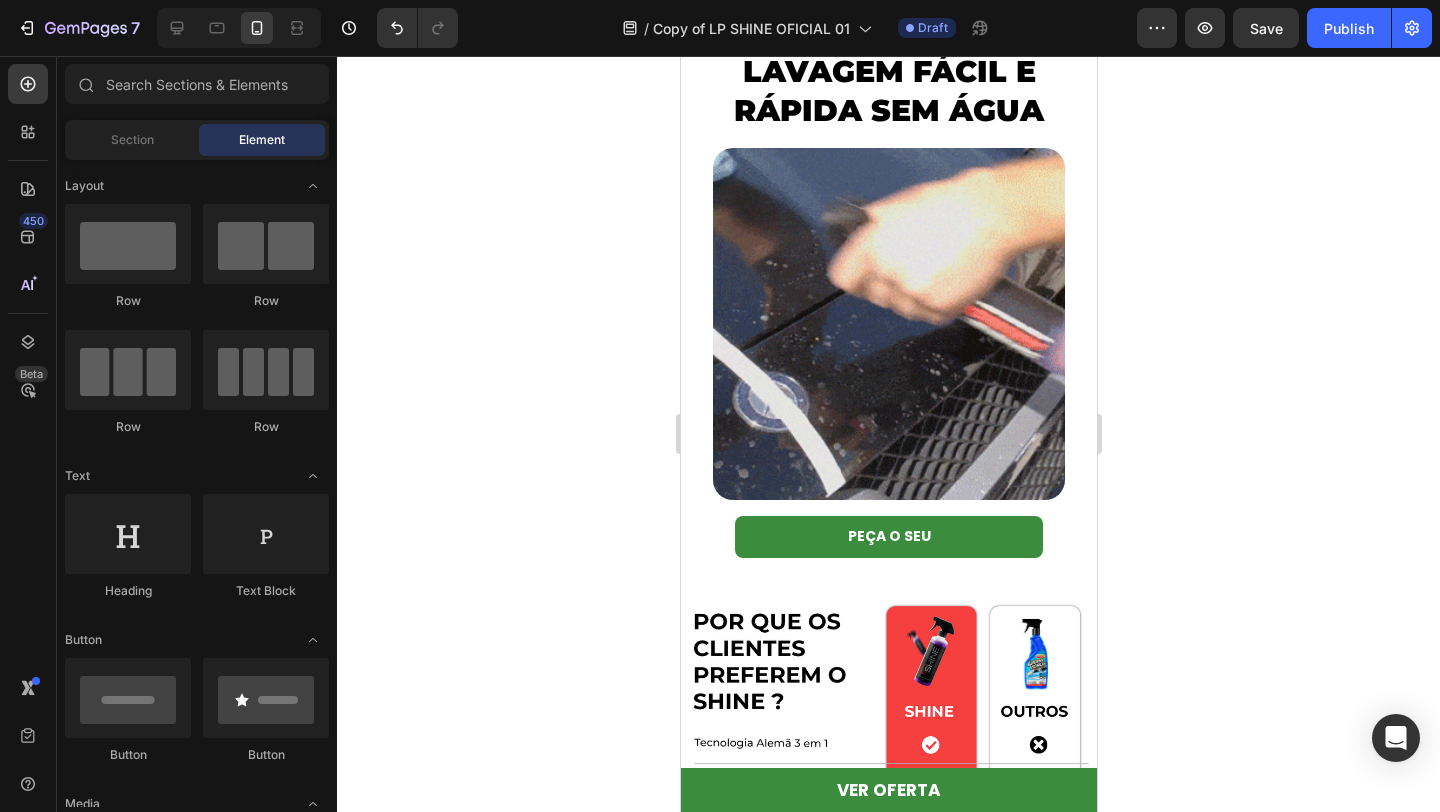 click on "LAVAGEM FÁCIL E RÁPIDA SEM ÁGUA Heading Image Row PEÇA O SEU Button Row" at bounding box center [888, 303] 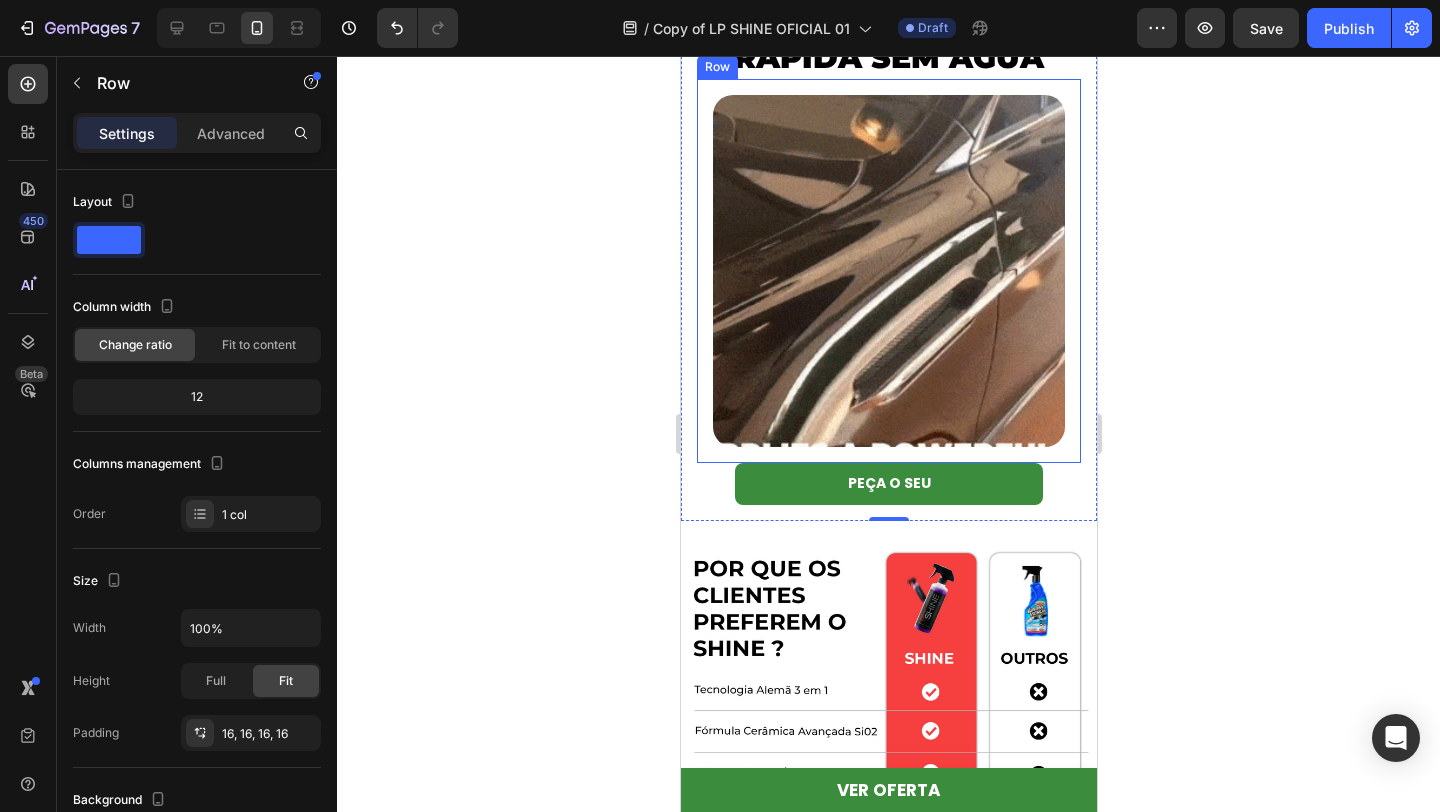scroll, scrollTop: 2215, scrollLeft: 0, axis: vertical 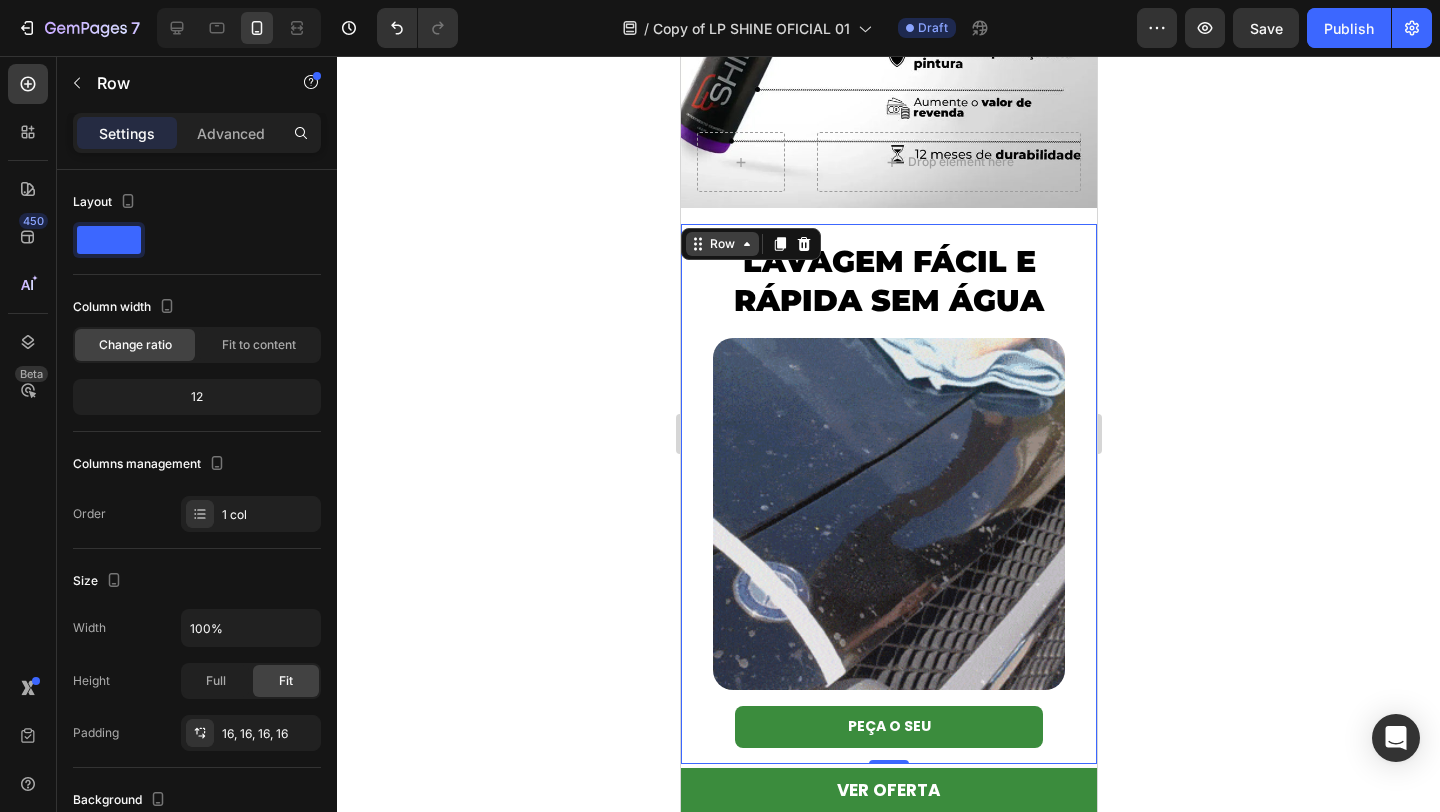 click on "Row" at bounding box center (721, 244) 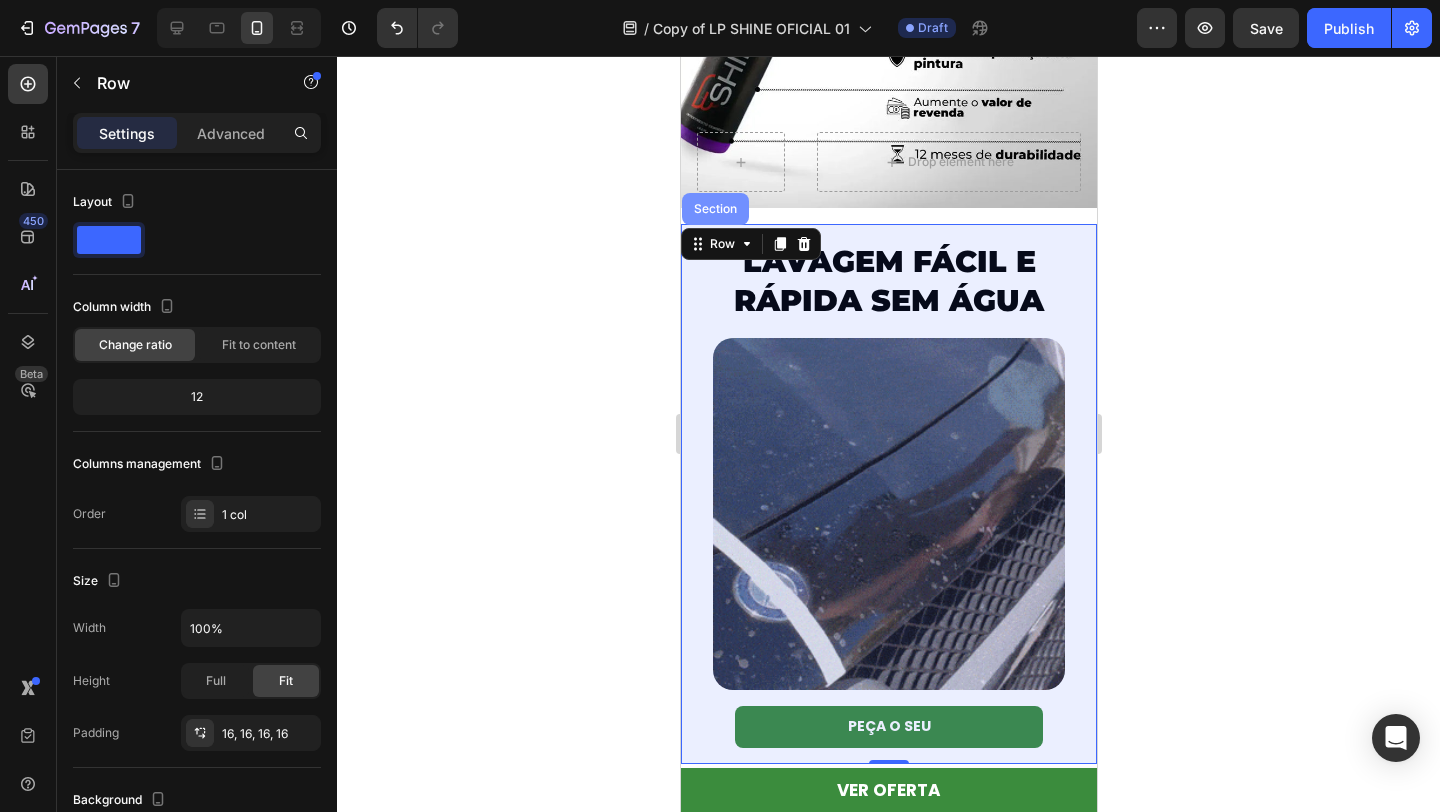 click on "Section" at bounding box center [714, 209] 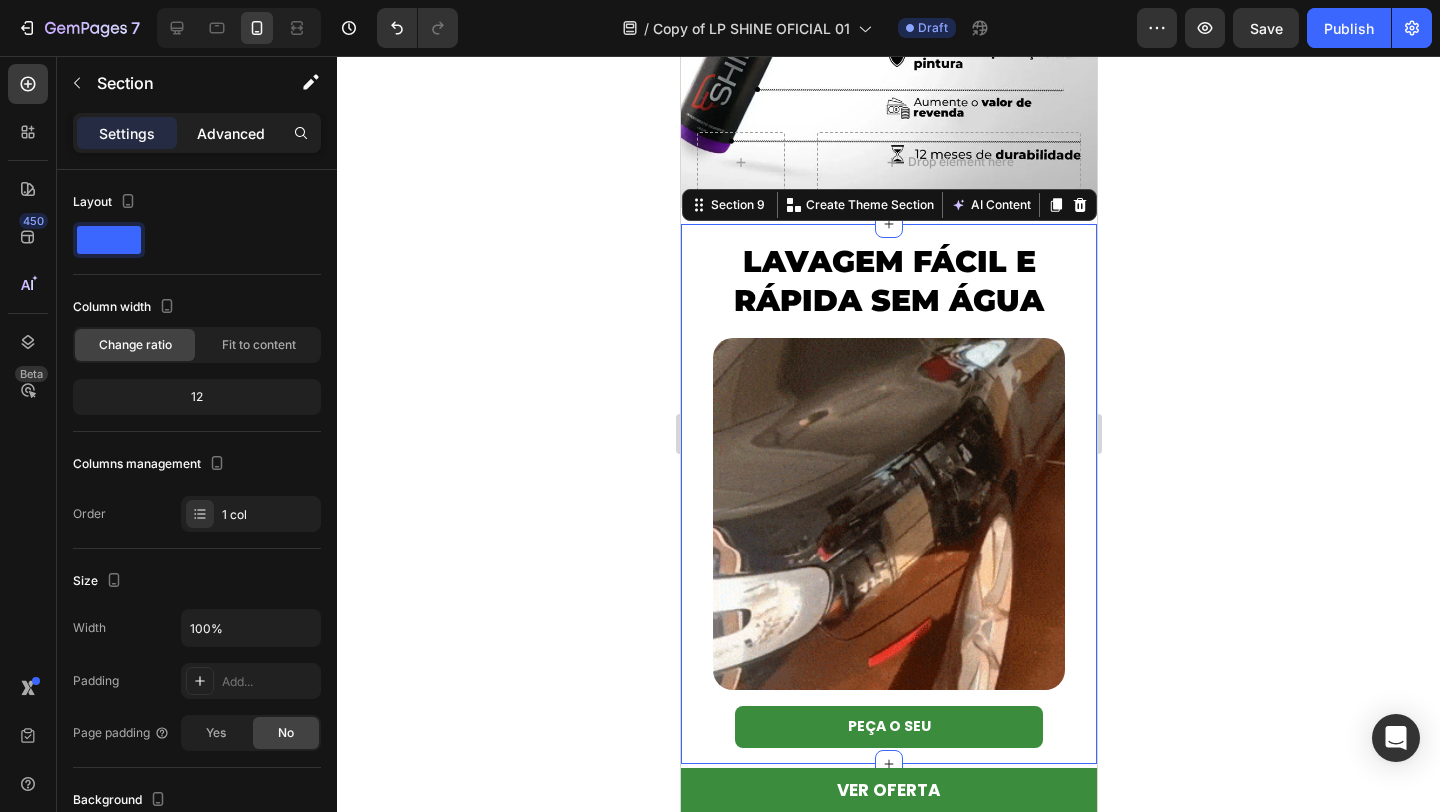 click on "Advanced" at bounding box center [231, 133] 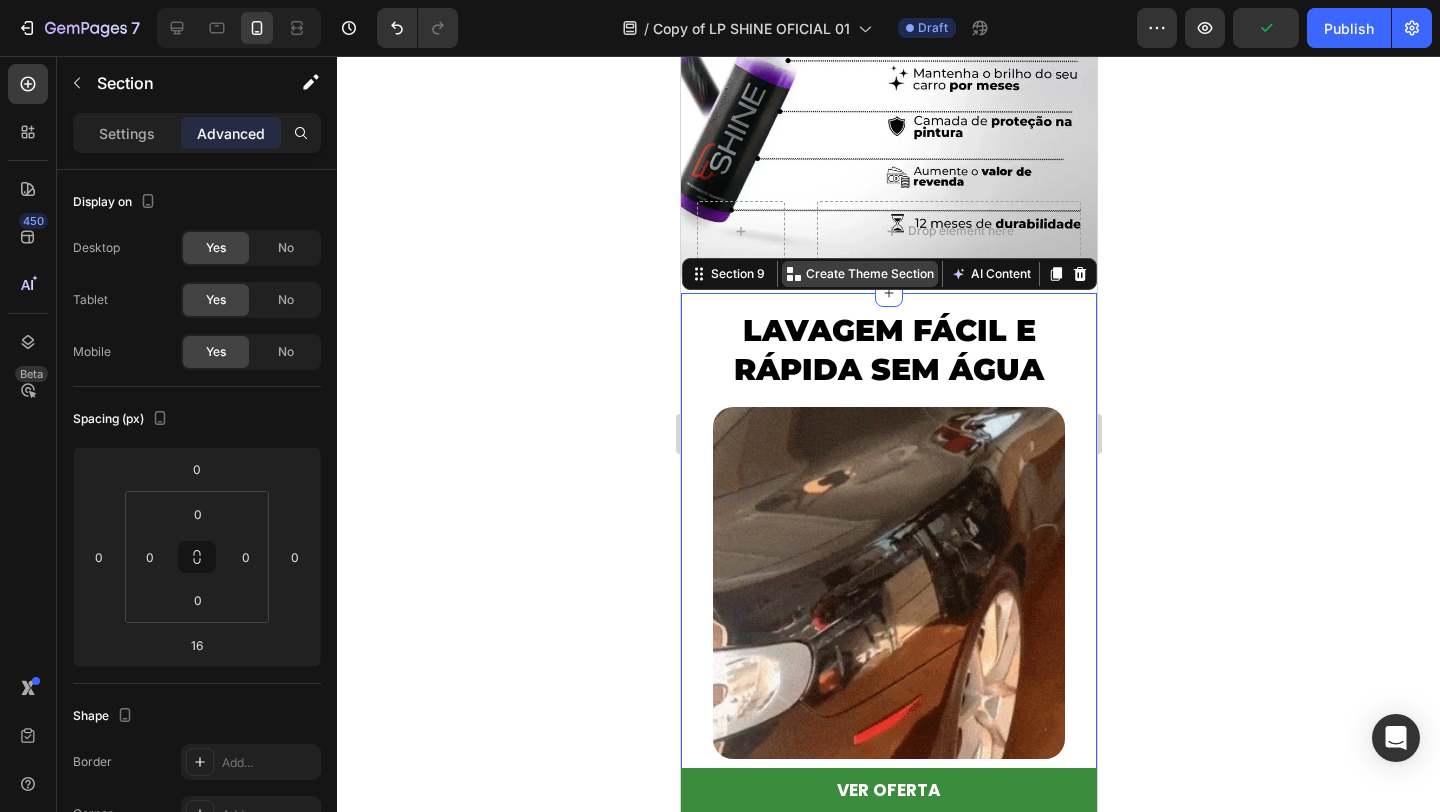scroll, scrollTop: 2137, scrollLeft: 0, axis: vertical 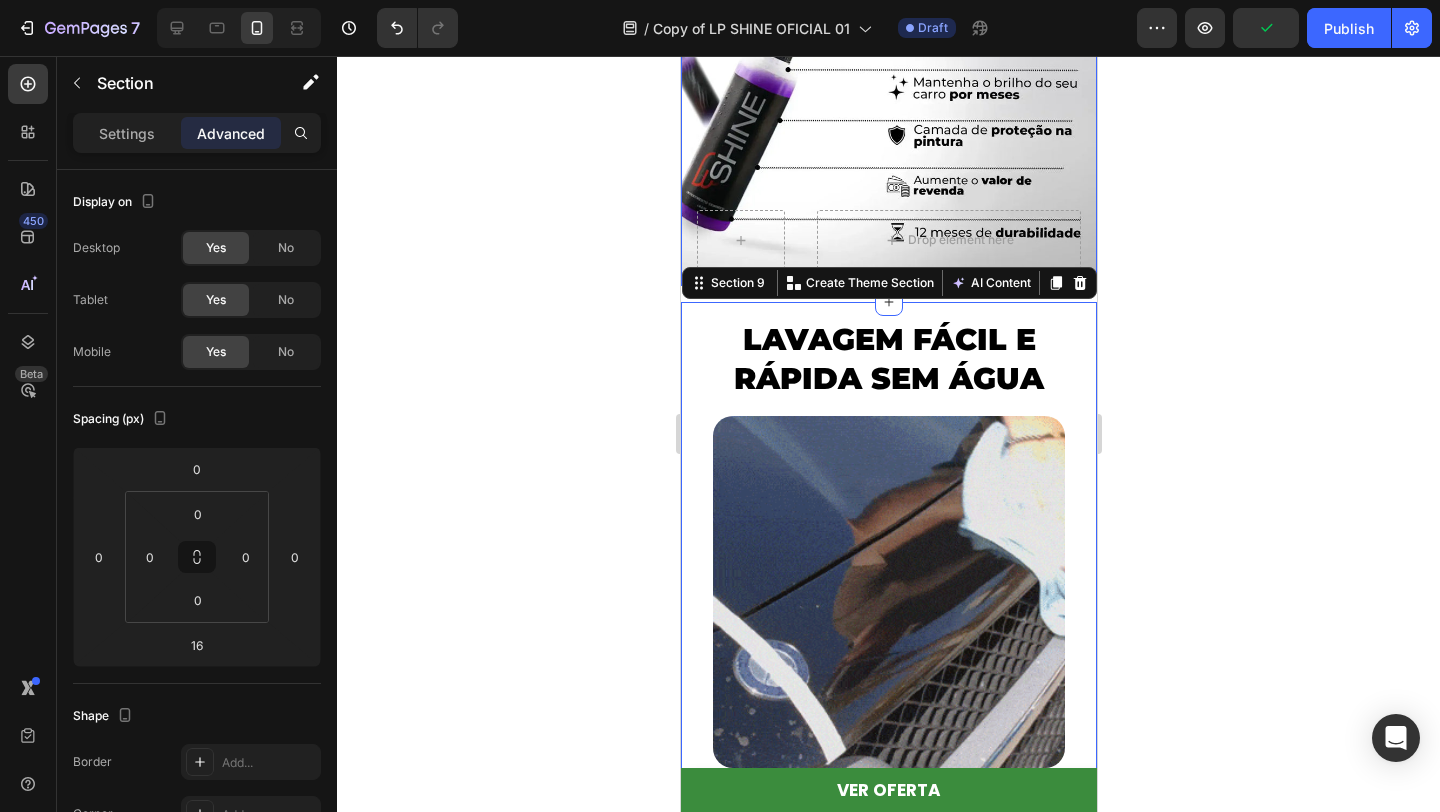 click on "Drop element here" at bounding box center [888, 240] 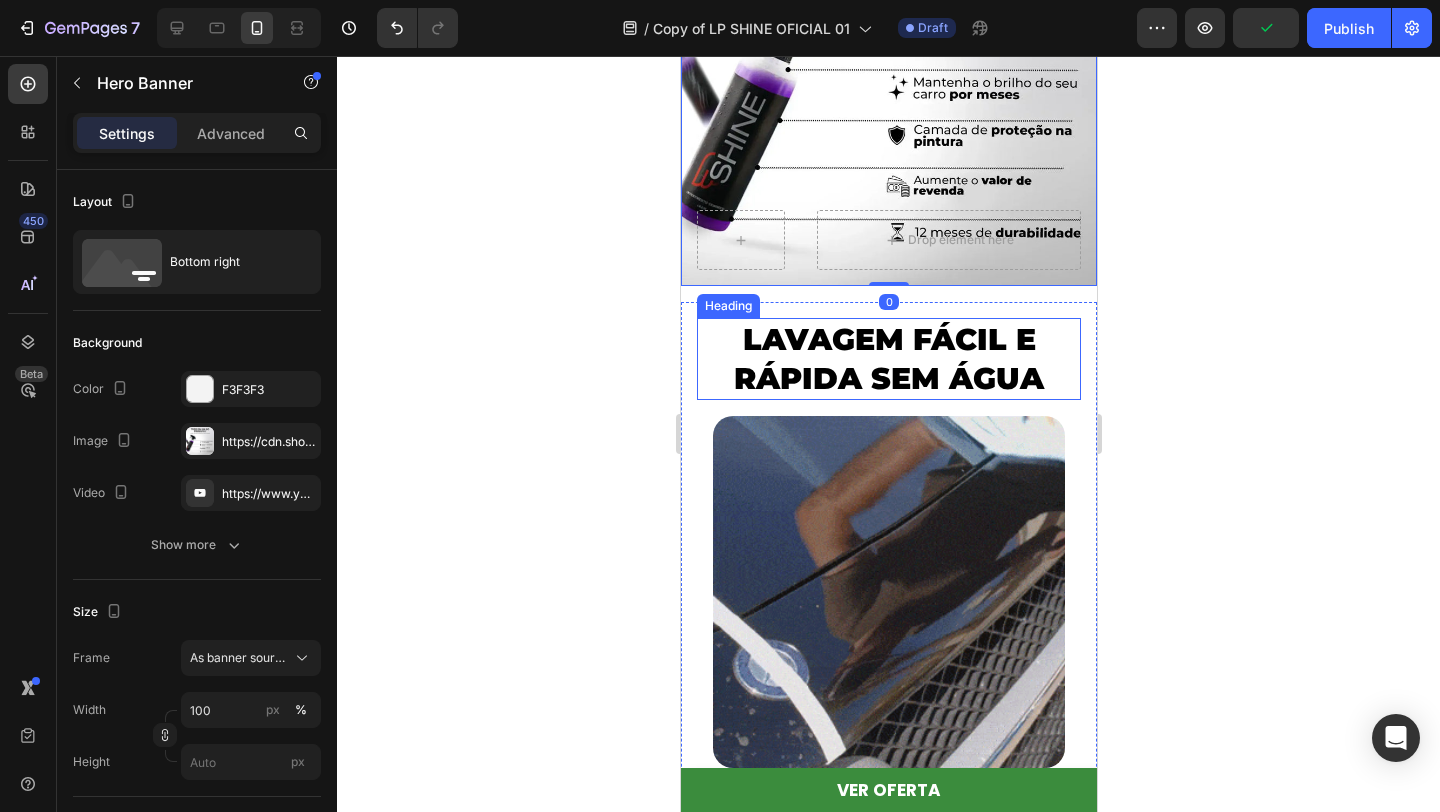 scroll, scrollTop: 2151, scrollLeft: 0, axis: vertical 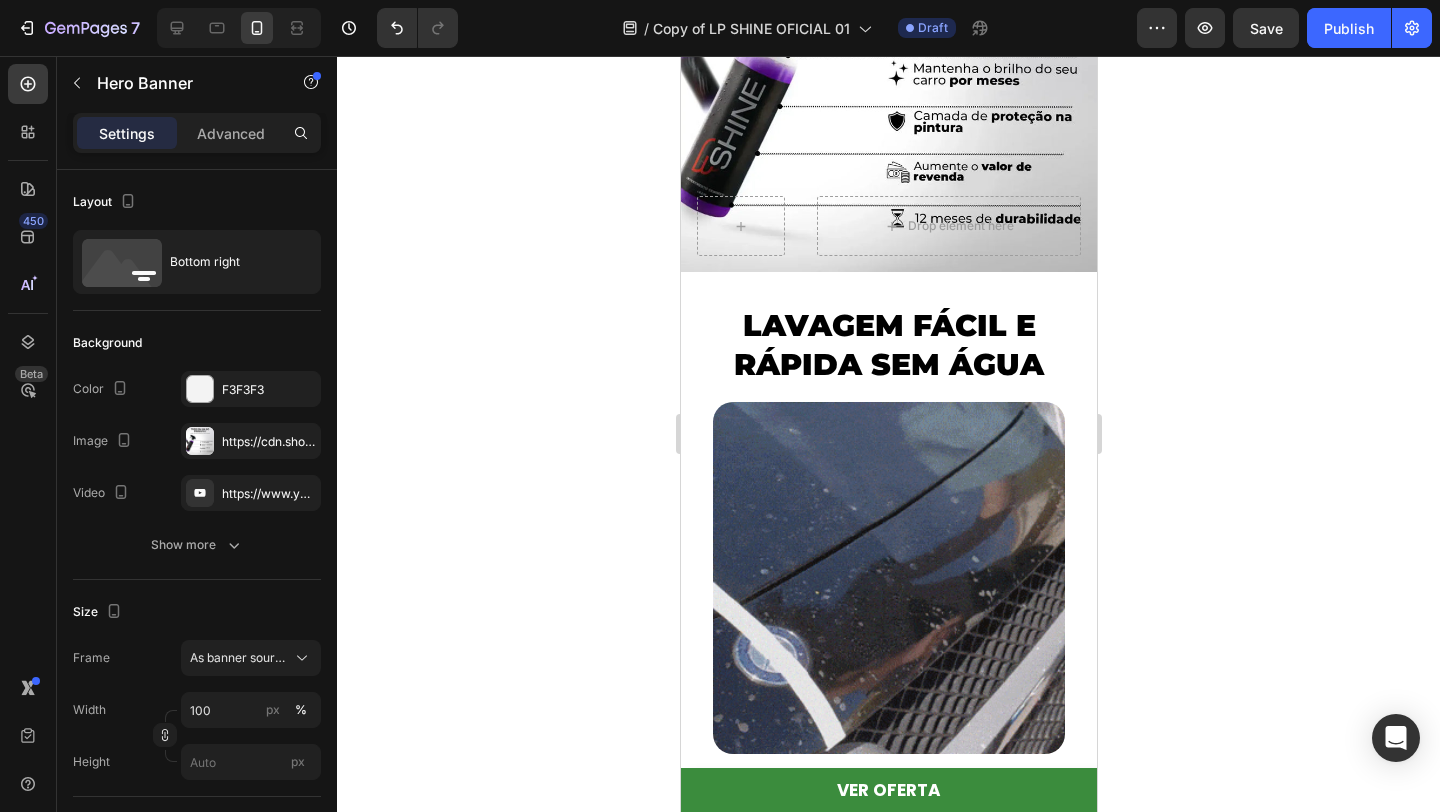click on "VER OFERTA Button Sticky
Hero Banner Section gplJuQFNtj Image Row COMO O SHINE LIMPA PROTEGE E DÁ BRILHO EM SEGUNDOS?  Heading Replace this text with your content Text Block Row Row Melhor que os adesivos visíveis   Heading Não descola, não marca e pode ser usado até para dormir Protege contra bactérias e impurezas sem destacar a espinha Pode suar e usar maquiagem por cima Text Block Row Row Melhor que os adesivos visíveis   Heading Não descola, não marca e pode ser usado até para dormir Protege contra bactérias e impurezas sem destacar a espinha Pode suar e usar maquiagem por cima Text Block Row Row Melhor que os adesivos visíveis   Heading Não descola, não marca e pode ser usado até para dormir Protege contra bactérias e impurezas sem destacar a espinha Pode suar e usar maquiagem por cima Text Block Row Row Row Row Row Image FÁCIL E RÁPIDO Text block Row Image PROTEÇÃO TIPO DIAMANTE Text block Row Image RESTAURADOR DE PINTURA DE CARRO PREMIUM Text block Row Image" at bounding box center [888, 1320] 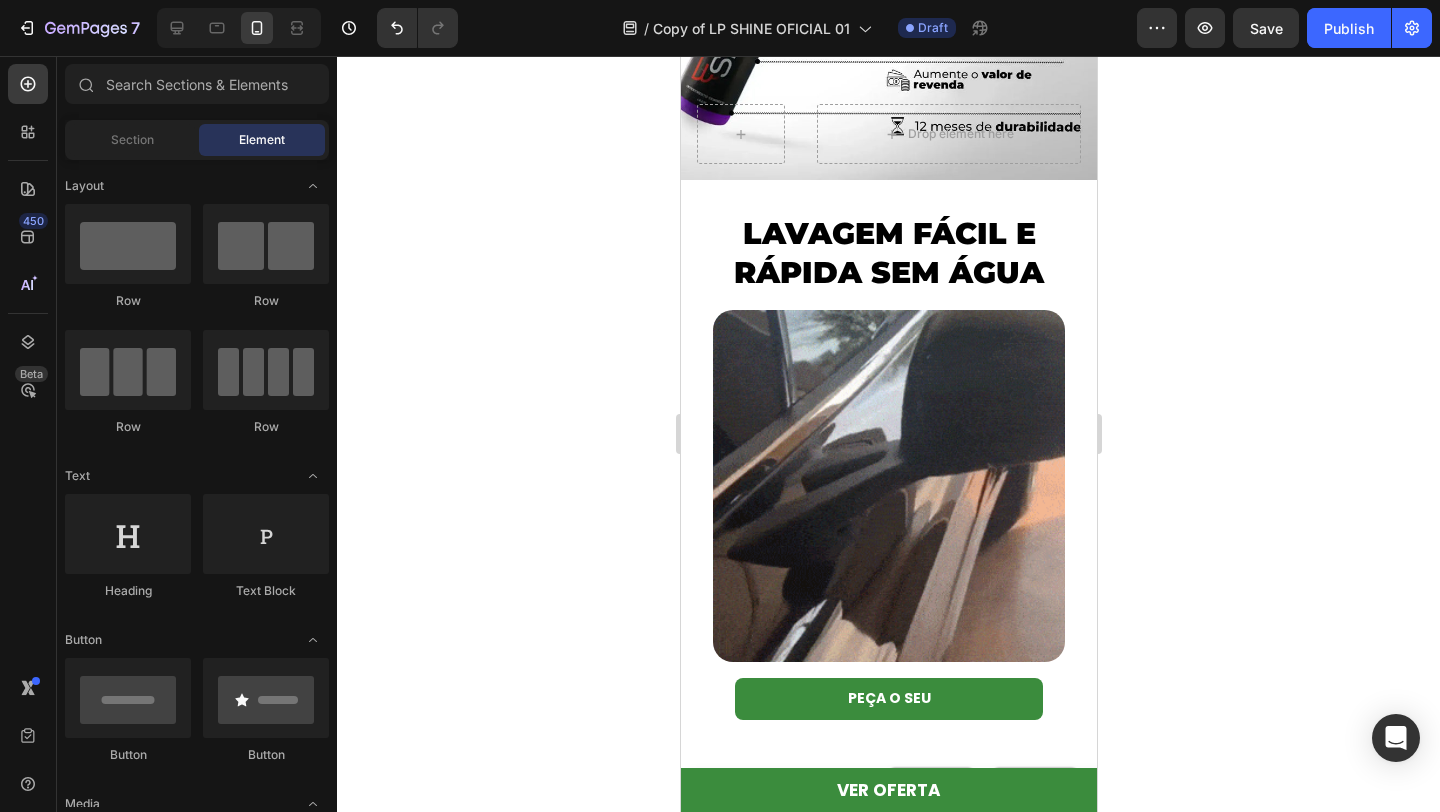 scroll, scrollTop: 2708, scrollLeft: 0, axis: vertical 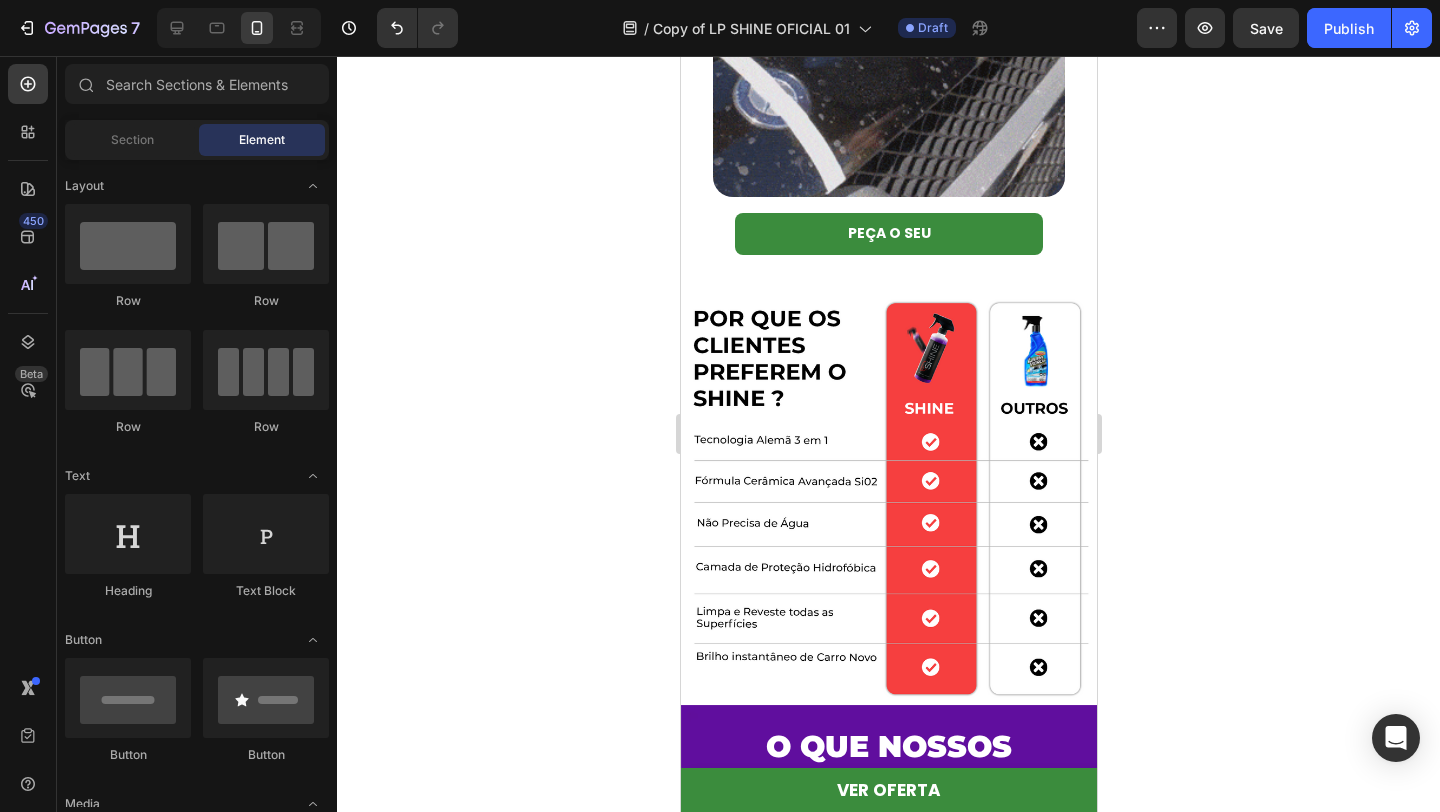 click on "VER OFERTA Button Sticky
Hero Banner Section gplJuQFNtj Image Row COMO O SHINE LIMPA PROTEGE E DÁ BRILHO EM SEGUNDOS?  Heading Replace this text with your content Text Block Row Row Melhor que os adesivos visíveis   Heading Não descola, não marca e pode ser usado até para dormir Protege contra bactérias e impurezas sem destacar a espinha Pode suar e usar maquiagem por cima Text Block Row Row Melhor que os adesivos visíveis   Heading Não descola, não marca e pode ser usado até para dormir Protege contra bactérias e impurezas sem destacar a espinha Pode suar e usar maquiagem por cima Text Block Row Row Melhor que os adesivos visíveis   Heading Não descola, não marca e pode ser usado até para dormir Protege contra bactérias e impurezas sem destacar a espinha Pode suar e usar maquiagem por cima Text Block Row Row Row Row Row Image FÁCIL E RÁPIDO Text block Row Image PROTEÇÃO TIPO DIAMANTE Text block Row Image RESTAURADOR DE PINTURA DE CARRO PREMIUM Text block Row Image" at bounding box center [888, 762] 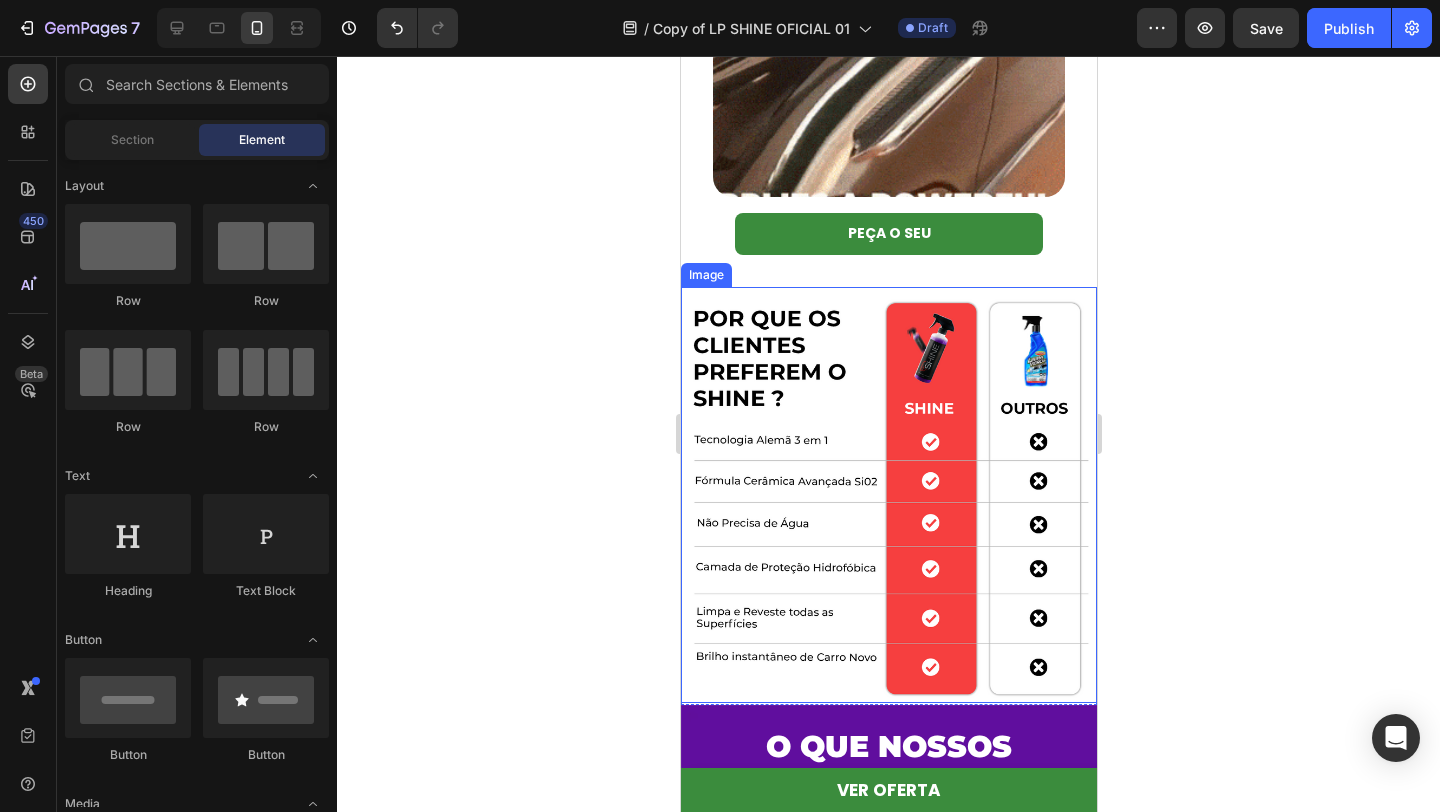 click at bounding box center [888, 495] 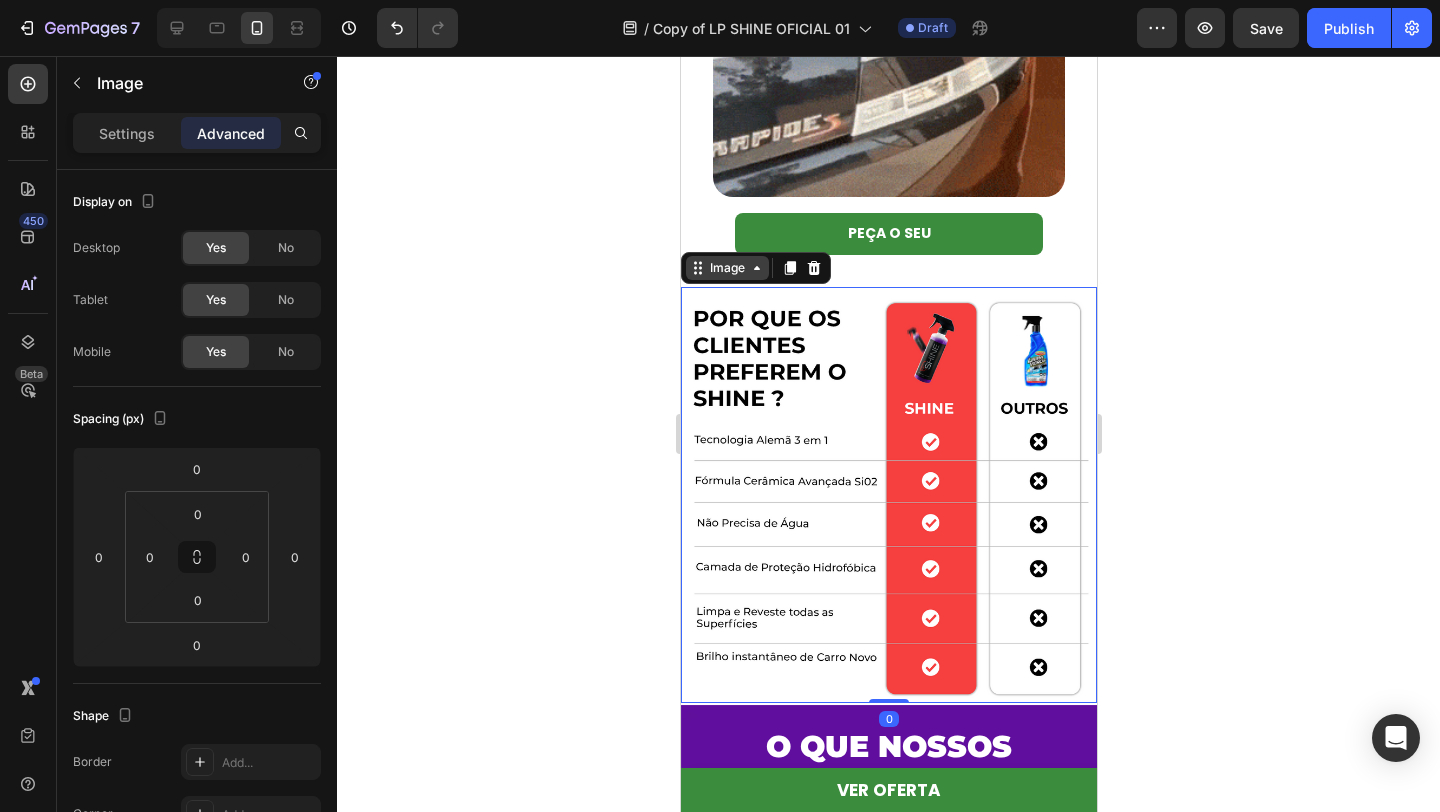 click on "Image" at bounding box center [726, 268] 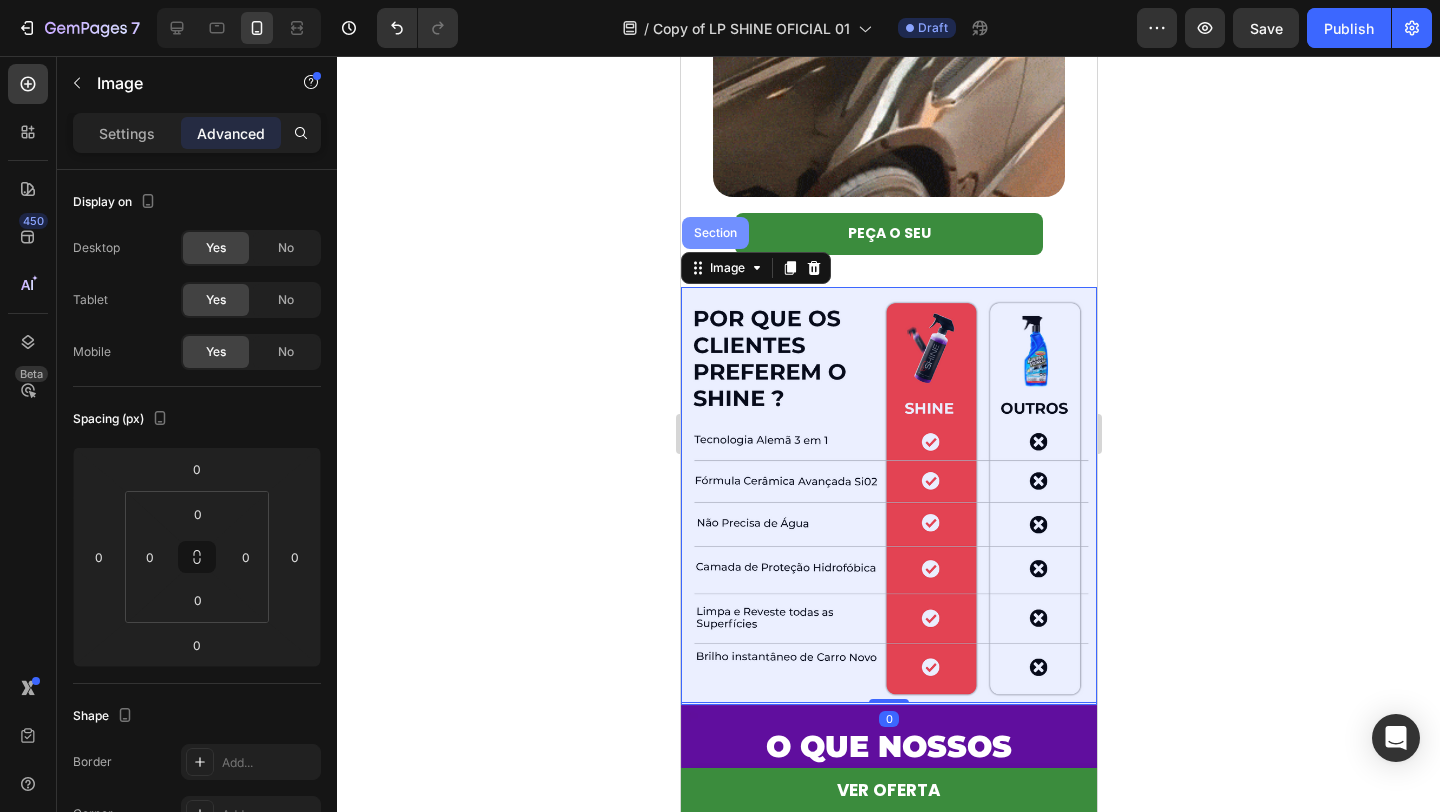 click on "Section" at bounding box center [714, 233] 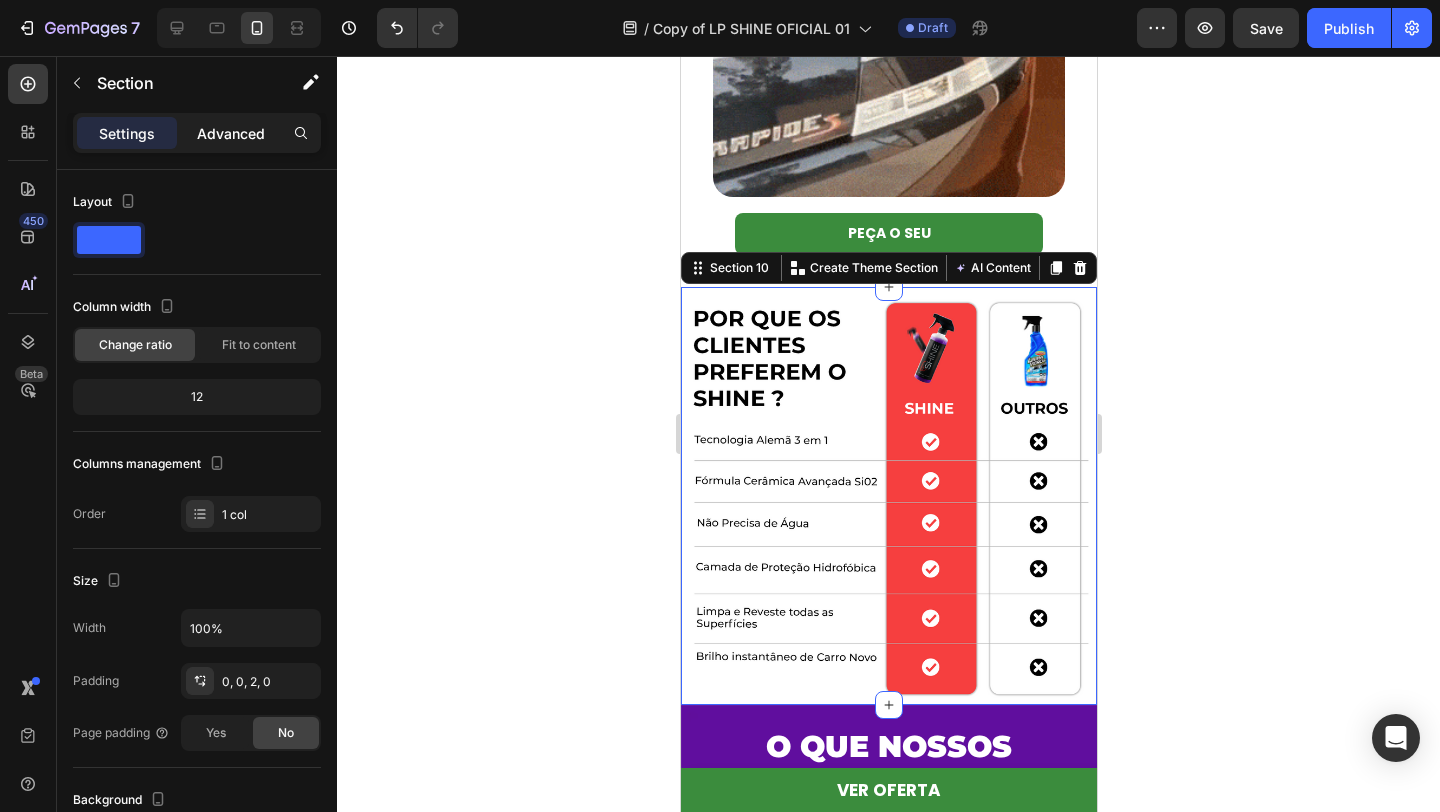 click on "Advanced" at bounding box center (231, 133) 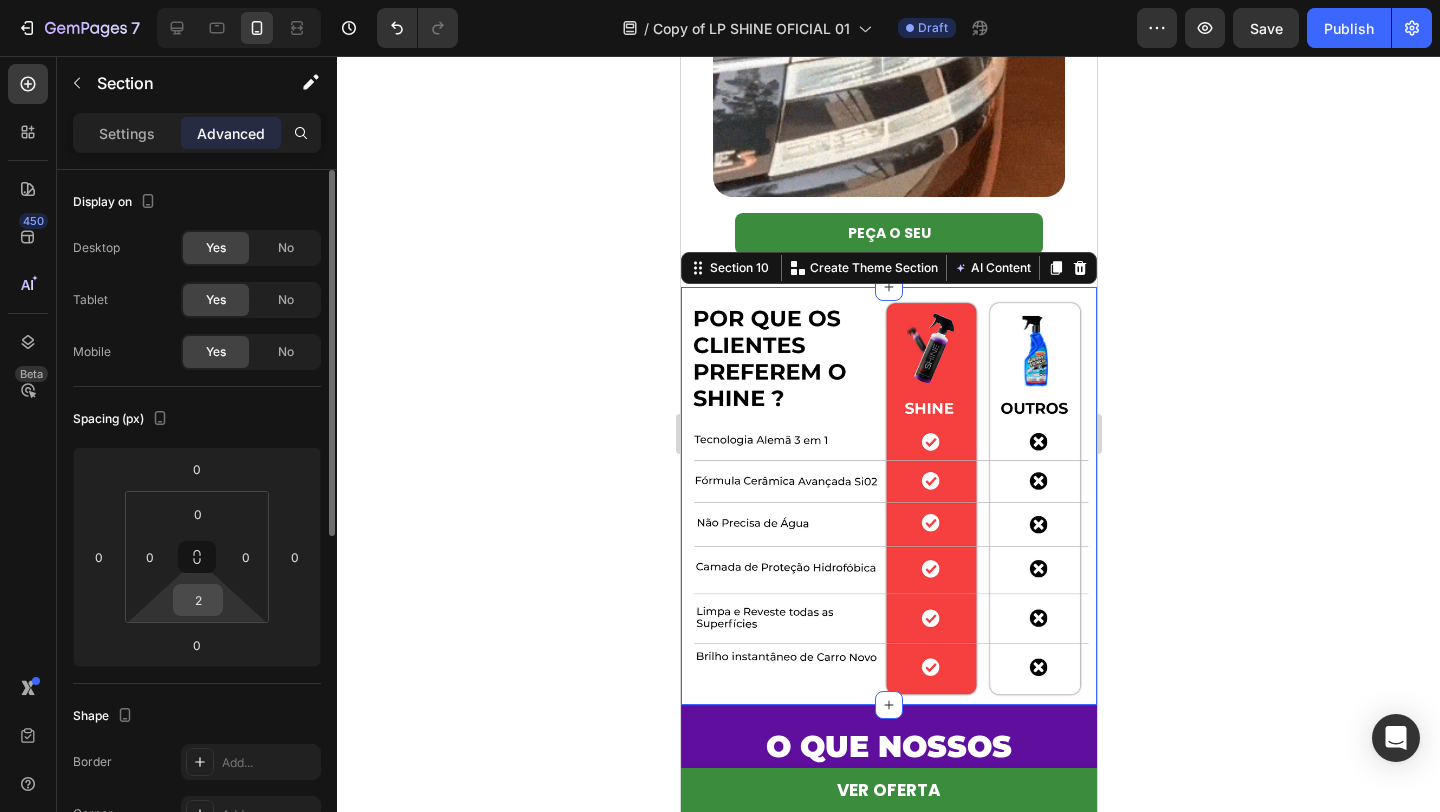 click on "2" at bounding box center (198, 600) 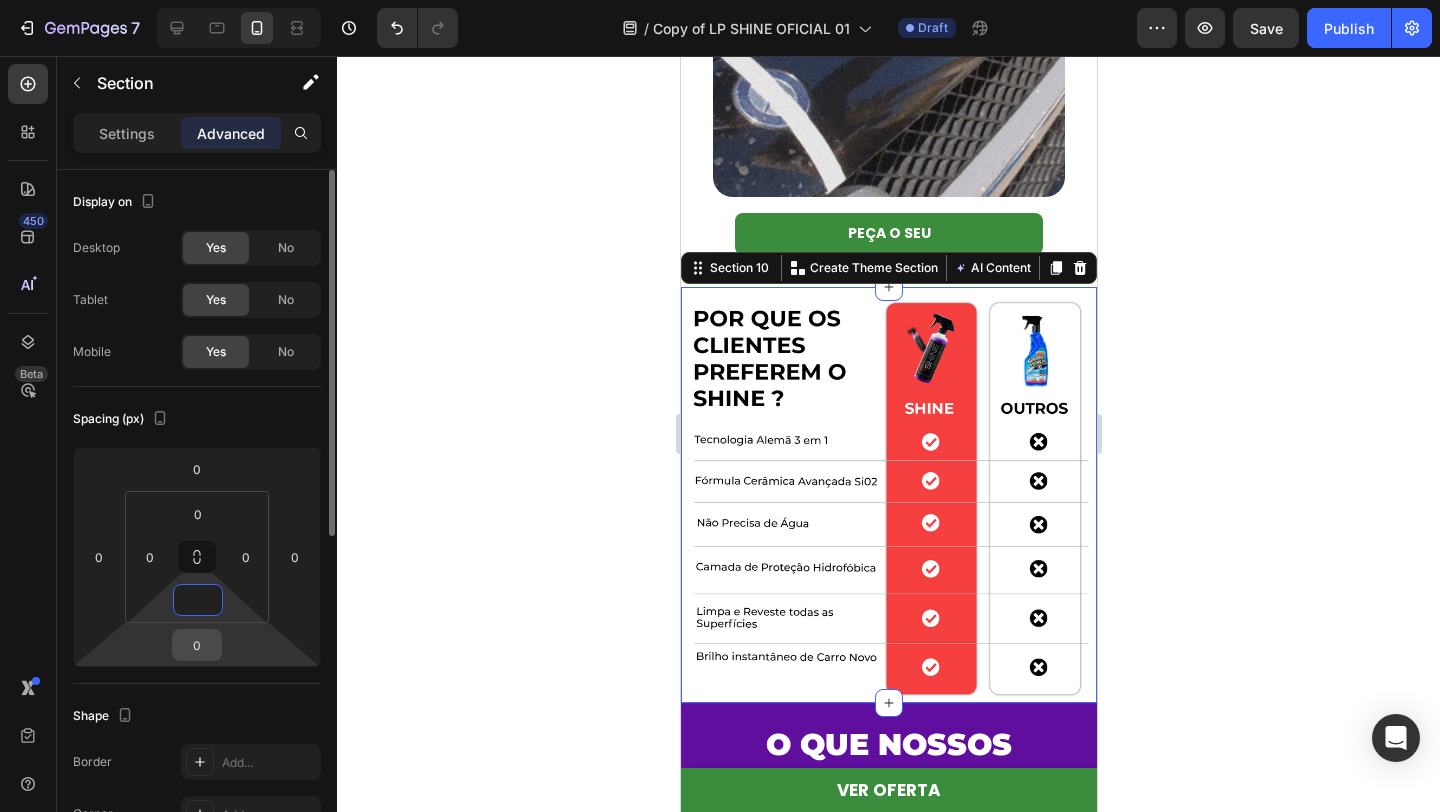 type on "0" 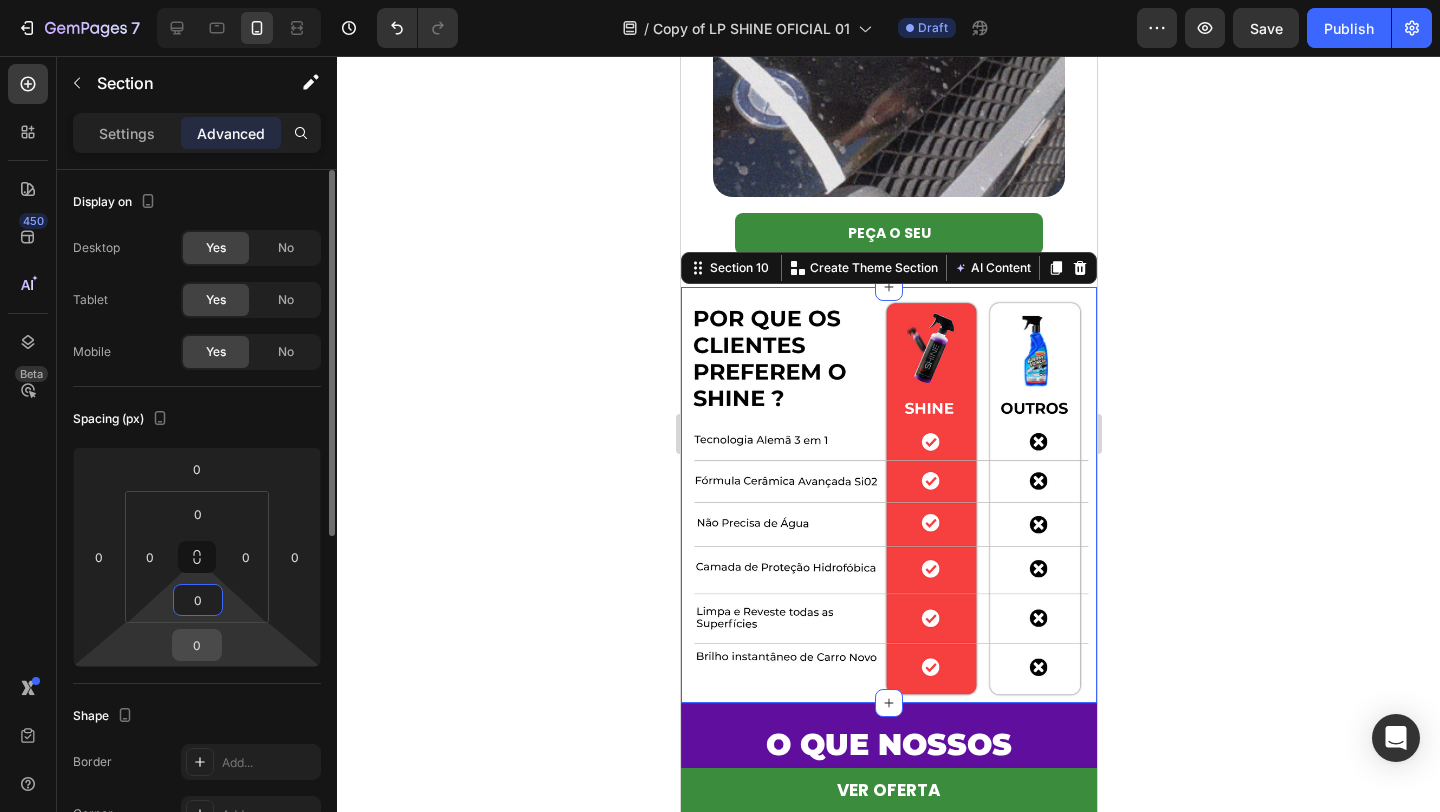 click on "0" at bounding box center (197, 645) 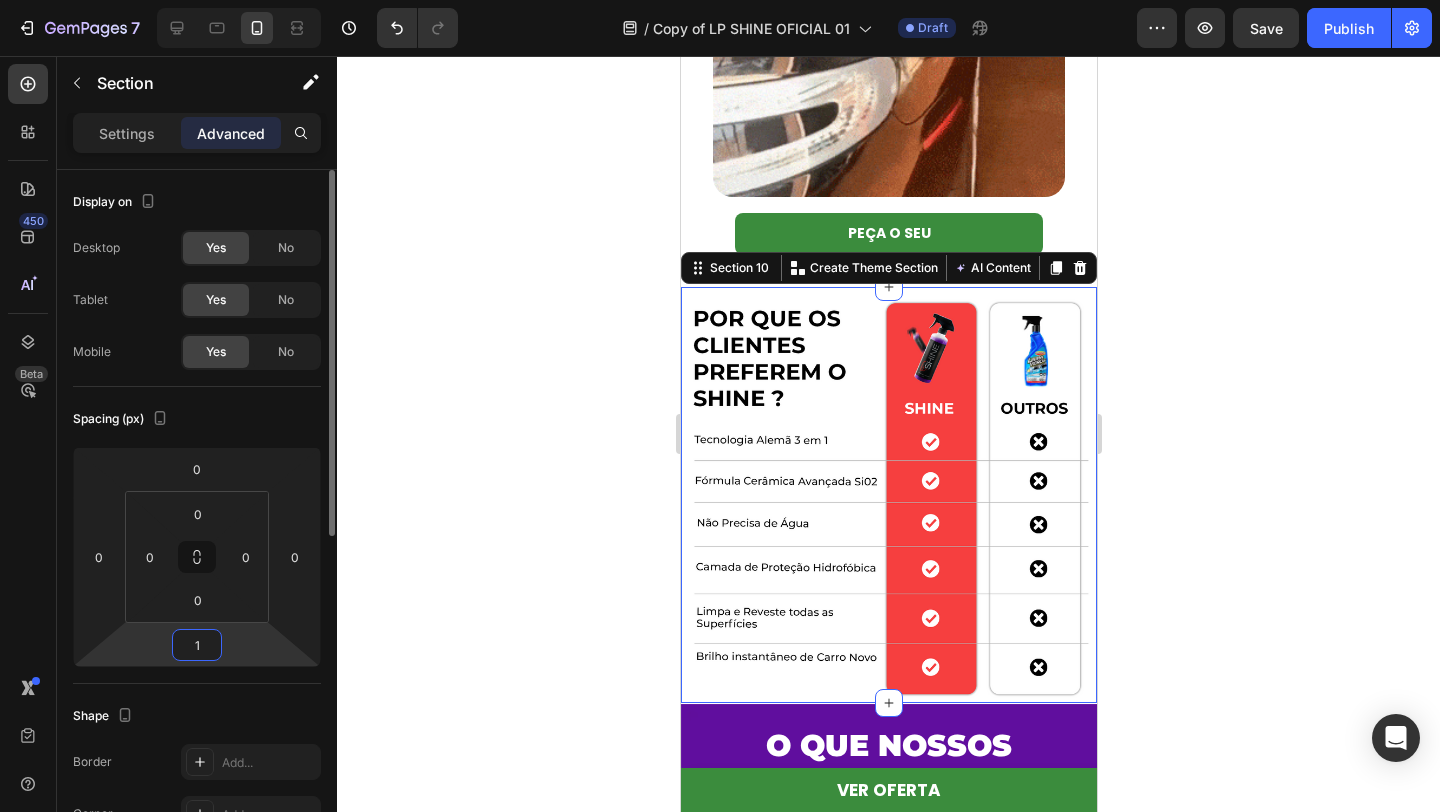 type on "16" 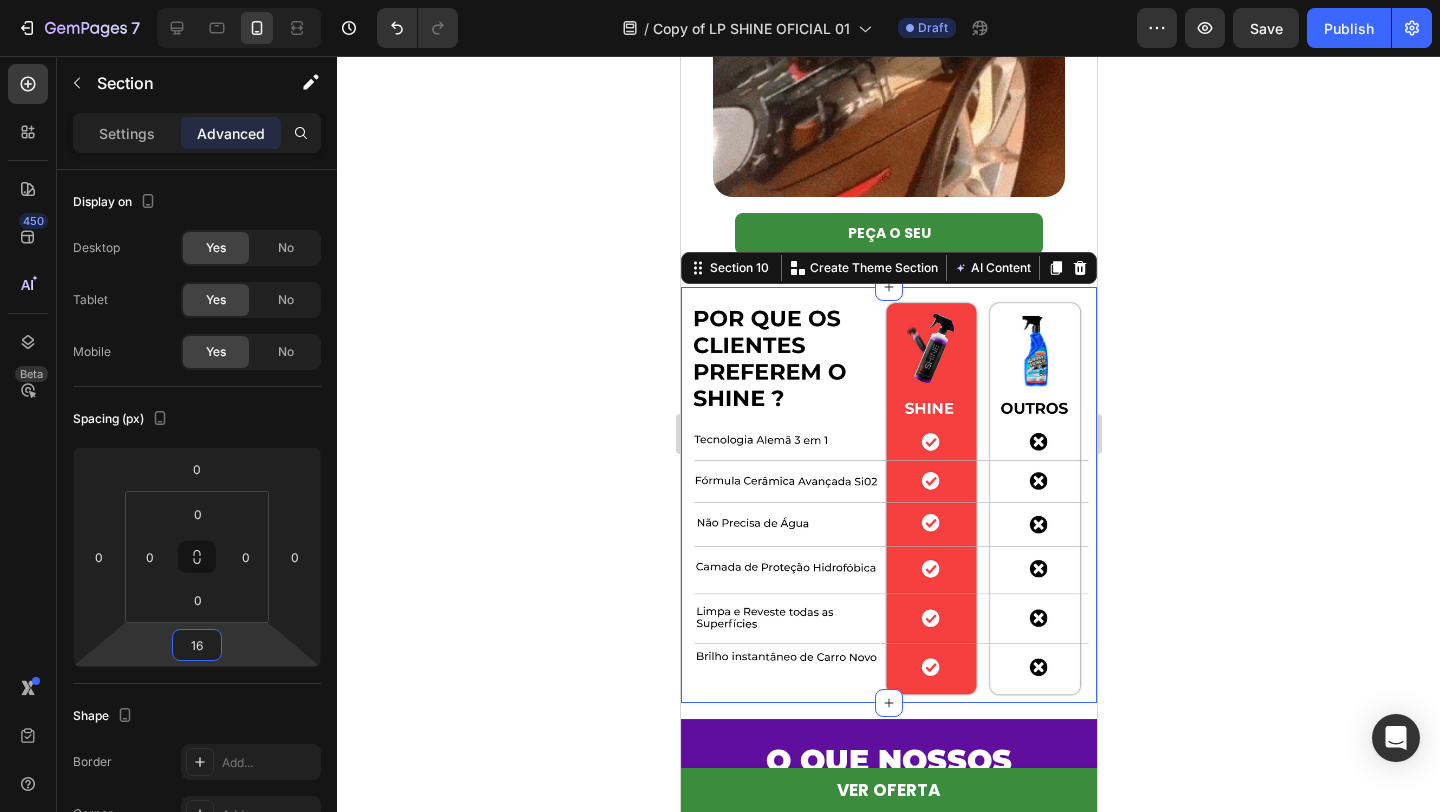 click 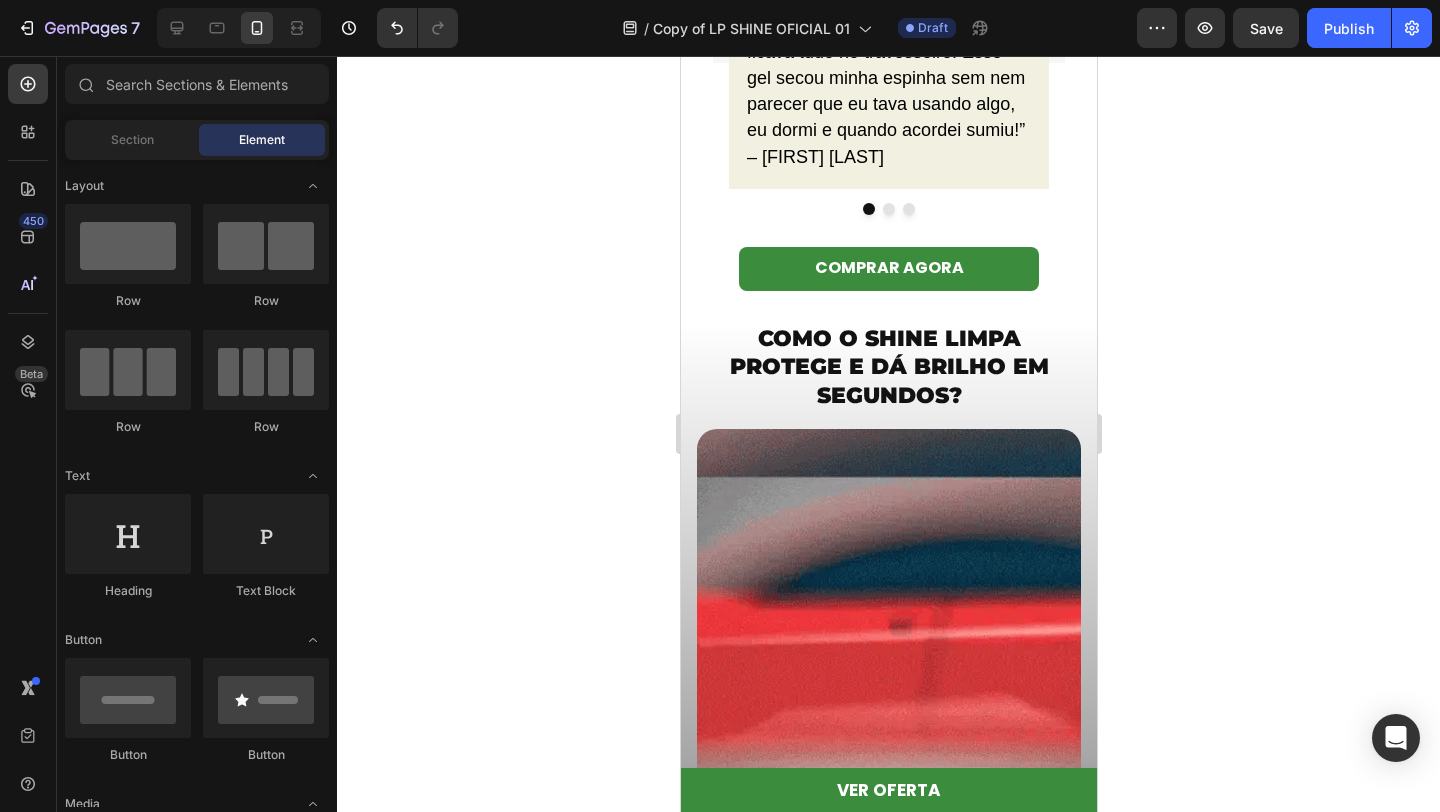 scroll, scrollTop: 471, scrollLeft: 0, axis: vertical 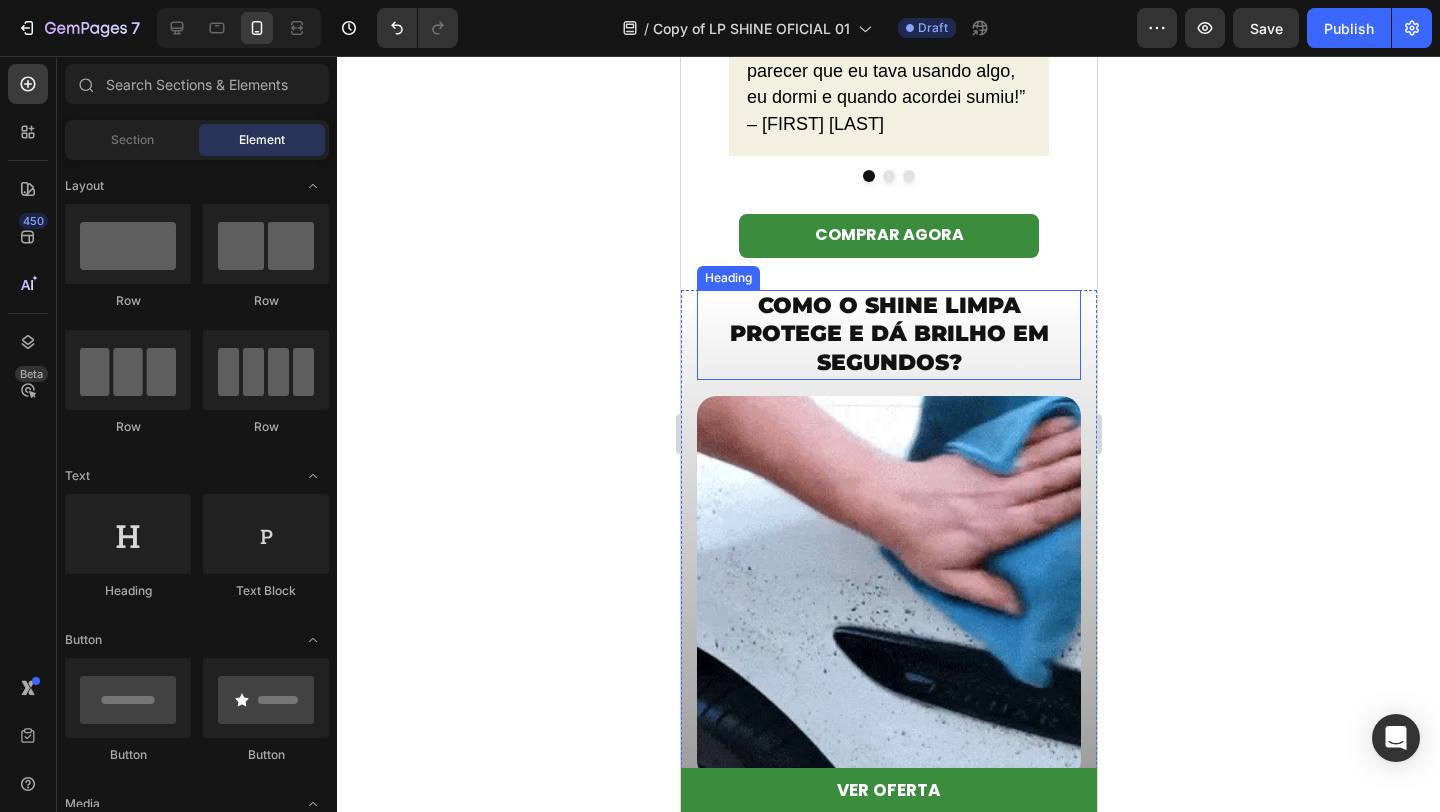 click on "COMO O SHINE LIMPA PROTEGE E DÁ BRILHO EM SEGUNDOS?" at bounding box center [888, 334] 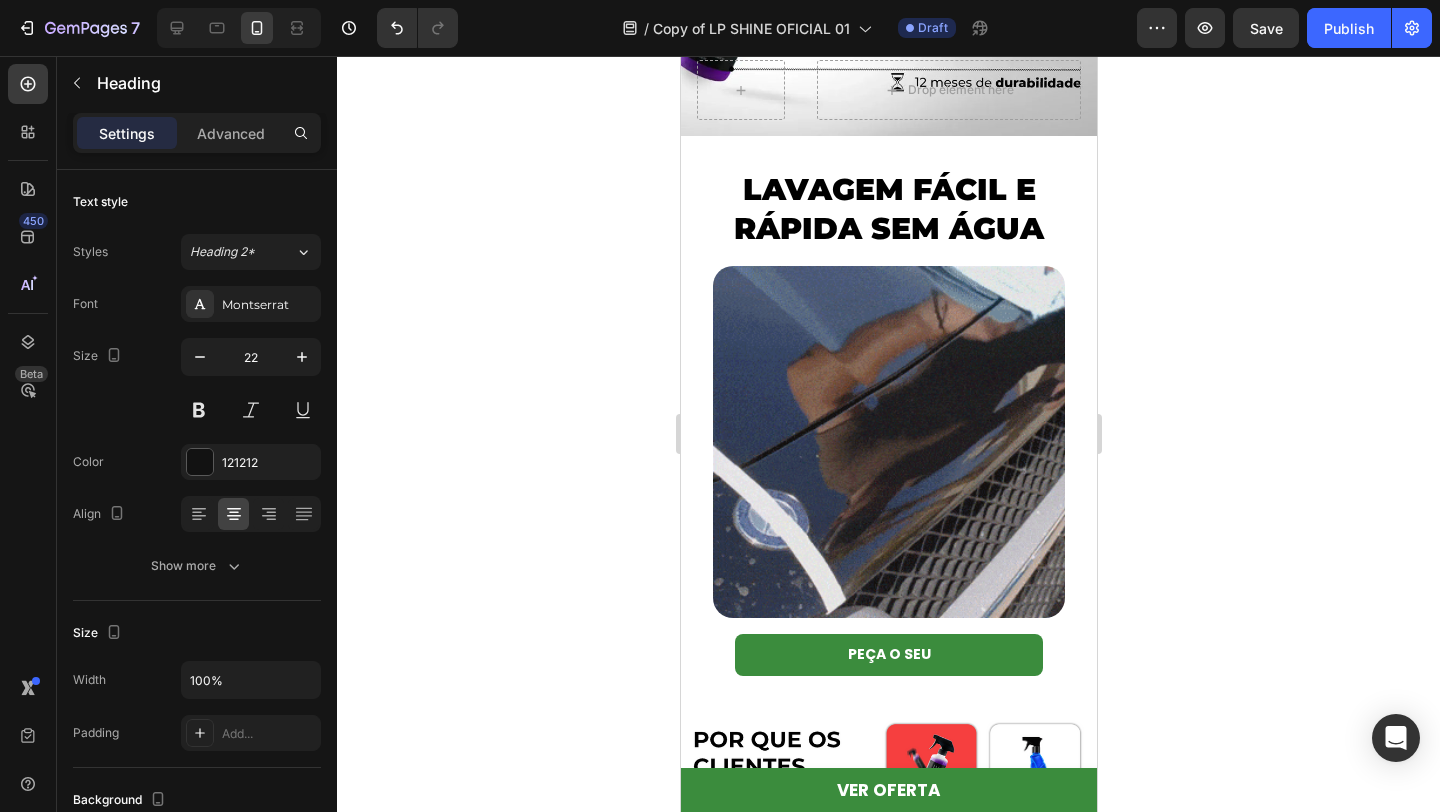 scroll, scrollTop: 2742, scrollLeft: 0, axis: vertical 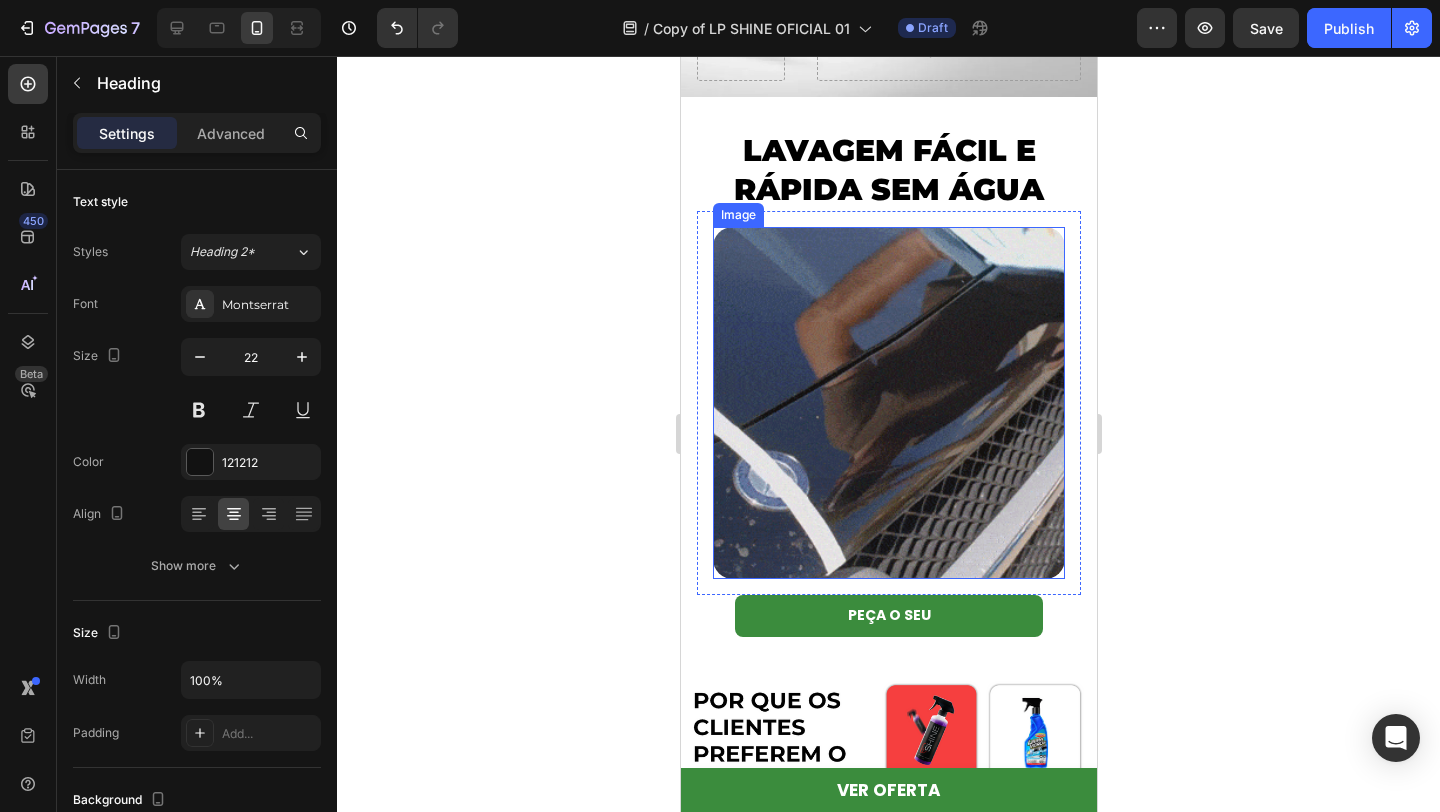 click at bounding box center [888, 403] 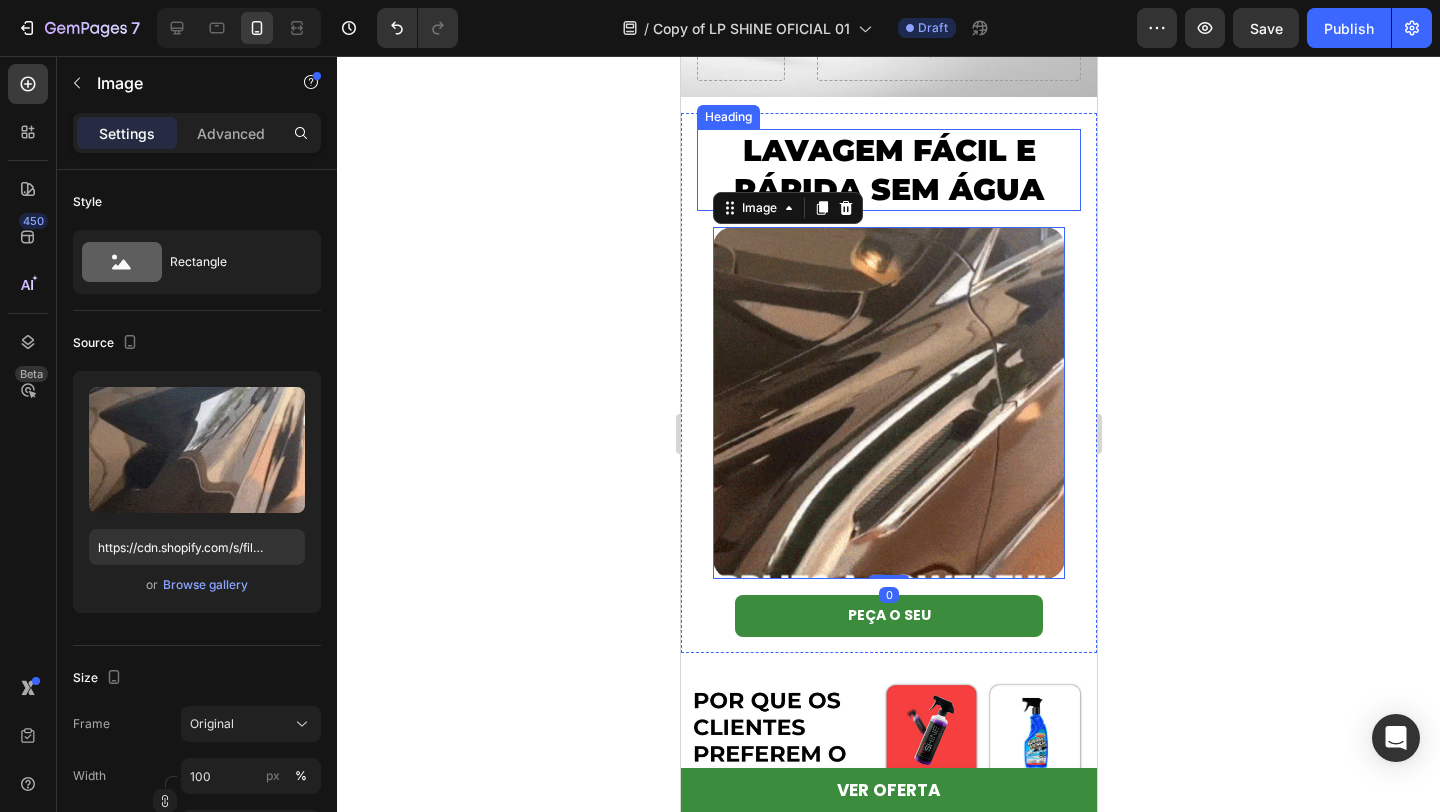 click on "LAVAGEM FÁCIL E RÁPIDA SEM ÁGUA" at bounding box center [888, 170] 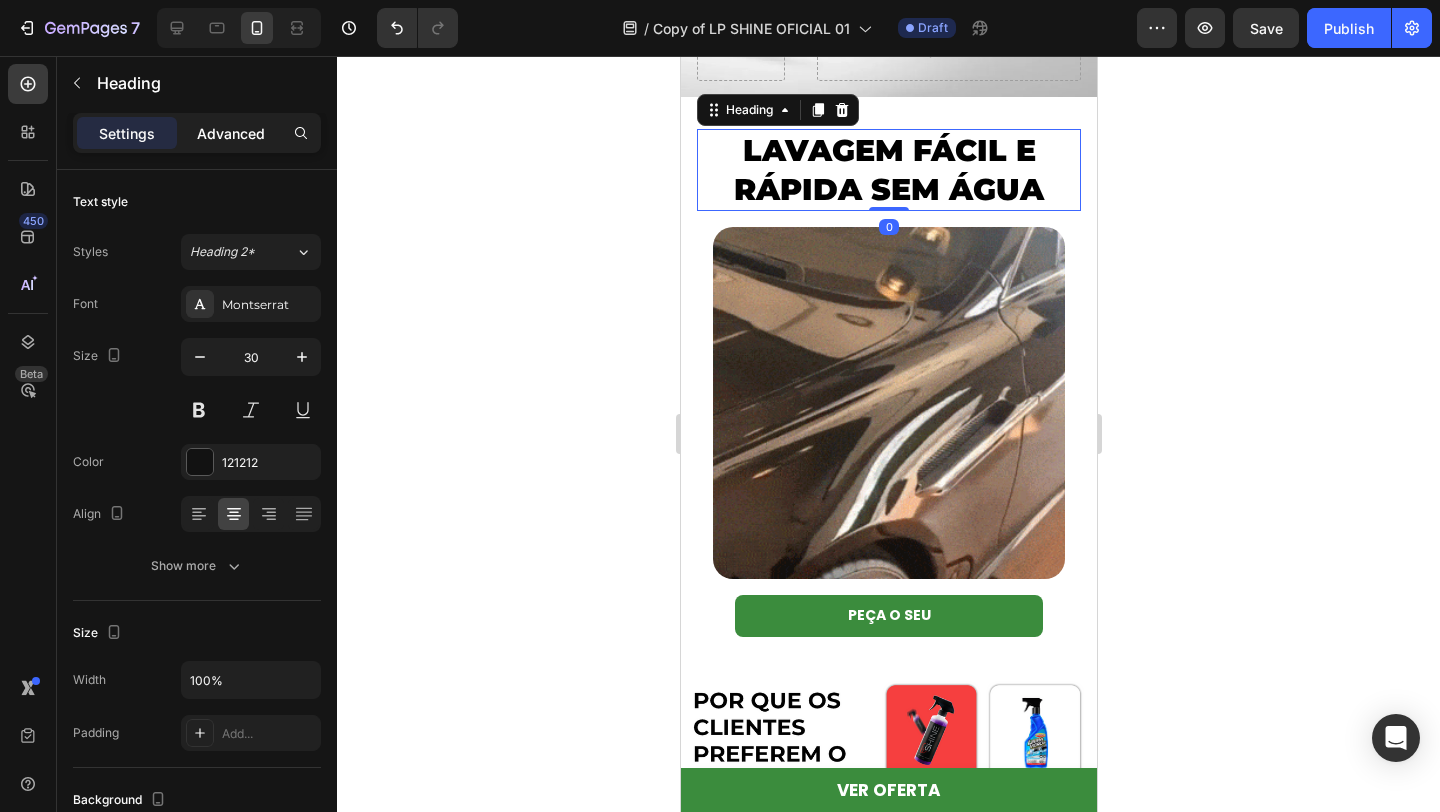 click on "Advanced" 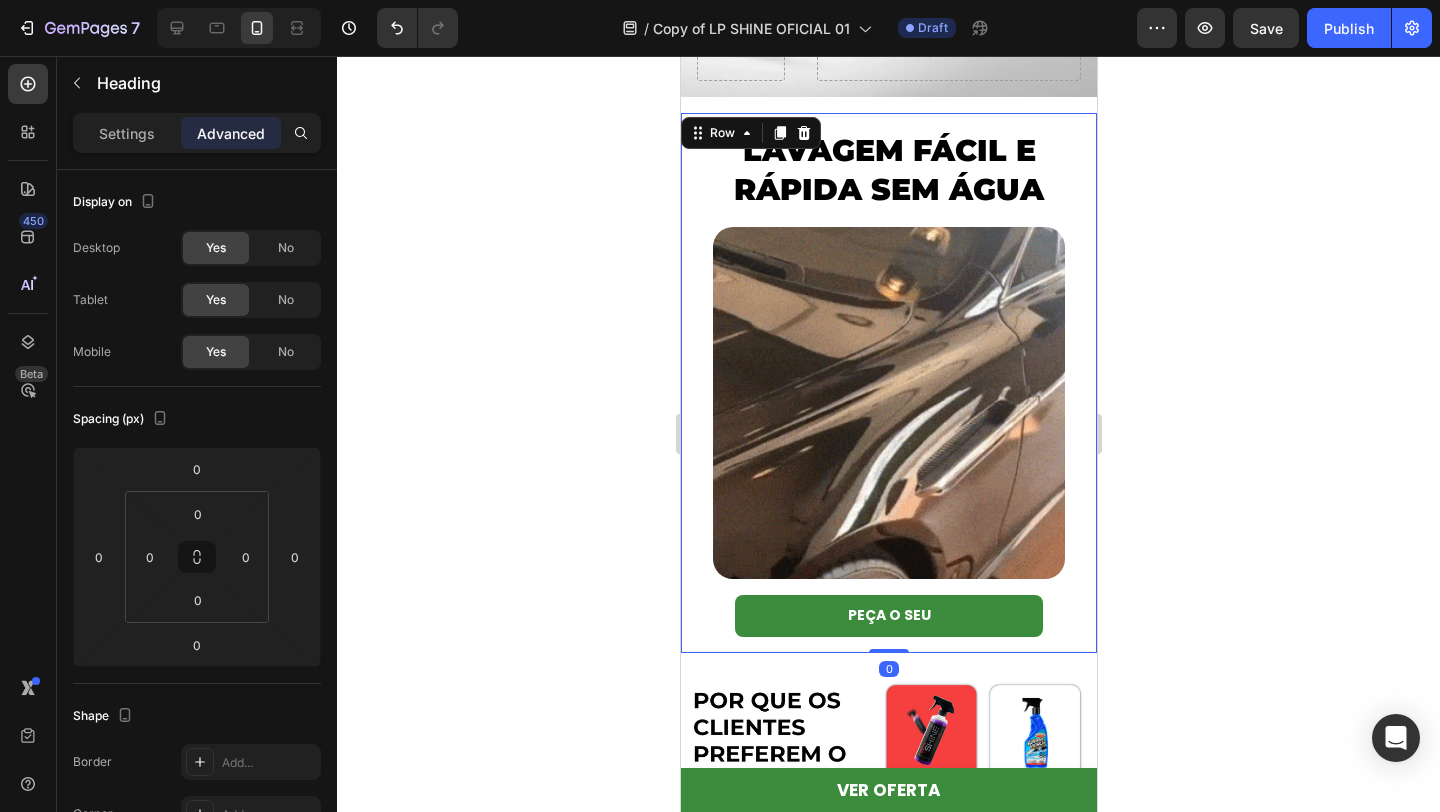 click on "LAVAGEM FÁCIL E RÁPIDA SEM ÁGUA Heading Image Row PEÇA O SEU Button Row   0" at bounding box center (888, 382) 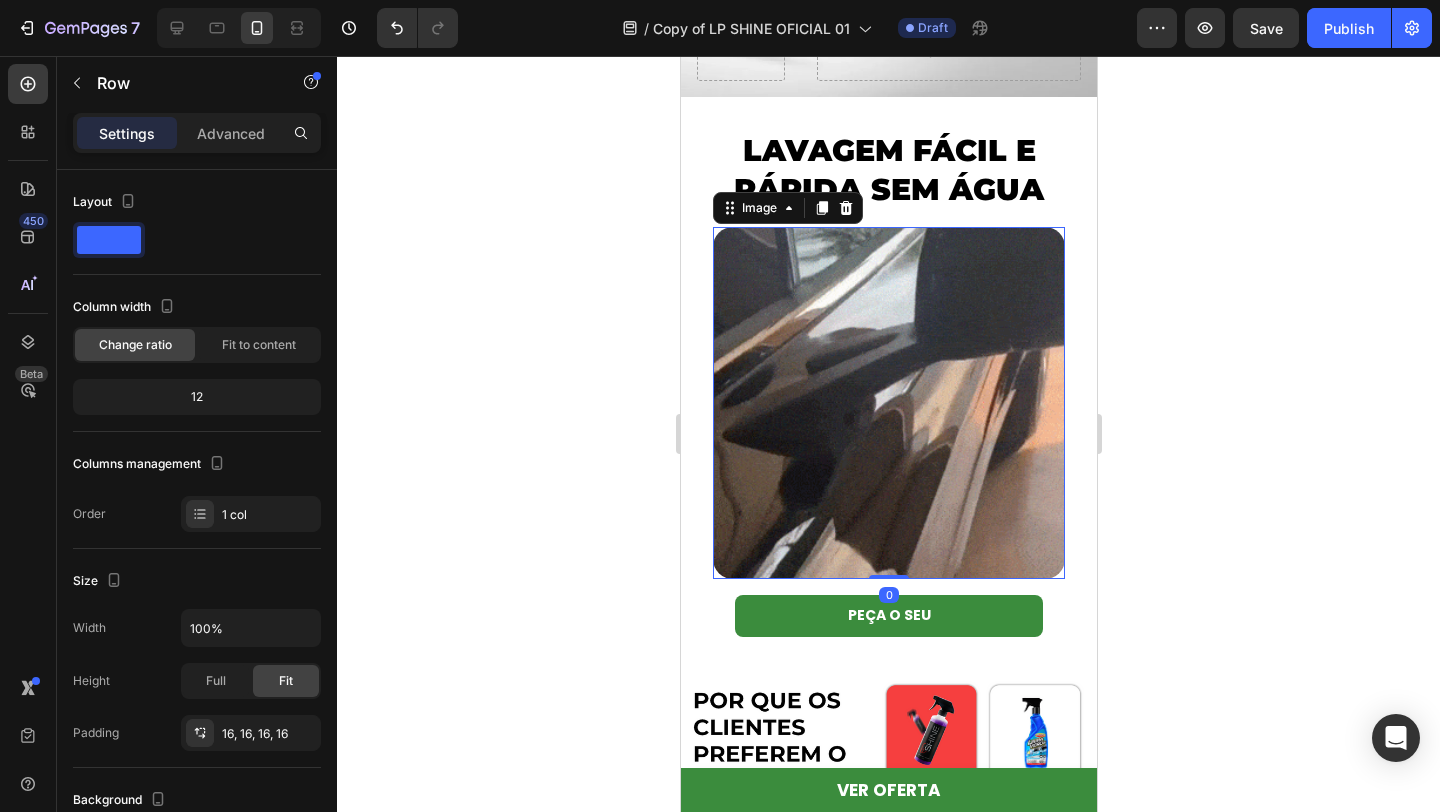 click at bounding box center [888, 403] 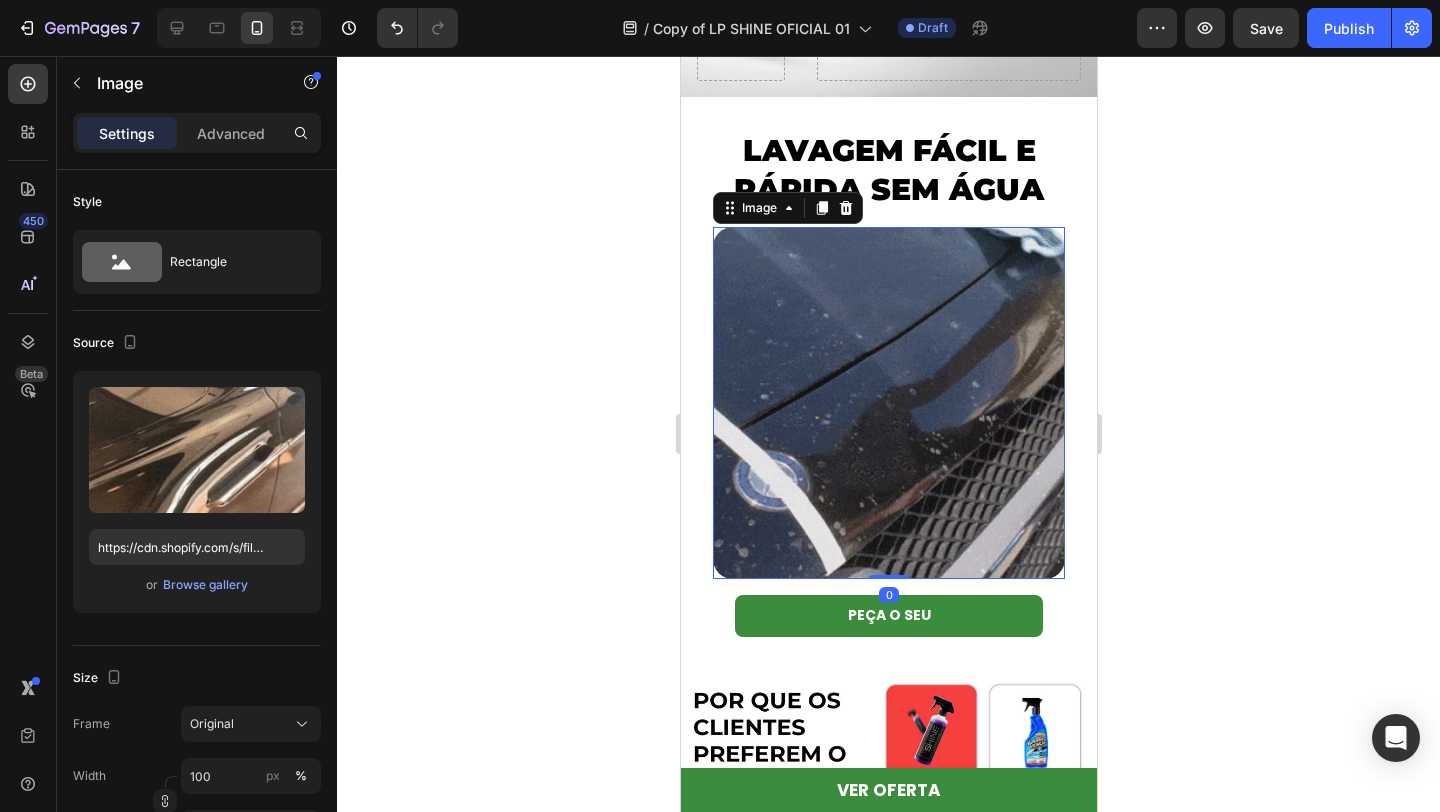 click on "Settings Advanced" at bounding box center [197, 133] 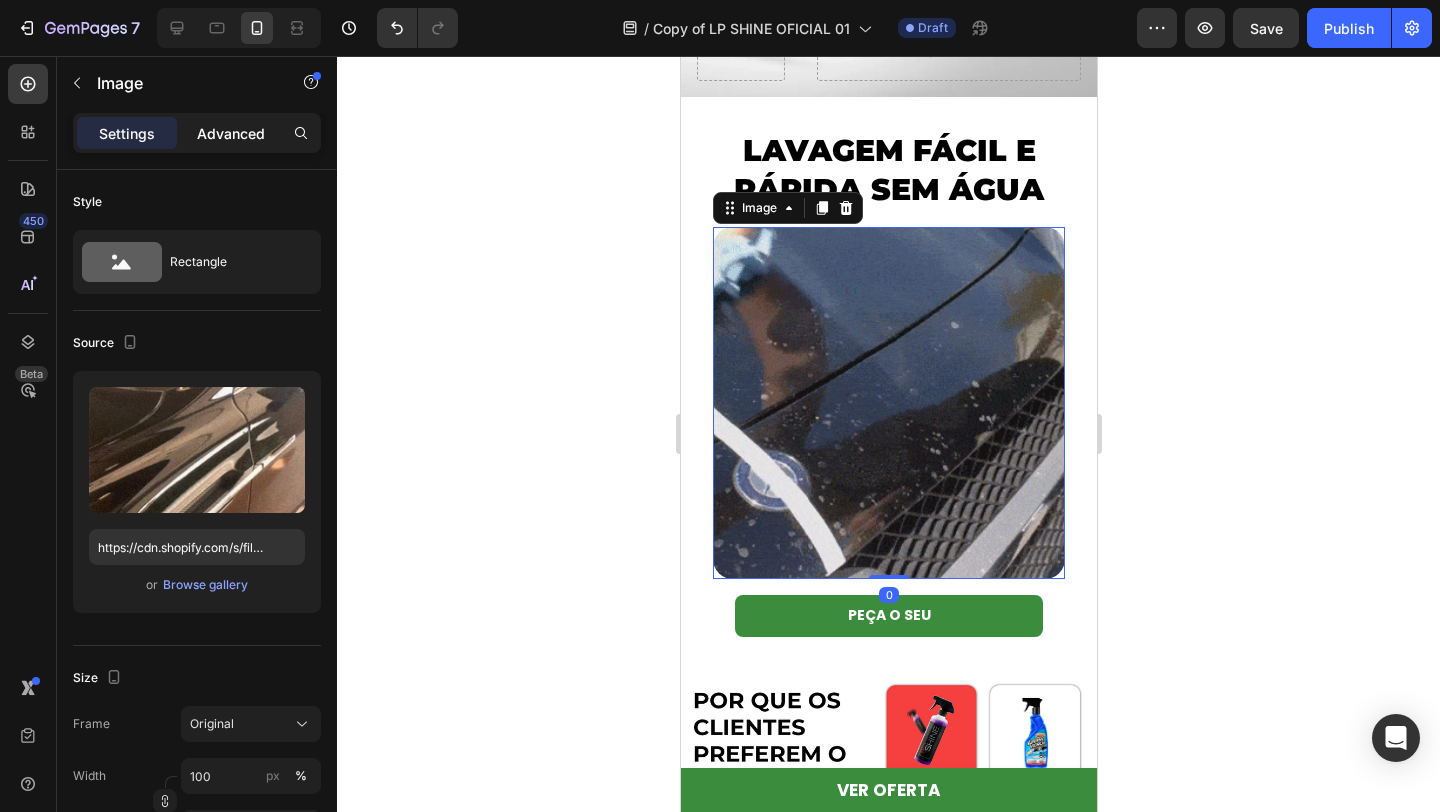 click on "Advanced" at bounding box center (231, 133) 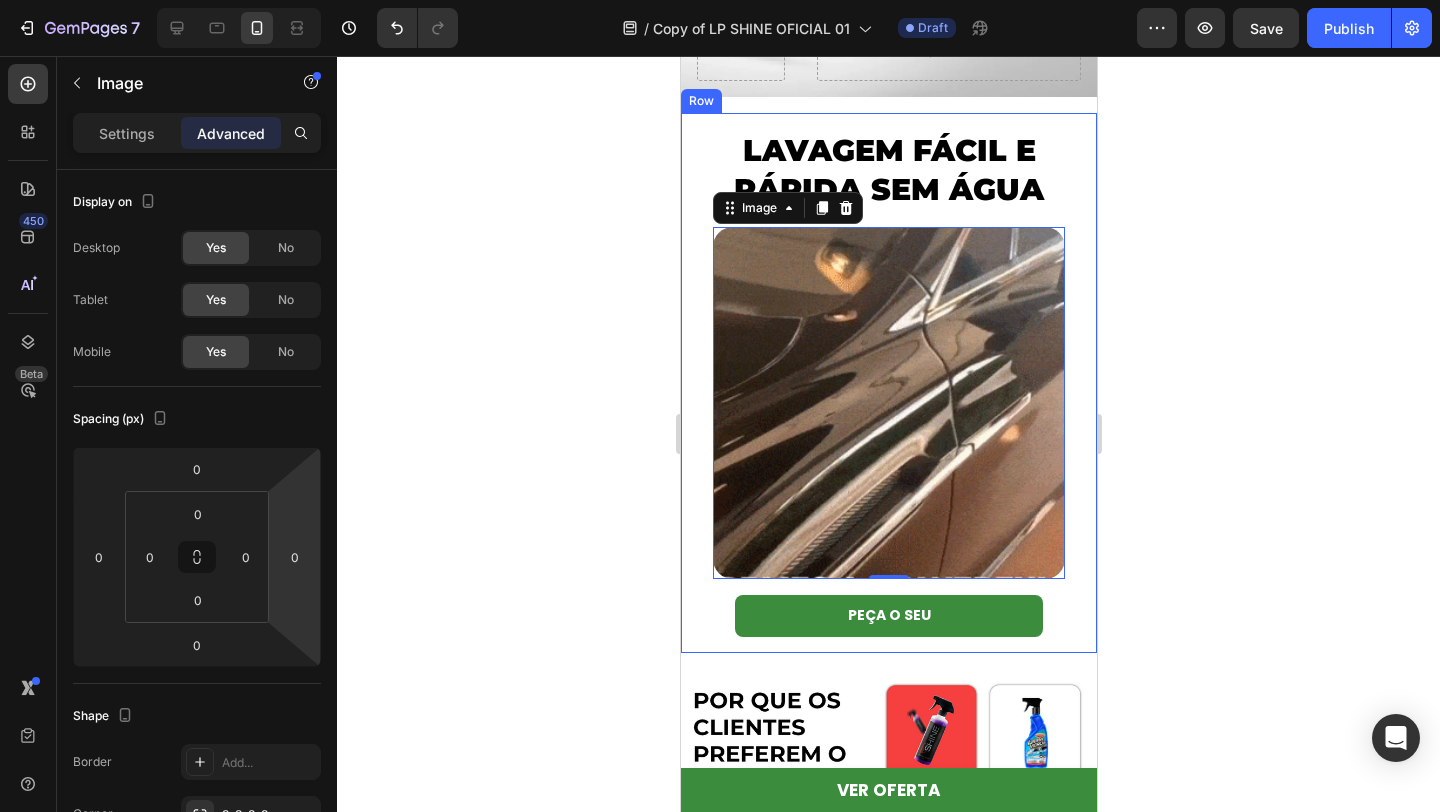 click on "PEÇA O SEU Button" at bounding box center [888, 615] 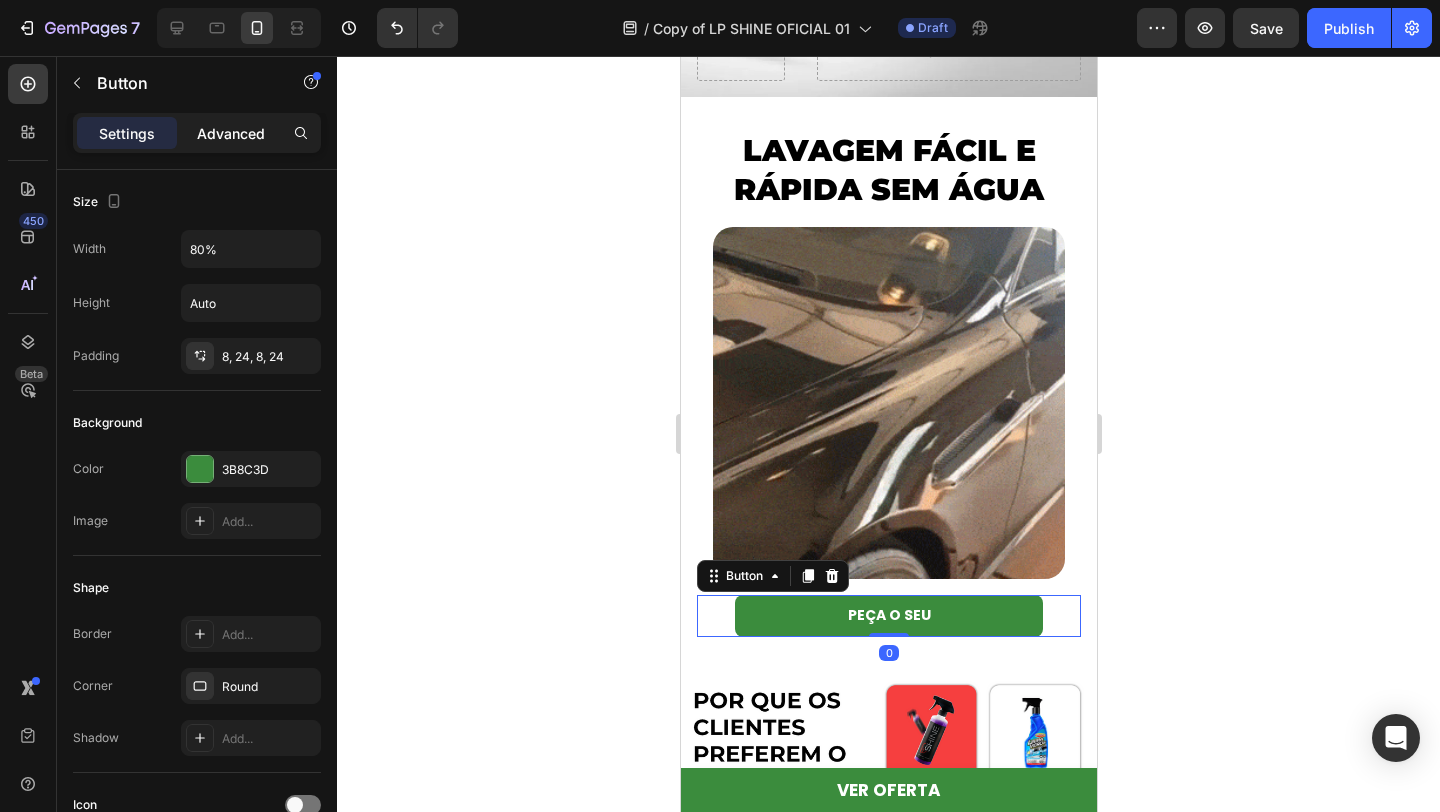 click on "Advanced" at bounding box center (231, 133) 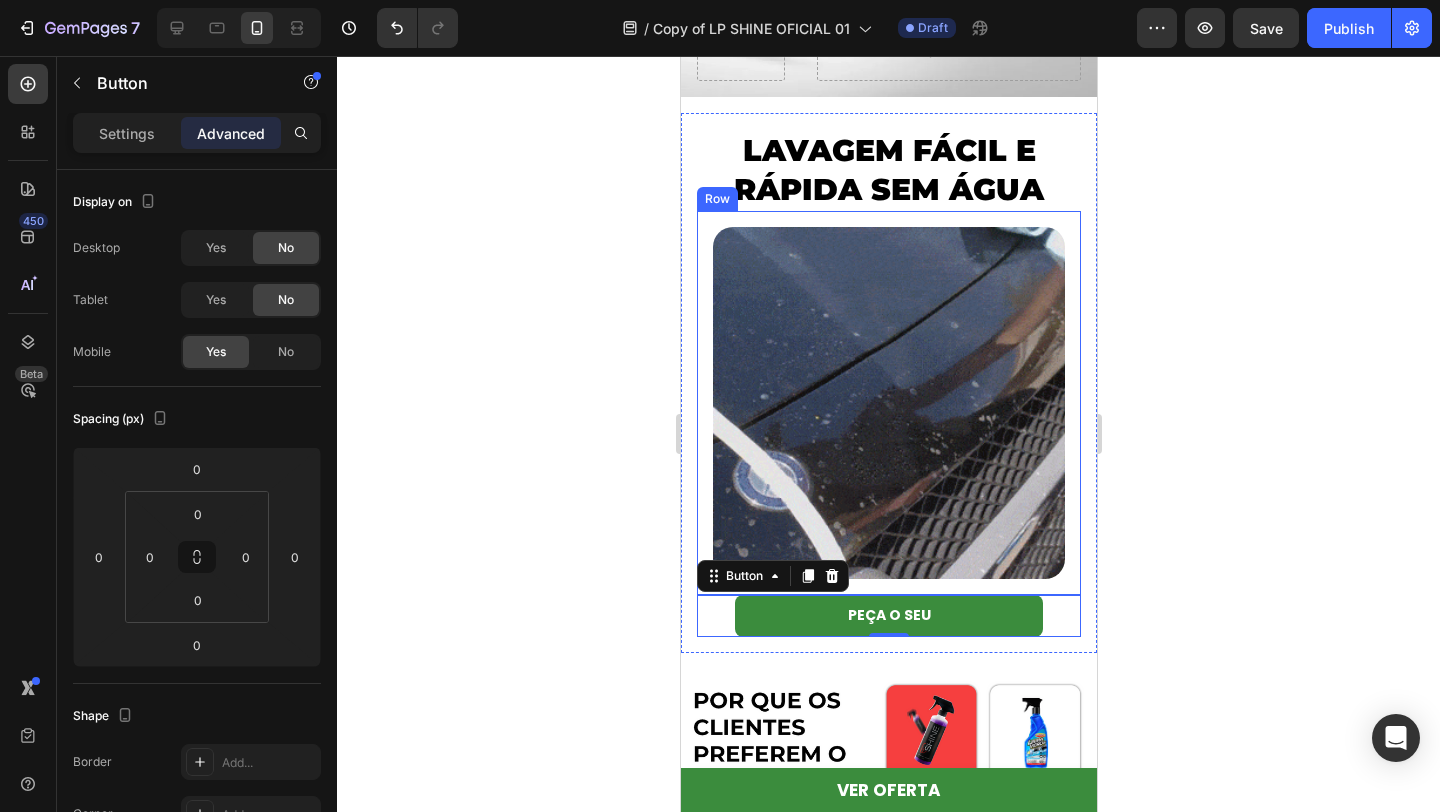 click on "Image Row" at bounding box center (888, 403) 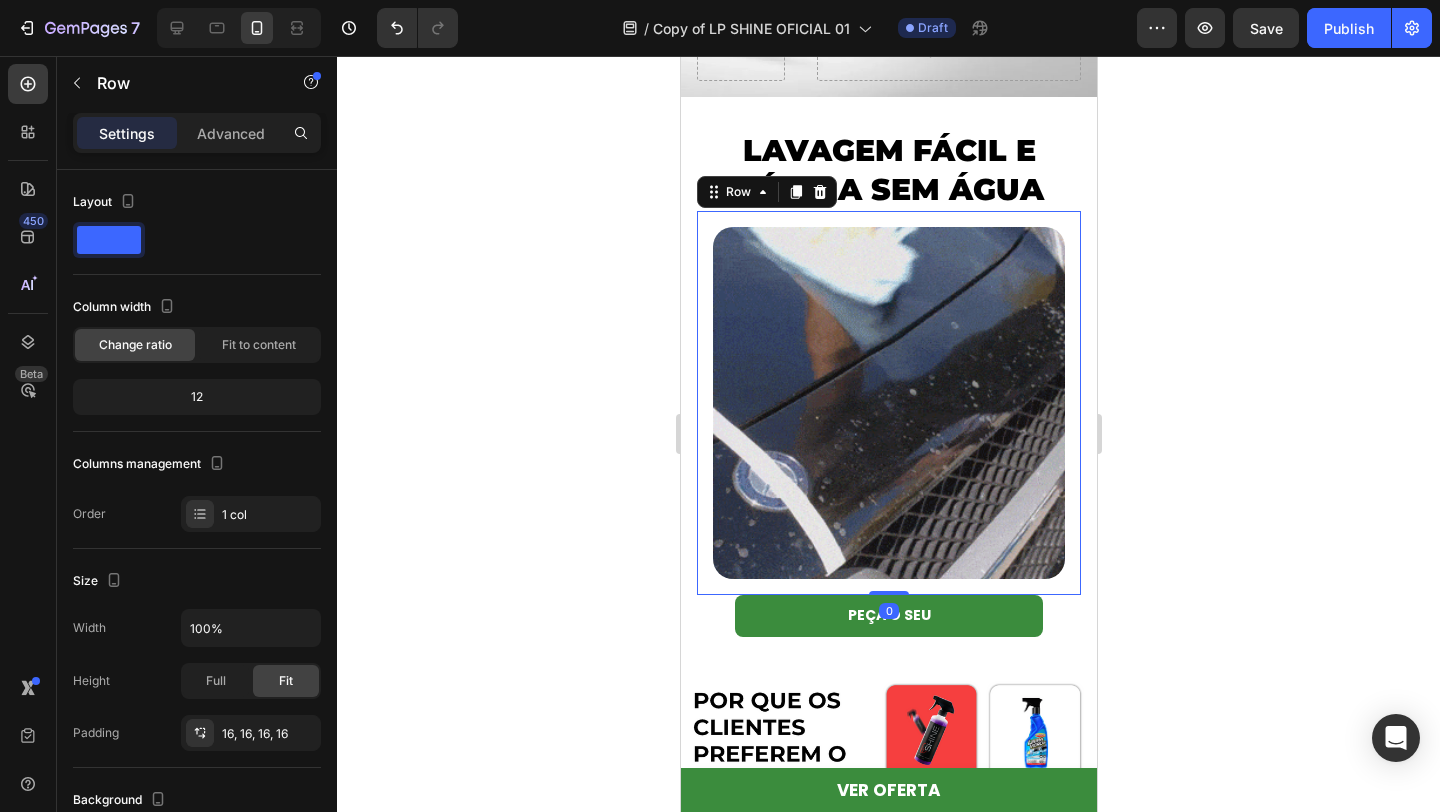 click 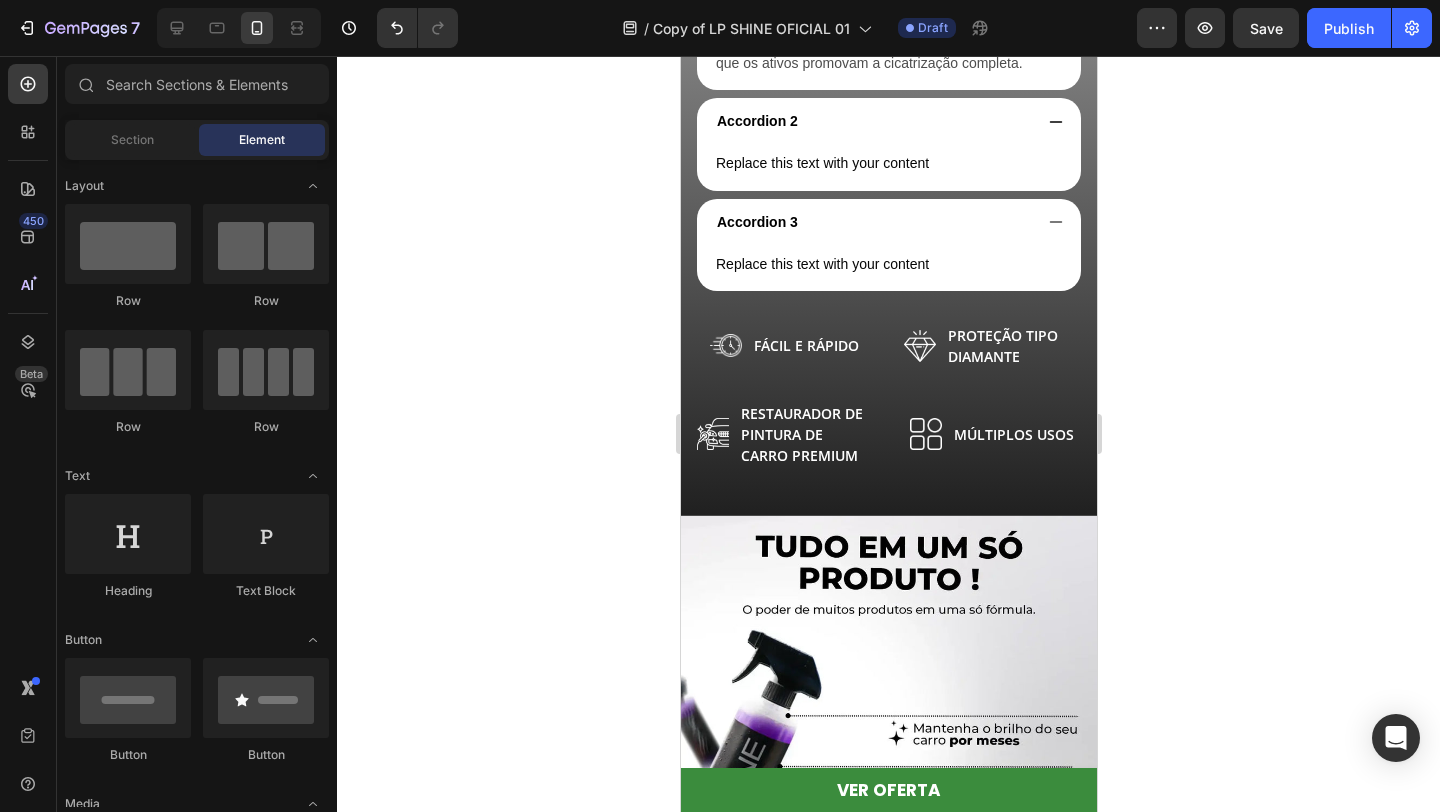 scroll, scrollTop: 2063, scrollLeft: 0, axis: vertical 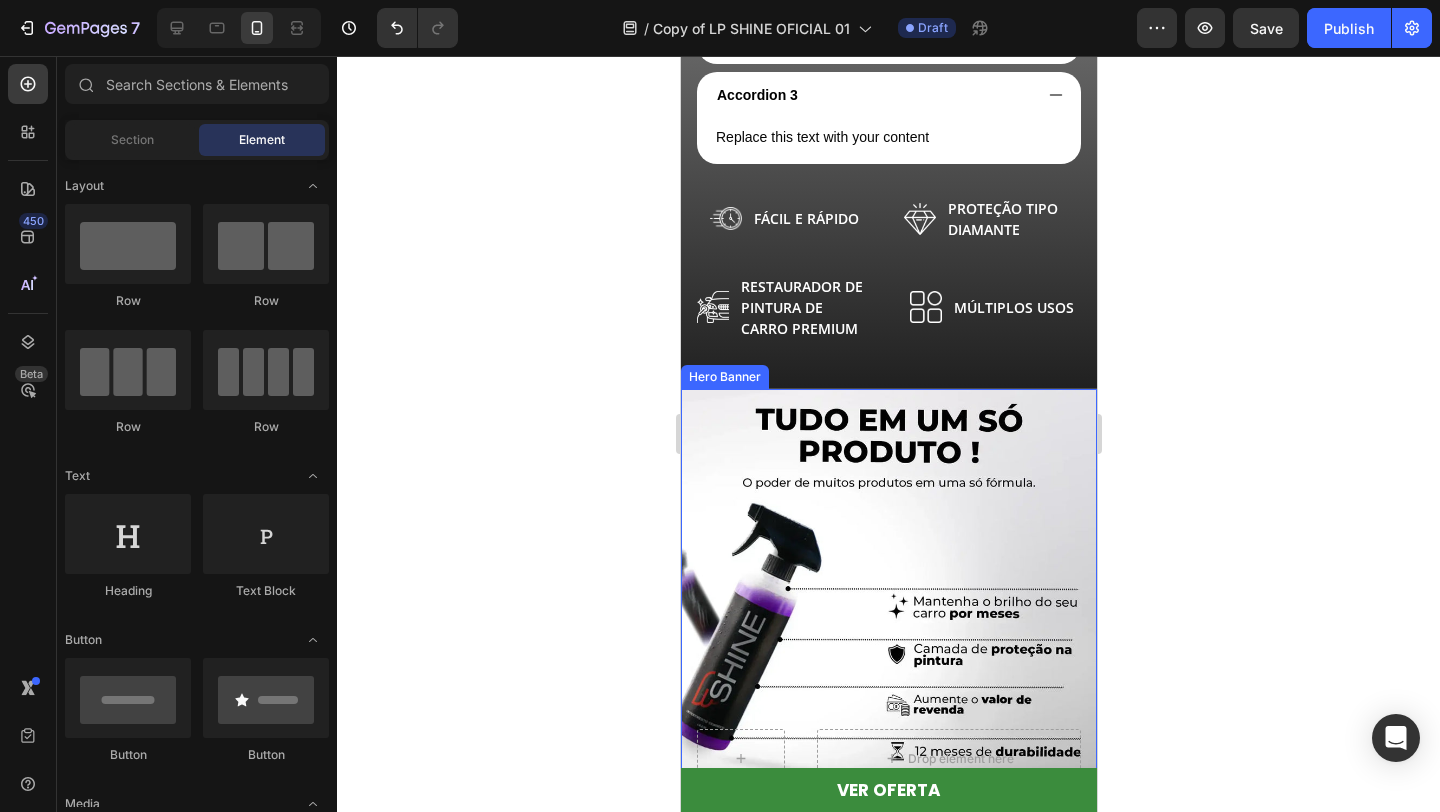 click at bounding box center [888, 597] 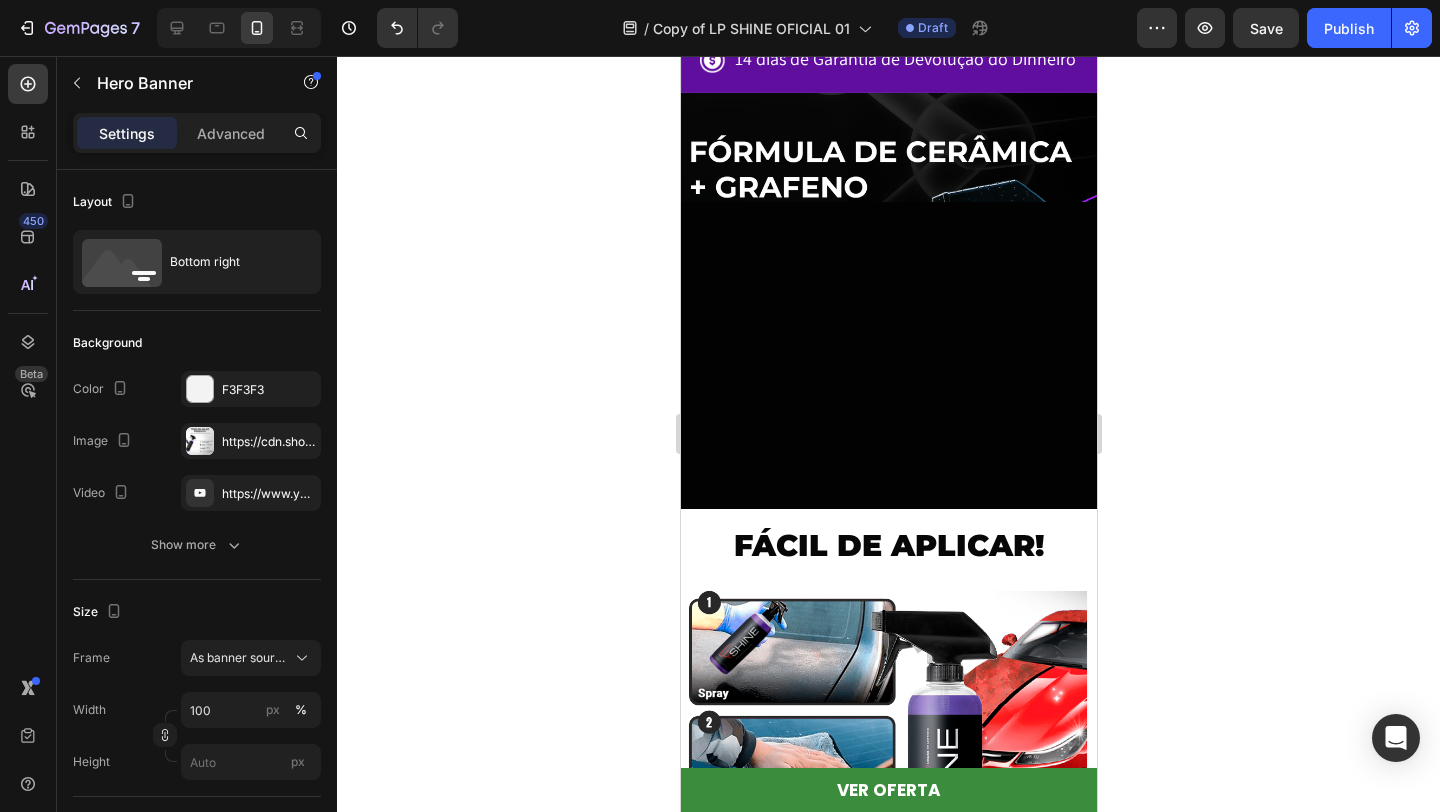 scroll, scrollTop: 4310, scrollLeft: 0, axis: vertical 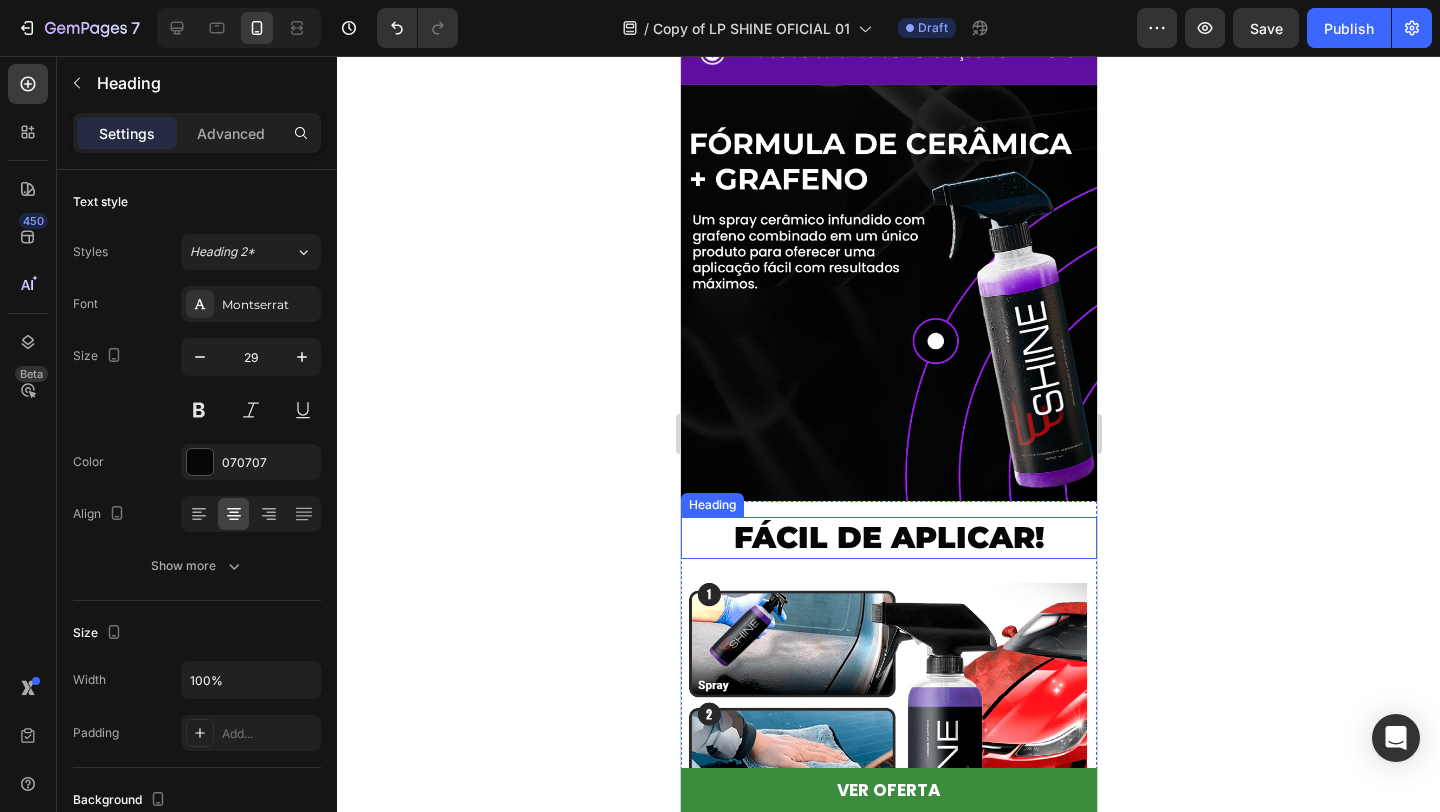 click on "Fácil de Aplicar!" at bounding box center [888, 537] 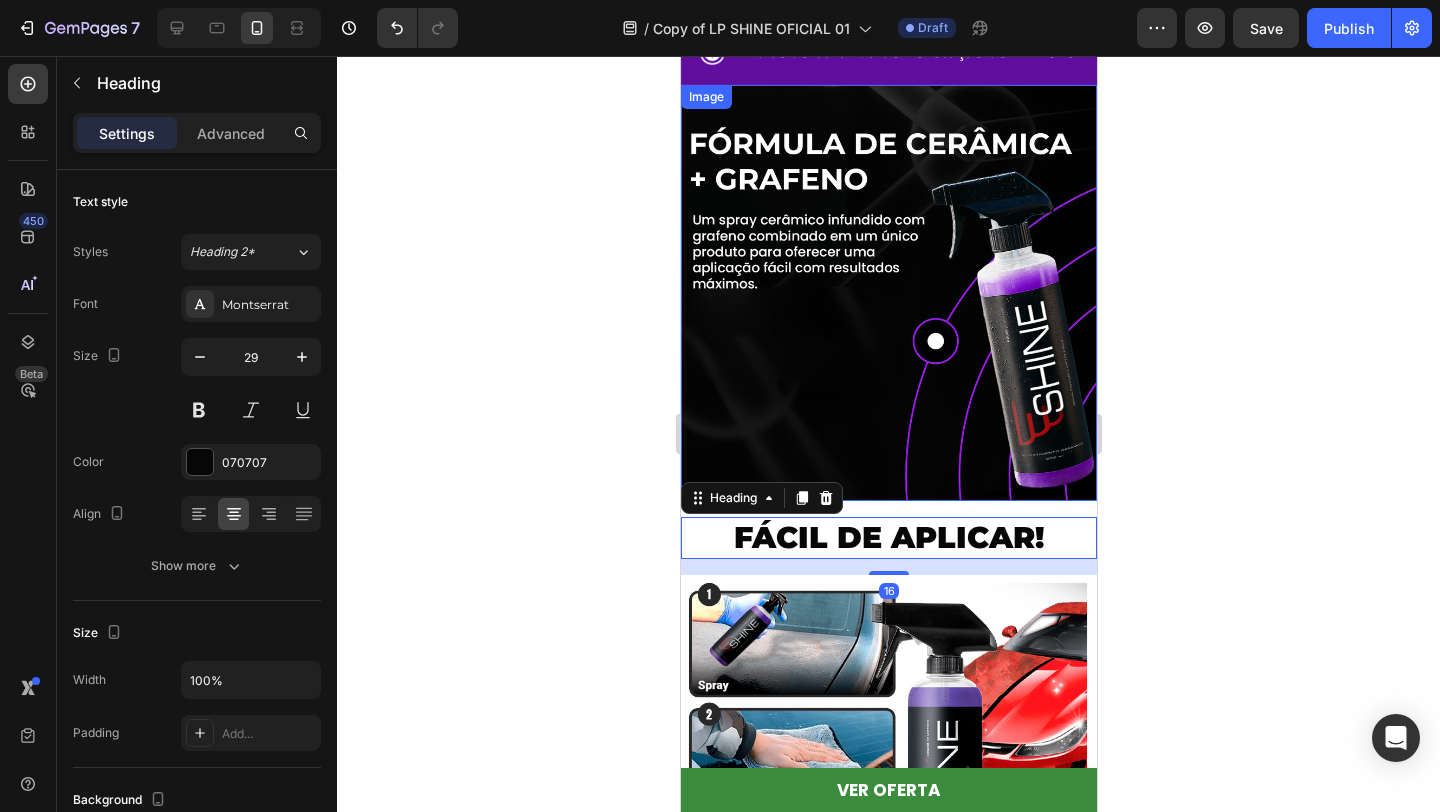click at bounding box center (888, 293) 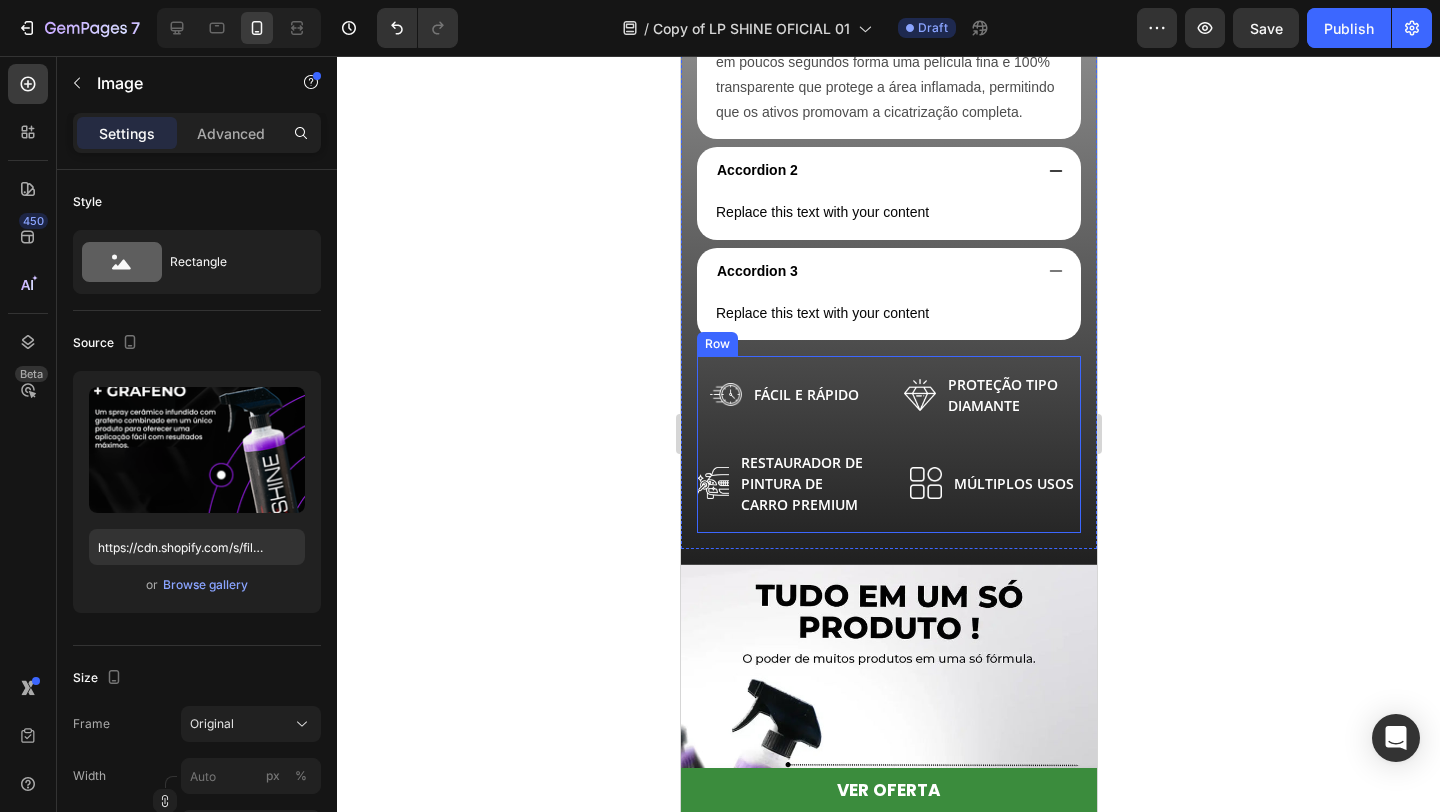 scroll, scrollTop: 1933, scrollLeft: 0, axis: vertical 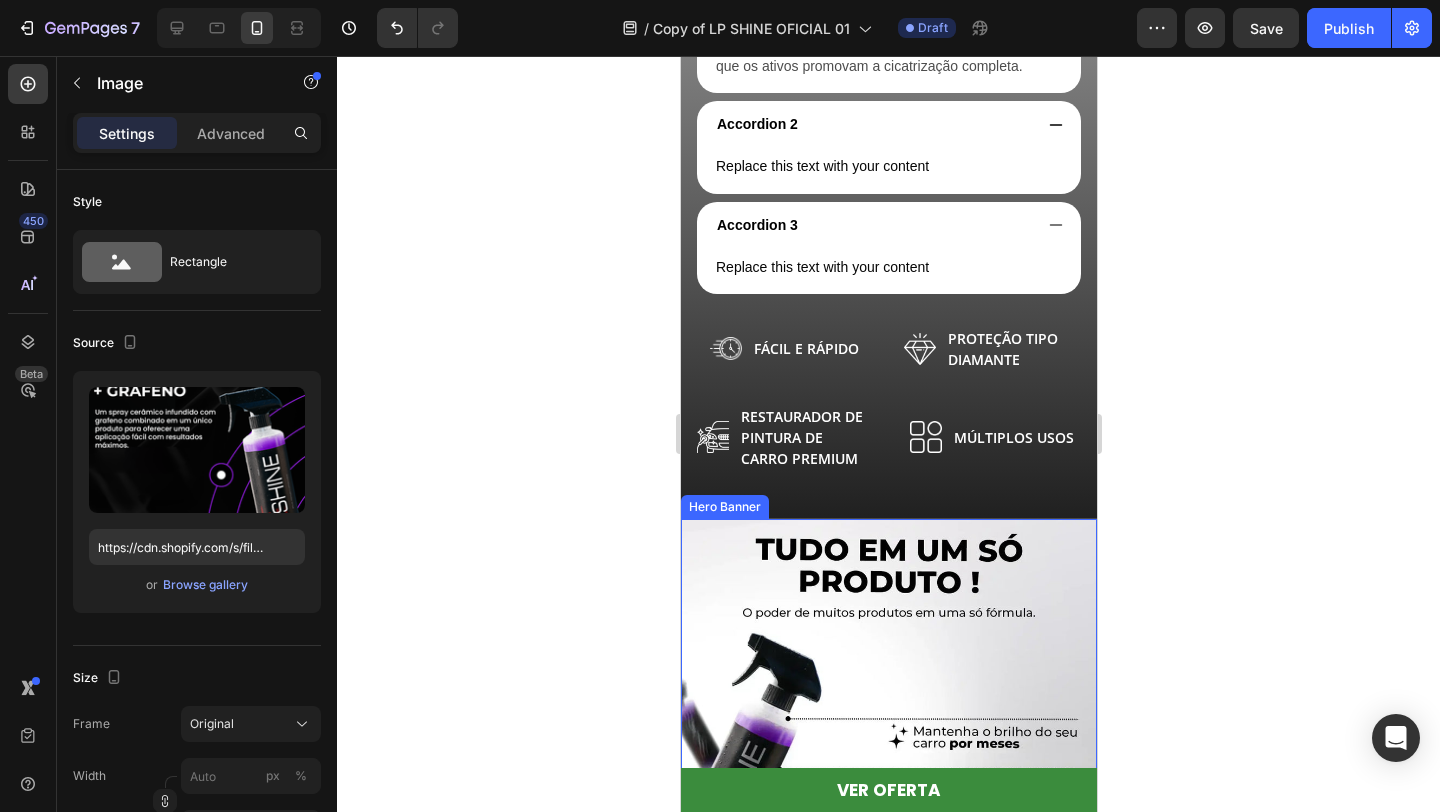click at bounding box center (888, 727) 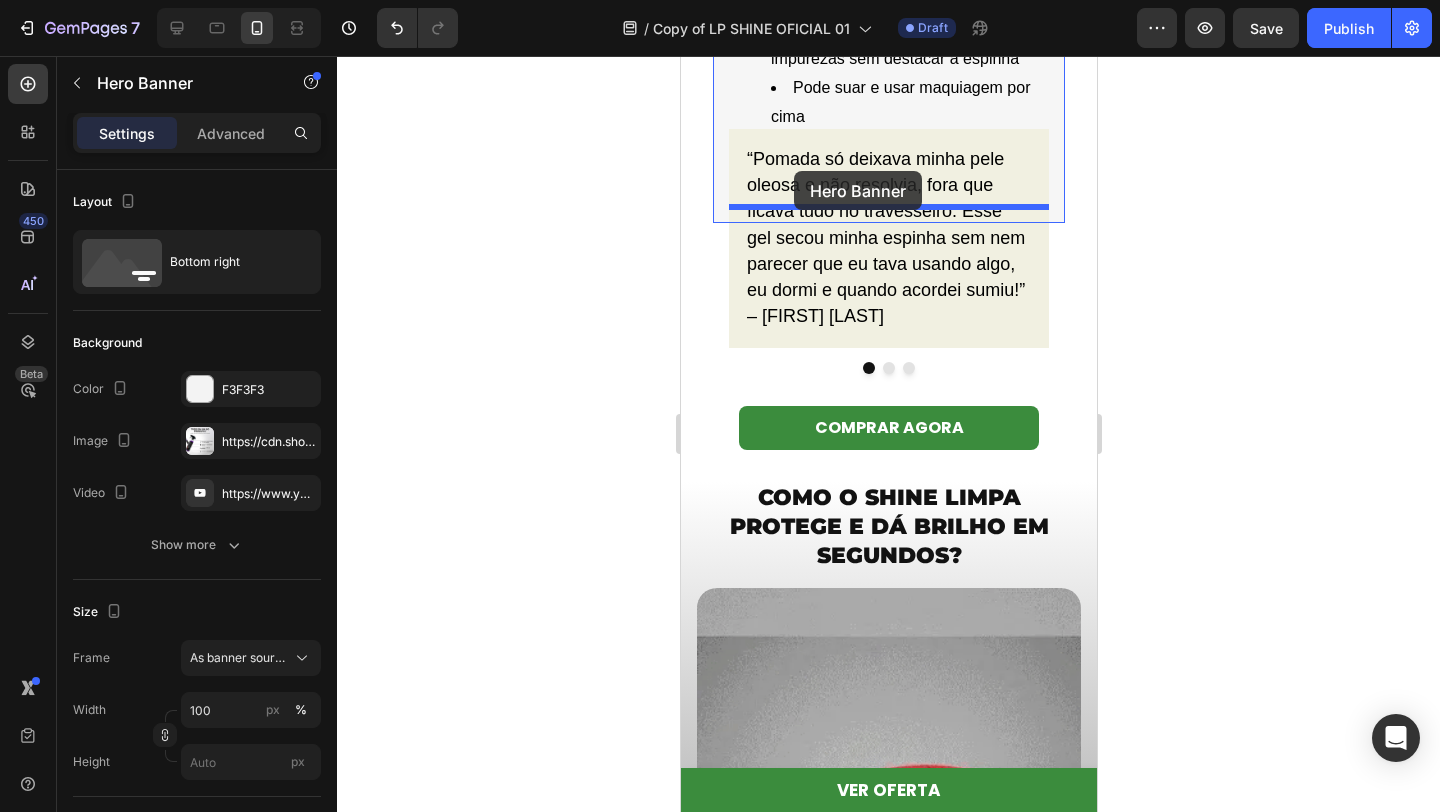 scroll, scrollTop: 855, scrollLeft: 0, axis: vertical 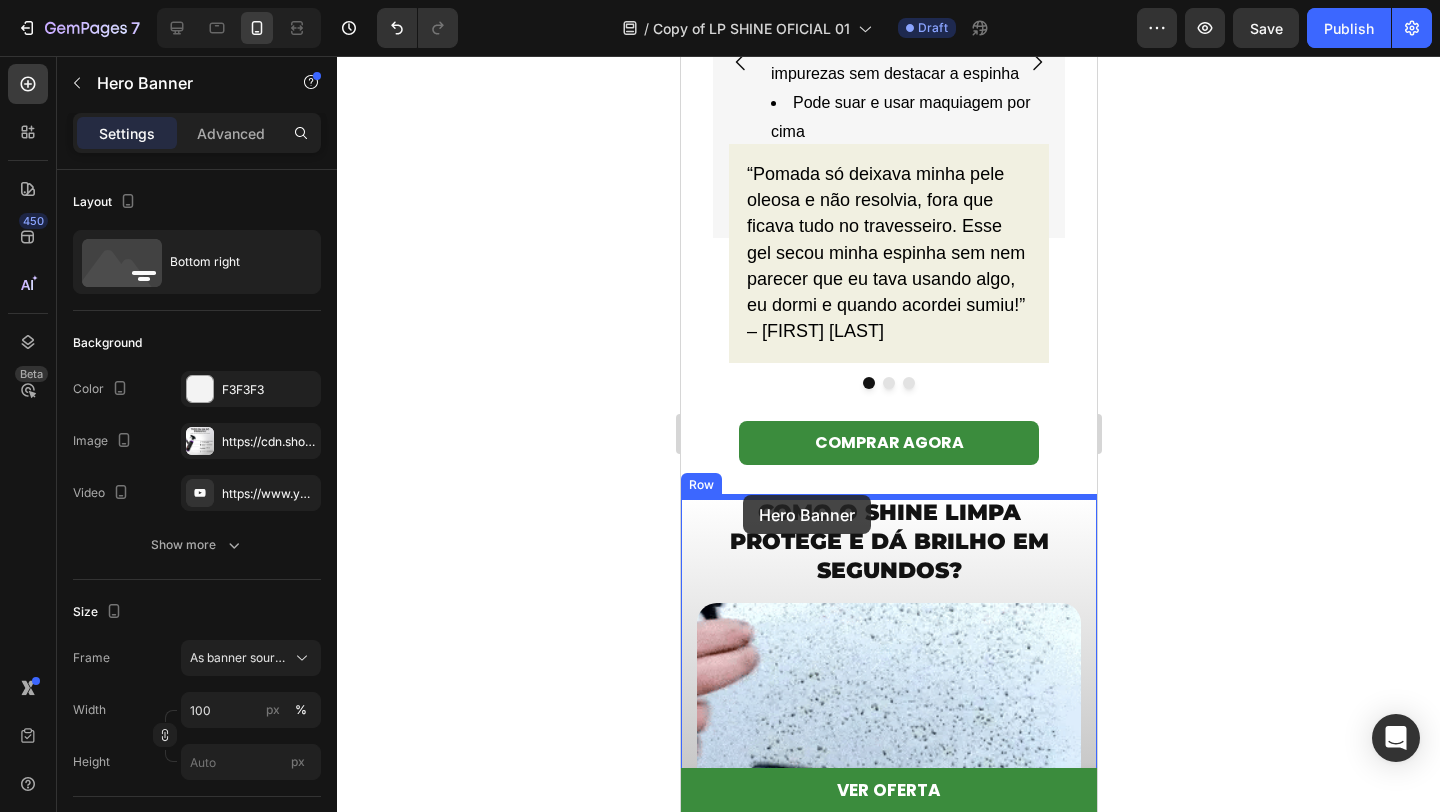 drag, startPoint x: 718, startPoint y: 478, endPoint x: 742, endPoint y: 495, distance: 29.410883 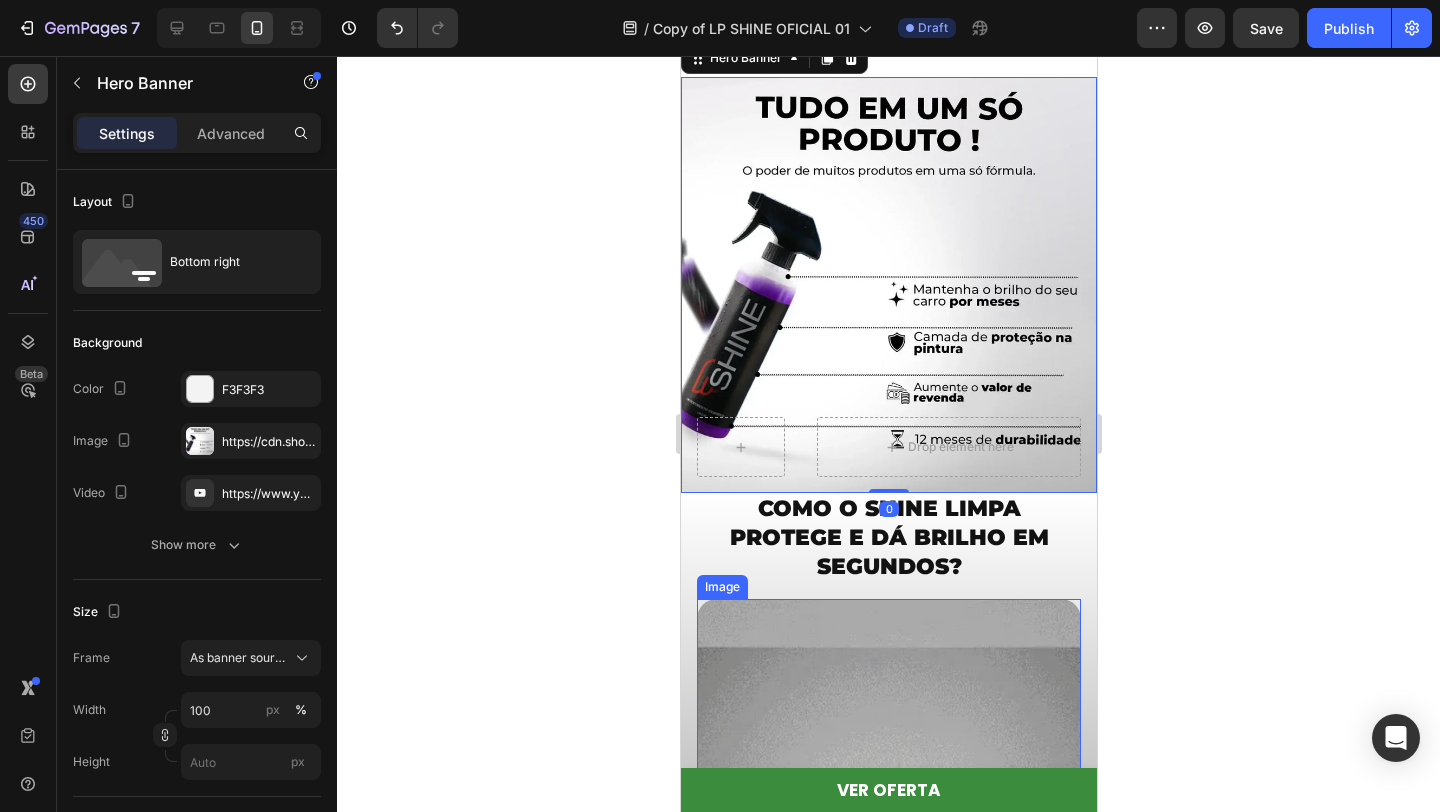 scroll, scrollTop: 1289, scrollLeft: 0, axis: vertical 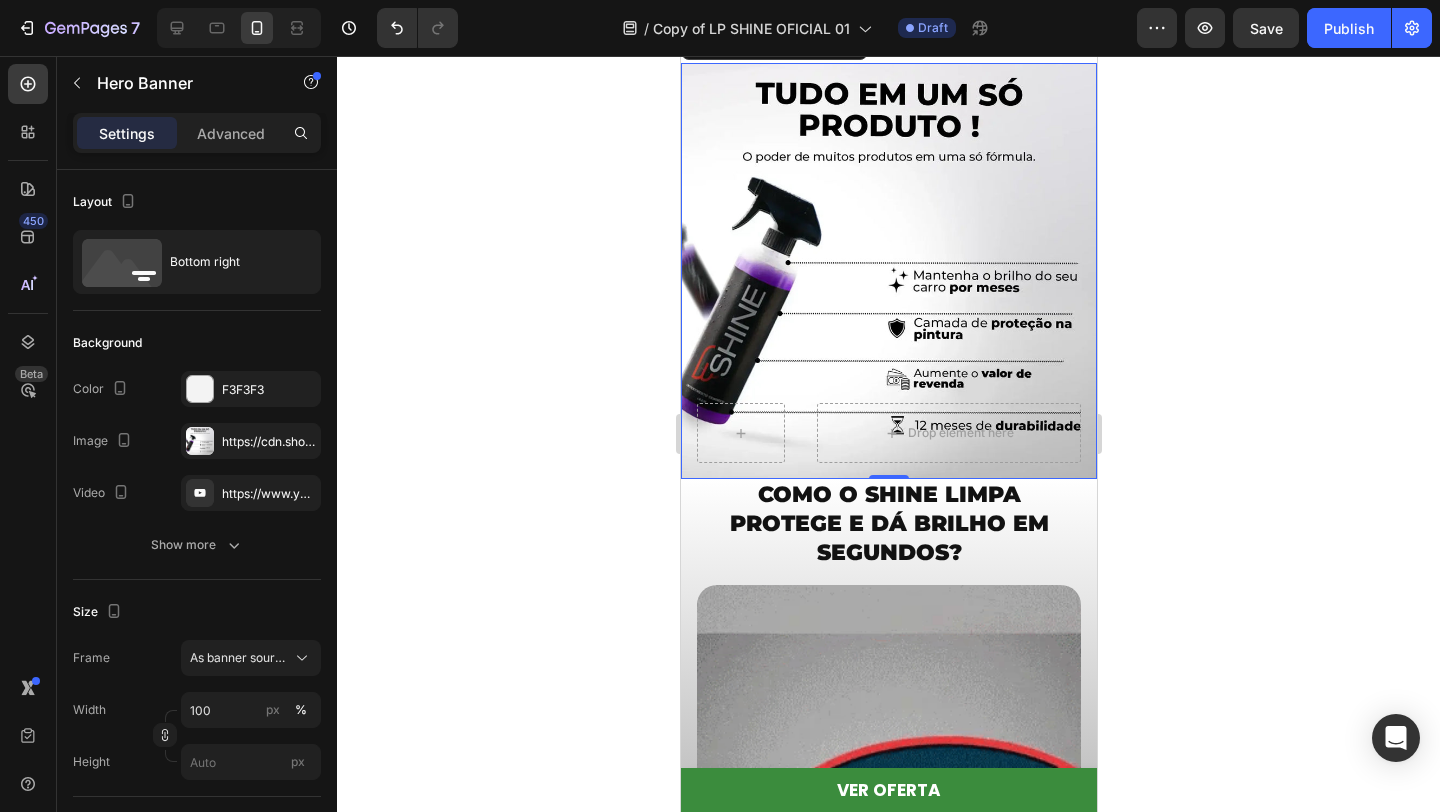 click 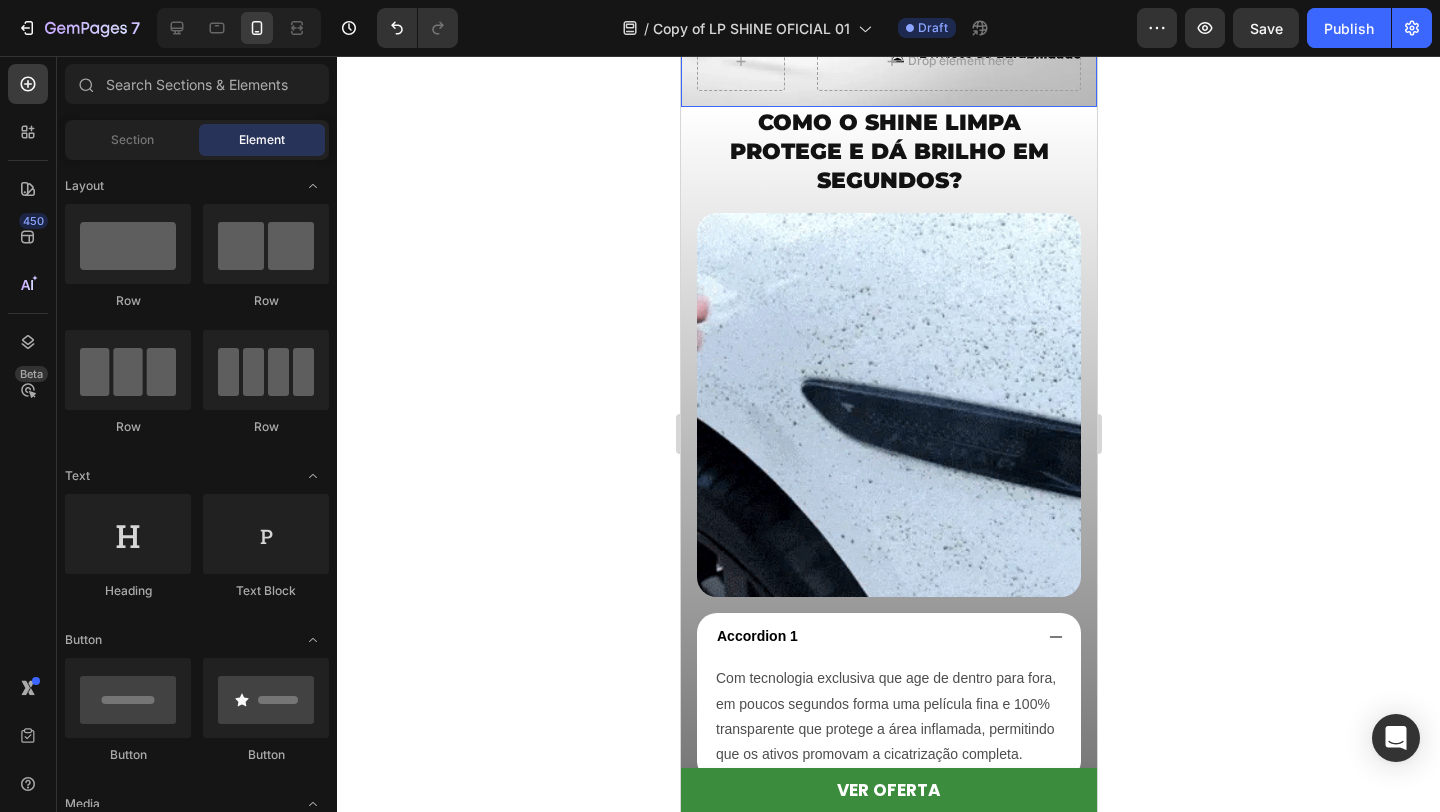 scroll, scrollTop: 1671, scrollLeft: 0, axis: vertical 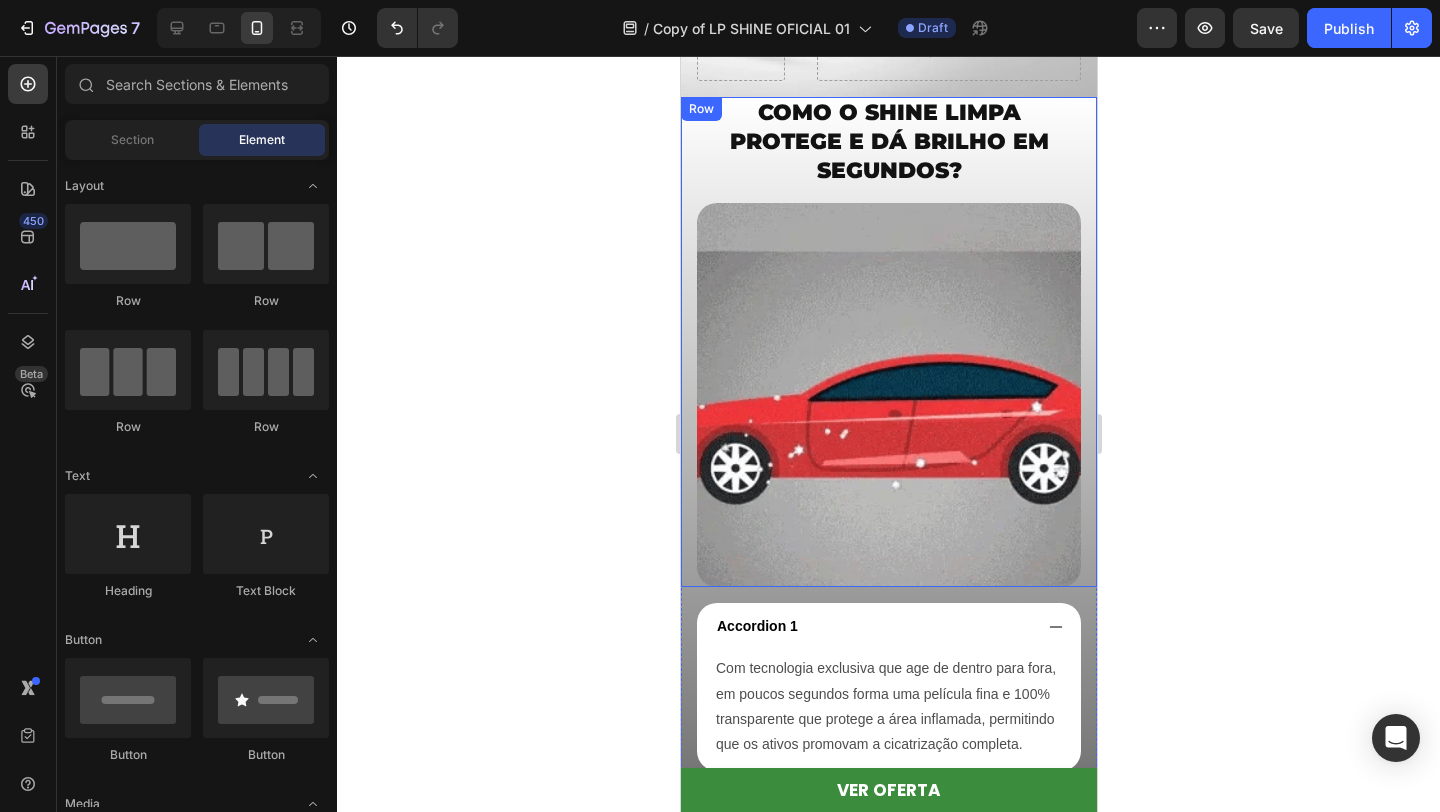 click on "COMO O SHINE LIMPA PROTEGE E DÁ BRILHO EM SEGUNDOS?  Heading Image Row Row" at bounding box center (888, 342) 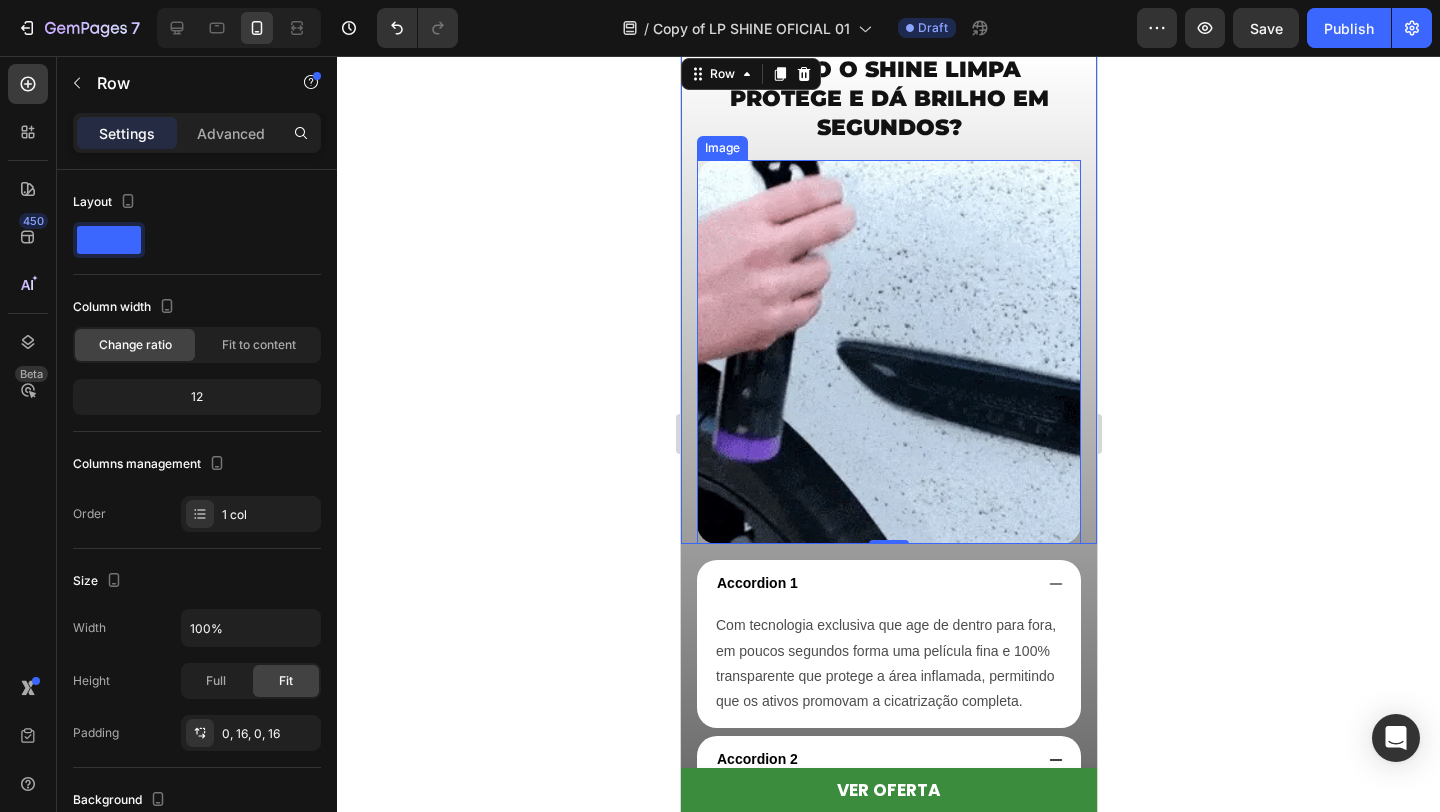 scroll, scrollTop: 1713, scrollLeft: 0, axis: vertical 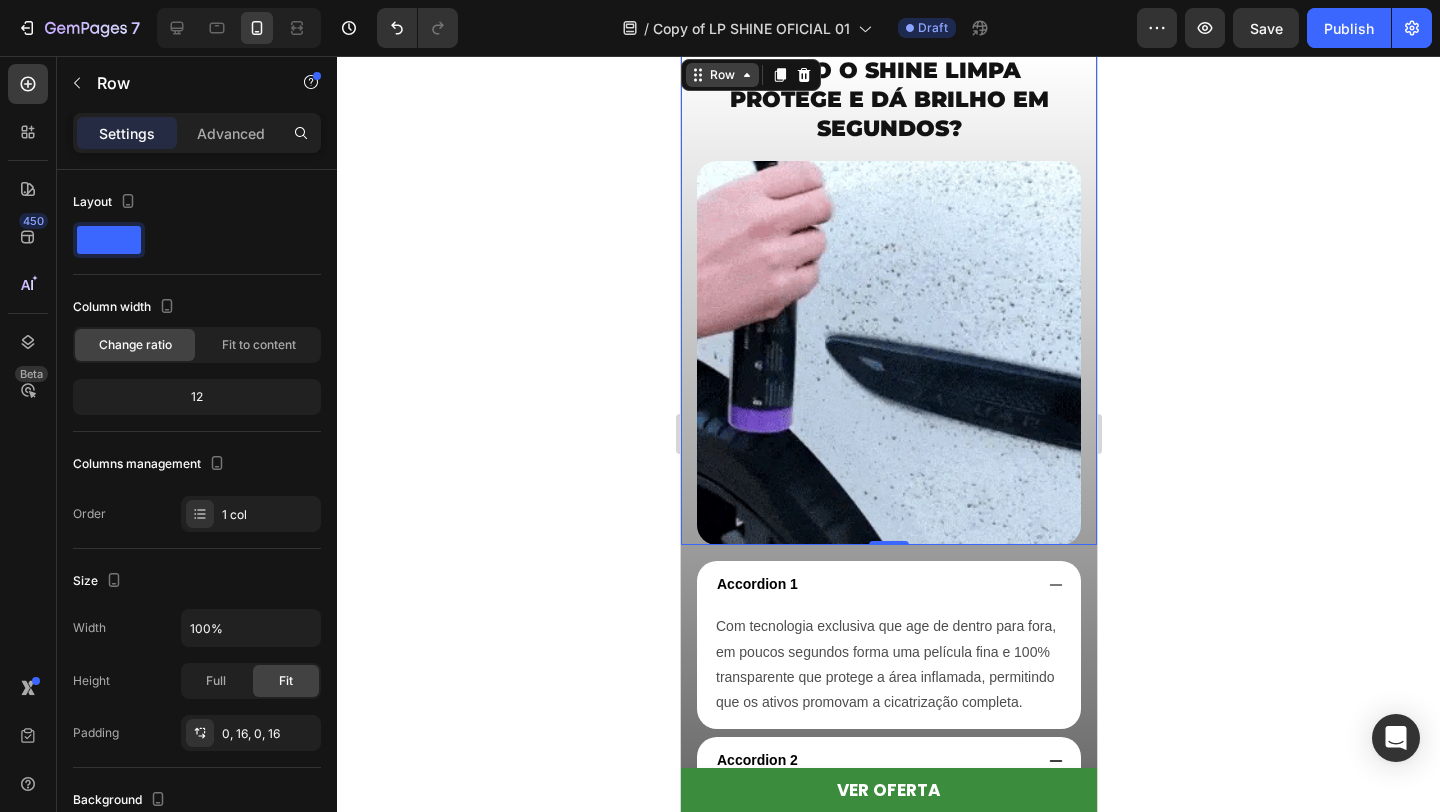 click on "Row" at bounding box center [721, 75] 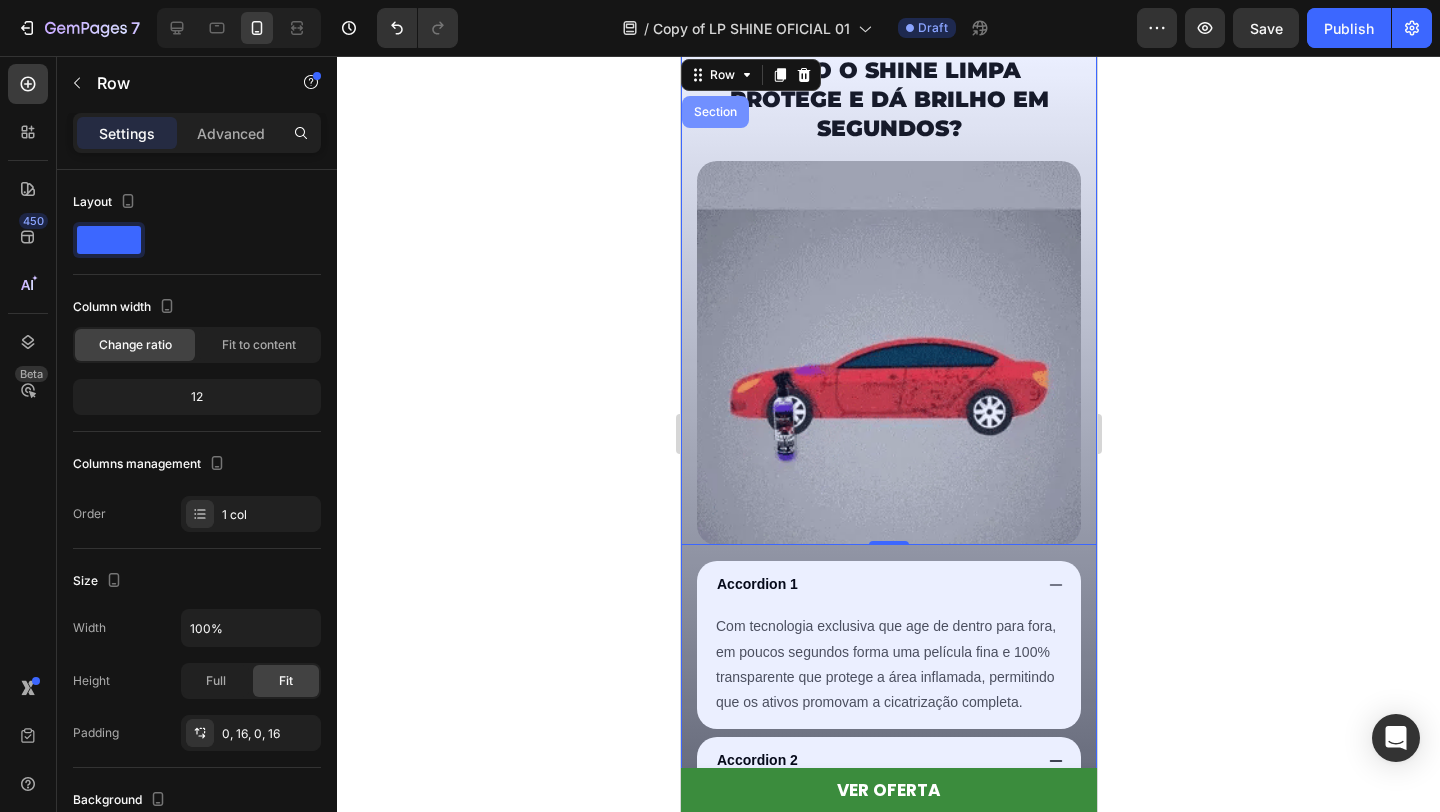 click on "Section" at bounding box center [714, 112] 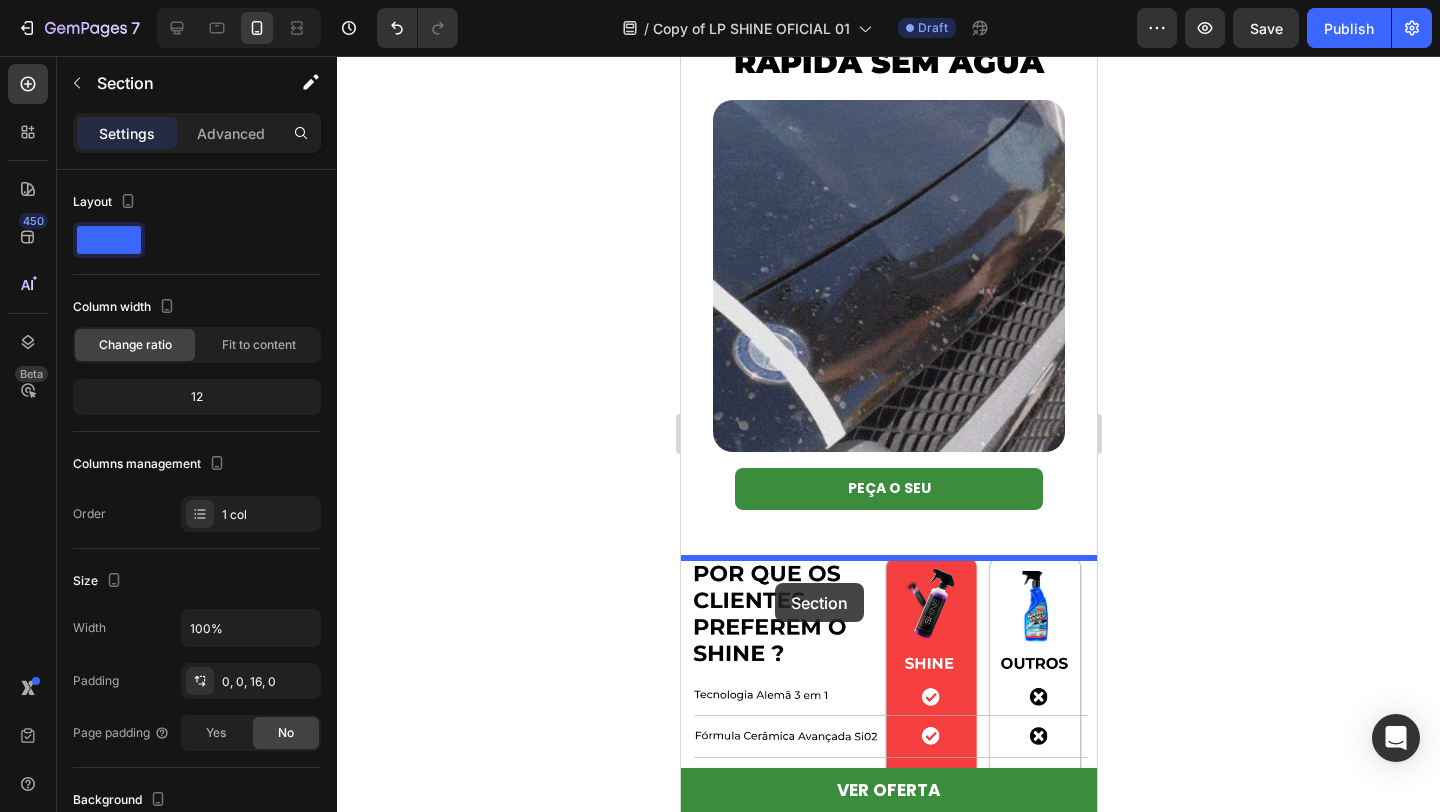 drag, startPoint x: 721, startPoint y: 76, endPoint x: 777, endPoint y: 571, distance: 498.1576 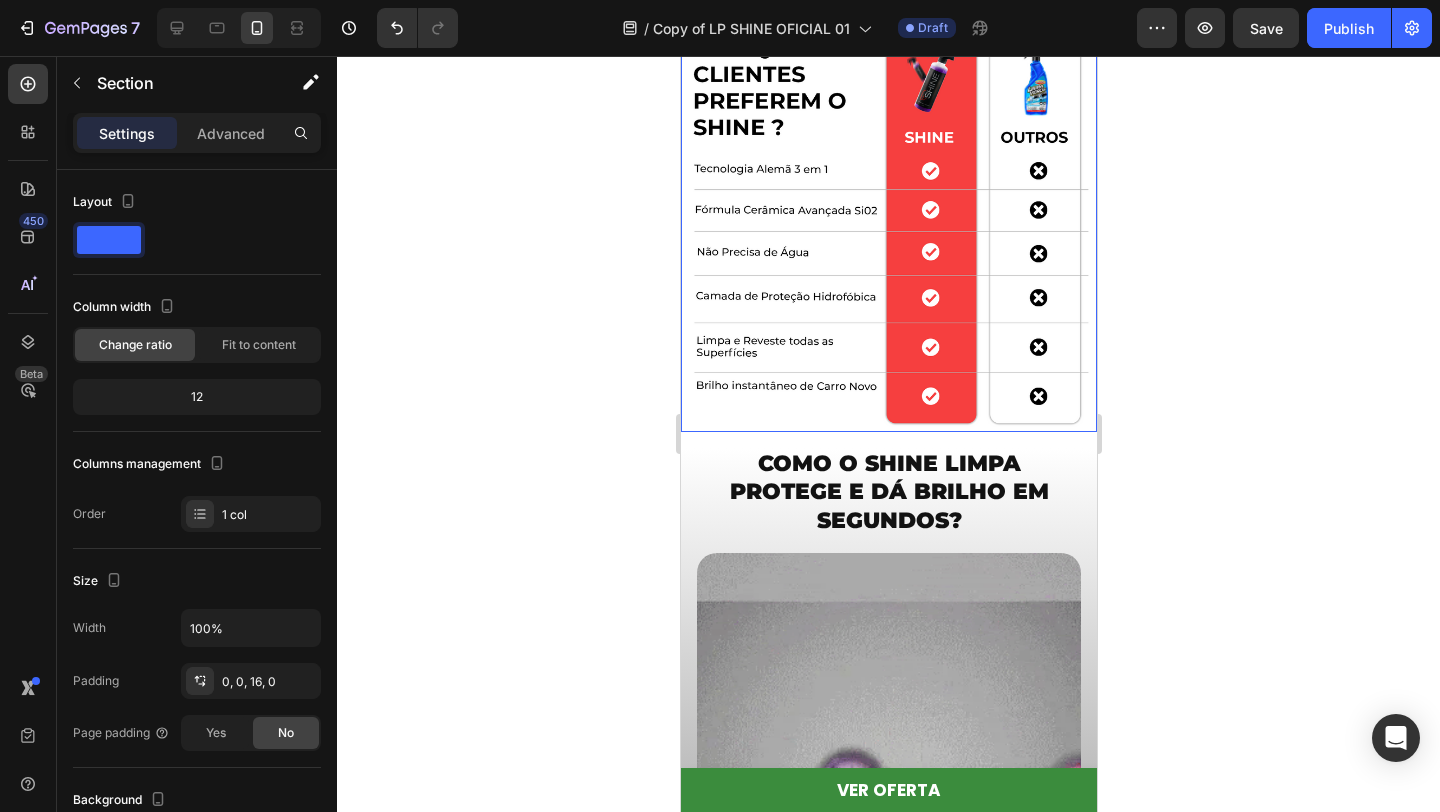 scroll, scrollTop: 2361, scrollLeft: 0, axis: vertical 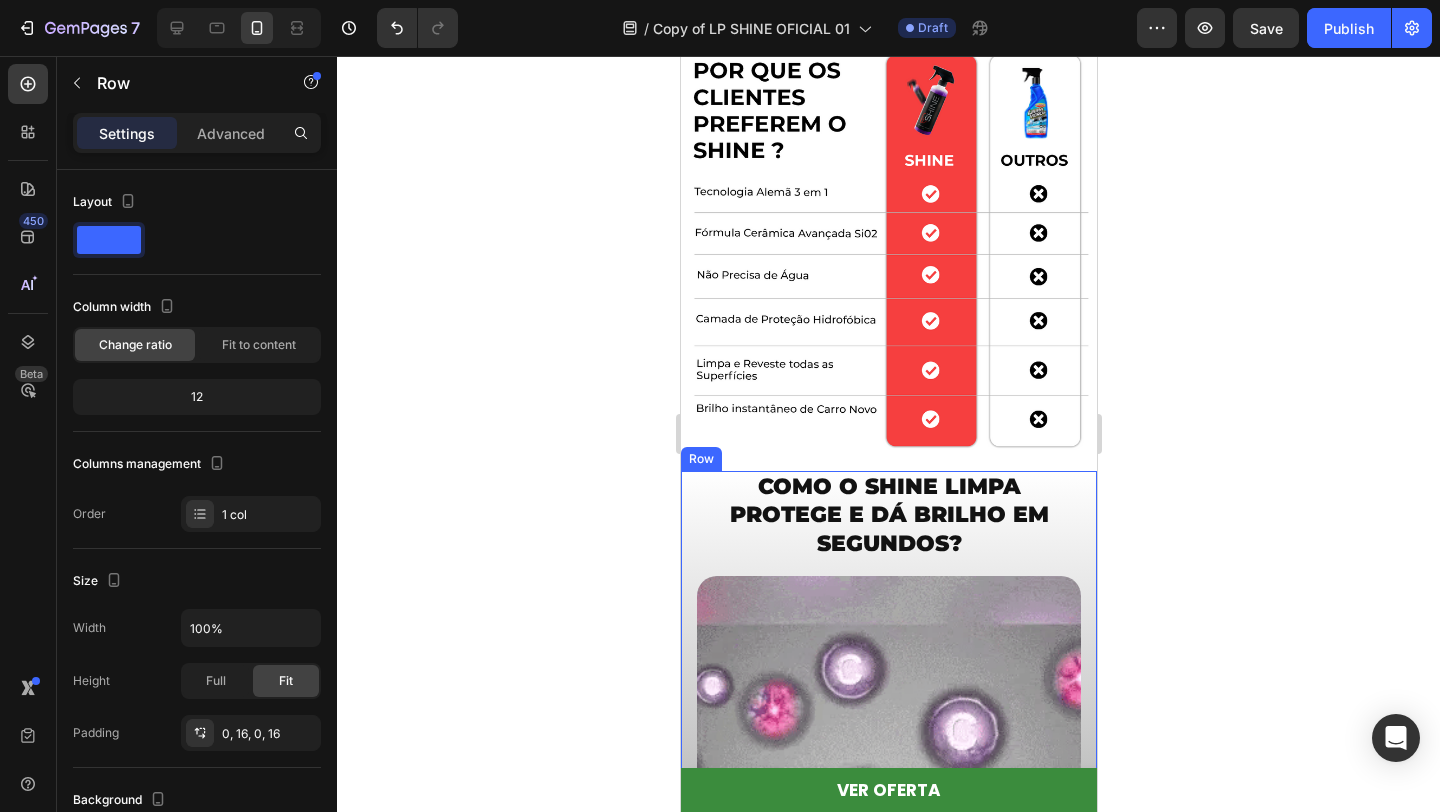 click on "COMO O SHINE LIMPA PROTEGE E DÁ BRILHO EM SEGUNDOS?  Heading Image Row Row" at bounding box center [888, 716] 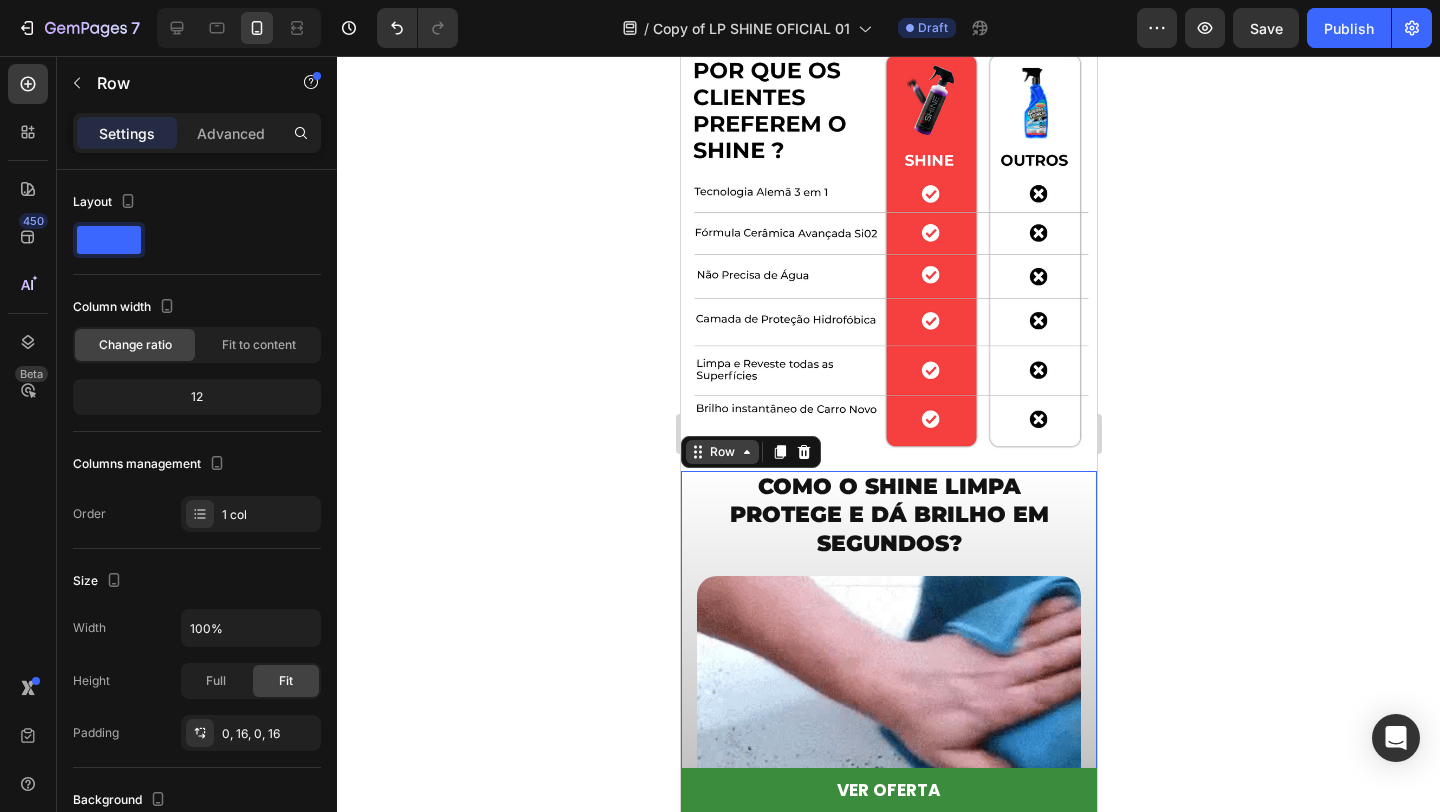 click on "Row" at bounding box center (721, 452) 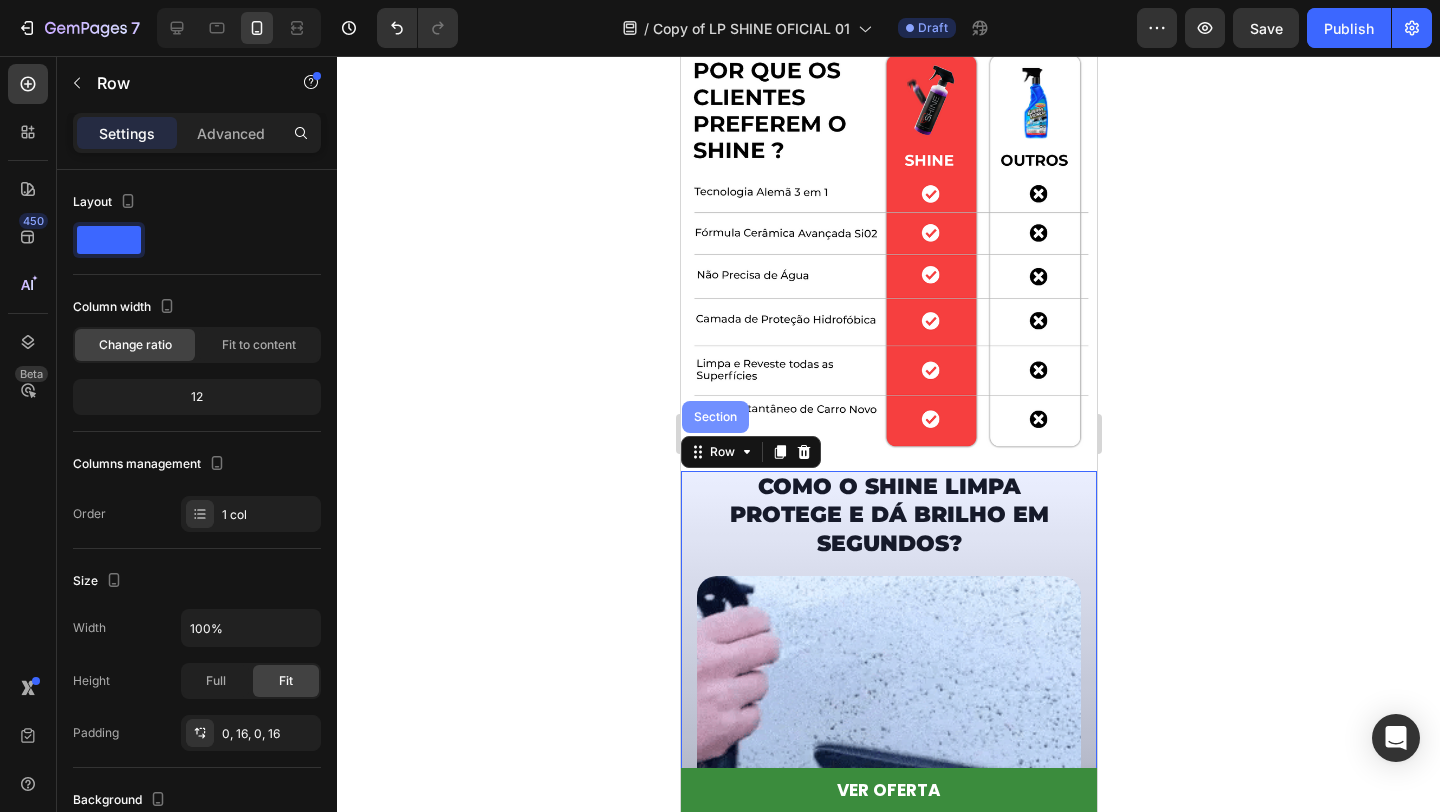 click on "Section" at bounding box center (714, 417) 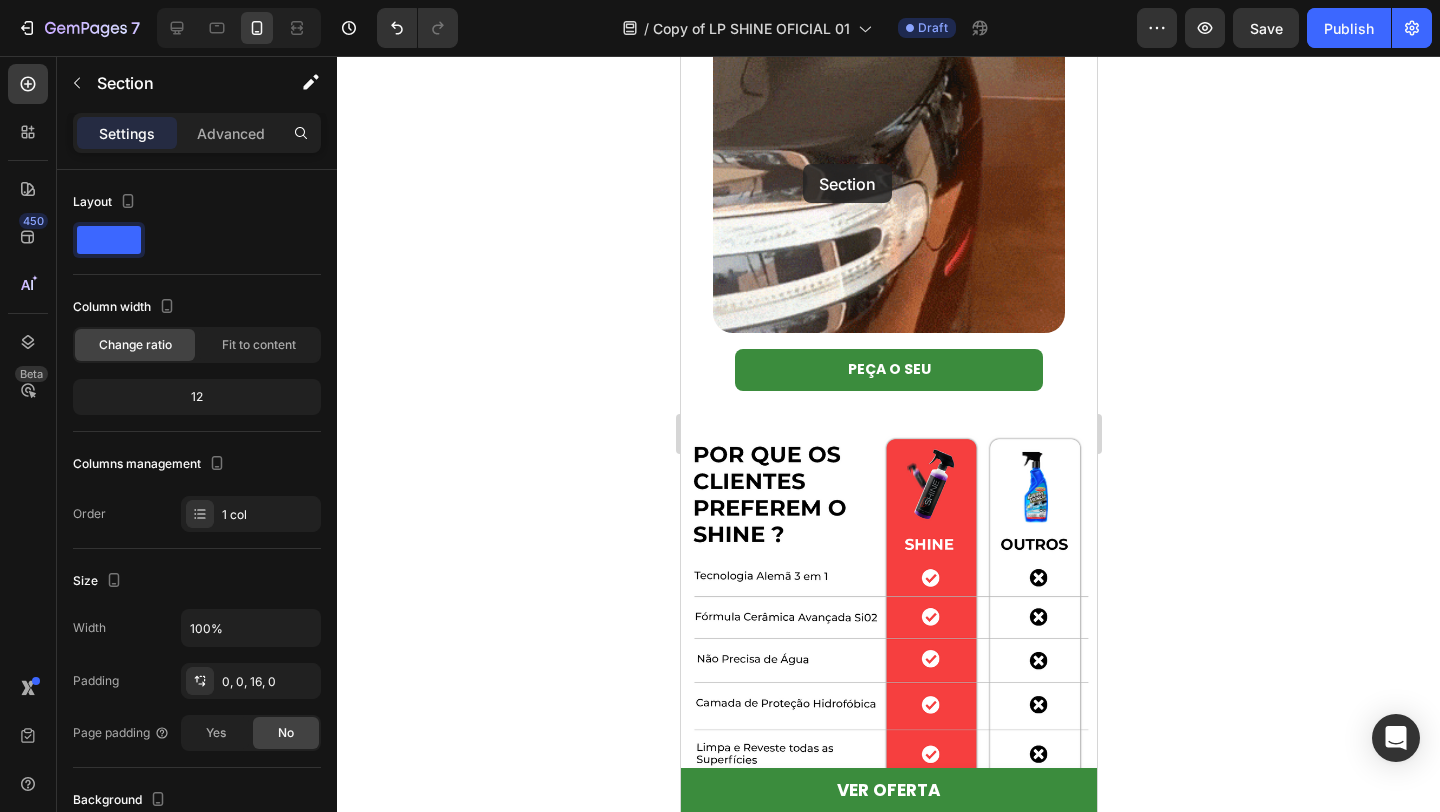 scroll, scrollTop: 1972, scrollLeft: 0, axis: vertical 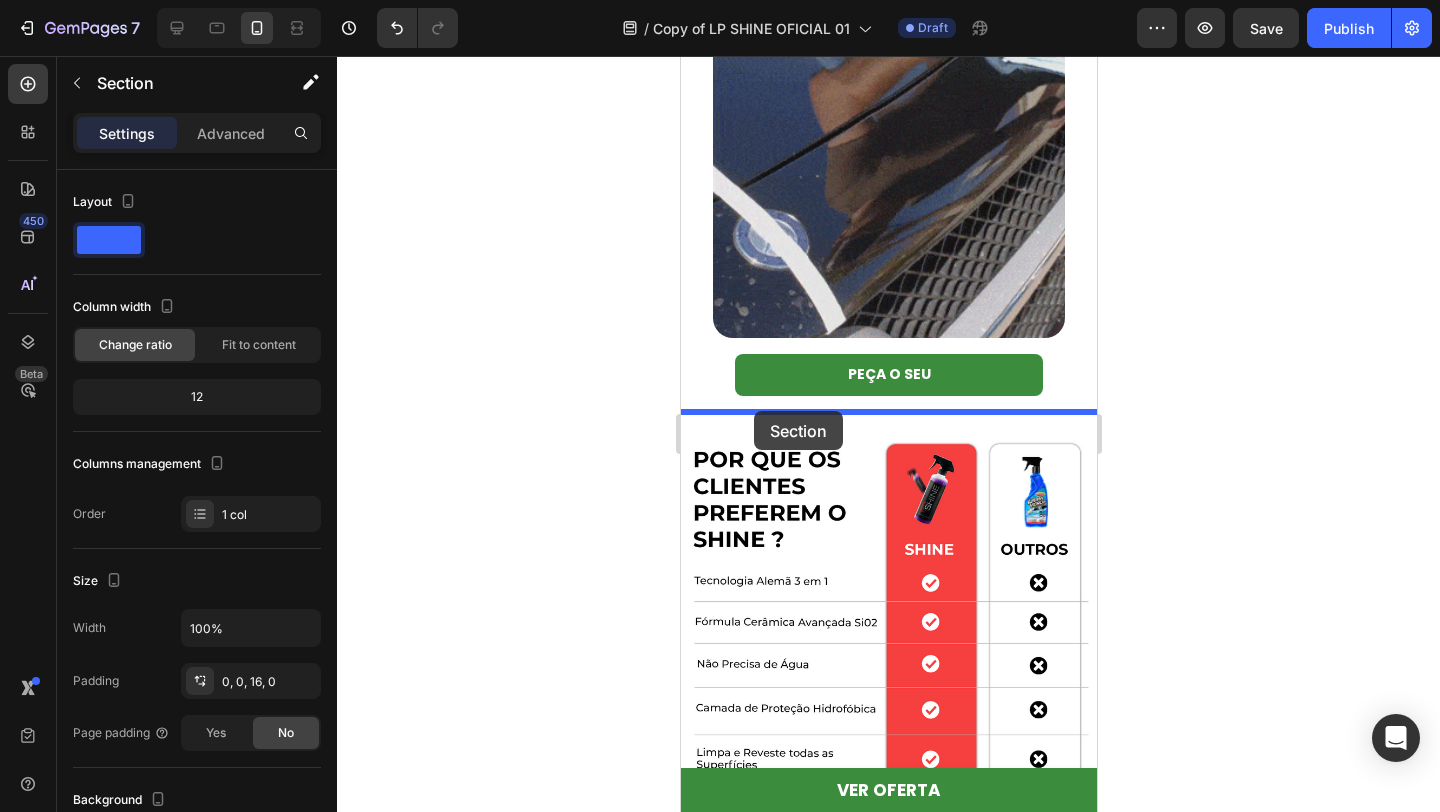 drag, startPoint x: 697, startPoint y: 453, endPoint x: 755, endPoint y: 410, distance: 72.20111 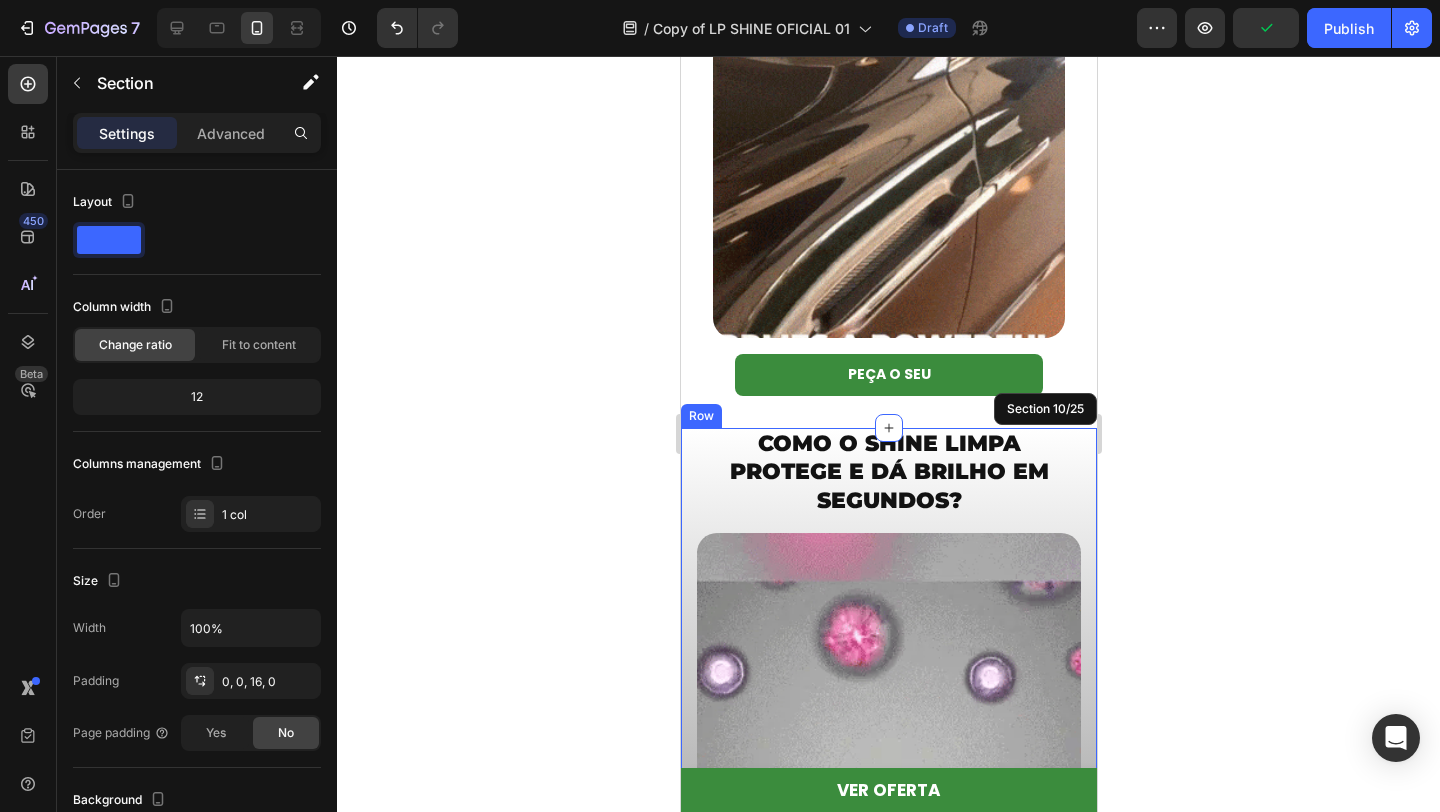 click 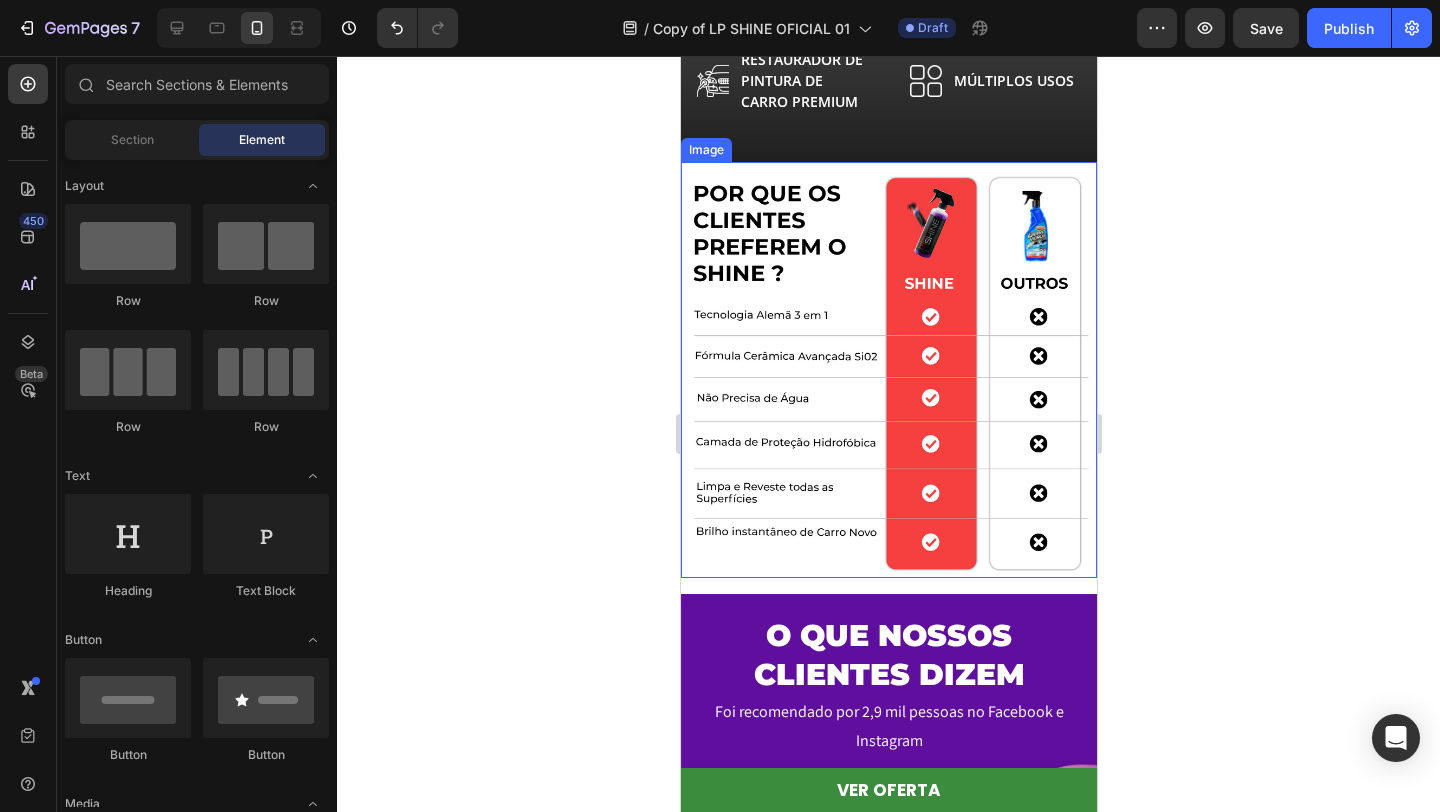 scroll, scrollTop: 3342, scrollLeft: 0, axis: vertical 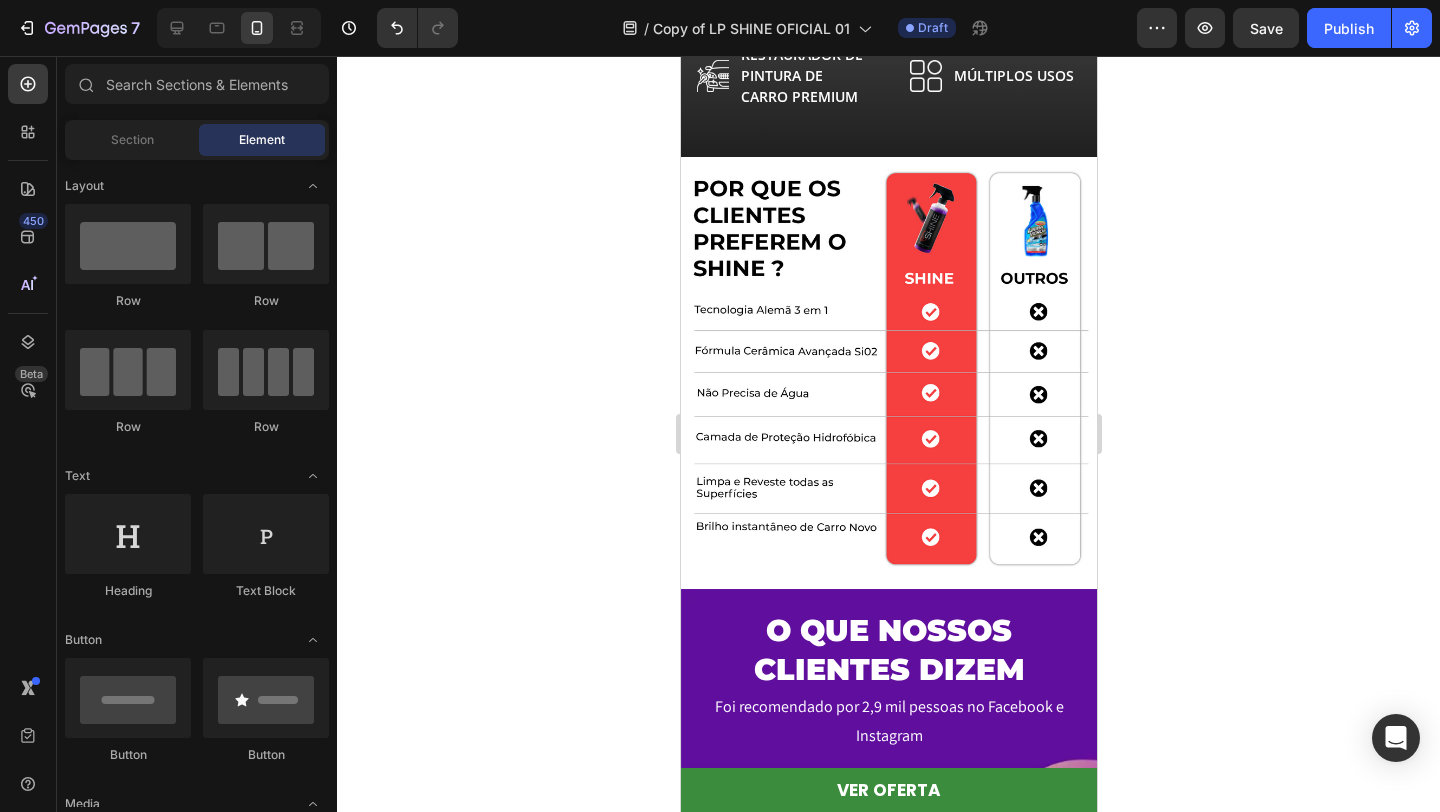 click 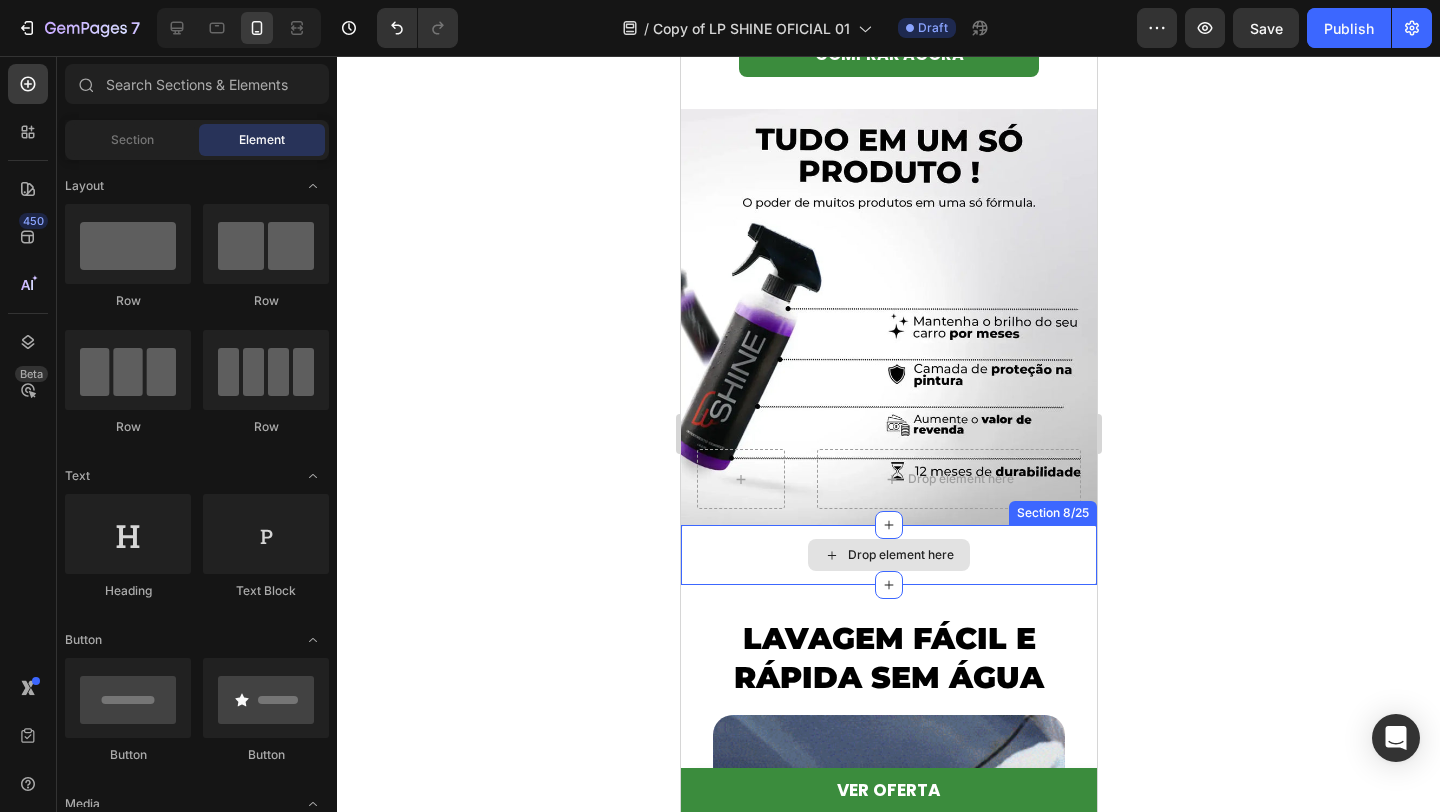 scroll, scrollTop: 1246, scrollLeft: 0, axis: vertical 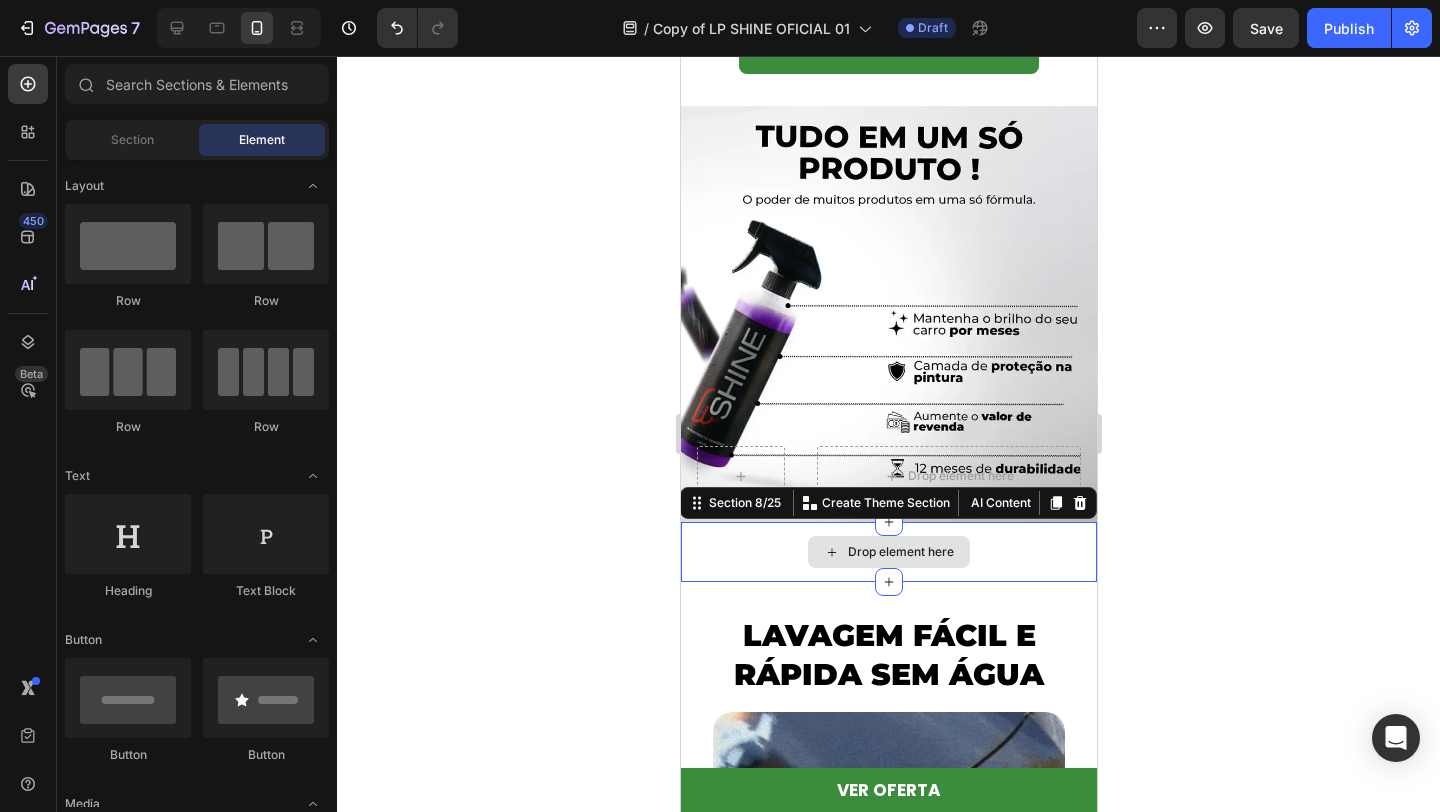 click on "Drop element here" at bounding box center [888, 552] 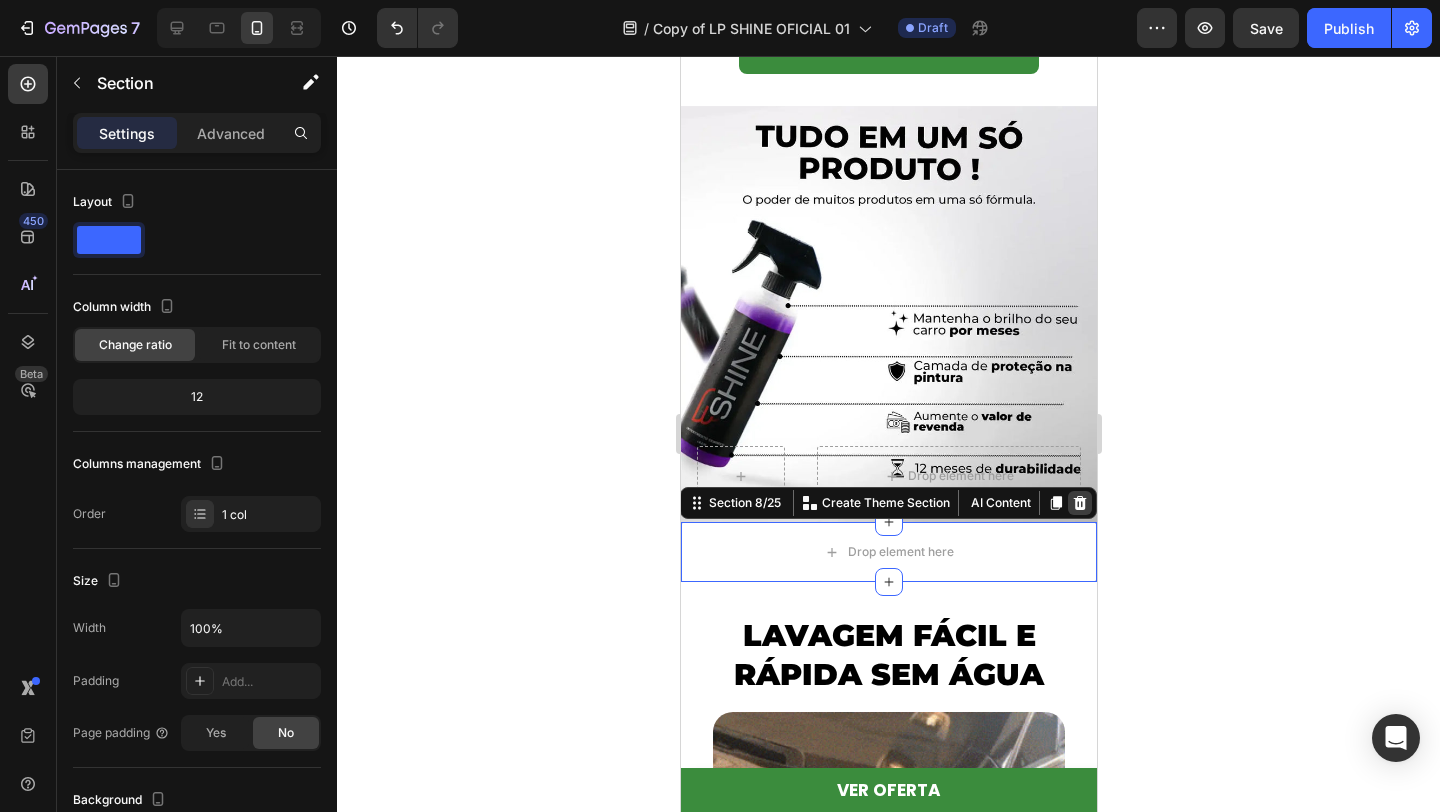 click at bounding box center (1079, 503) 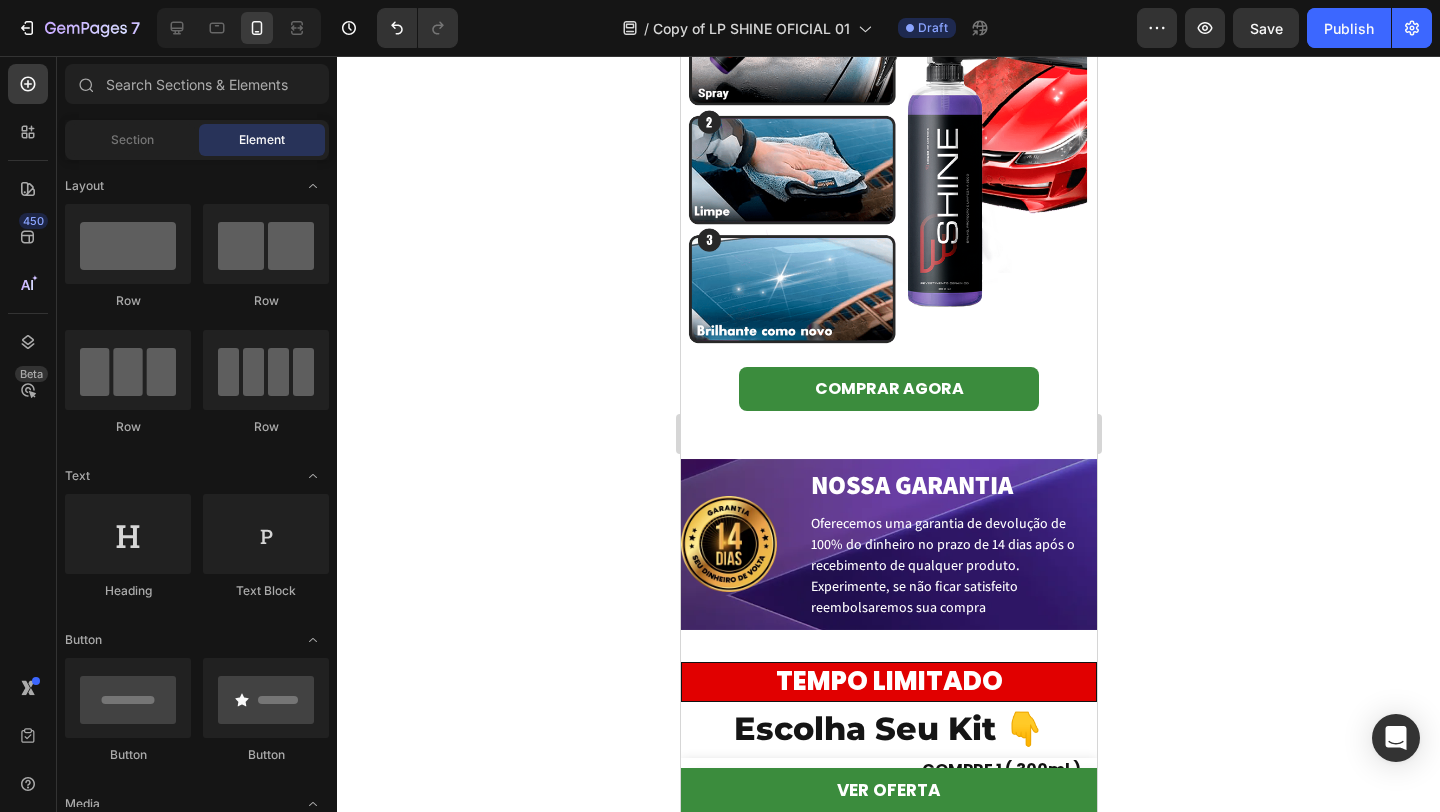 scroll, scrollTop: 4771, scrollLeft: 0, axis: vertical 